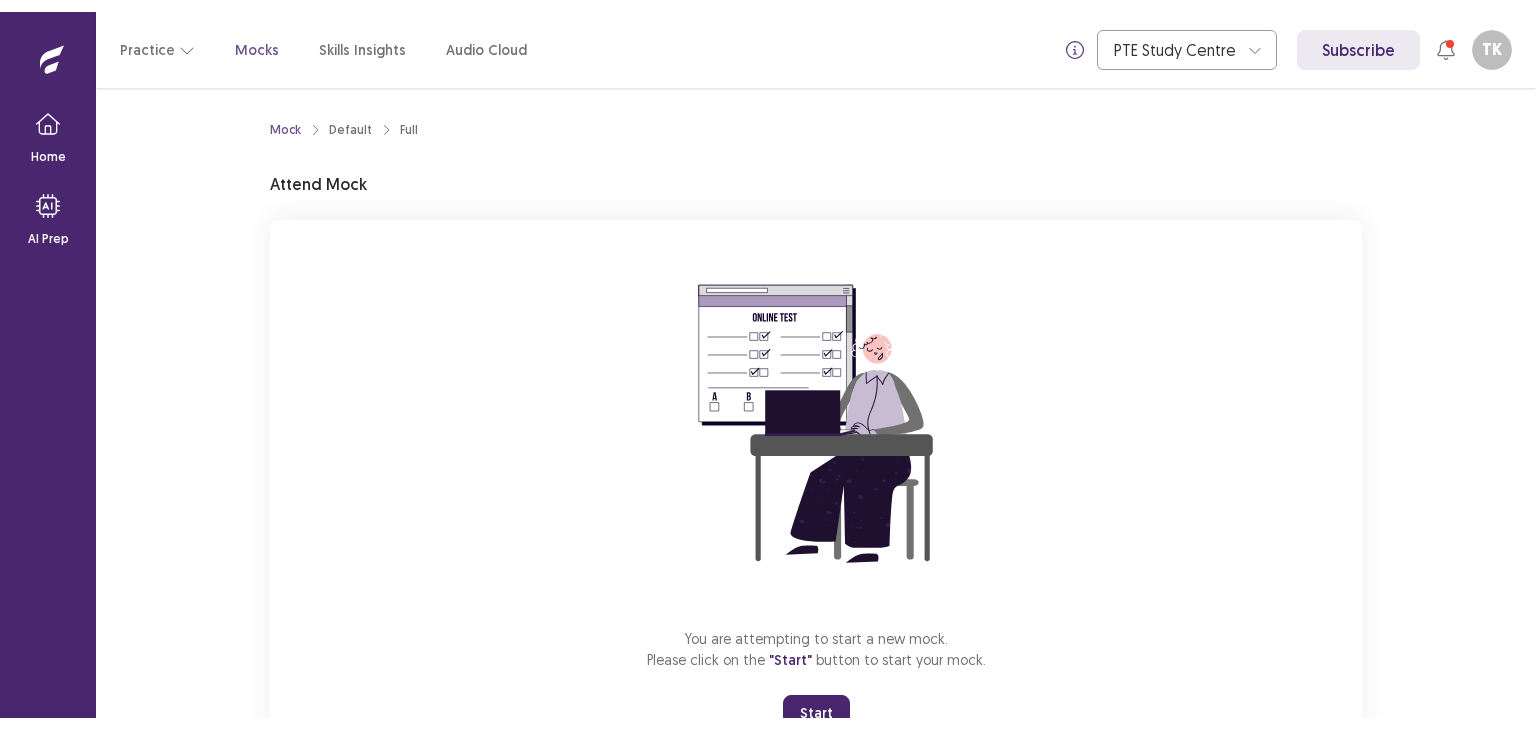 scroll, scrollTop: 0, scrollLeft: 0, axis: both 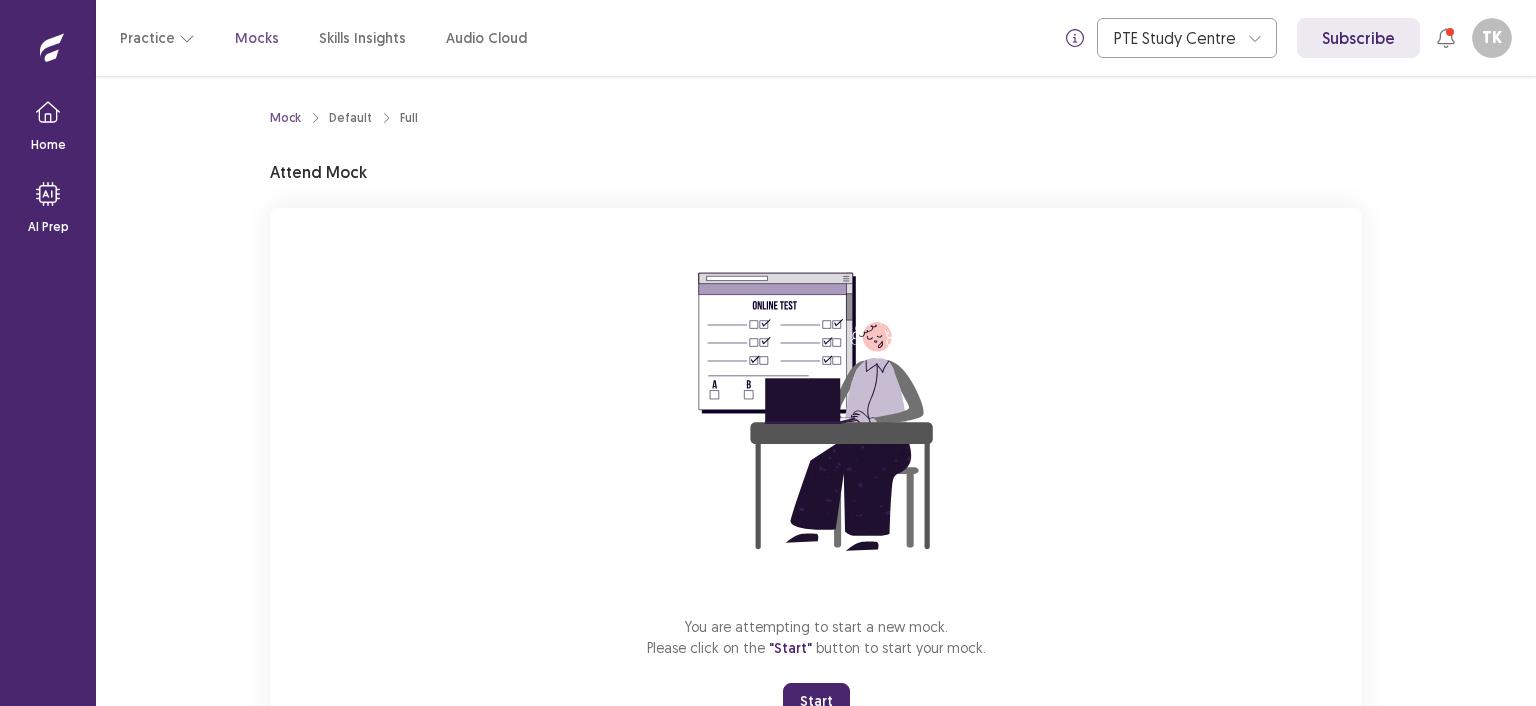 click on "Start" at bounding box center [816, 701] 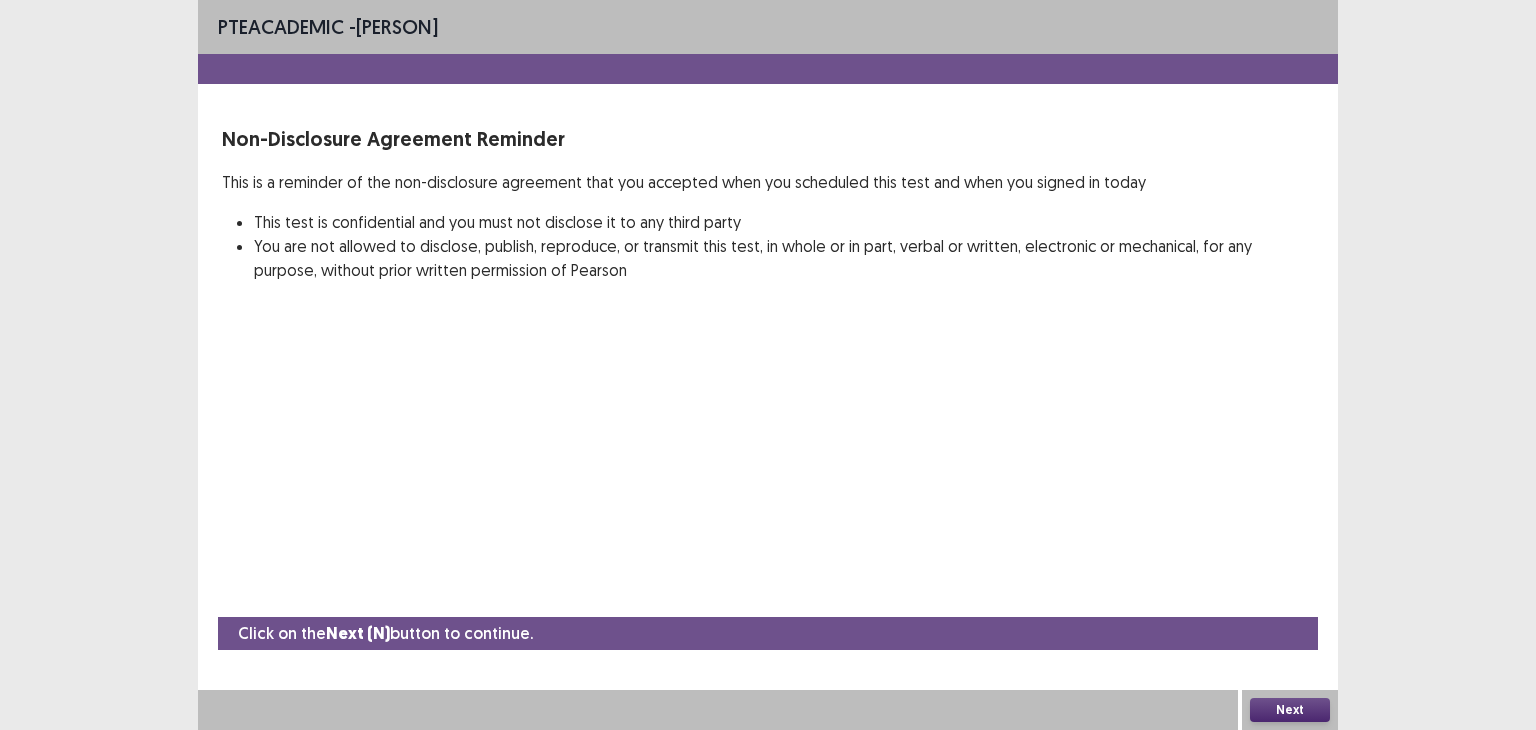 click on "Next" at bounding box center (1290, 710) 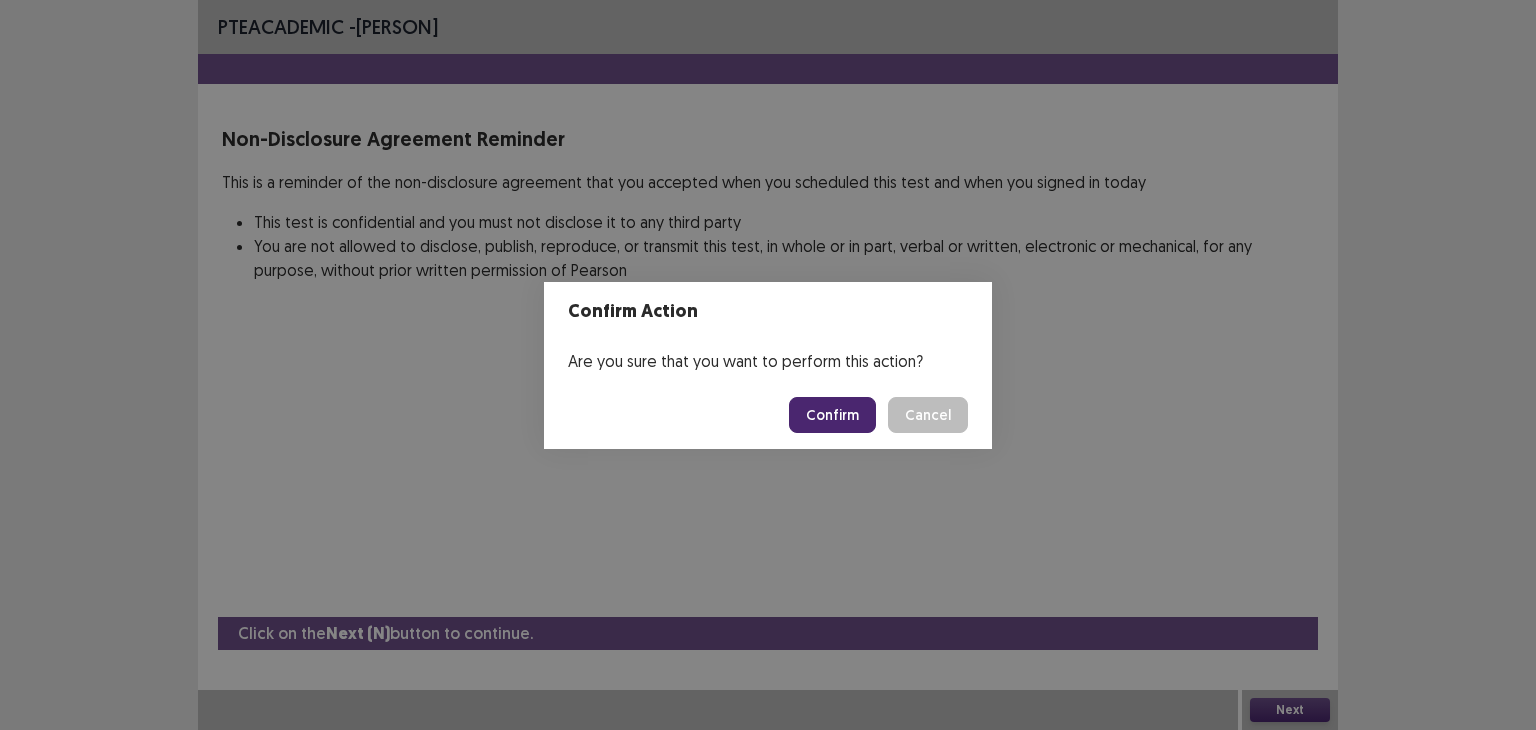 click on "Confirm" at bounding box center (832, 415) 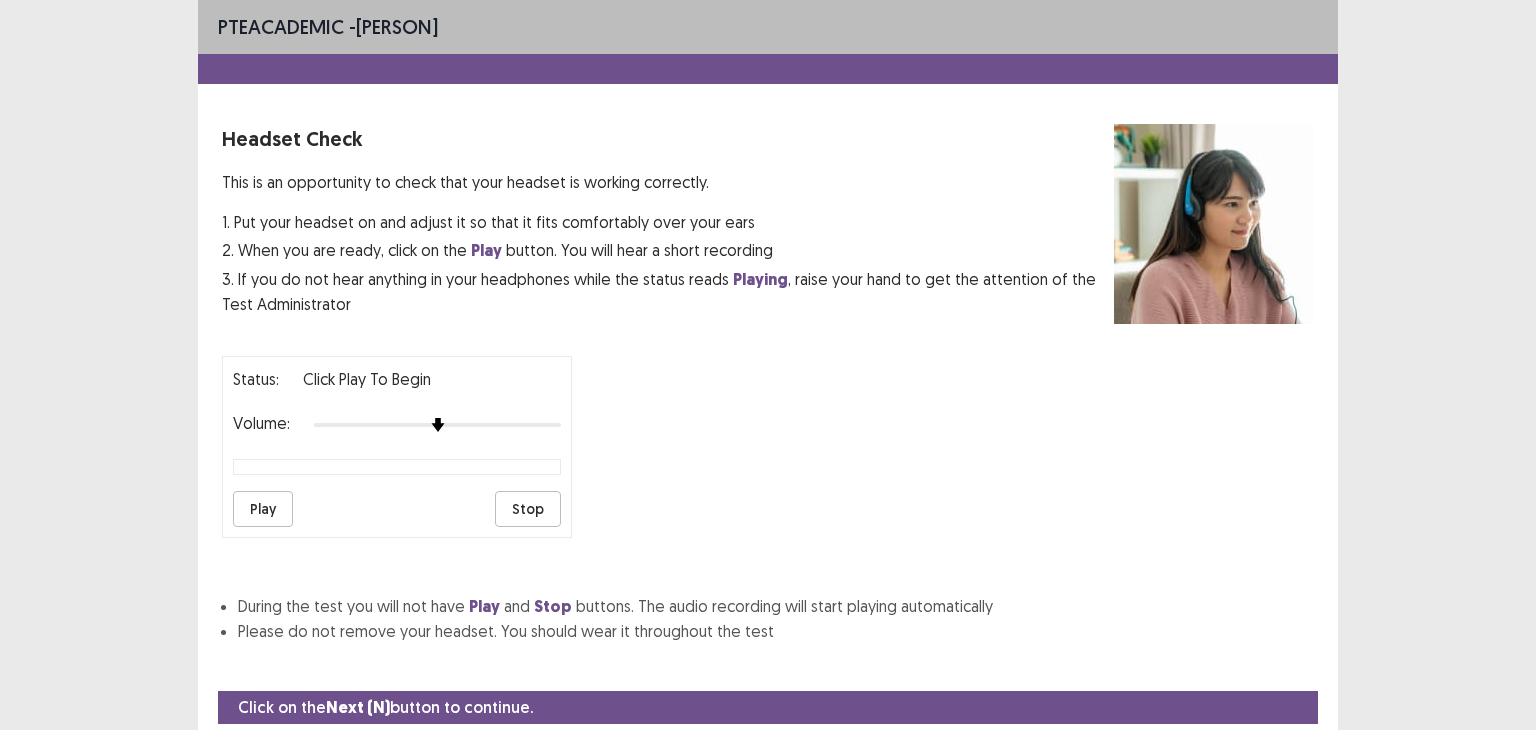 scroll, scrollTop: 62, scrollLeft: 0, axis: vertical 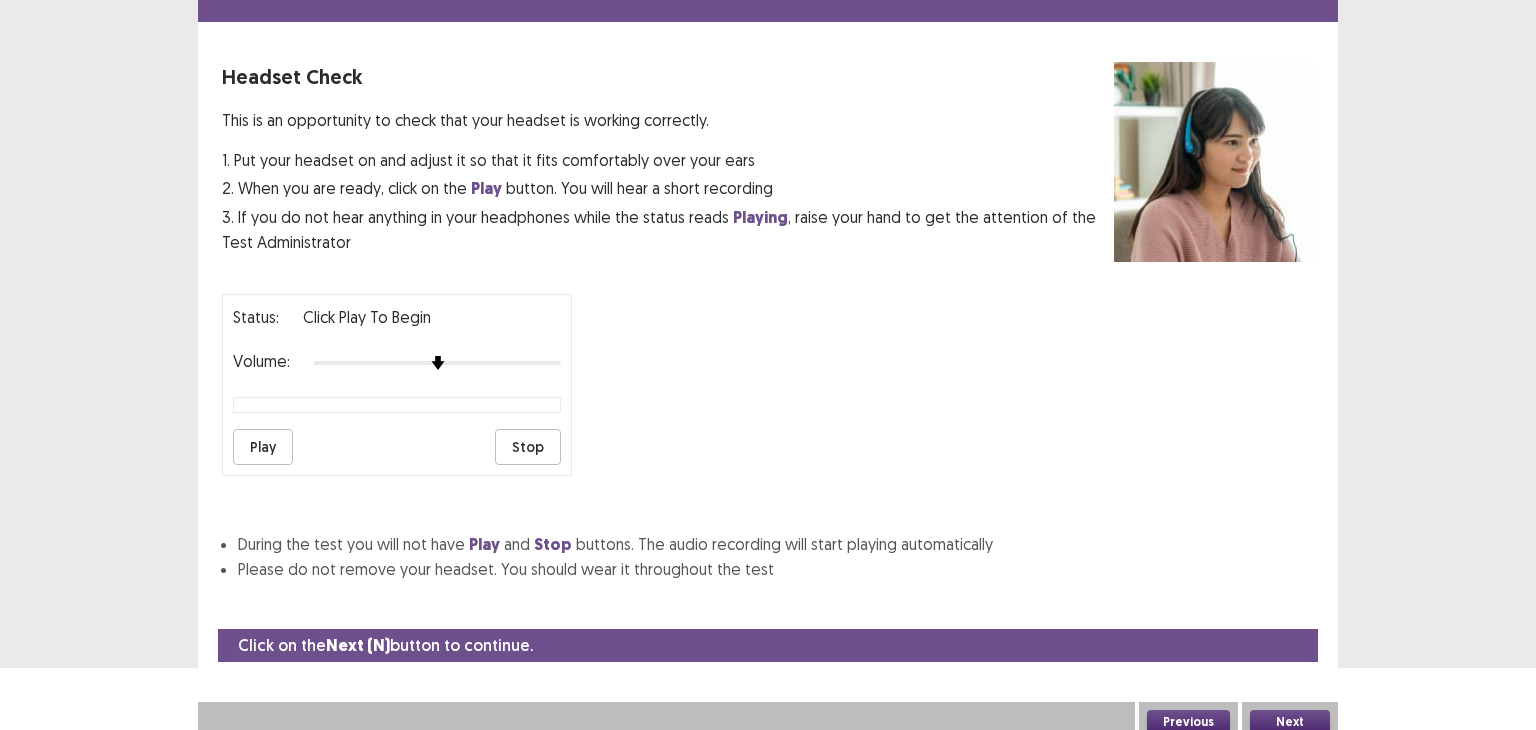 click on "Next" at bounding box center (1290, 722) 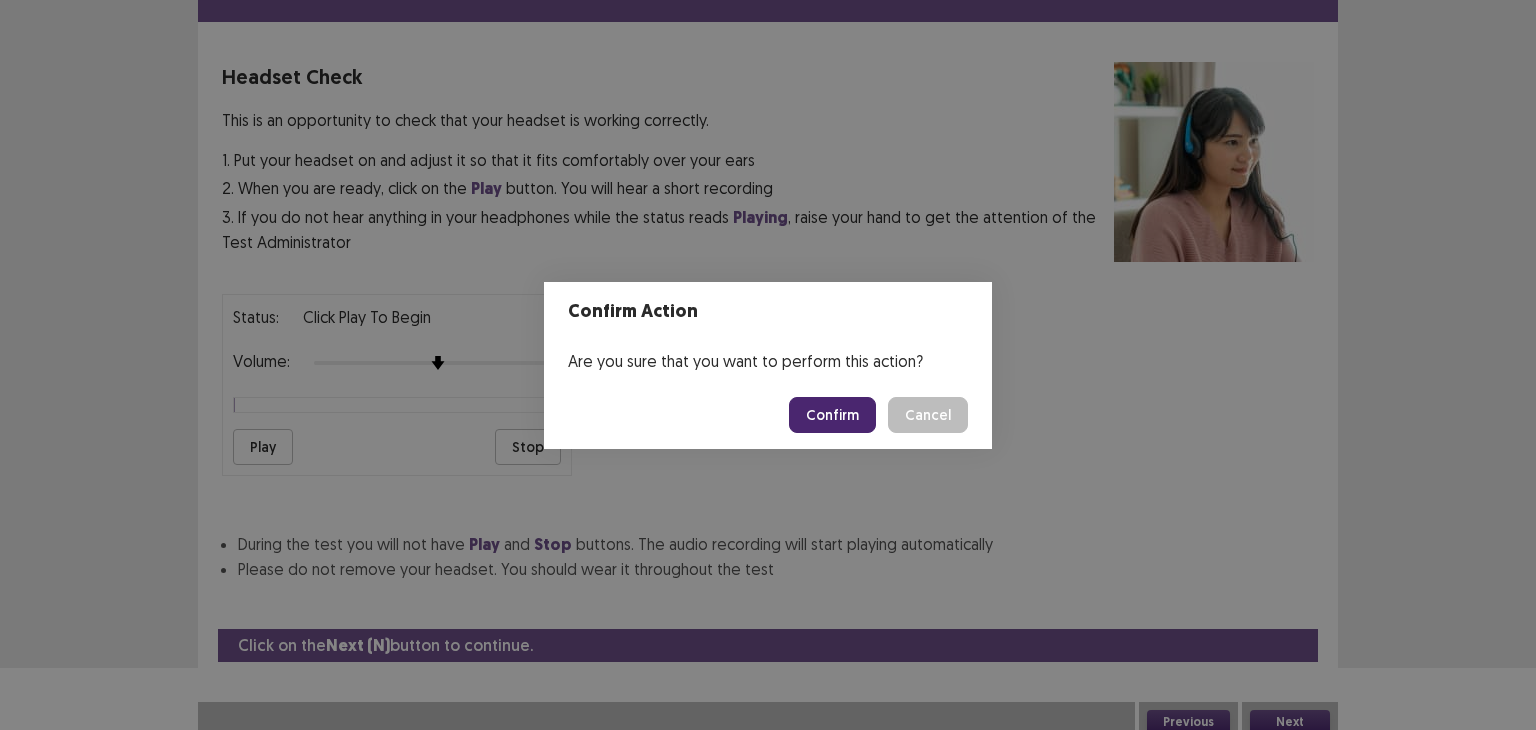 click on "Confirm" at bounding box center [832, 415] 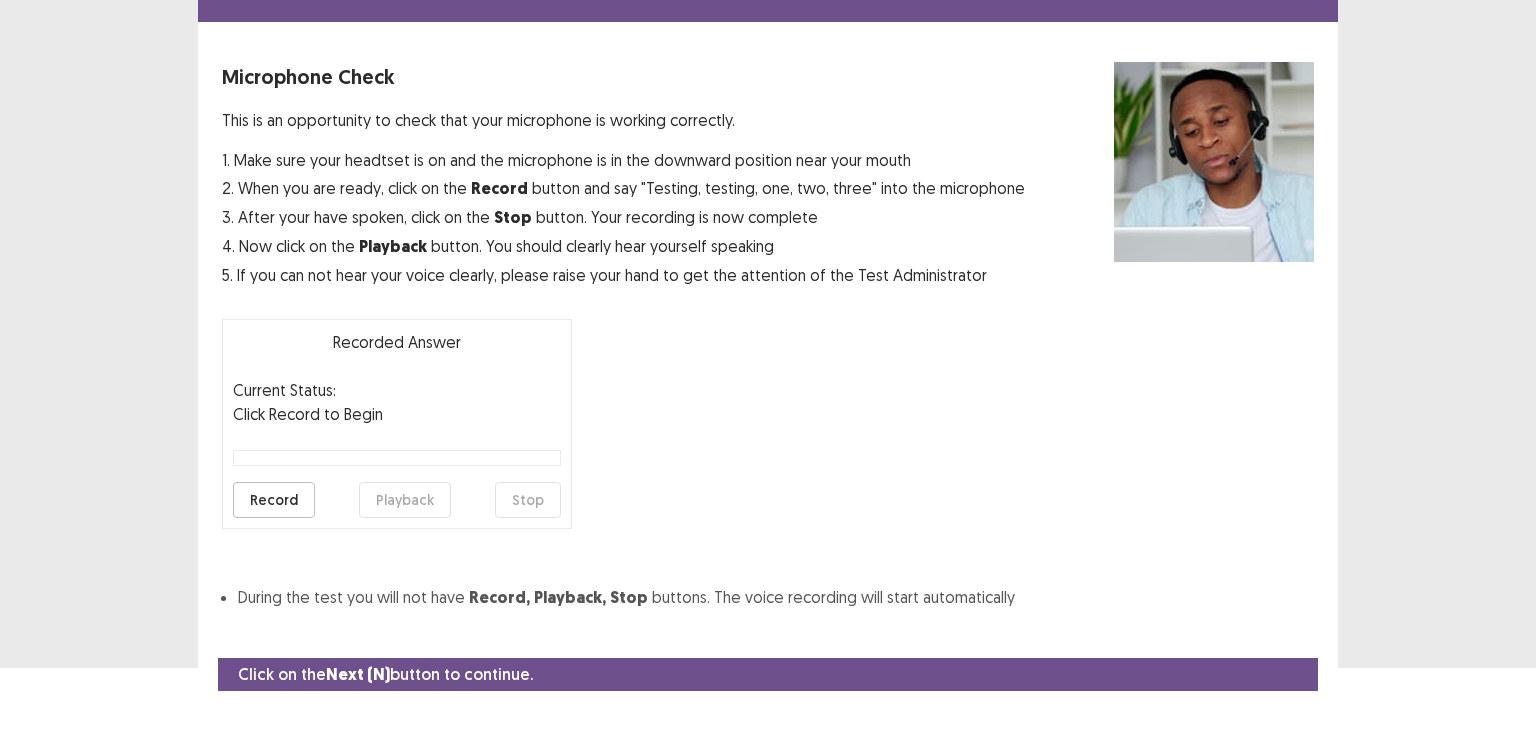 scroll, scrollTop: 98, scrollLeft: 0, axis: vertical 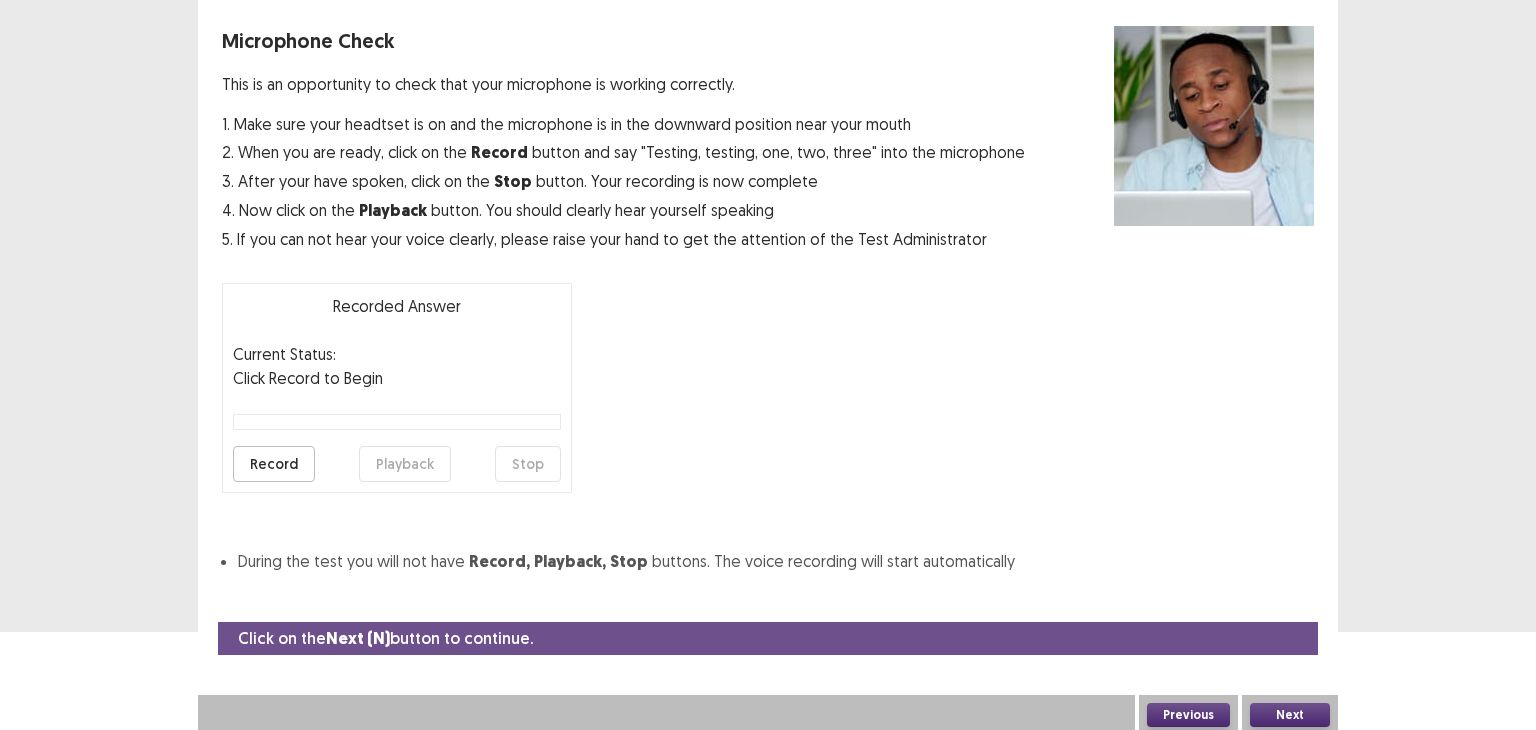 click on "Next" at bounding box center (1290, 715) 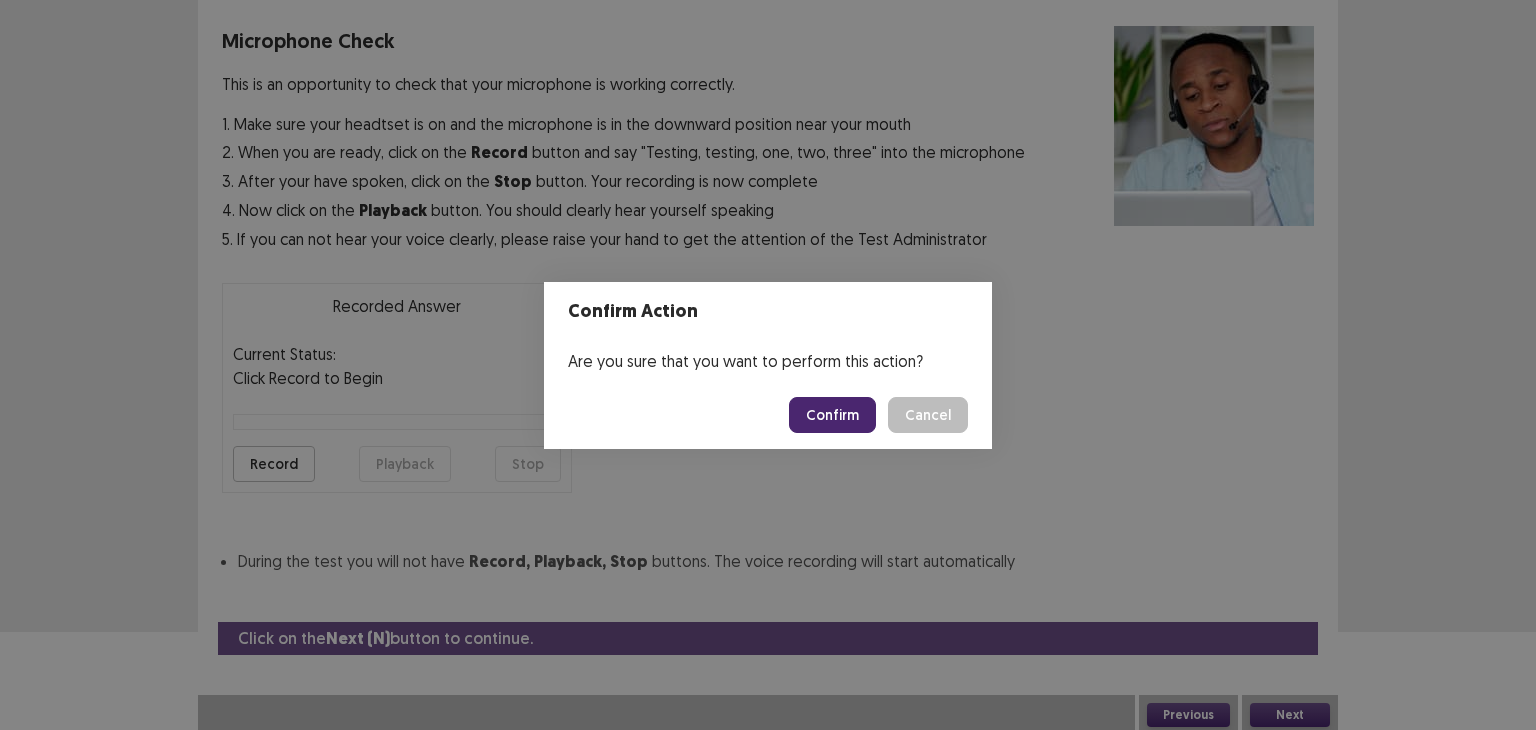click on "Confirm" at bounding box center [832, 415] 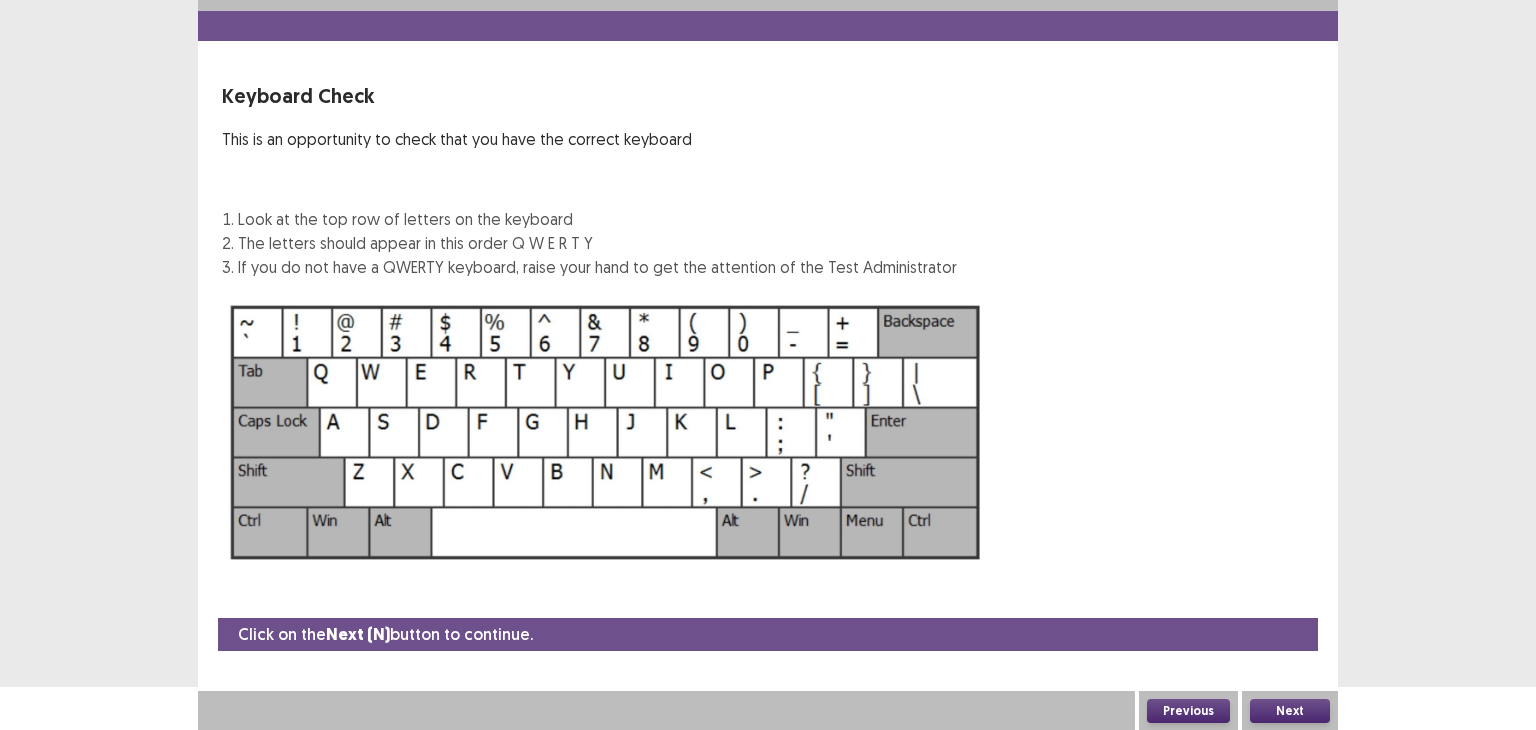 click on "Next" at bounding box center (1290, 711) 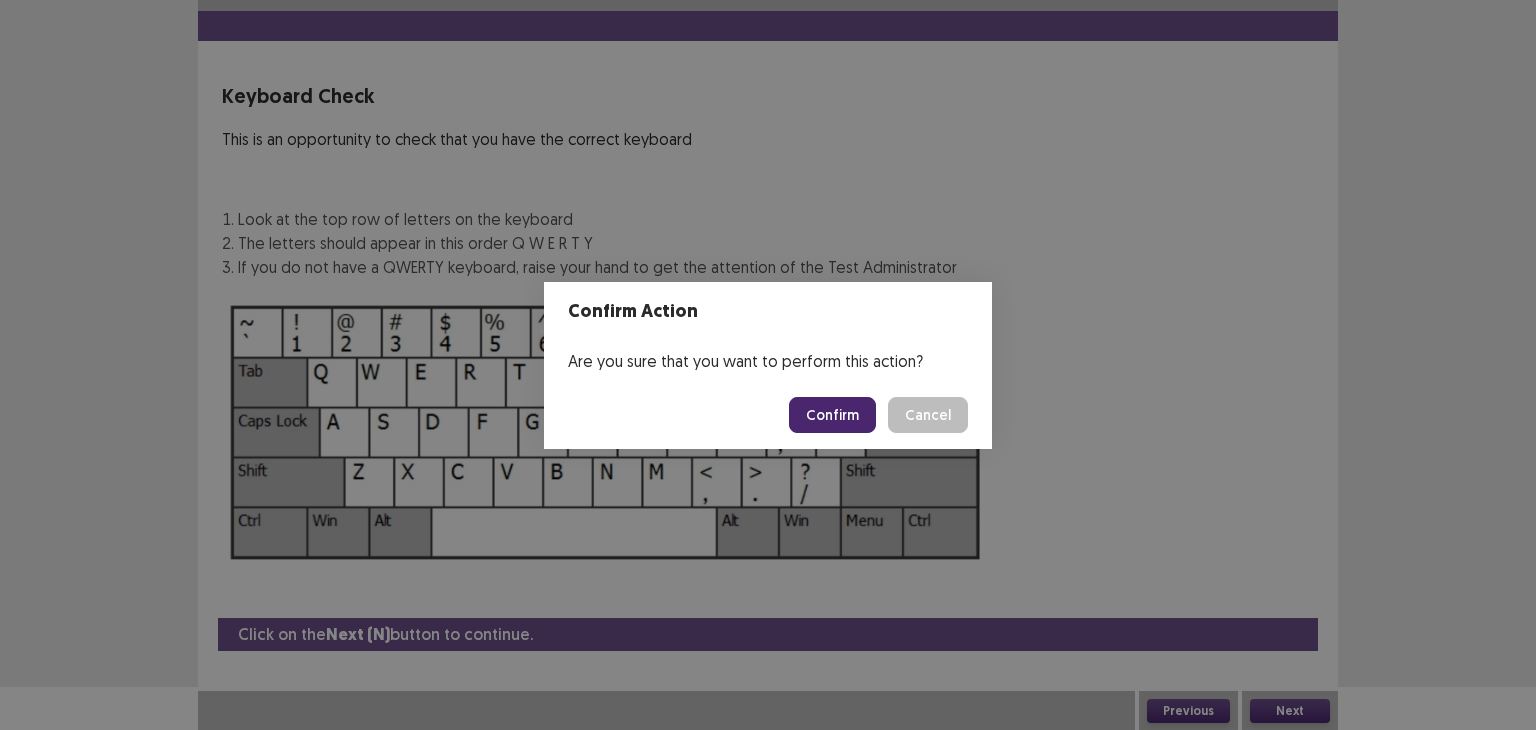 type 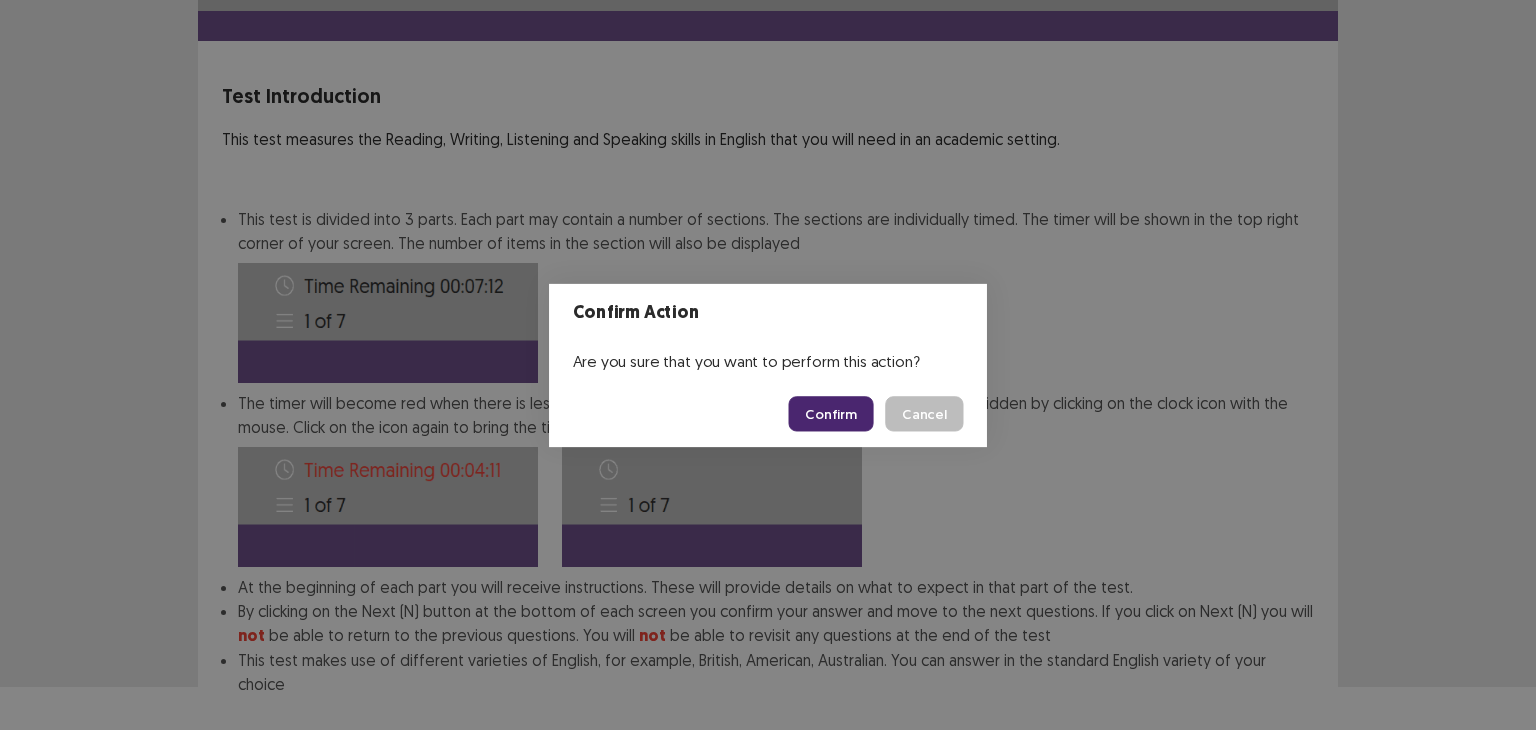 scroll, scrollTop: 144, scrollLeft: 0, axis: vertical 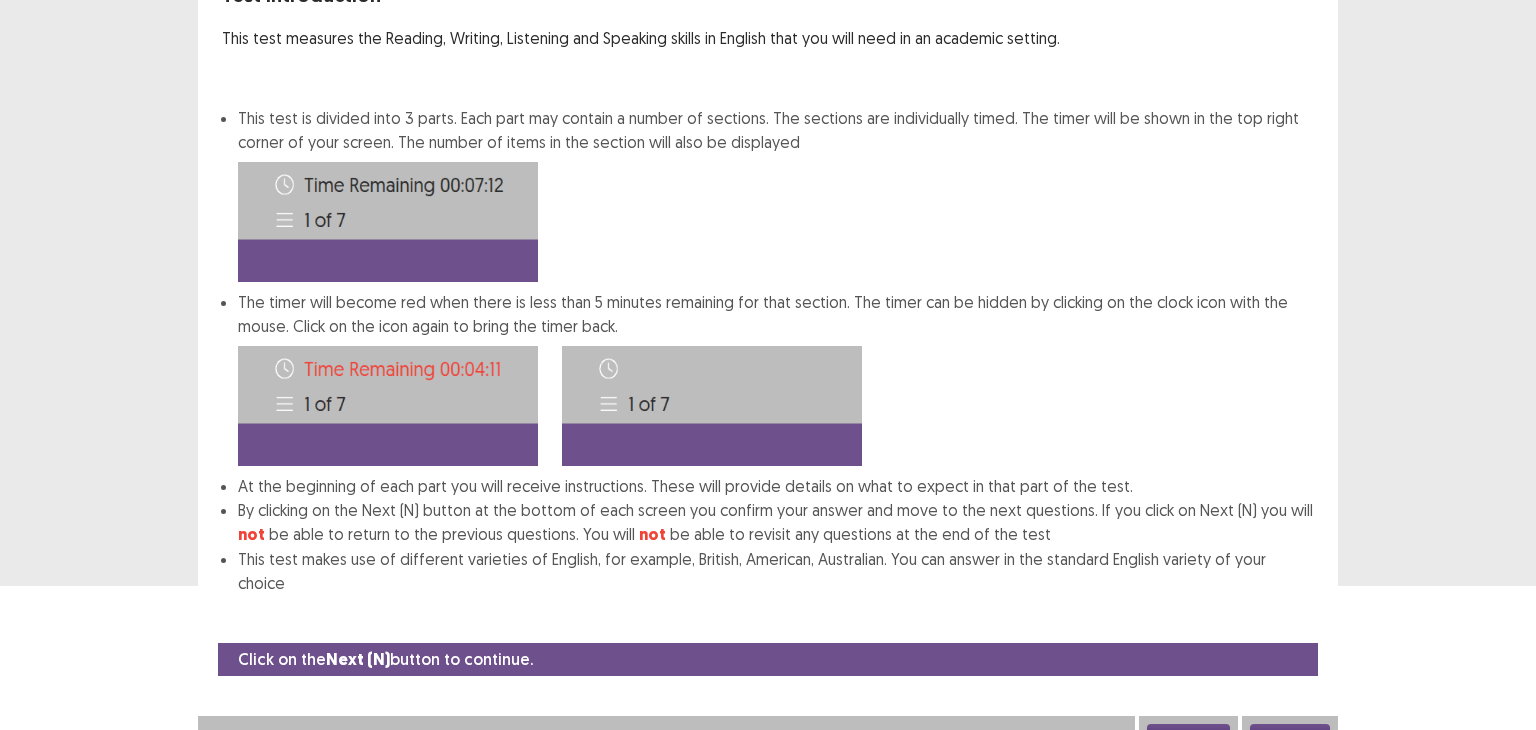 click on "Next" at bounding box center (1290, 736) 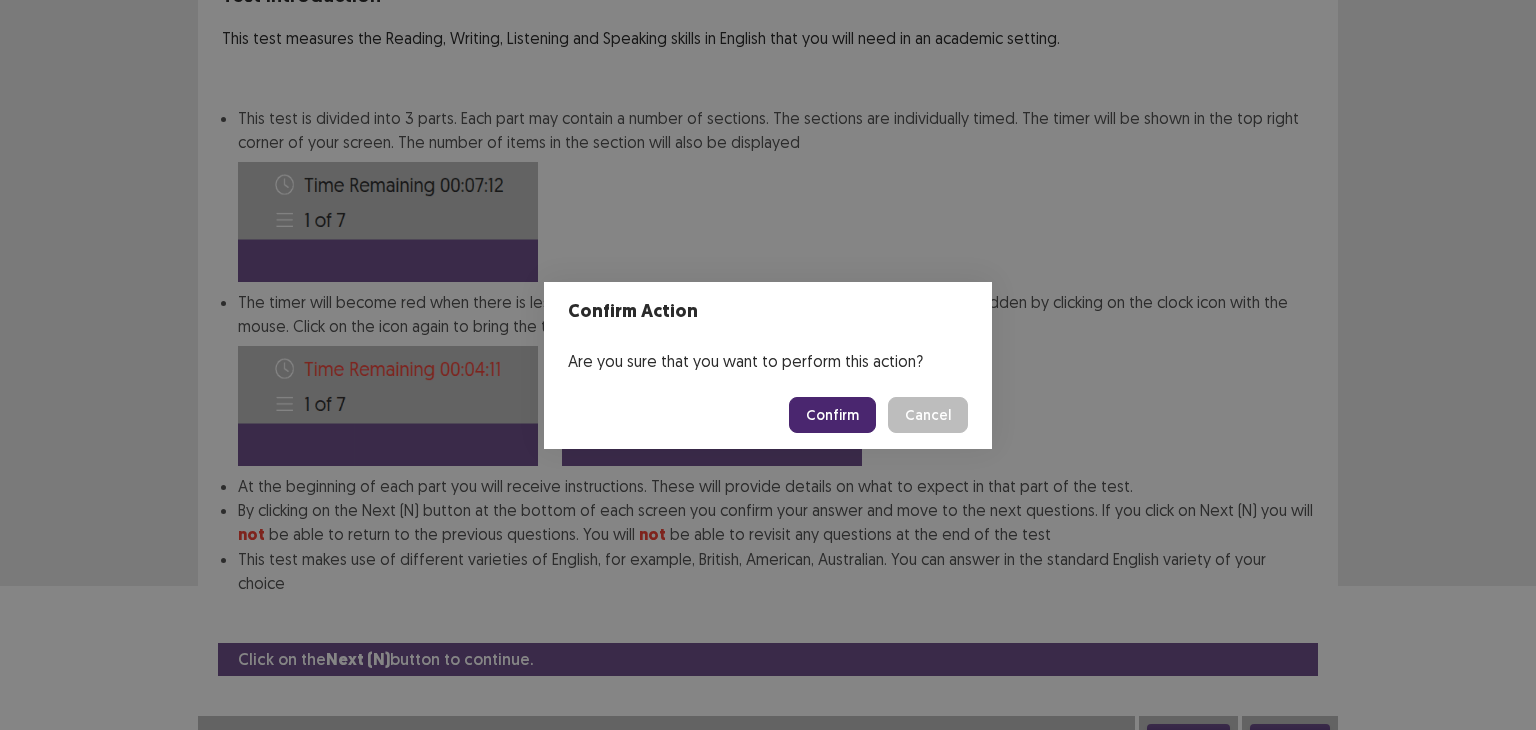 type 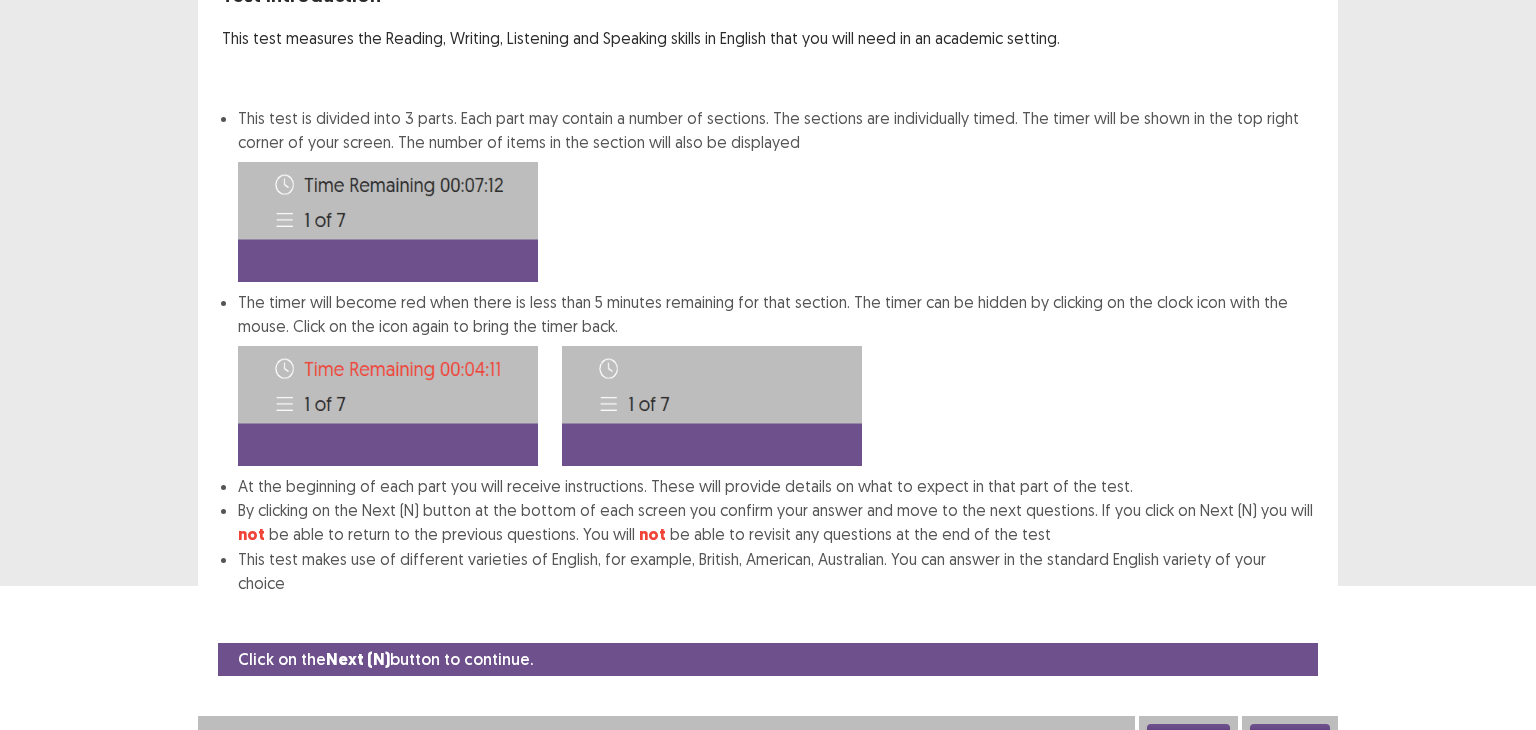 click on "Next" at bounding box center (1290, 736) 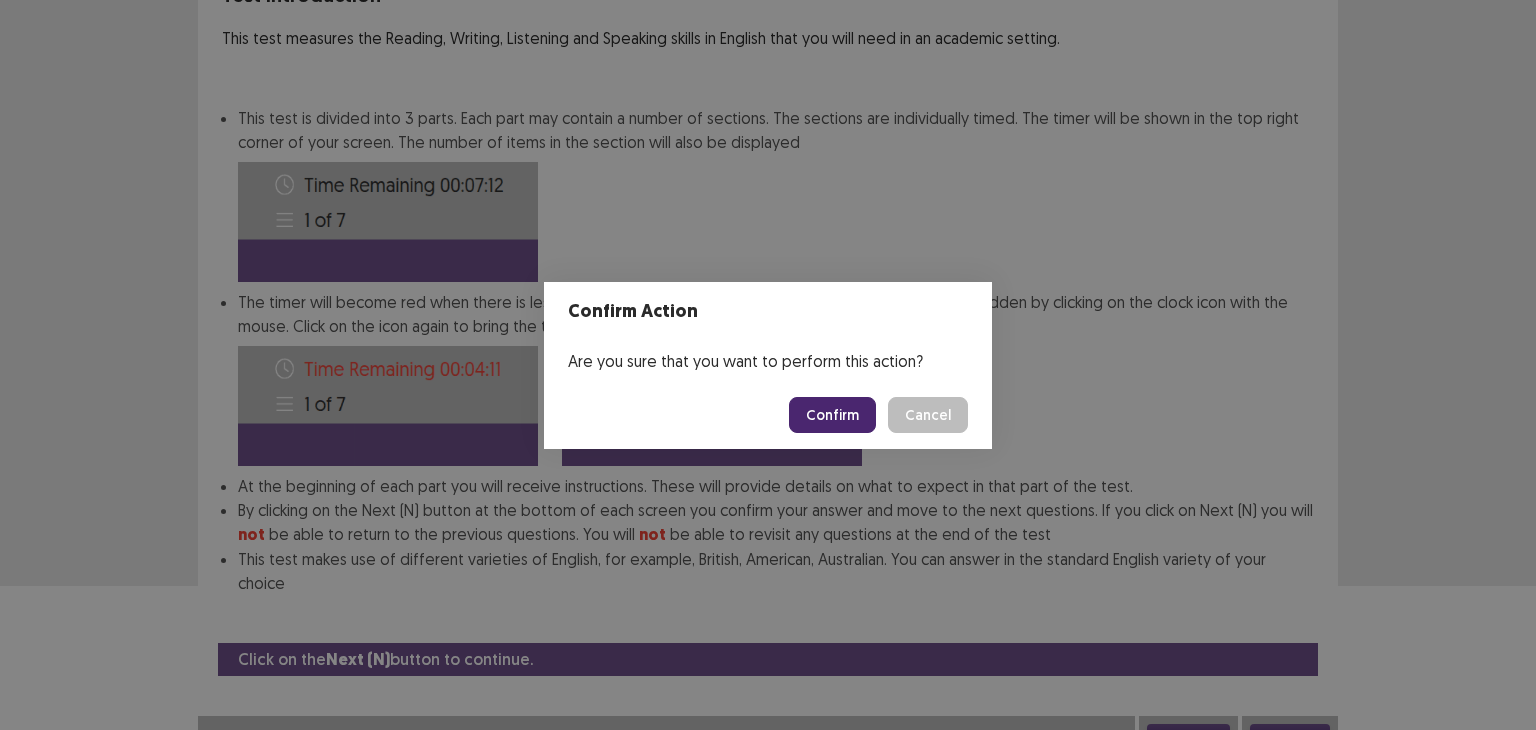 click on "Confirm" at bounding box center [832, 415] 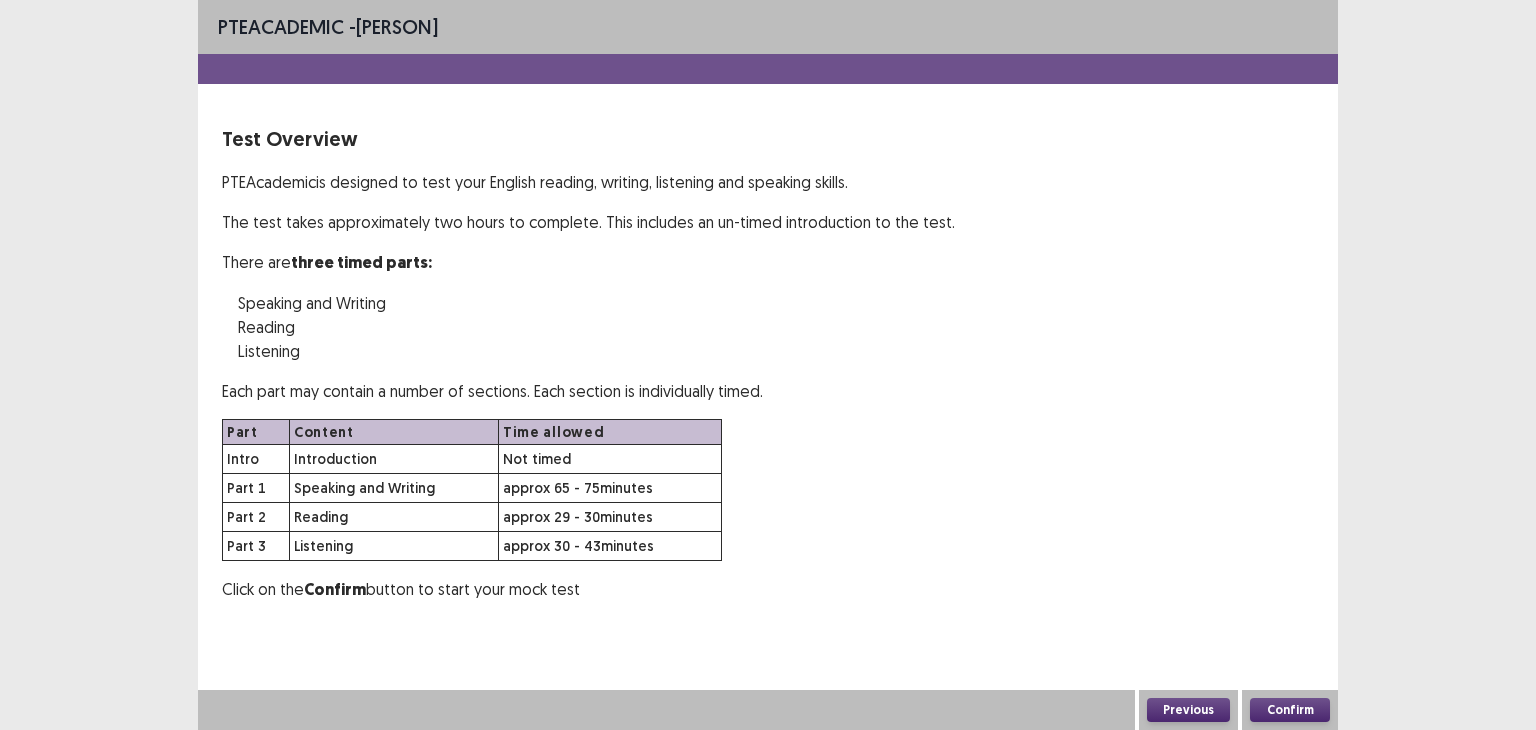 click on "Confirm" at bounding box center (1290, 710) 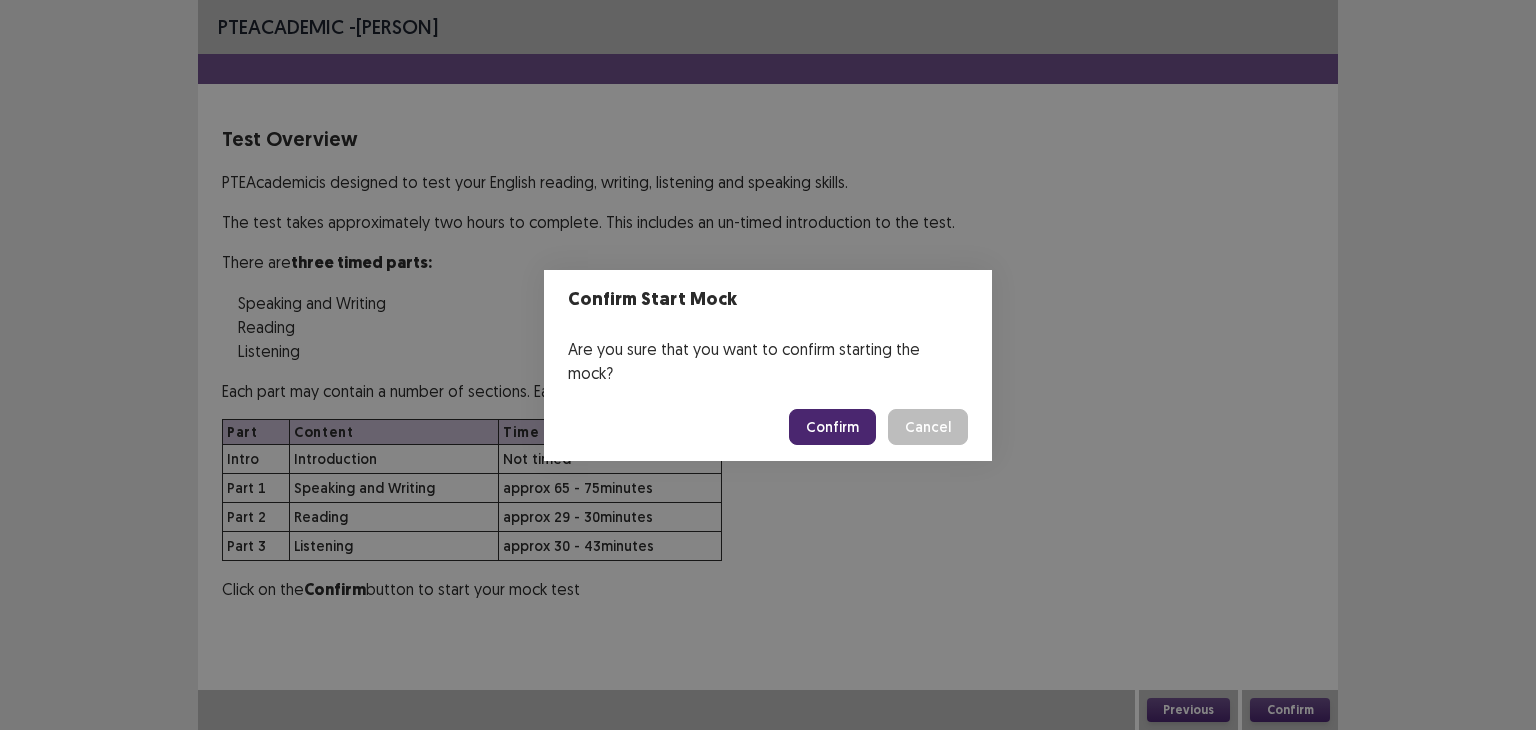 click on "Confirm" at bounding box center (832, 427) 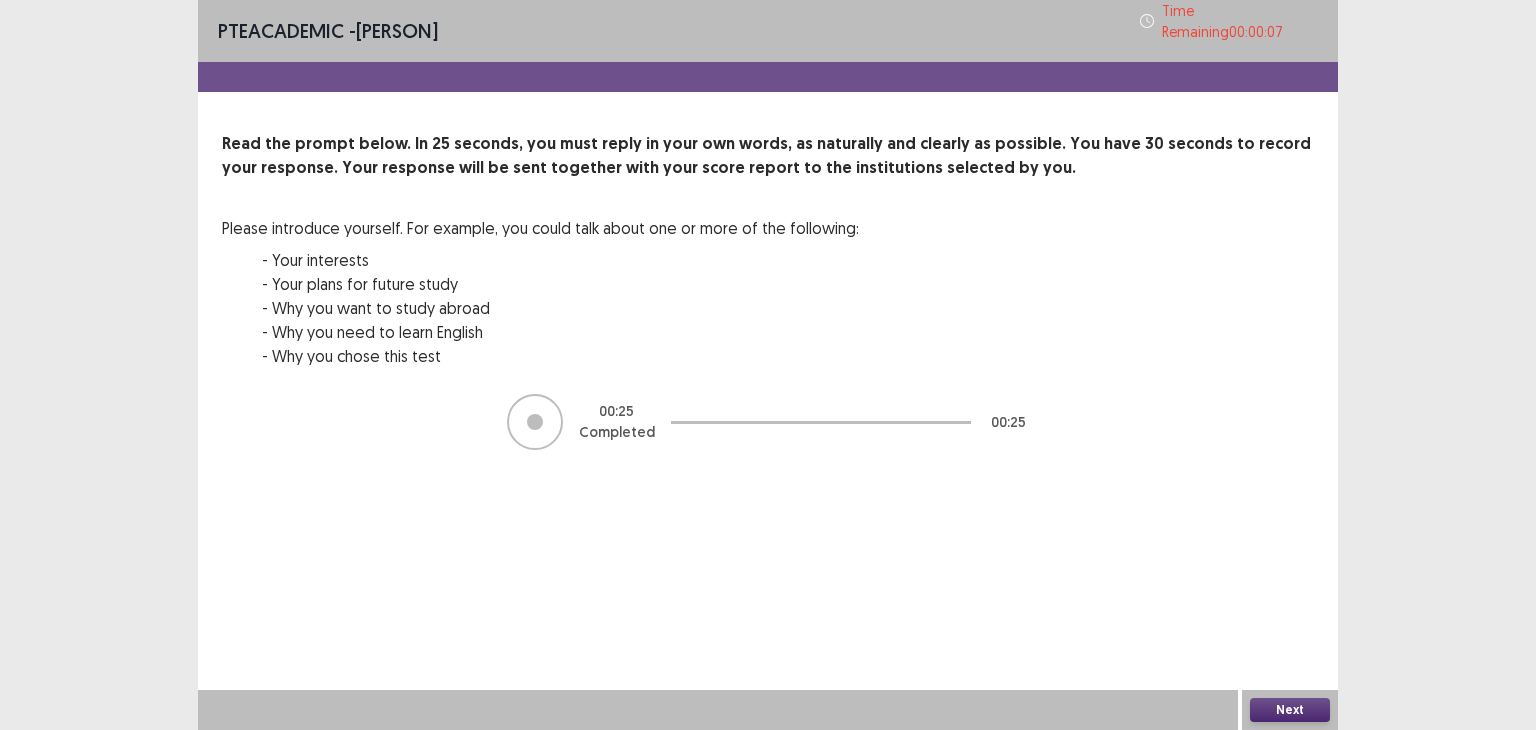 click on "Next" at bounding box center [1290, 710] 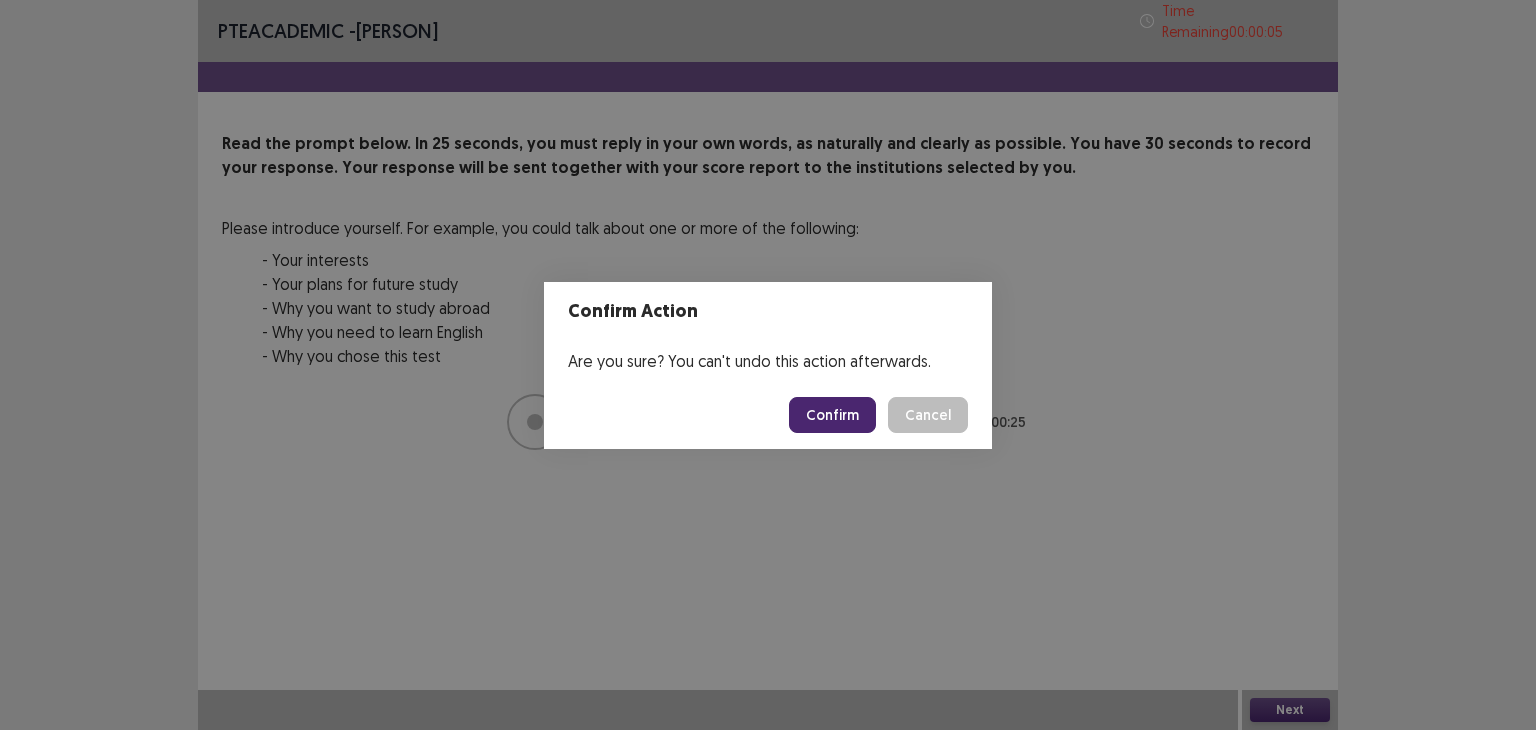click on "Confirm" at bounding box center (832, 415) 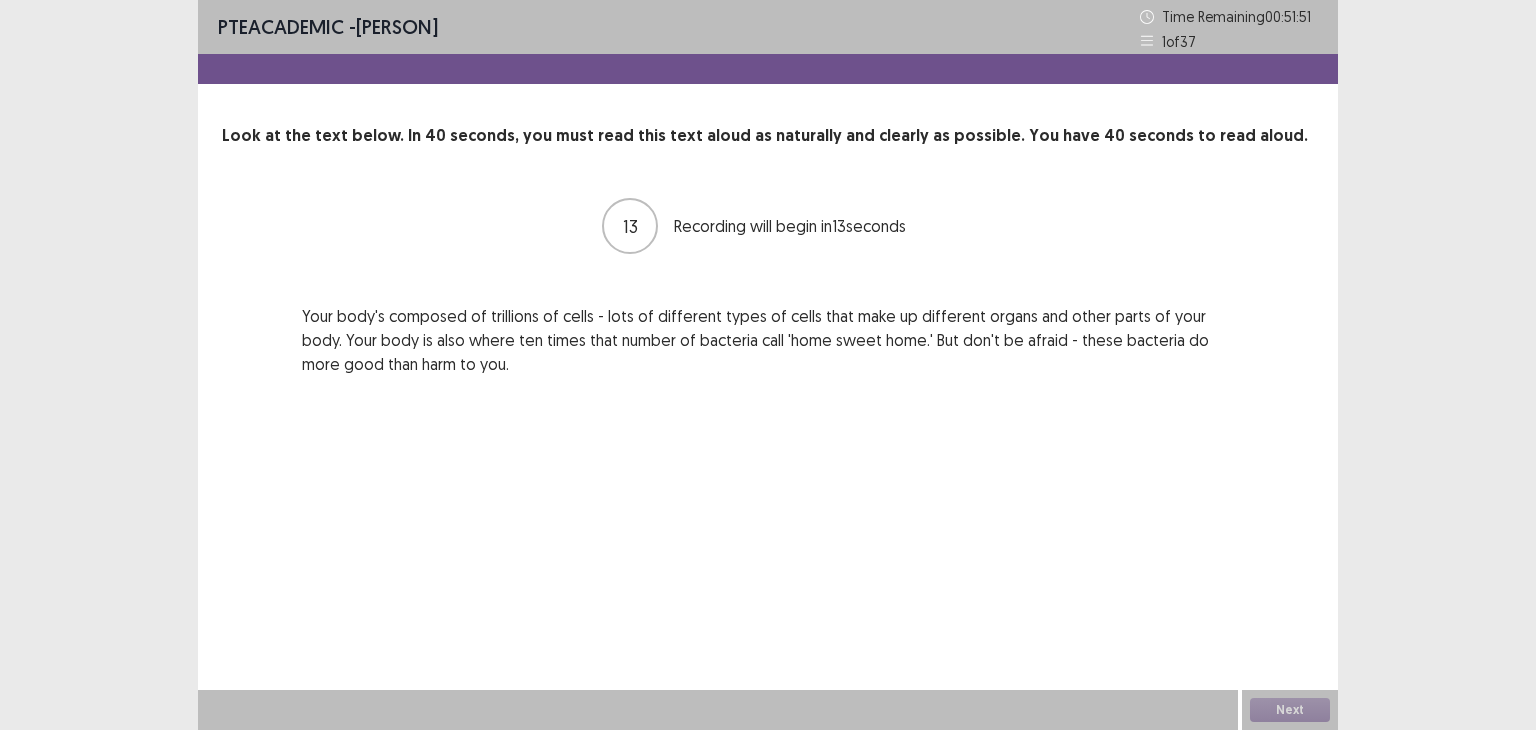 click on "Recording will begin in 13 seconds" at bounding box center (768, 226) 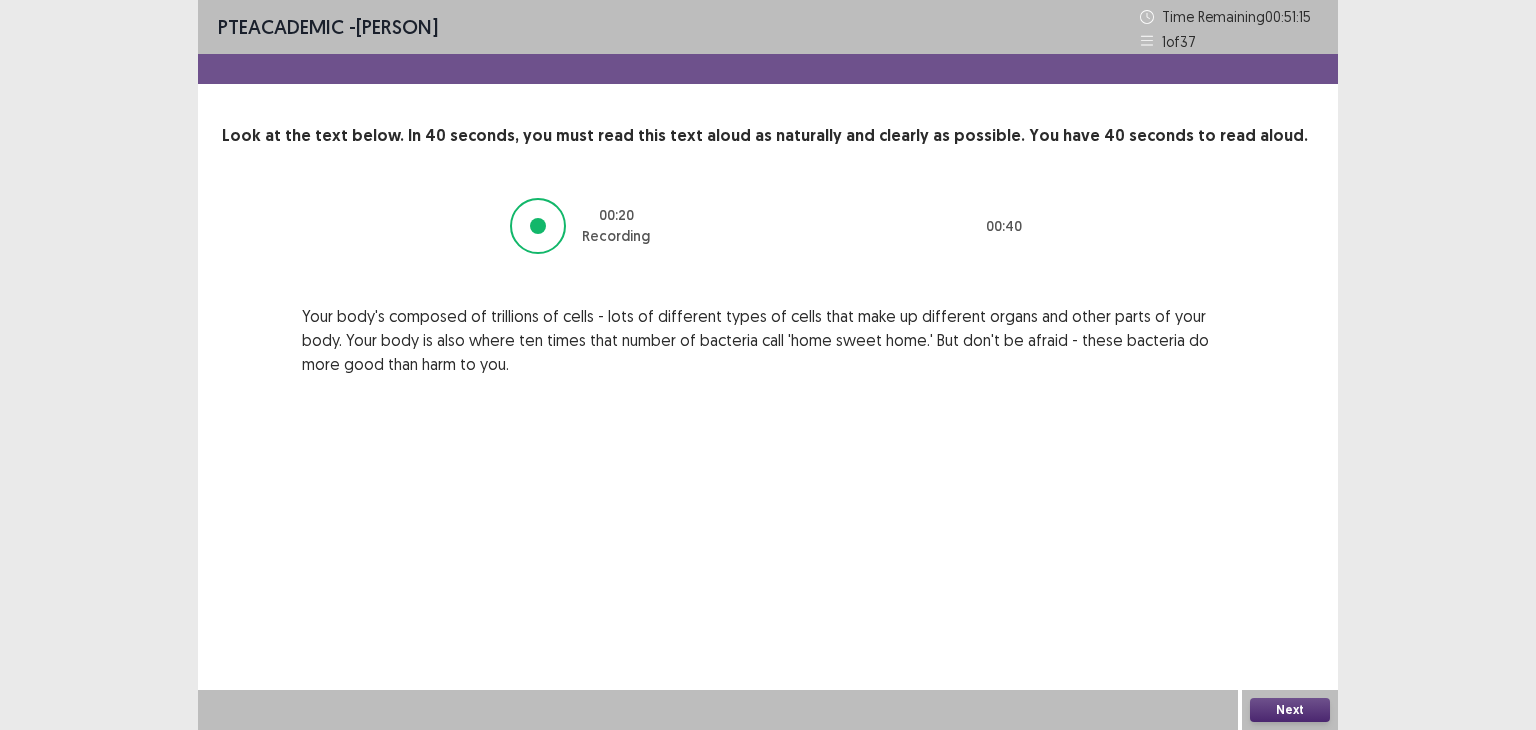 click on "Next" at bounding box center [1290, 710] 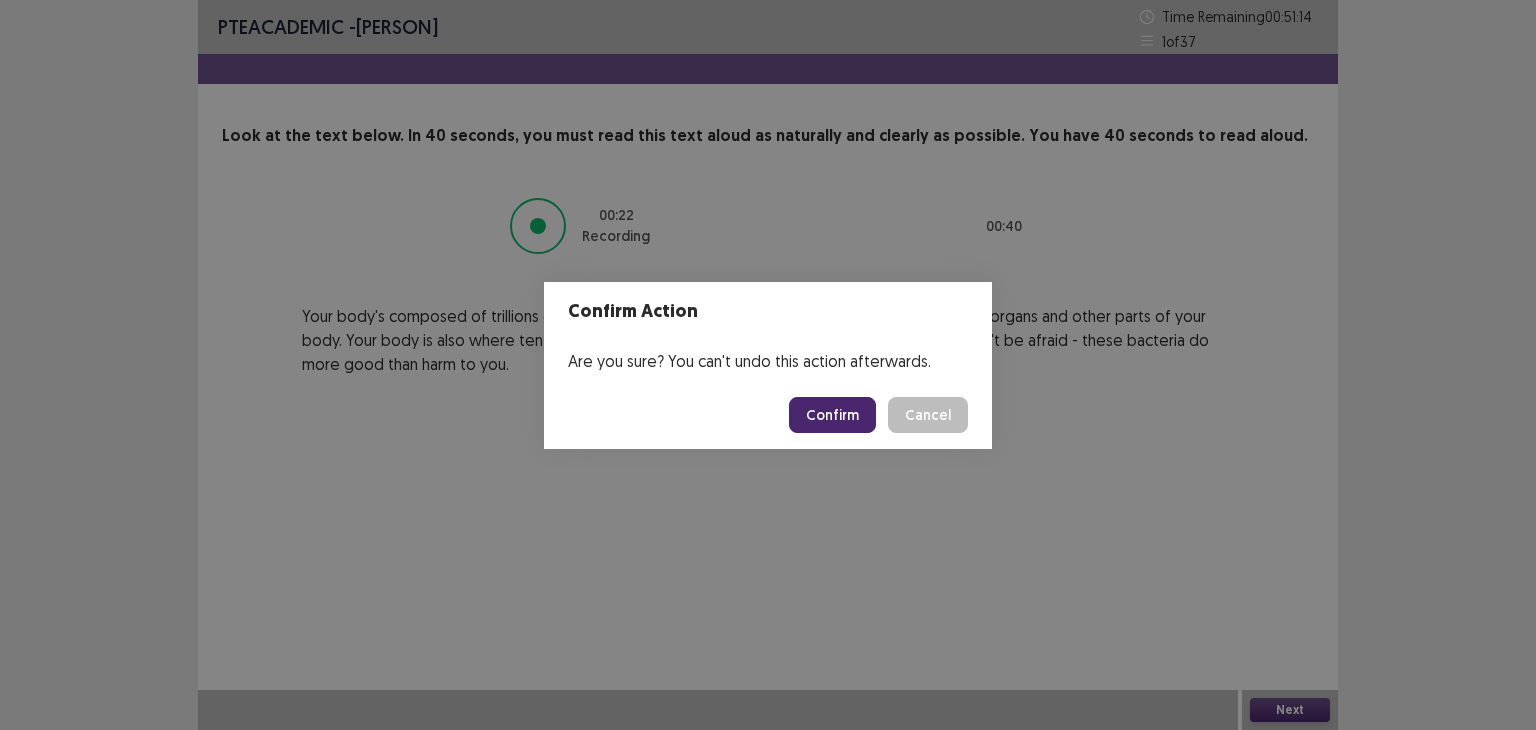 click on "Confirm" at bounding box center [832, 415] 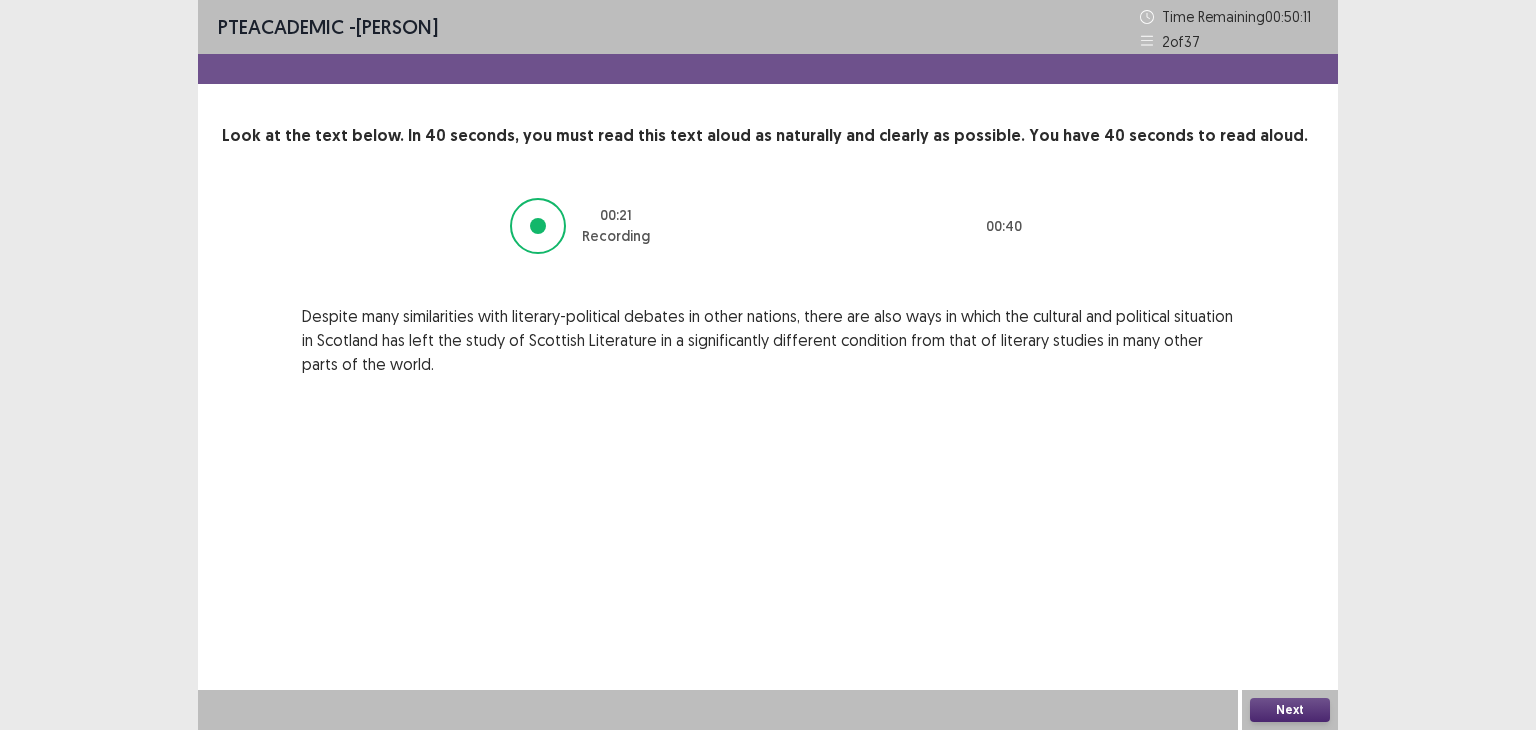 click on "Next" at bounding box center (1290, 710) 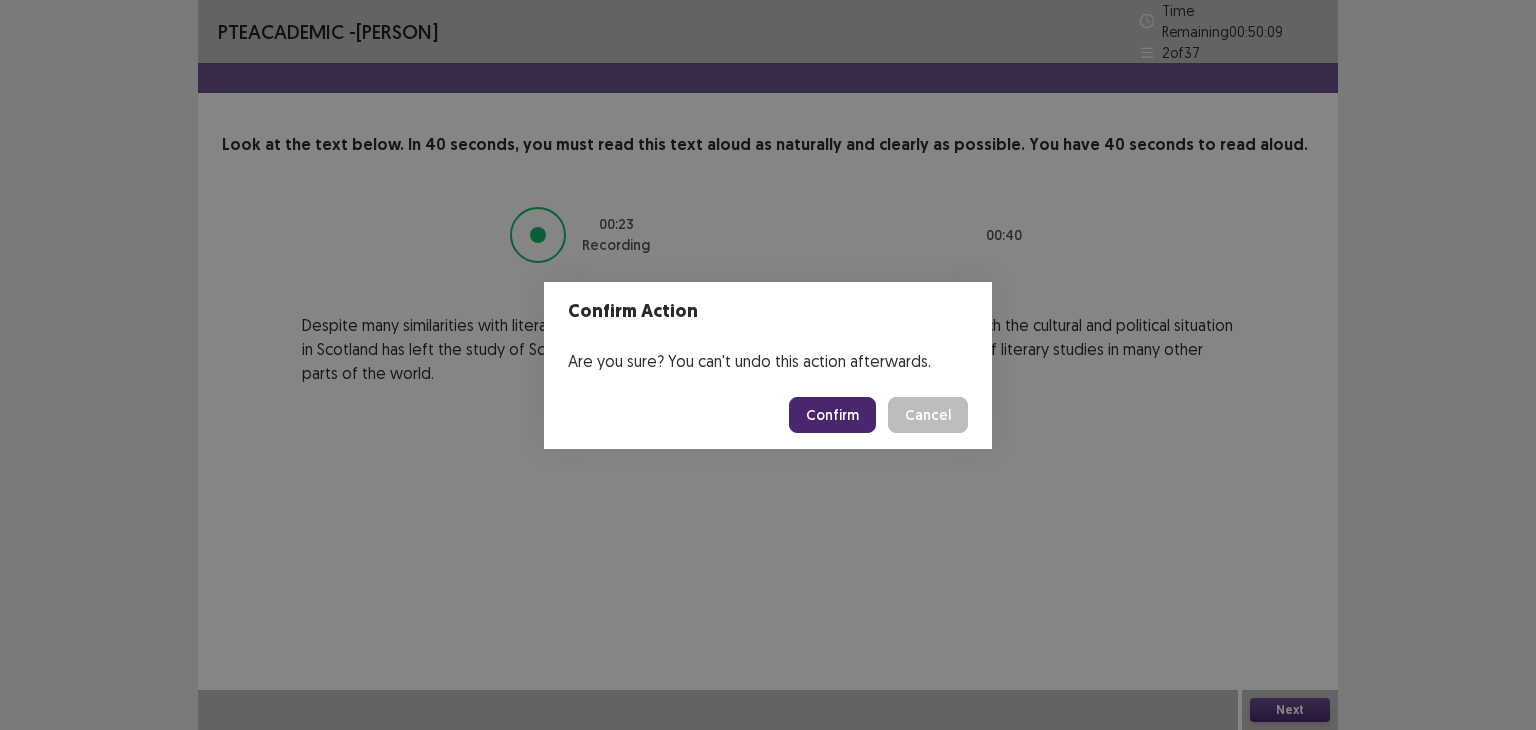 click on "Confirm" at bounding box center [832, 415] 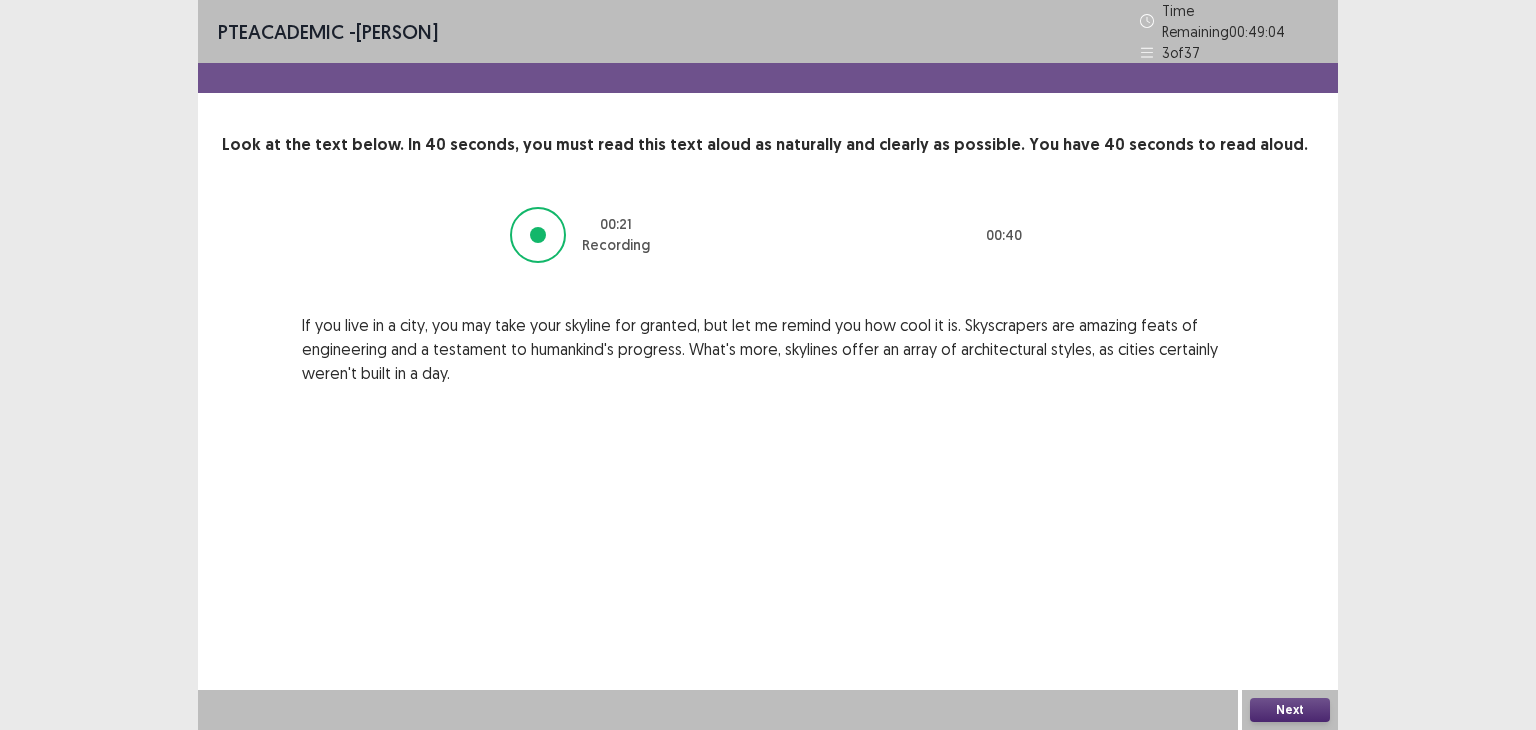 click on "Next" at bounding box center [1290, 710] 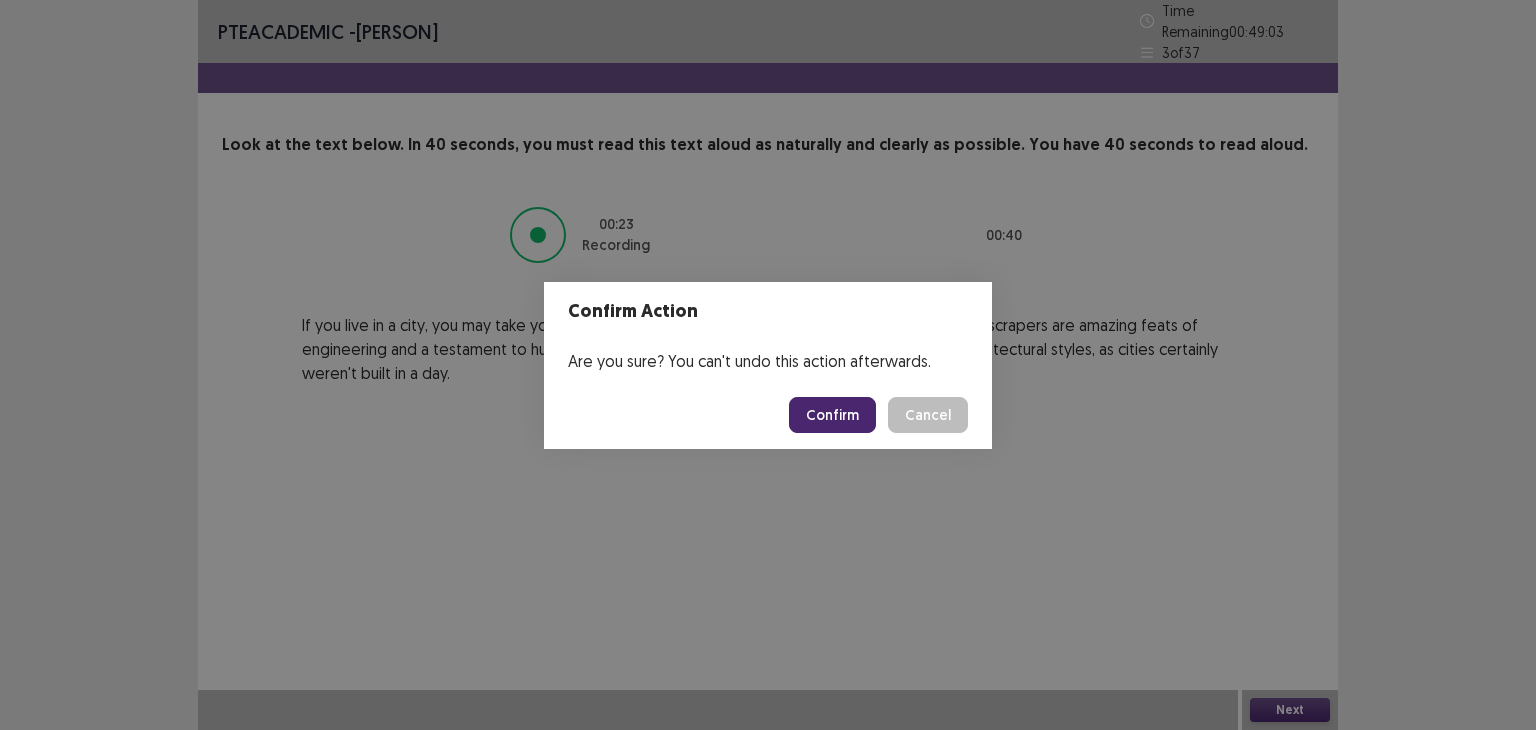 click on "Confirm" at bounding box center [832, 415] 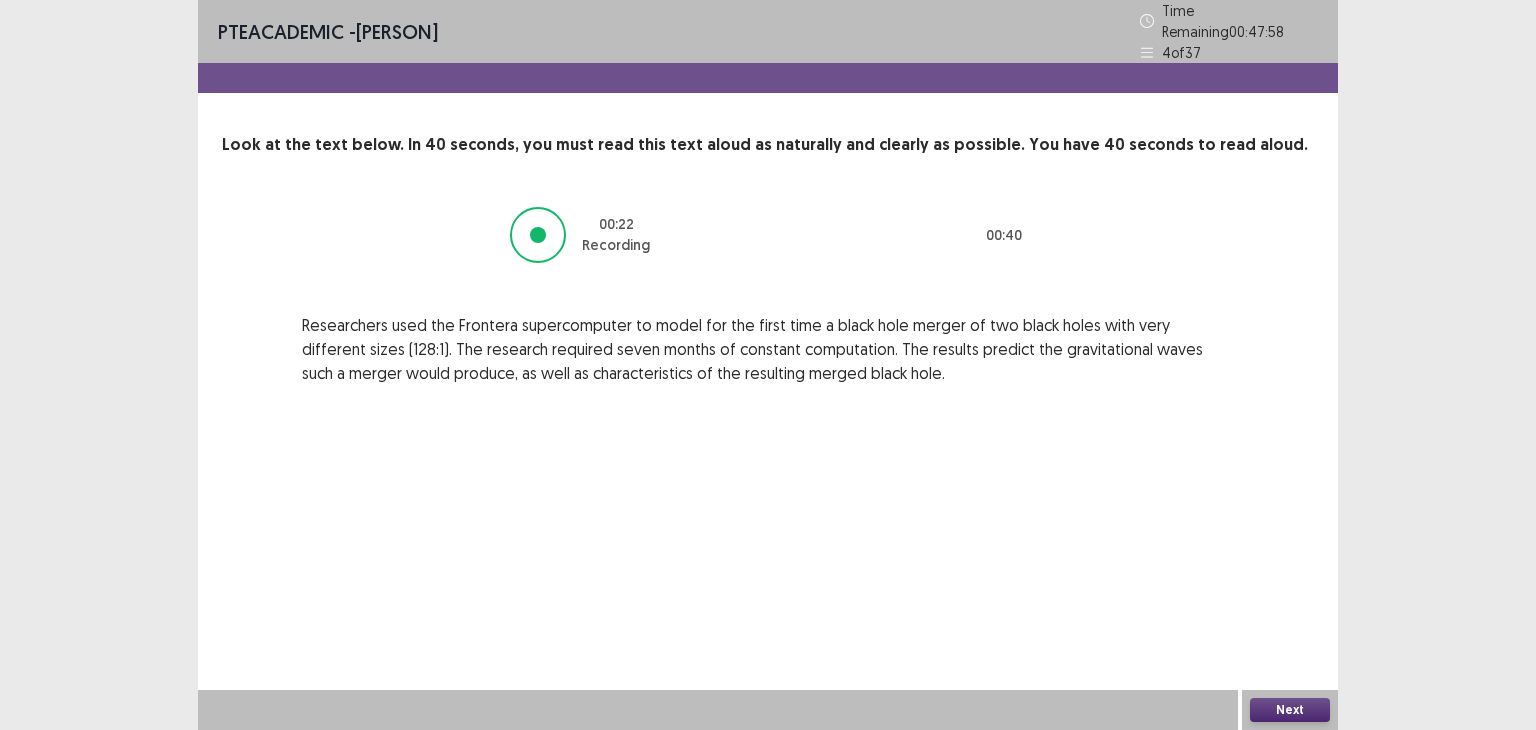 click on "Next" at bounding box center (1290, 710) 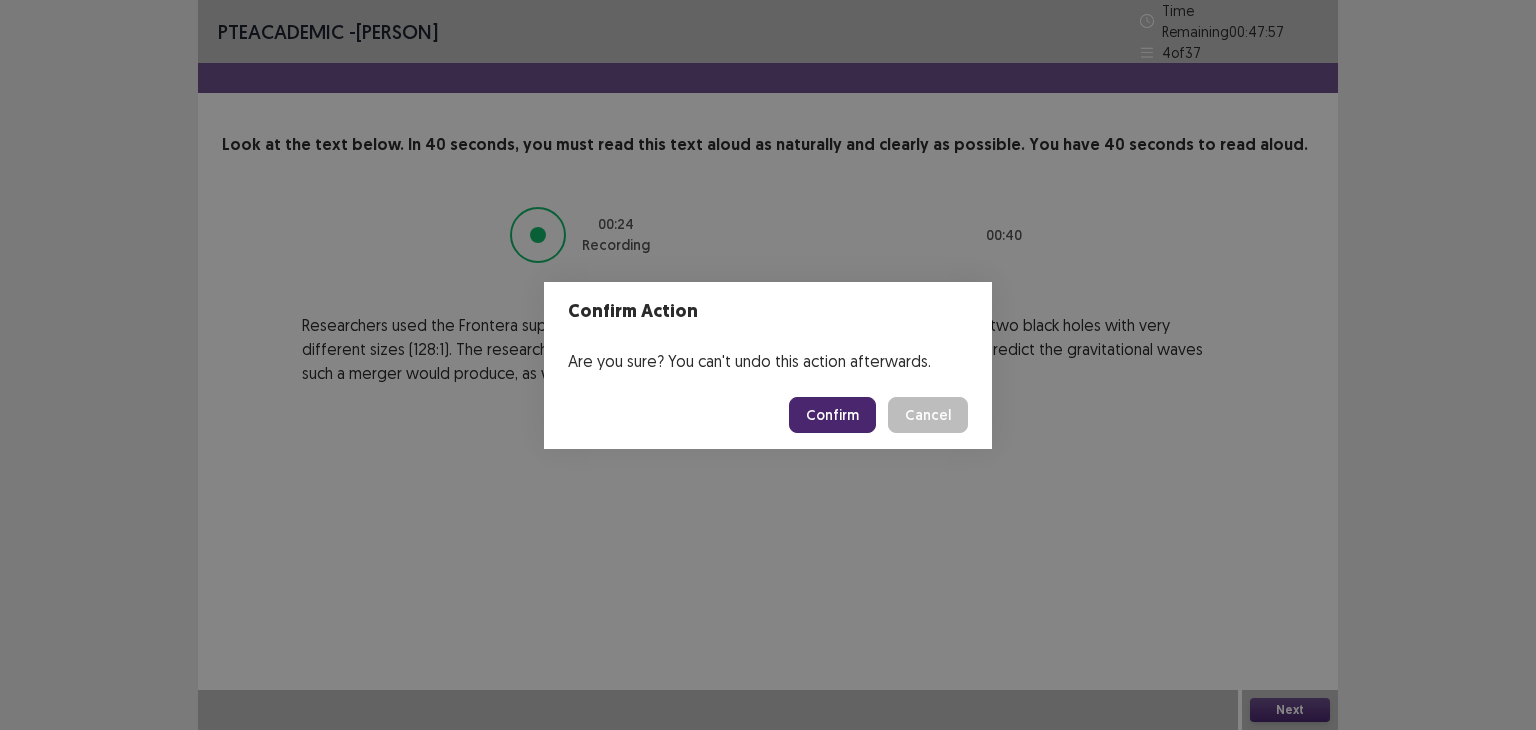 click on "Confirm" at bounding box center (832, 415) 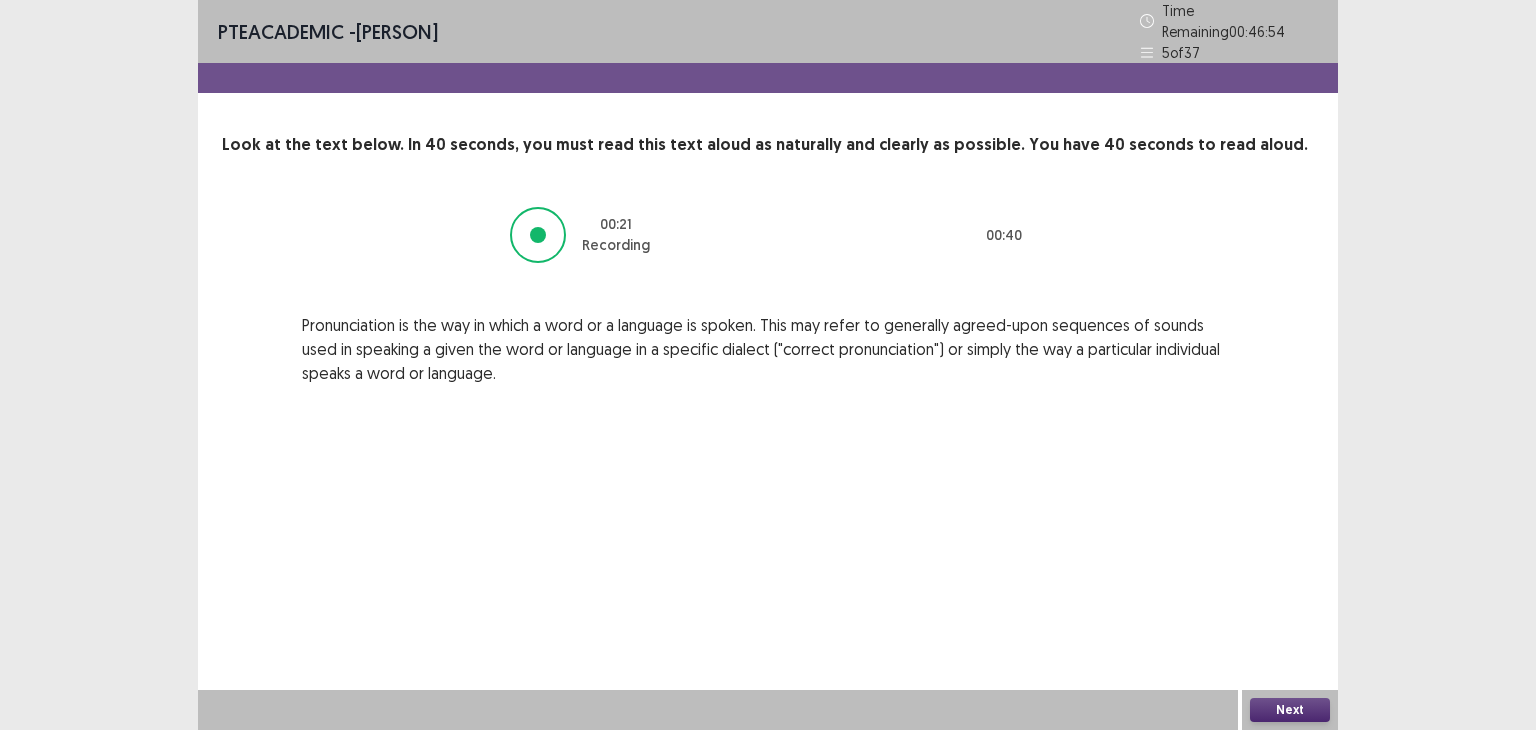 click on "Next" at bounding box center (1290, 710) 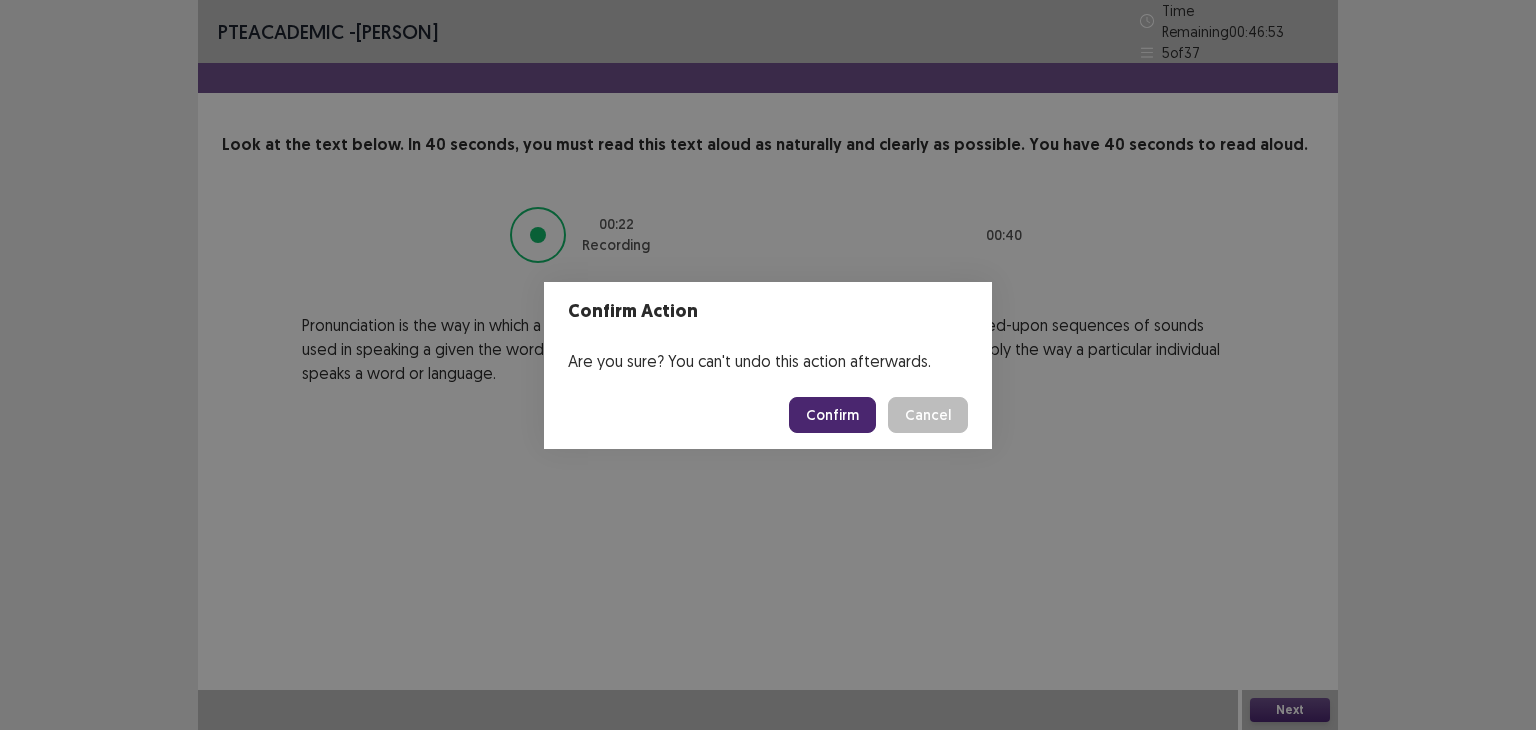 click on "Confirm" at bounding box center [832, 415] 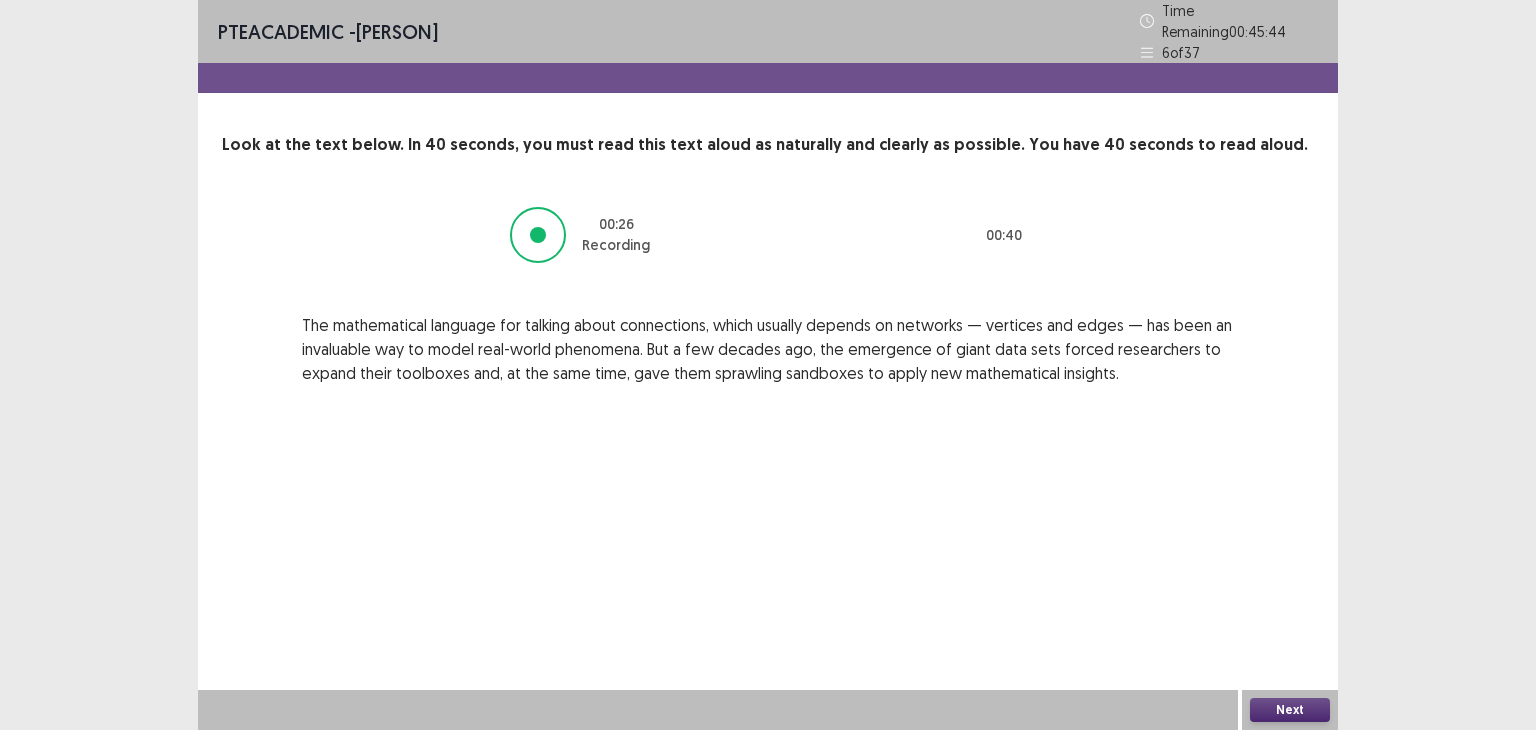 click on "Next" at bounding box center (1290, 710) 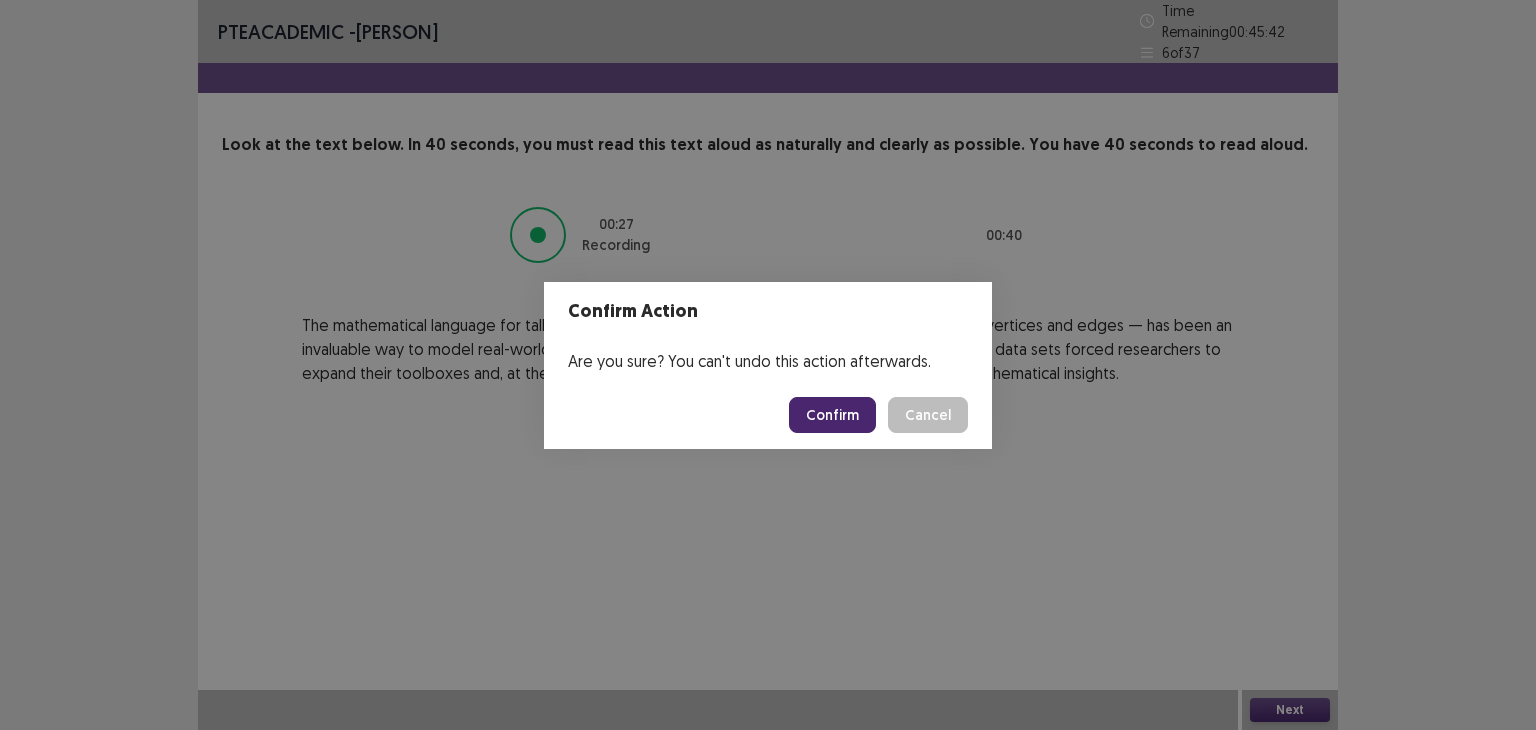 click on "Confirm" at bounding box center (832, 415) 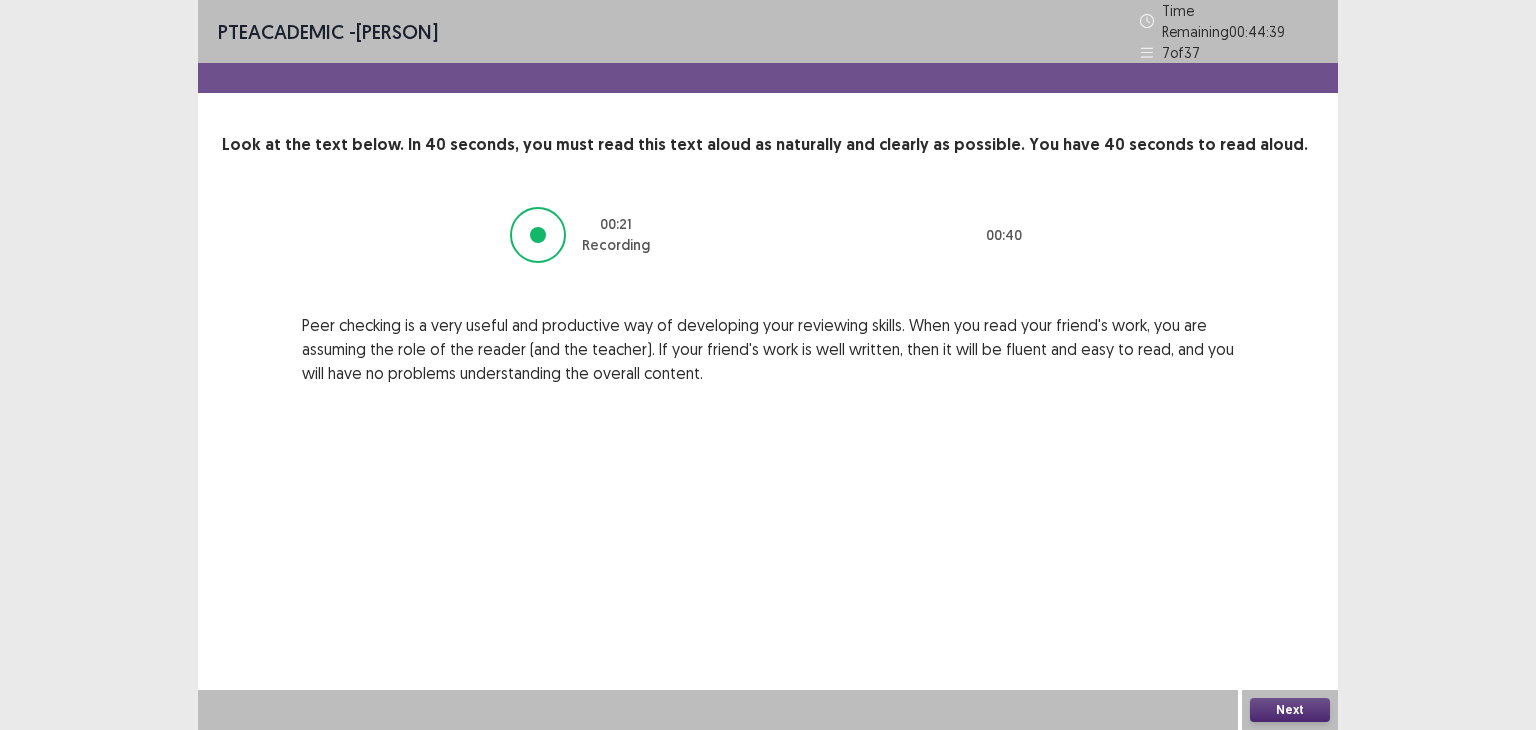click on "Next" at bounding box center (1290, 710) 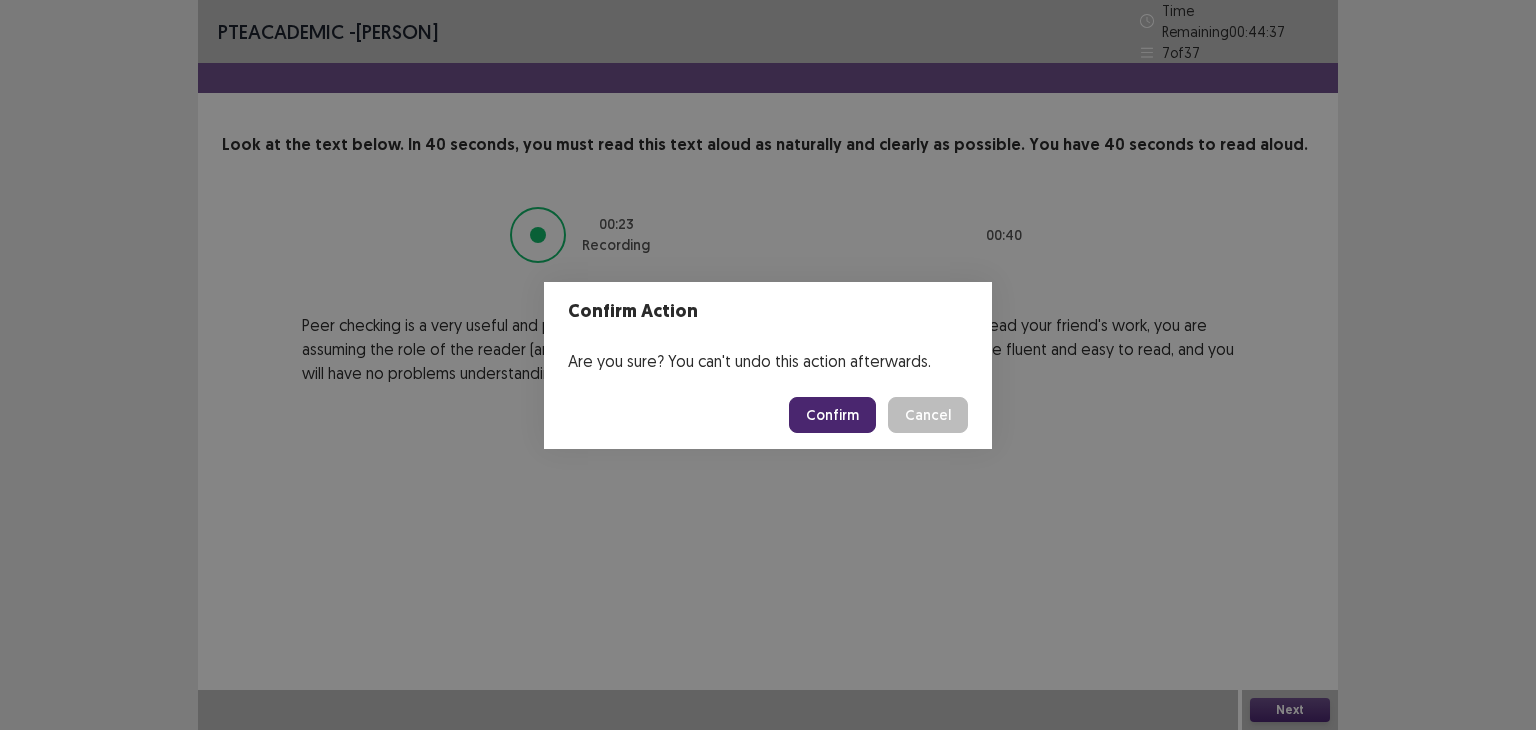 click on "Confirm" at bounding box center [832, 415] 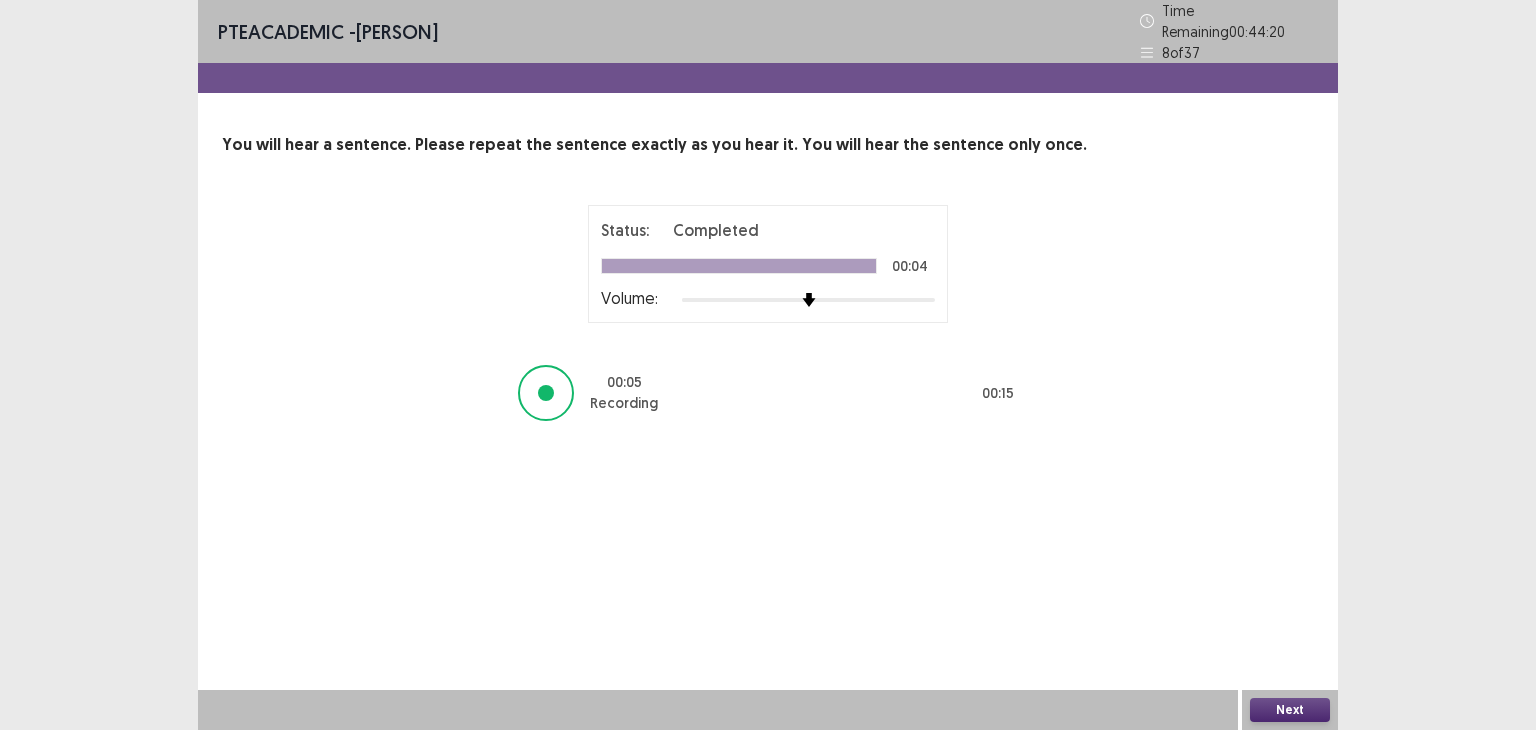click on "Next" at bounding box center (1290, 710) 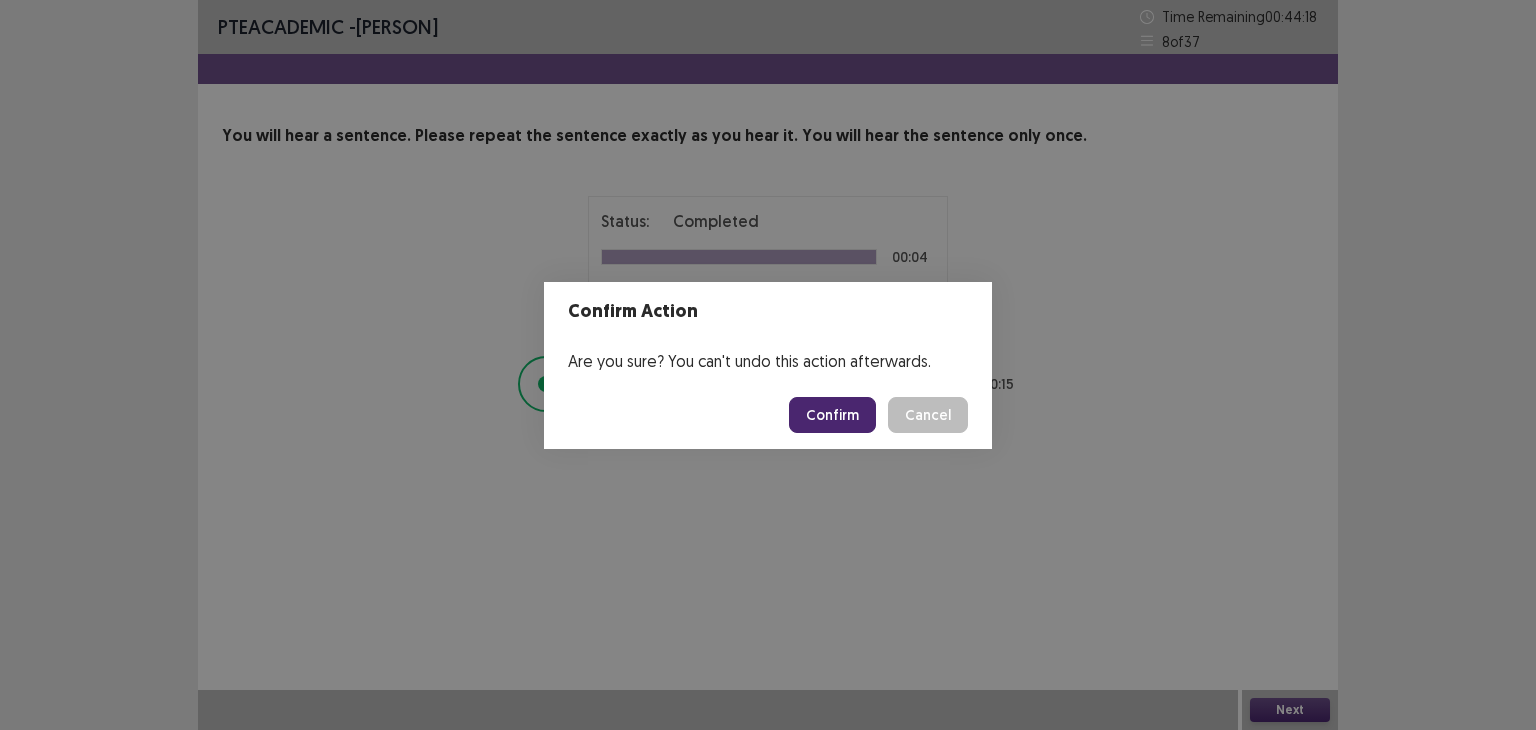 click on "Confirm" at bounding box center [832, 415] 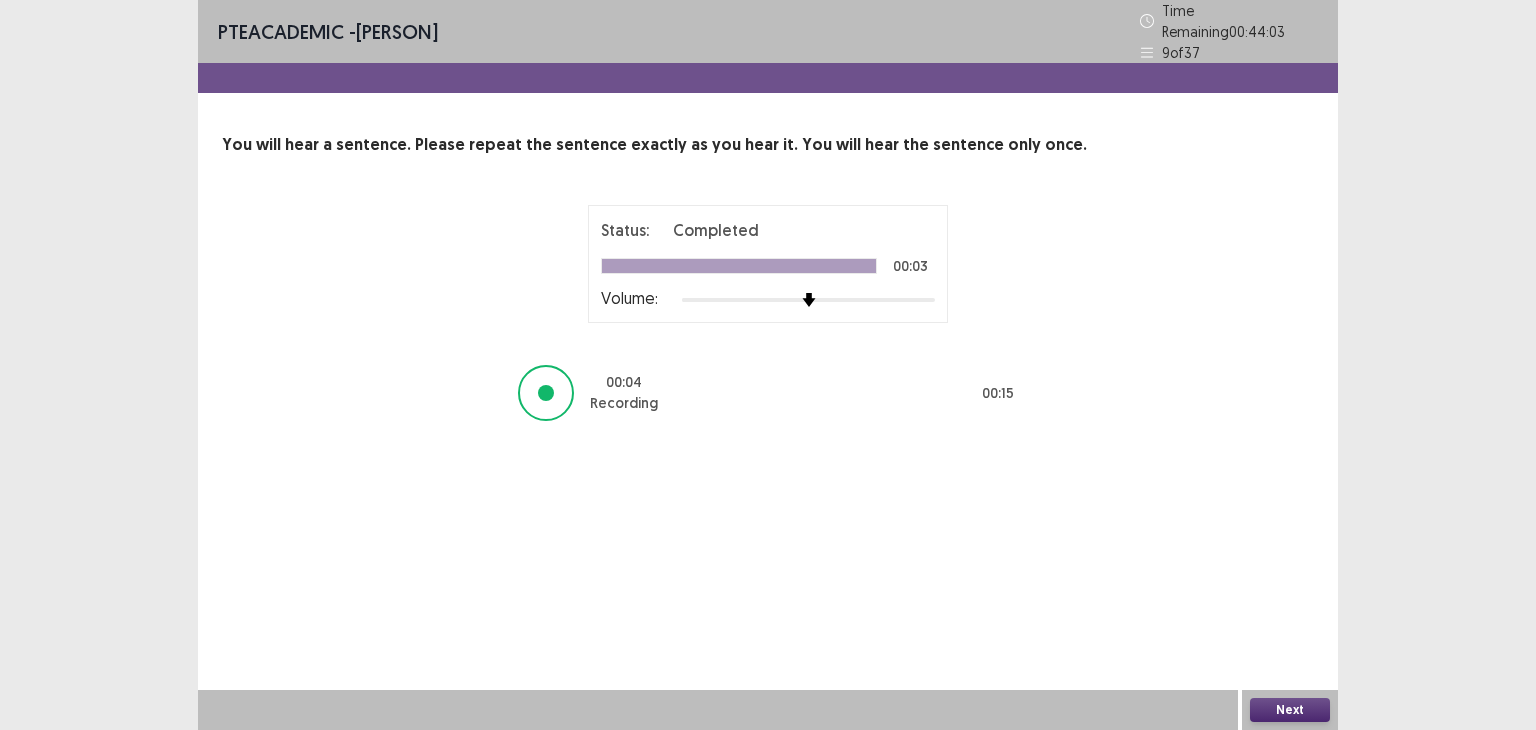 click on "Next" at bounding box center (1290, 710) 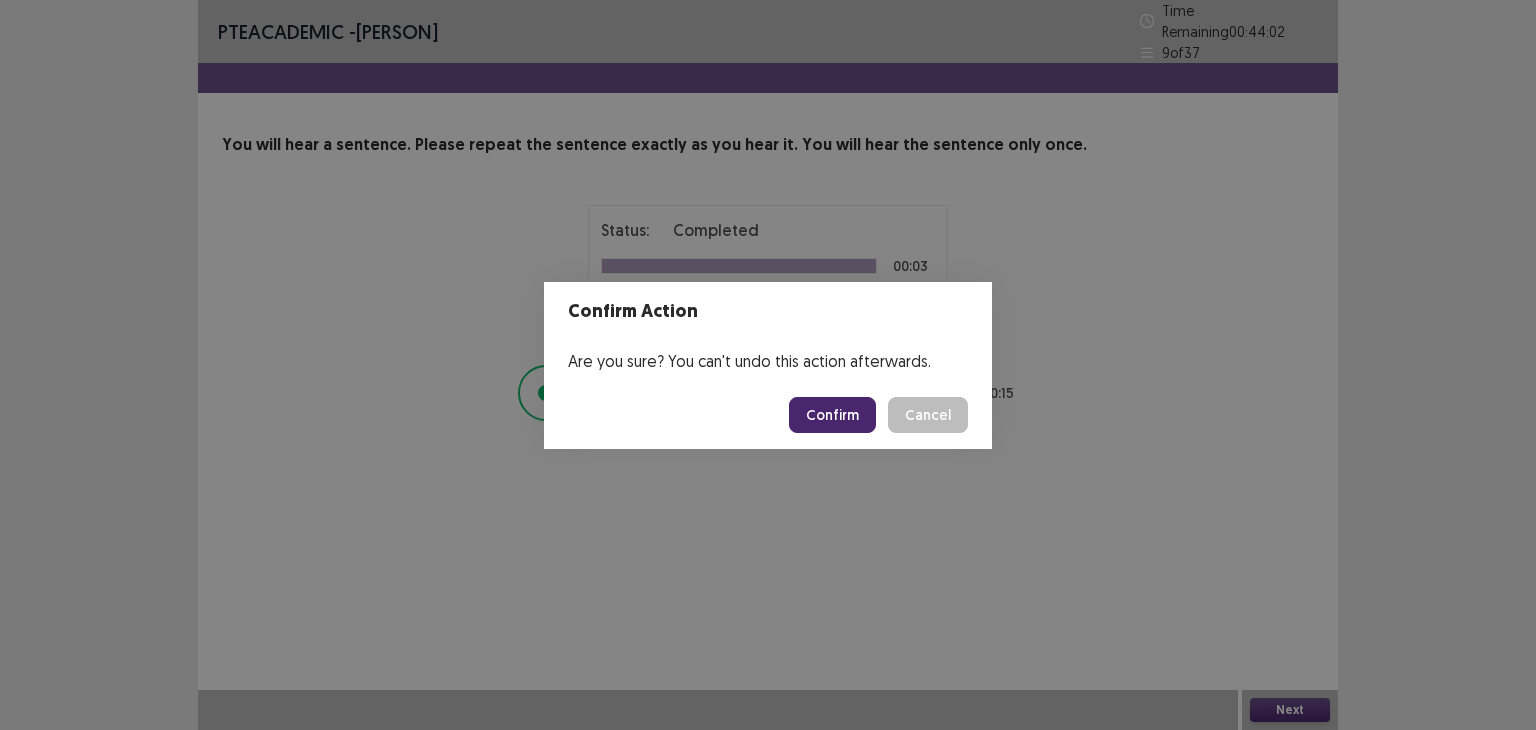 click on "Confirm" at bounding box center [832, 415] 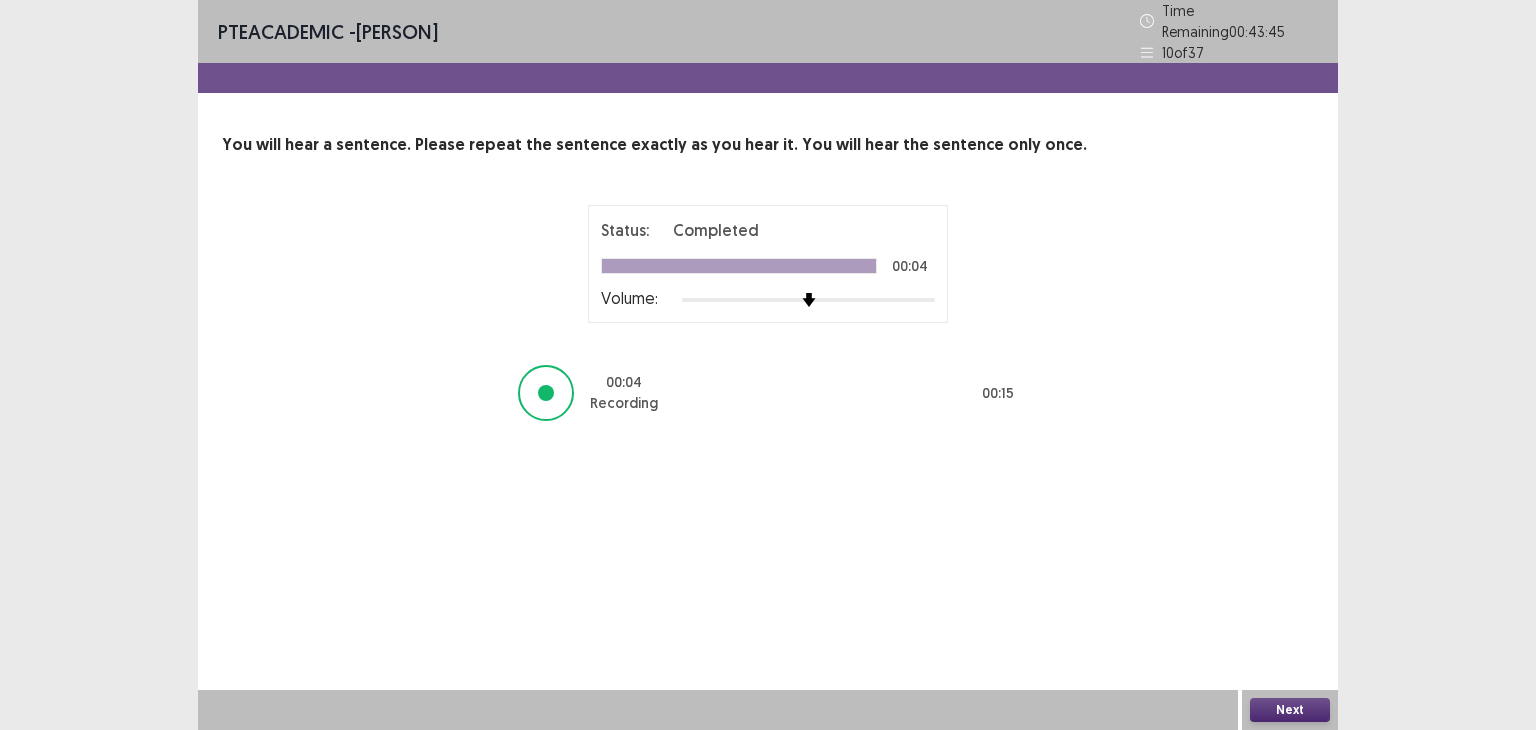 click on "Next" at bounding box center (1290, 710) 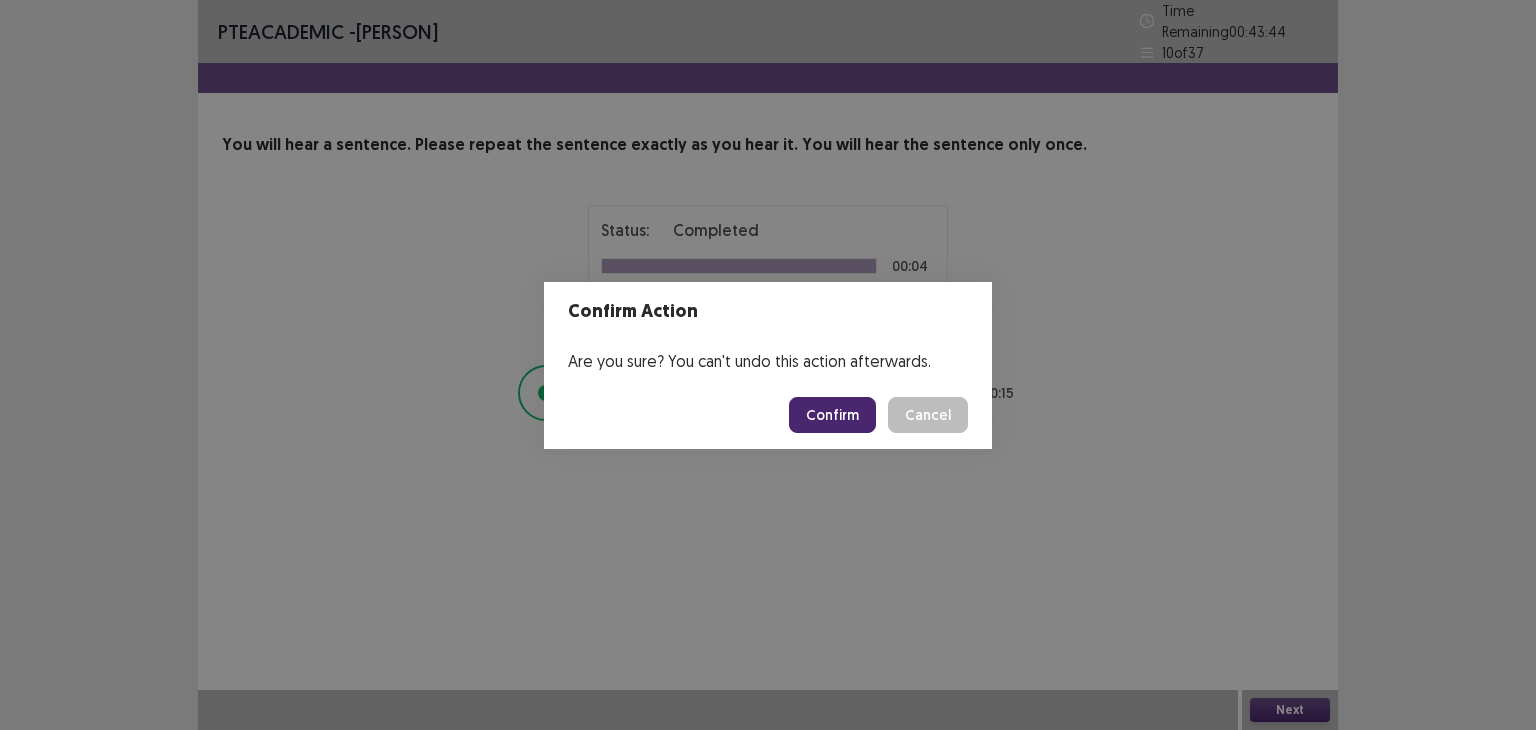 click on "Confirm" at bounding box center [832, 415] 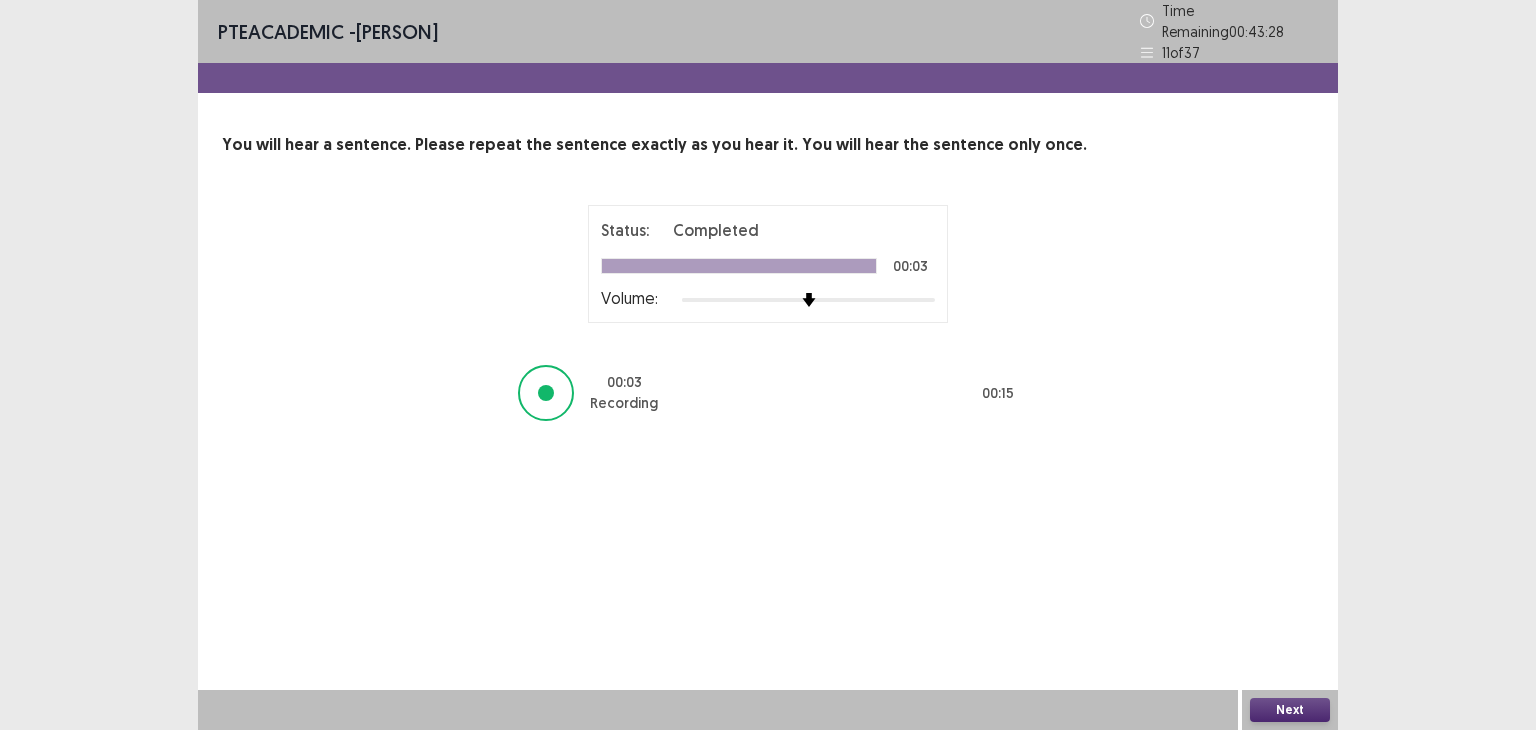 click on "Next" at bounding box center [1290, 710] 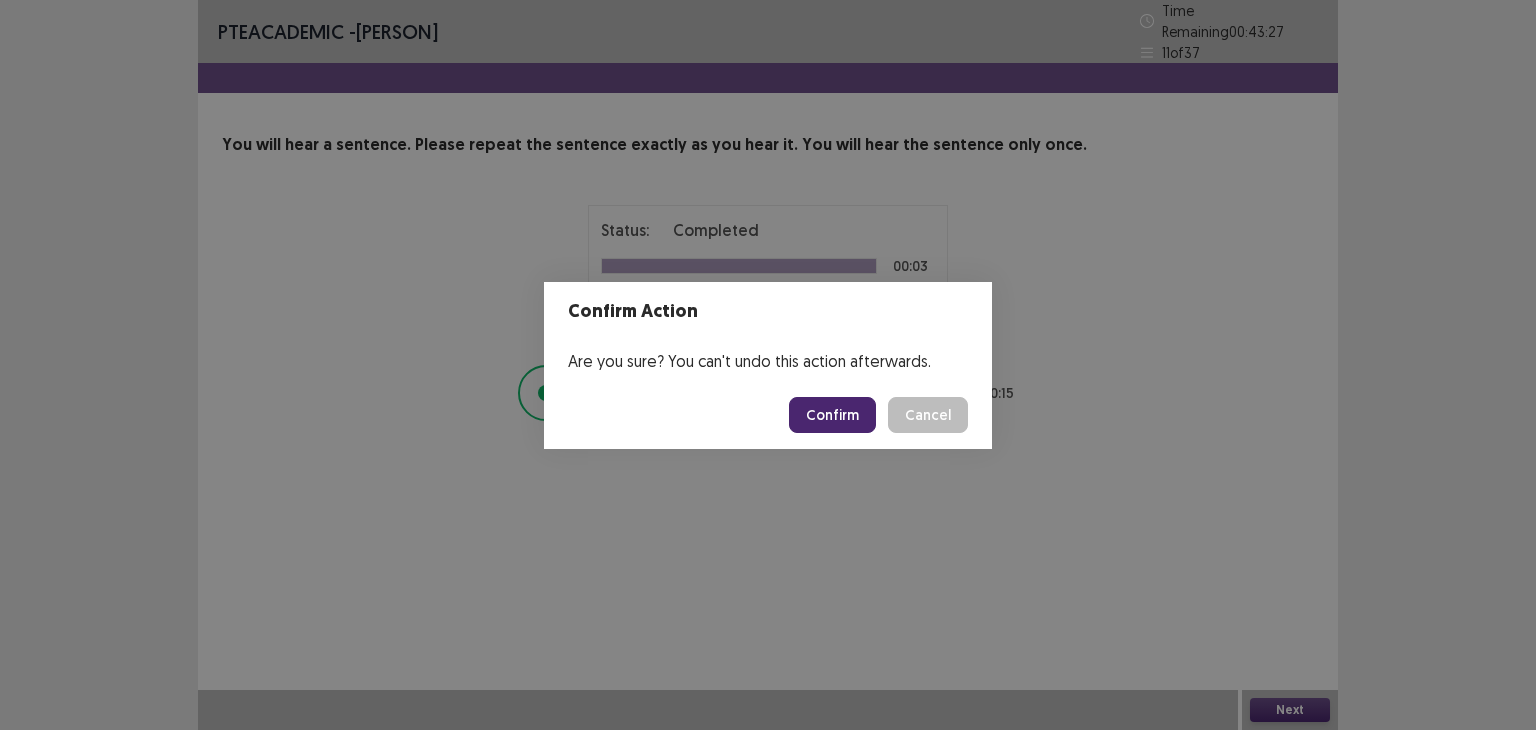 click on "Confirm" at bounding box center (832, 415) 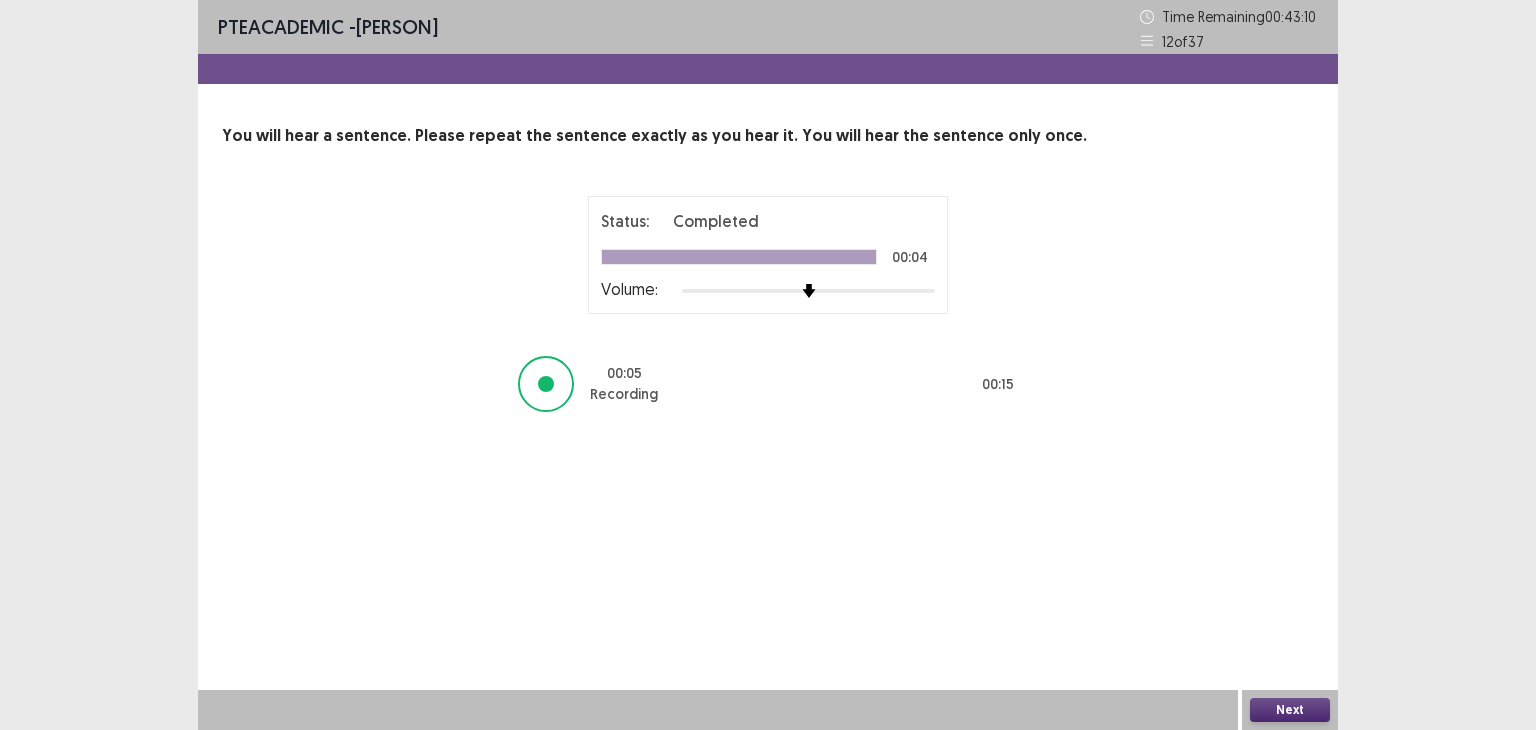 click on "Next" at bounding box center (1290, 710) 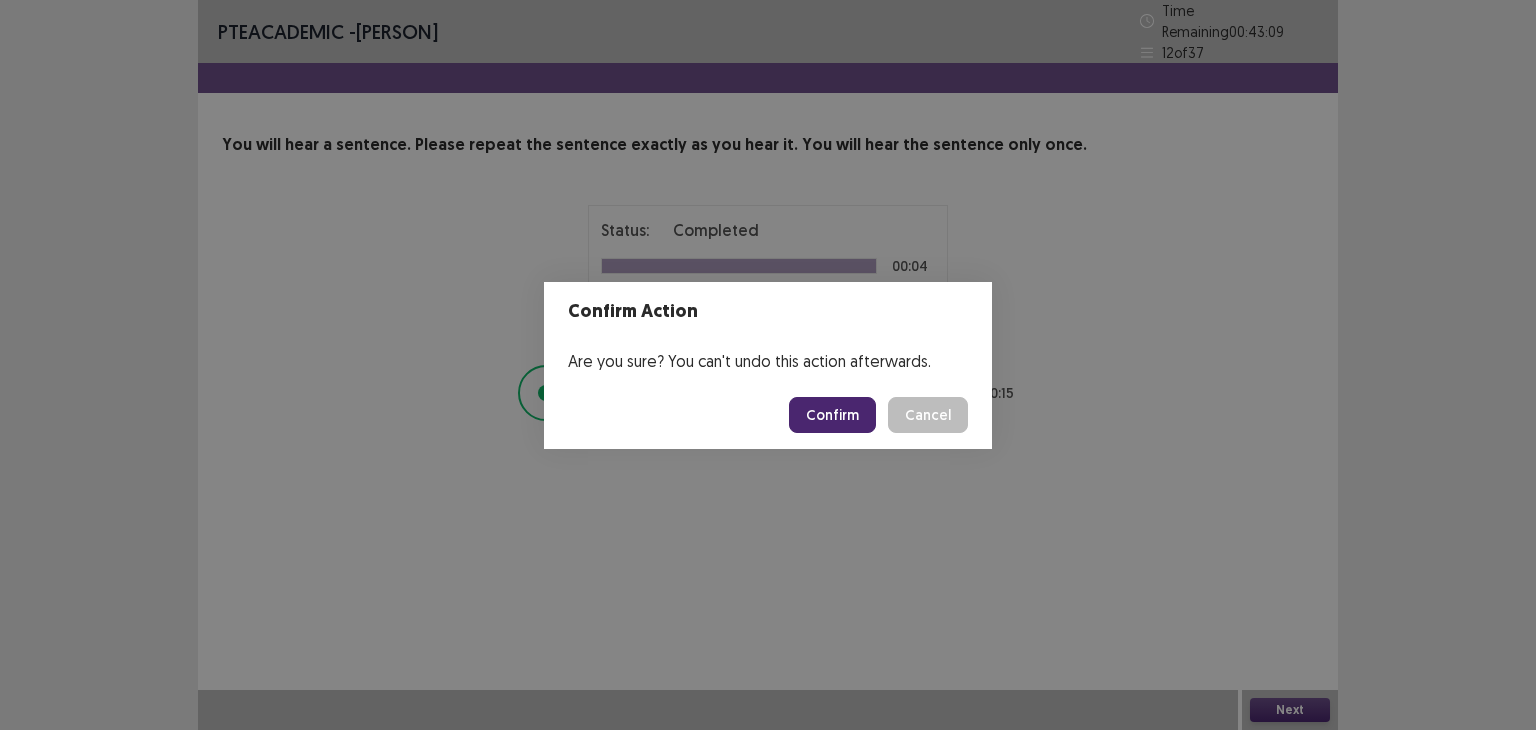 click on "Confirm" at bounding box center (832, 415) 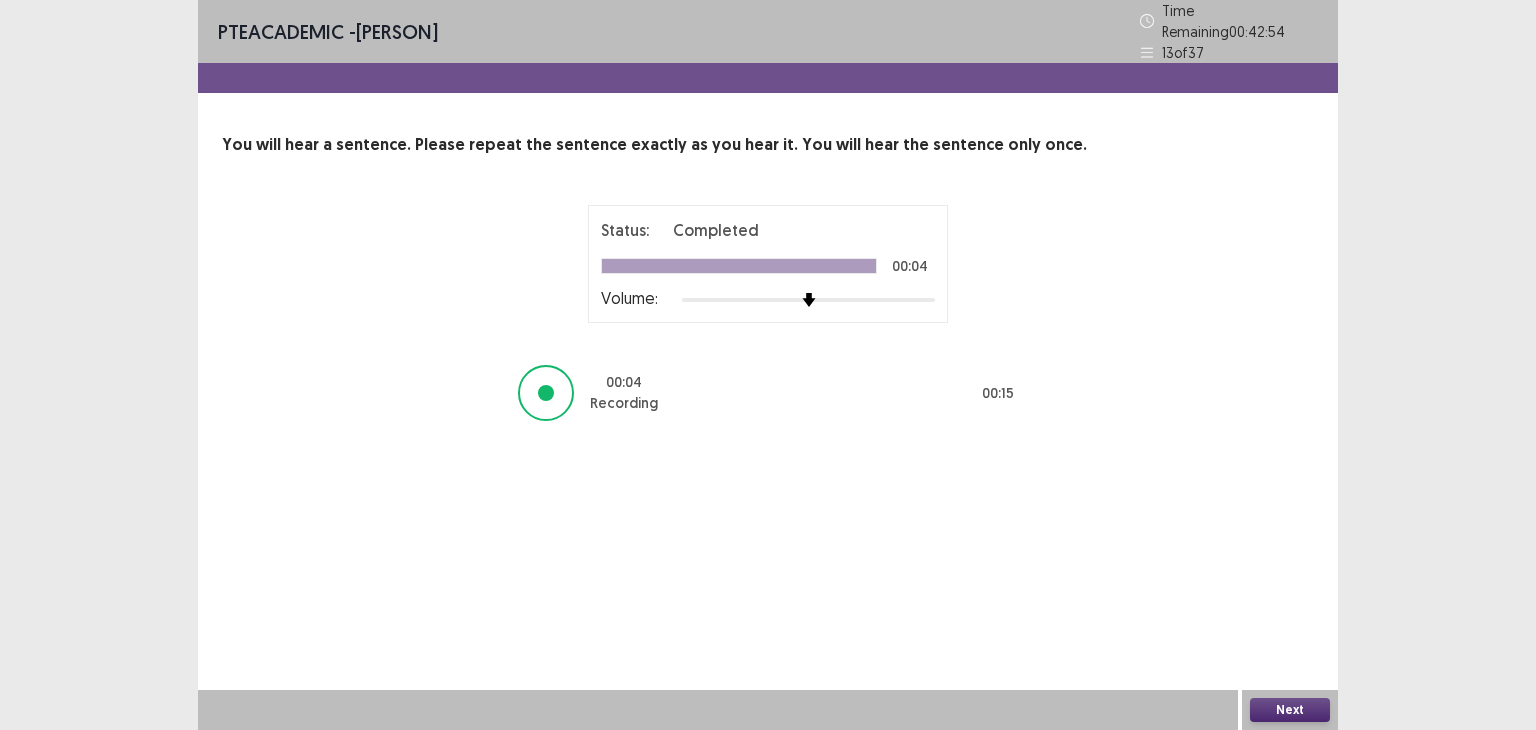 click on "Next" at bounding box center [1290, 710] 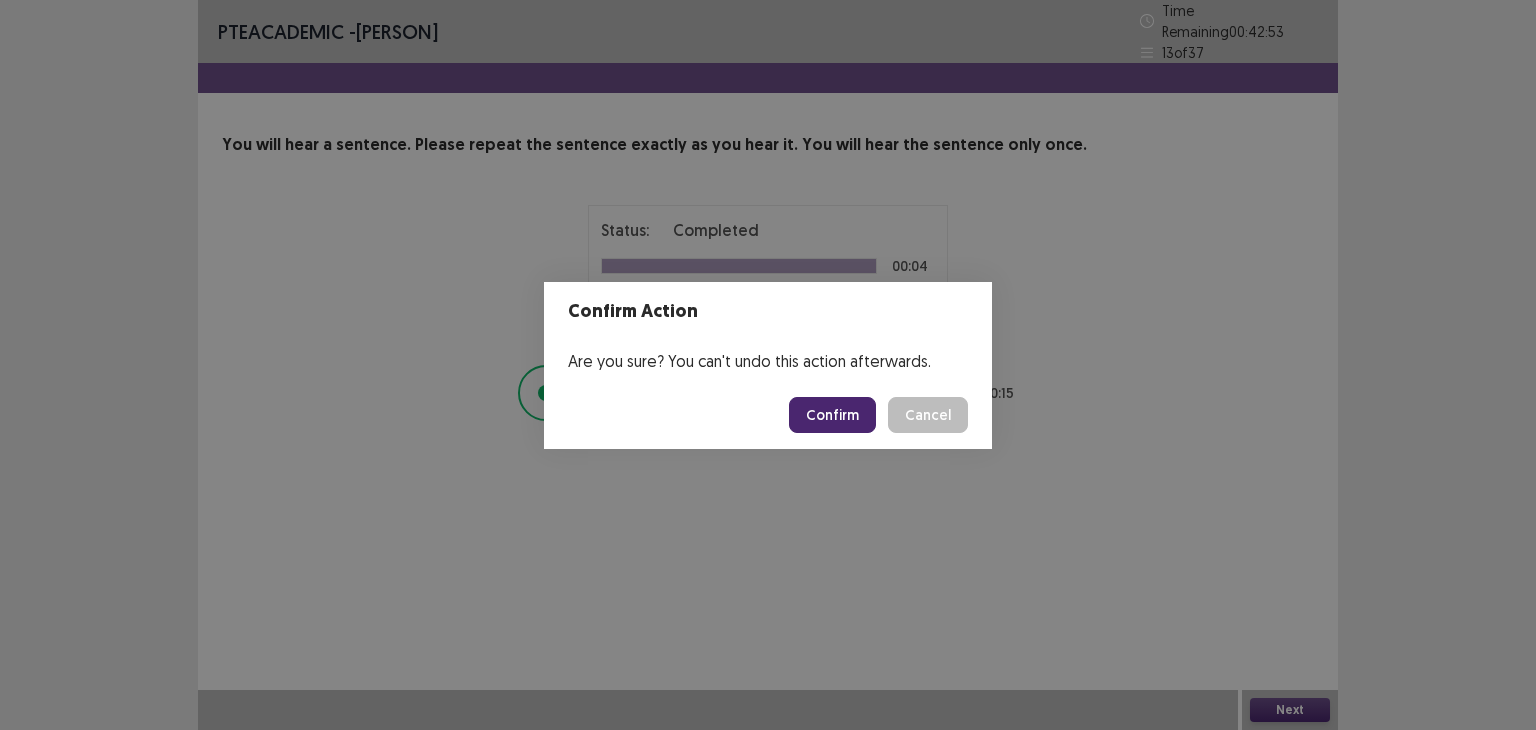 click on "Confirm" at bounding box center [832, 415] 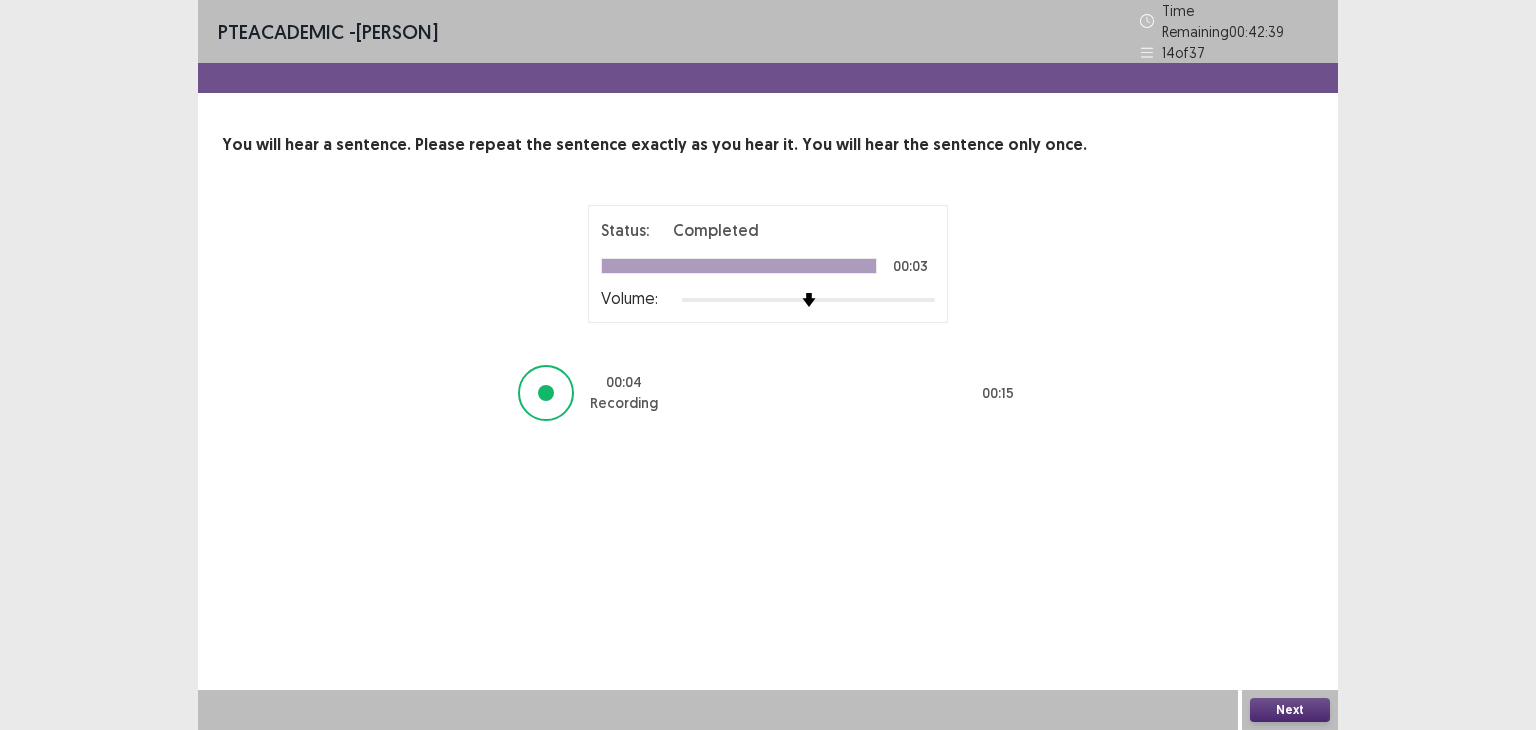 click on "Next" at bounding box center (1290, 710) 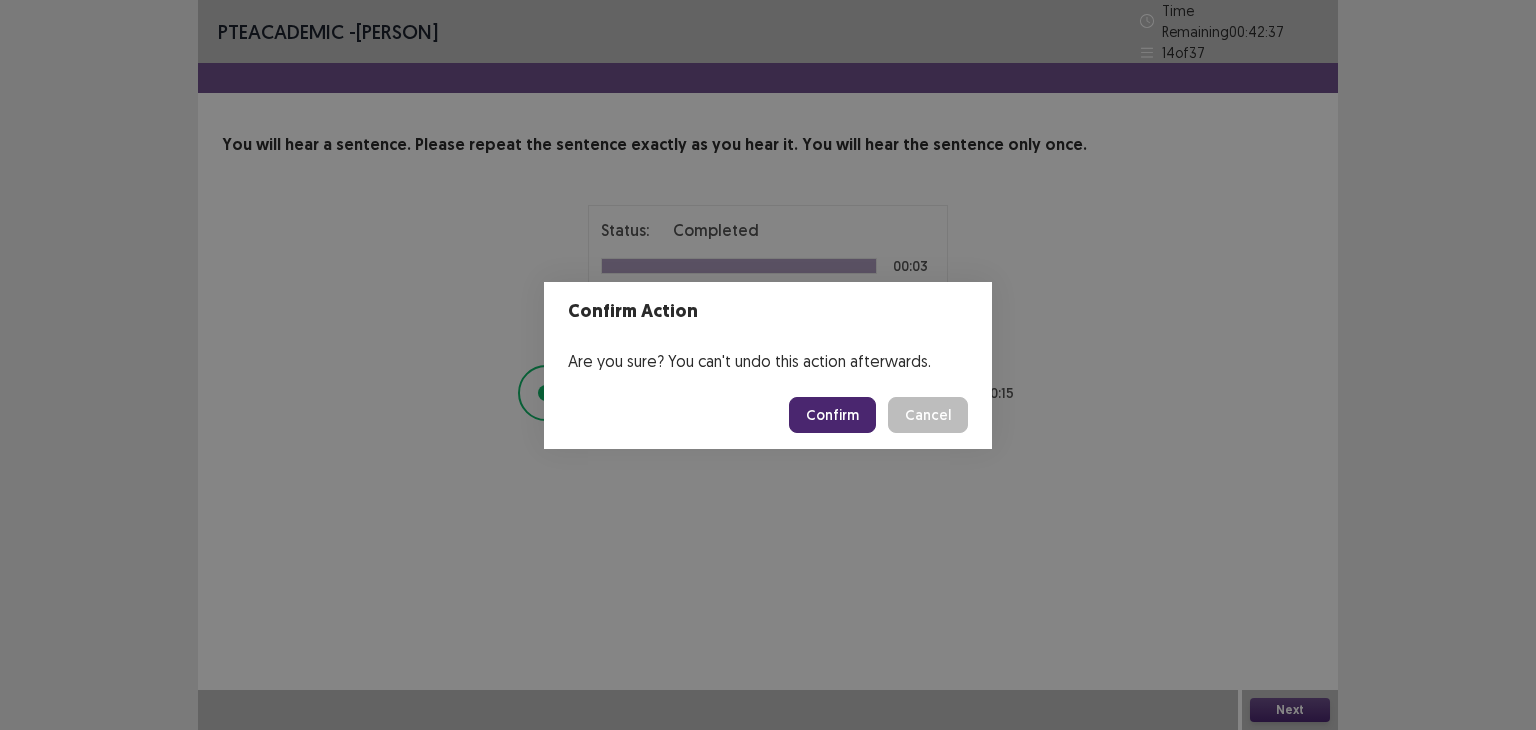 click on "Confirm" at bounding box center (832, 415) 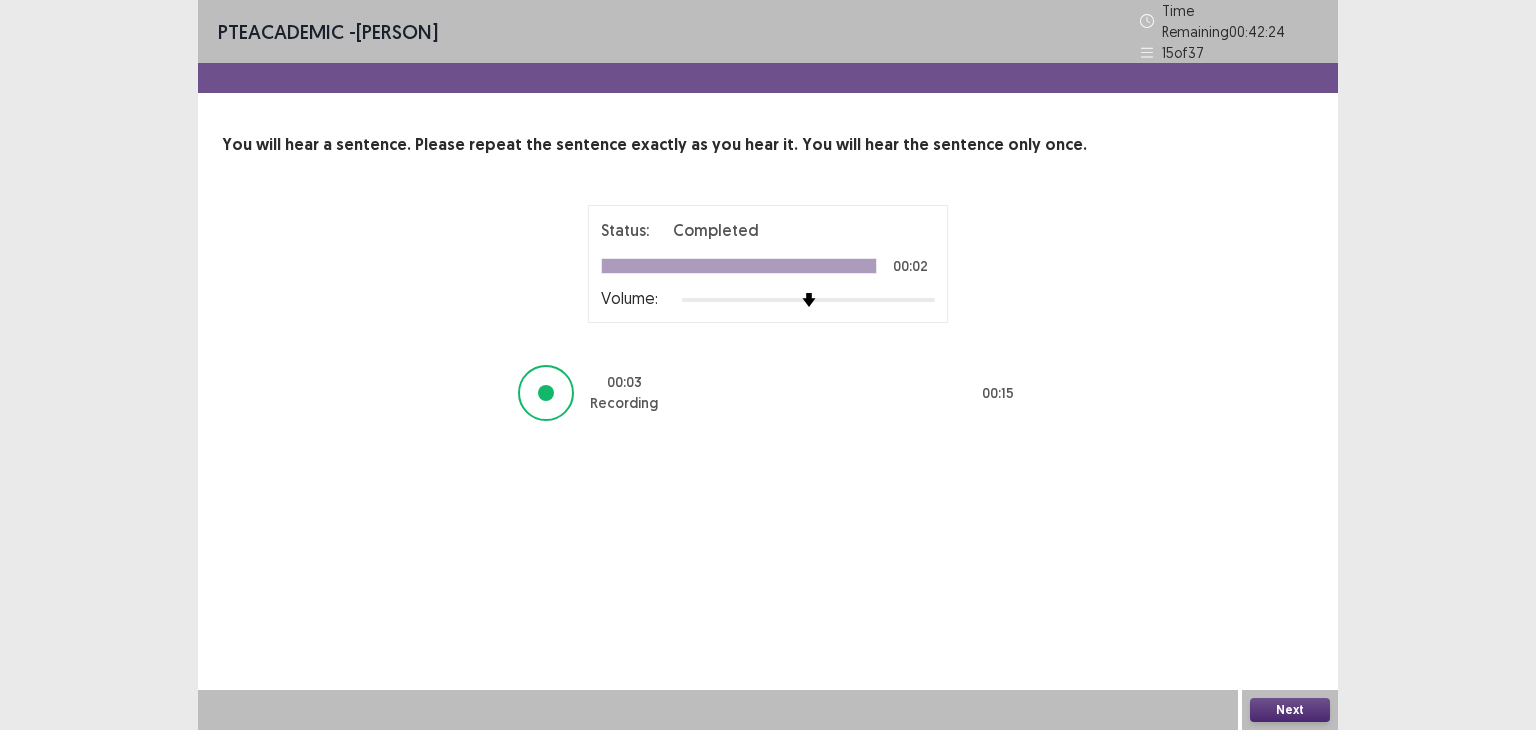 click on "Next" at bounding box center [1290, 710] 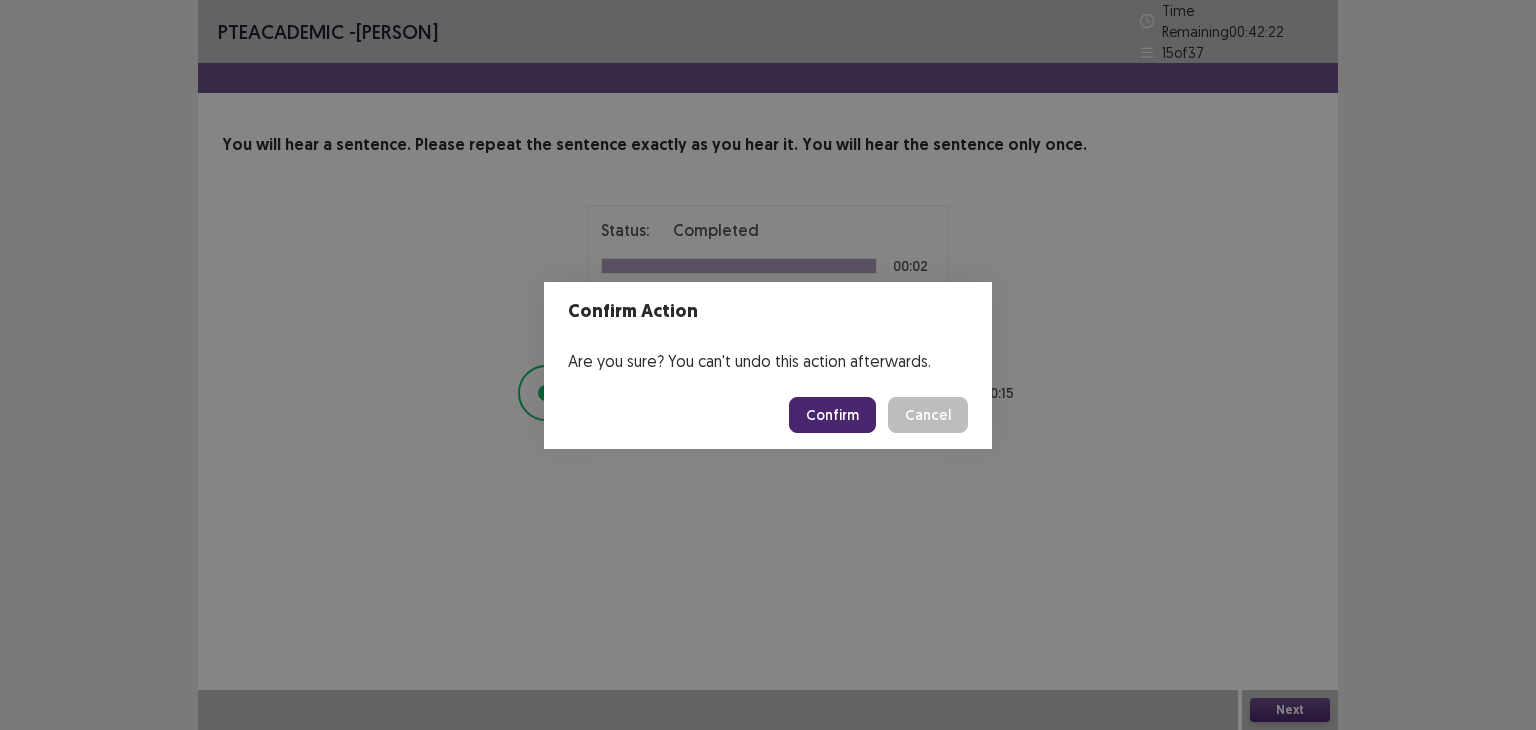 click on "Confirm" at bounding box center (832, 415) 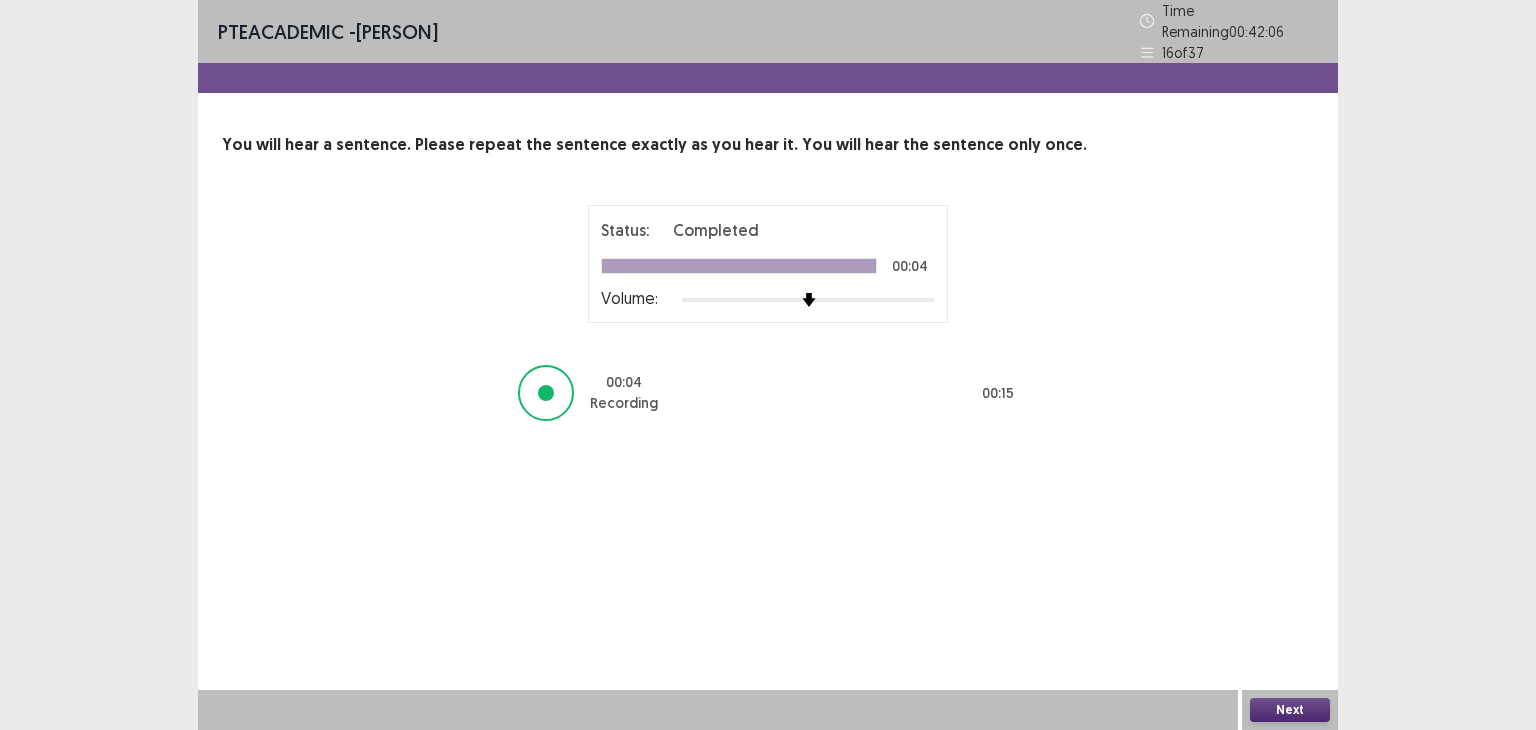 click on "Next" at bounding box center [1290, 710] 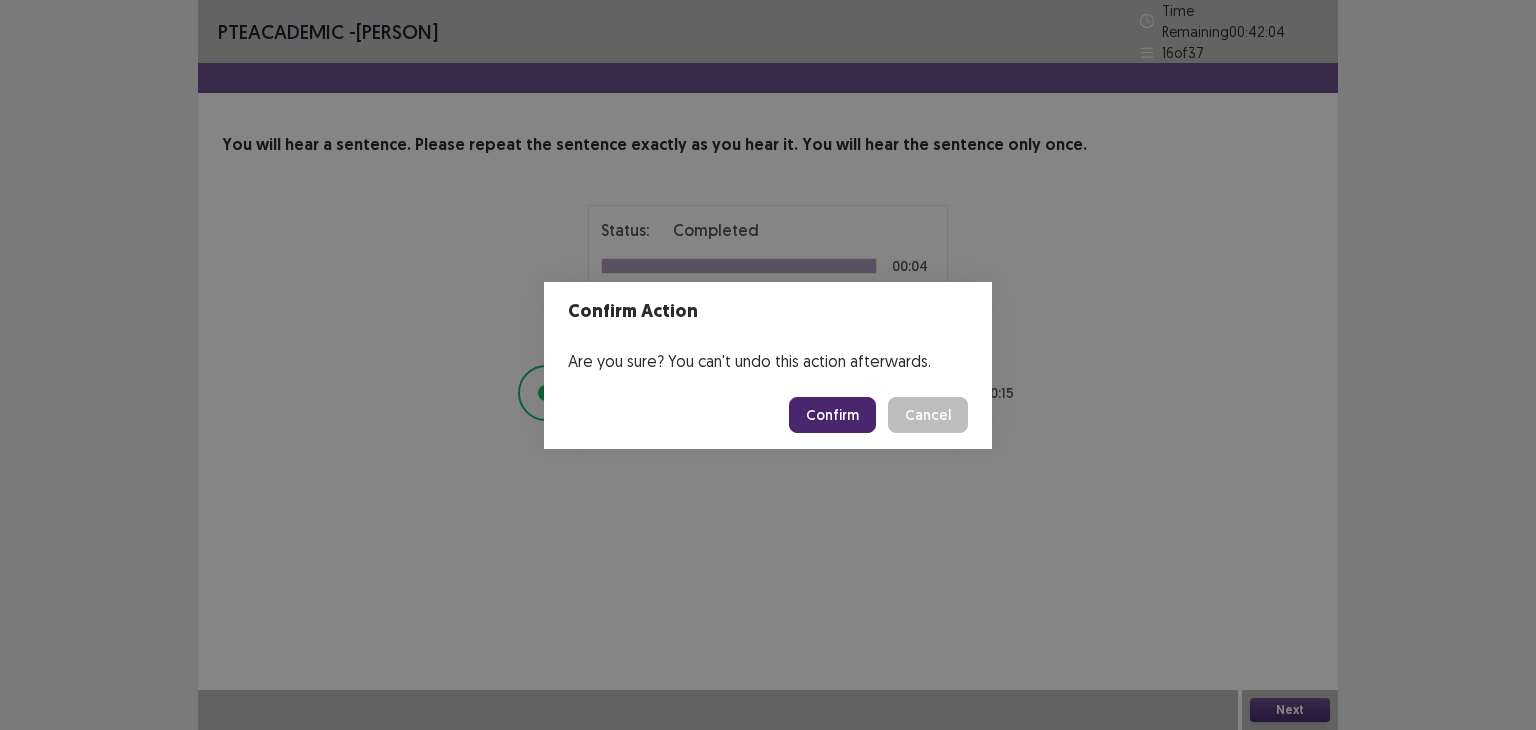 click on "Confirm" at bounding box center [832, 415] 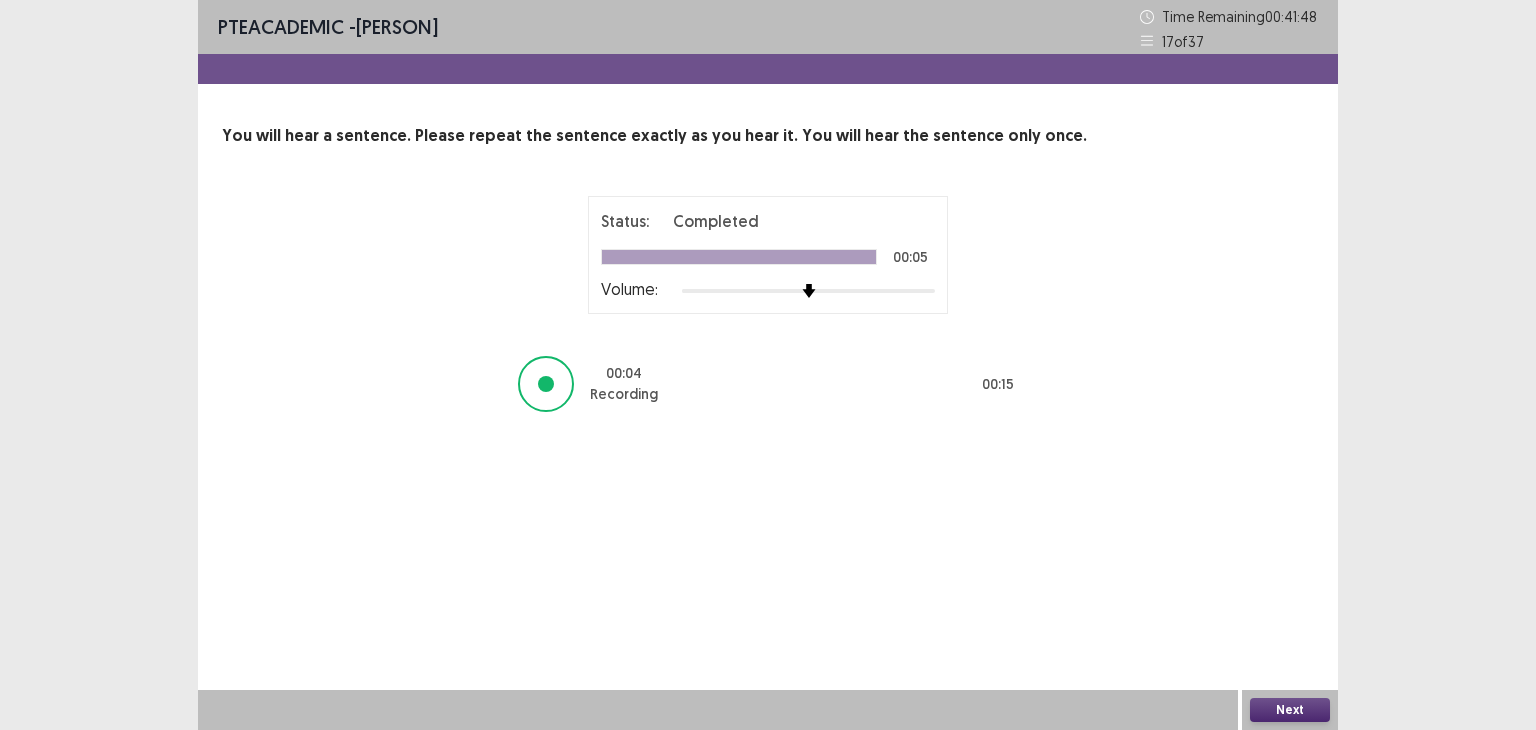 click on "Next" at bounding box center [1290, 710] 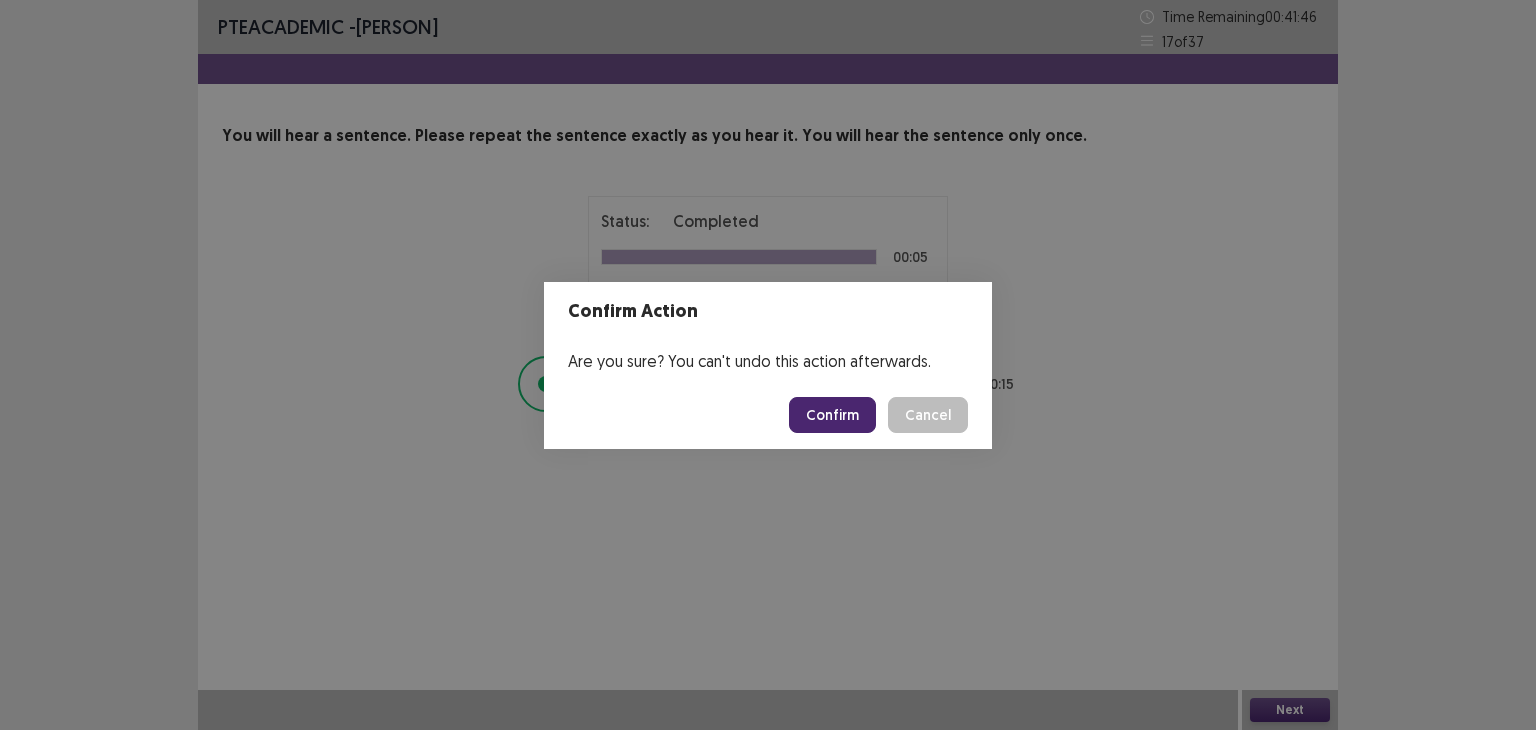 click on "Confirm" at bounding box center [832, 415] 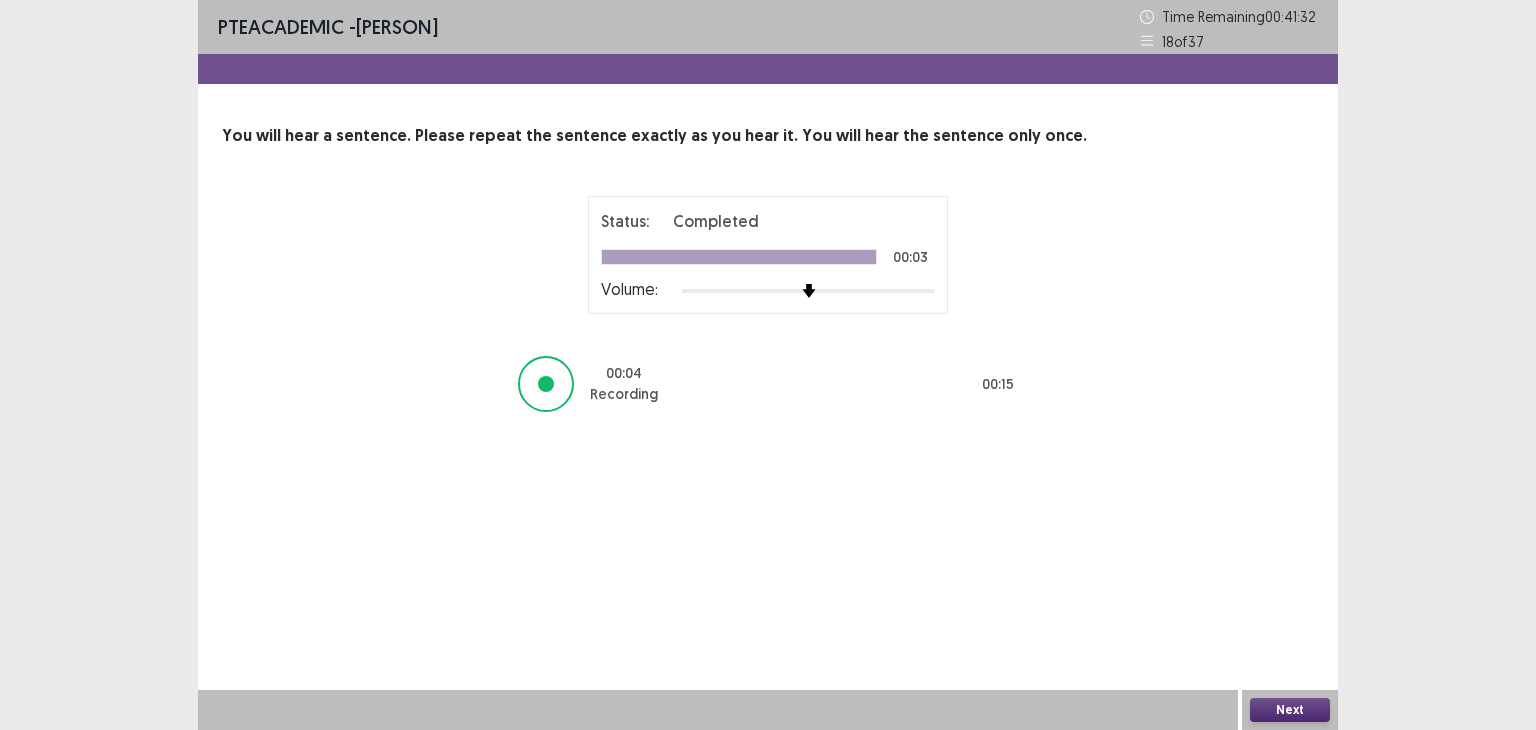 click on "Next" at bounding box center (1290, 710) 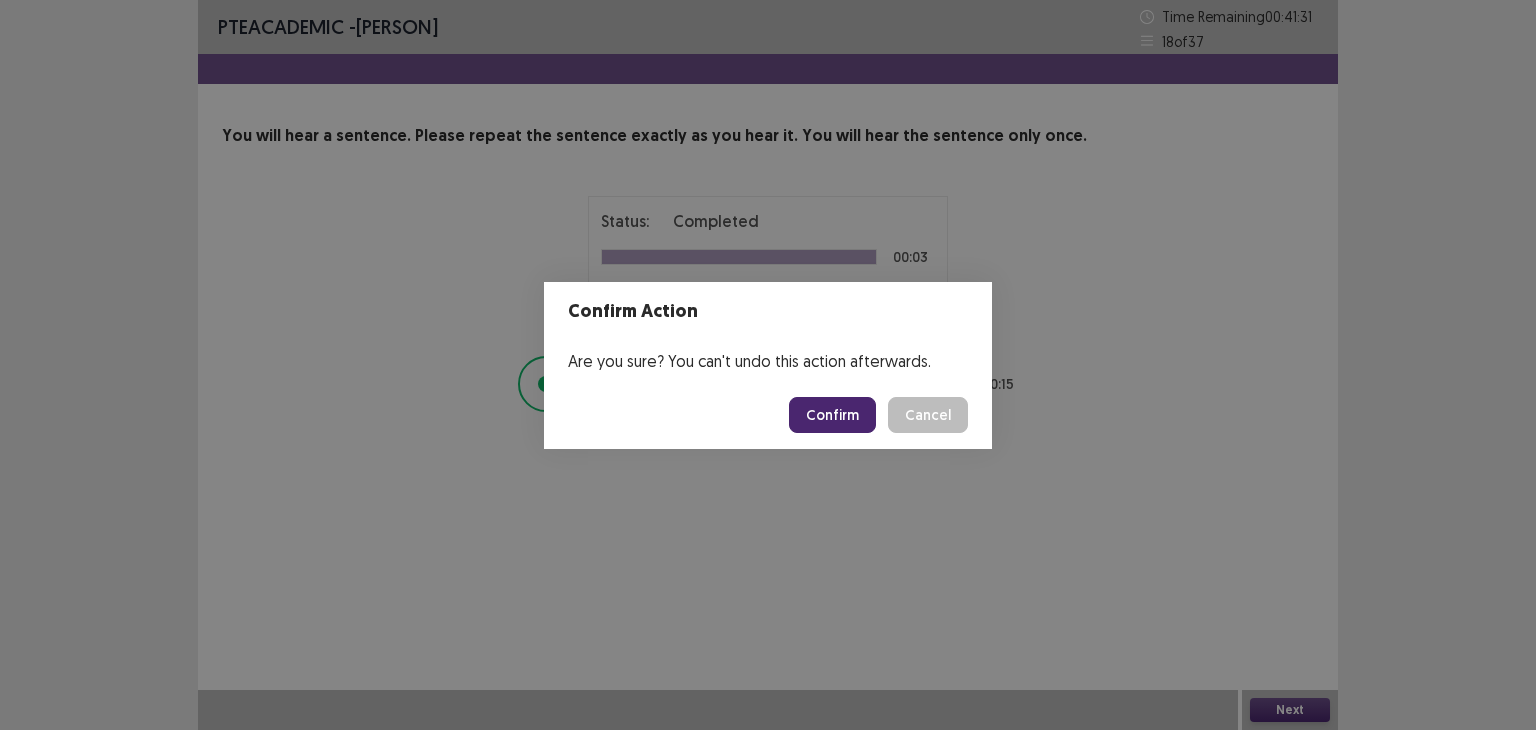 click on "Confirm" at bounding box center (832, 415) 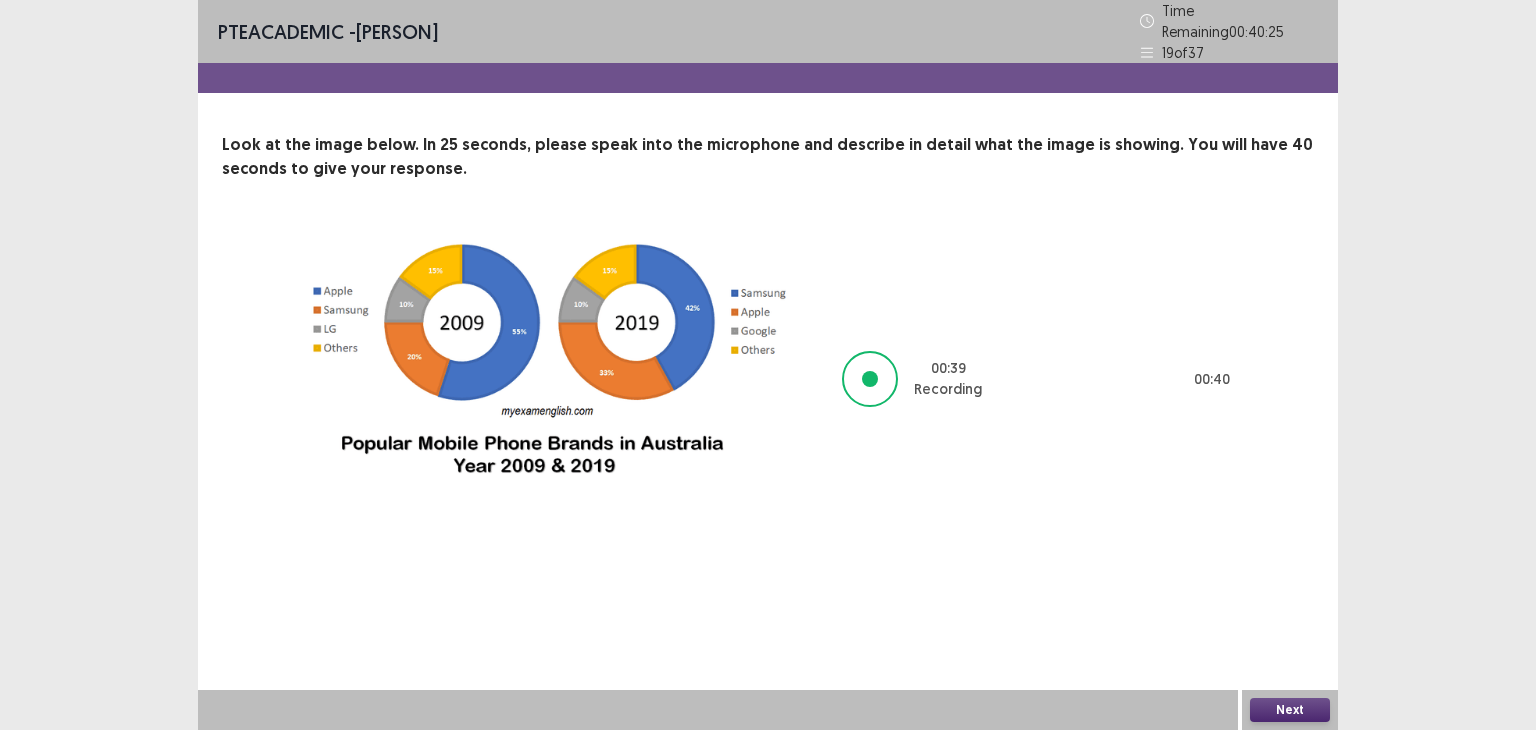 click on "Next" at bounding box center (1290, 710) 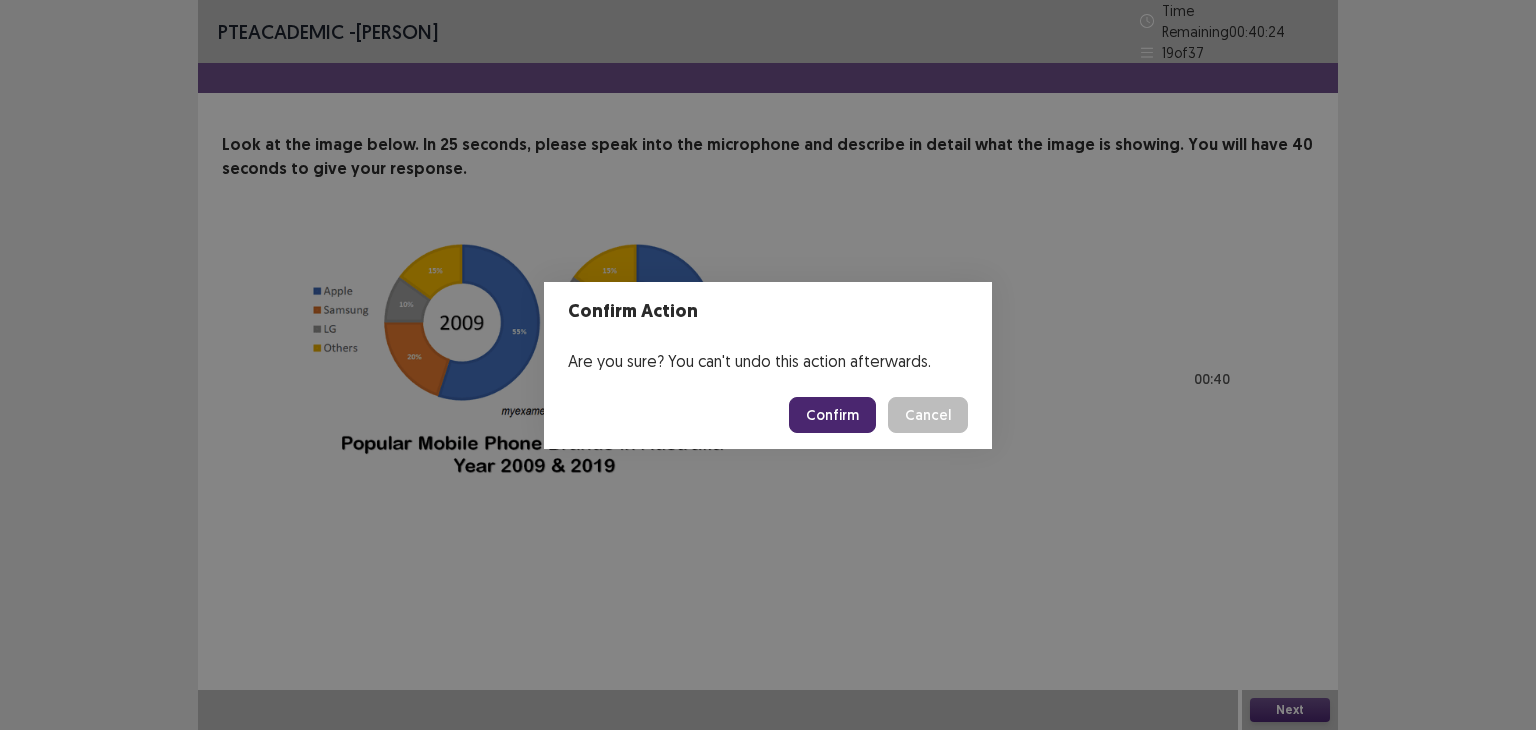 click on "Confirm" at bounding box center (832, 415) 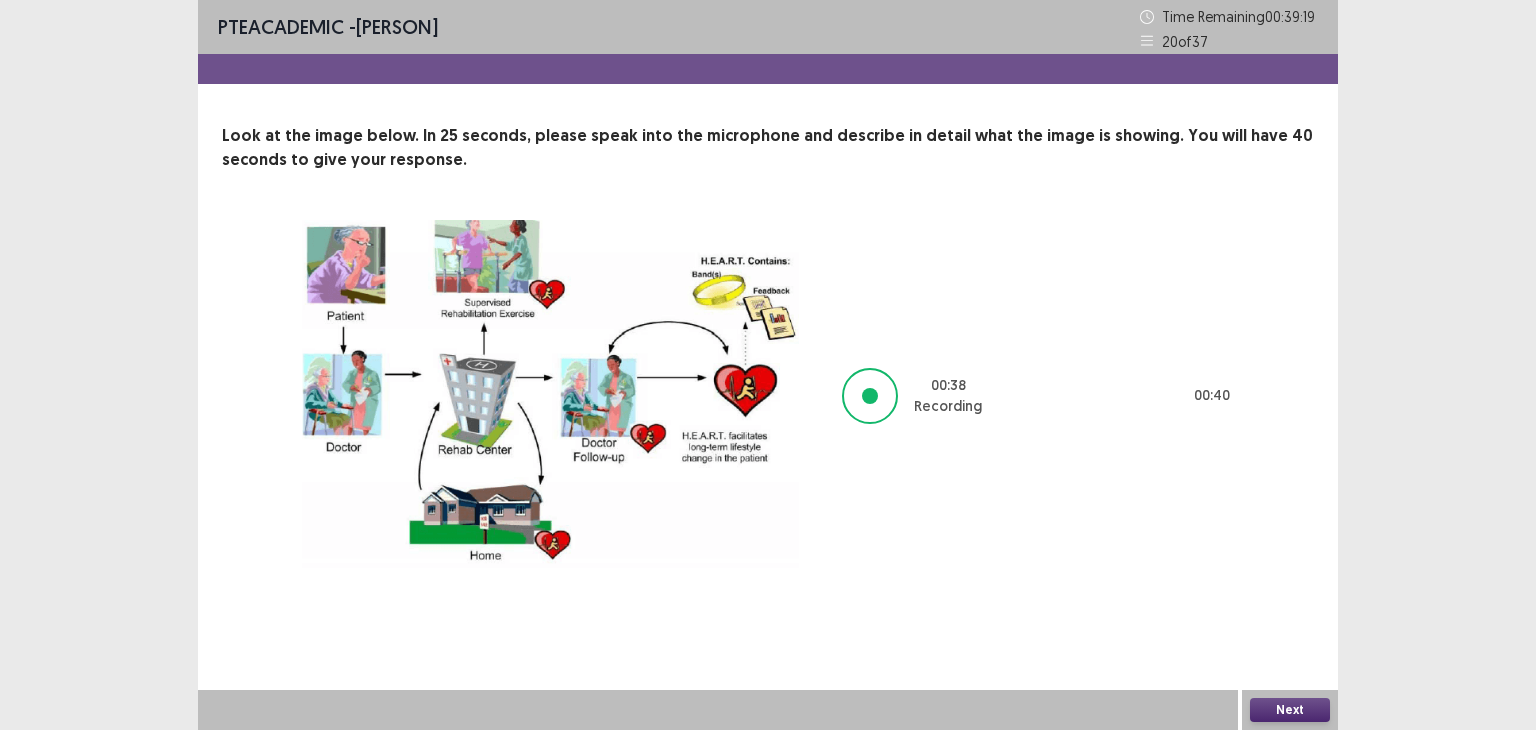 click on "Next" at bounding box center (1290, 710) 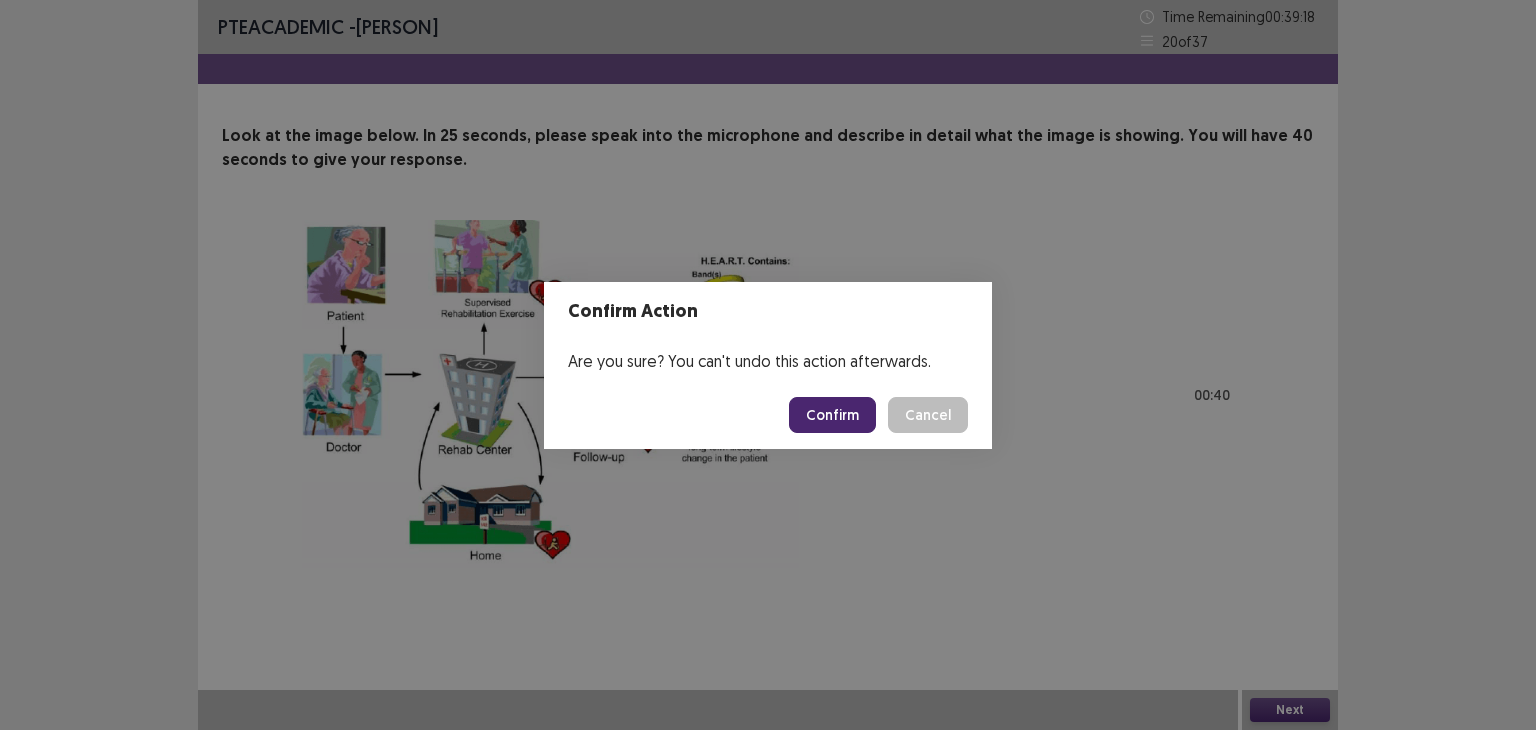 click on "Confirm" at bounding box center (832, 415) 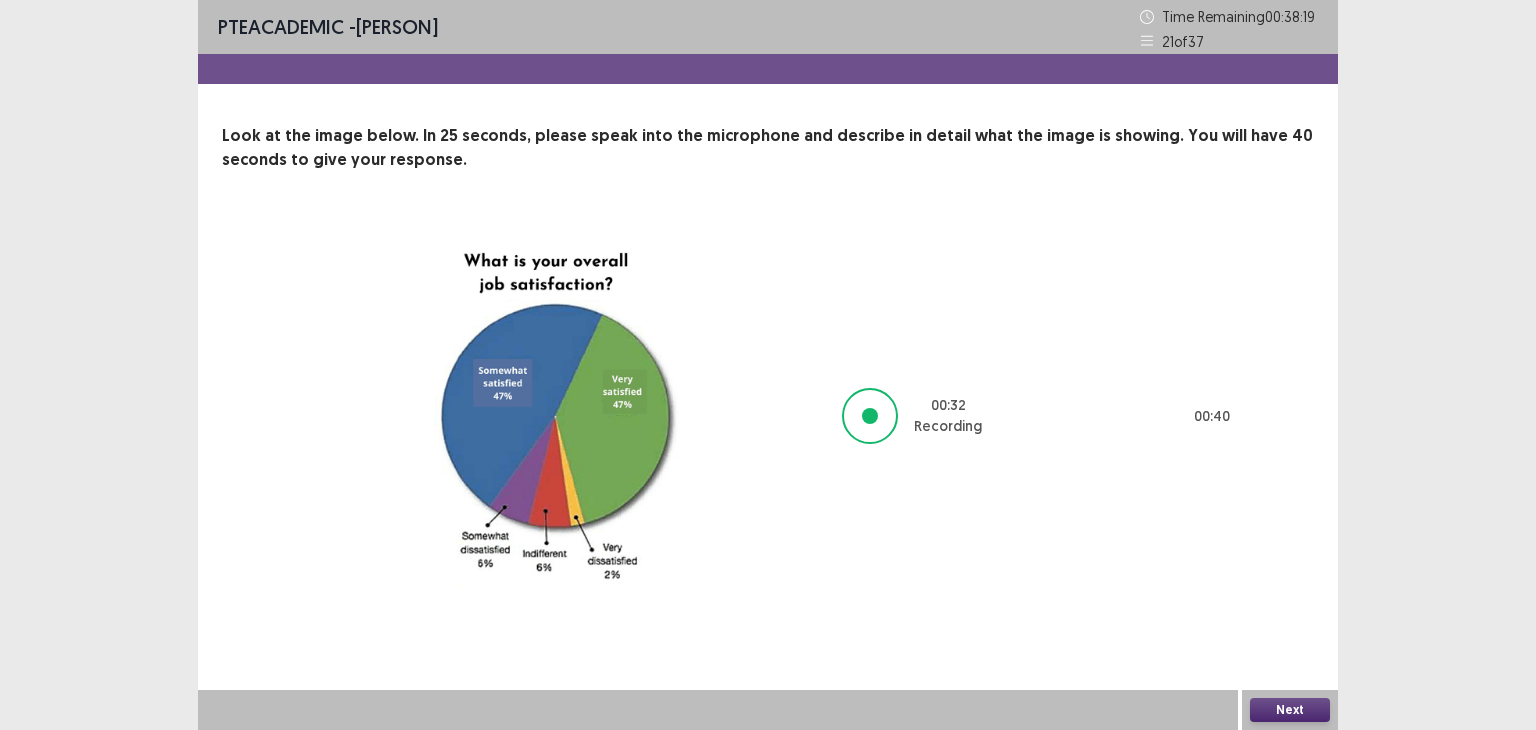 click on "Next" at bounding box center (1290, 710) 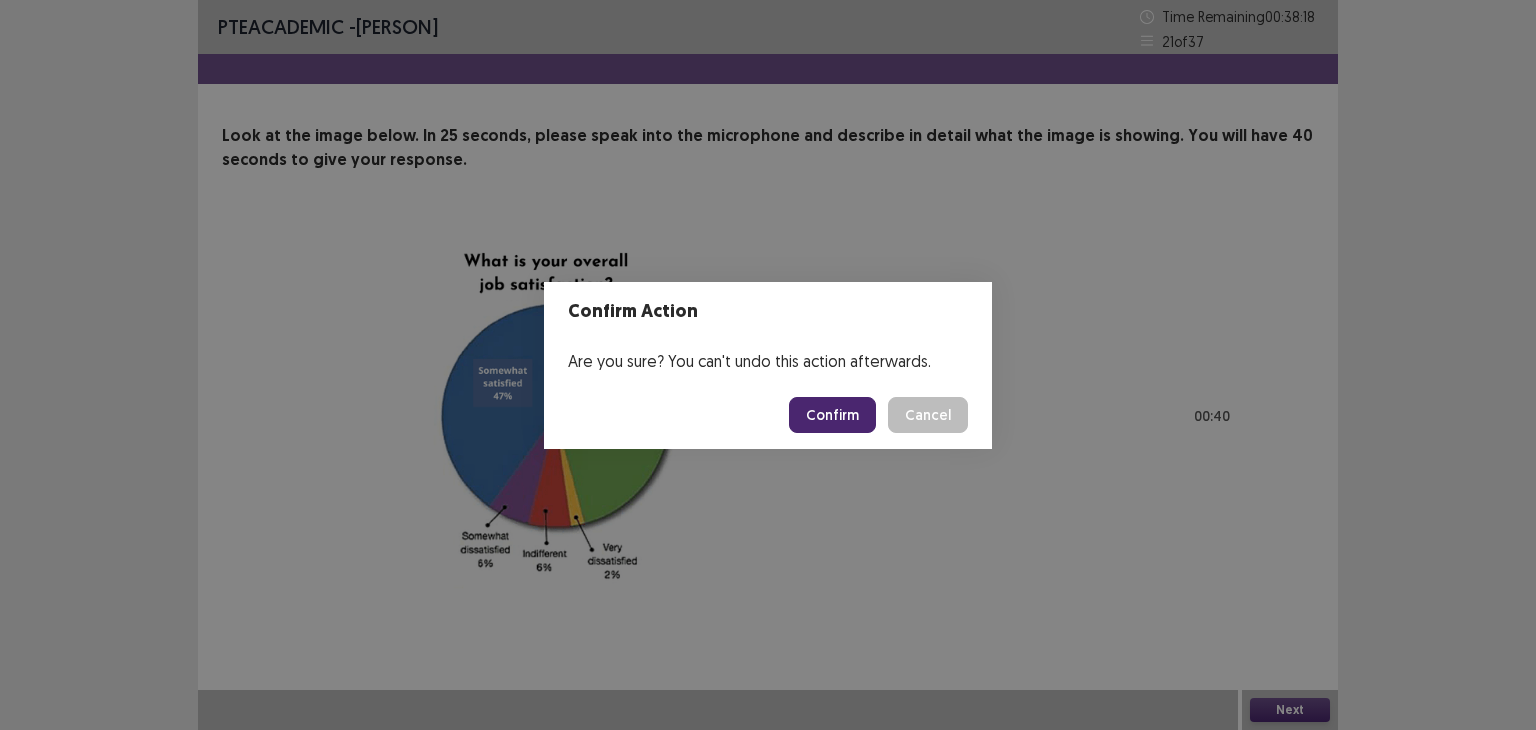 click on "Confirm" at bounding box center (832, 415) 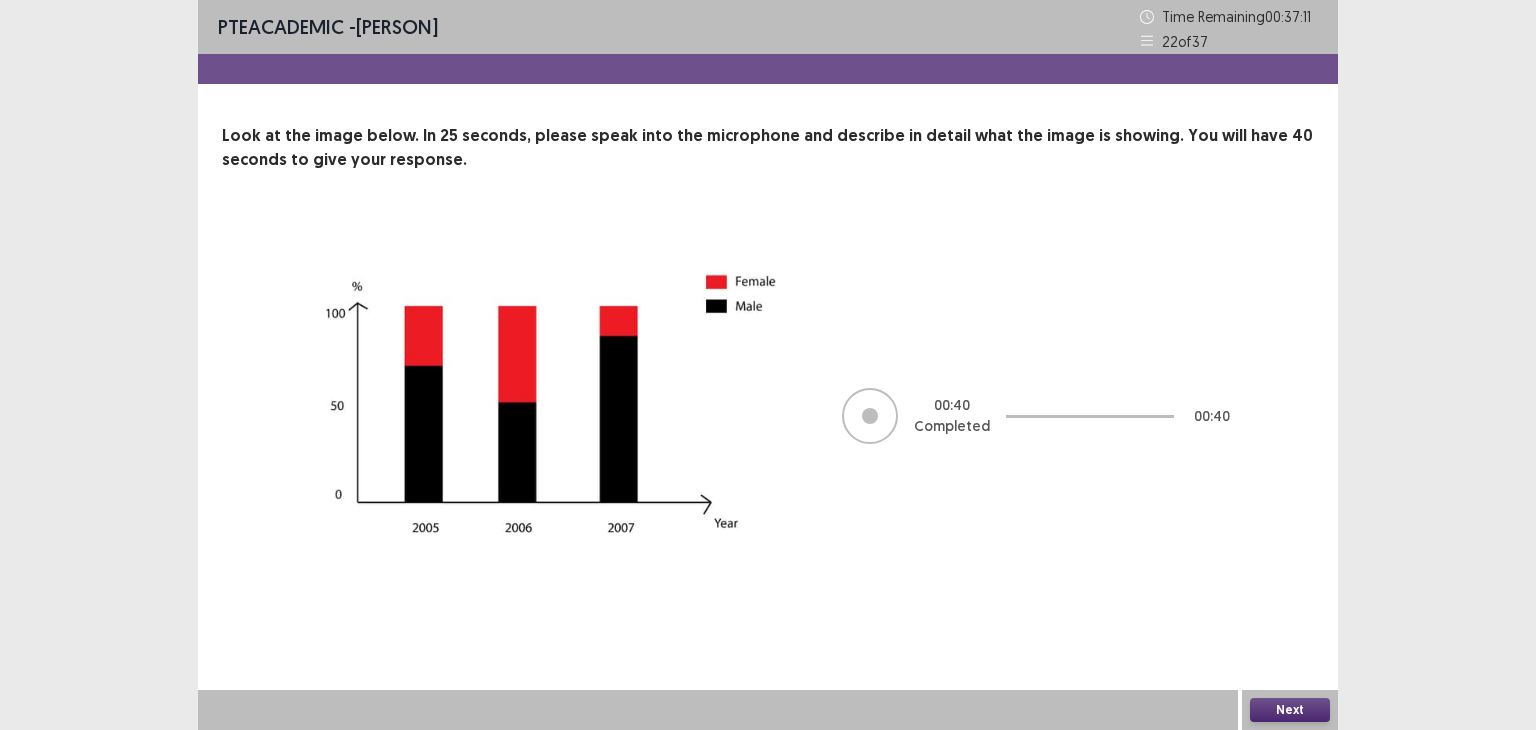click on "Next" at bounding box center (1290, 710) 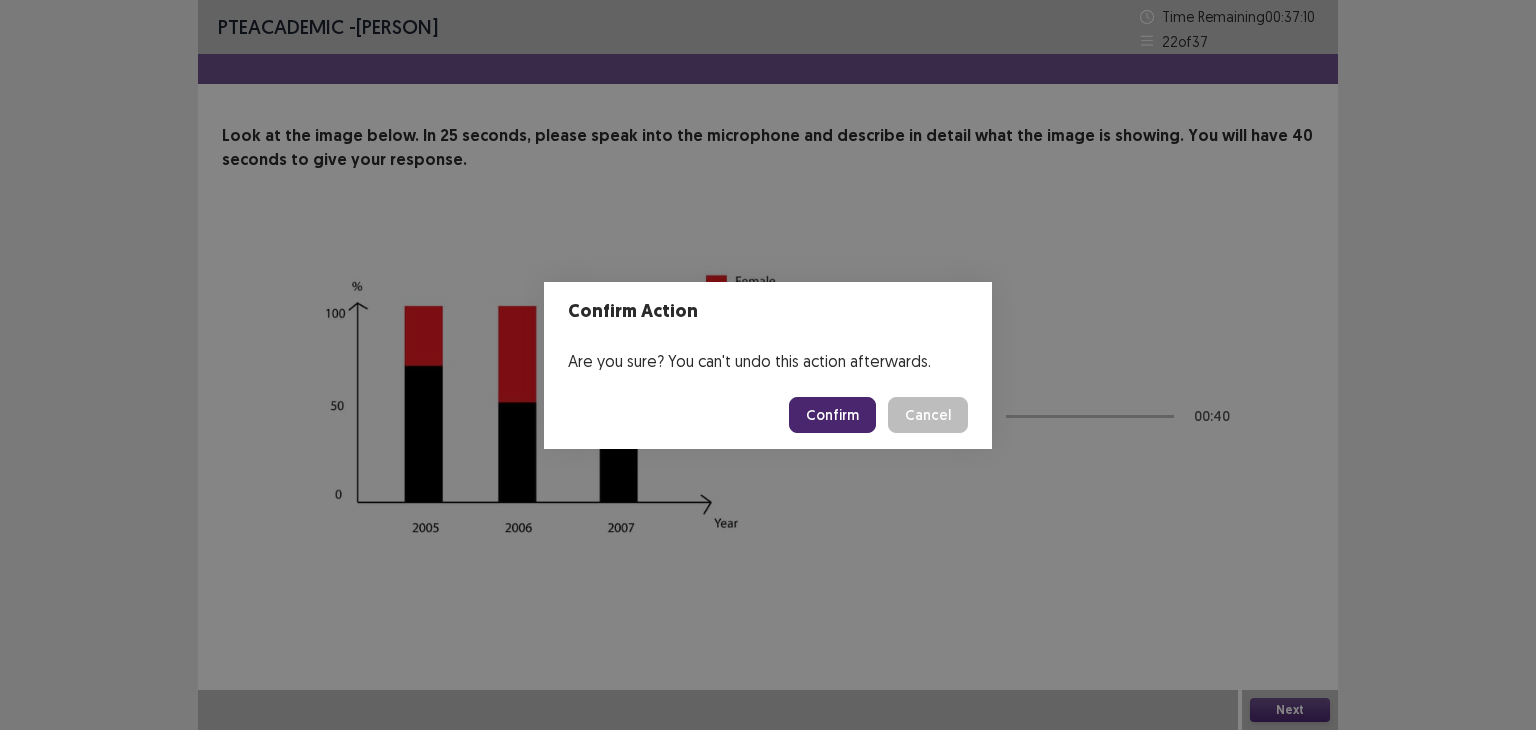 click on "Confirm" at bounding box center [832, 415] 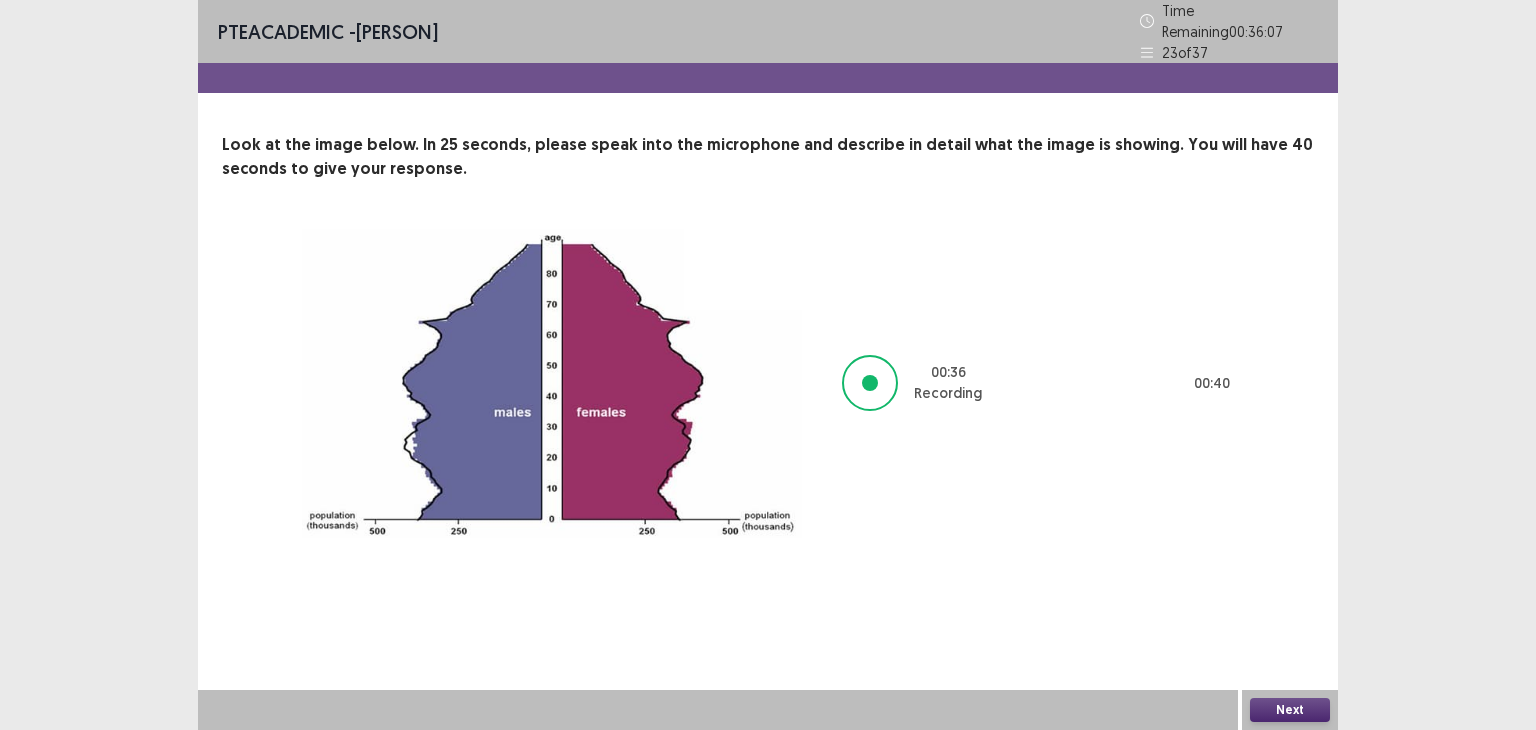 click on "00 : 36 Recording 00 : 40" at bounding box center [768, 383] 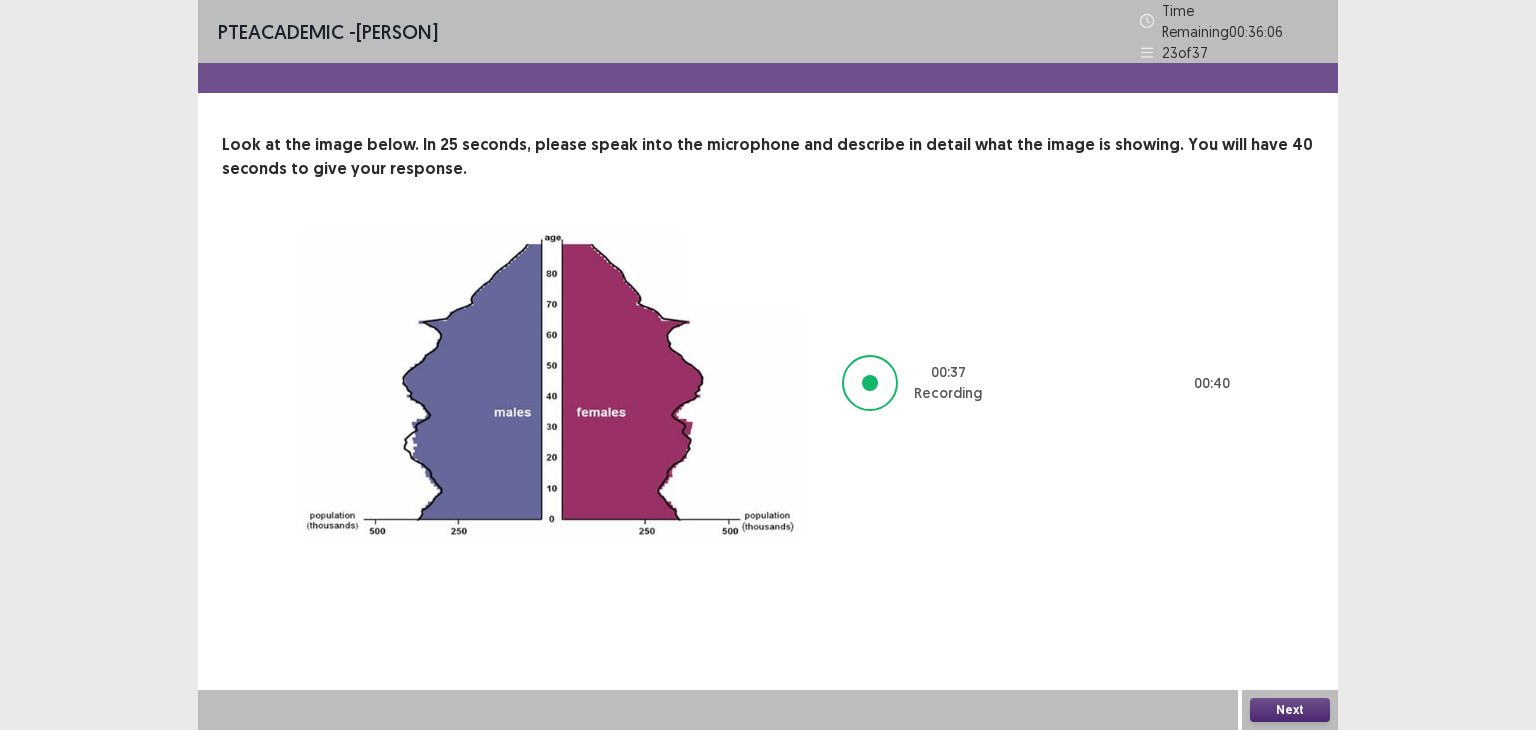 click on "Next" at bounding box center (1290, 710) 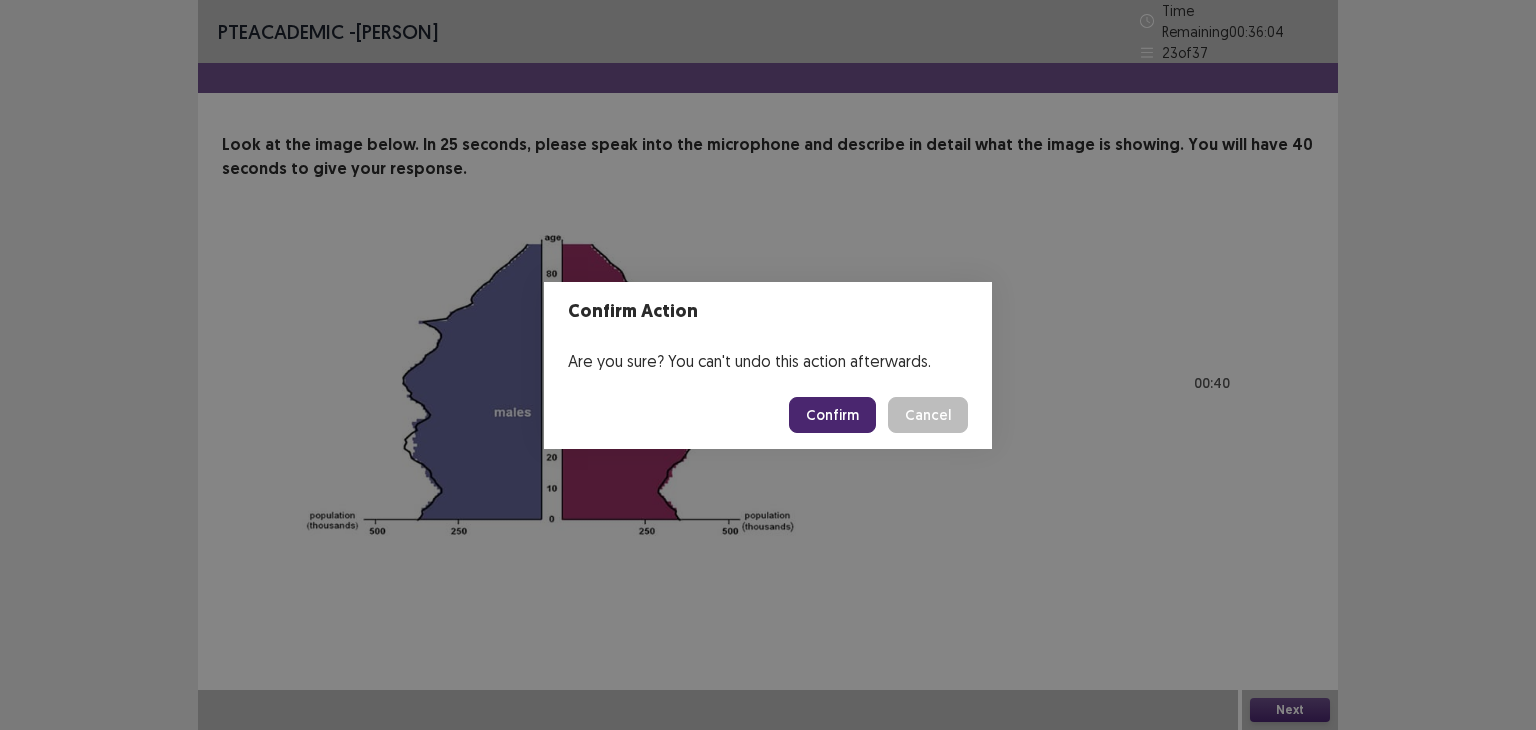 click on "Confirm" at bounding box center [832, 415] 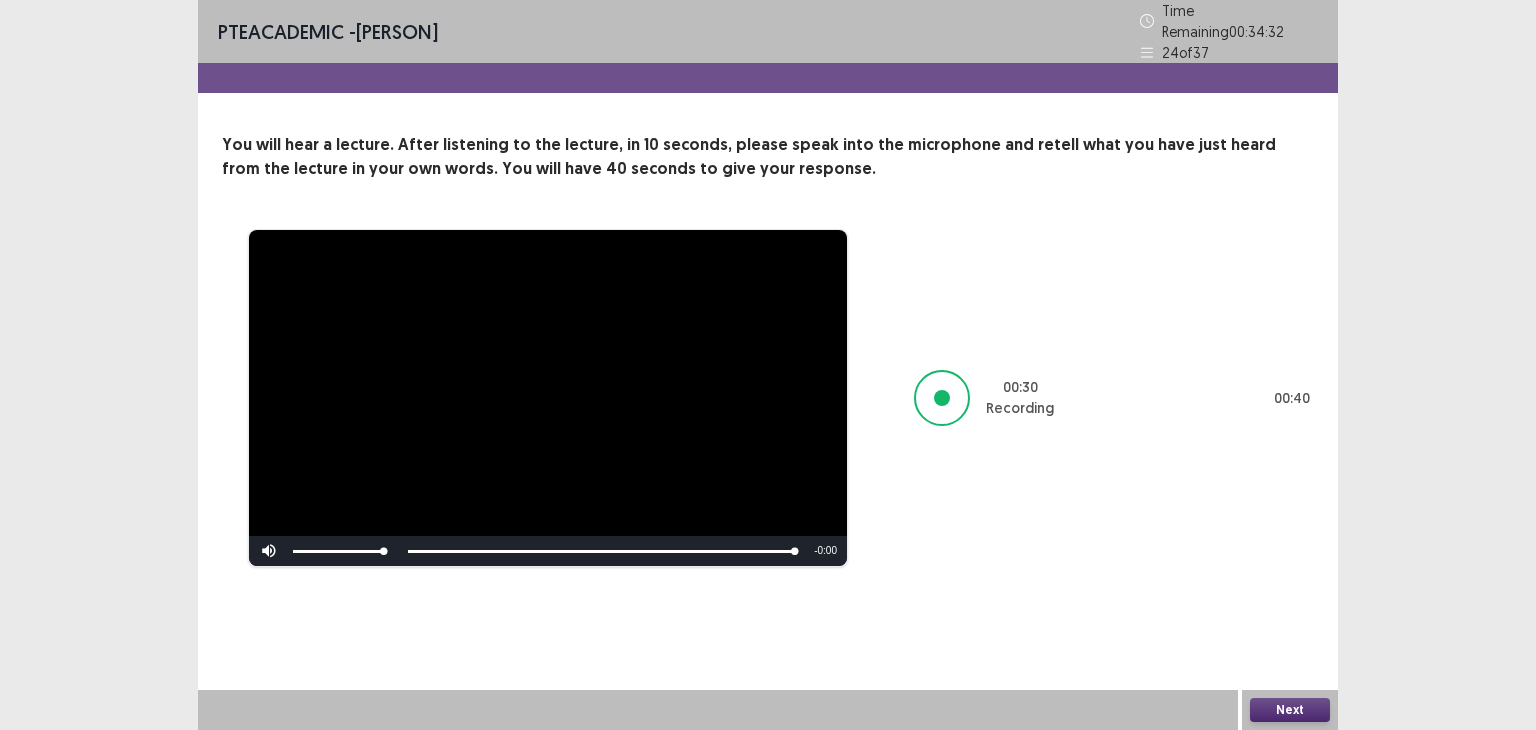 click on "Next" at bounding box center (1290, 710) 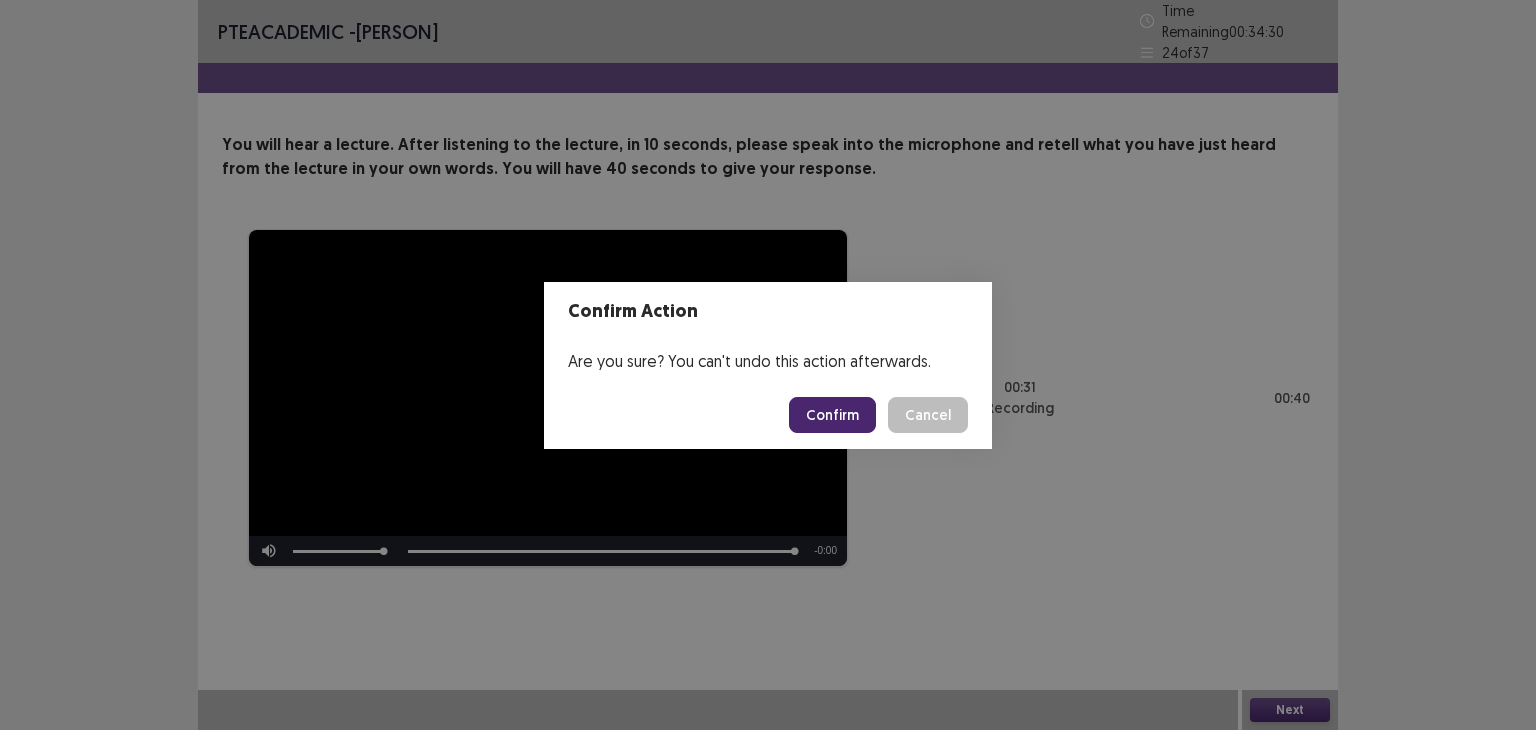 click on "Confirm" at bounding box center (832, 415) 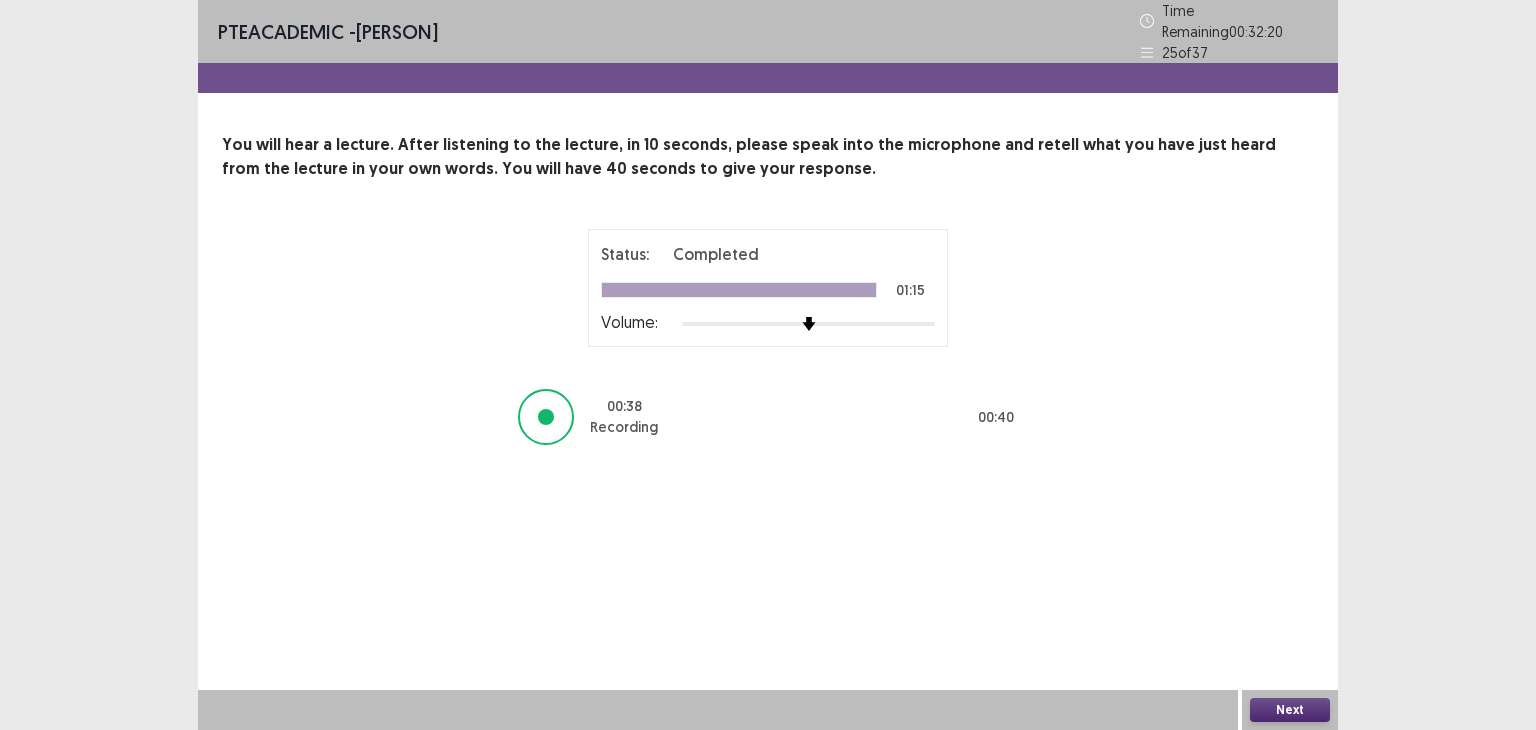 click on "Next" at bounding box center (1290, 710) 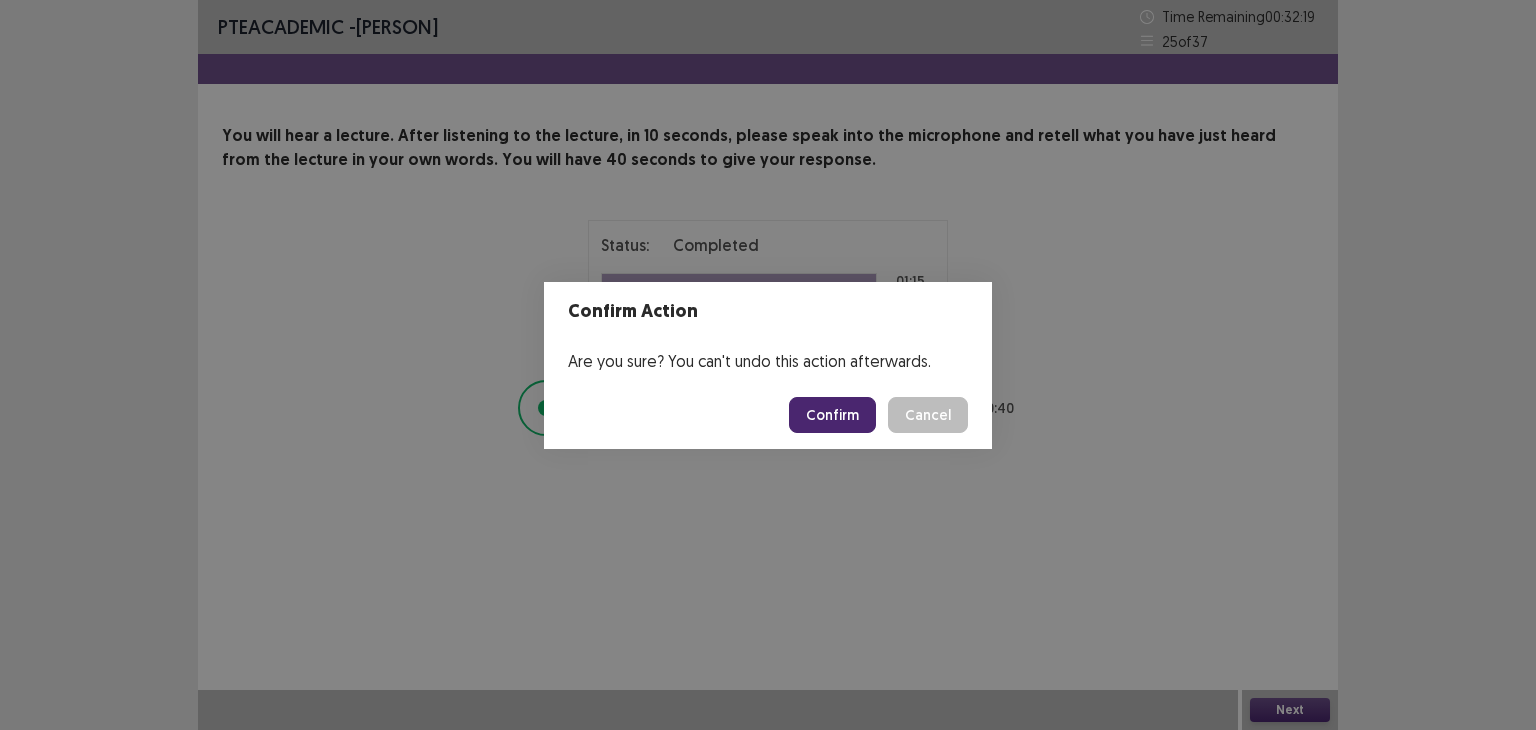 click on "Confirm" at bounding box center (832, 415) 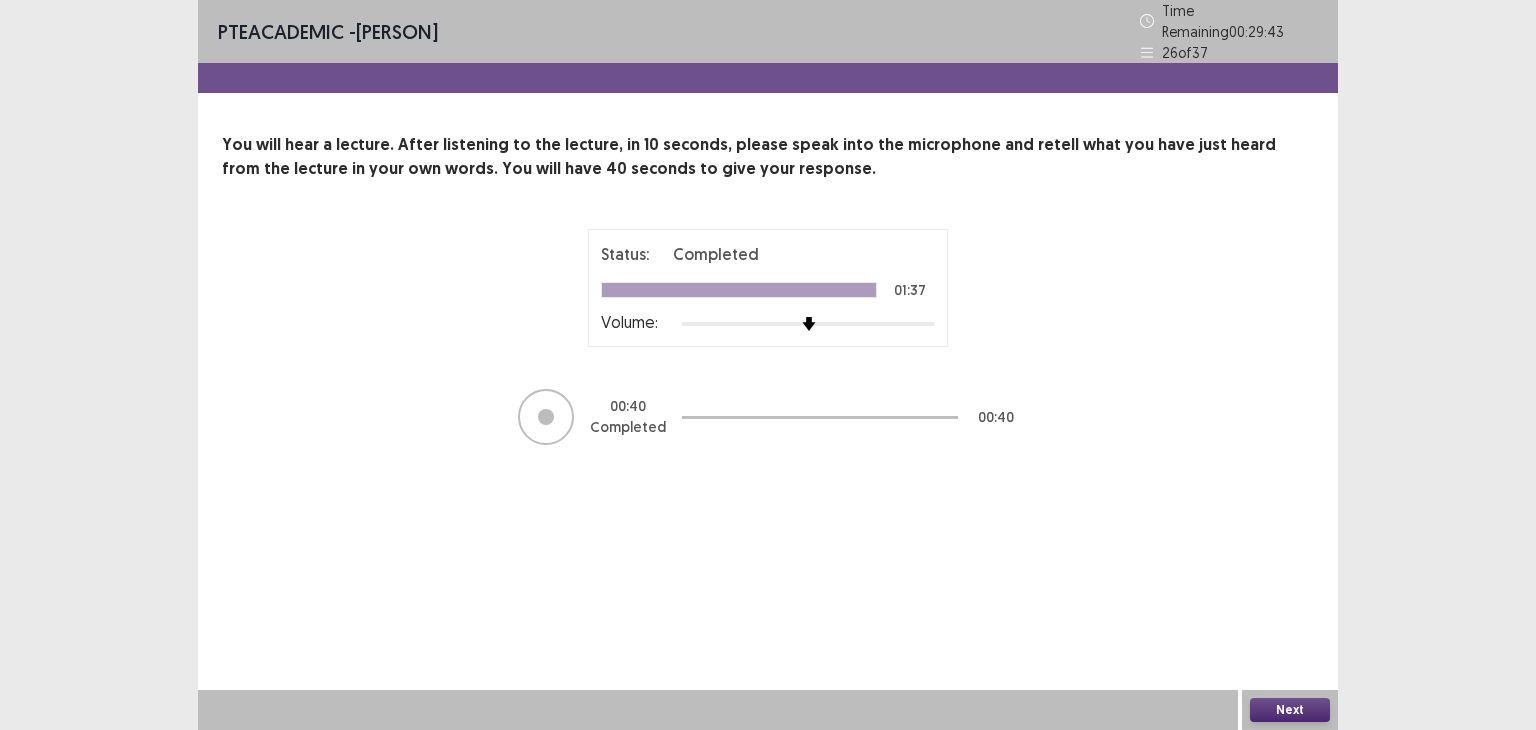 click on "Next" at bounding box center [1290, 710] 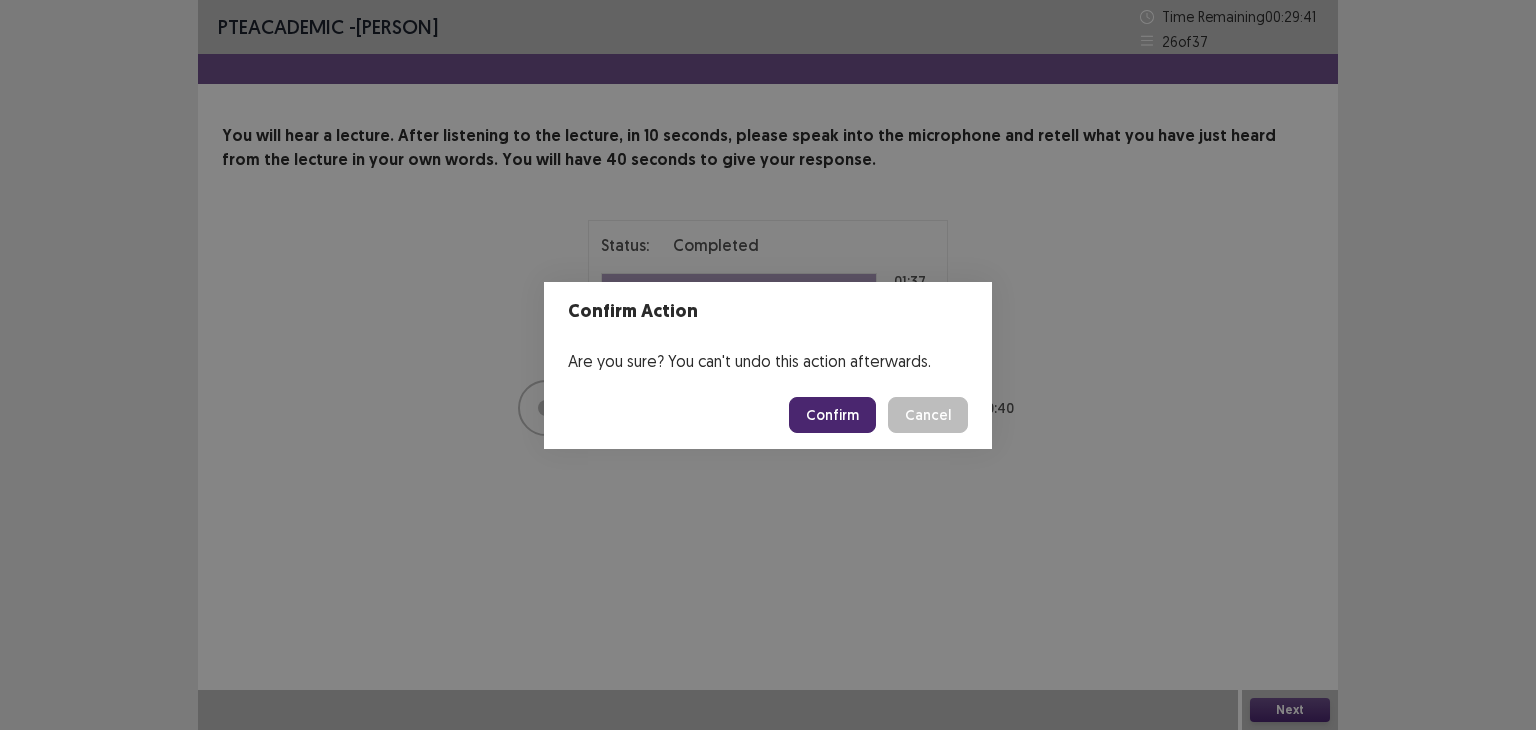 drag, startPoint x: 784, startPoint y: 410, endPoint x: 804, endPoint y: 407, distance: 20.22375 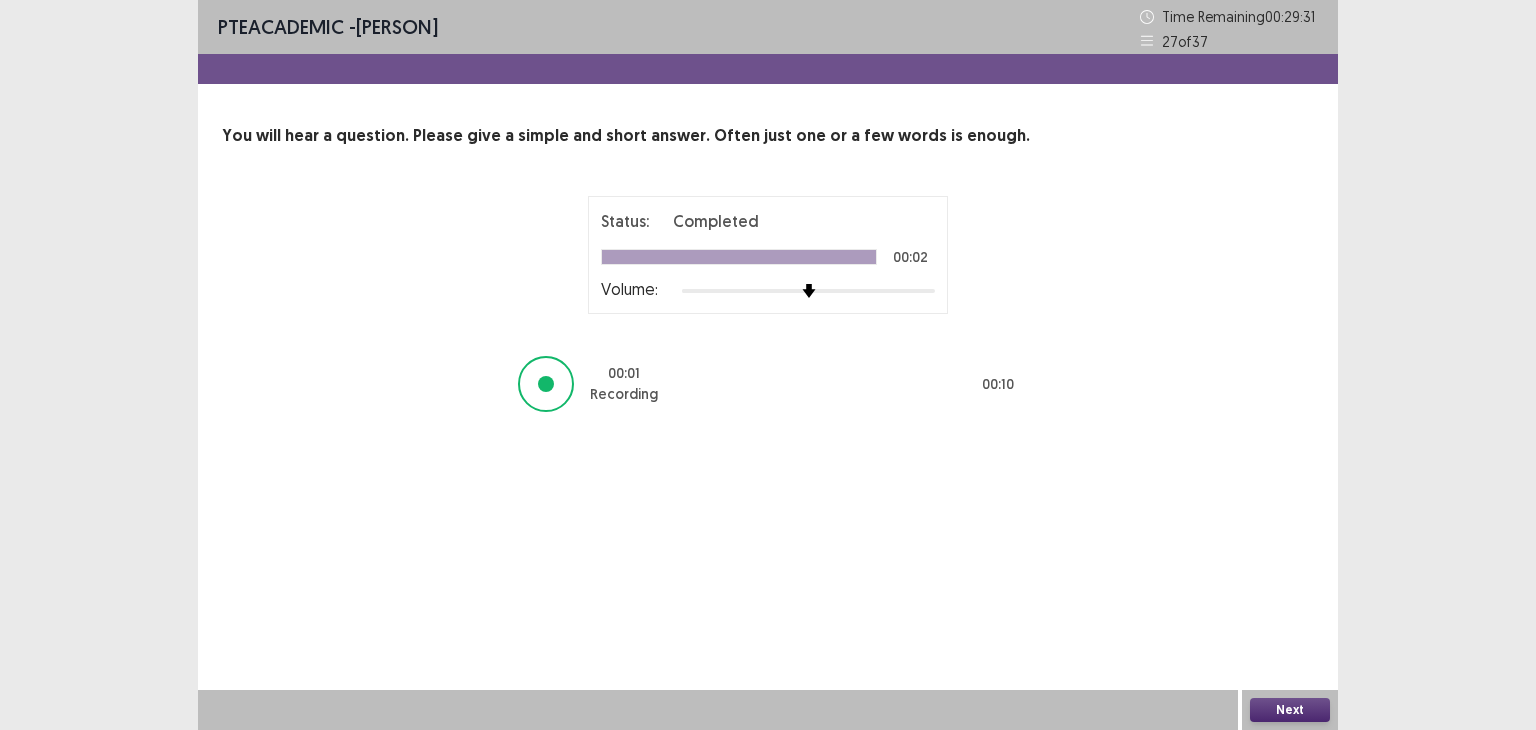 click on "Next" at bounding box center [1290, 710] 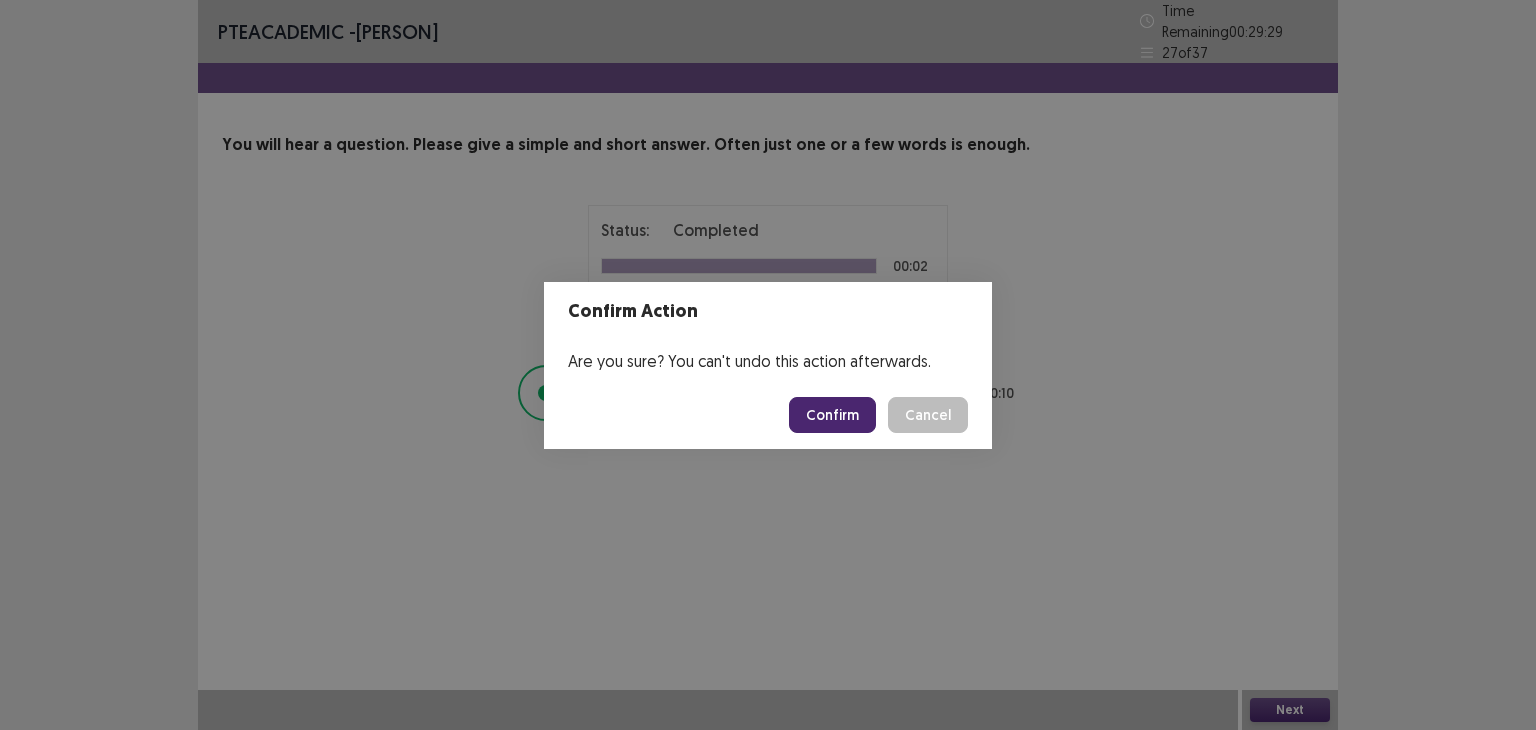 click on "Confirm" at bounding box center [832, 415] 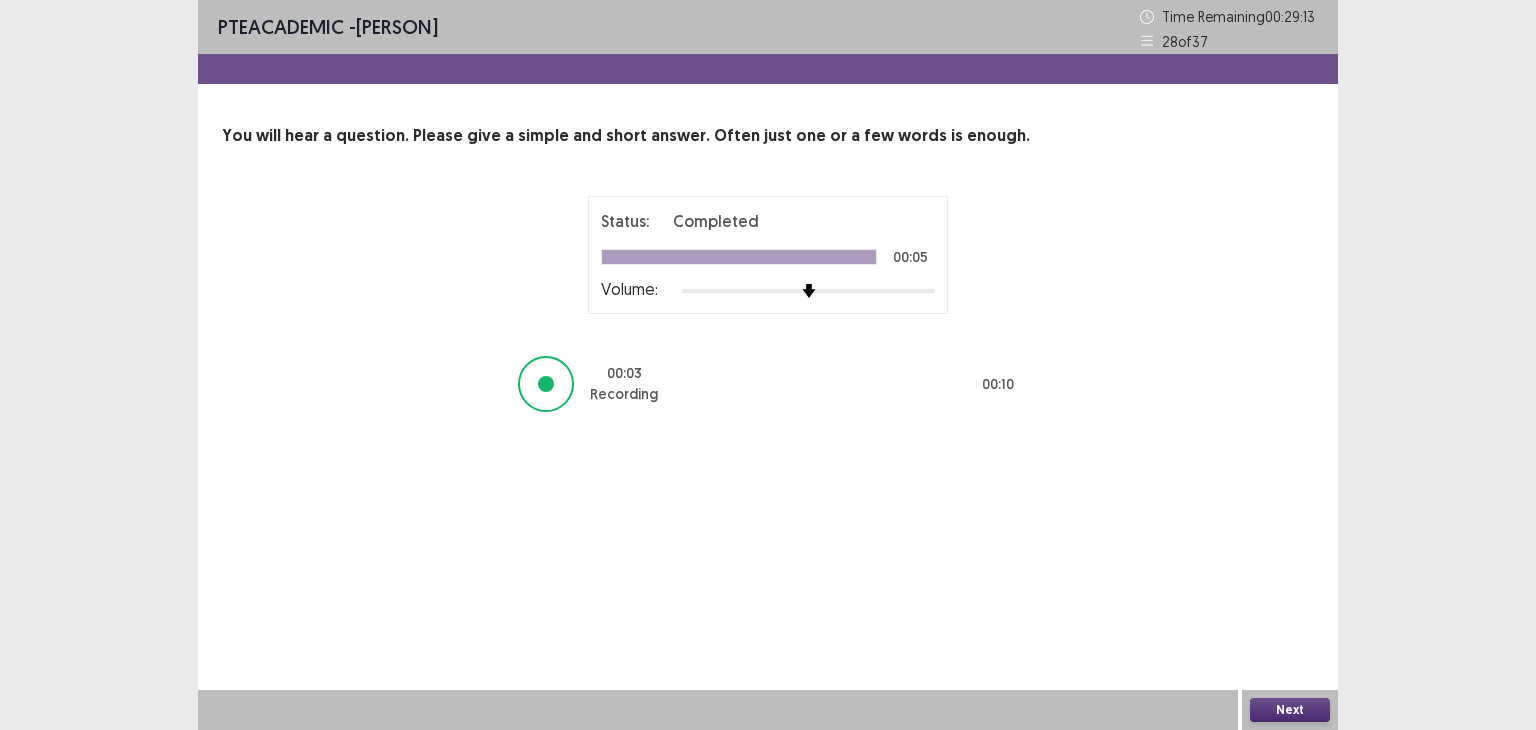 click on "Next" at bounding box center [1290, 710] 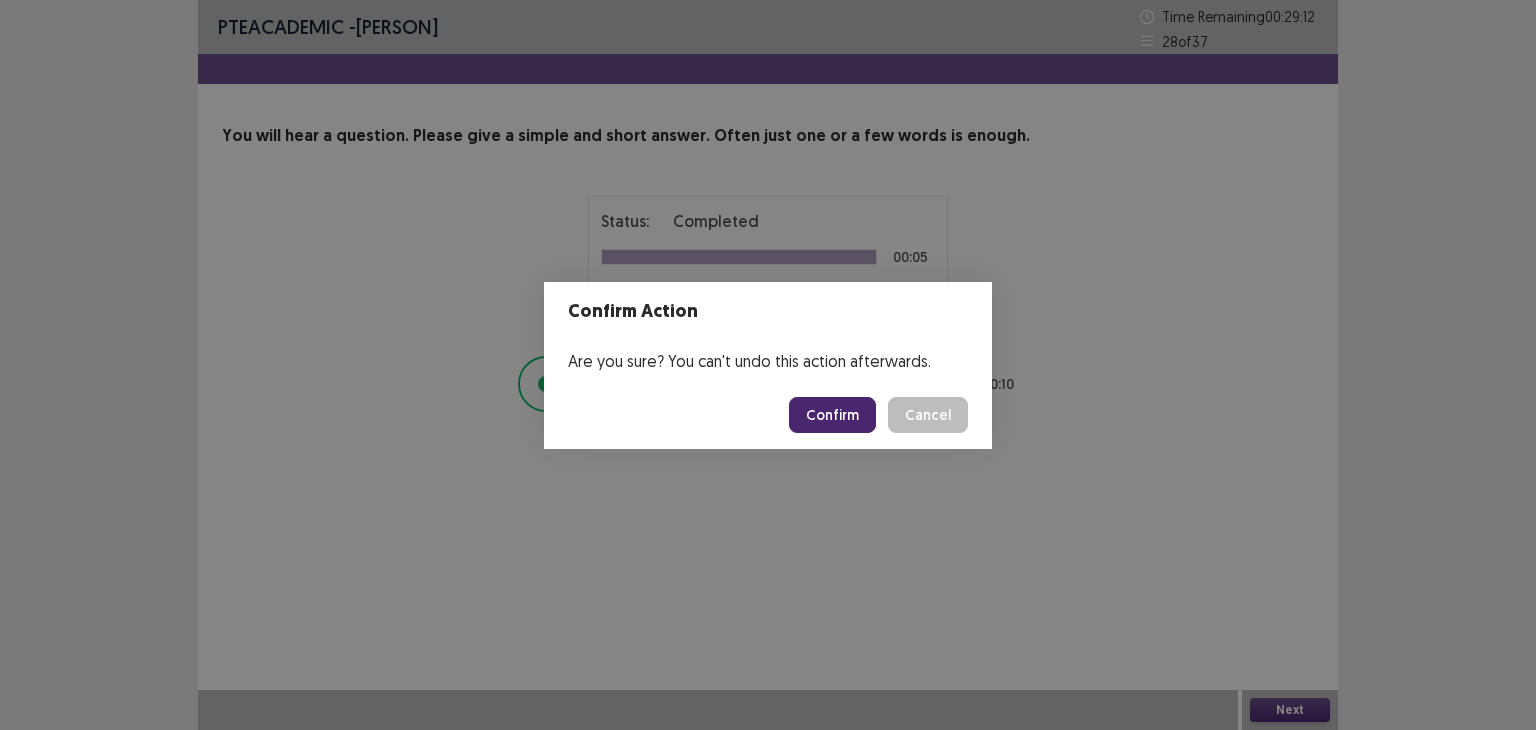 click on "Confirm" at bounding box center [832, 415] 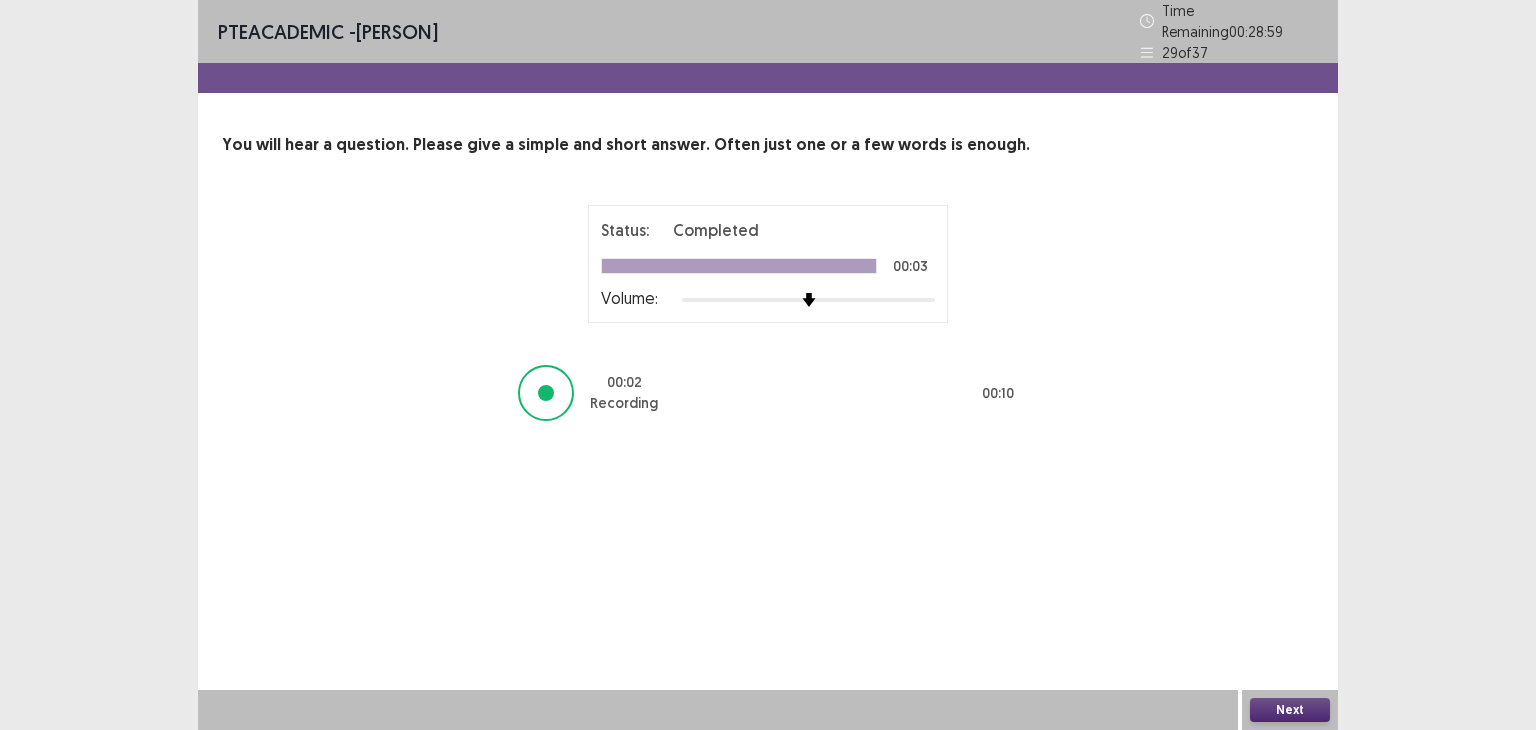 click on "Next" at bounding box center (1290, 710) 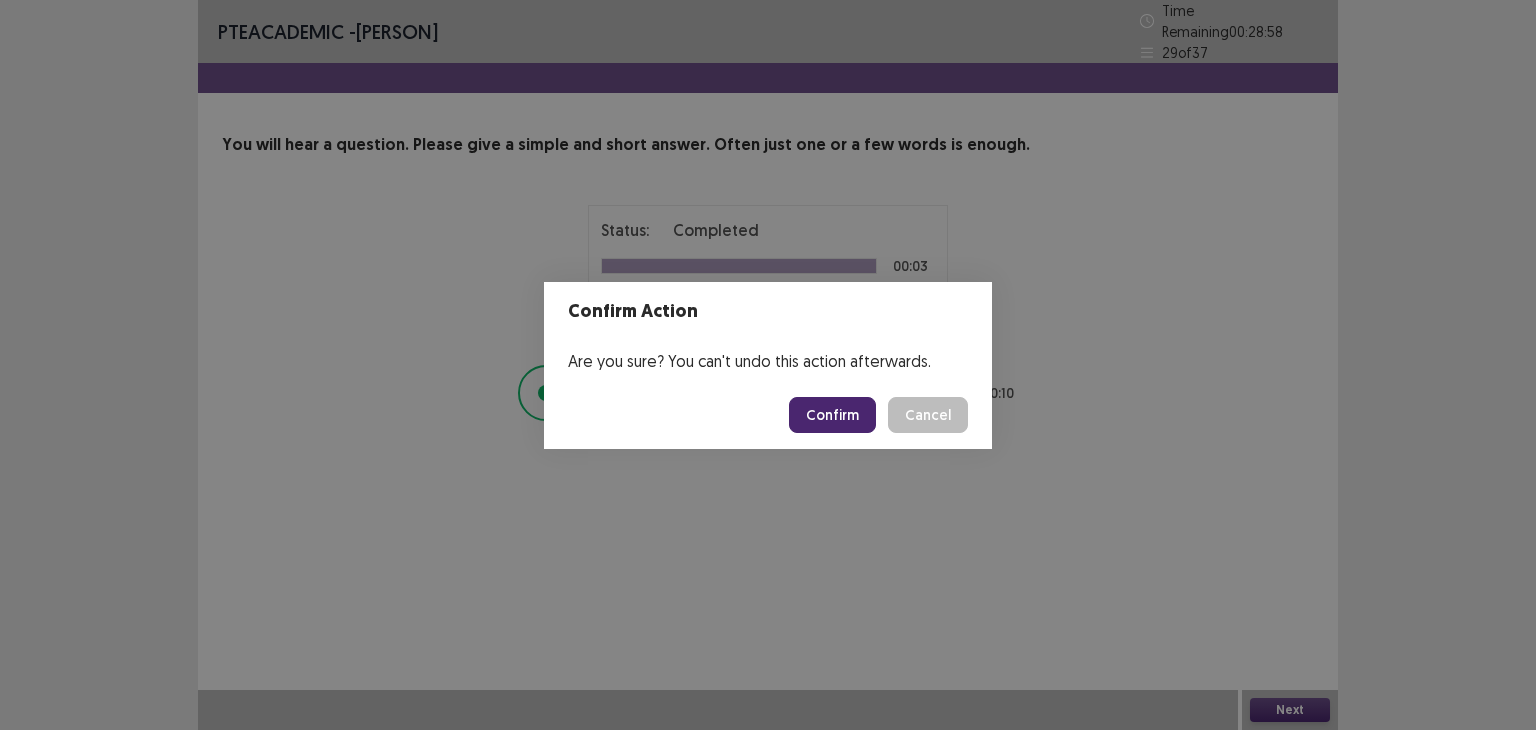 click on "Confirm" at bounding box center [832, 415] 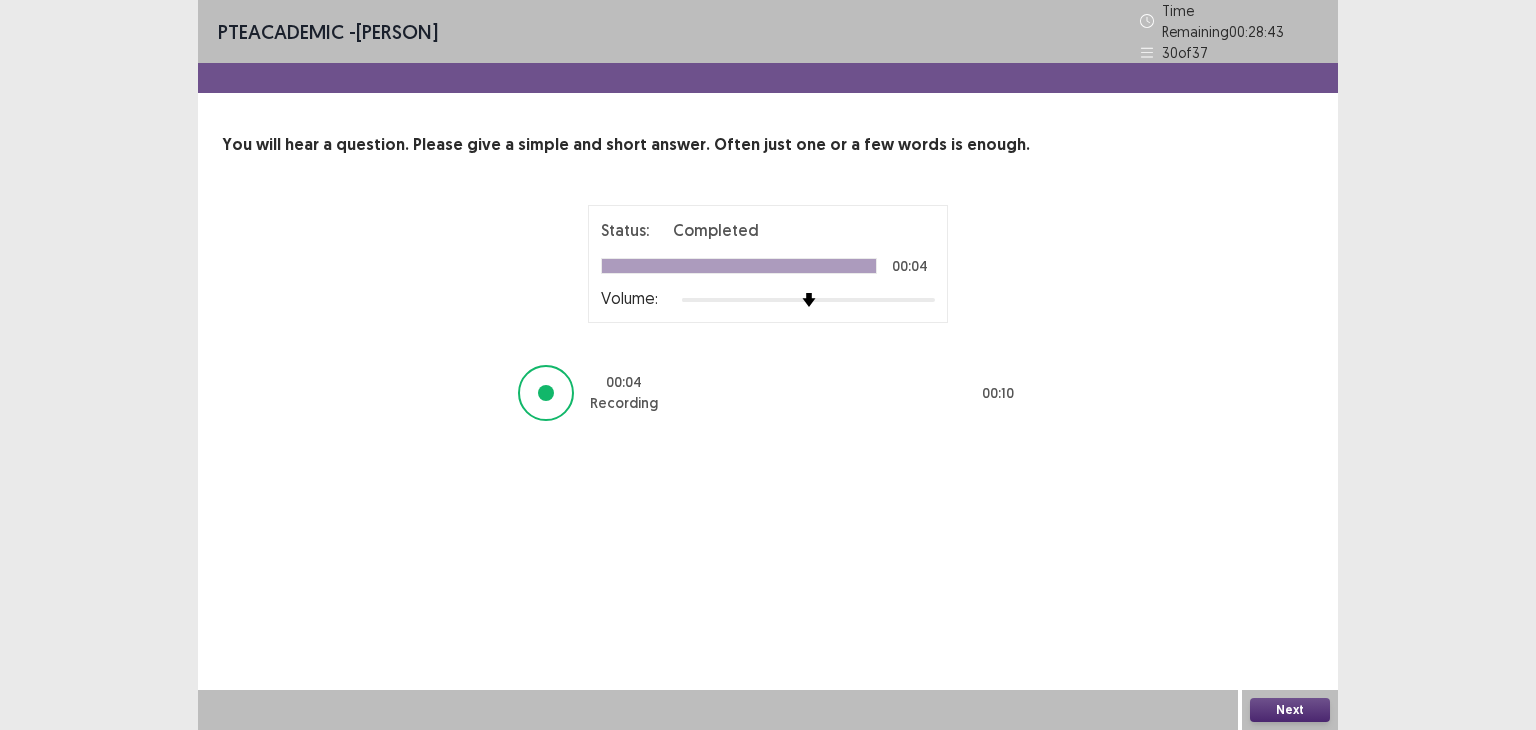 click on "Next" at bounding box center [1290, 710] 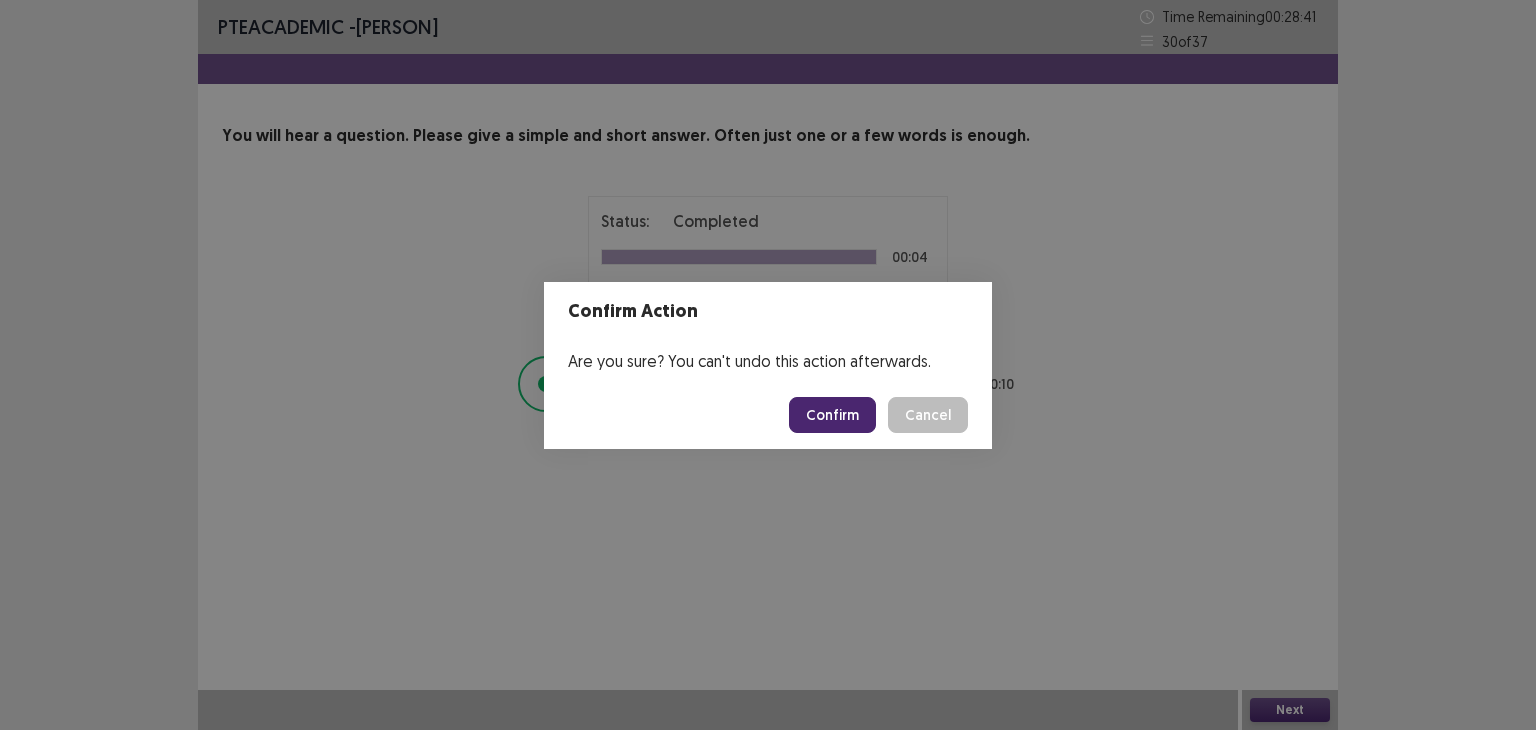 click on "Confirm" at bounding box center (832, 415) 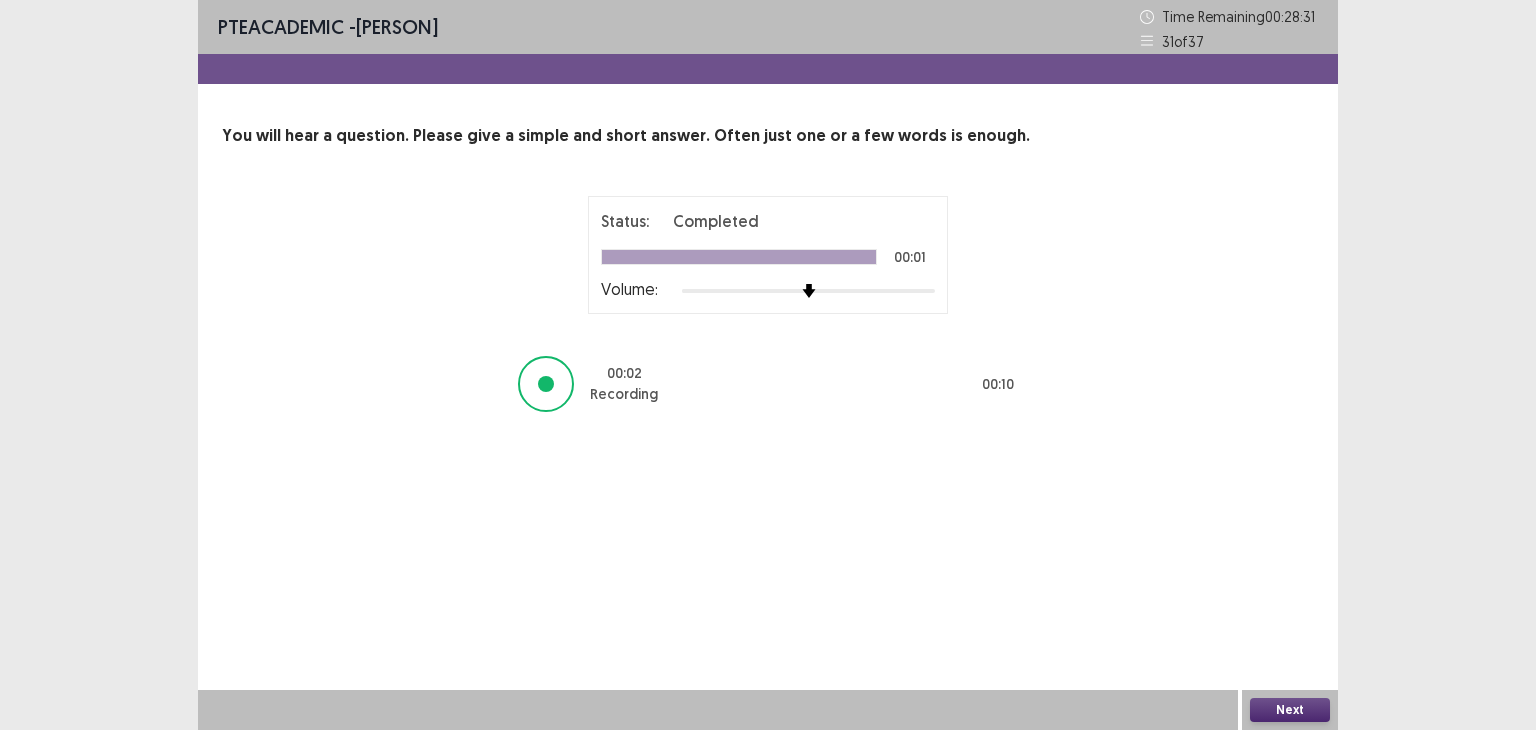 click on "Next" at bounding box center [1290, 710] 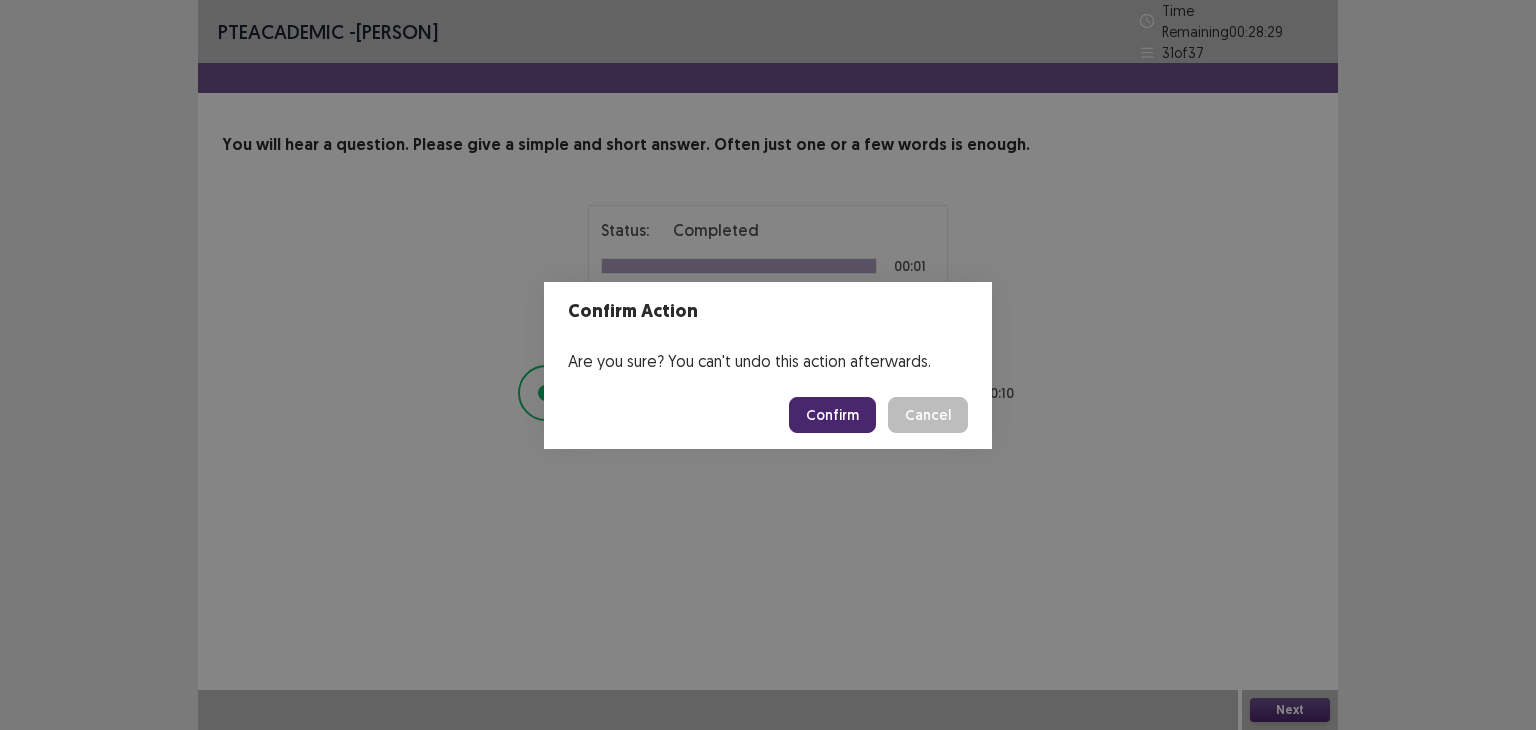 click on "Confirm" at bounding box center [832, 415] 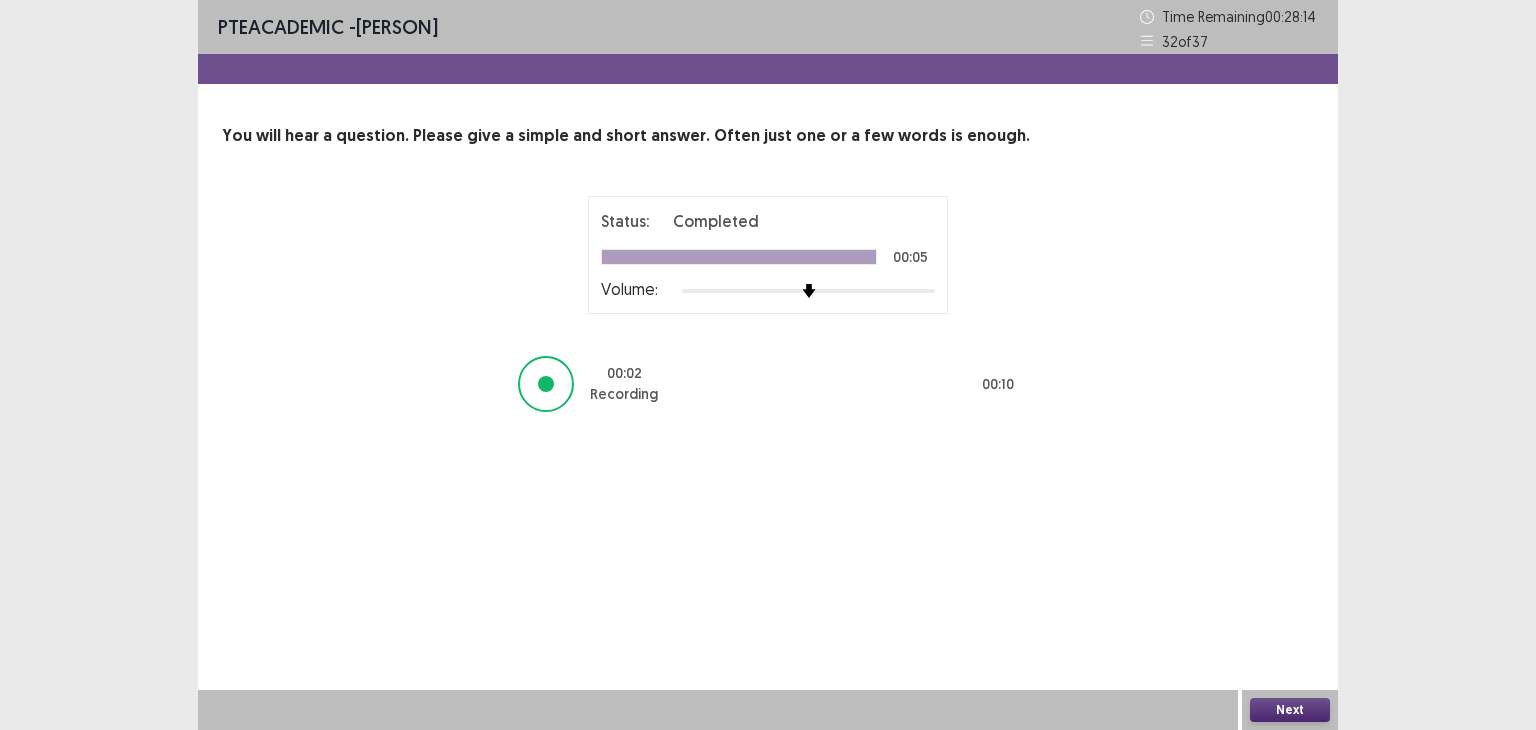 click on "Next" at bounding box center [1290, 710] 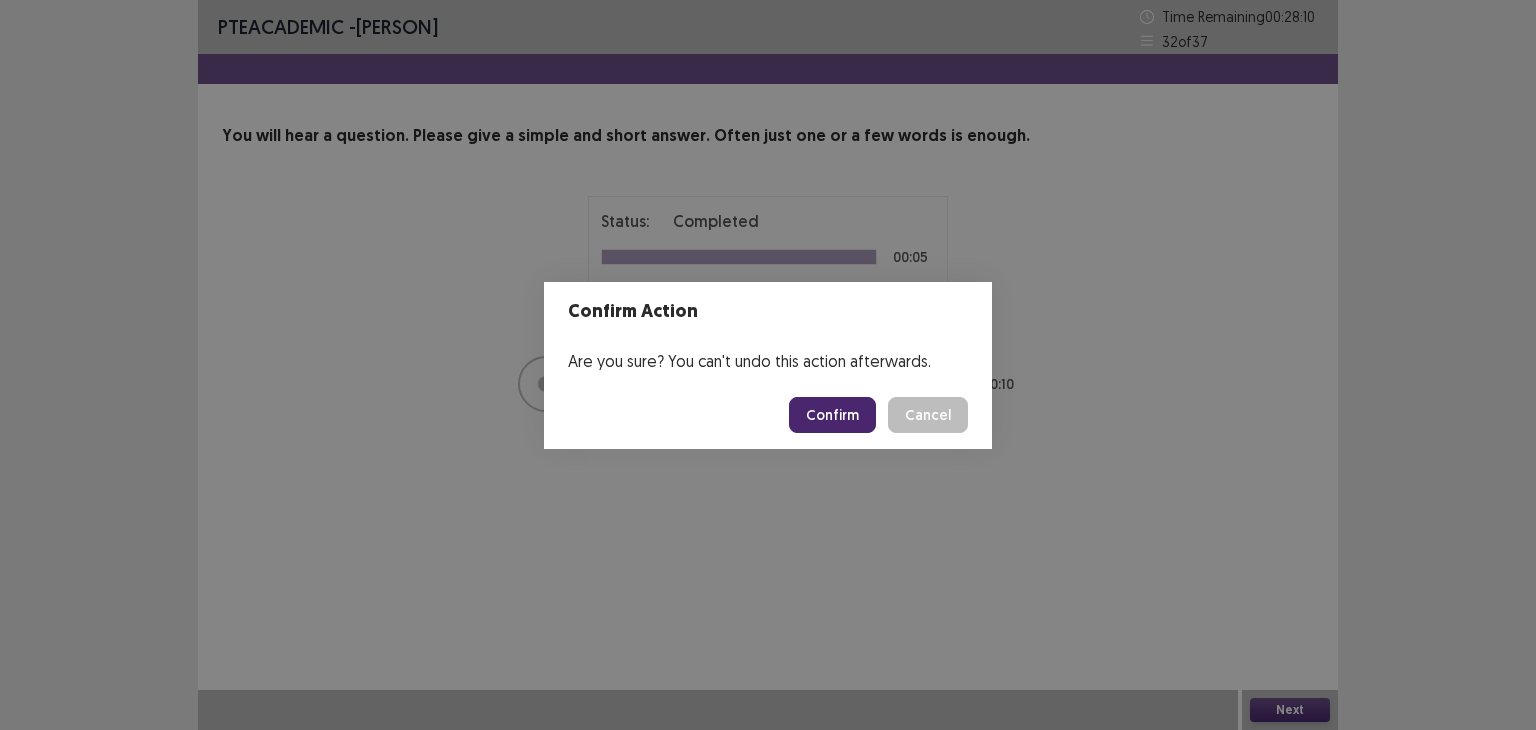 click on "Confirm" at bounding box center [832, 415] 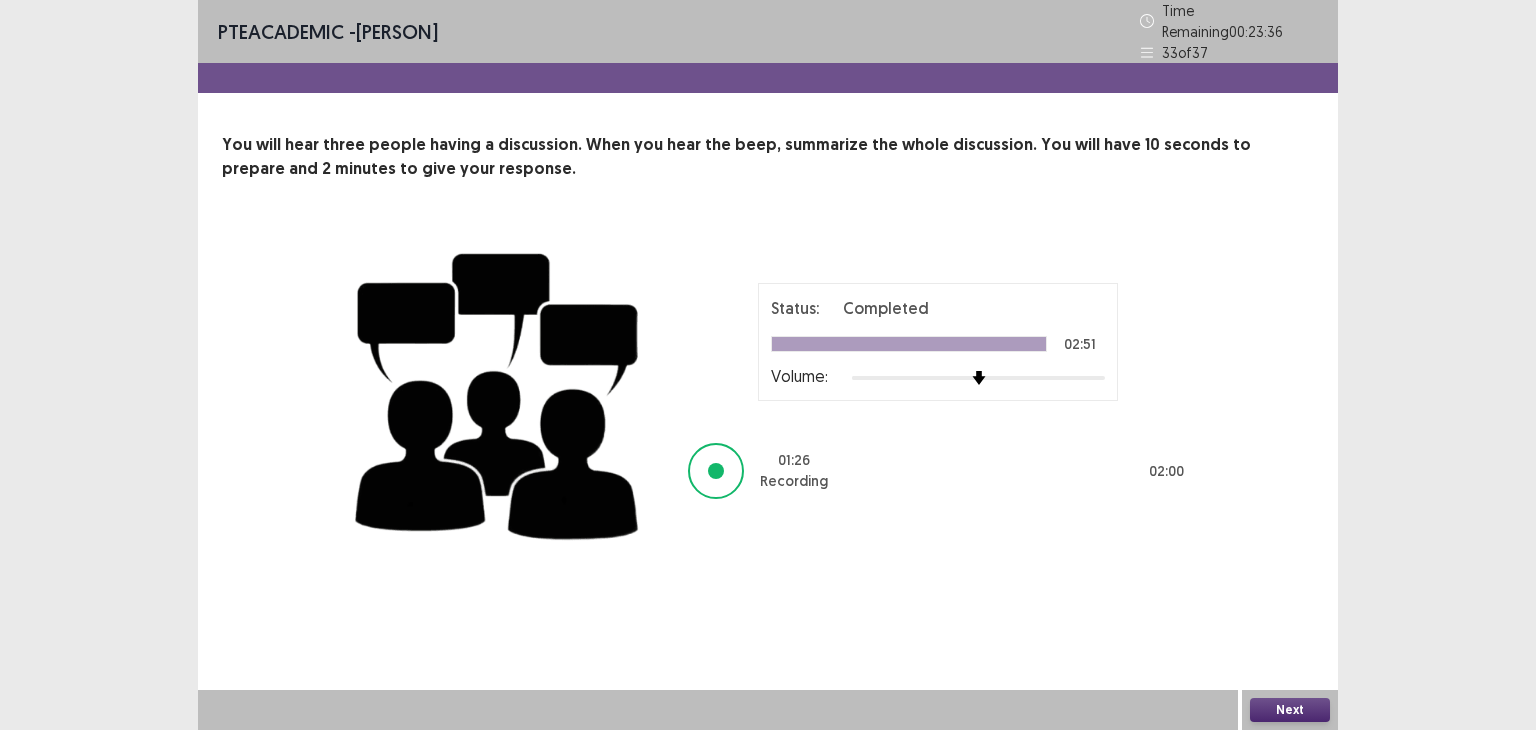 click on "Next" at bounding box center [1290, 710] 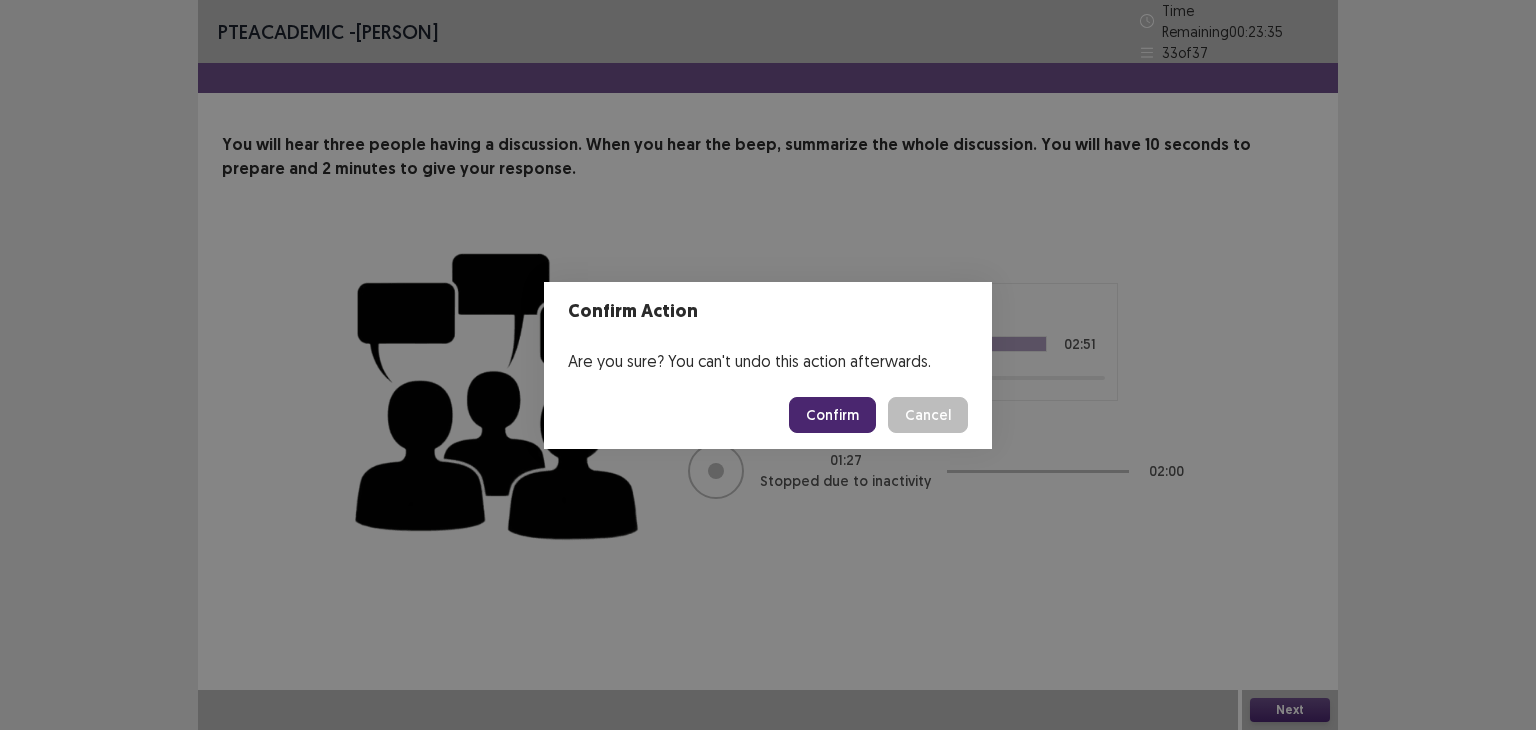 click on "Confirm" at bounding box center [832, 415] 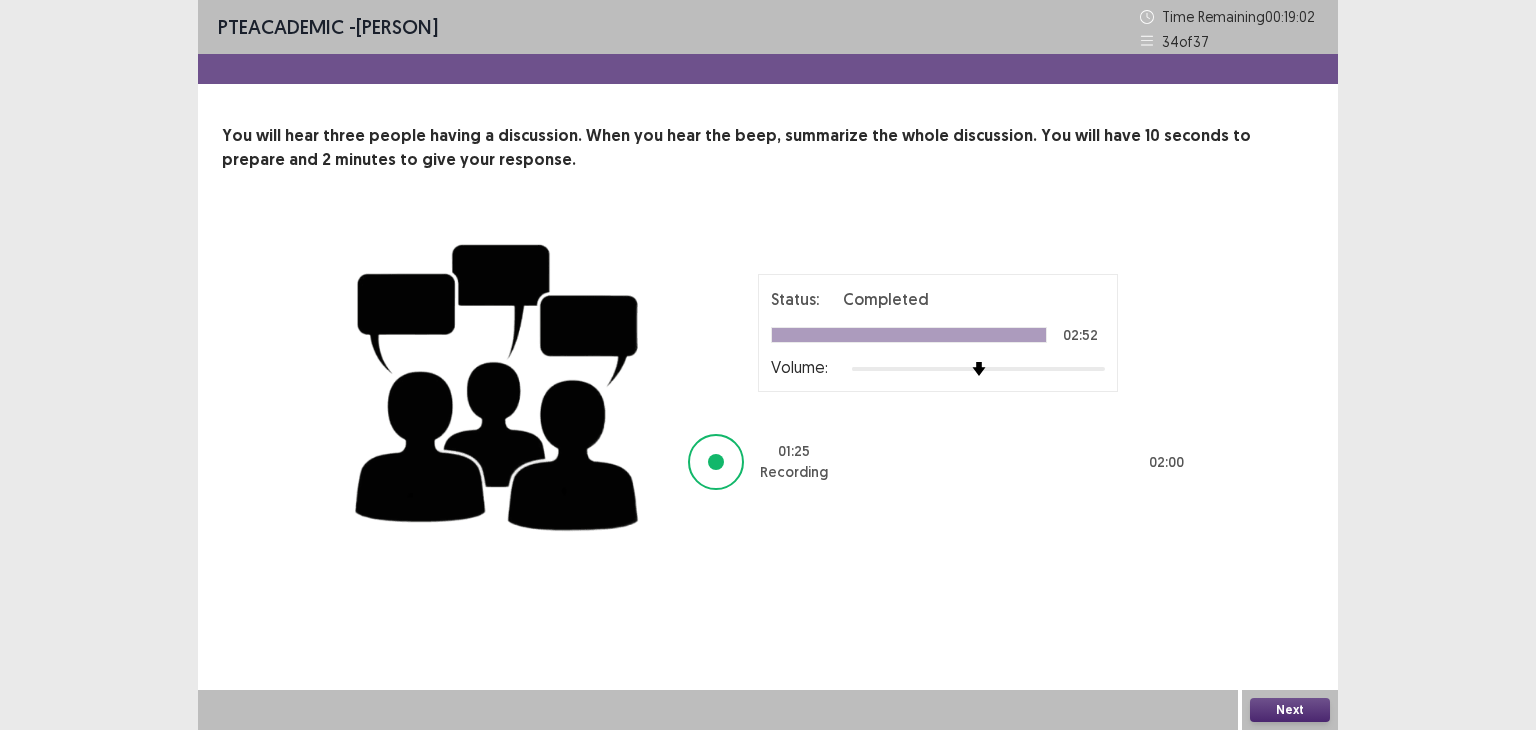 click on "Next" at bounding box center (1290, 710) 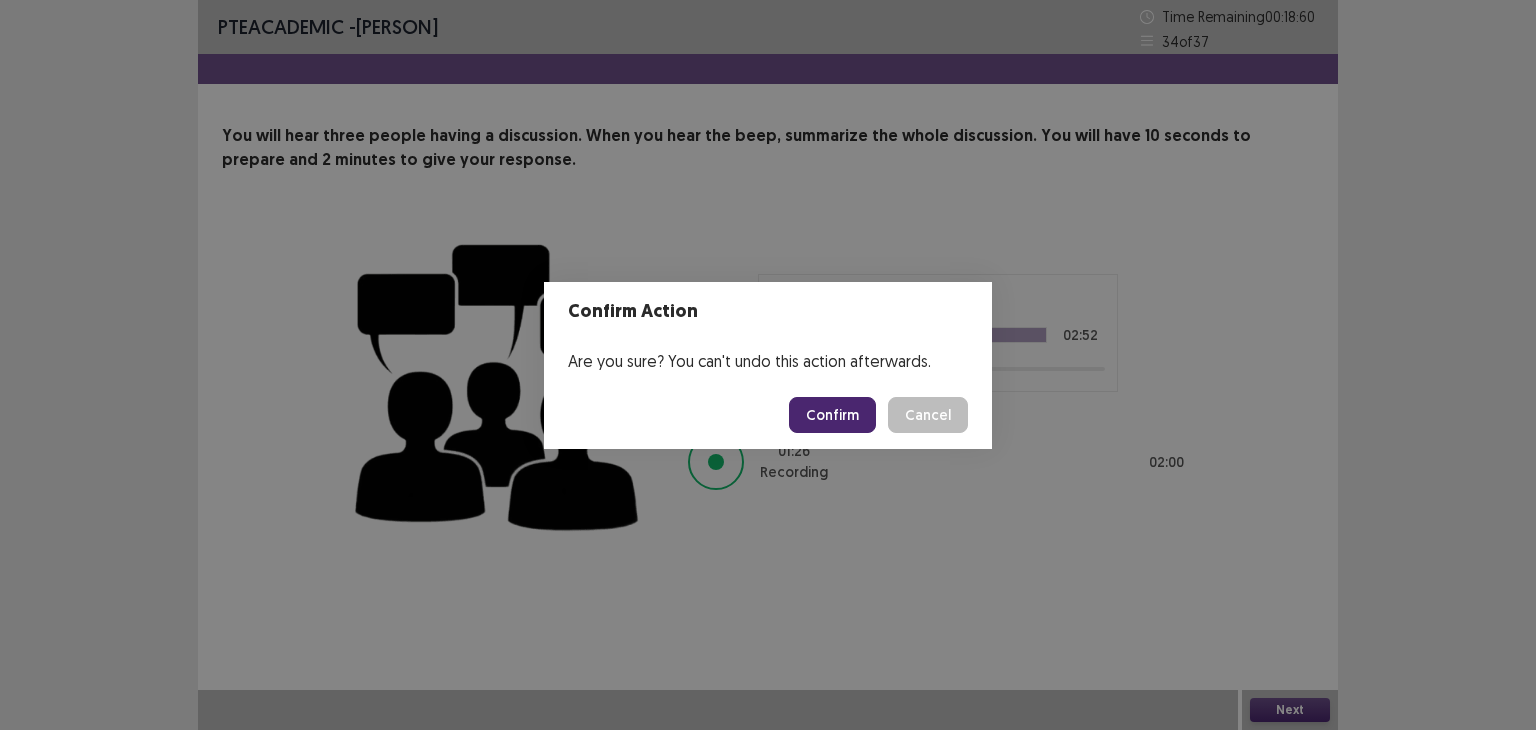 click on "Confirm" at bounding box center (832, 415) 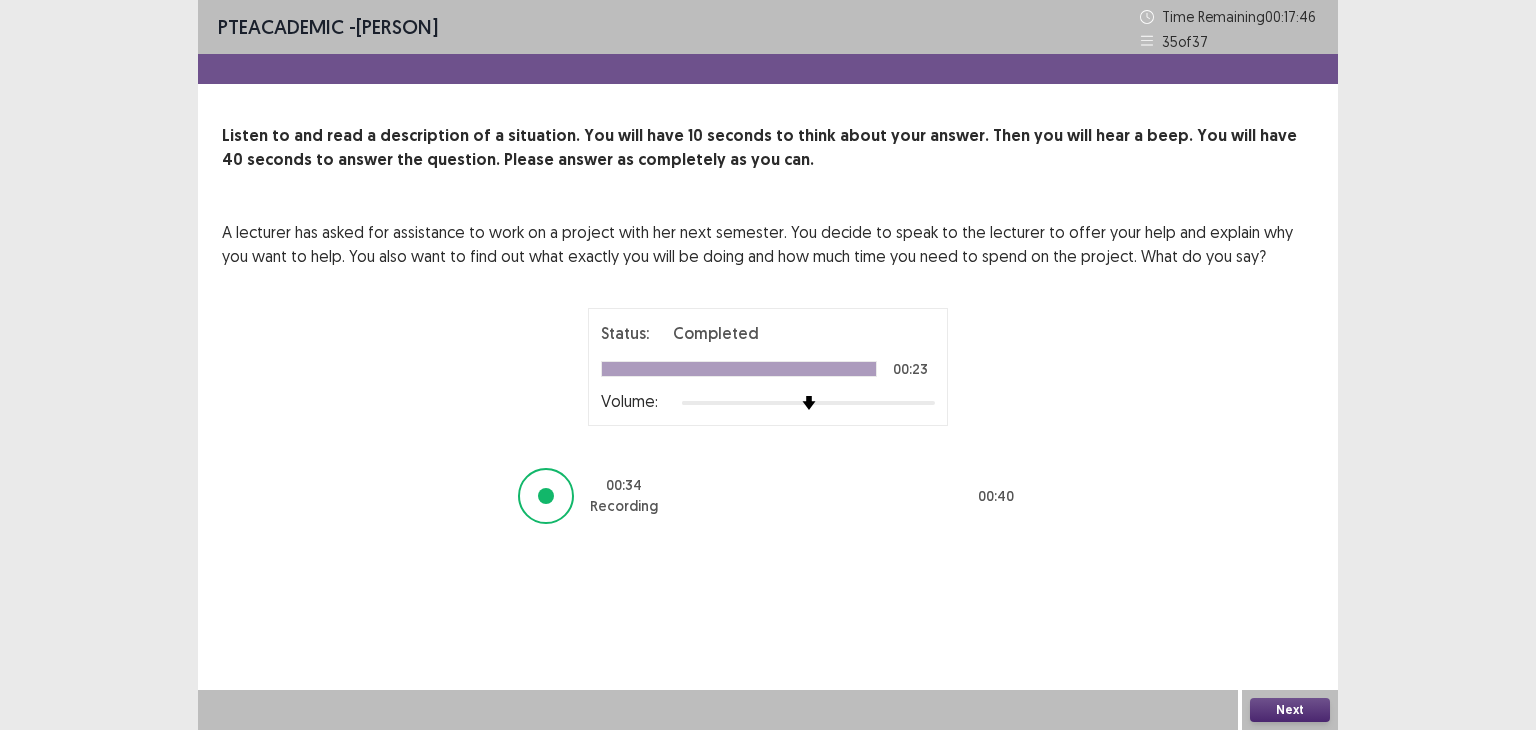 click on "Next" at bounding box center [1290, 710] 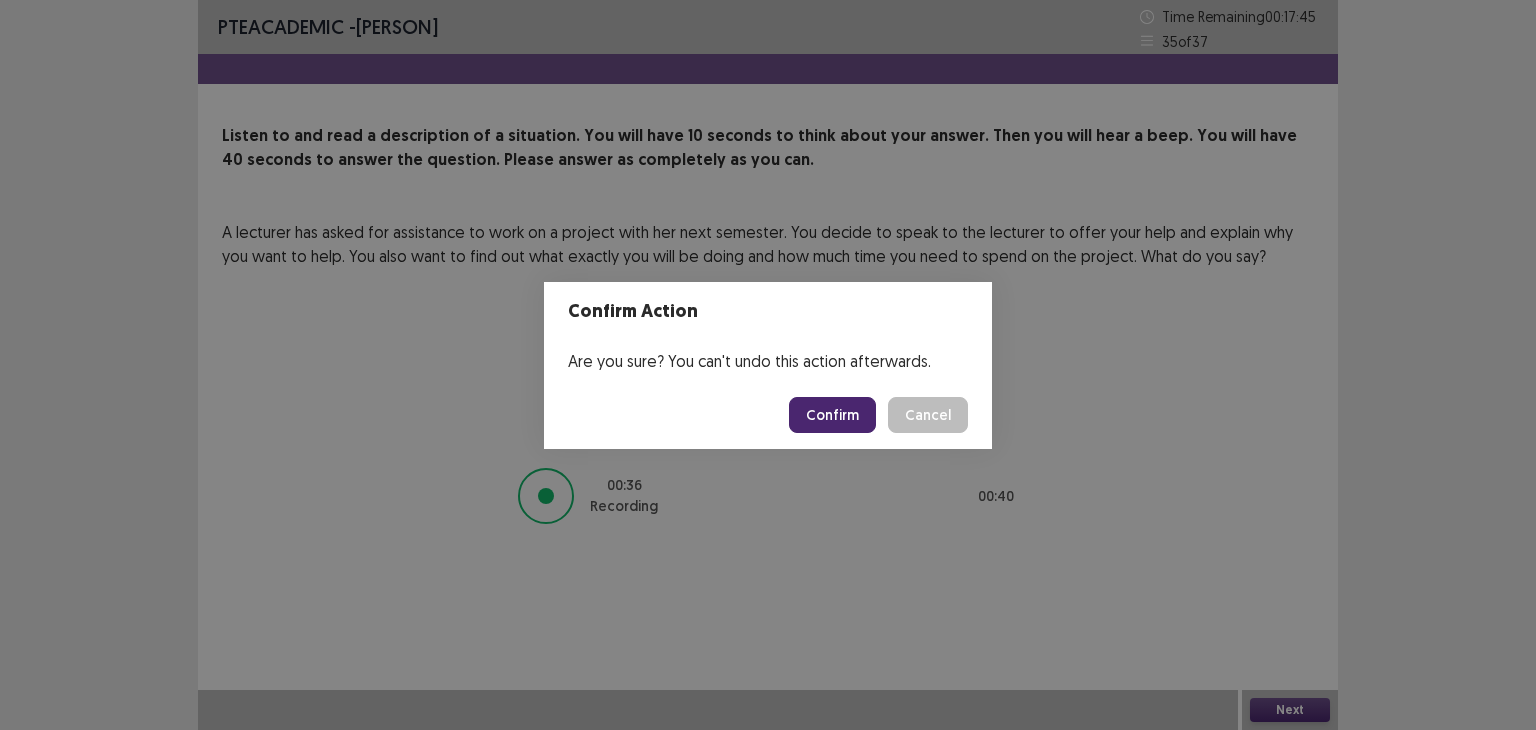 click on "Confirm" at bounding box center (832, 415) 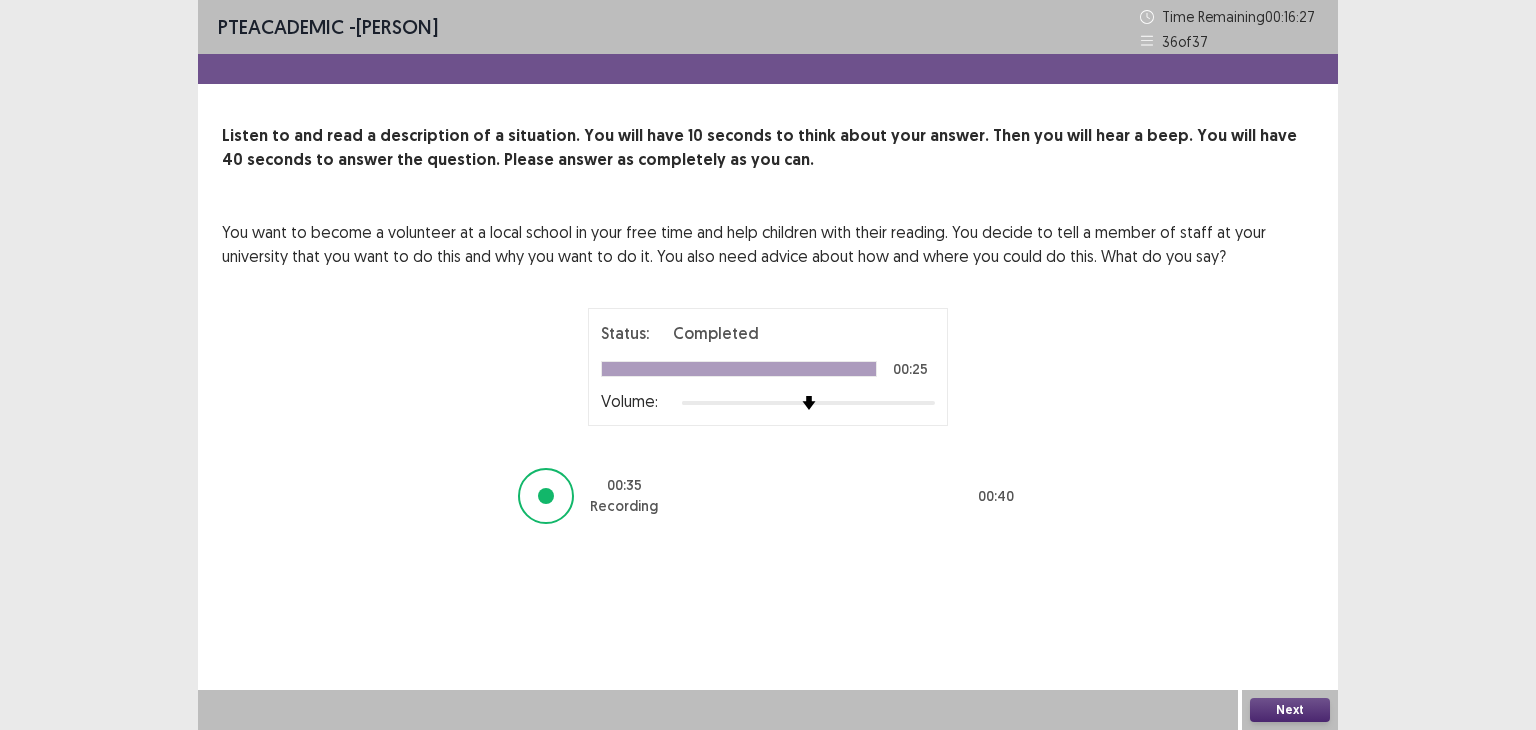 click on "Next" at bounding box center (1290, 710) 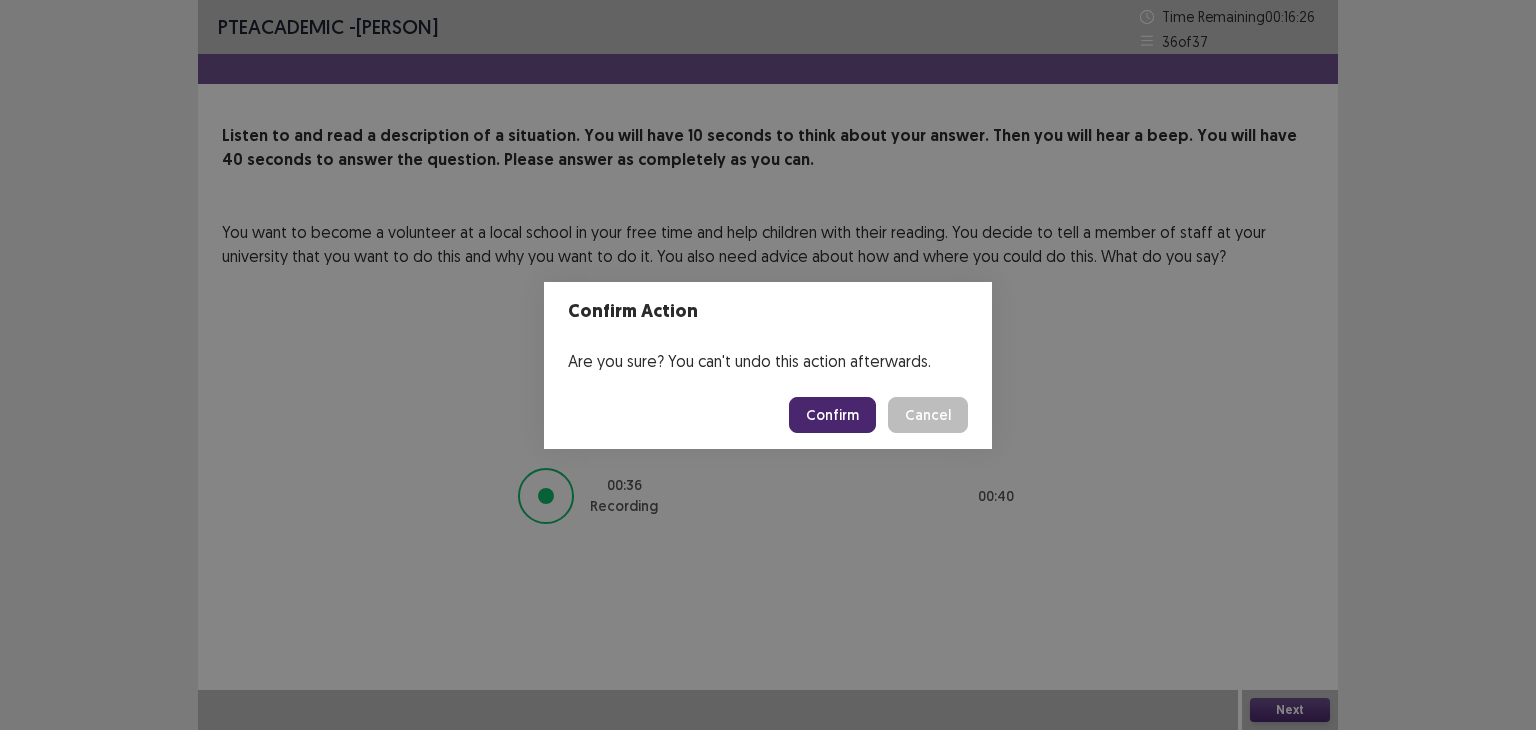 click on "Confirm" at bounding box center [832, 415] 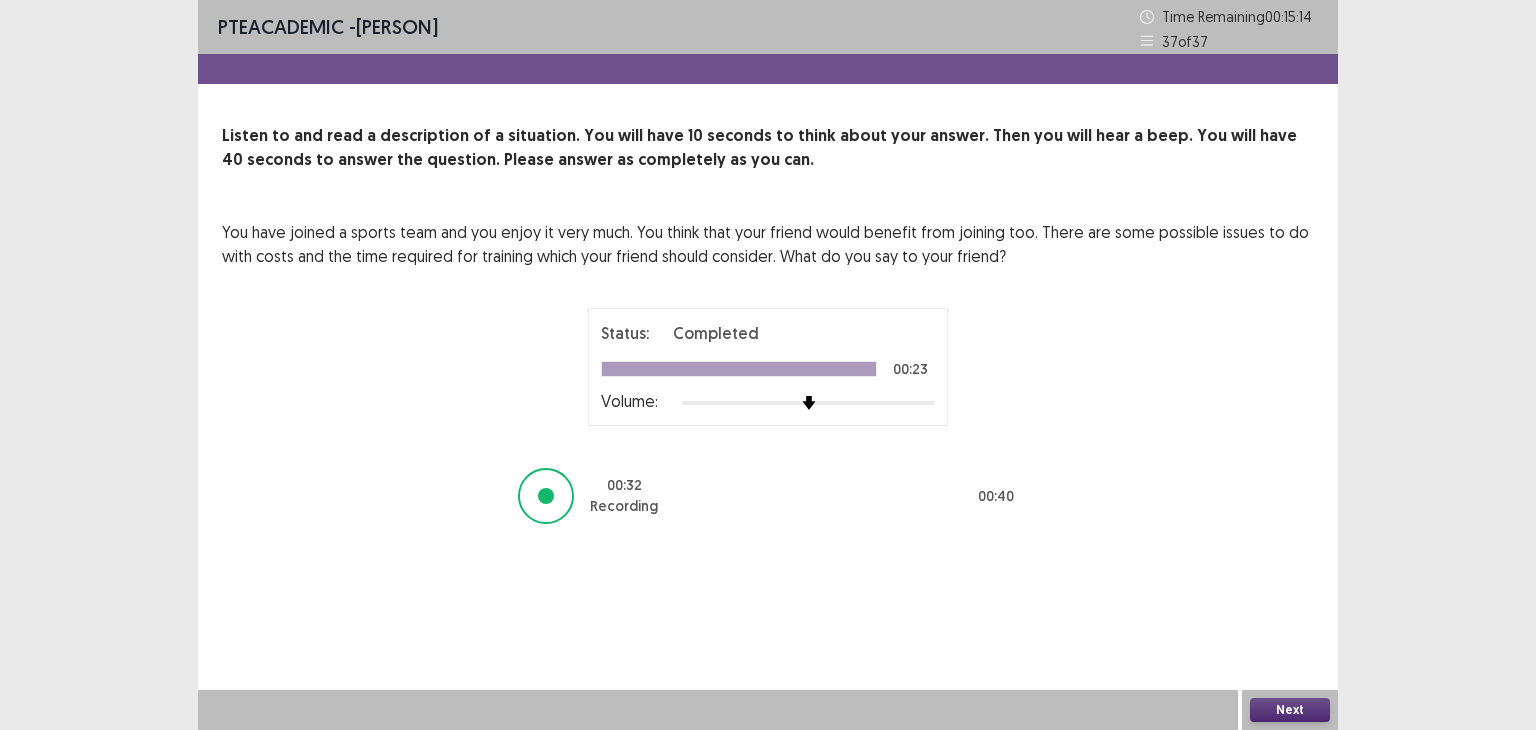 click on "Next" at bounding box center (1290, 710) 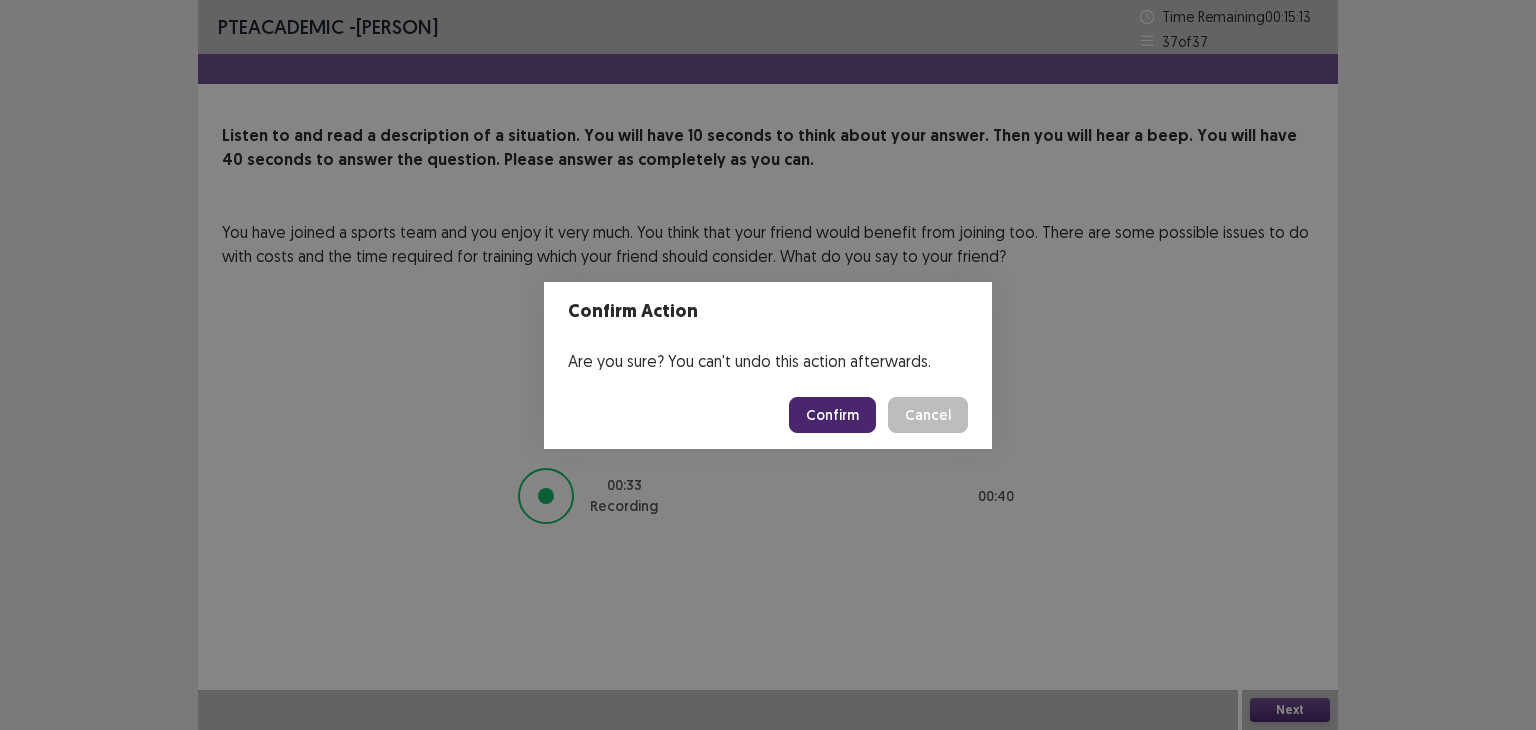 click on "Confirm" at bounding box center [832, 415] 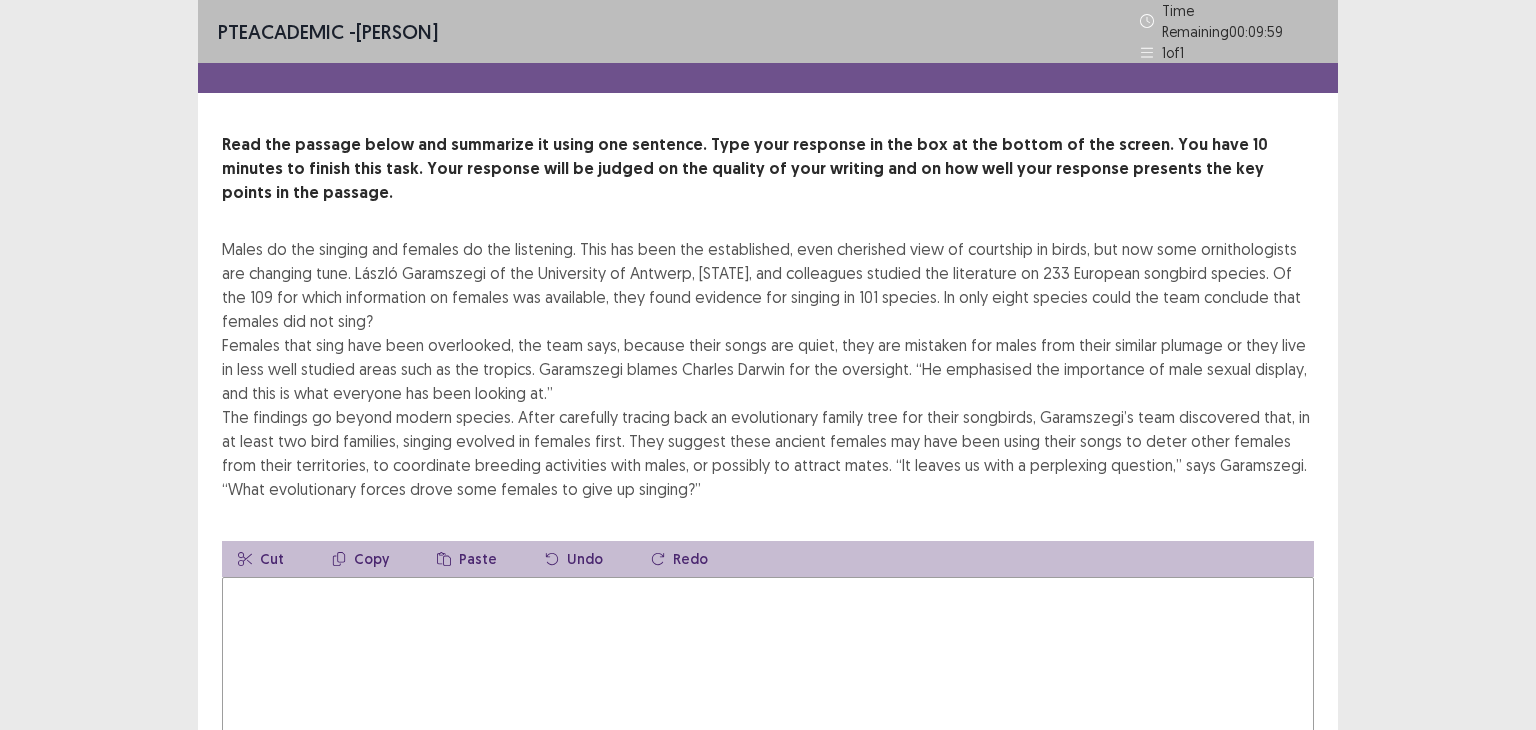 click at bounding box center [768, 687] 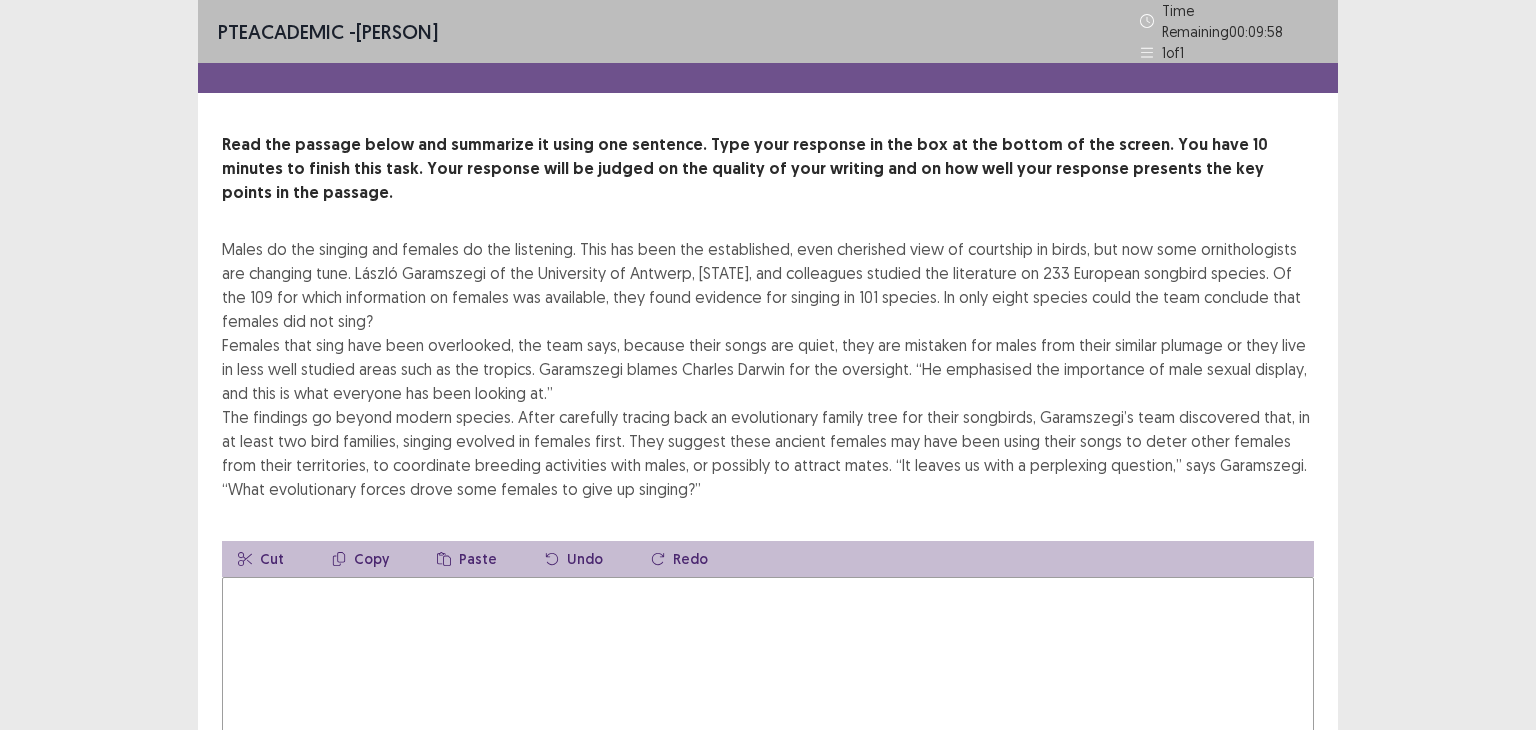 click on "PTE academic - Tharani Kariyawasam Time Remaining 00 : 09 : 58 1 of 1 Read the passage below and summarize it using one sentence. Type your response in the box at the bottom of the screen. You have 10 minutes to finish this task. Your response will be judged on the quality of your writing and on how well your response presents the key points in the passage. Males do the singing and females do the listening. This has been the established, even cherished view of courtship in birds, but now some ornithologists are changing tune. László Garamszegi of the University of Antwerp, [STATE], and colleagues studied the literature on 233 European songbird species. Of the 109 for which information on females was available, they found evidence for singing in 101 species. In only eight species could the team conclude that females did not sing? Cut Copy Paste Undo Redo Total Word Count: 0 Next" at bounding box center [768, 460] 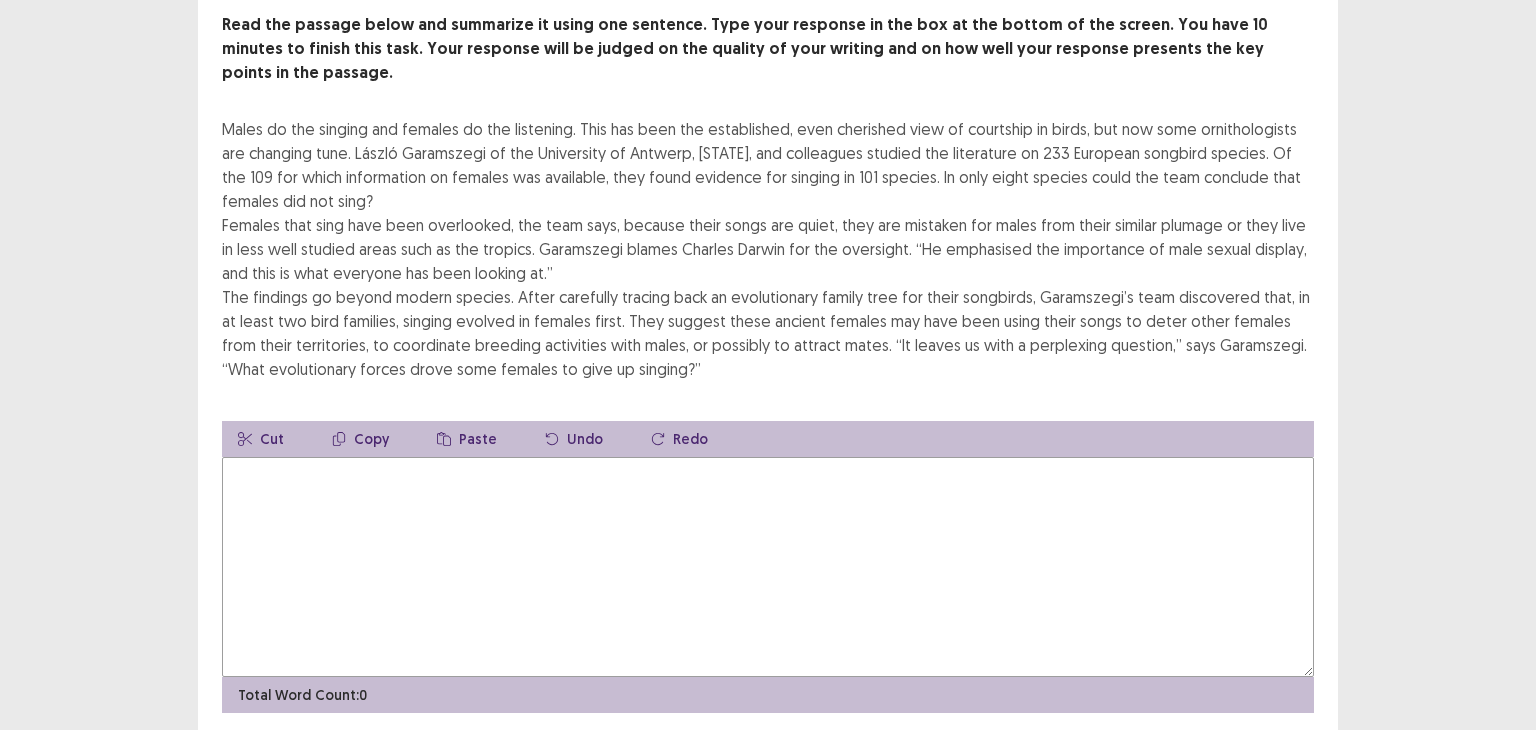 scroll, scrollTop: 139, scrollLeft: 0, axis: vertical 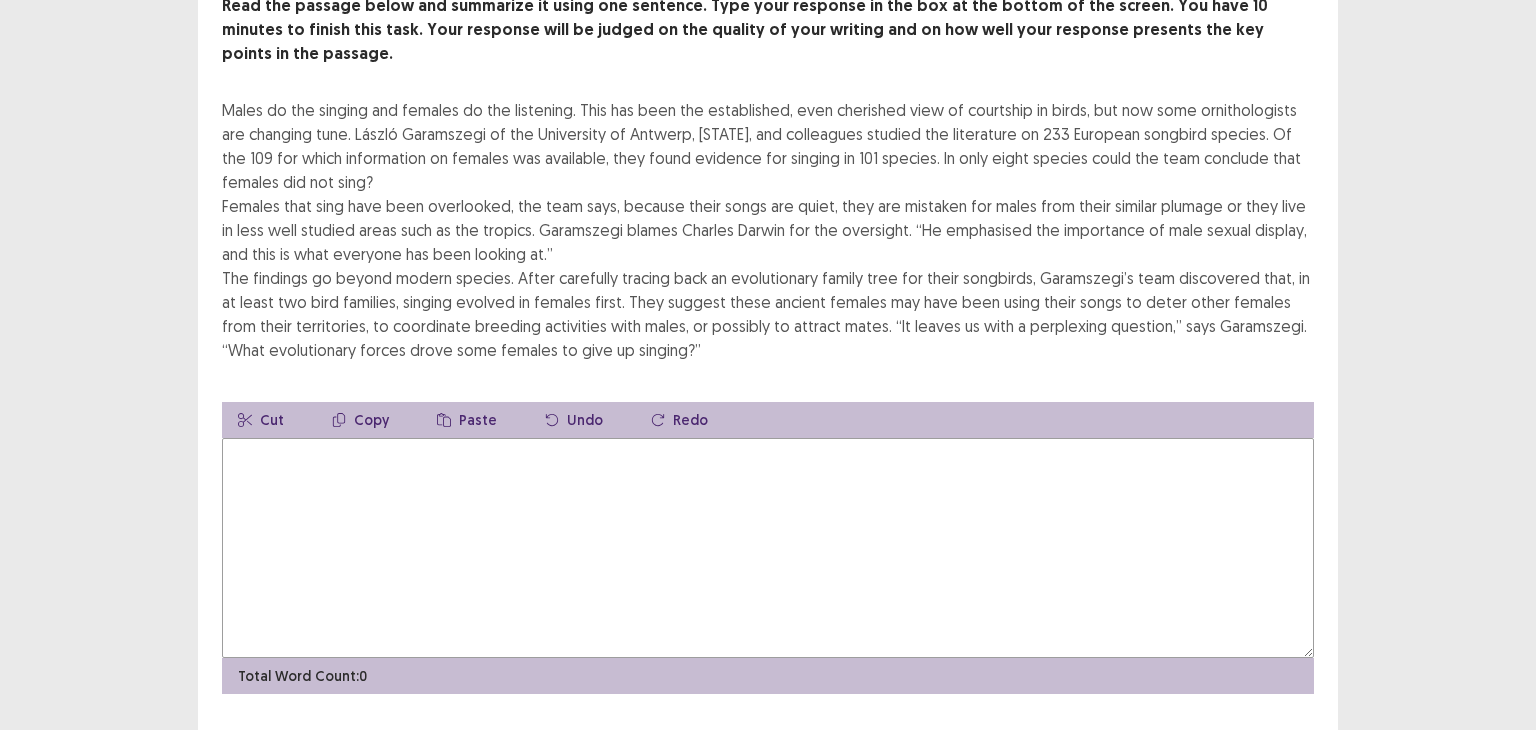 click at bounding box center (768, 548) 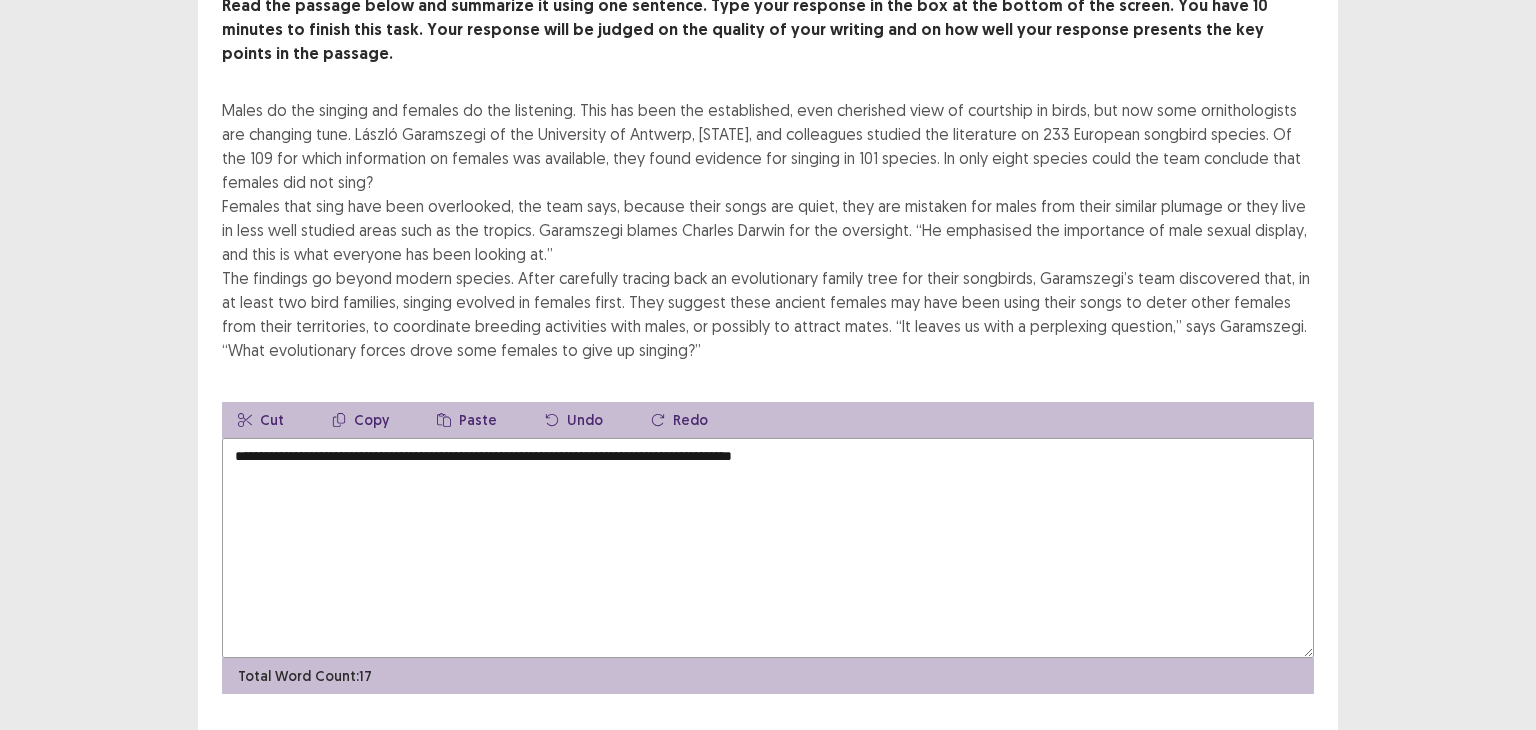 click on "**********" at bounding box center (768, 548) 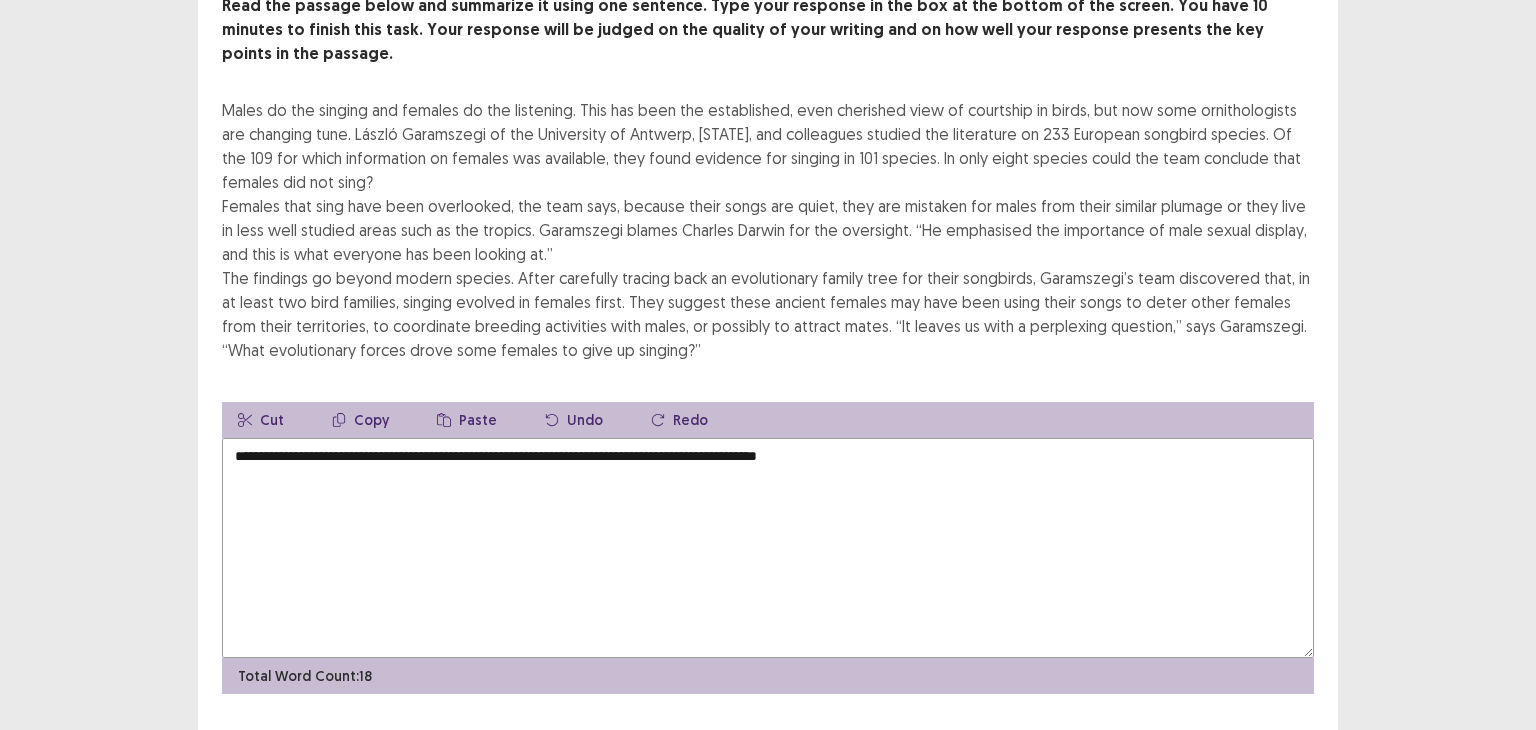click on "**********" at bounding box center [768, 548] 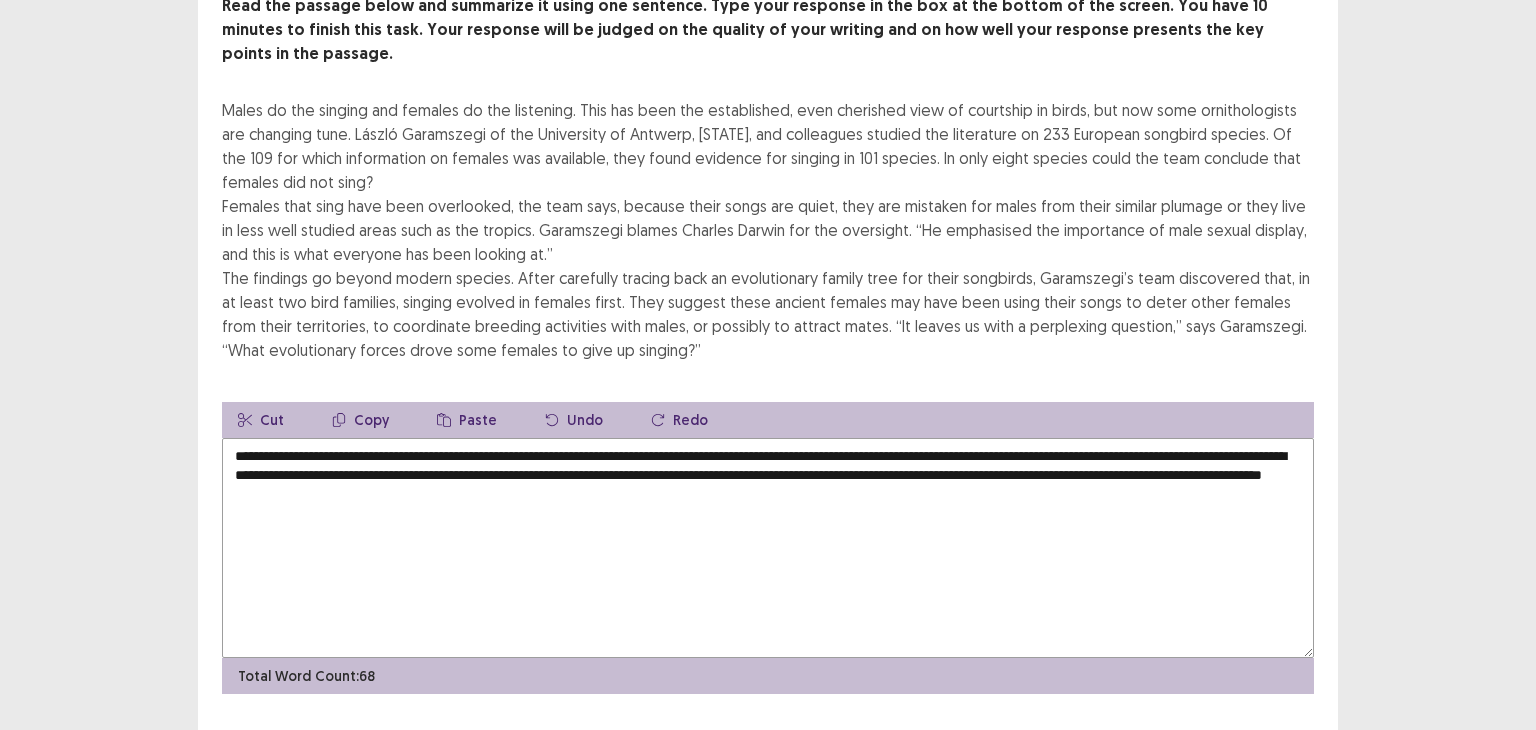 click on "**********" at bounding box center [768, 548] 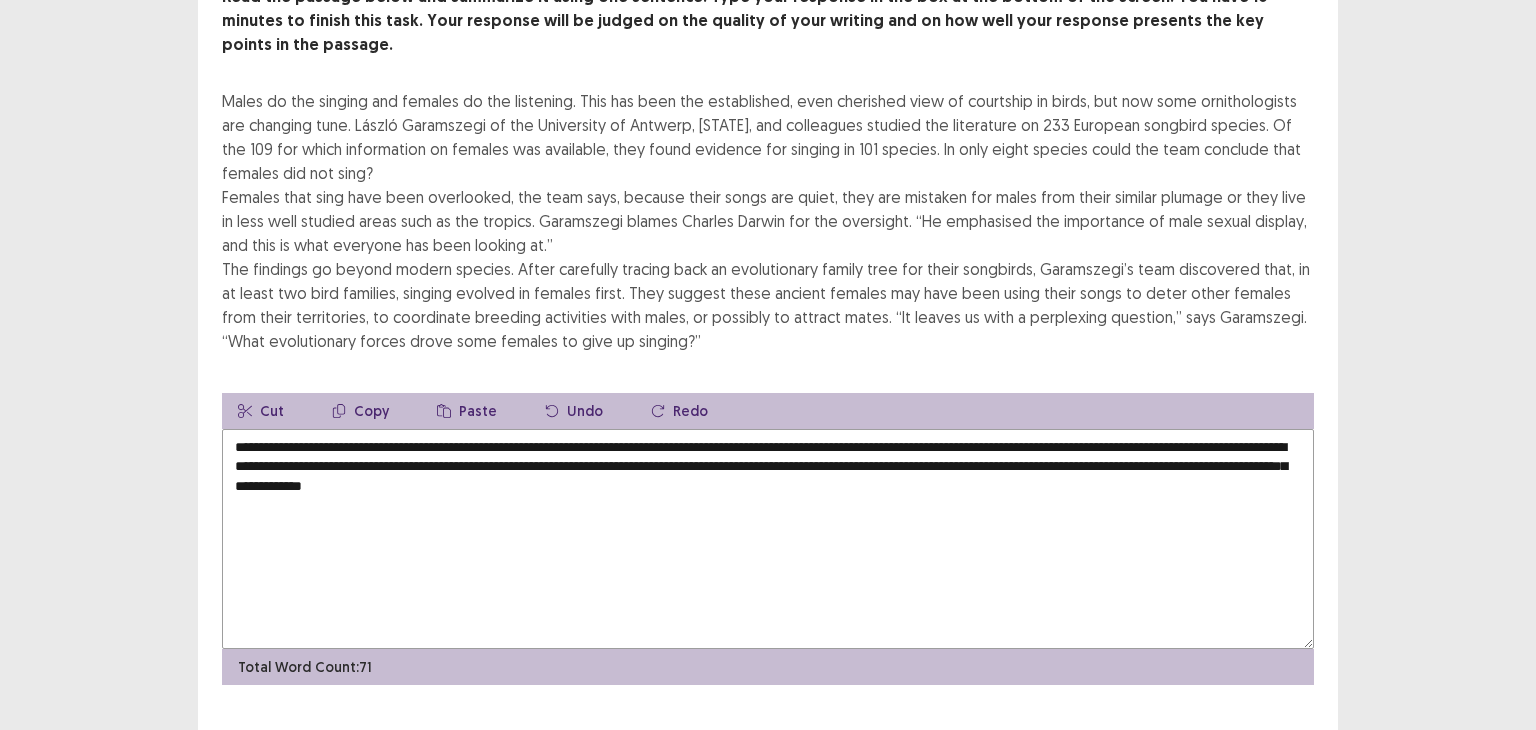 click on "**********" at bounding box center [768, 539] 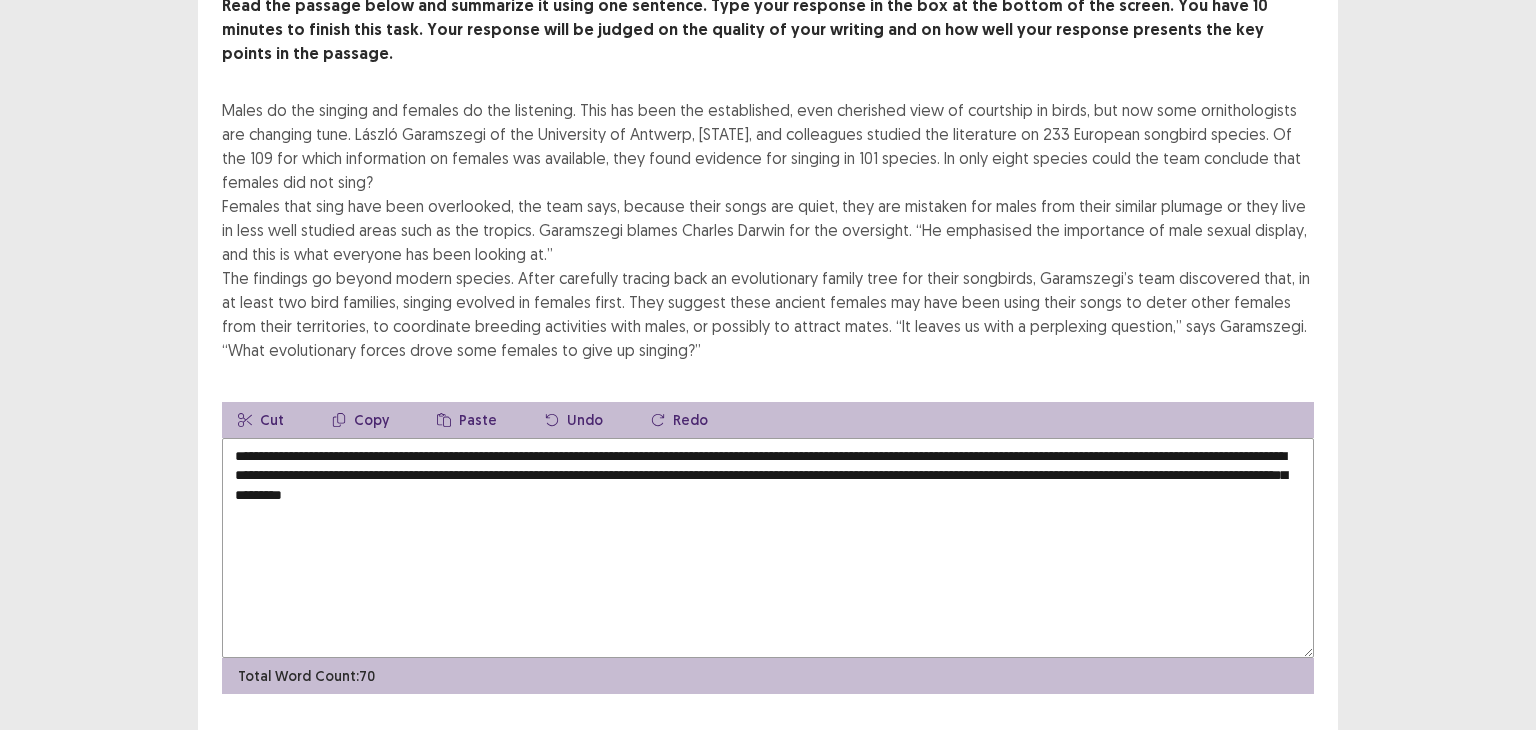 click on "**********" at bounding box center (768, 548) 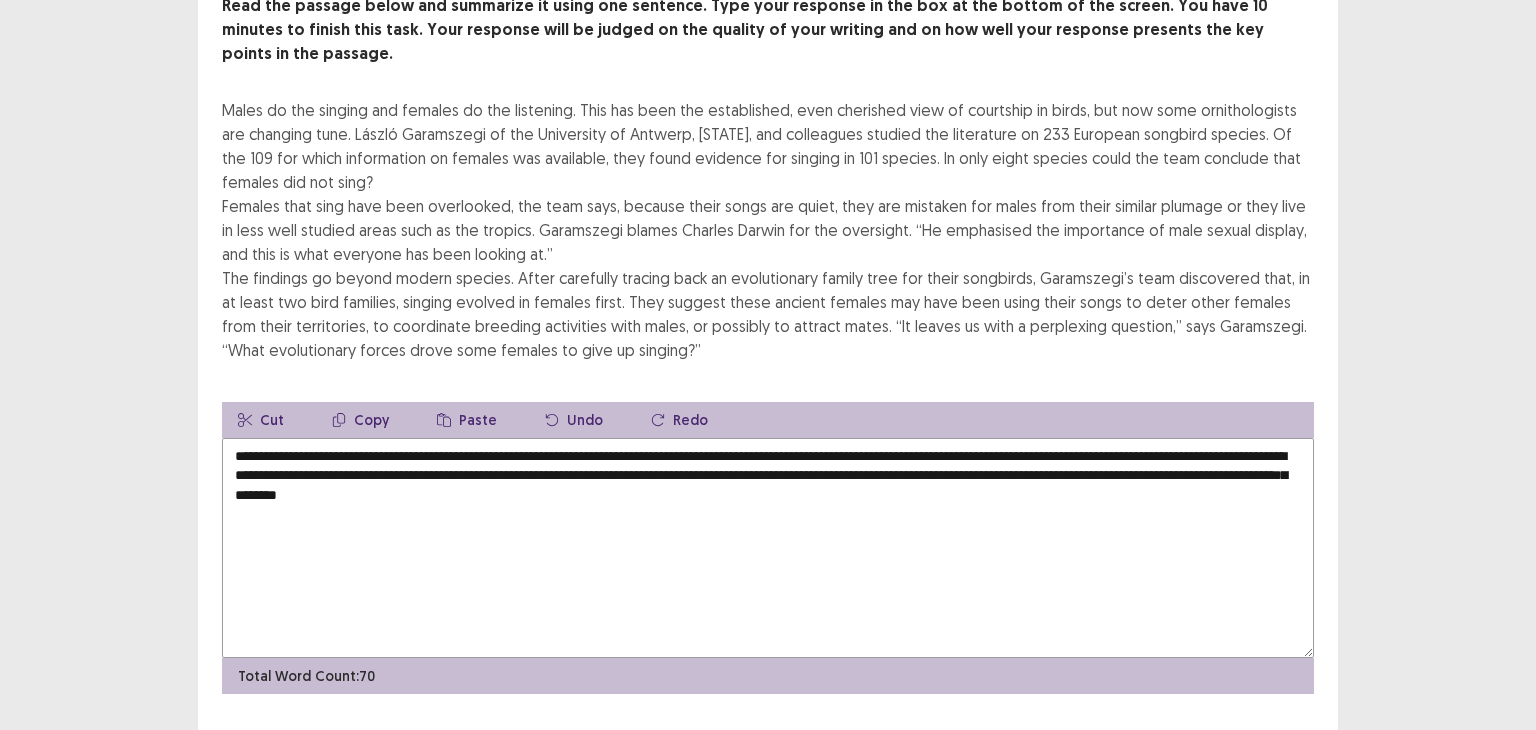 click on "**********" at bounding box center [768, 548] 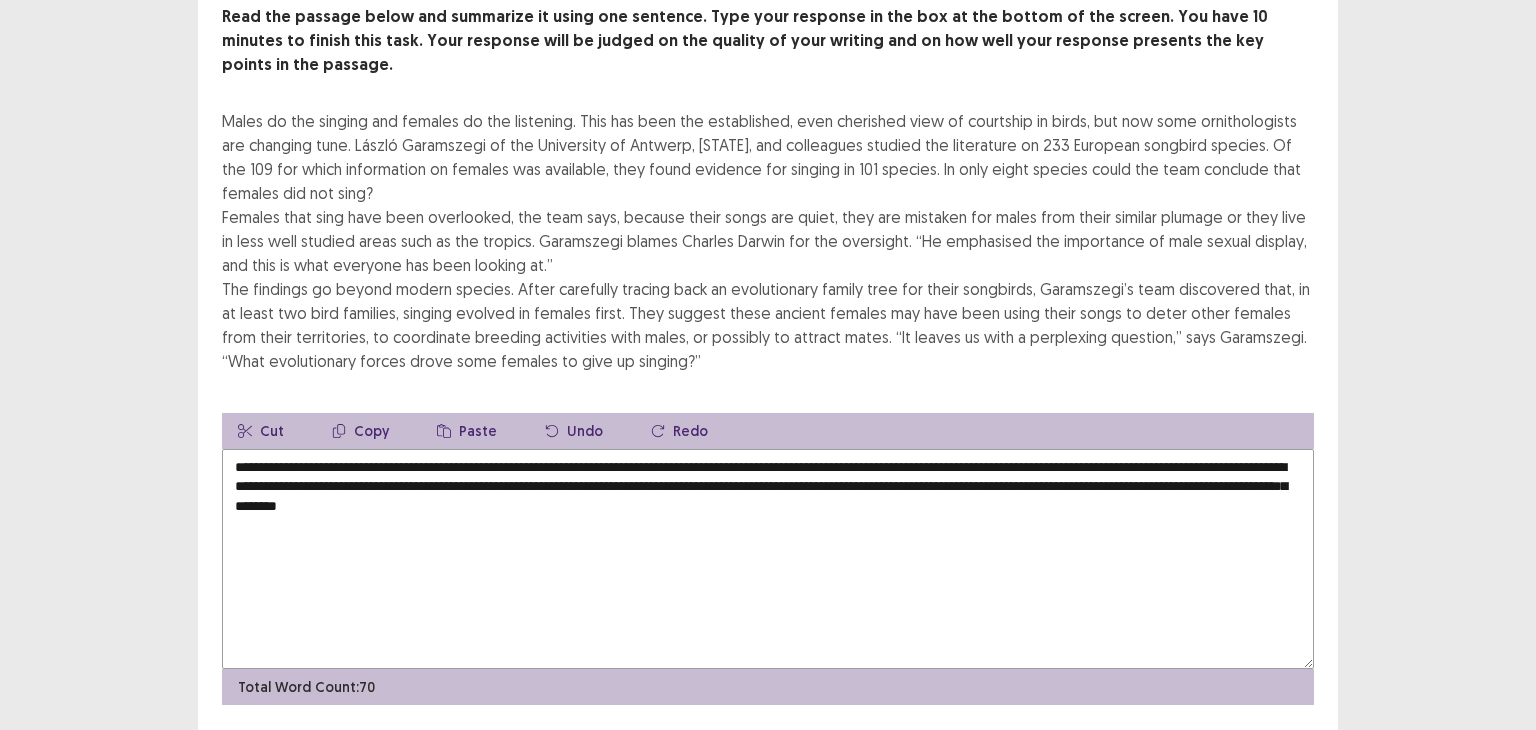 scroll, scrollTop: 158, scrollLeft: 0, axis: vertical 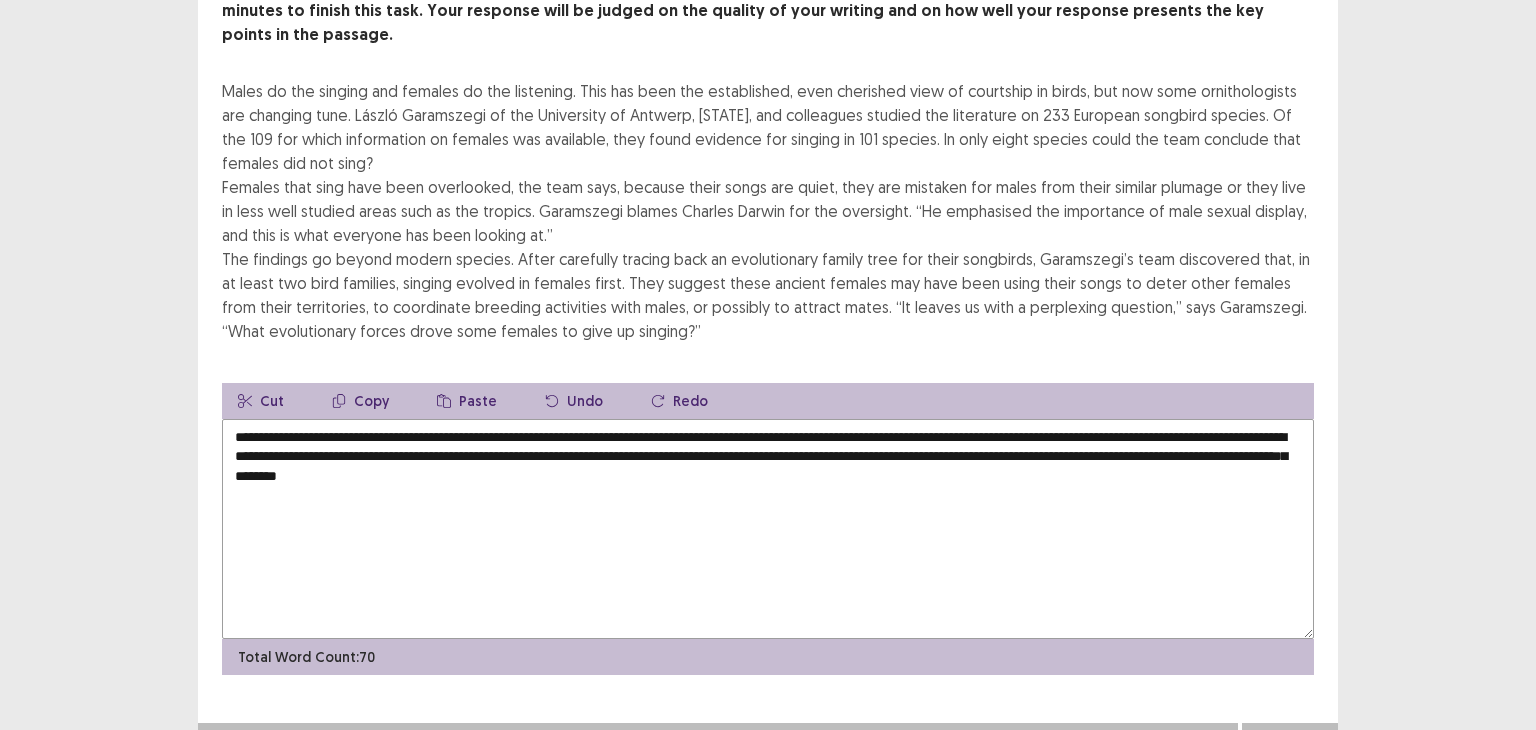 type on "**********" 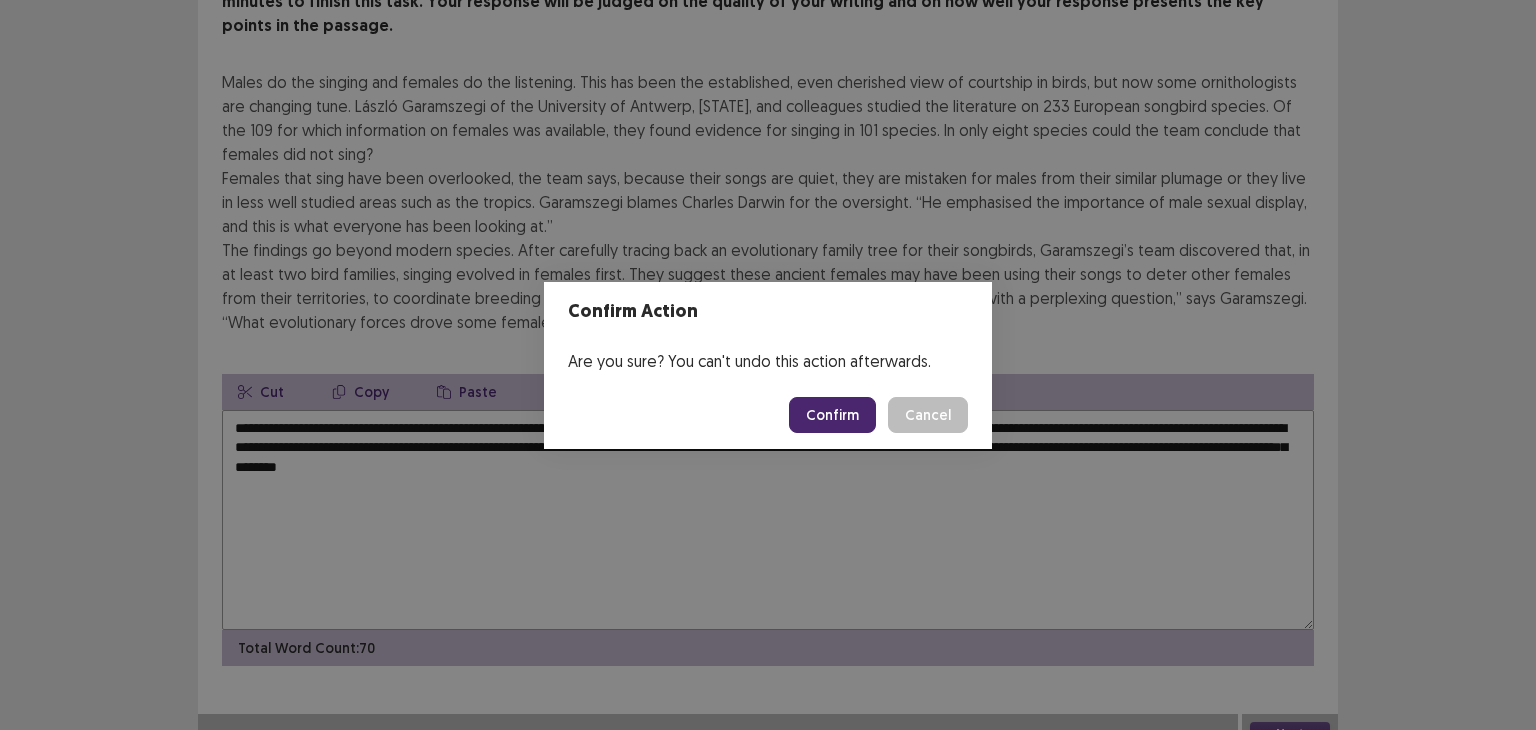 click on "Confirm Action Are you sure? You can't undo this action afterwards. Confirm Cancel" at bounding box center (768, 365) 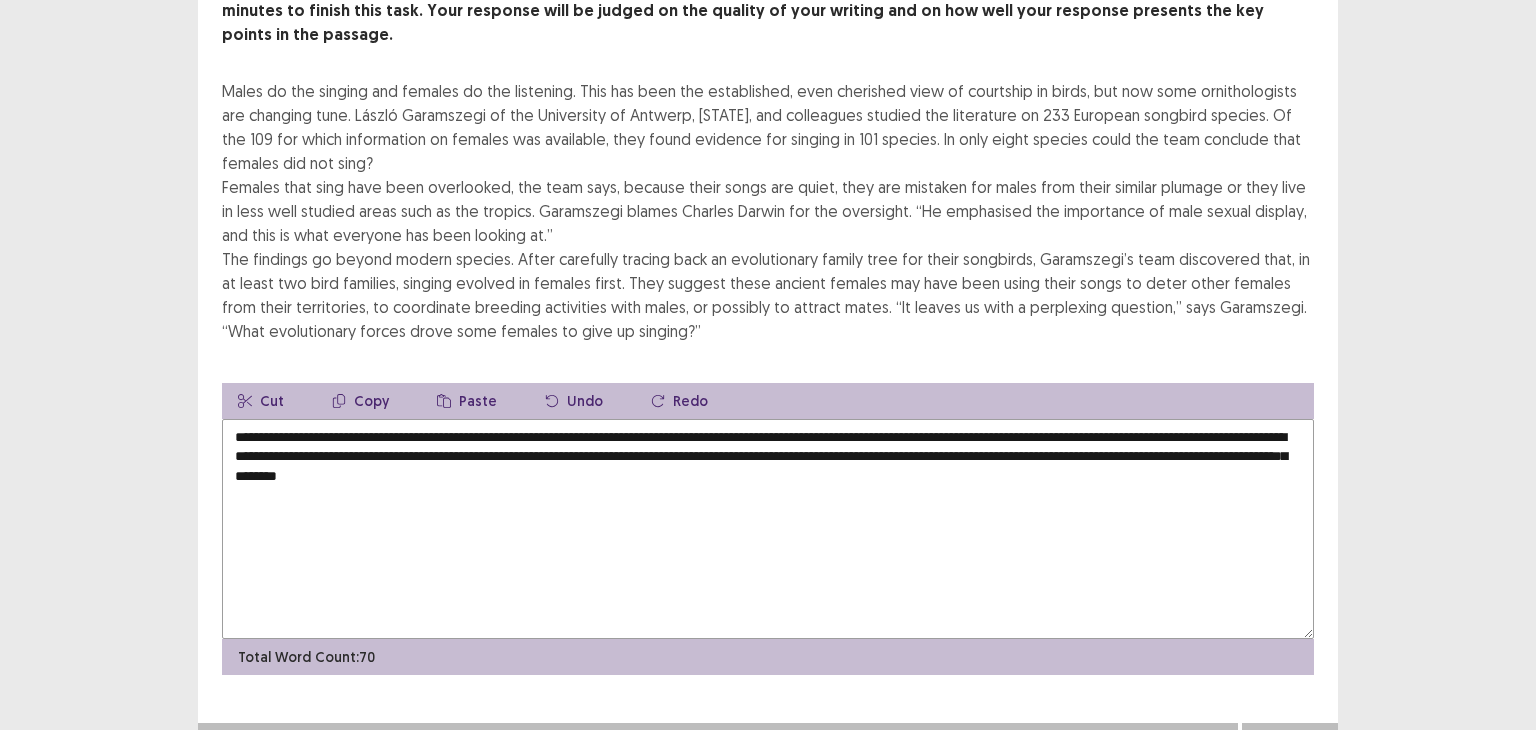 click on "Next" at bounding box center [1290, 743] 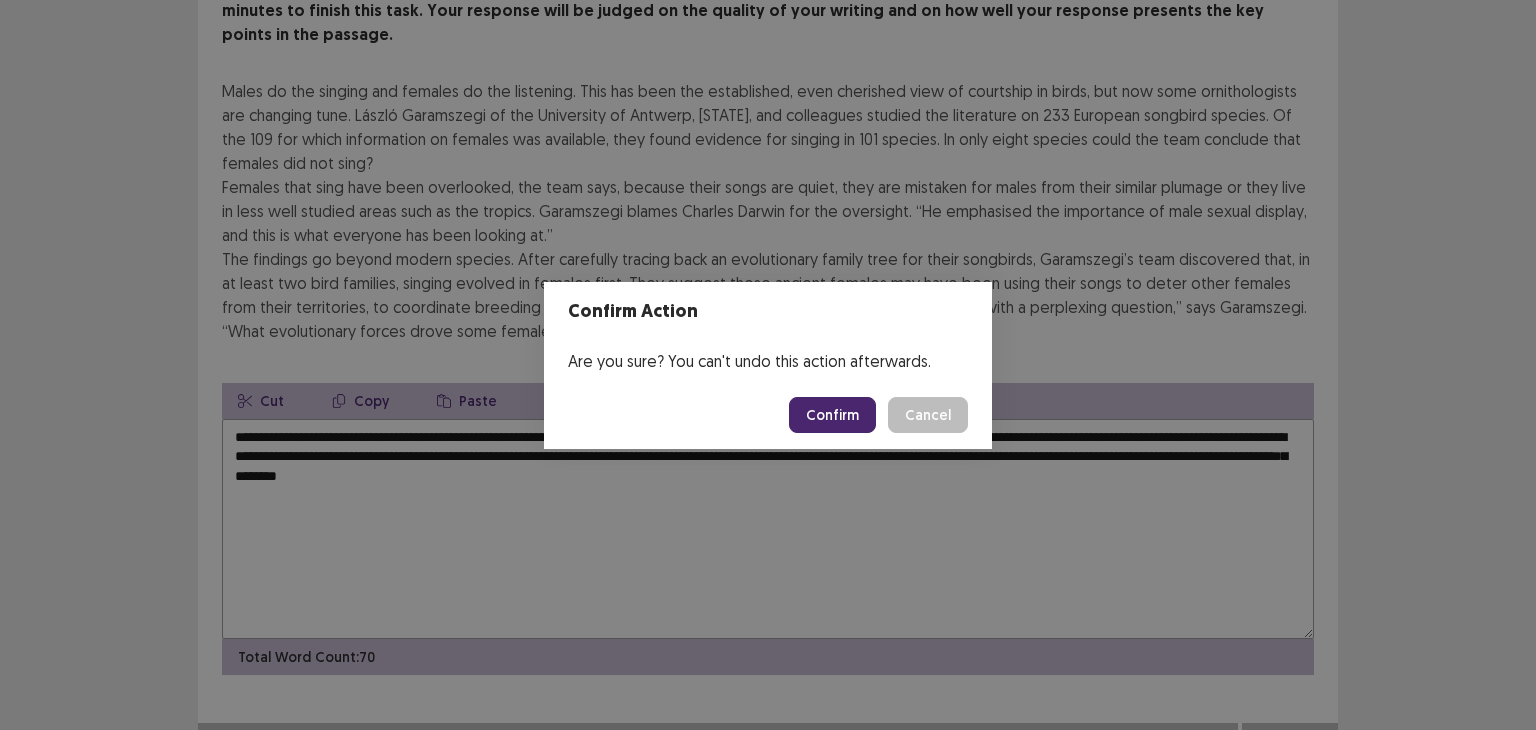 click on "Confirm" at bounding box center (832, 415) 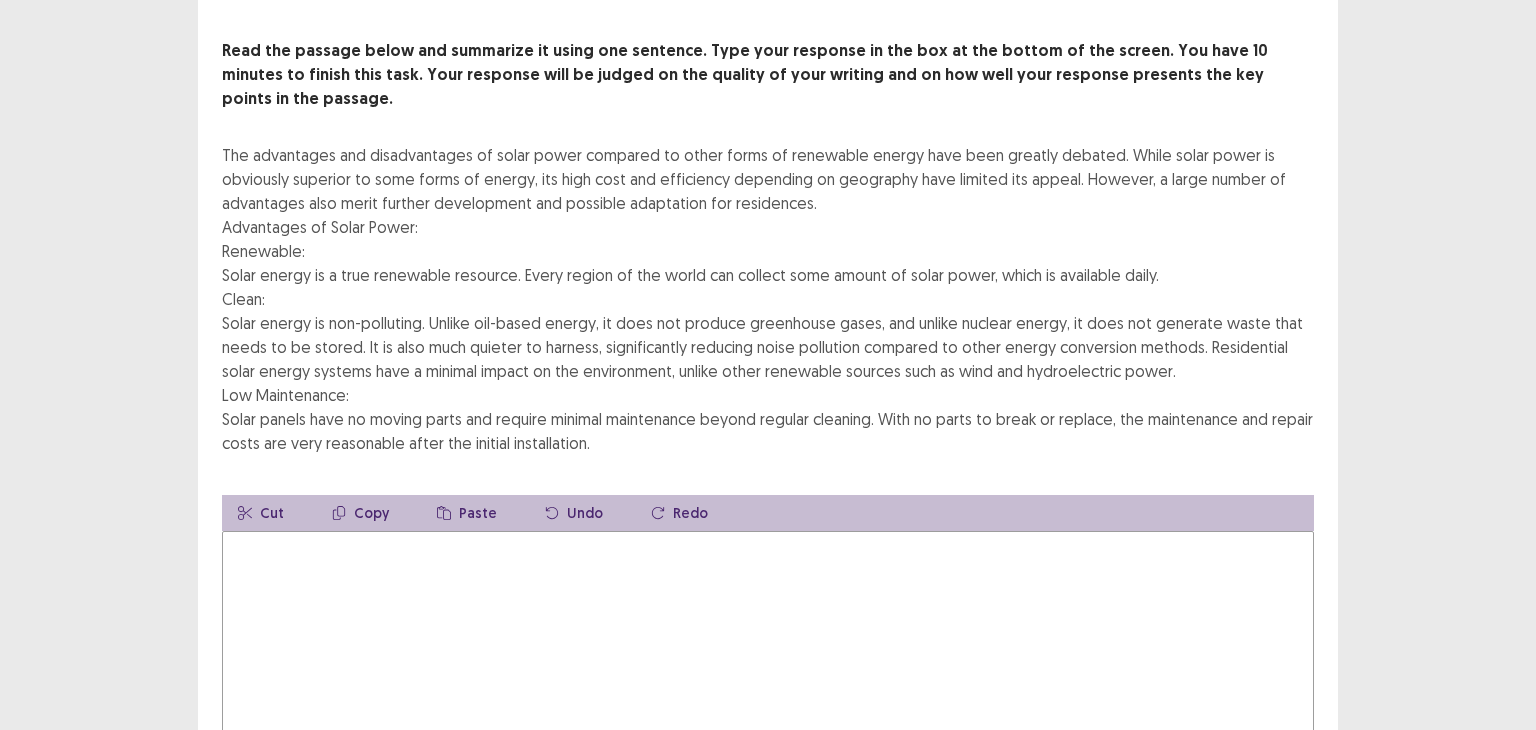 scroll, scrollTop: 115, scrollLeft: 0, axis: vertical 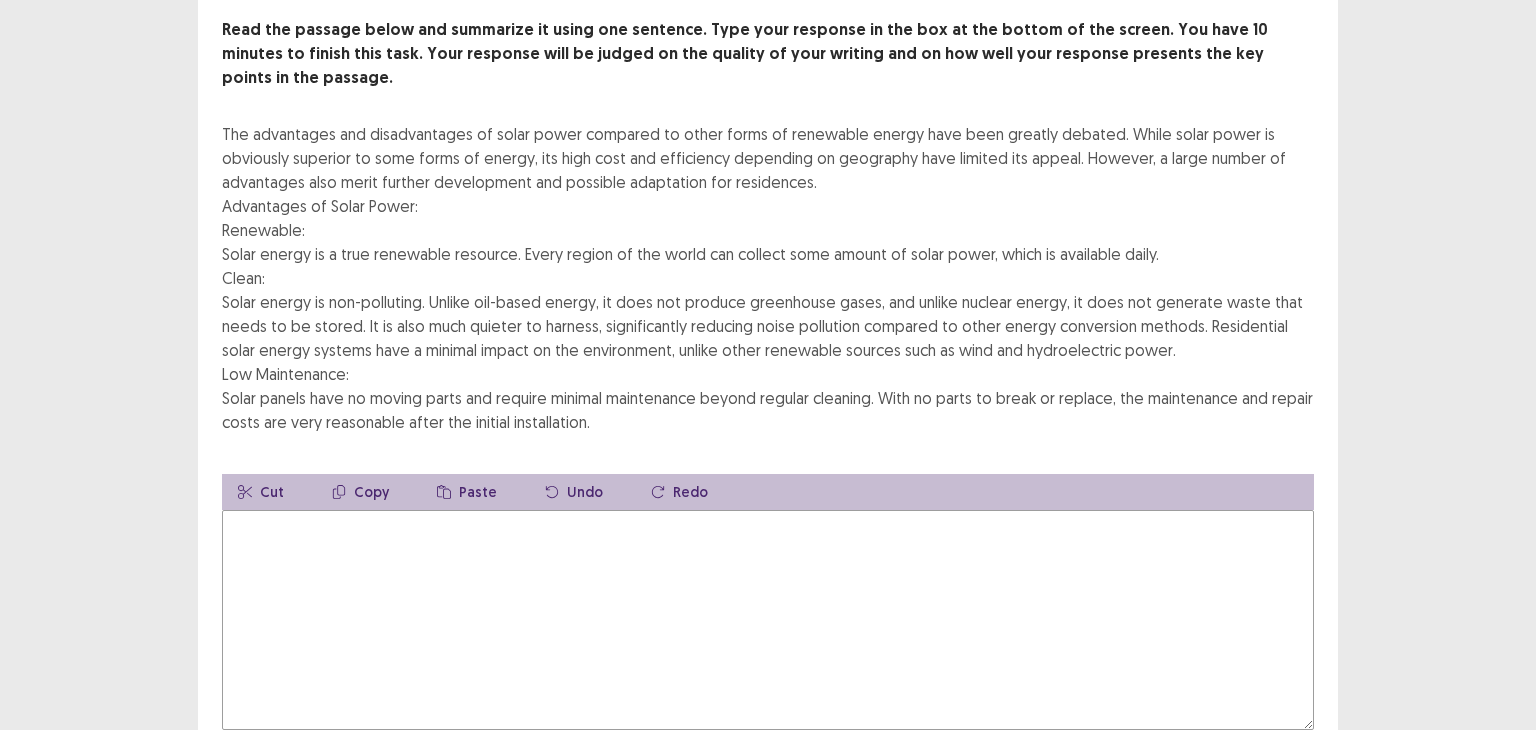 click at bounding box center (768, 620) 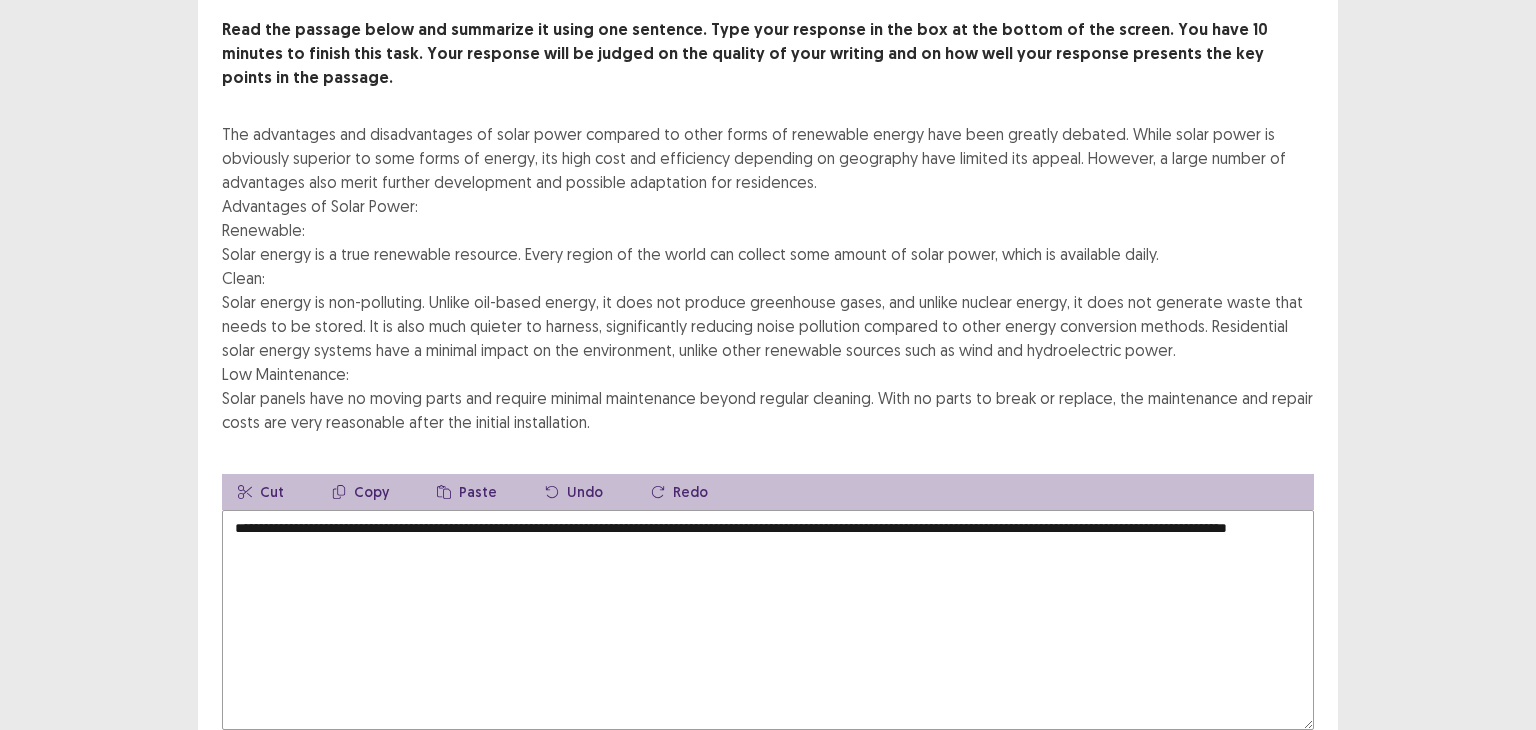 click on "**********" at bounding box center [768, 620] 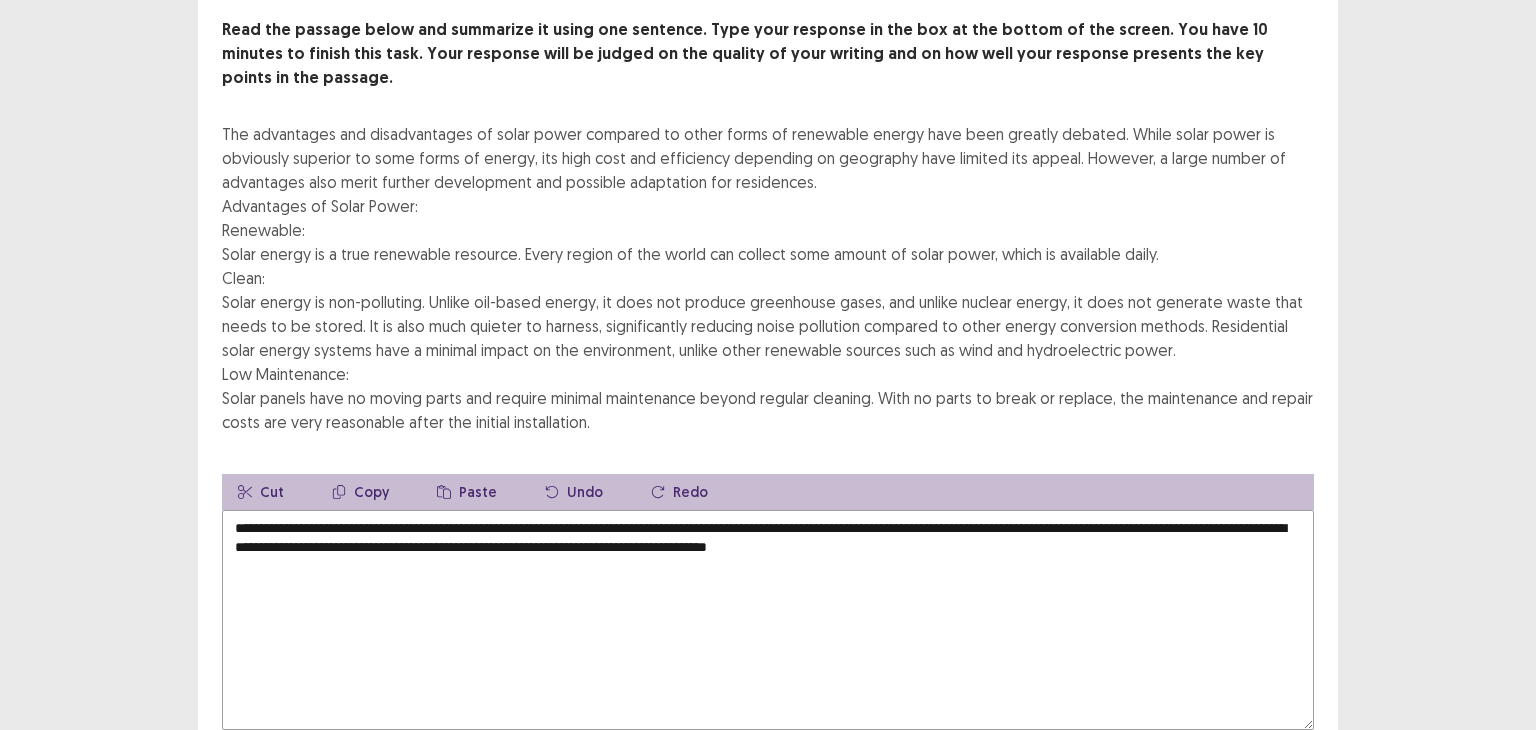 click on "**********" at bounding box center (768, 620) 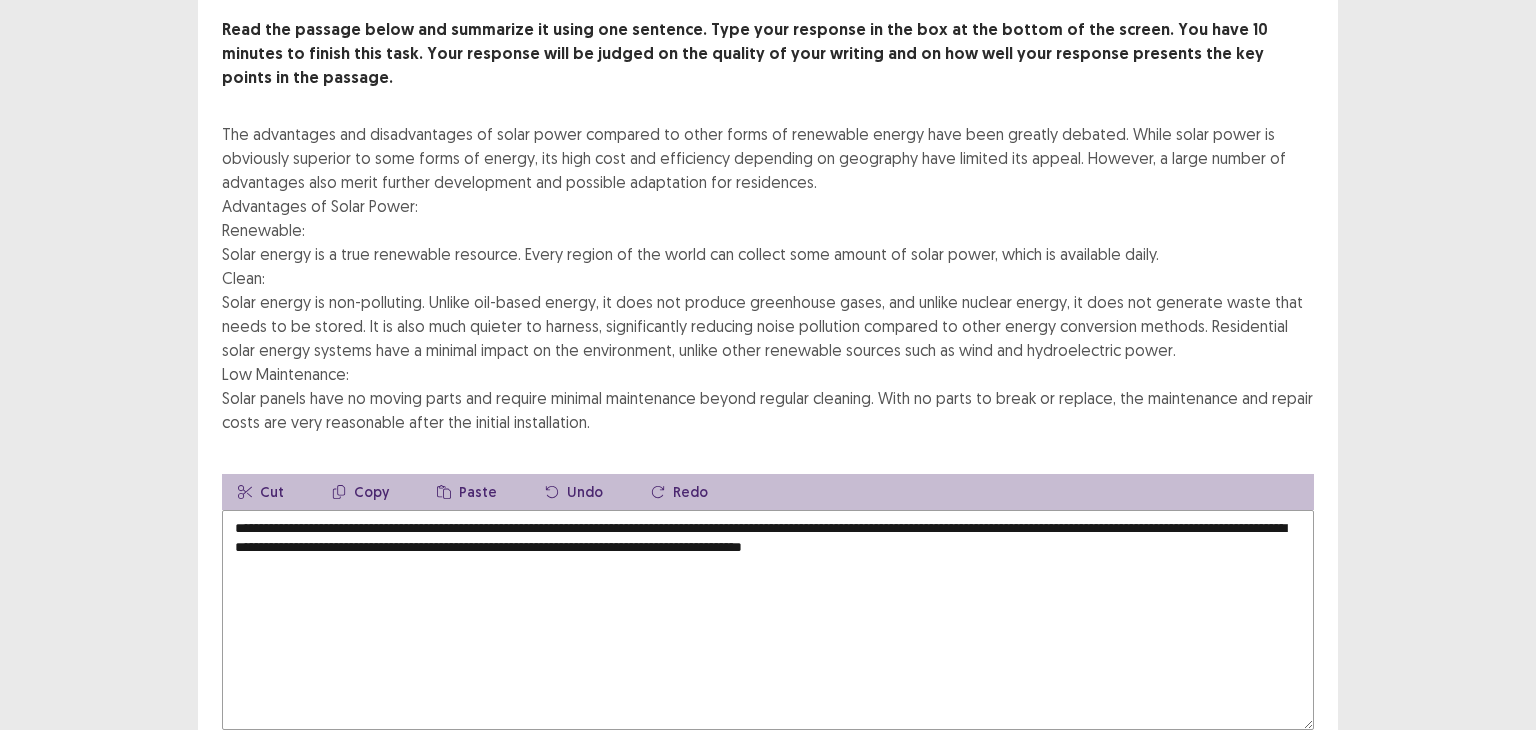 click on "**********" at bounding box center (768, 620) 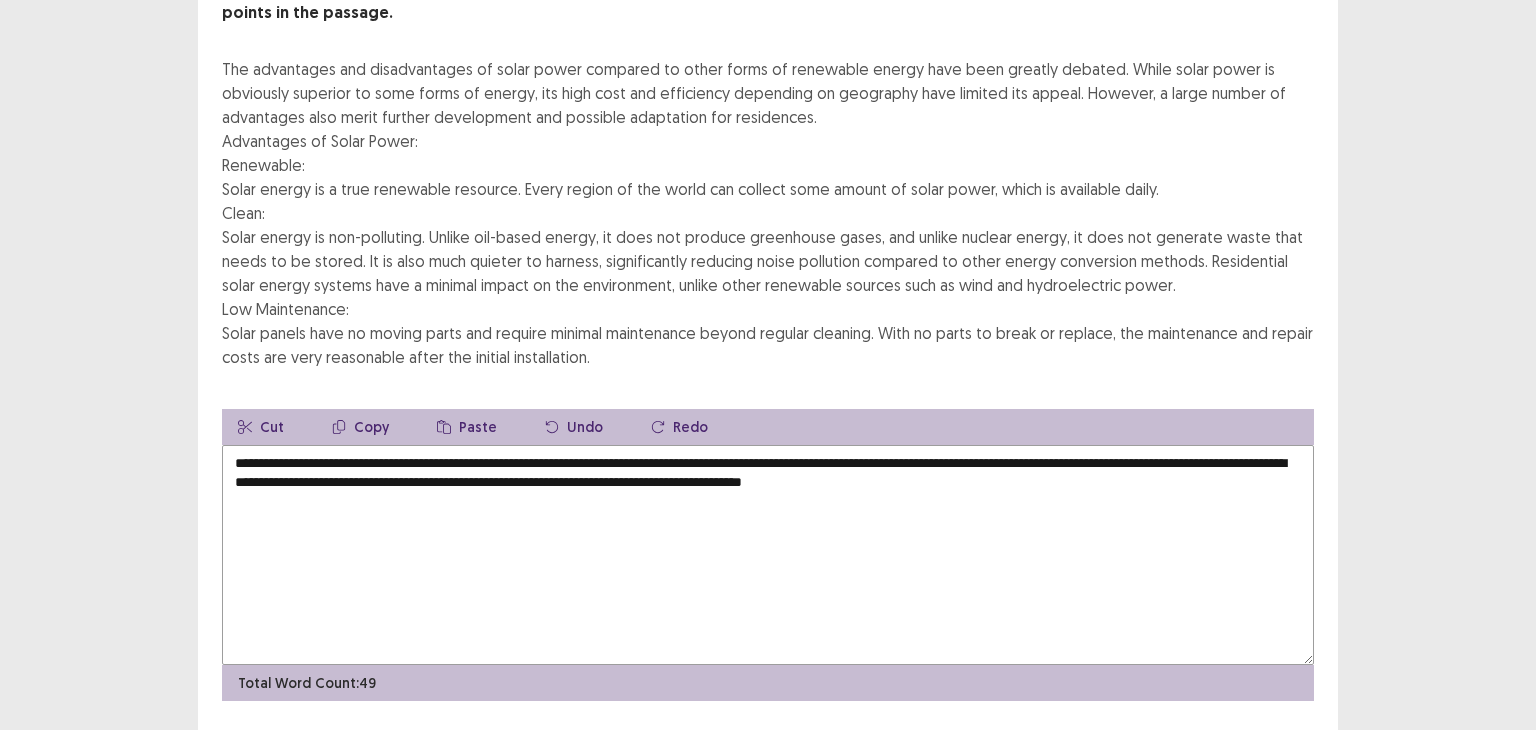 scroll, scrollTop: 206, scrollLeft: 0, axis: vertical 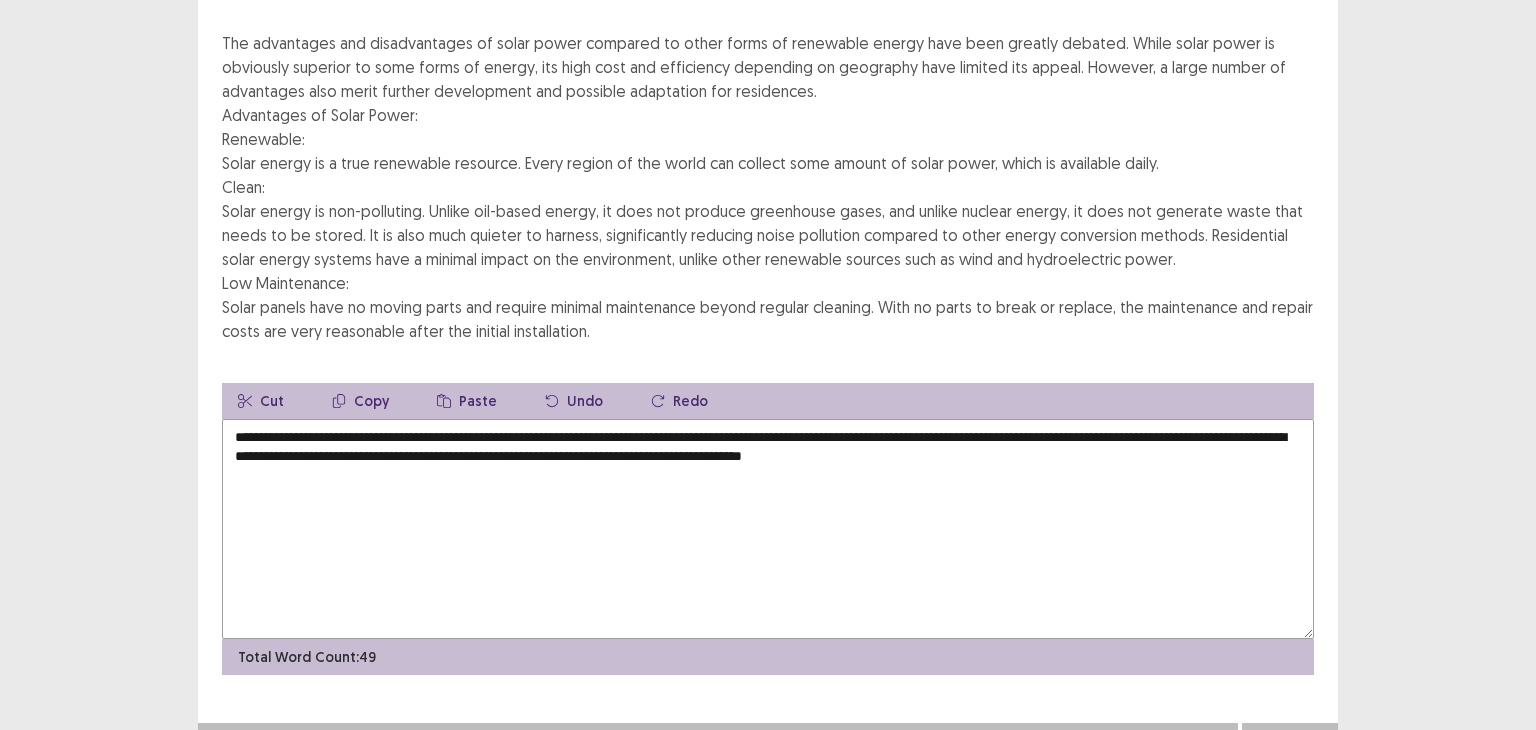 type on "**********" 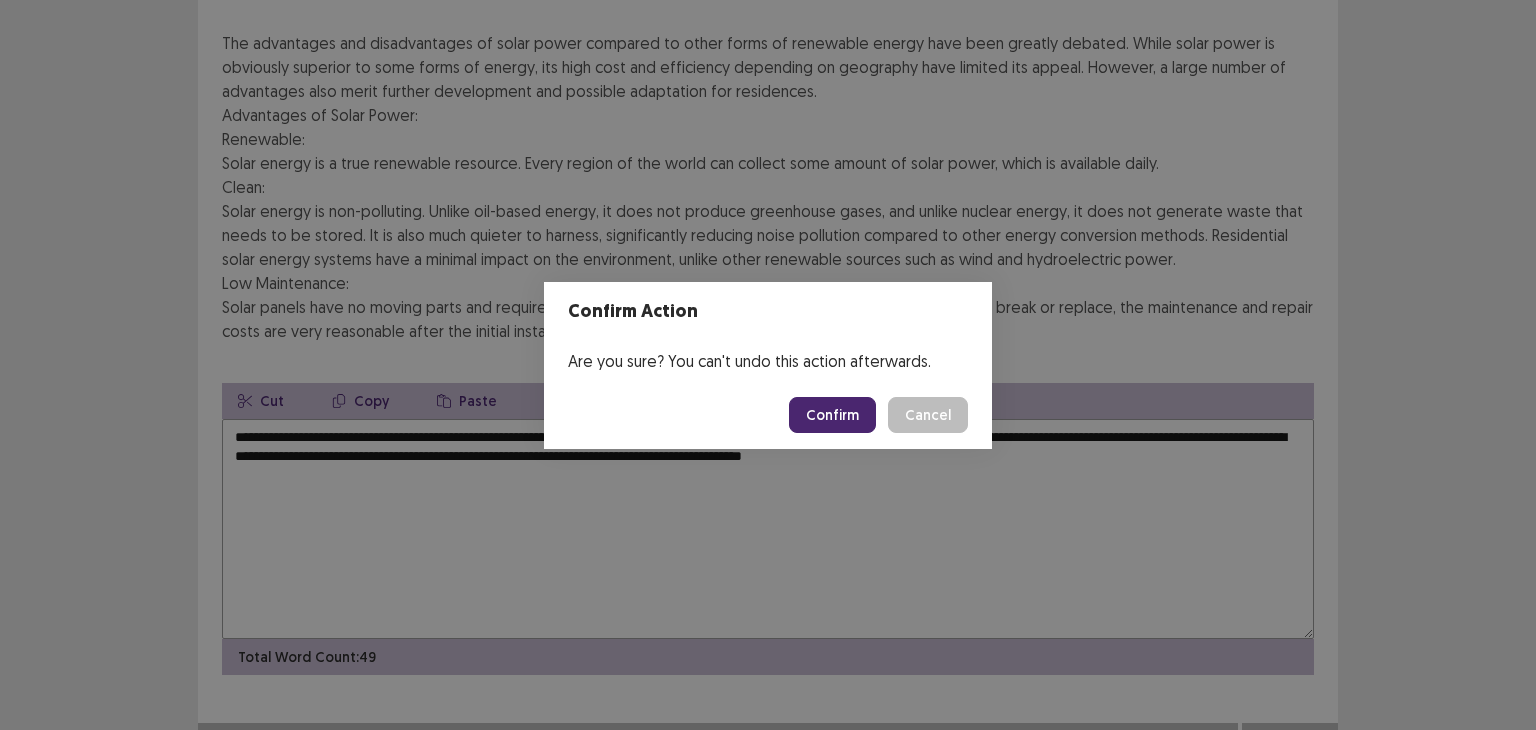 click on "Confirm" at bounding box center (832, 415) 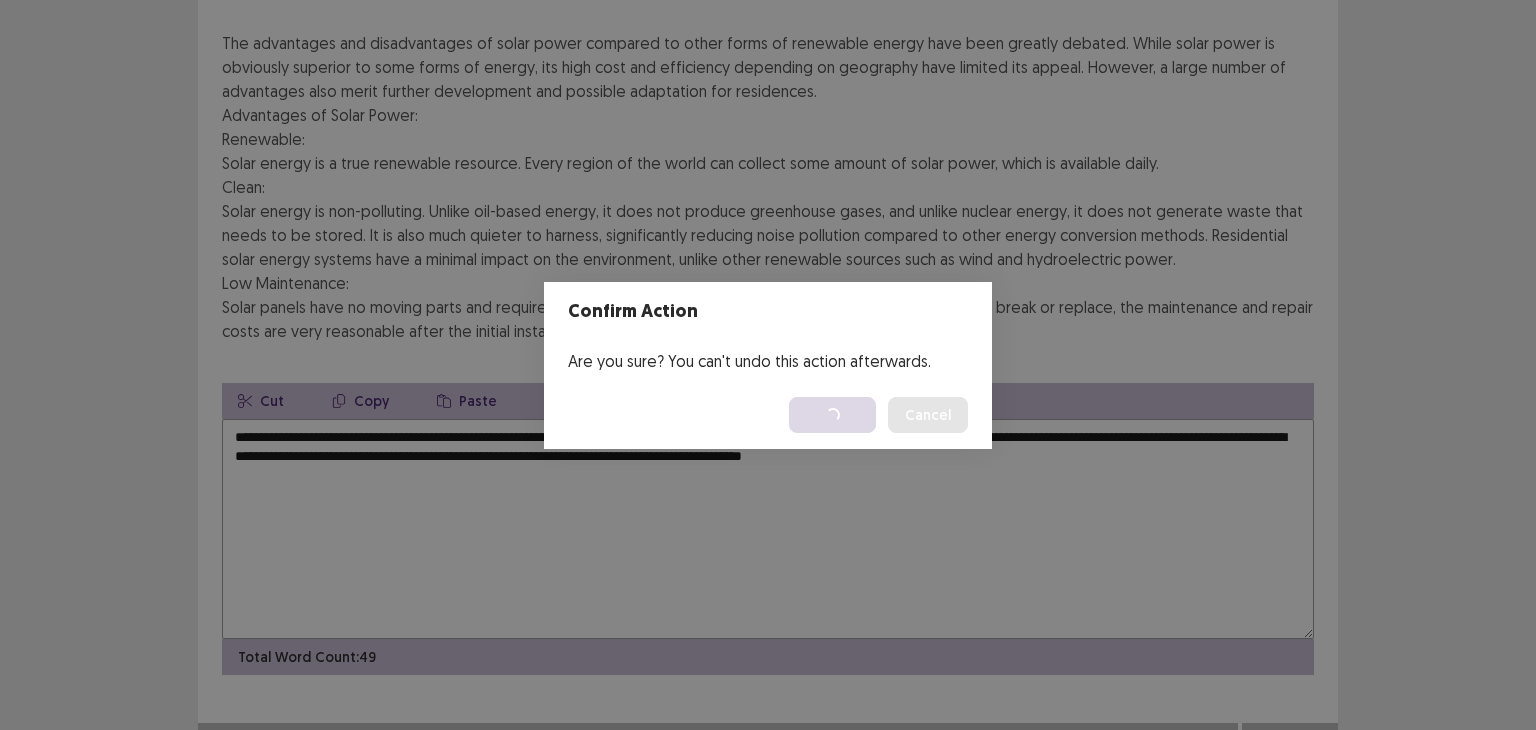 scroll, scrollTop: 0, scrollLeft: 0, axis: both 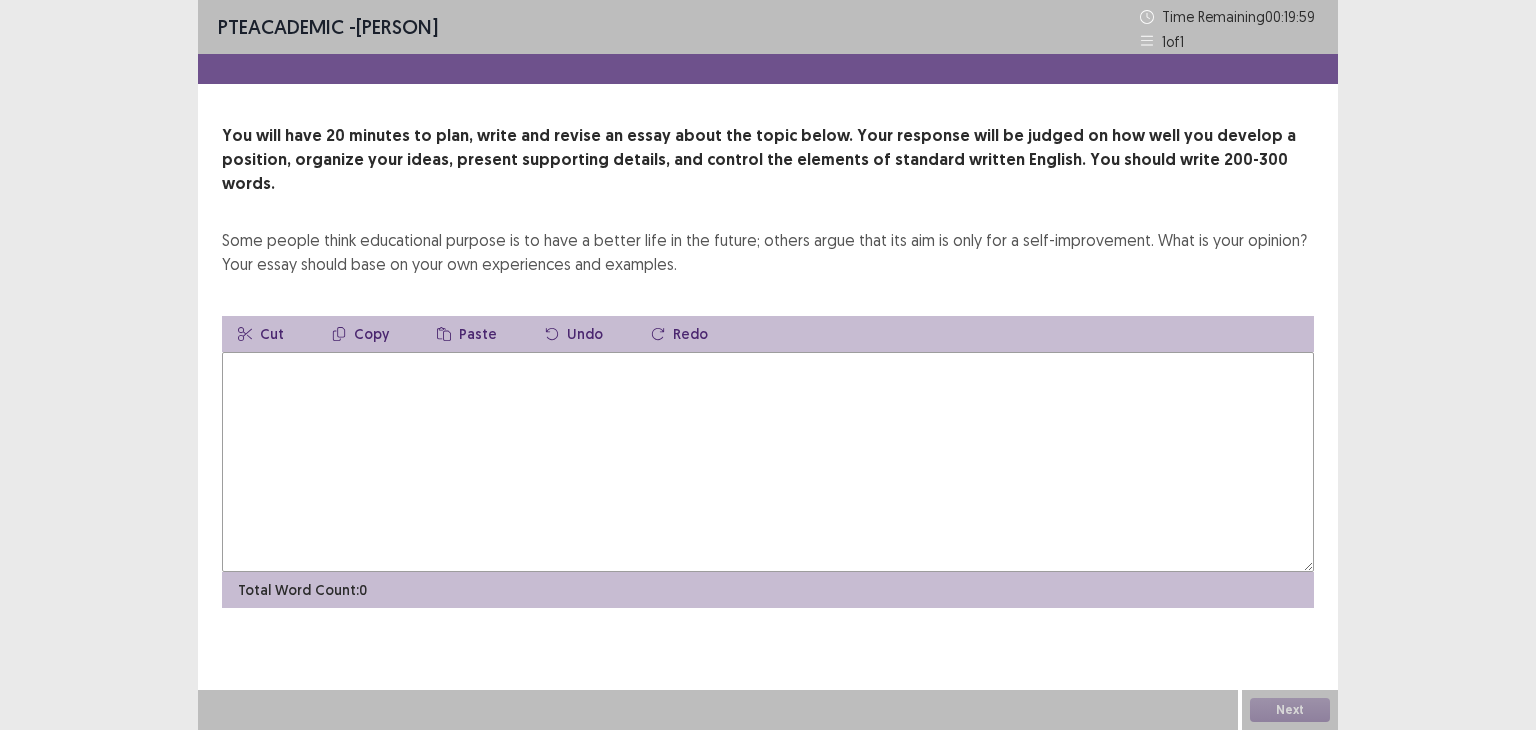 click at bounding box center [768, 462] 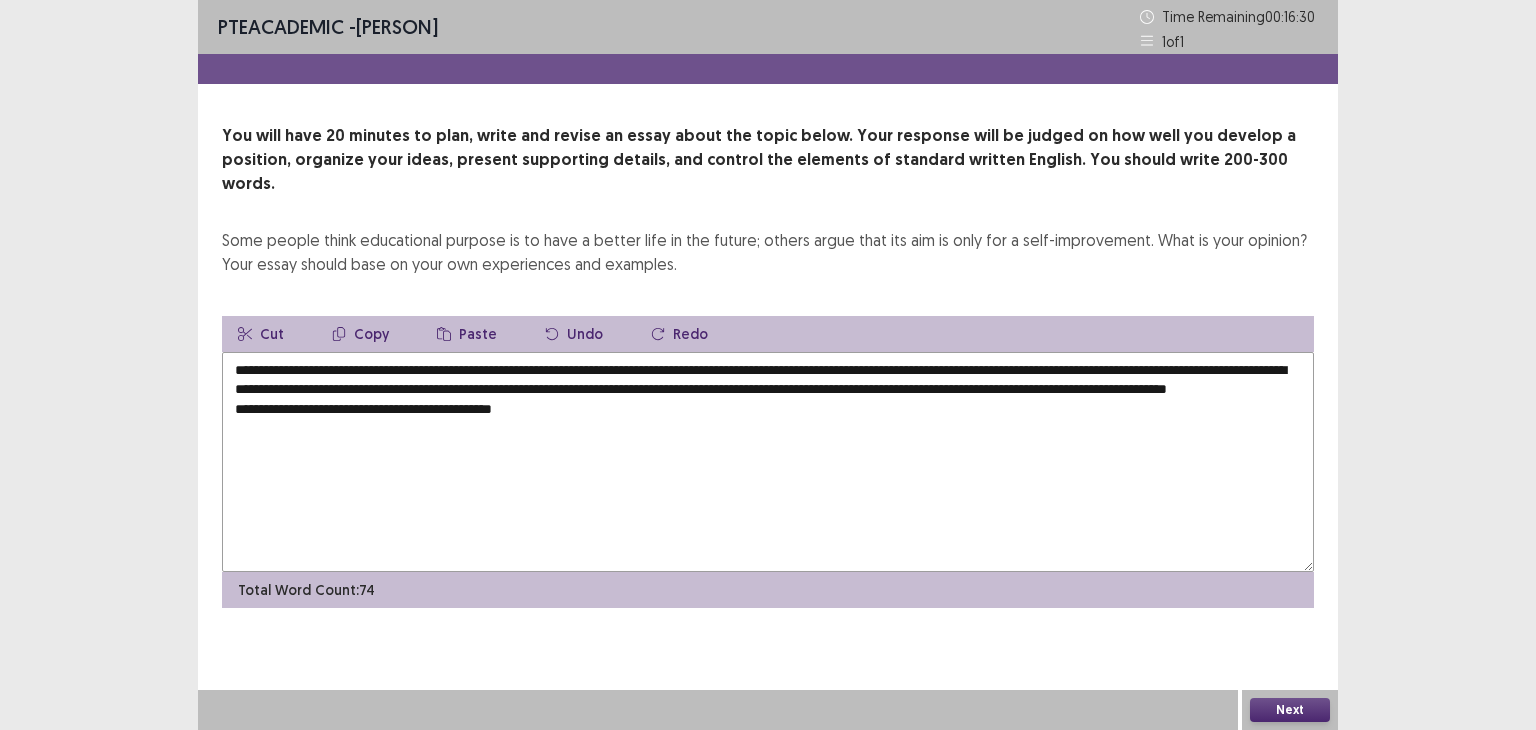 click on "**********" at bounding box center [768, 462] 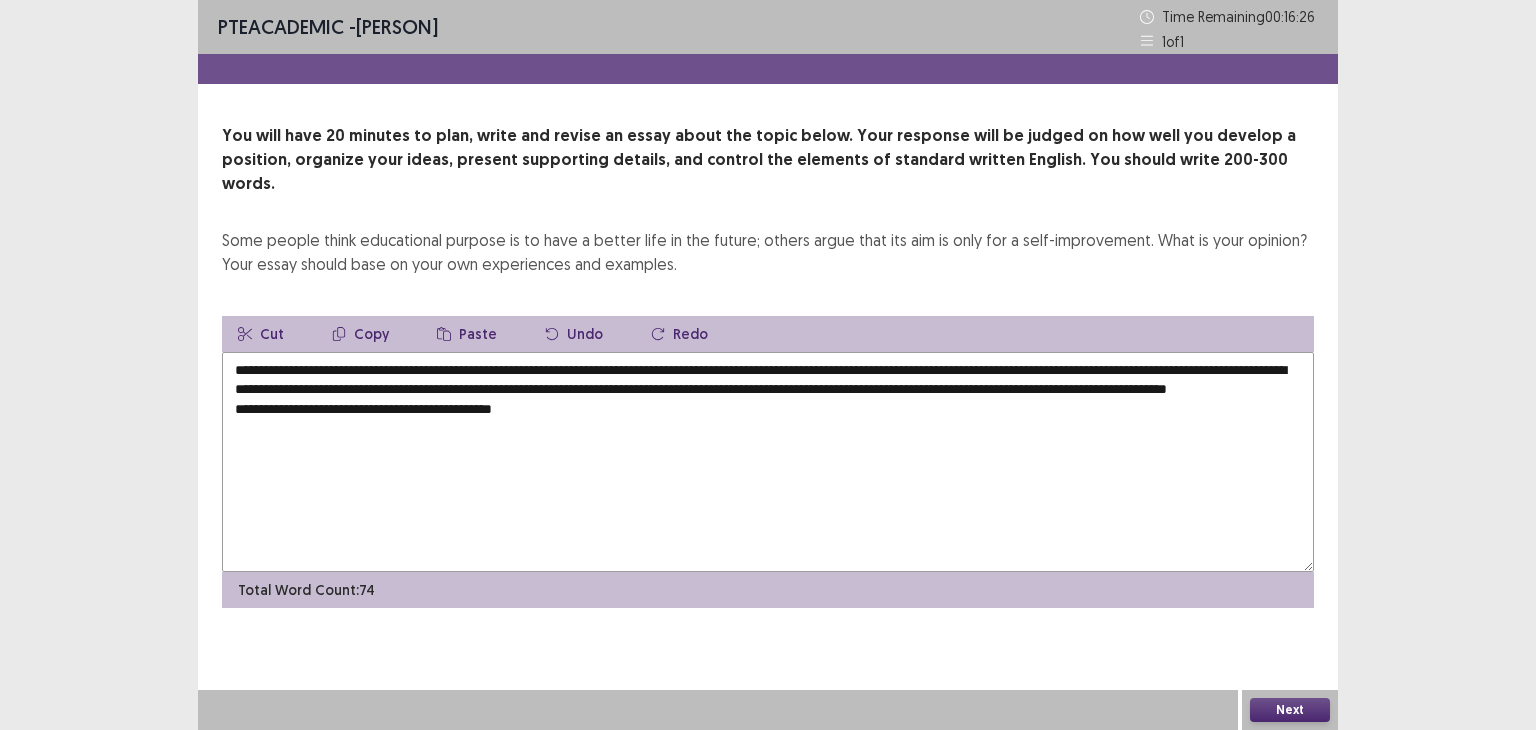 click on "**********" at bounding box center [768, 462] 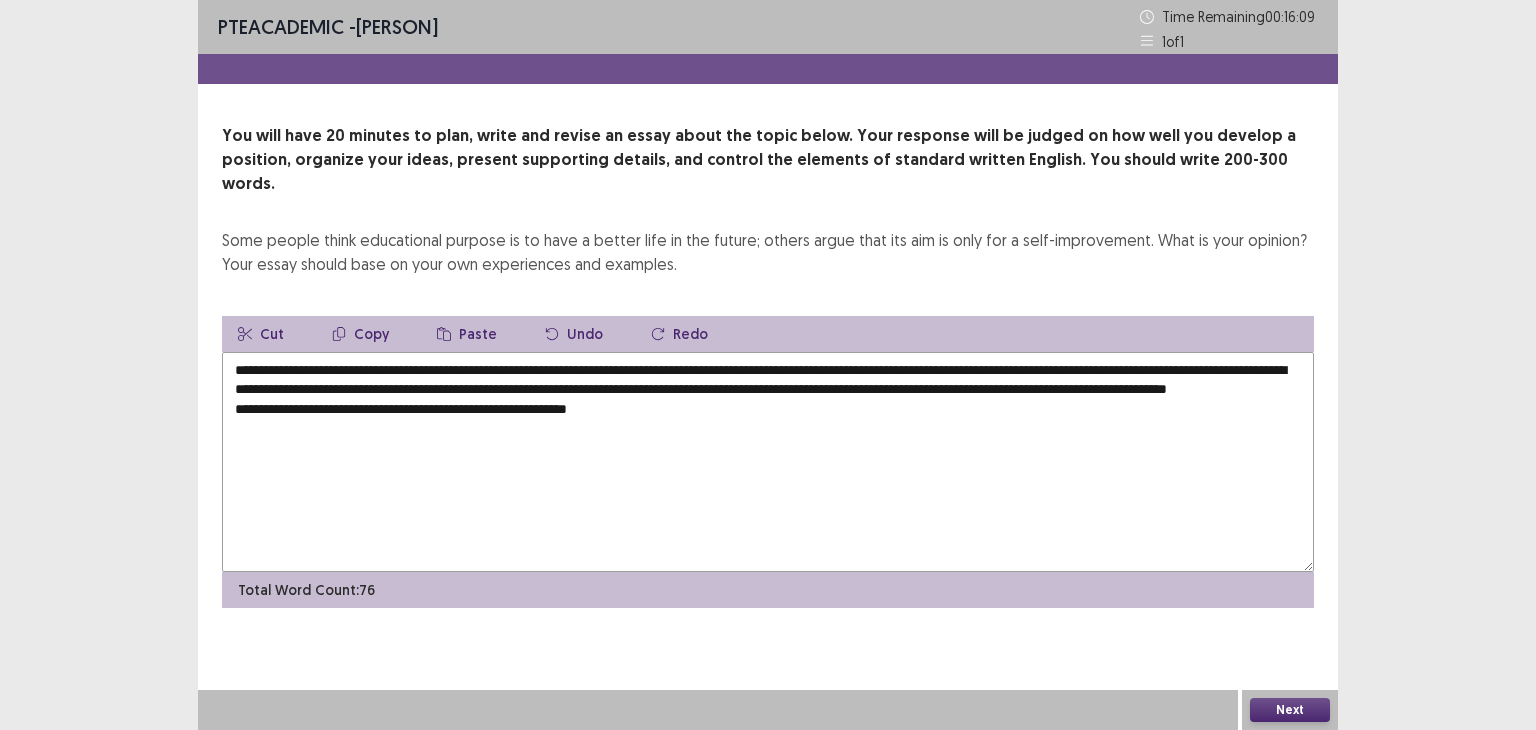 click on "**********" at bounding box center (768, 462) 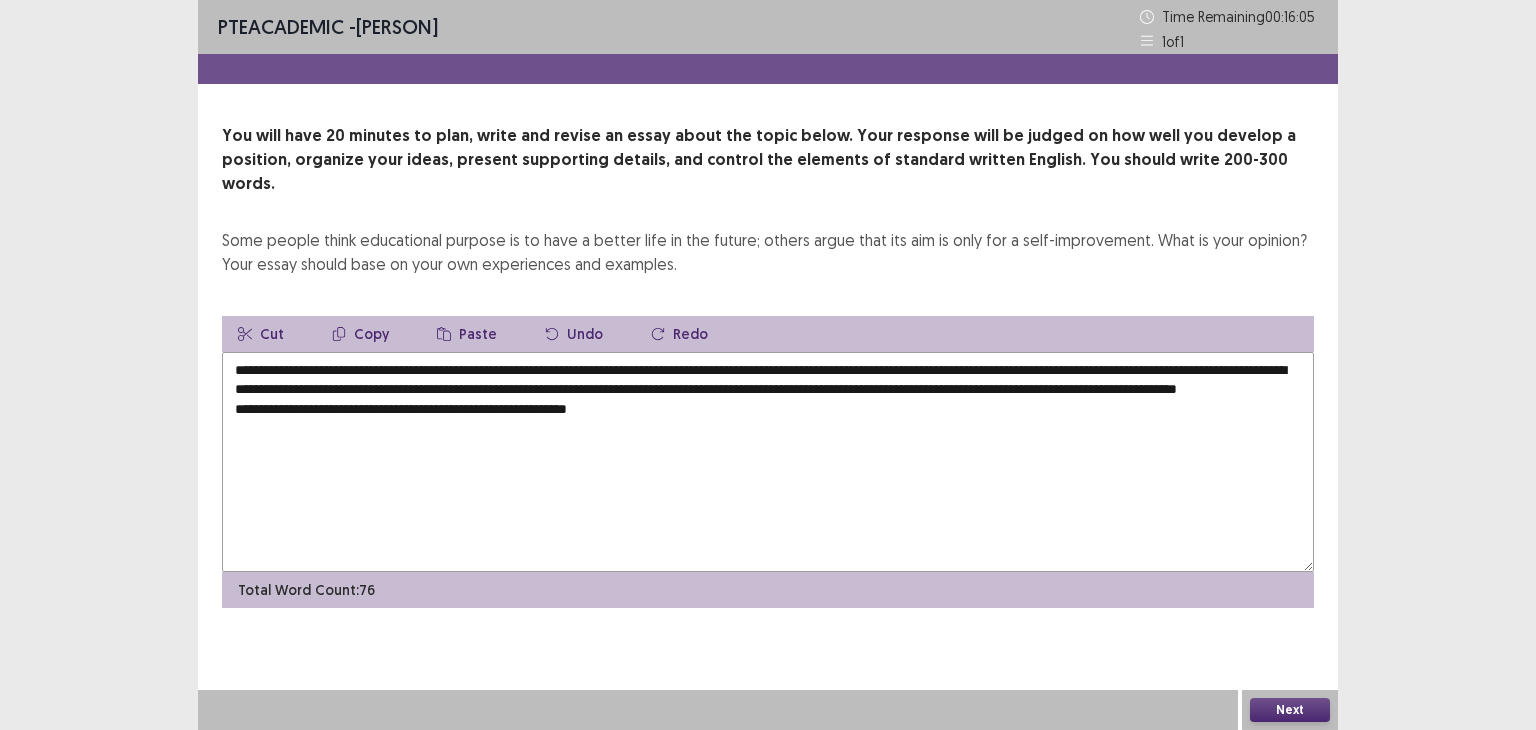 click on "**********" at bounding box center [768, 462] 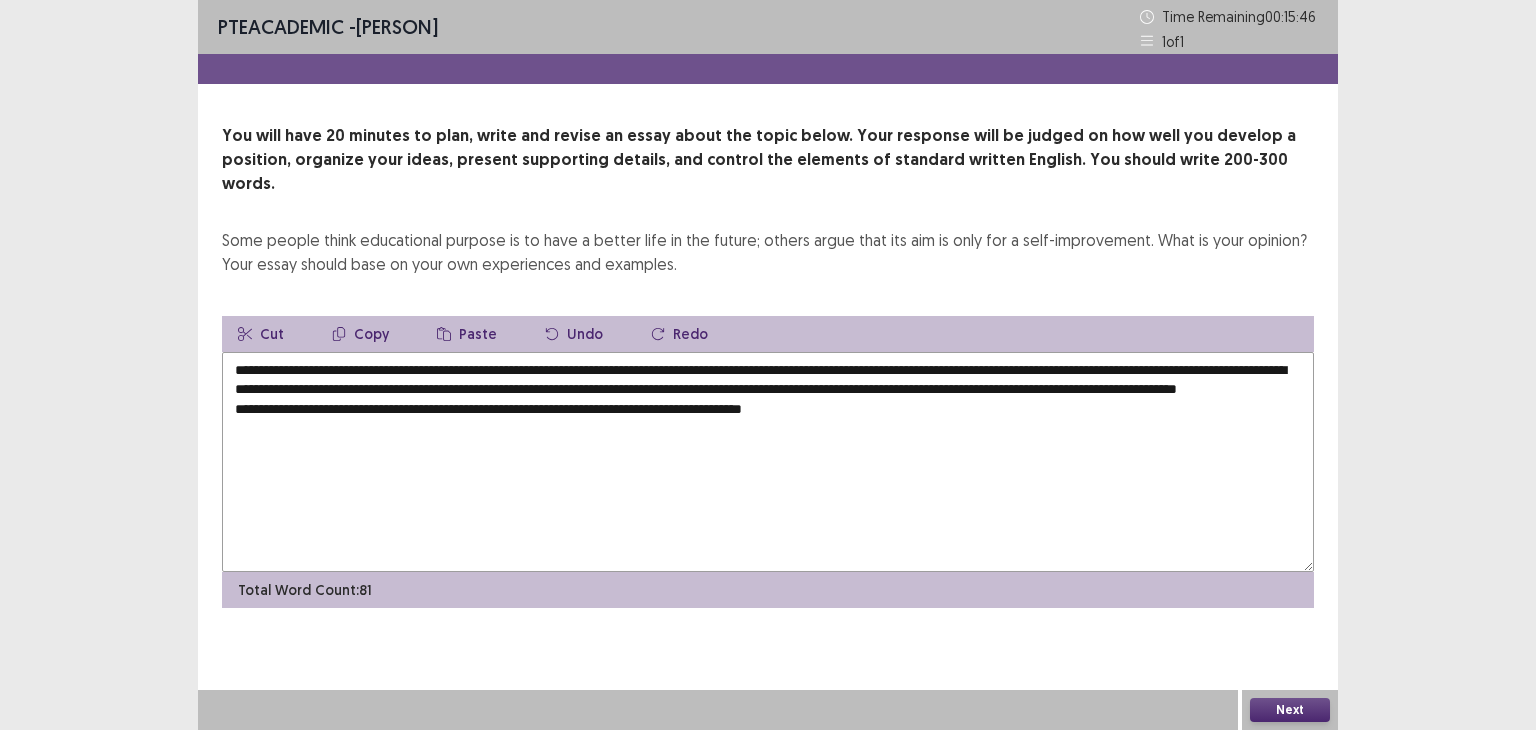click on "**********" at bounding box center [768, 462] 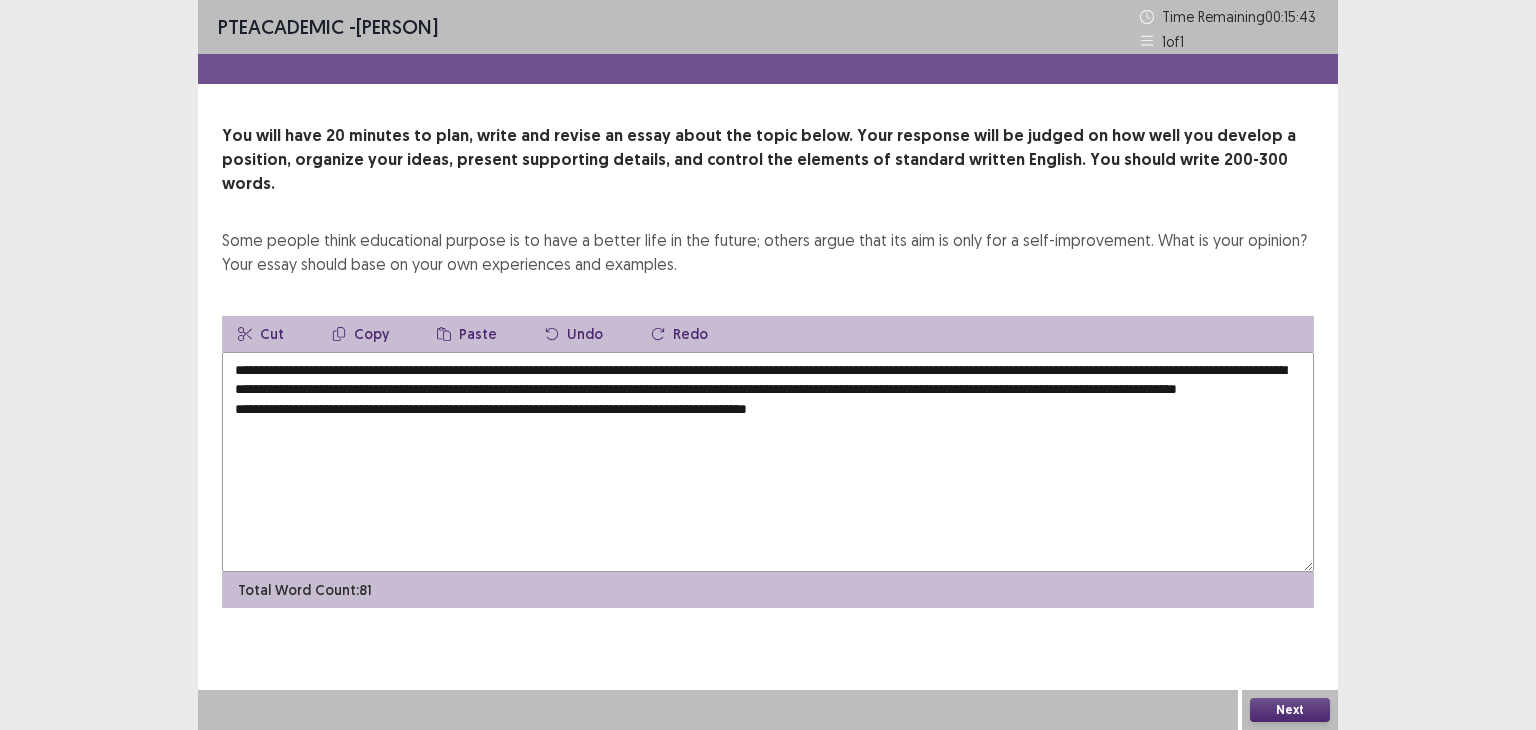 click on "**********" at bounding box center (768, 462) 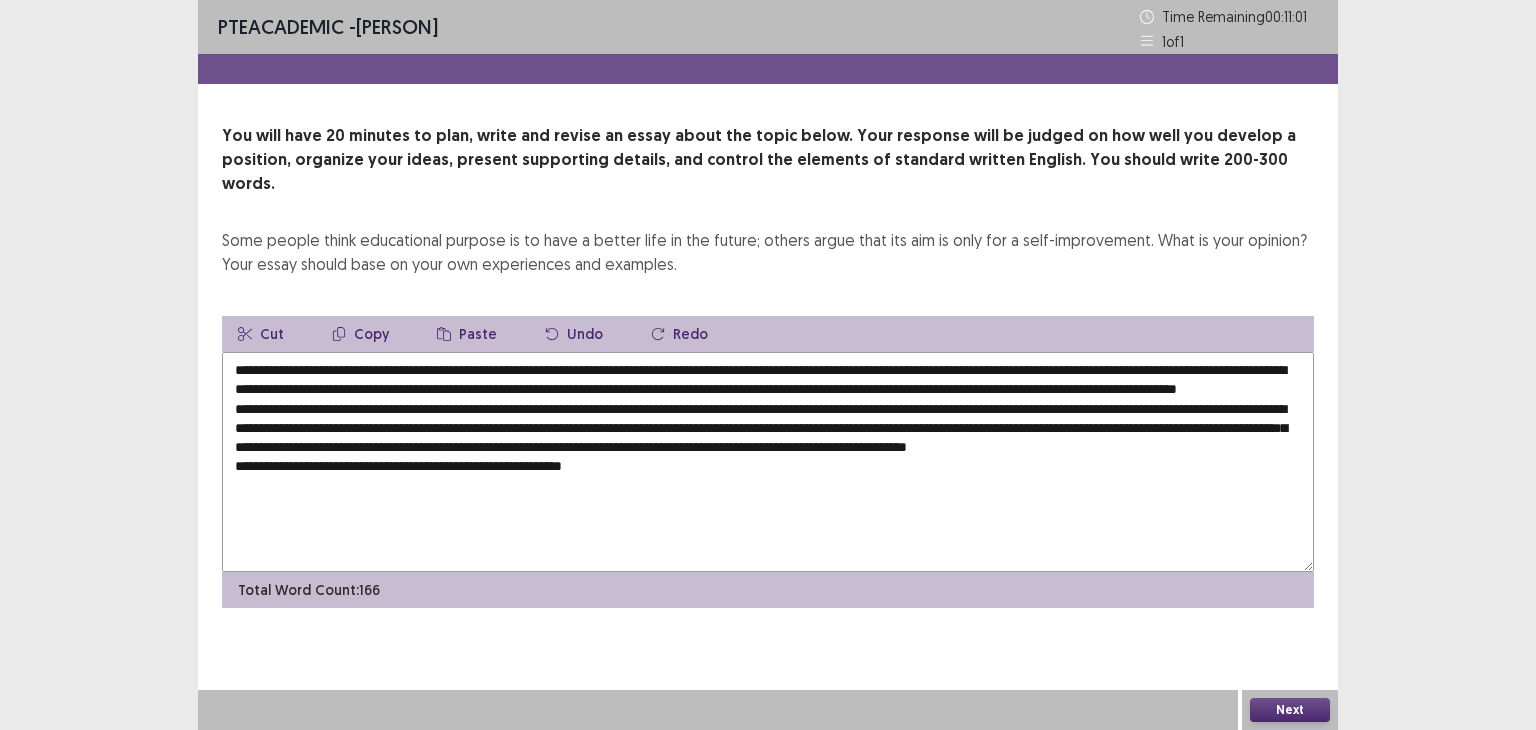 click on "**********" at bounding box center (768, 462) 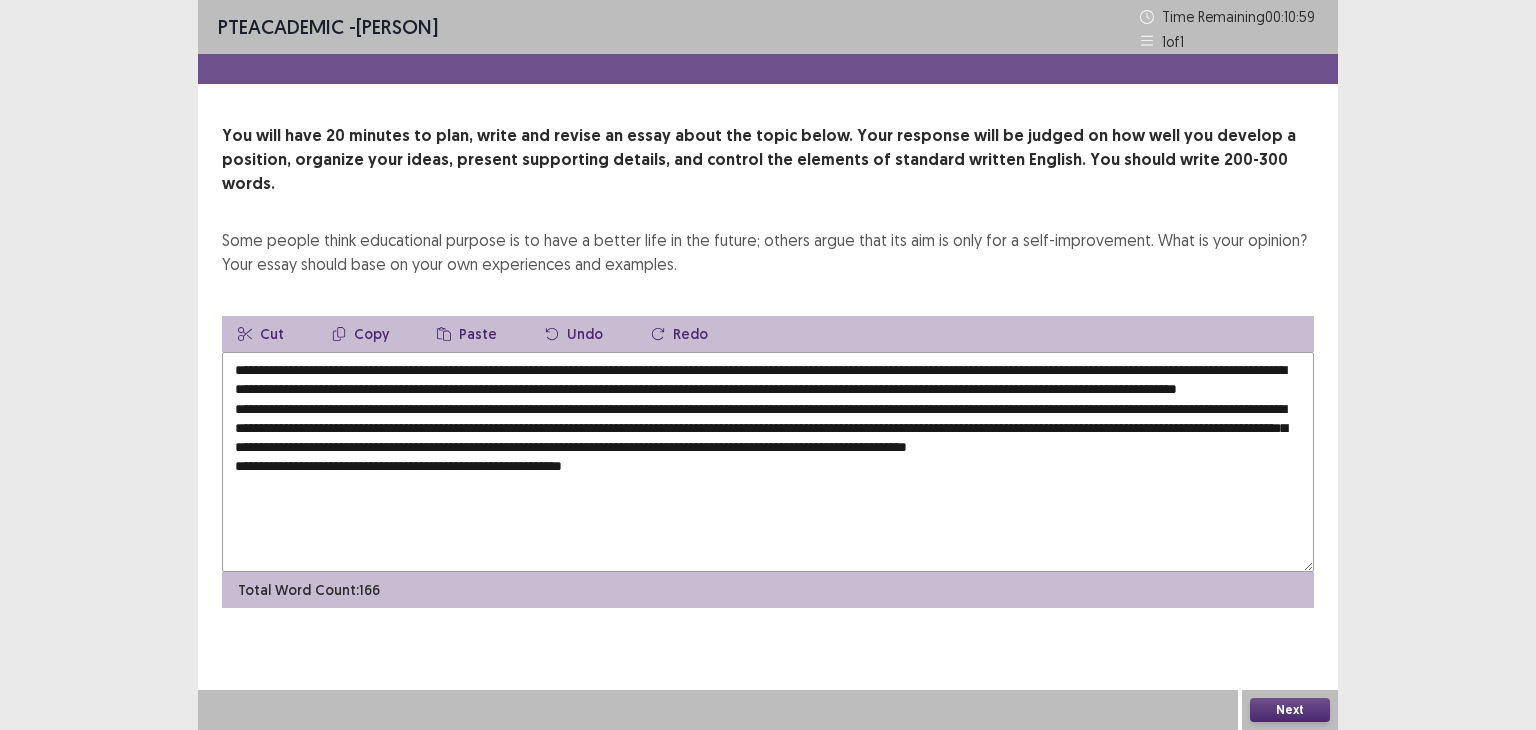click on "**********" at bounding box center [768, 462] 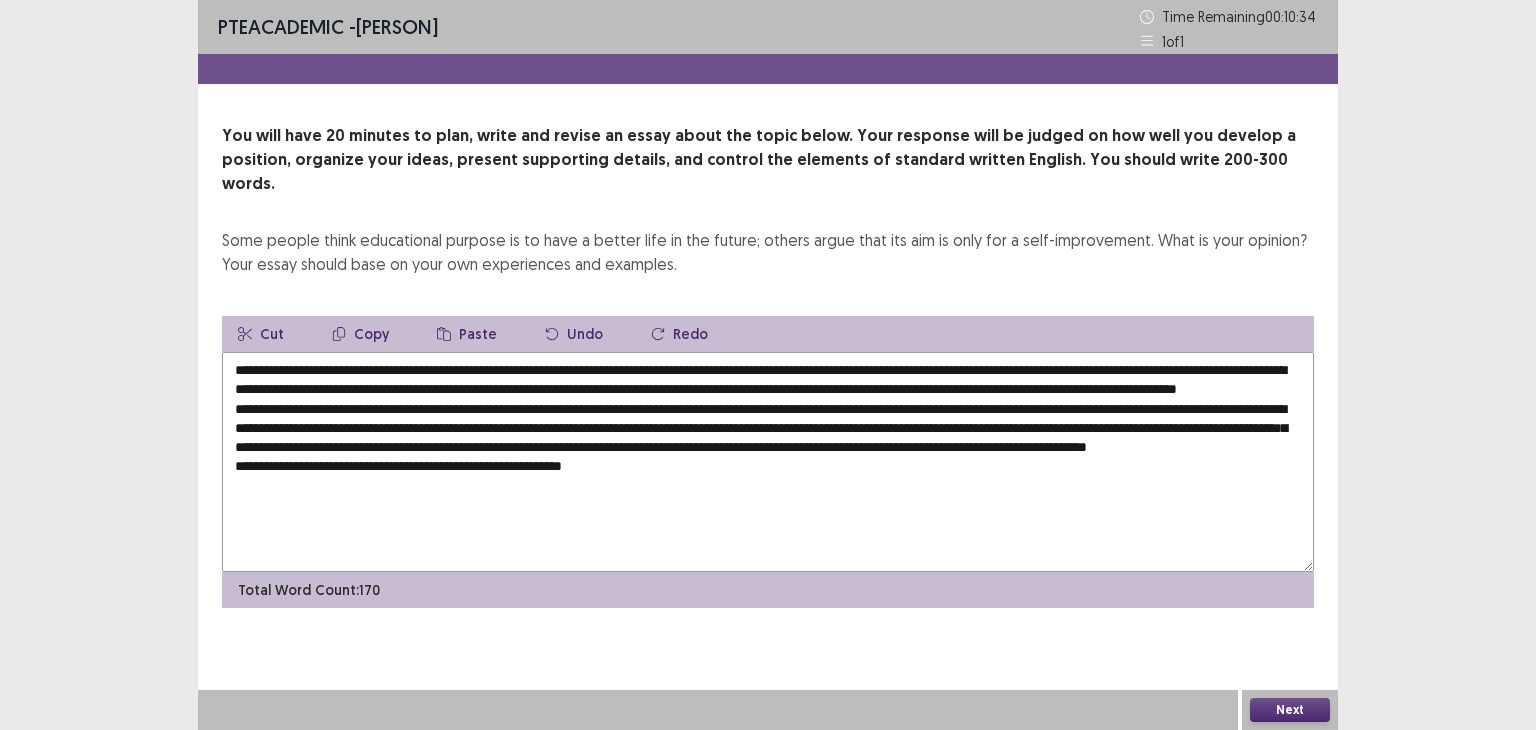 click at bounding box center [768, 462] 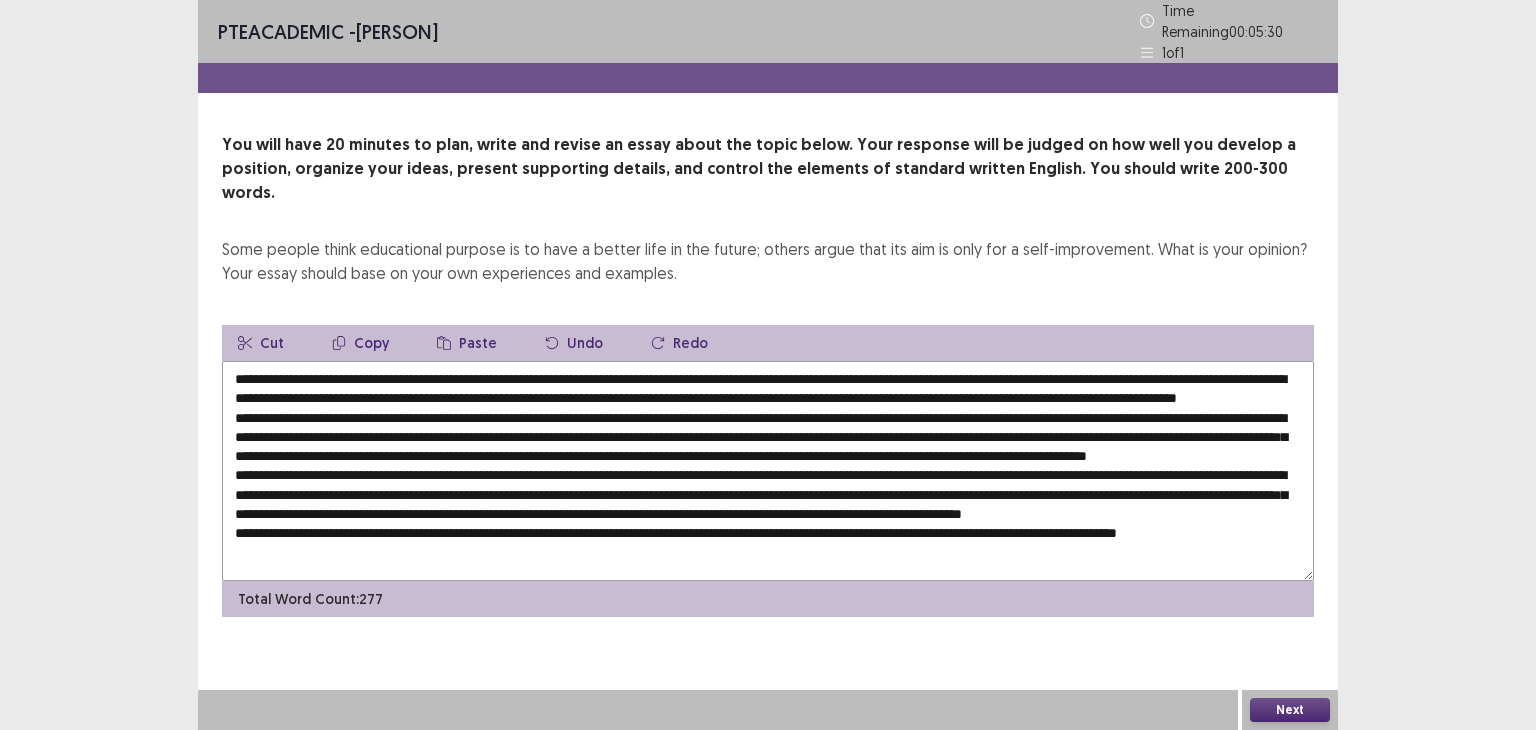 scroll, scrollTop: 38, scrollLeft: 0, axis: vertical 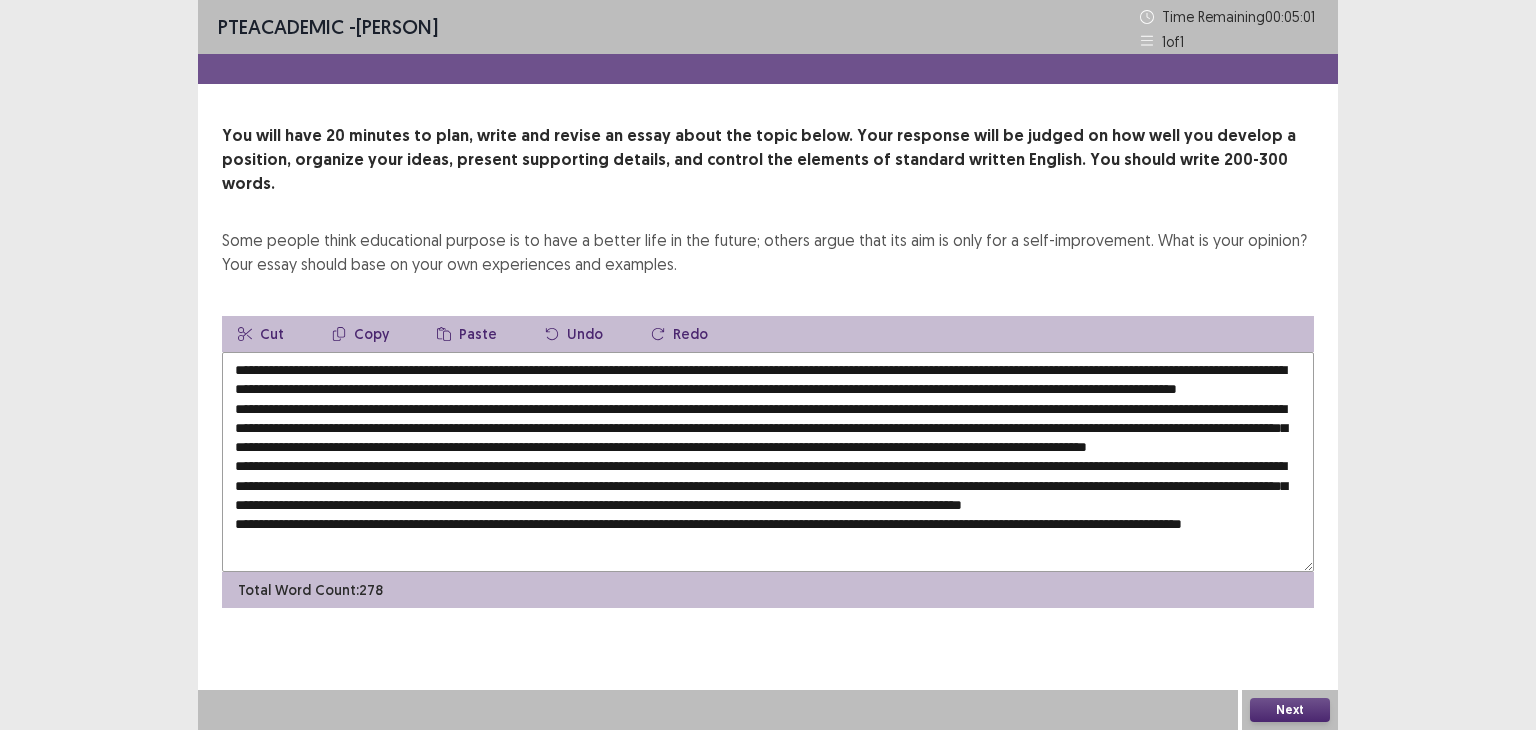 click at bounding box center [768, 462] 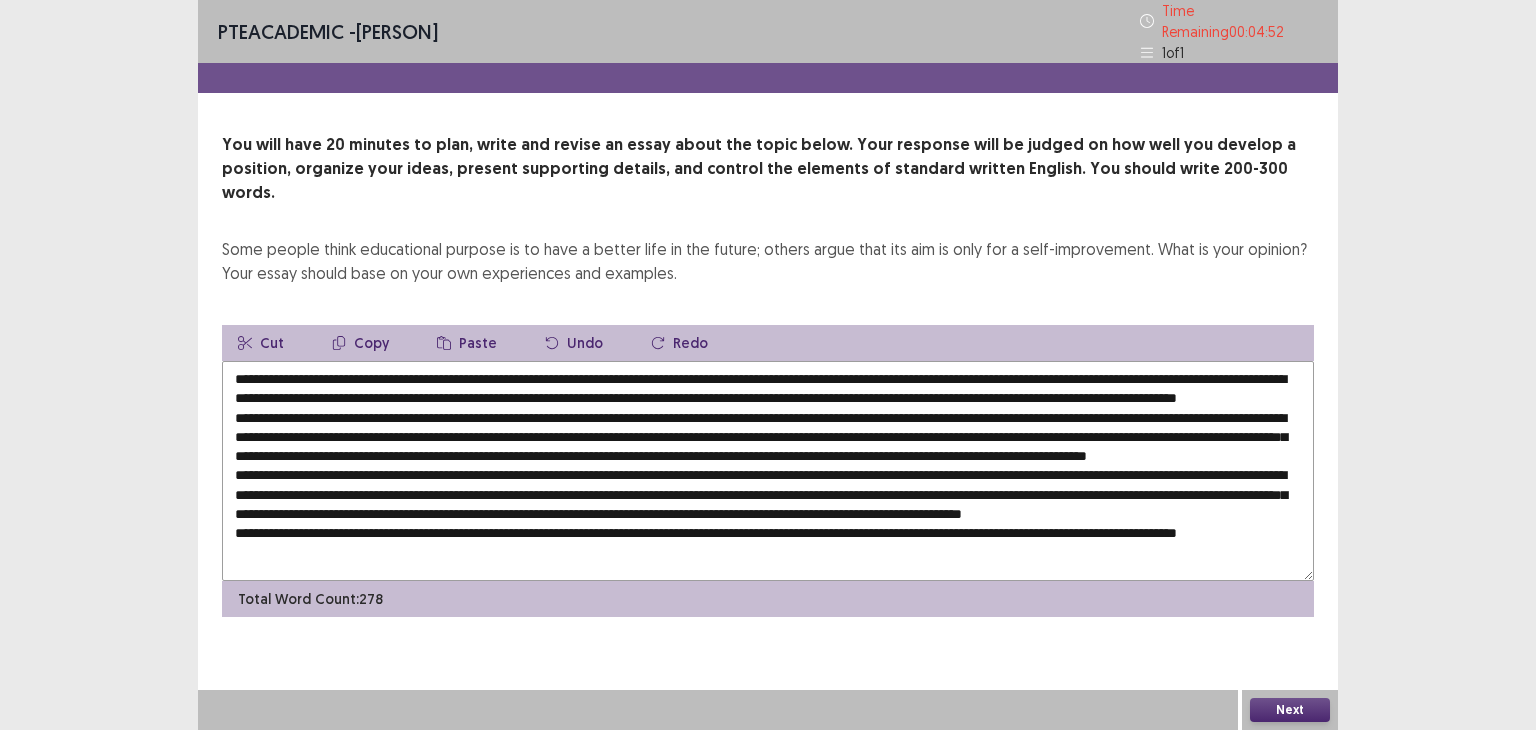 scroll, scrollTop: 0, scrollLeft: 0, axis: both 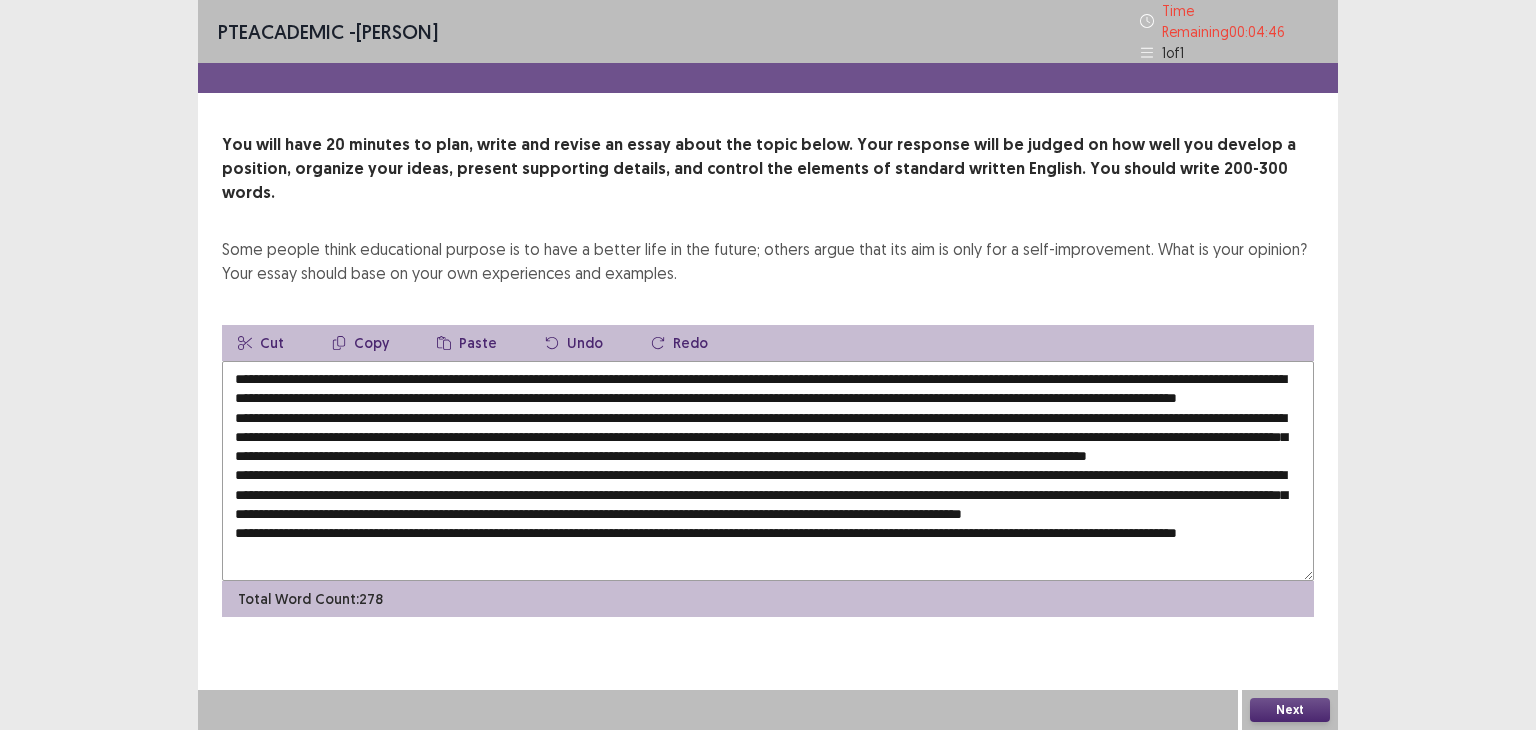 click at bounding box center (768, 471) 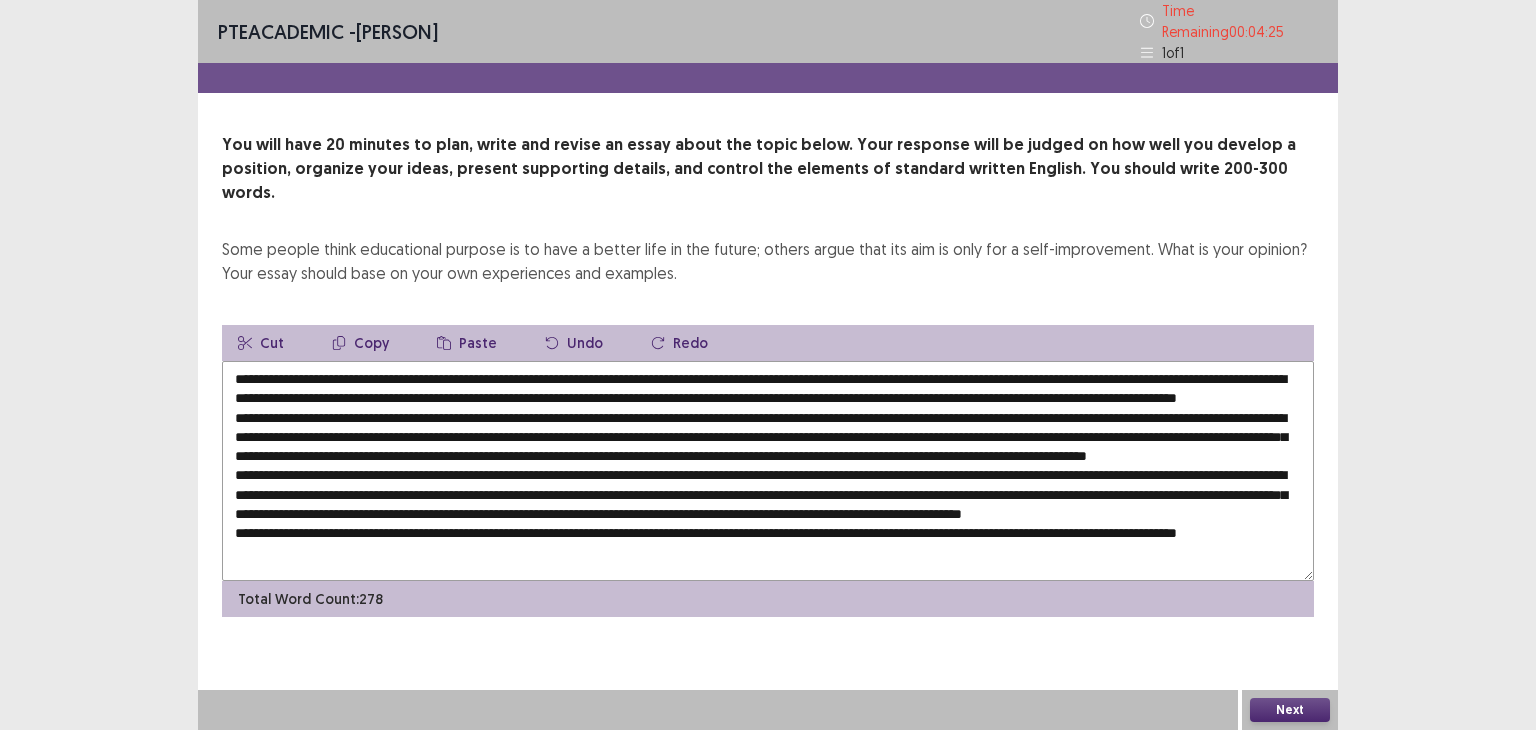 click at bounding box center (768, 471) 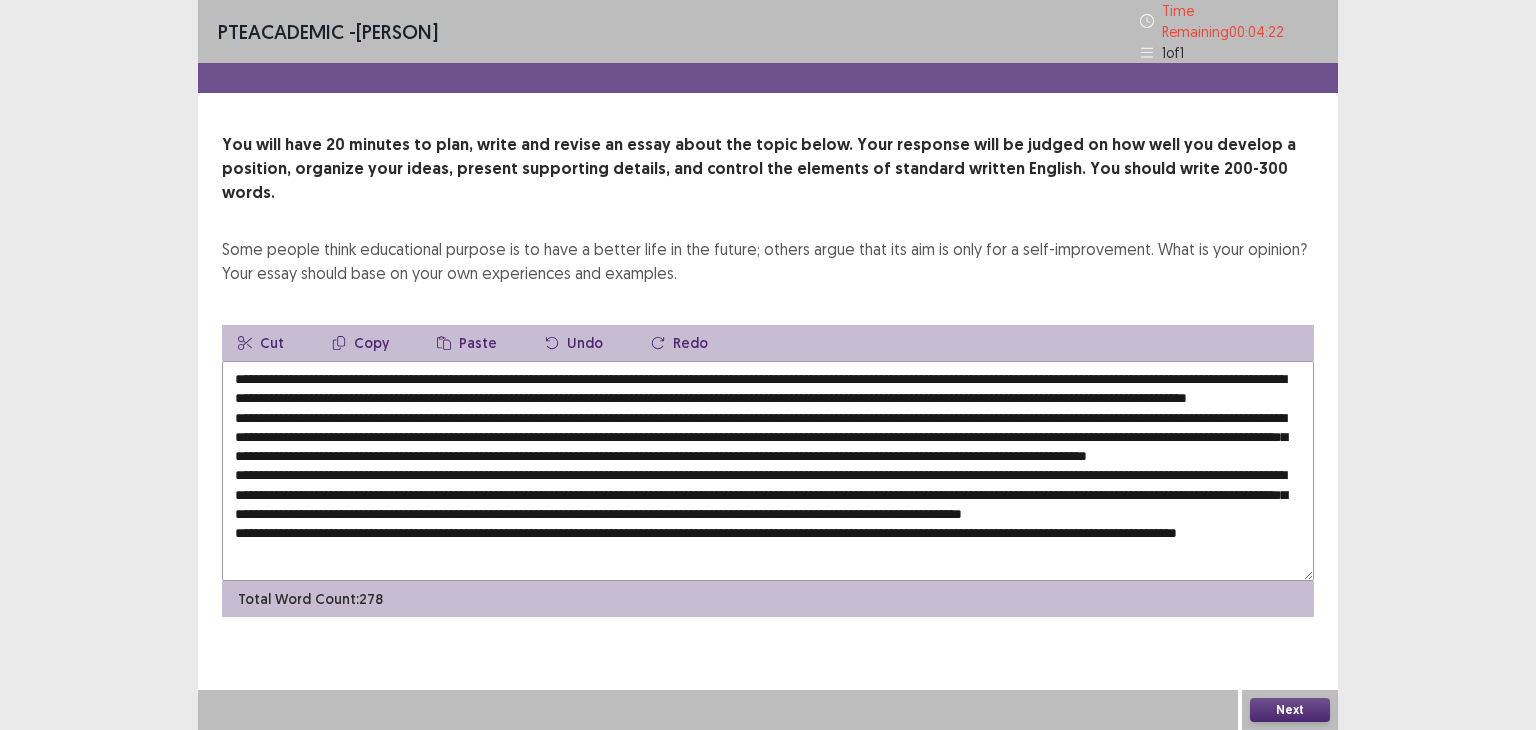 click at bounding box center [768, 471] 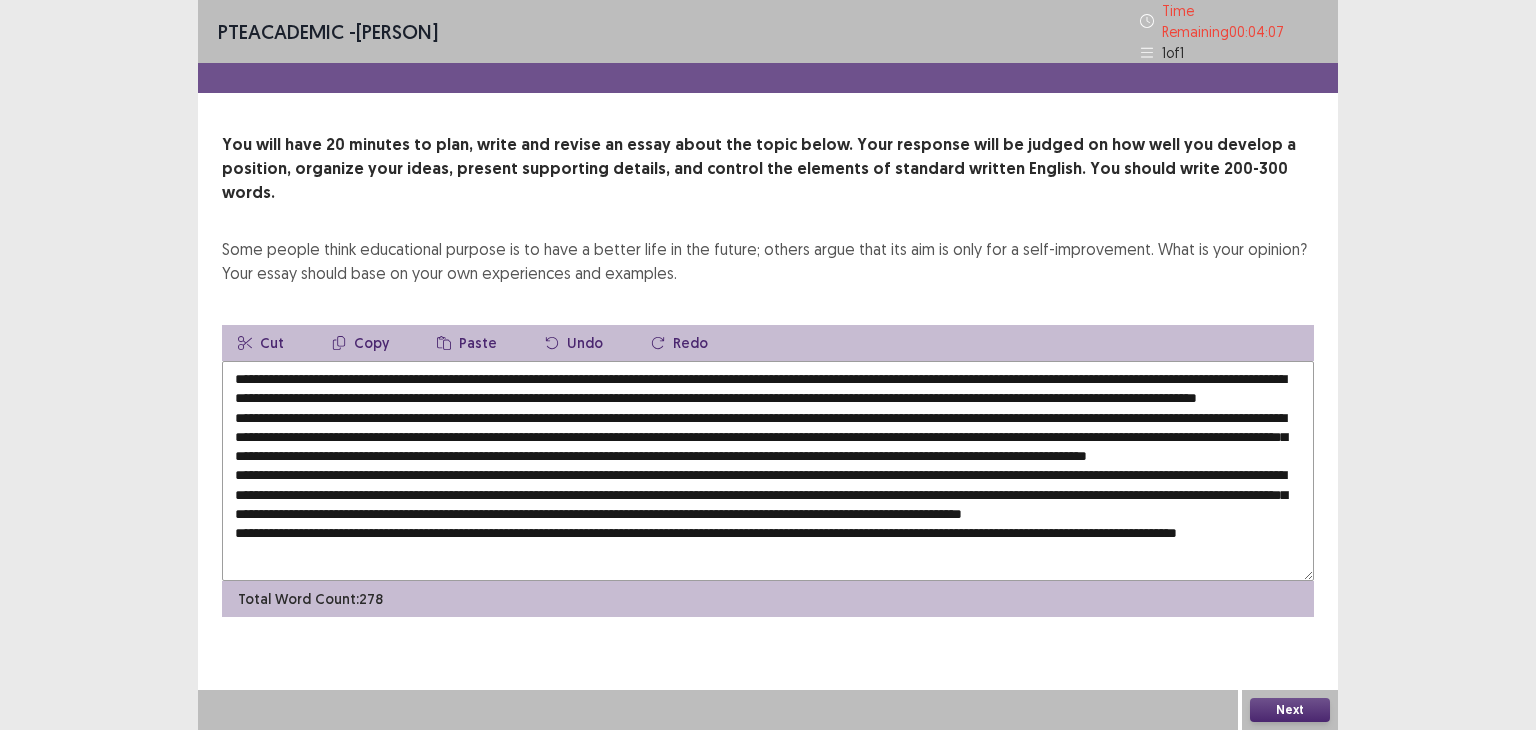 click at bounding box center [768, 471] 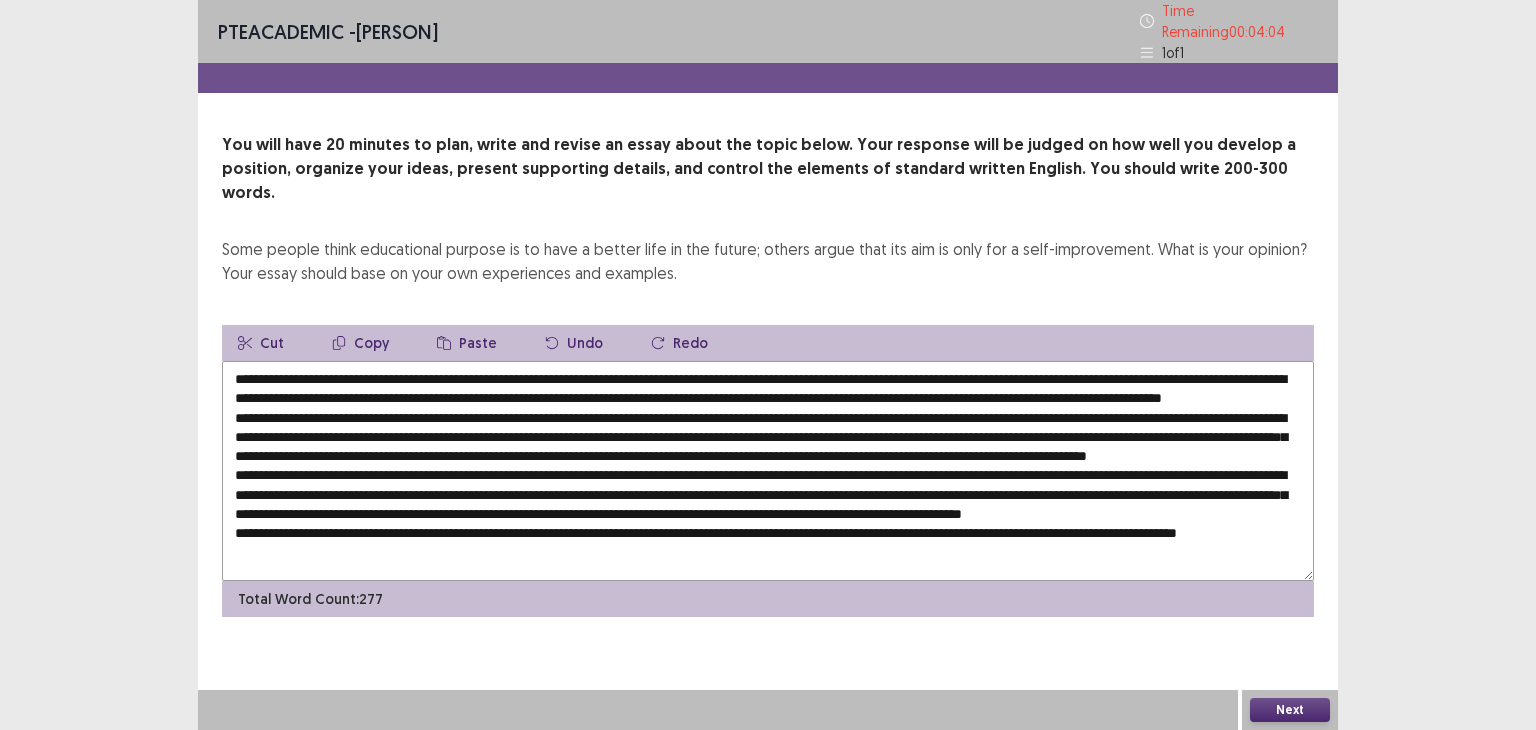 click at bounding box center (768, 471) 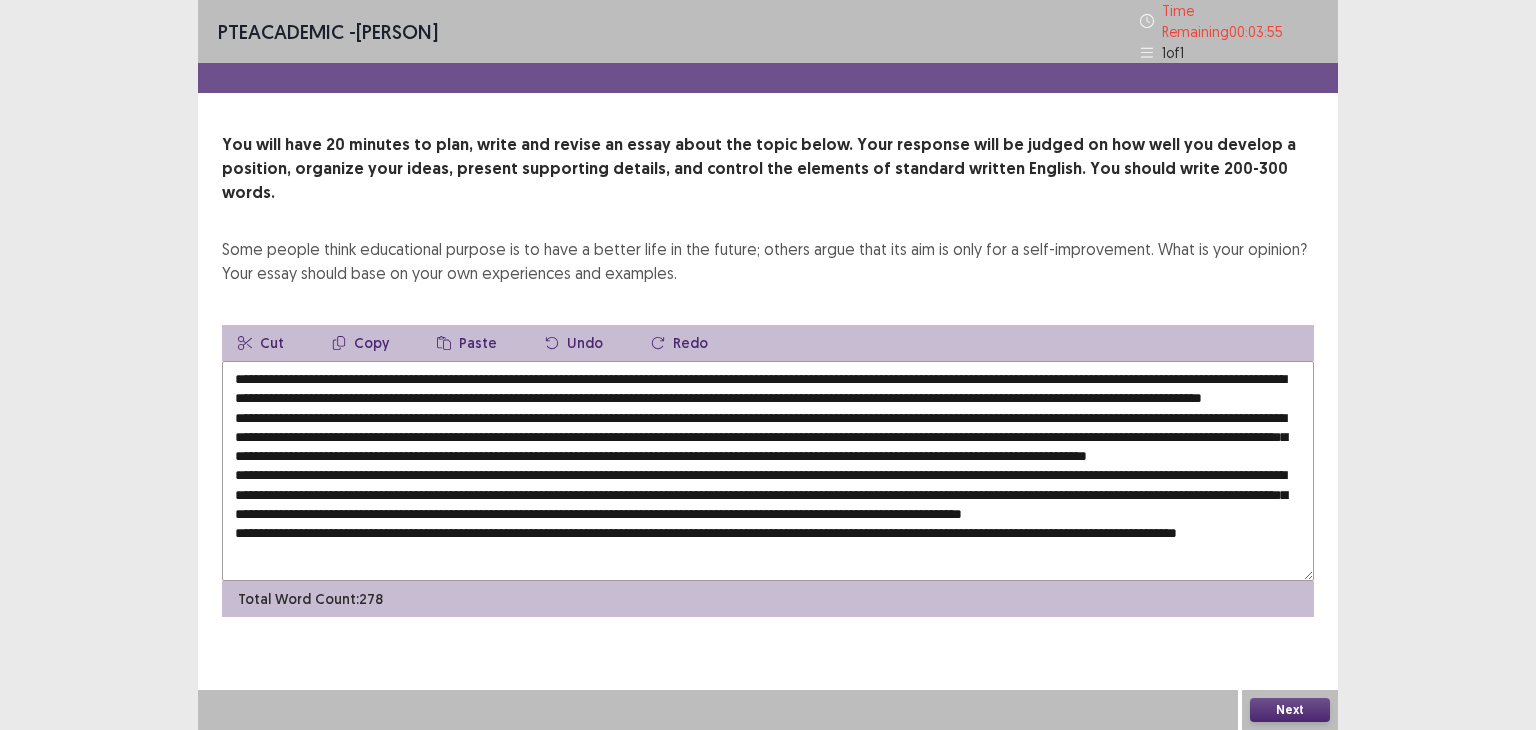 click at bounding box center [768, 471] 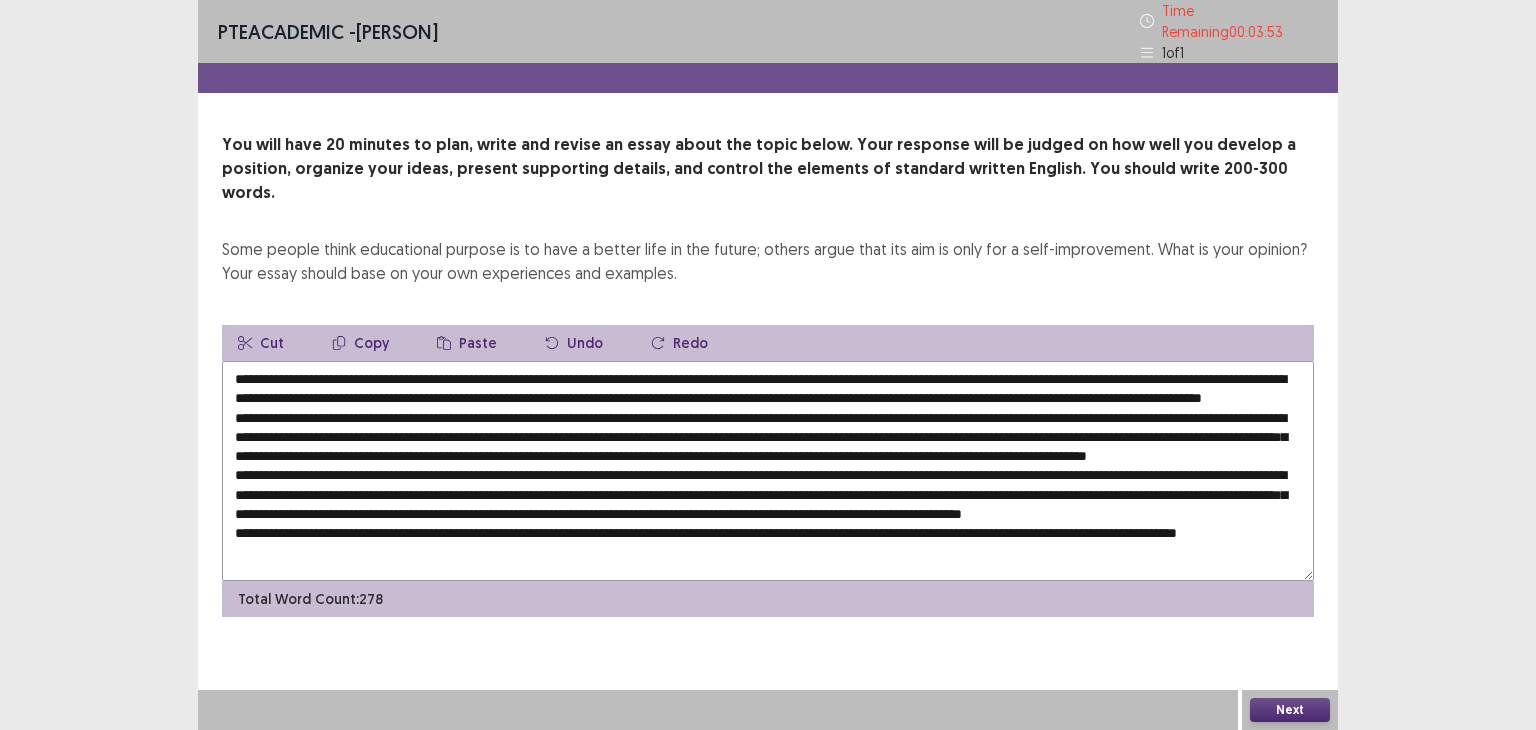 click at bounding box center (768, 471) 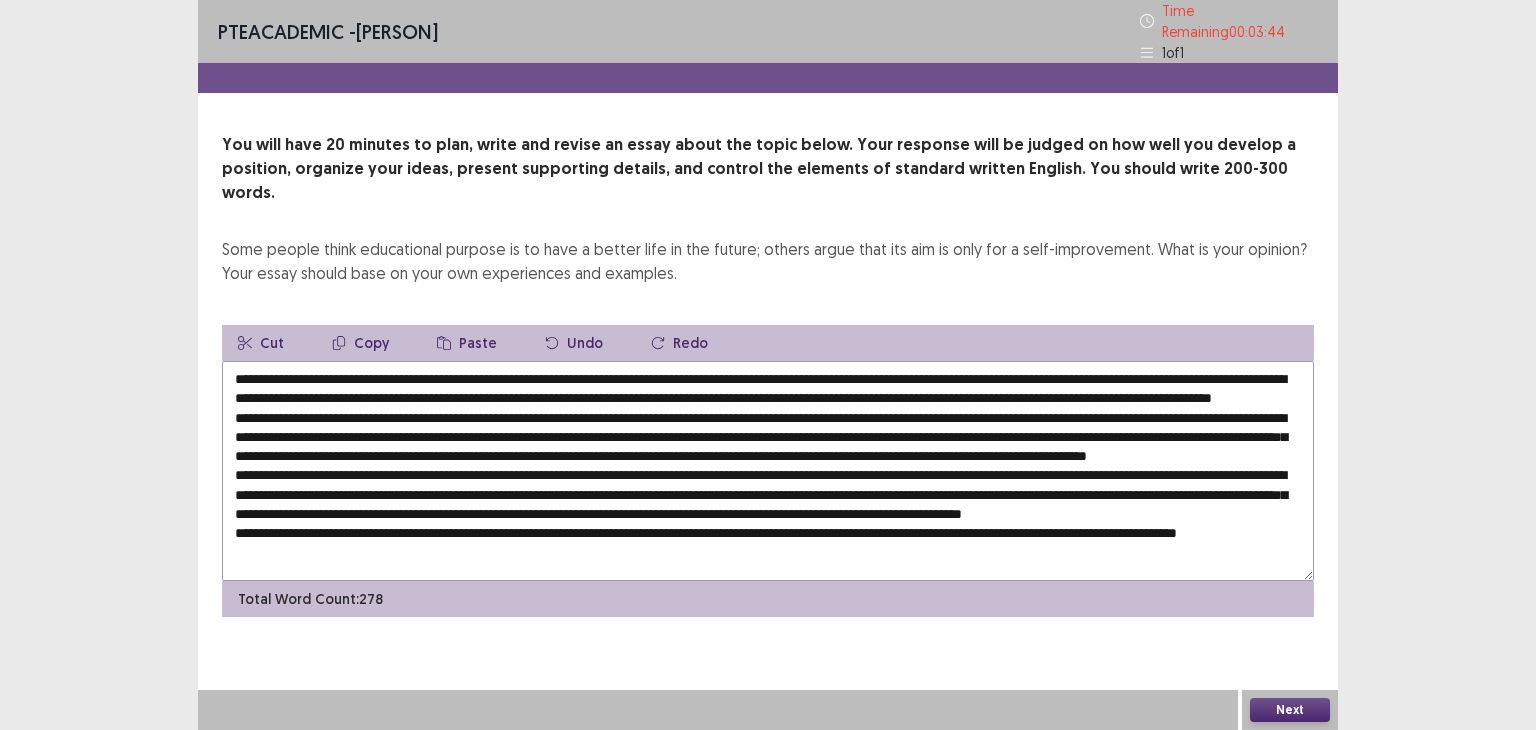 click at bounding box center [768, 471] 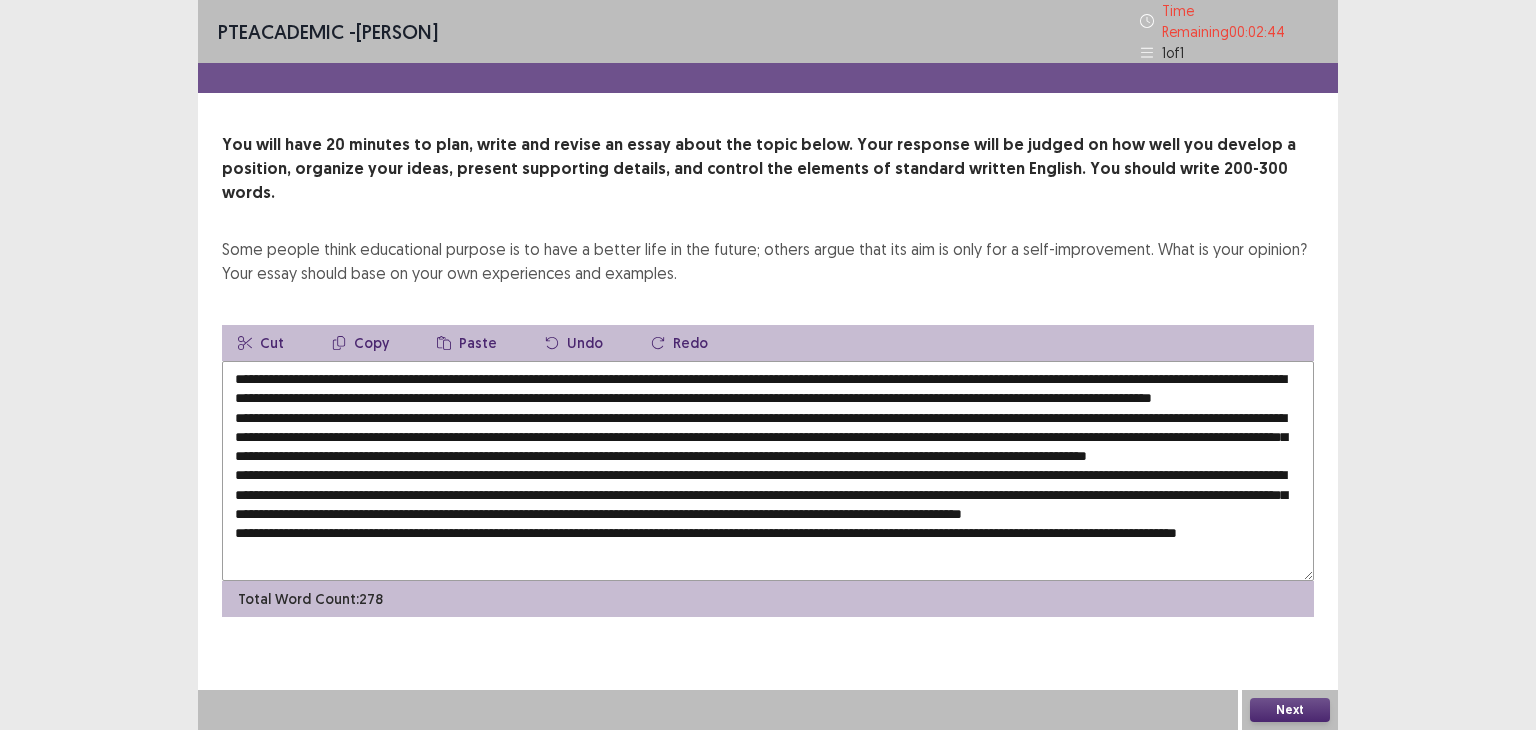 scroll, scrollTop: 48, scrollLeft: 0, axis: vertical 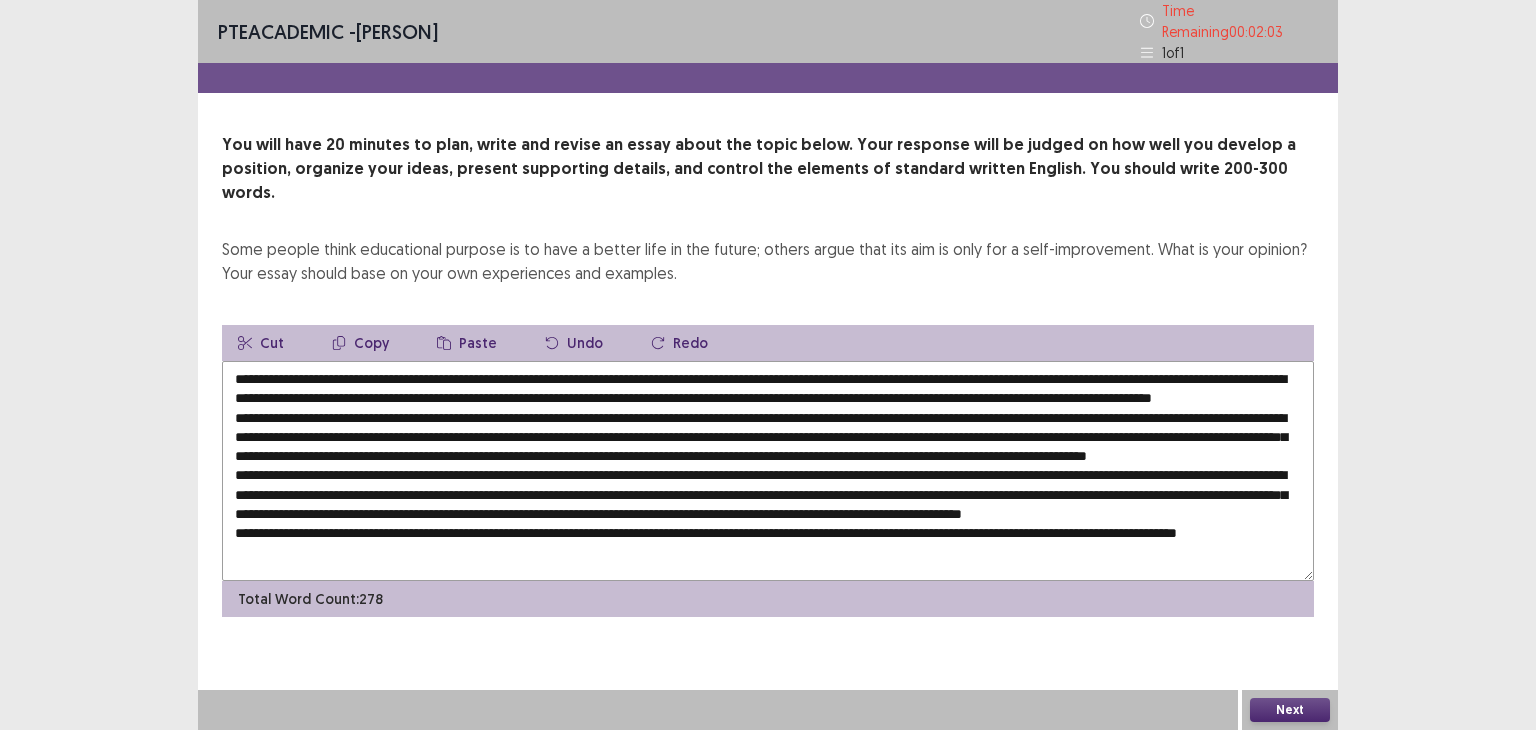 type on "**********" 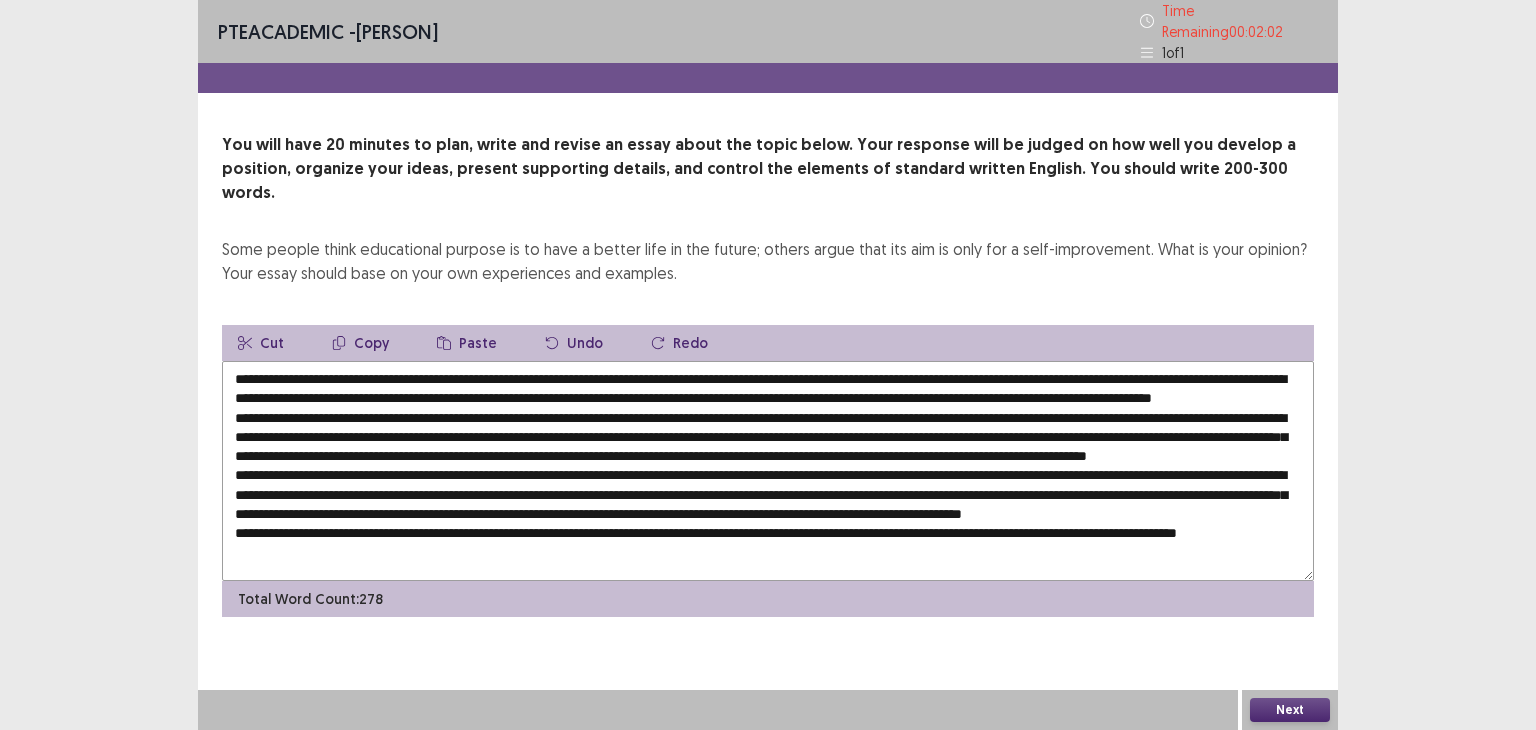 click on "Next" at bounding box center [1290, 710] 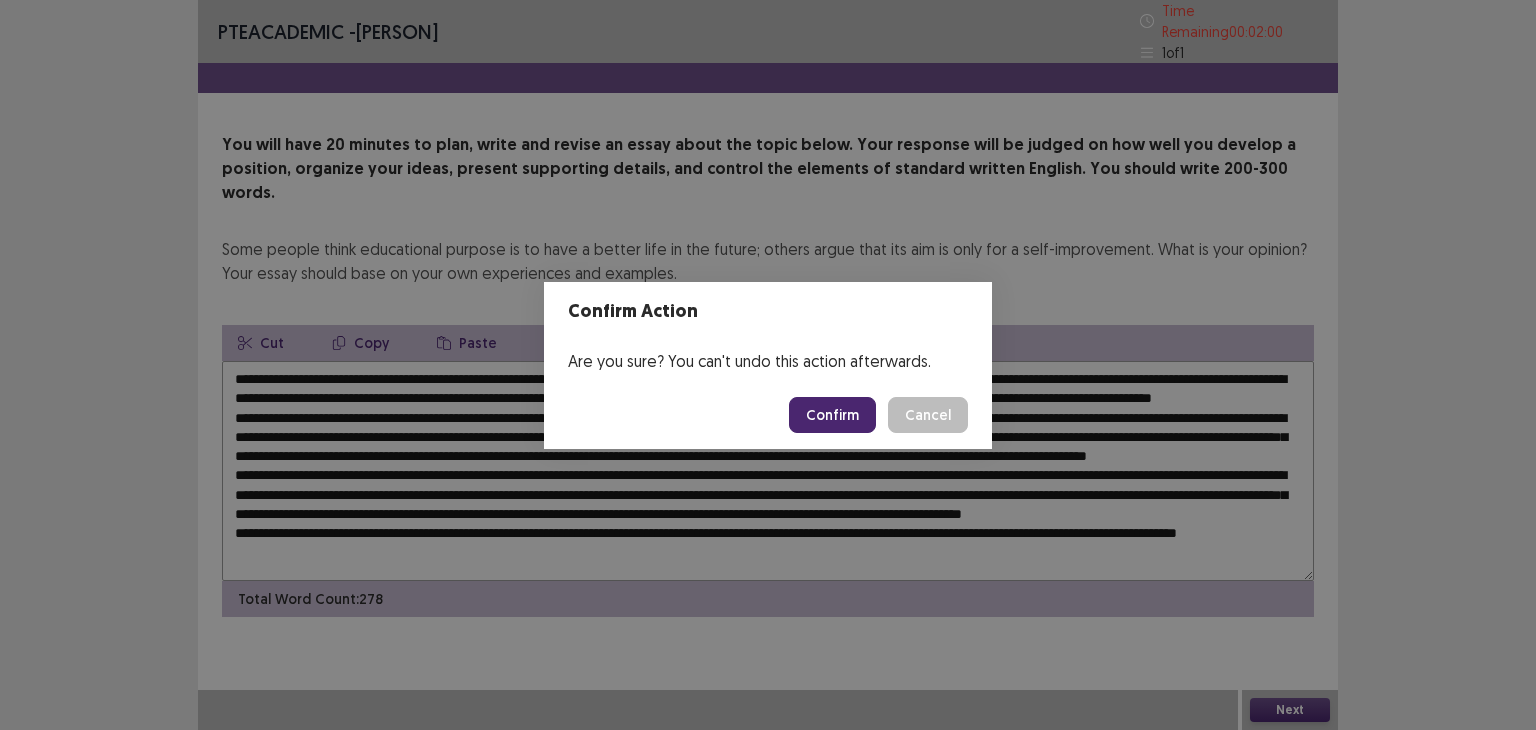 click on "Confirm" at bounding box center (832, 415) 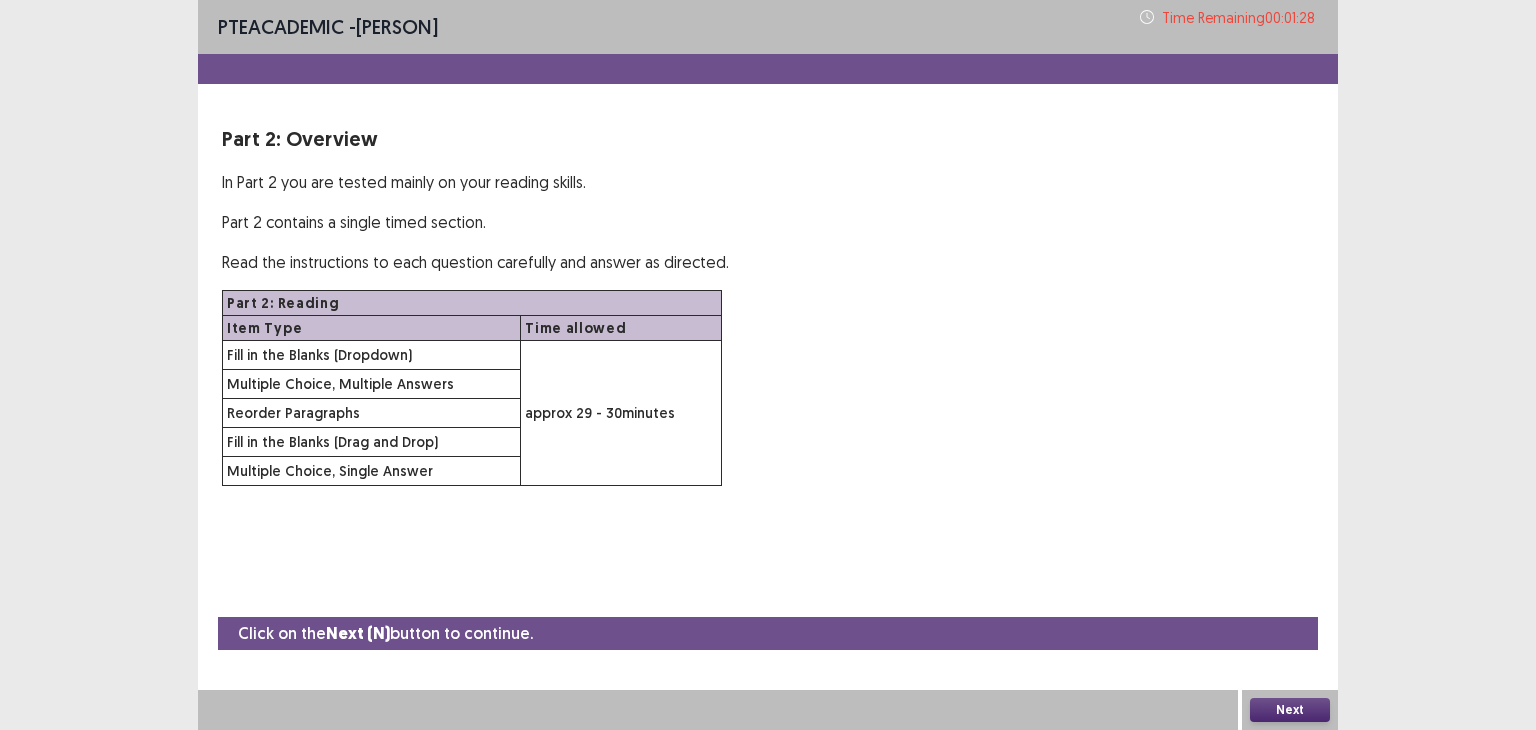 click on "Next" at bounding box center (1290, 710) 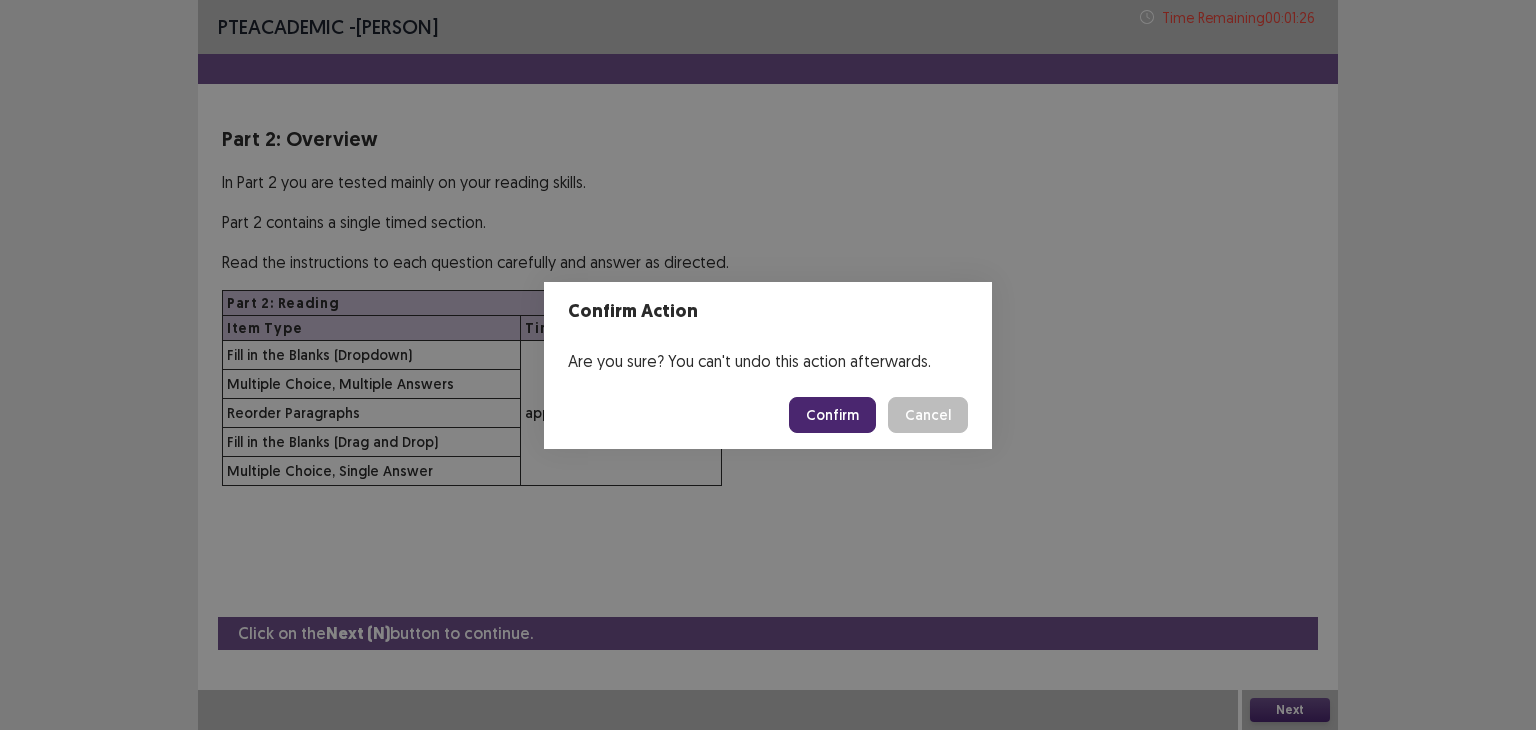 click on "Confirm" at bounding box center [832, 415] 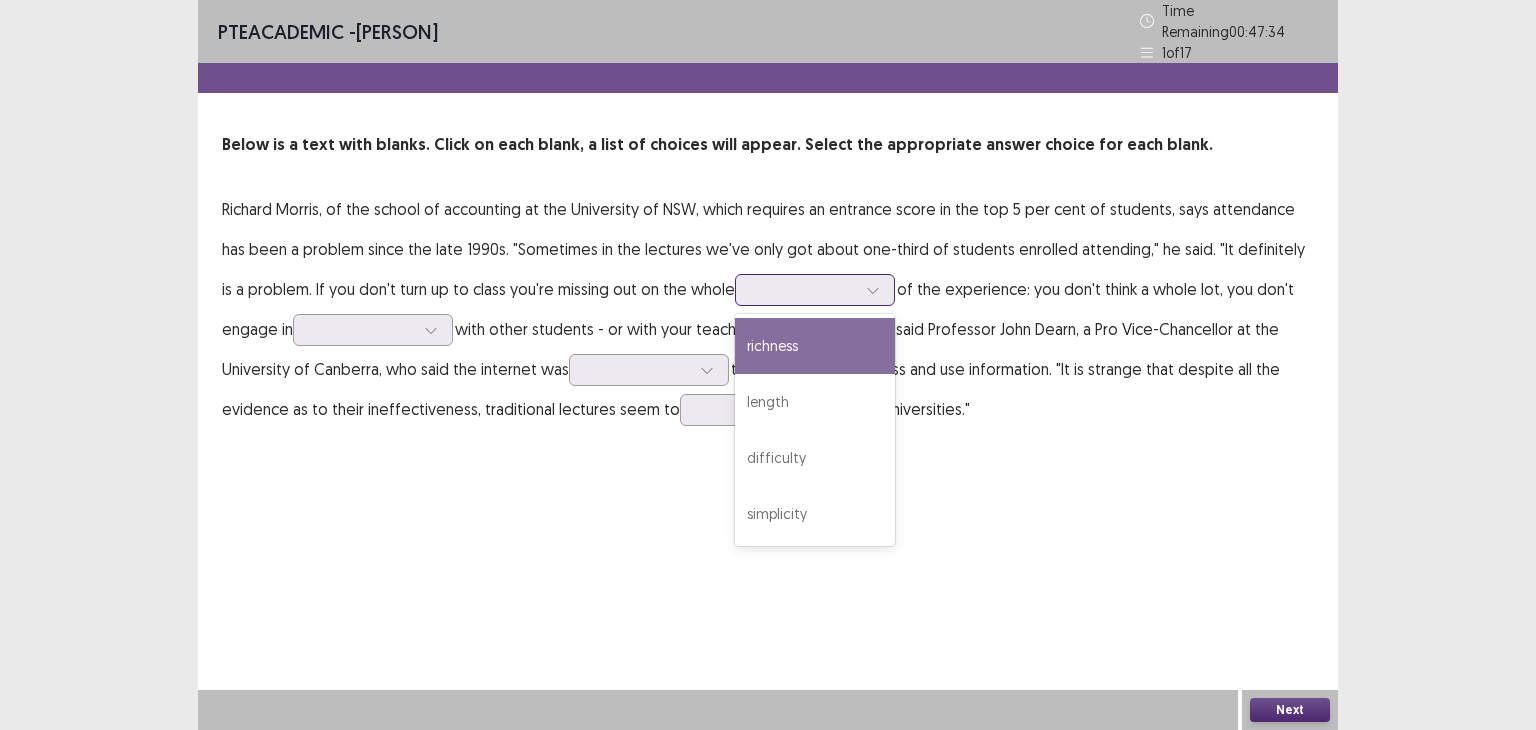 click at bounding box center (804, 289) 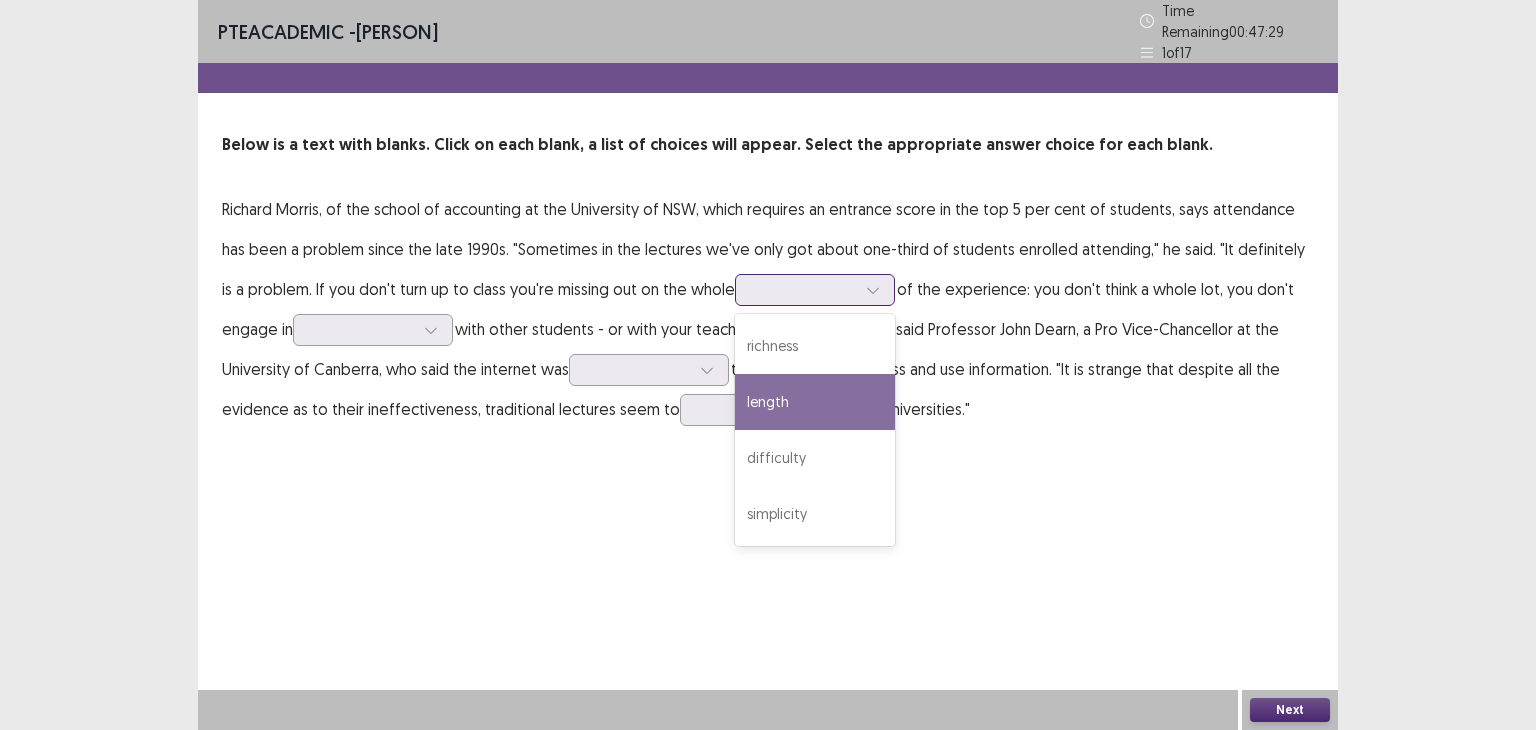 click on "length" at bounding box center [815, 402] 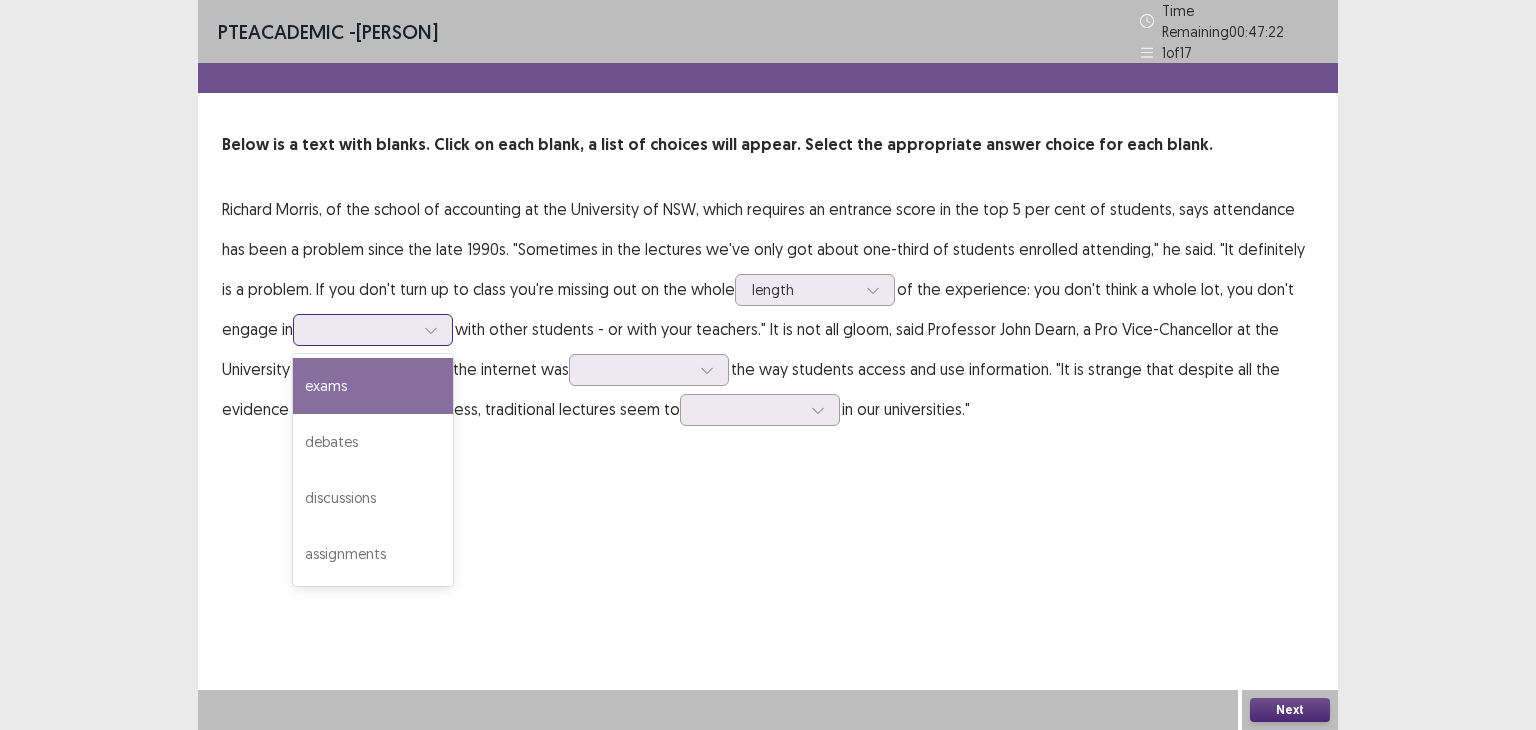 click at bounding box center [362, 329] 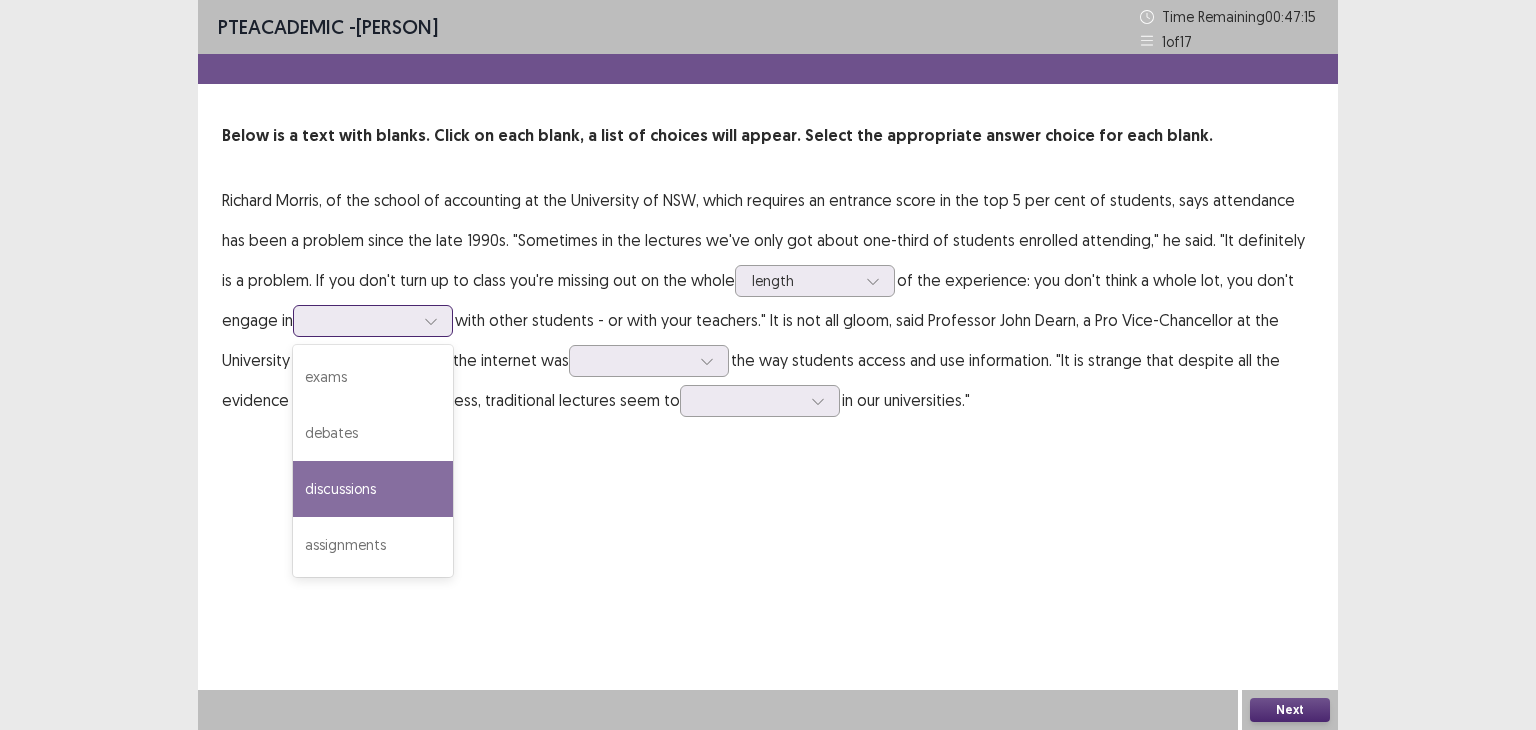 click on "discussions" at bounding box center (373, 489) 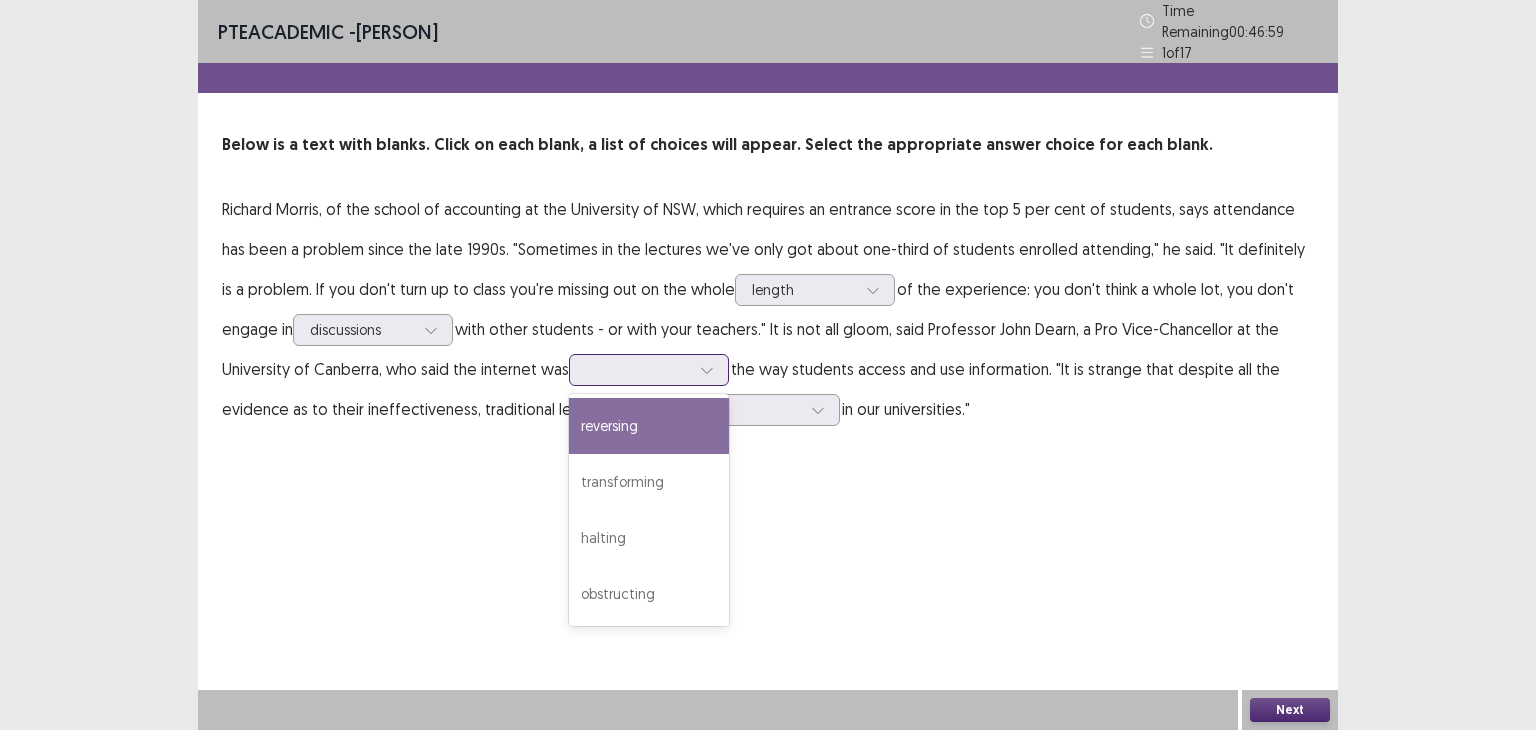 click at bounding box center (638, 369) 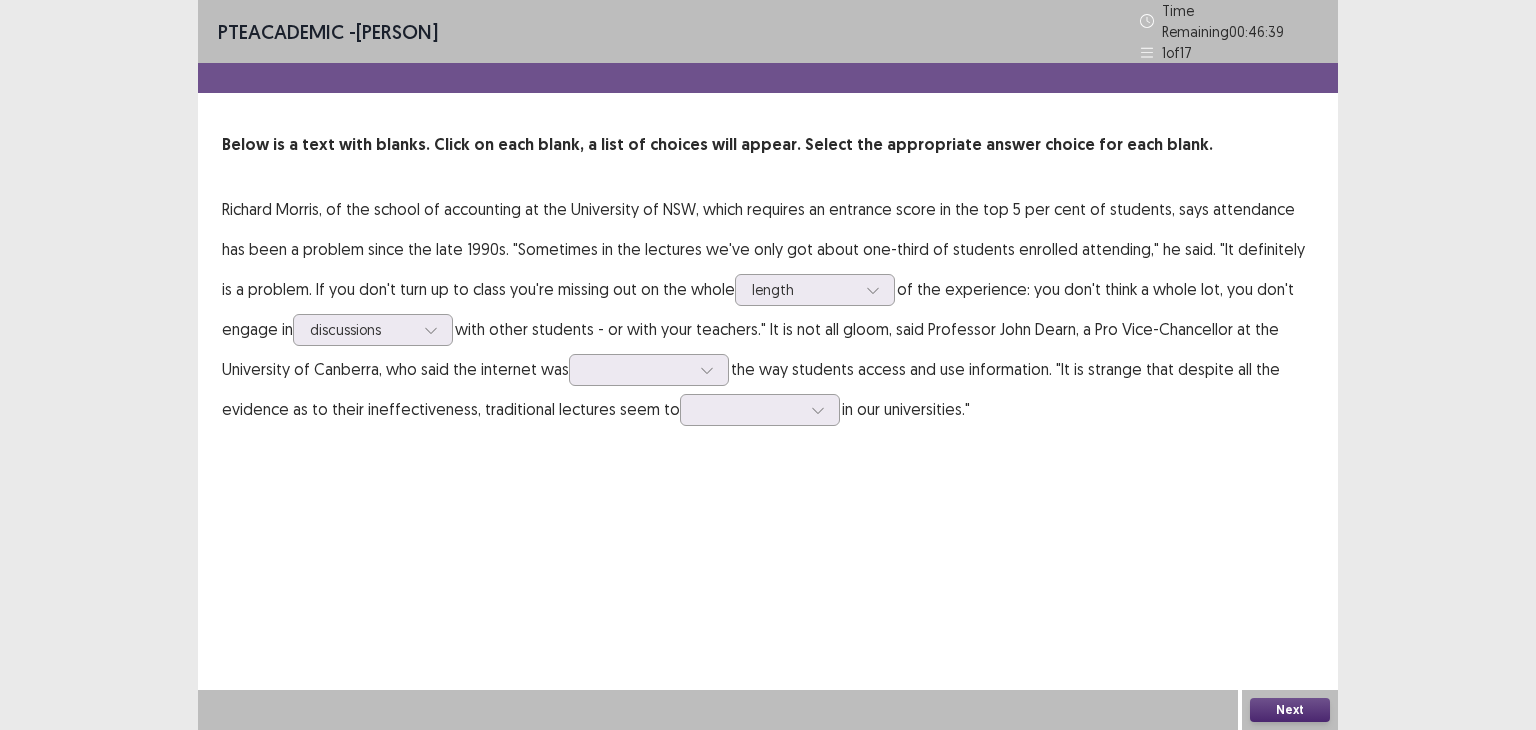click on "PTE academic - Tharani Kariyawasam Time Remaining 00 : 46 : 39 1 of 17 Below is a text with blanks. Click on each blank, a list of choices will appear. Select the appropriate answer choice for each blank. Richard Morris, of the school of accounting at the University of NSW, which requires an entrance score in the top 5 per cent of students, says attendance has been a problem since the late 1990s. "Sometimes in the lectures we've only got about one-third of students enrolled attending," he said. "It definitely is a problem. If you don't turn up to class you're missing out on the whole length of the experience: you don't think a whole lot, you don't engage in discussions with other students - or with your teachers." It is not all gloom, said Professor John Dearn, a Pro Vice-Chancellor at the University of Canberra, who said the internet was the way students access and use information. "It is strange that despite all the evidence as to their ineffectiveness, traditional lectures seem to Next" at bounding box center (768, 365) 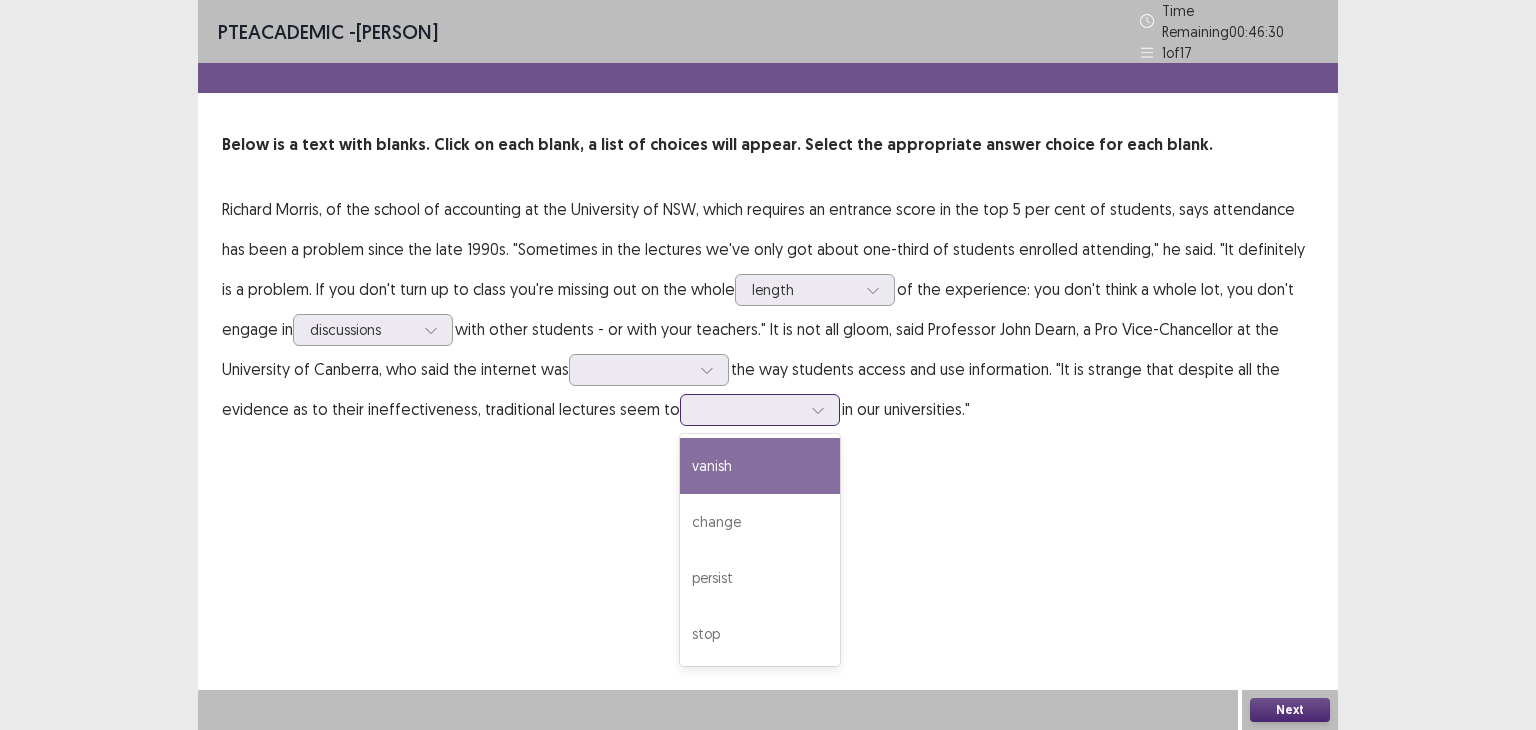 click at bounding box center [749, 409] 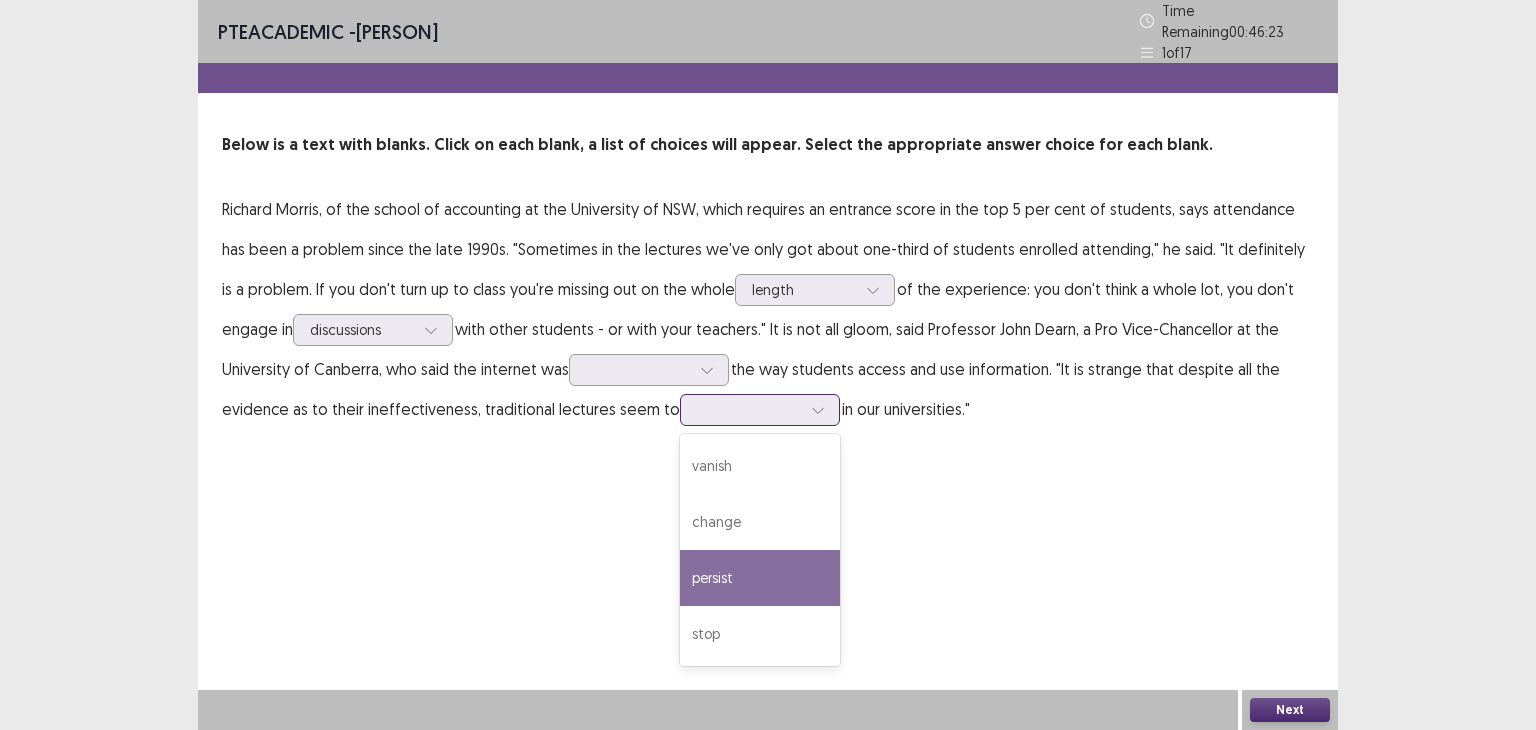click on "persist" at bounding box center [760, 578] 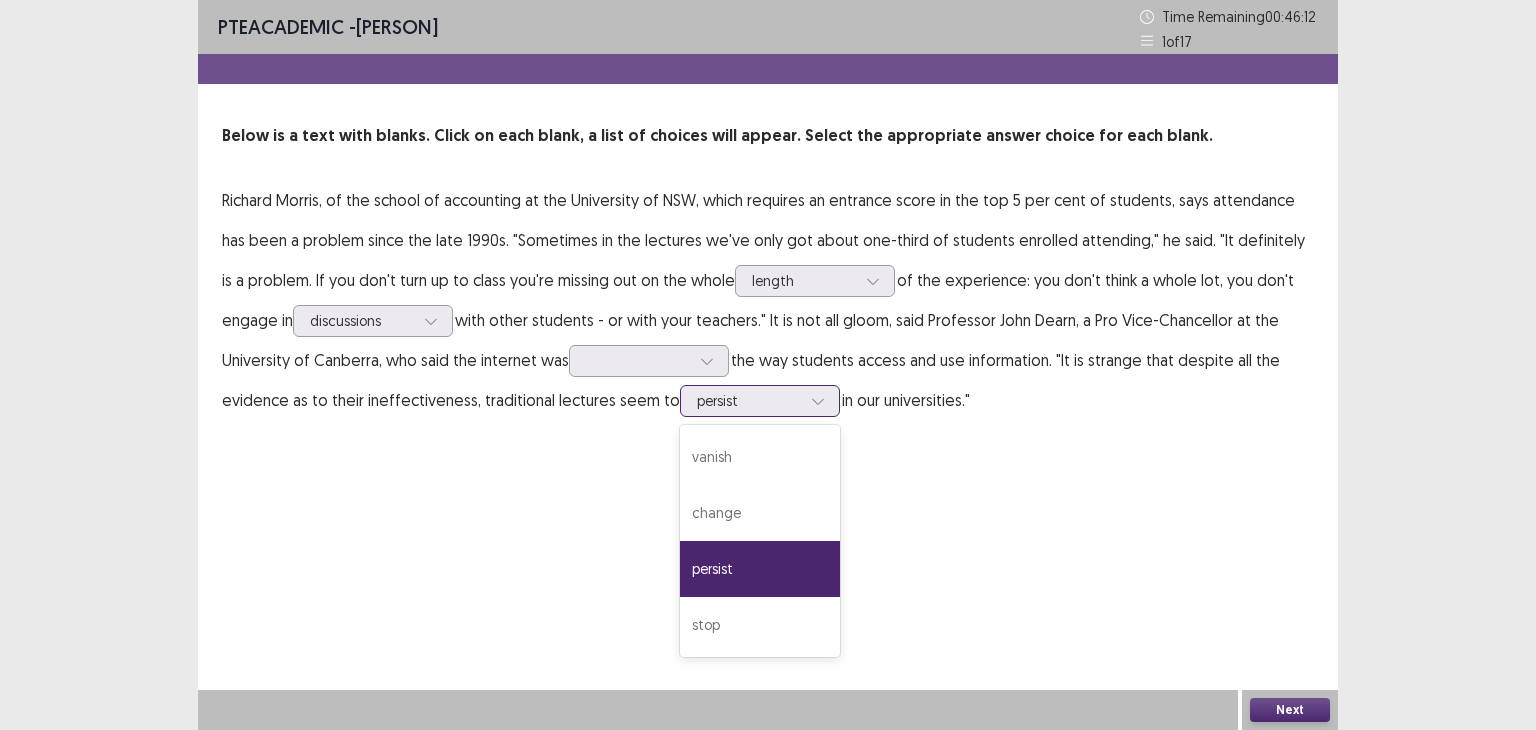 click at bounding box center [749, 400] 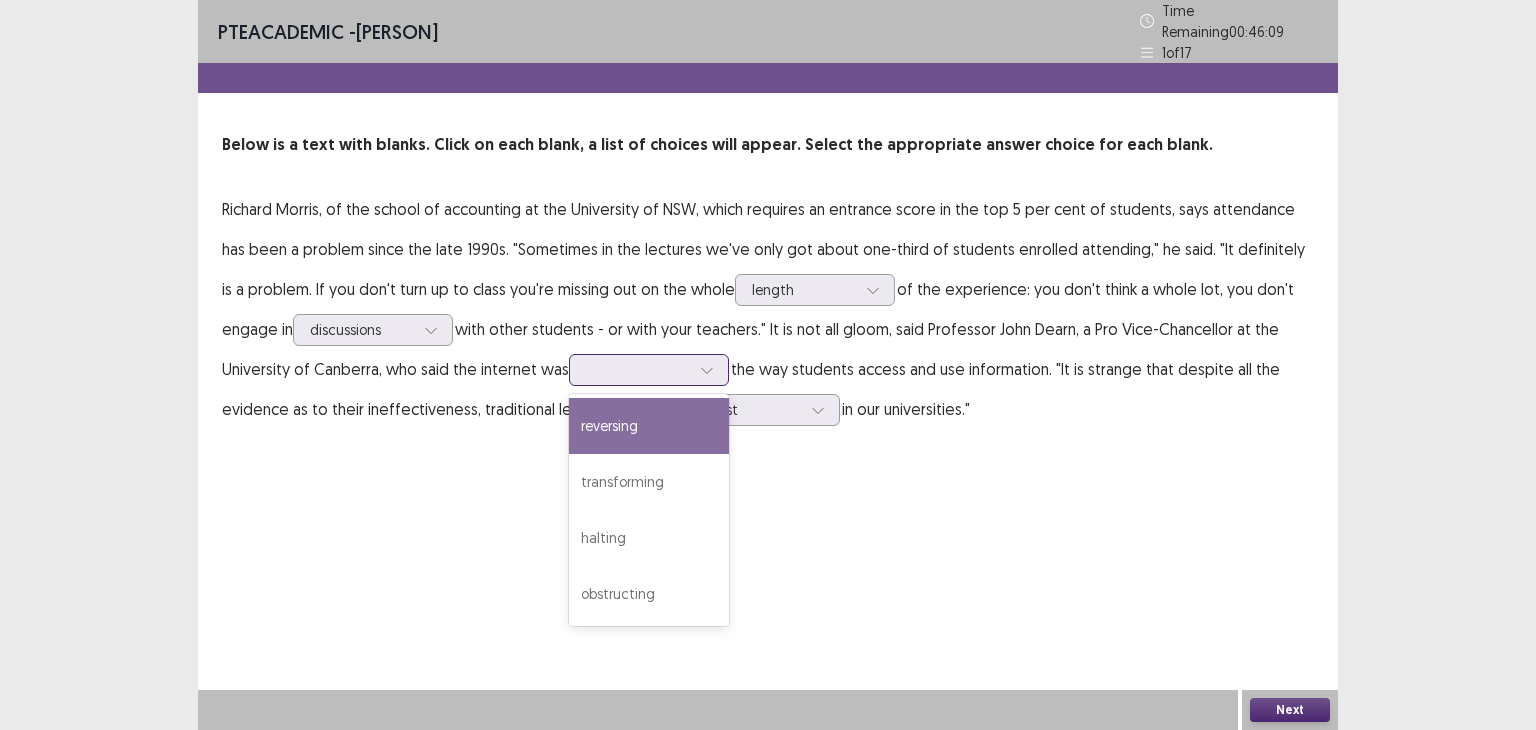 click at bounding box center (707, 370) 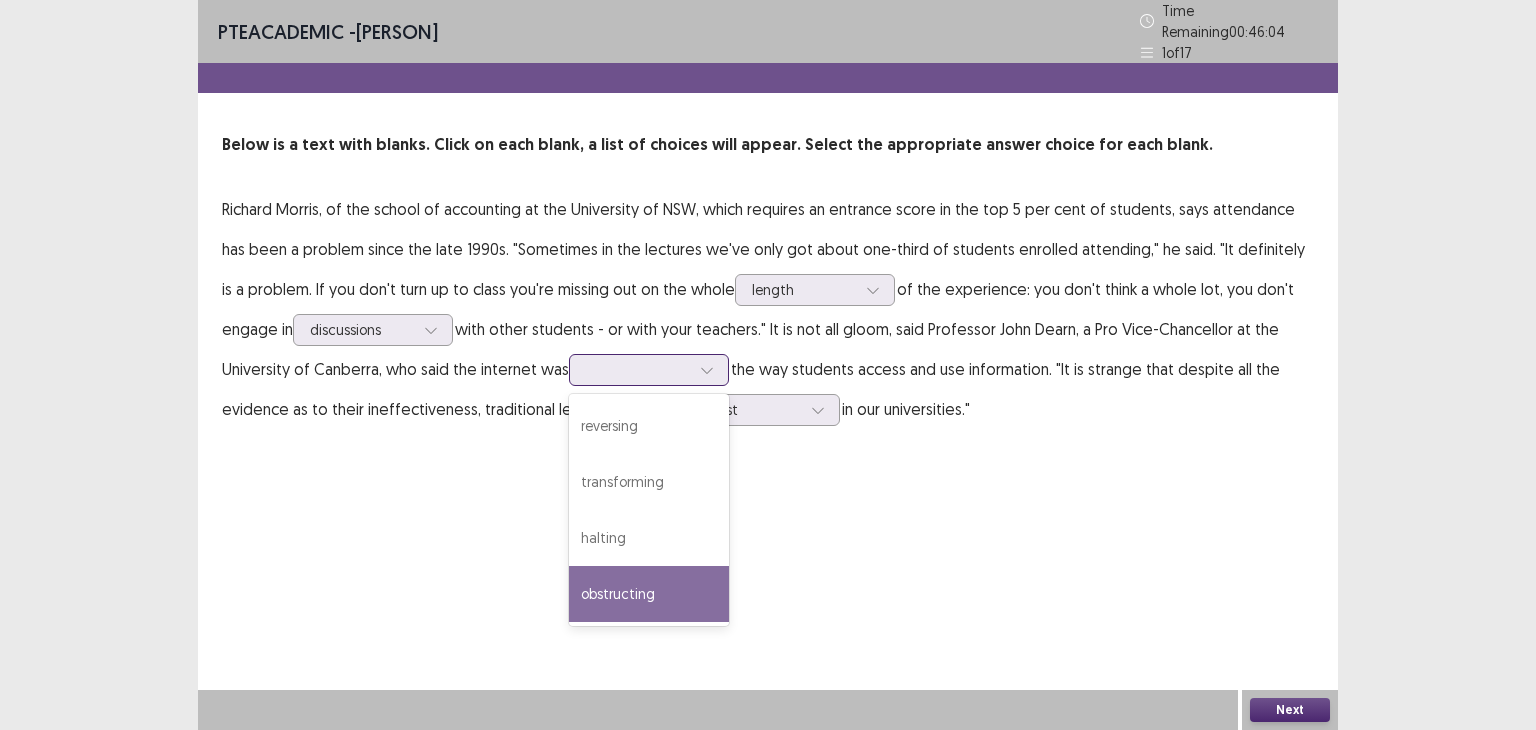 click on "obstructing" at bounding box center (649, 594) 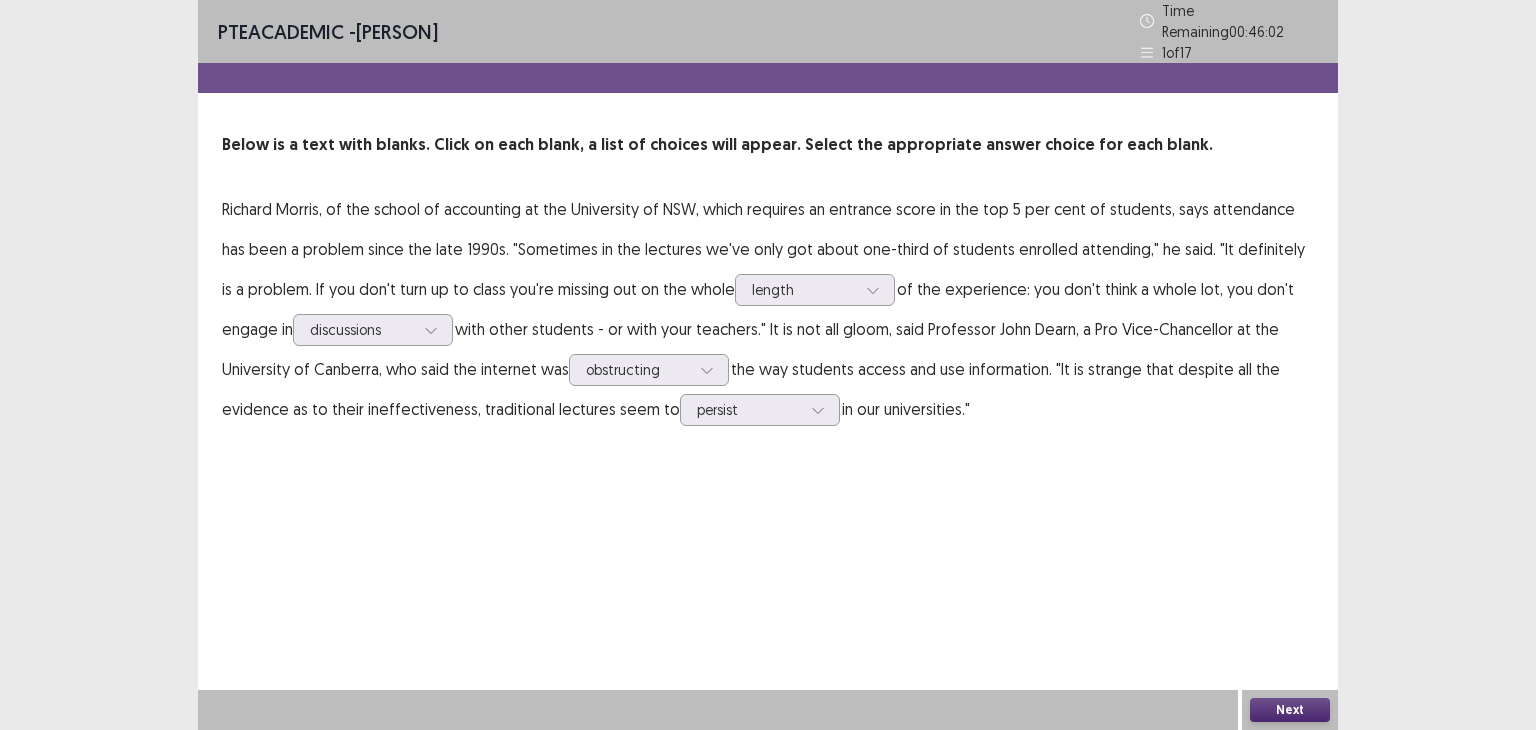 click on "Next" at bounding box center [1290, 710] 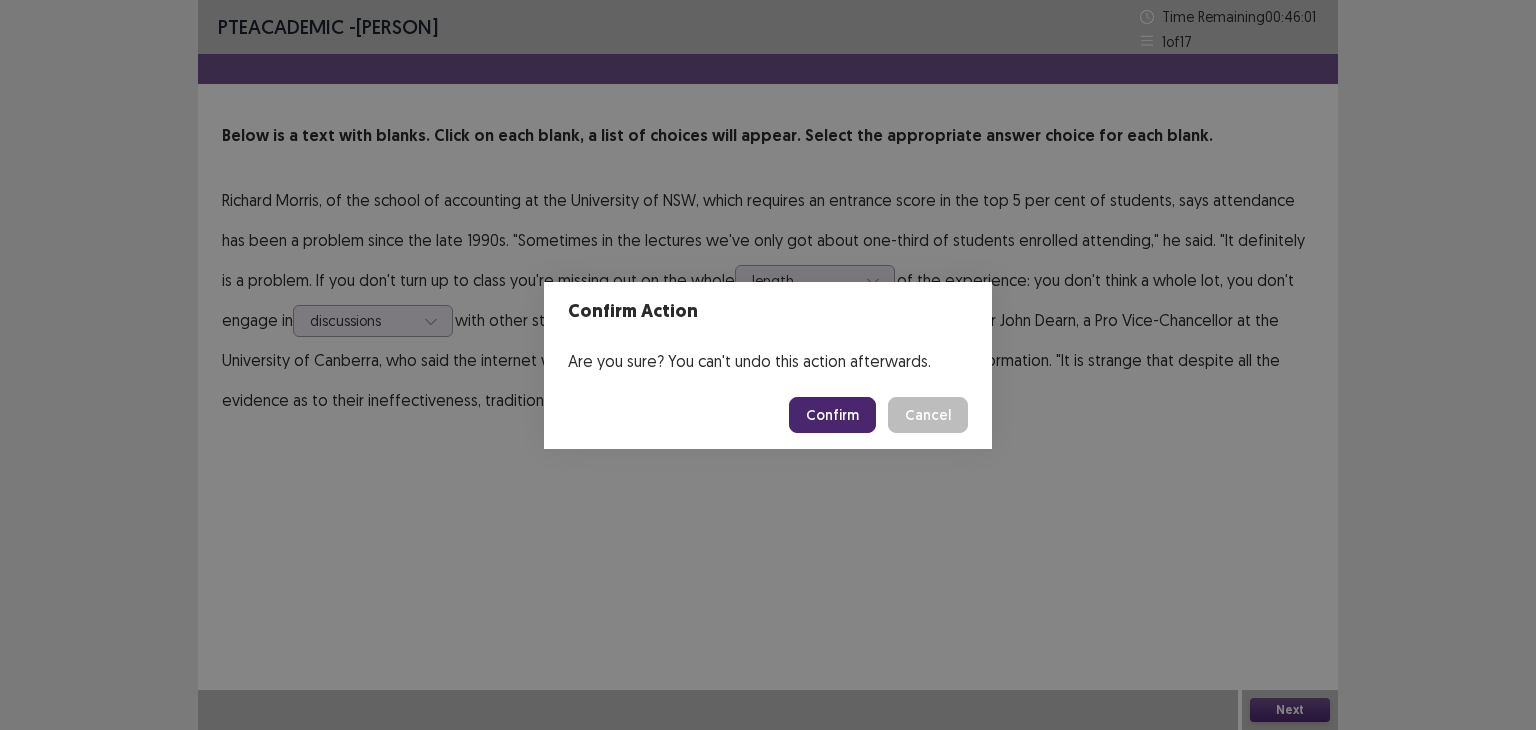 click on "Confirm" at bounding box center [832, 415] 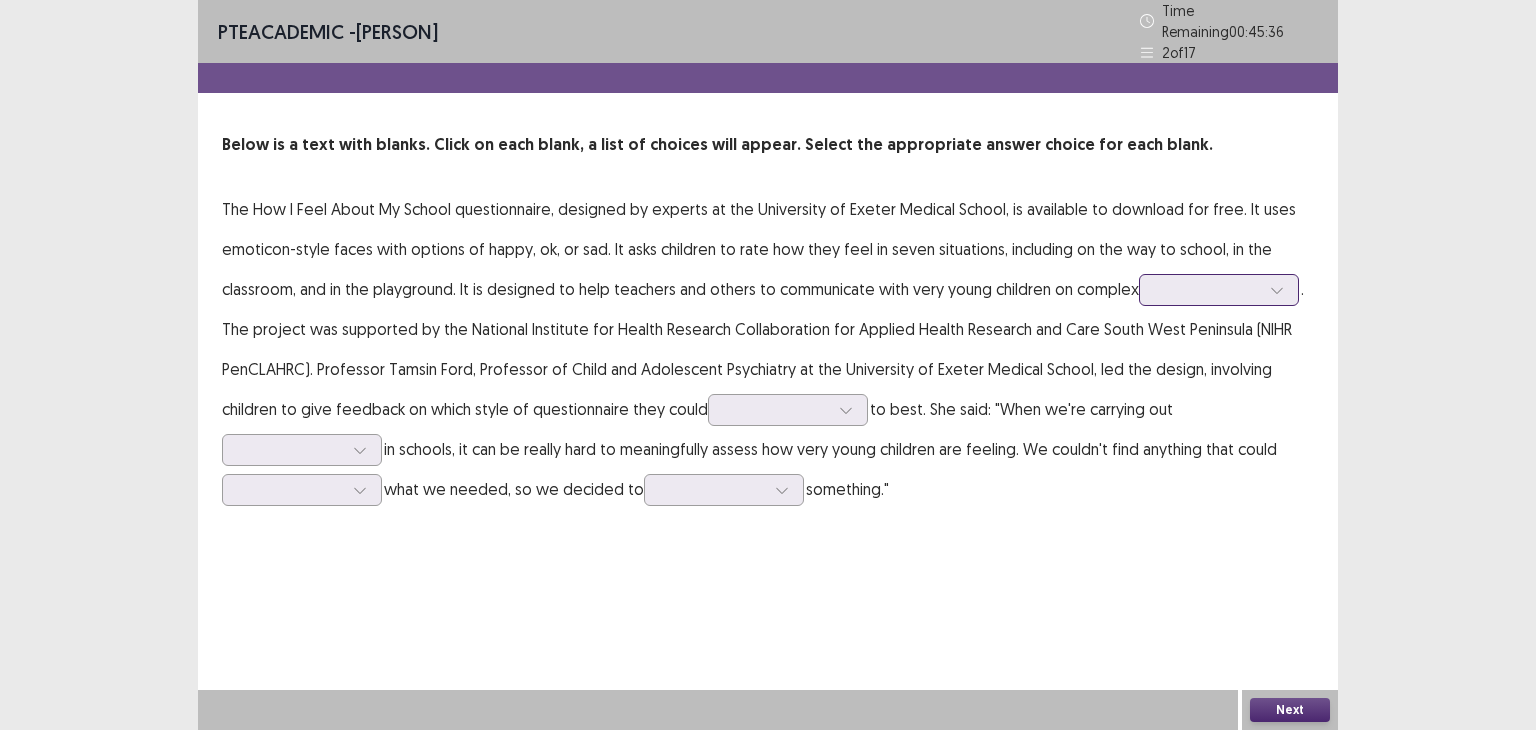 click at bounding box center [1208, 289] 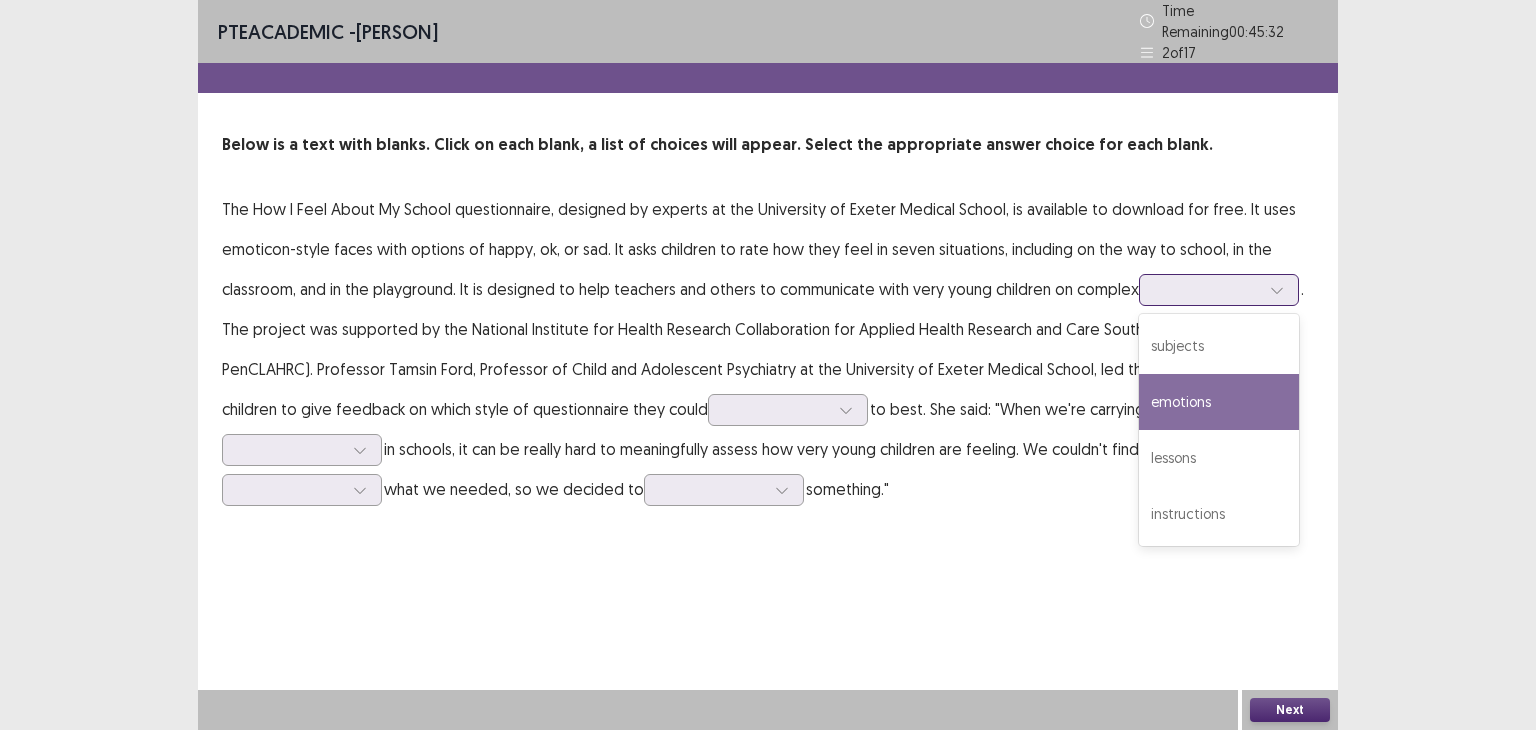 click on "emotions" at bounding box center [1219, 402] 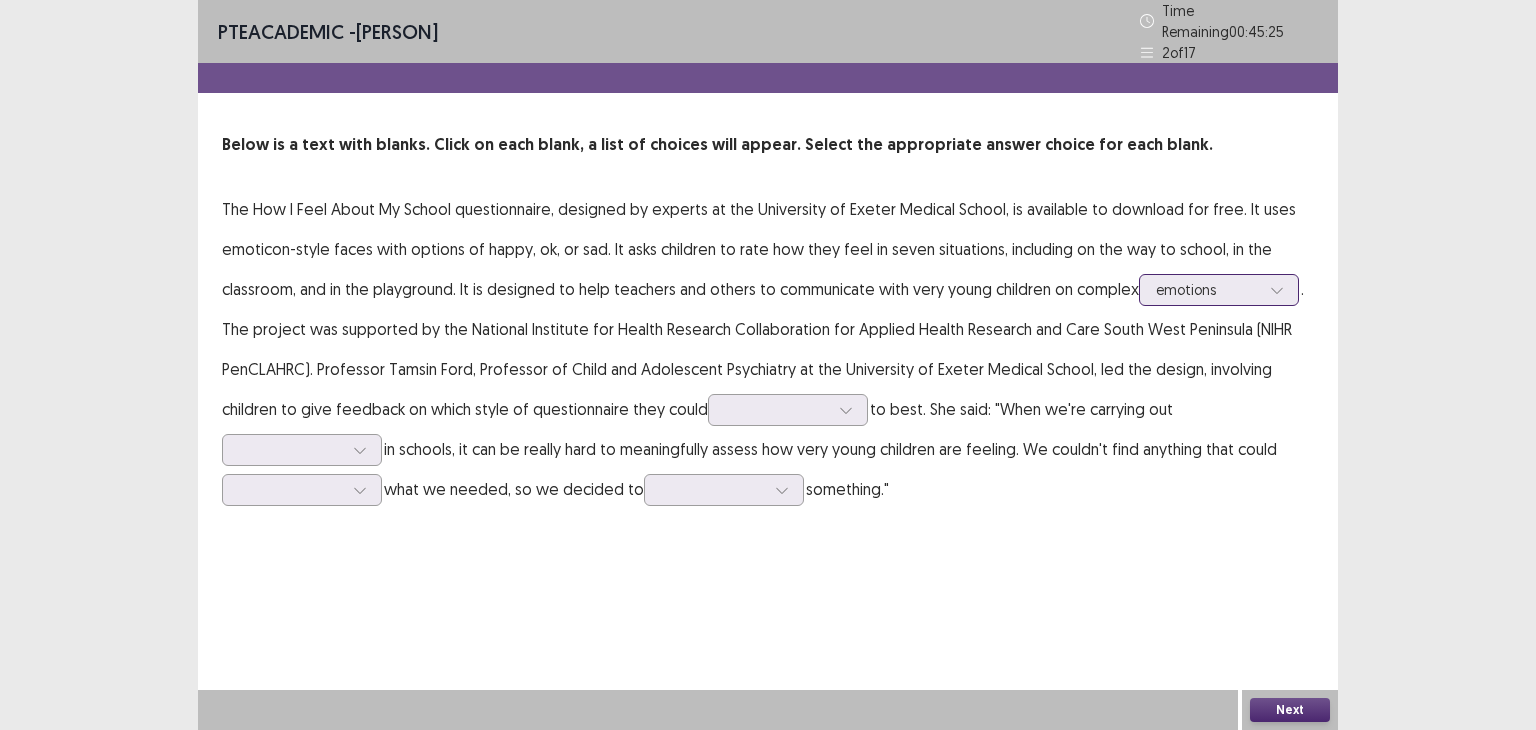 drag, startPoint x: 572, startPoint y: 334, endPoint x: 1174, endPoint y: 281, distance: 604.32855 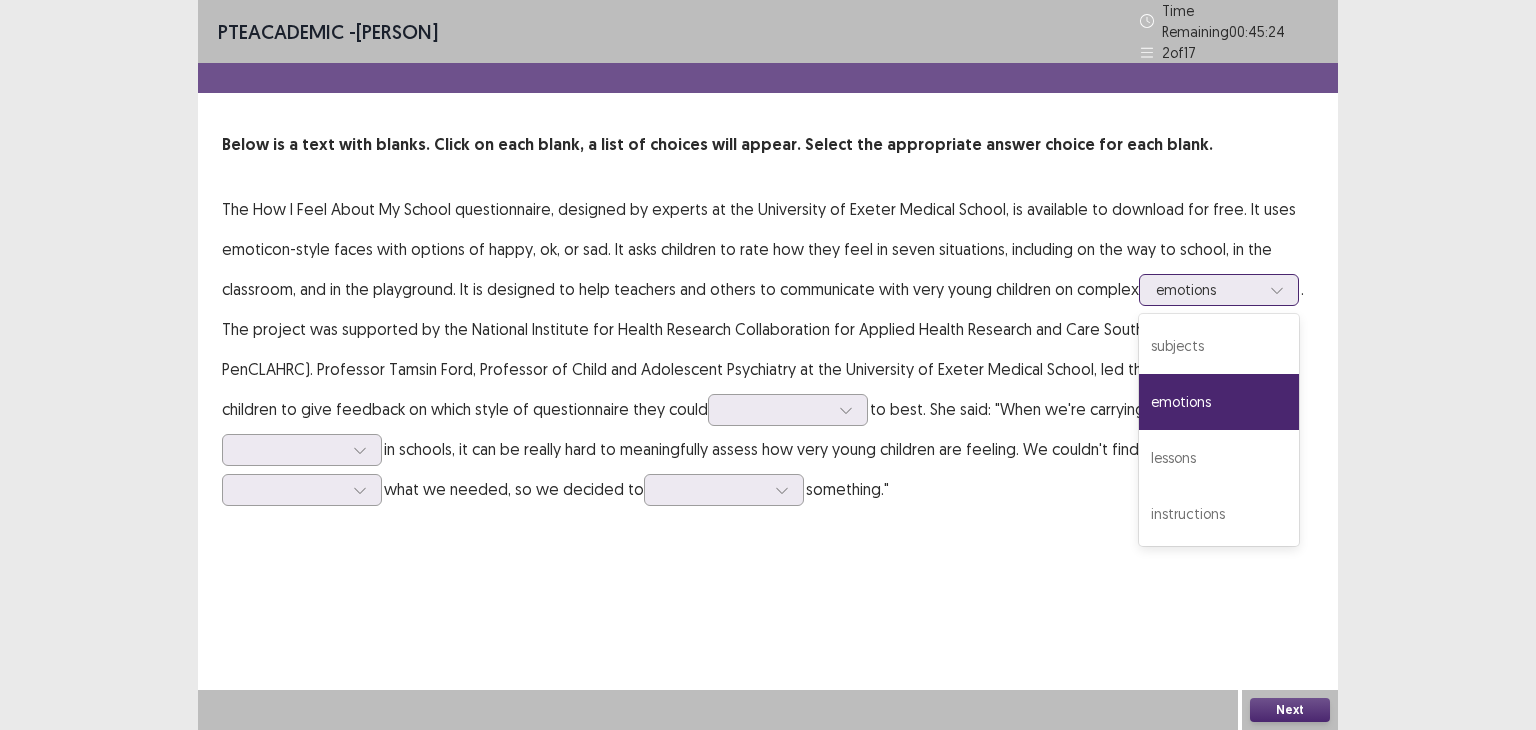 click at bounding box center [1208, 289] 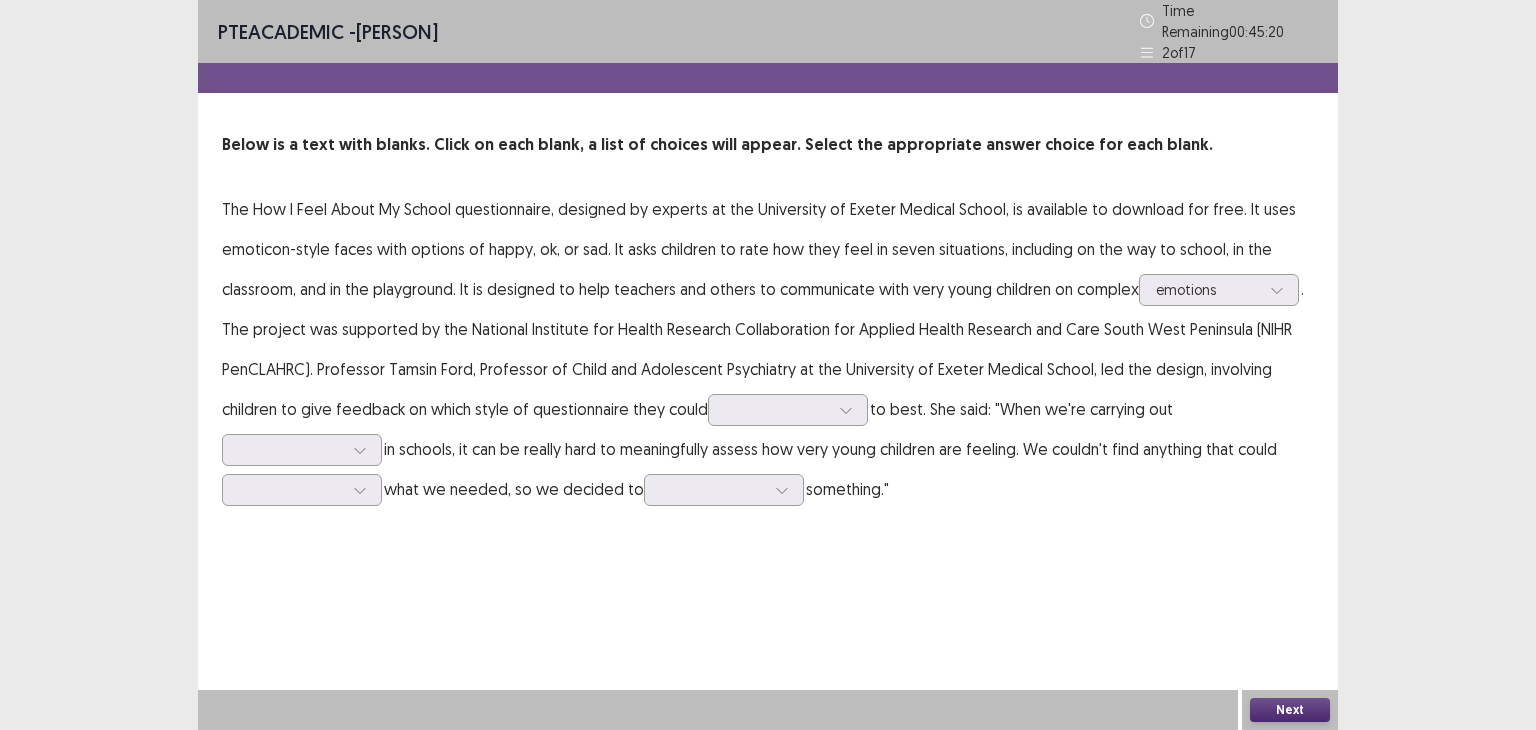 click on "PTE academic - [PERSON] Time Remaining 00 : 45 : 20 2 of 17 Below is a text with blanks. Click on each blank, a list of choices will appear. Select the appropriate answer choice for each blank. The How I Feel About My School questionnaire, designed by experts at the University of Exeter Medical School, is available to download for free. It uses emoticon-style faces with options of happy, ok, or sad. It asks children to rate how they feel in seven situations, including on the way to school, in the classroom, and in the playground. It is designed to help teachers and others to communicate with very young children on complex emotions to best. She said: "When we're carrying out in schools, it can be really hard to meaningfully assess how very young children are feeling. We couldn't find anything that could what we needed, so we decided to something."" at bounding box center (768, 274) 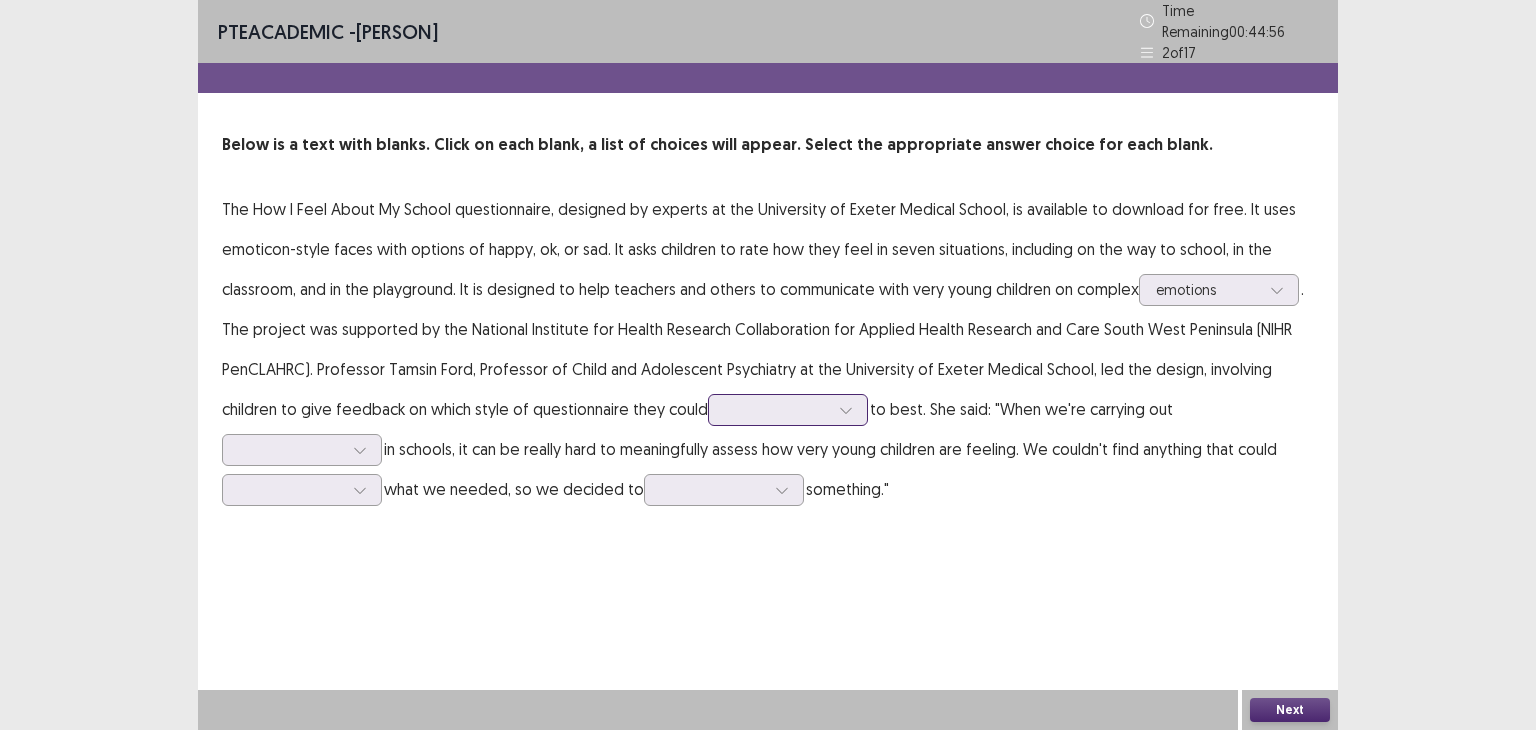 click at bounding box center [777, 409] 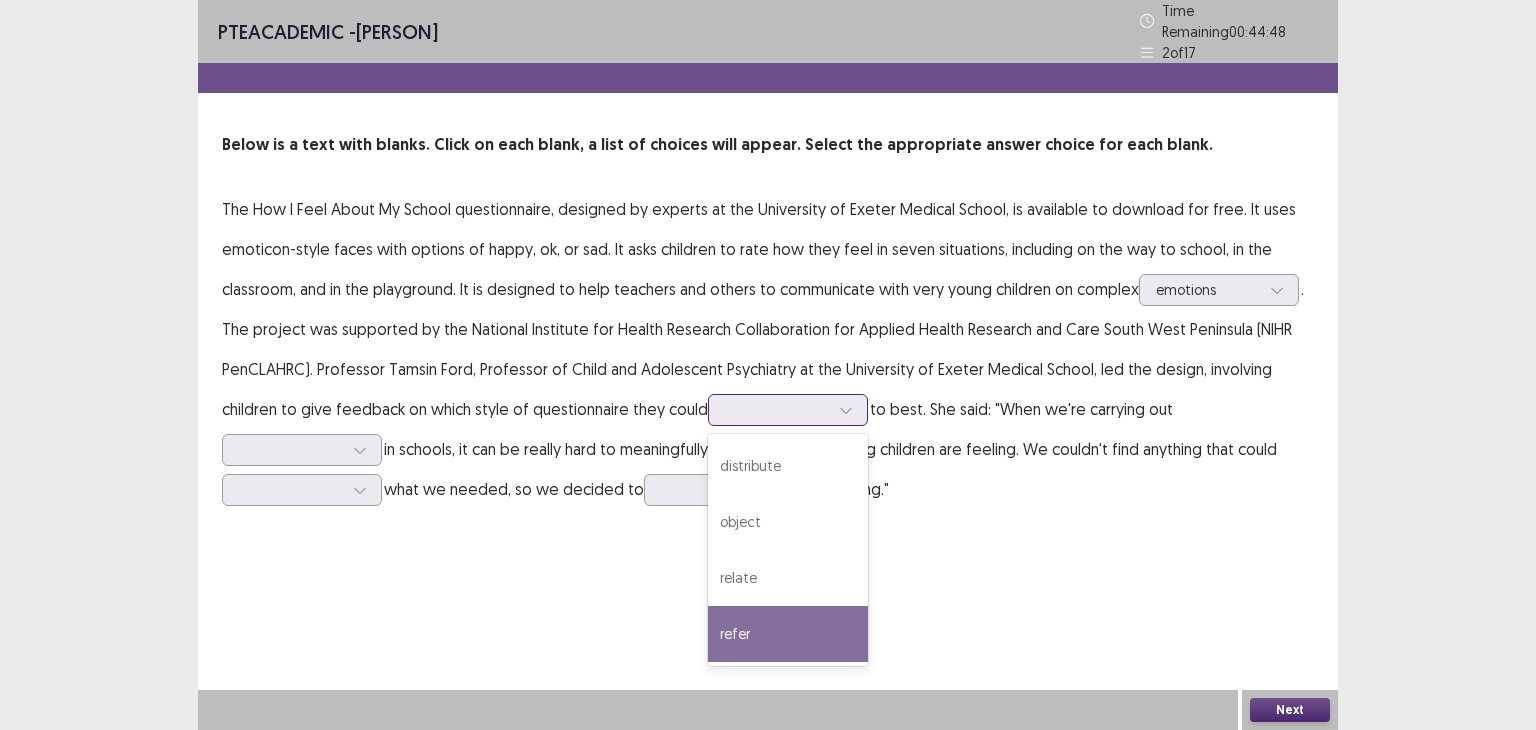 click on "refer" at bounding box center [788, 634] 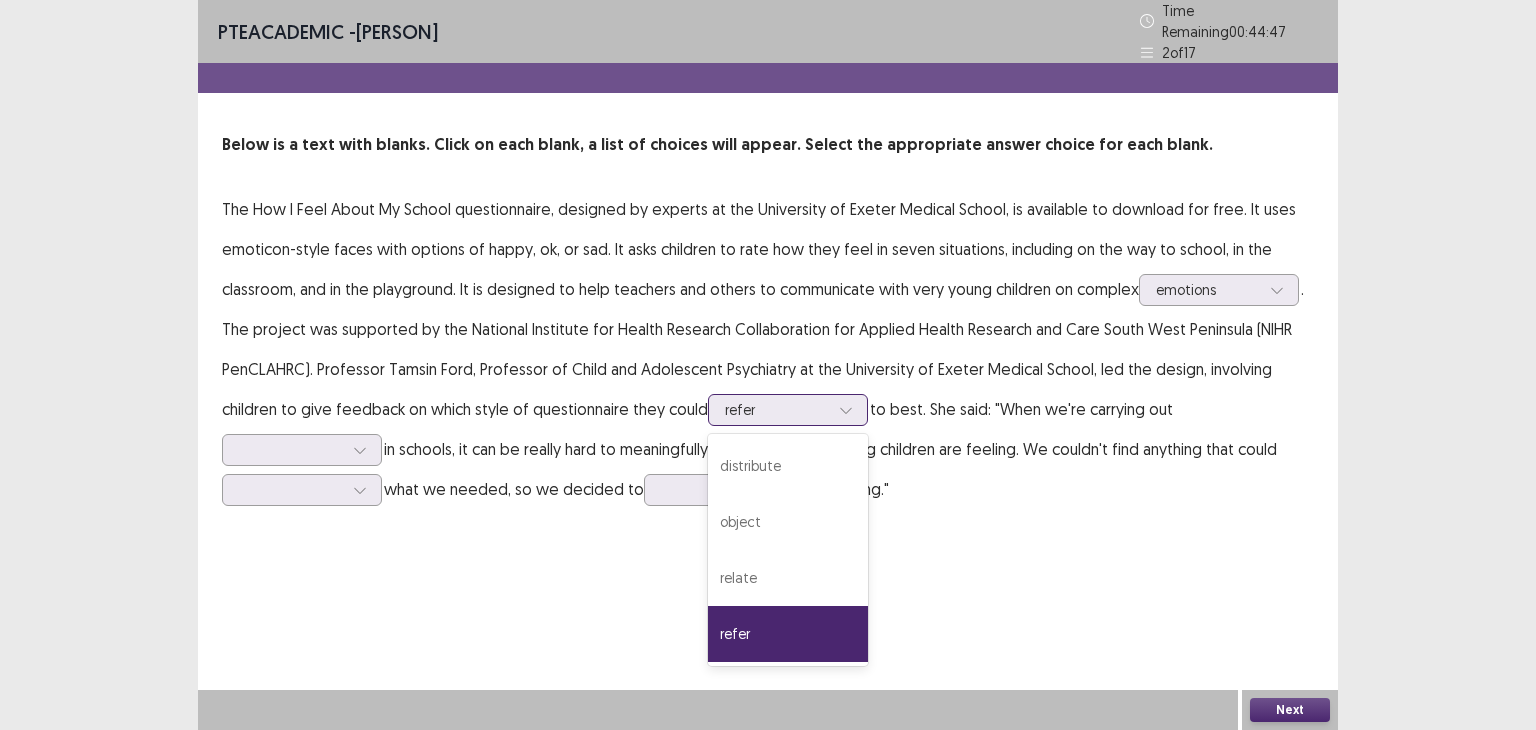 click at bounding box center [777, 409] 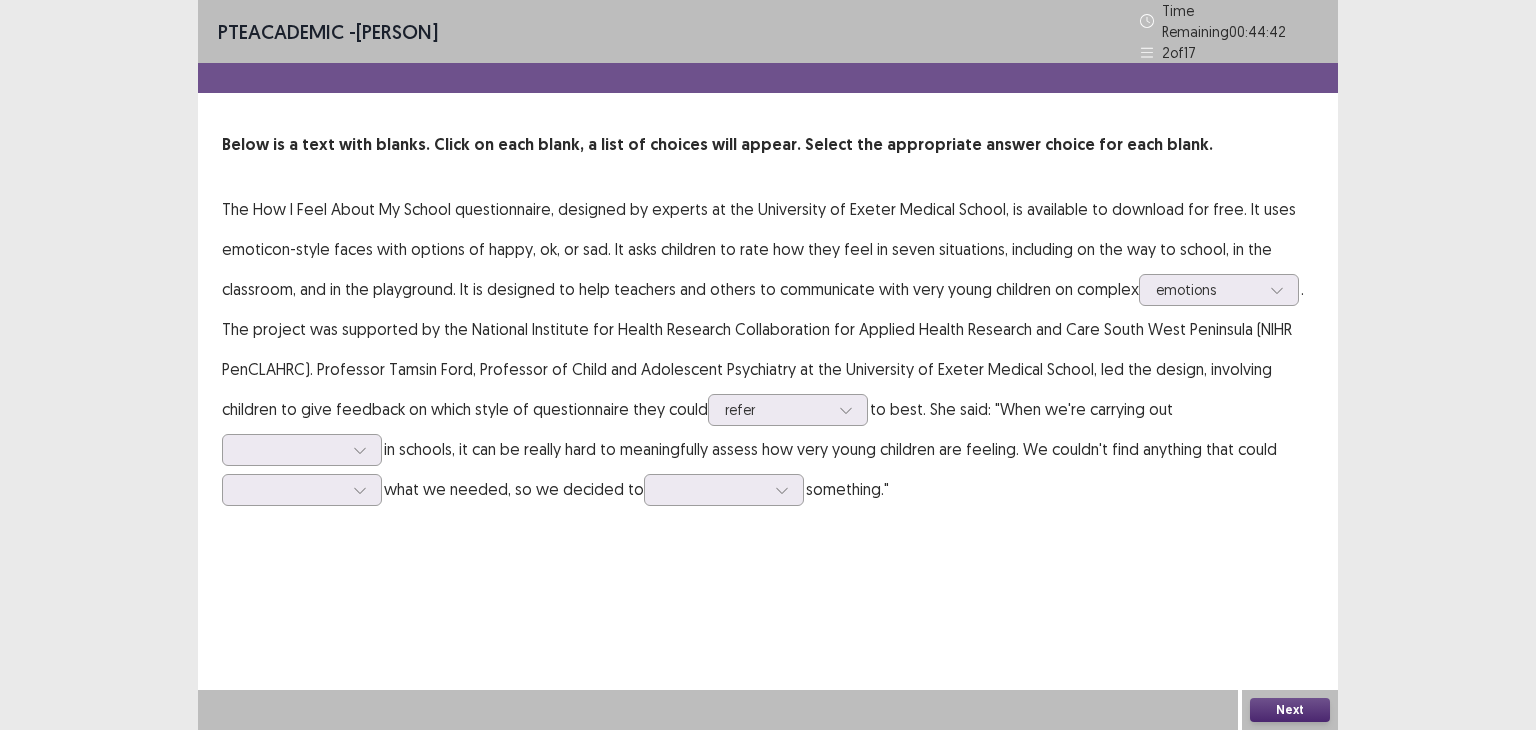 click on "The How I Feel About My School questionnaire, designed by experts at the University of Exeter Medical School, is available to download for free. It uses emoticon-style faces with options of happy, ok, or sad. It asks children to rate how they feel in seven situations, including on the way to school, in the classroom, and in the playground. It is designed to help teachers and others to communicate with very young children on complex emotions .
The project was supported by the National Institute for Health Research Collaboration for Applied Health Research and Care South West Peninsula (NIHR PenCLAHRC). Professor Tamsin Ford, Professor of Child and Adolescent Psychiatry at the University of Exeter Medical School, led the design, involving children to give feedback on which style of questionnaire they could refer to best. She said: "When we're carrying out in schools, it can be really hard to meaningfully assess how very young children are feeling. We couldn't find anything that could something."" at bounding box center (768, 349) 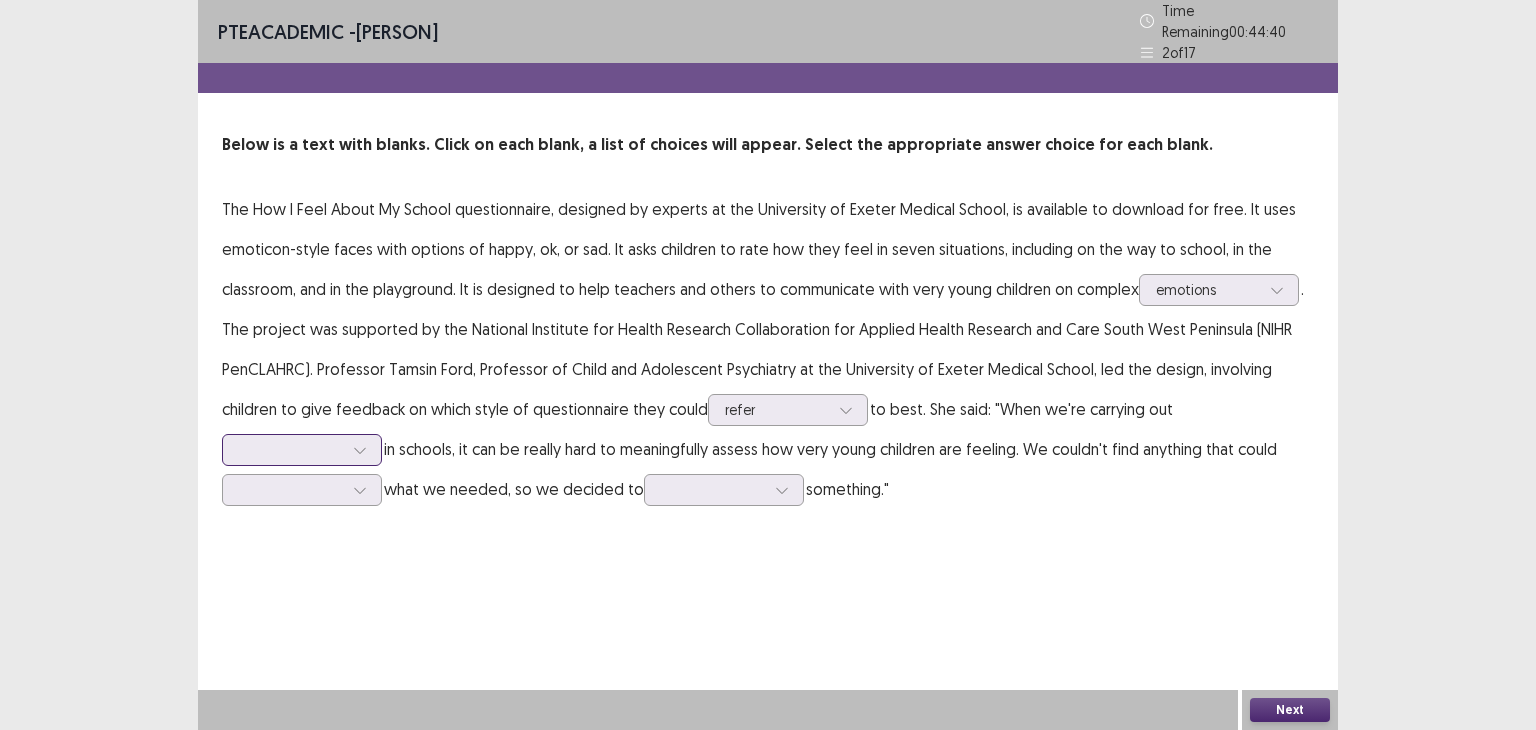 click 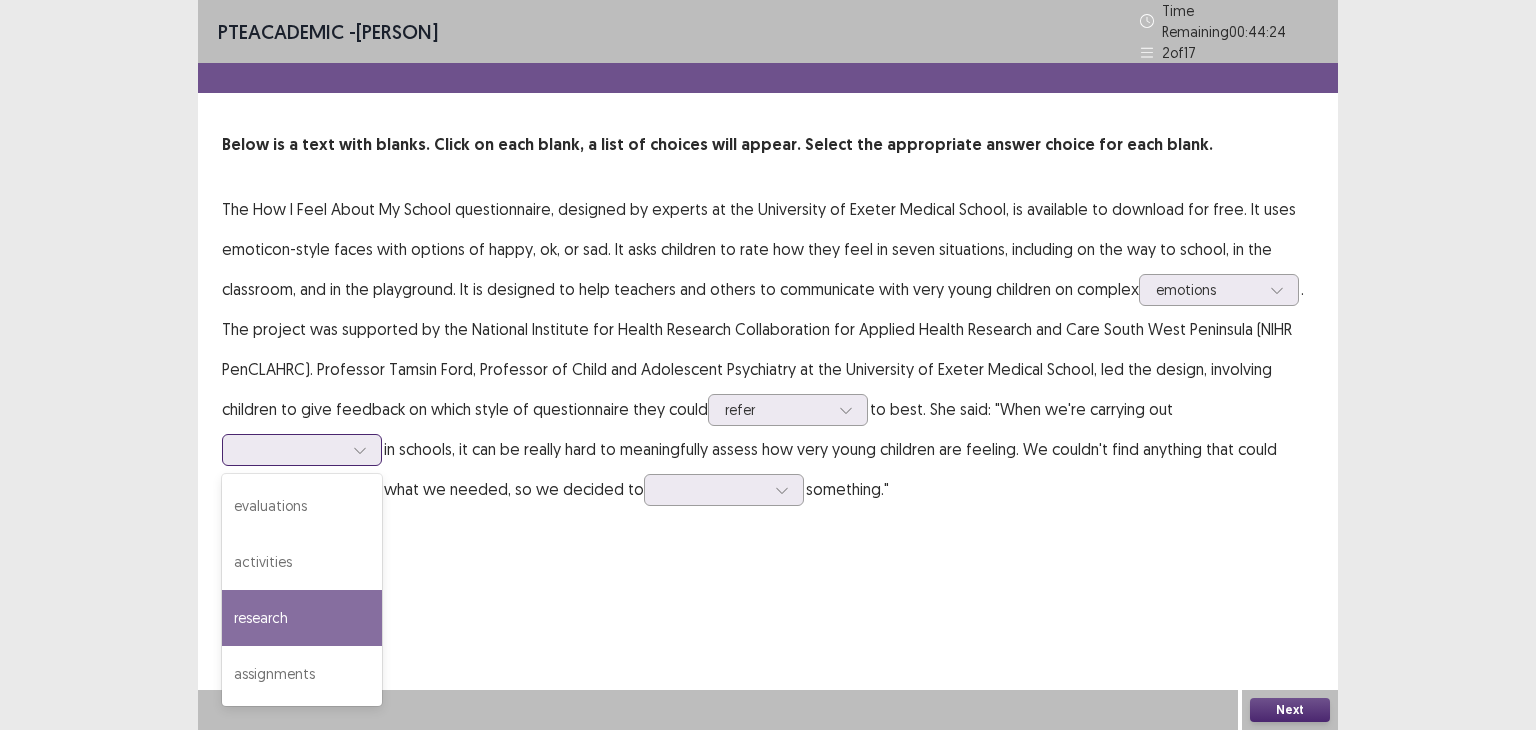 click on "research" at bounding box center (302, 618) 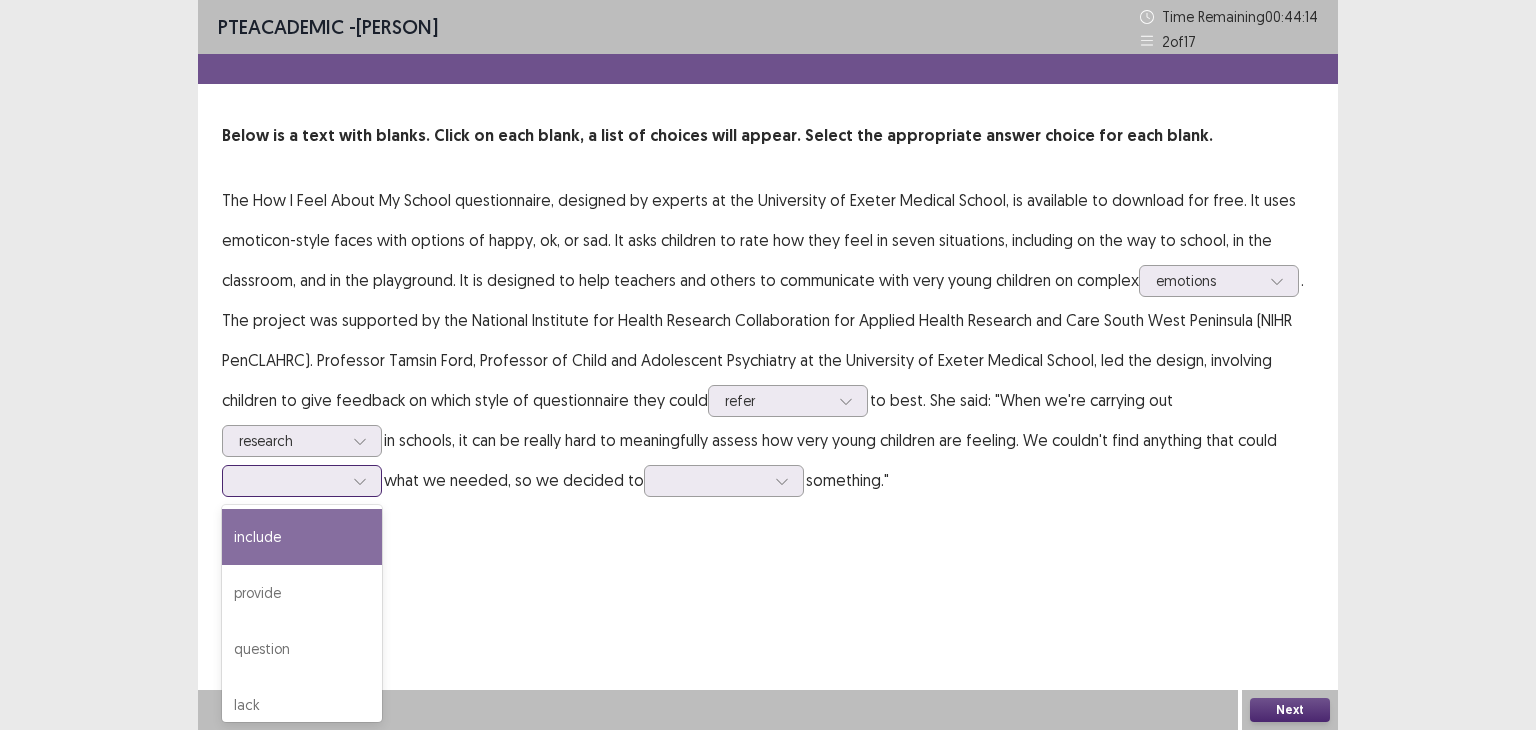 click at bounding box center (302, 481) 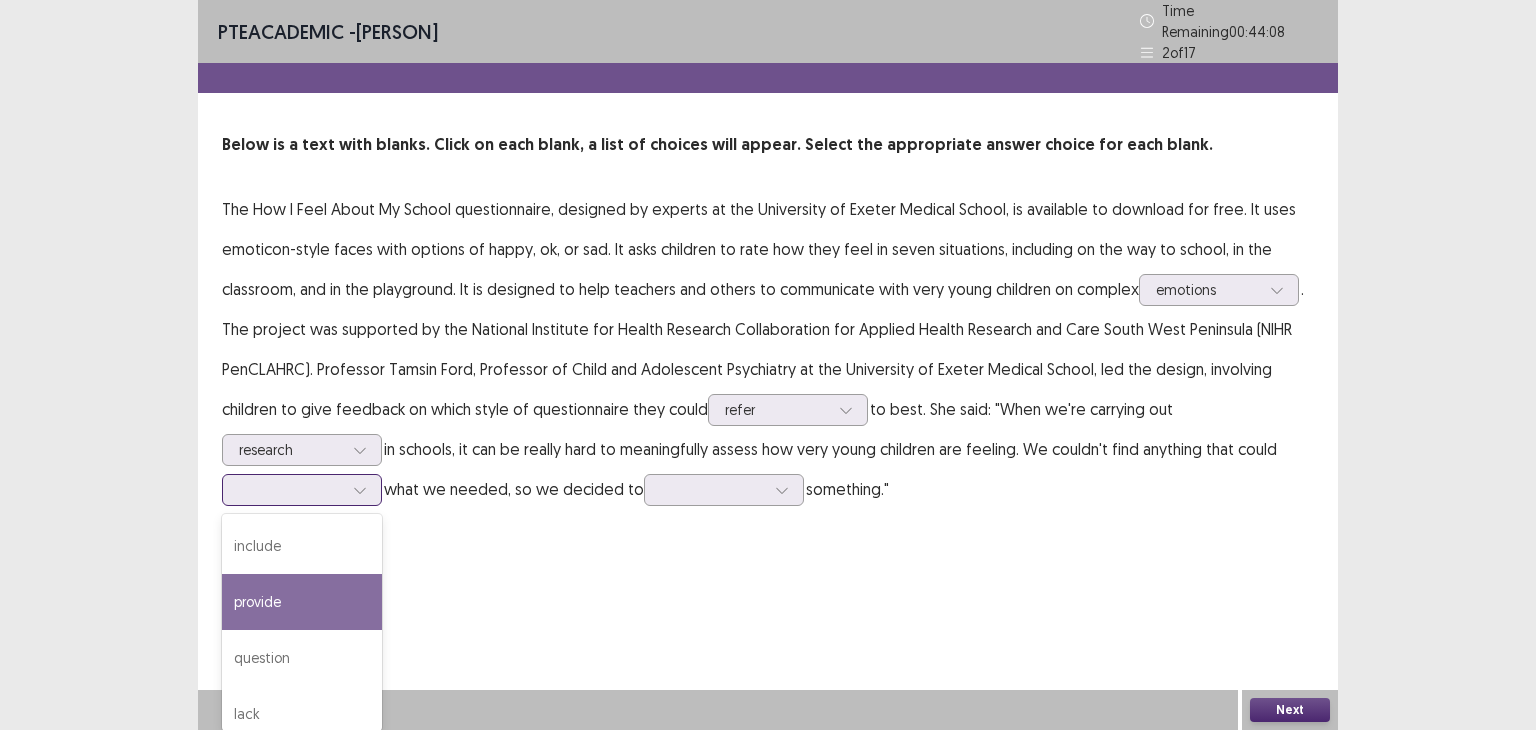 click on "provide" at bounding box center (302, 602) 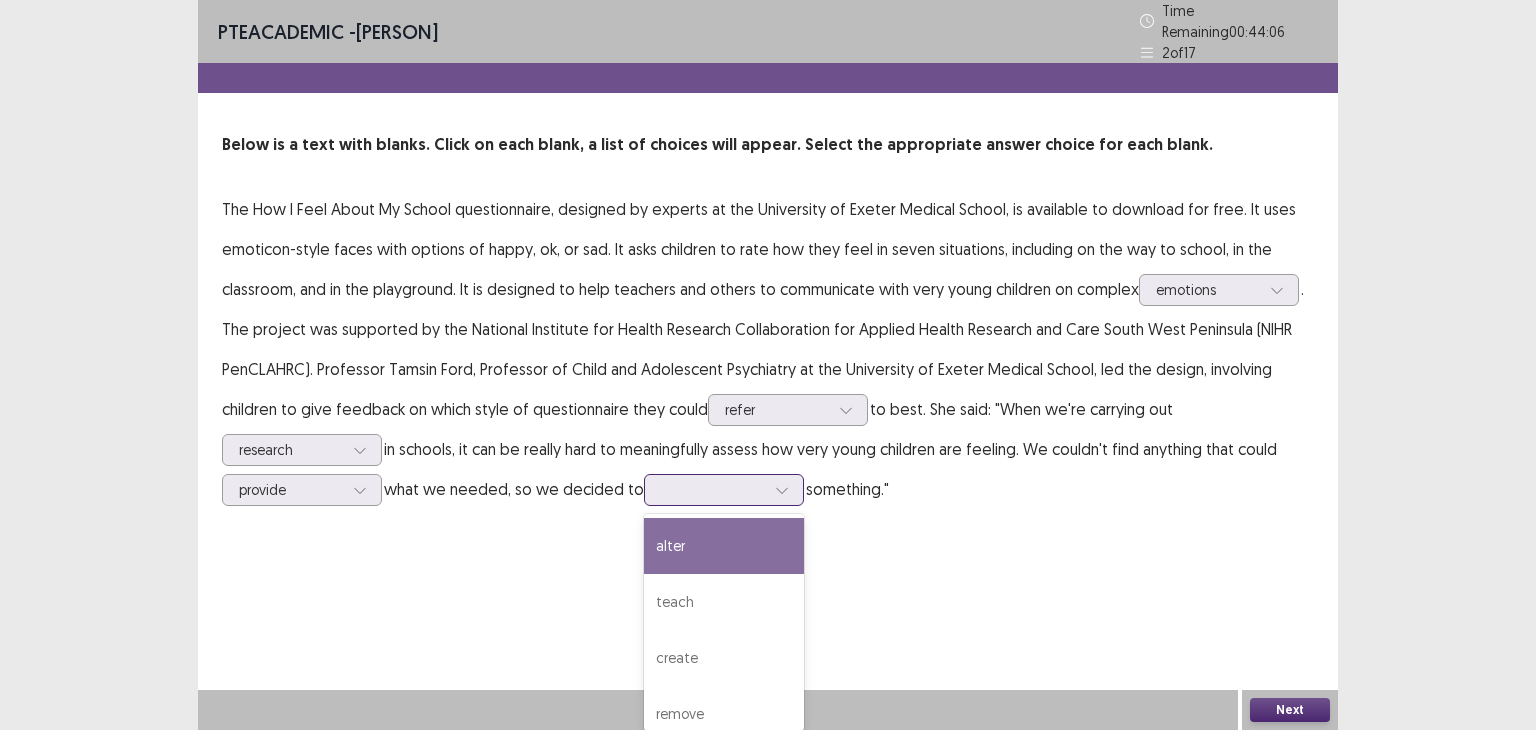 click at bounding box center (713, 489) 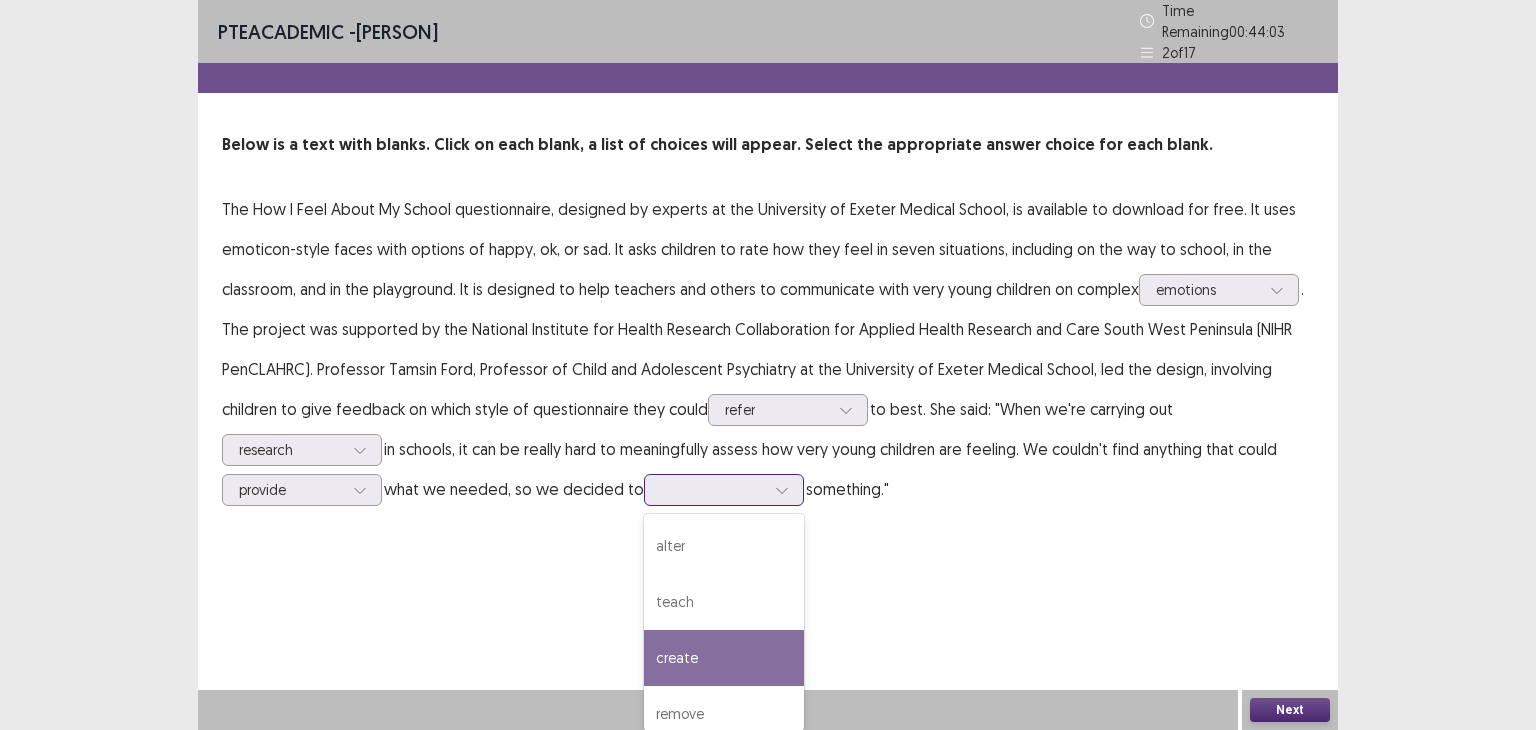click on "create" at bounding box center (724, 658) 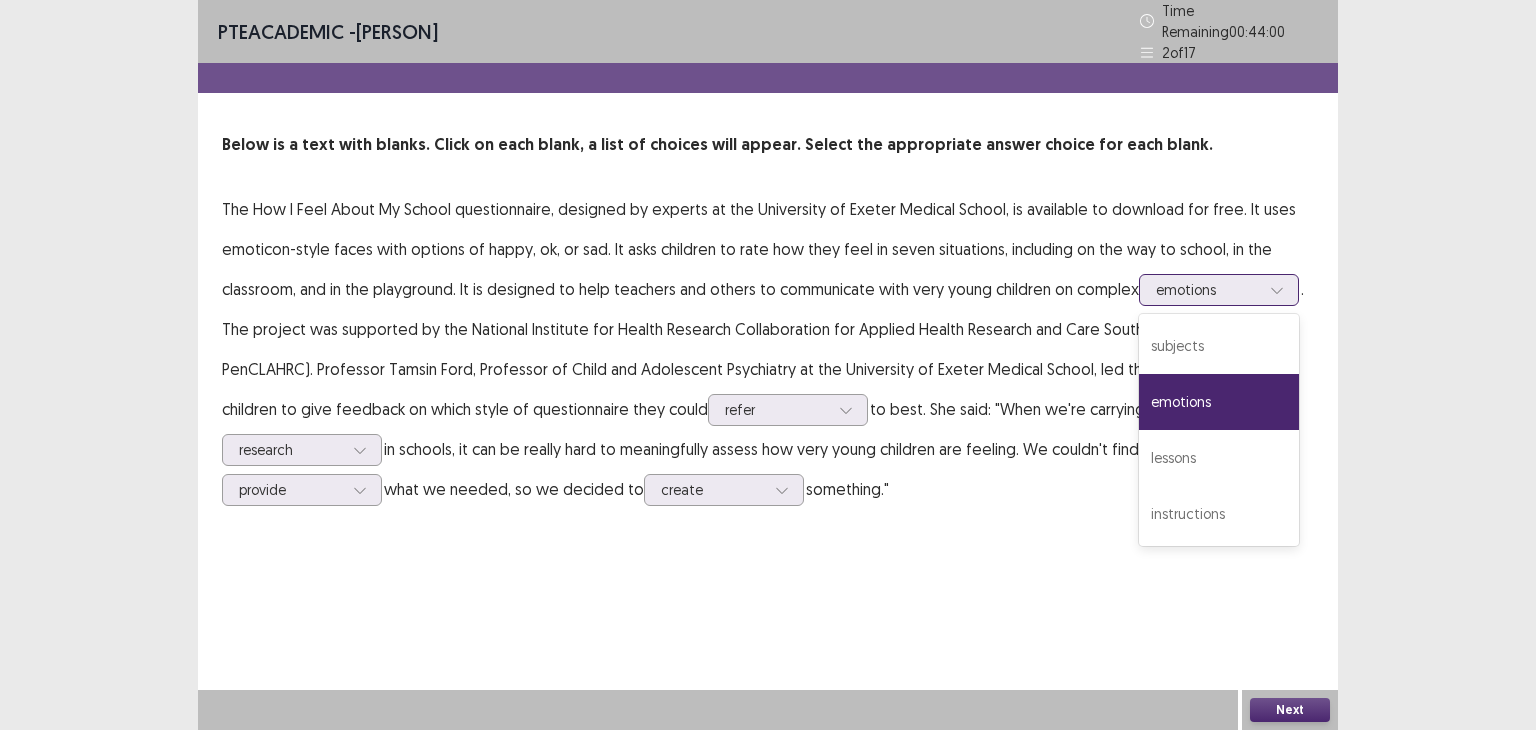 click on "emotions" at bounding box center [1219, 290] 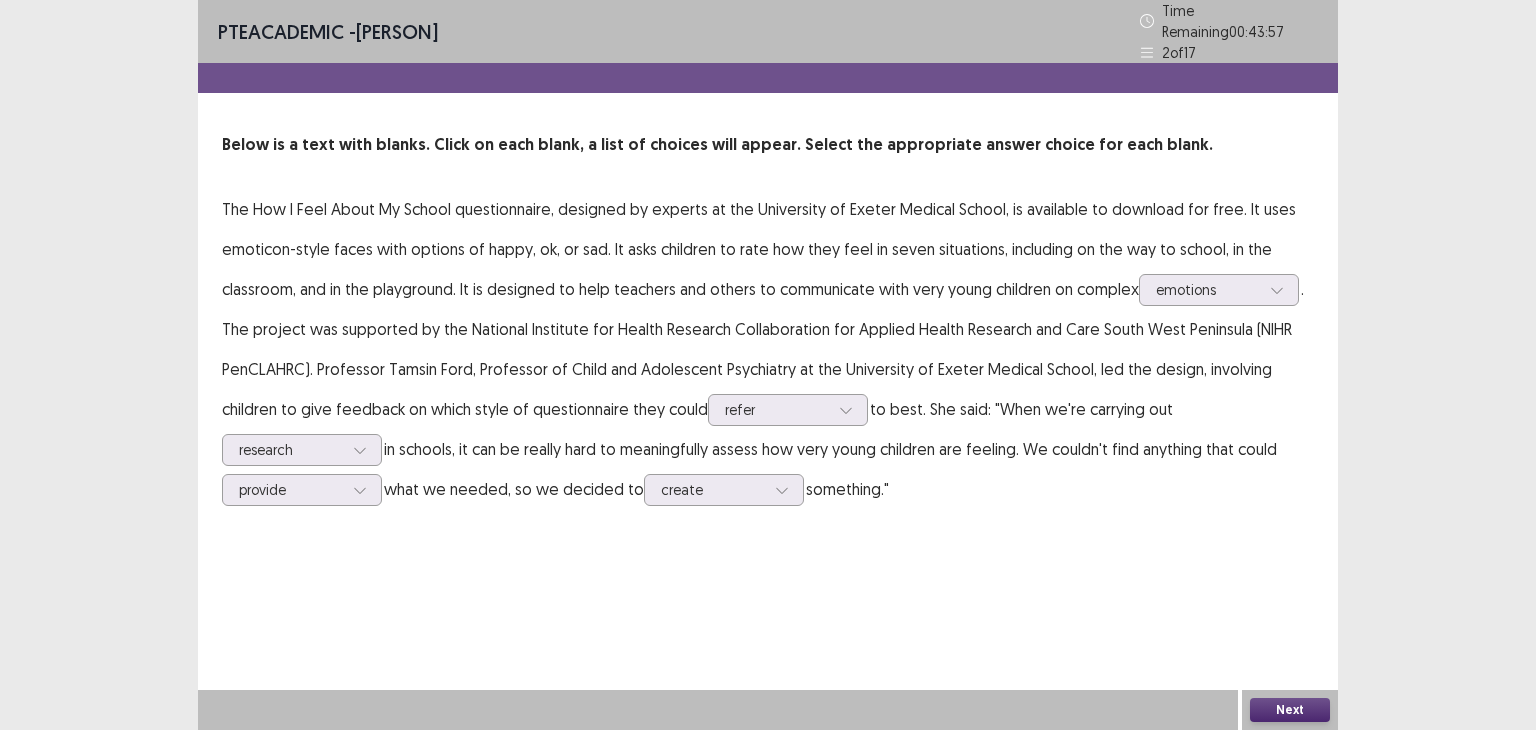 click on "Next" at bounding box center [1290, 710] 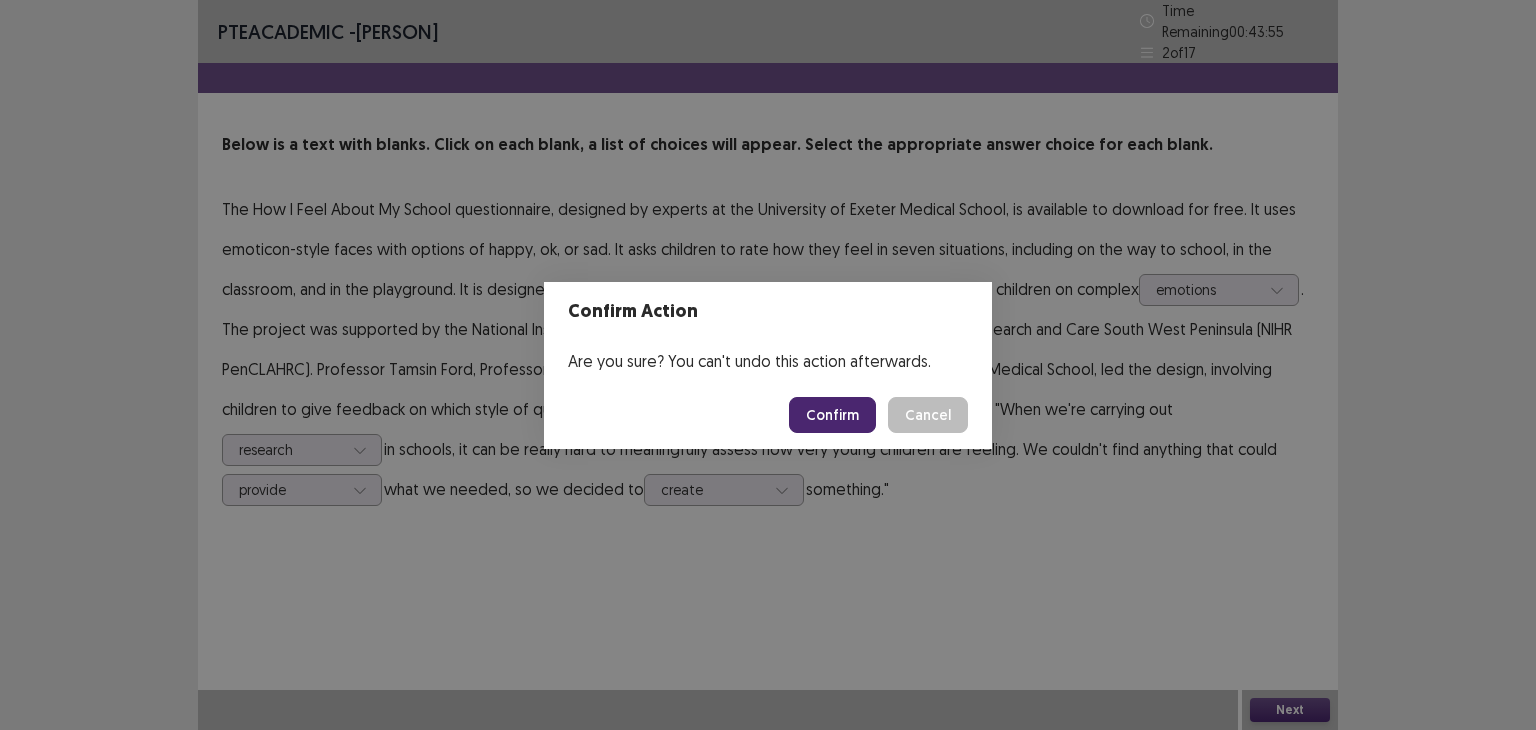 click on "Confirm" at bounding box center (832, 415) 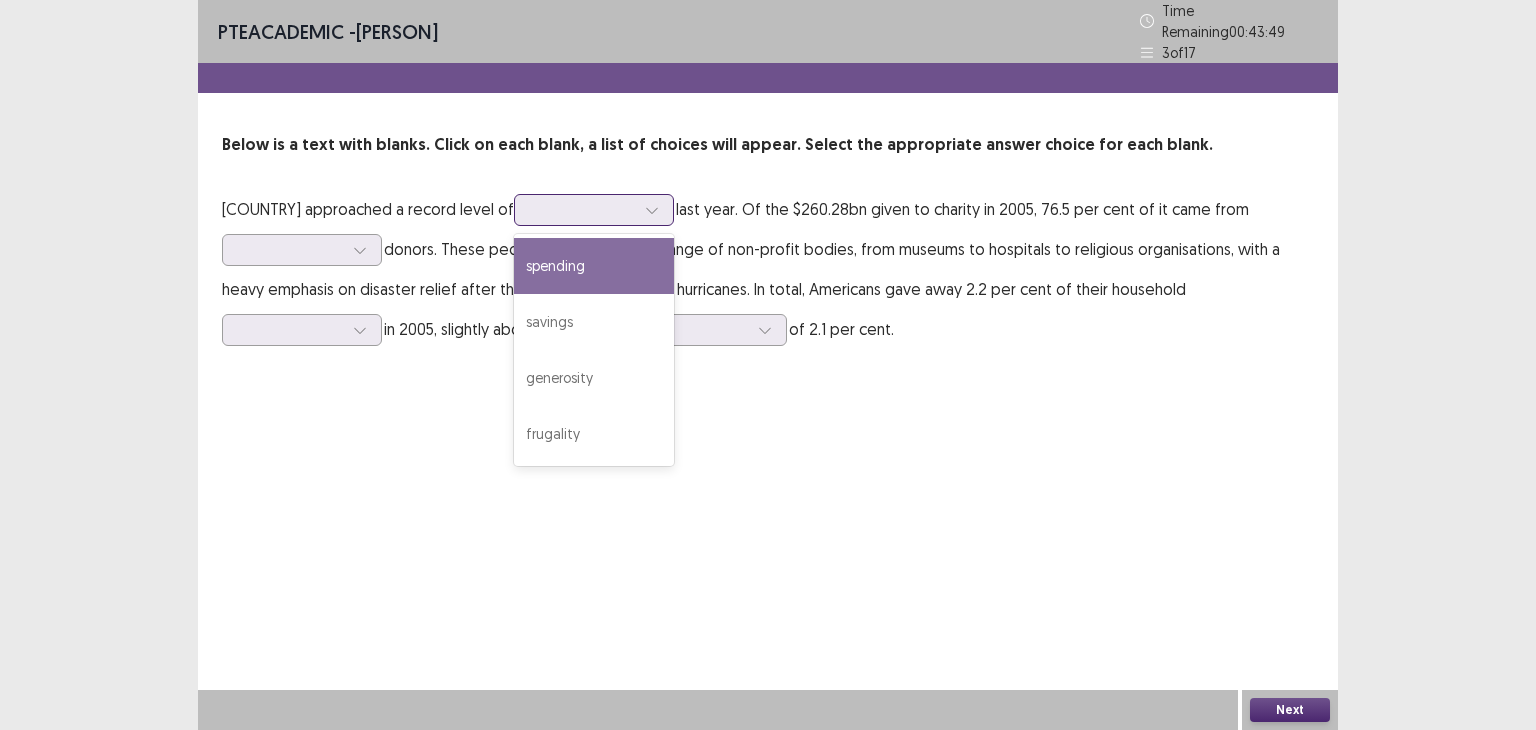 click at bounding box center (583, 209) 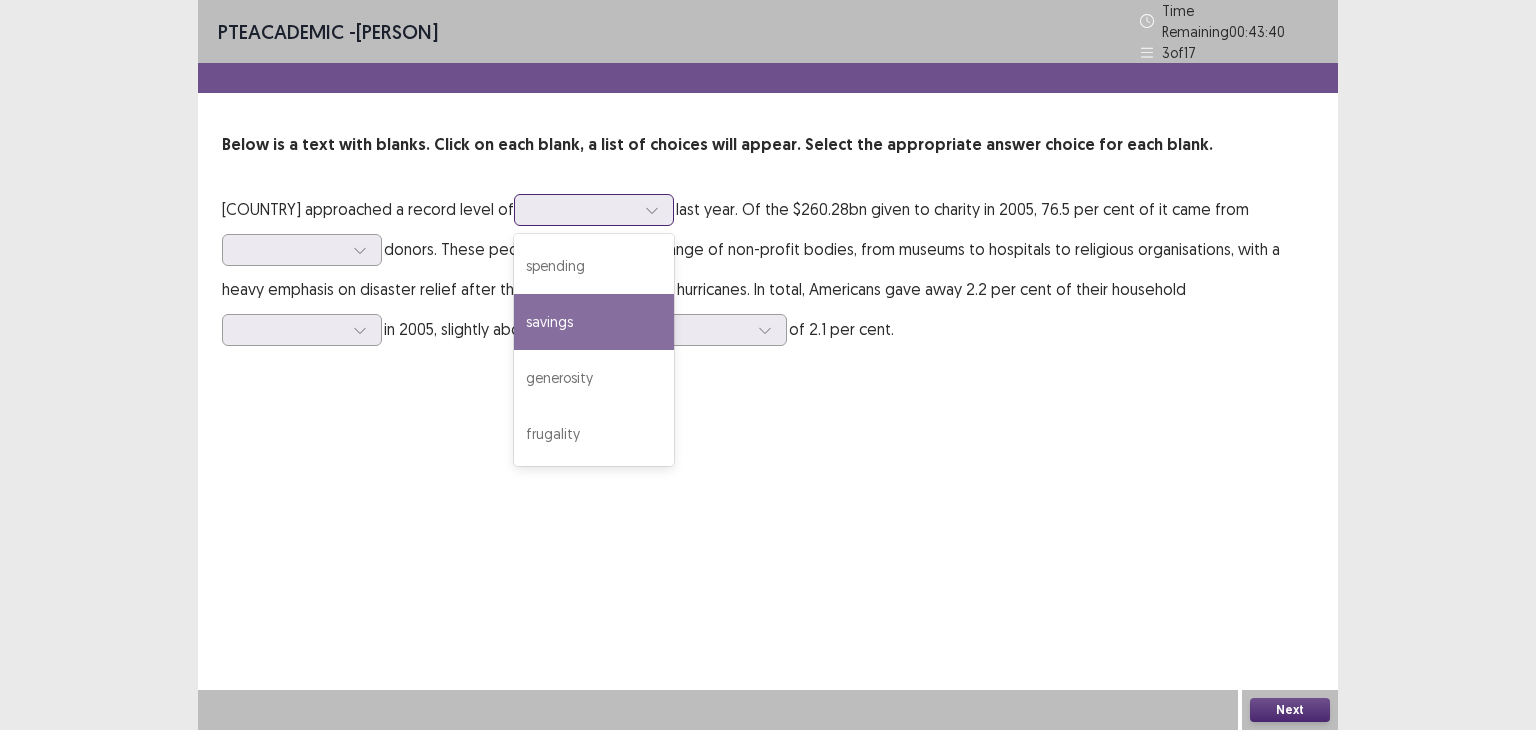 click on "savings" at bounding box center [594, 322] 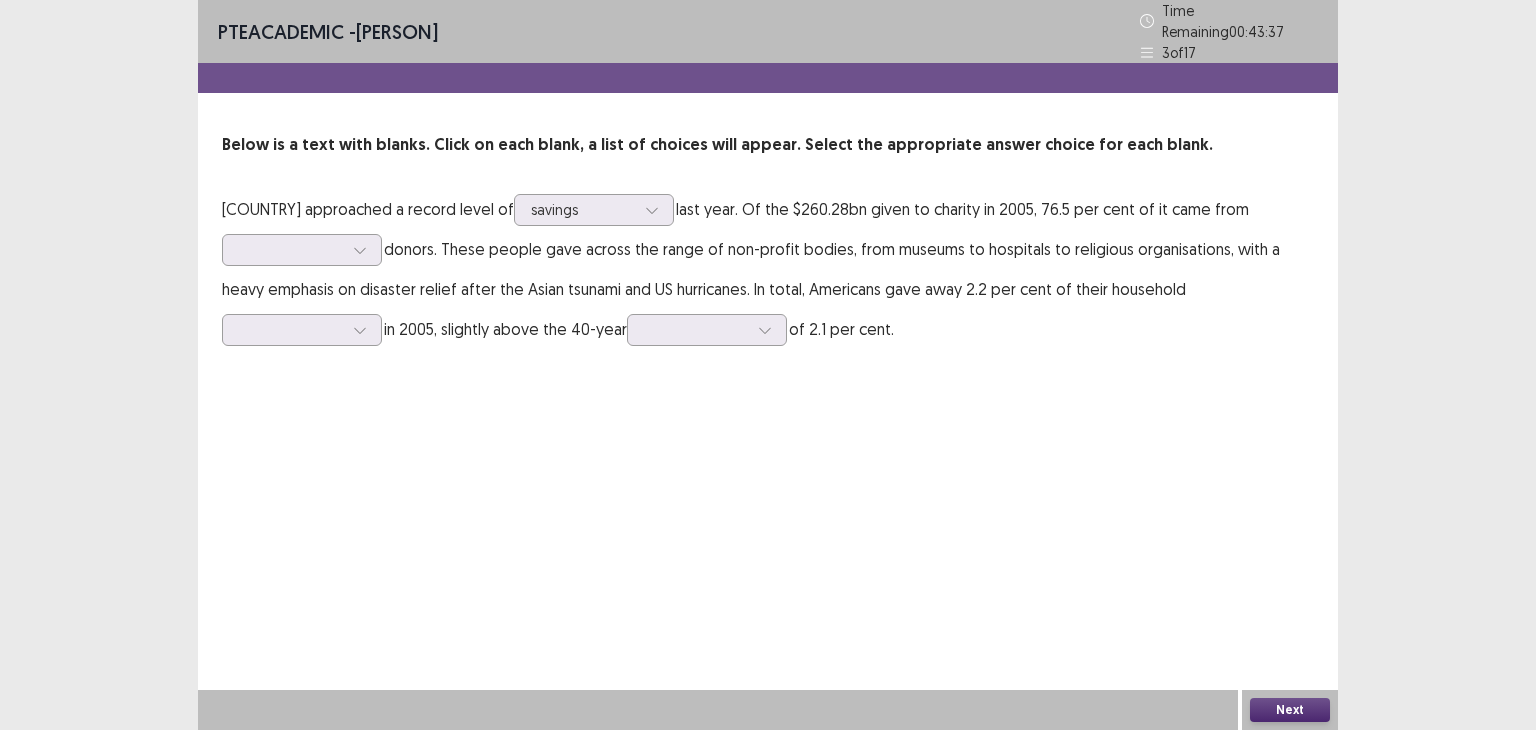 click on "[COUNTRY] approached a record level of option savings, selected. savings last year. Of the $260.28bn given to charity in 2005, 76.5 per cent of it came from donors. These people gave across the range of non-profit bodies, from museums to hospitals to religious organisations, with a heavy emphasis on disaster relief after the Asian tsunami and [COUNTRY] hurricanes. In total, [COUNTRY] gave away 2.2 per cent of their household in 2005, slightly above the 40-year of 2.1 per cent." at bounding box center (768, 269) 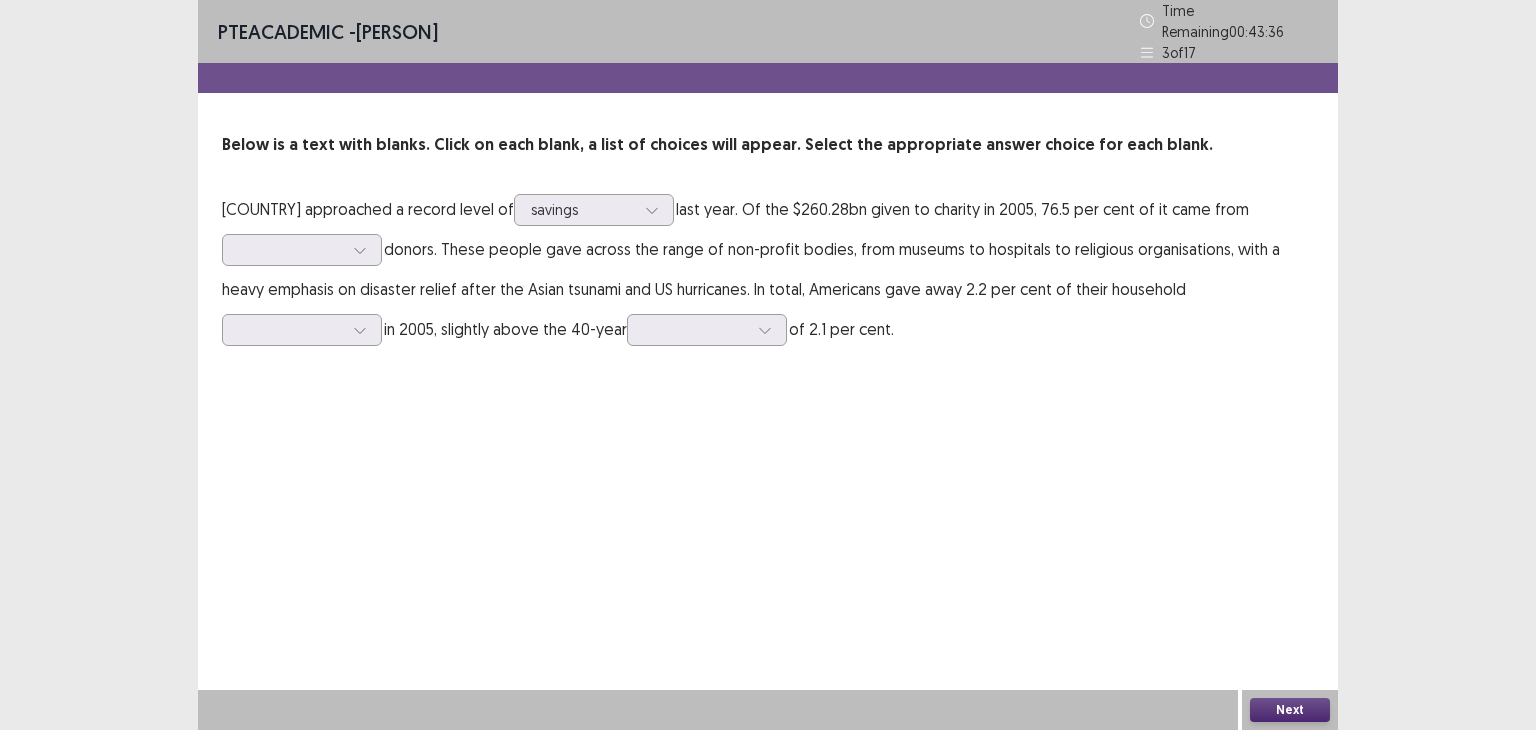 click on "[COUNTRY] approached a record level of savings last year. Of the $260.28bn given to charity in 2005, 76.5 per cent of it came from donors. These people gave across the range of non-profit bodies, from museums to hospitals to religious organisations, with a heavy emphasis on disaster relief after the Asian tsunami and [COUNTRY] hurricanes. In total, [COUNTRY] gave away 2.2 per cent of their household in 2005, slightly above the 40-year of 2.1 per cent." at bounding box center [768, 269] 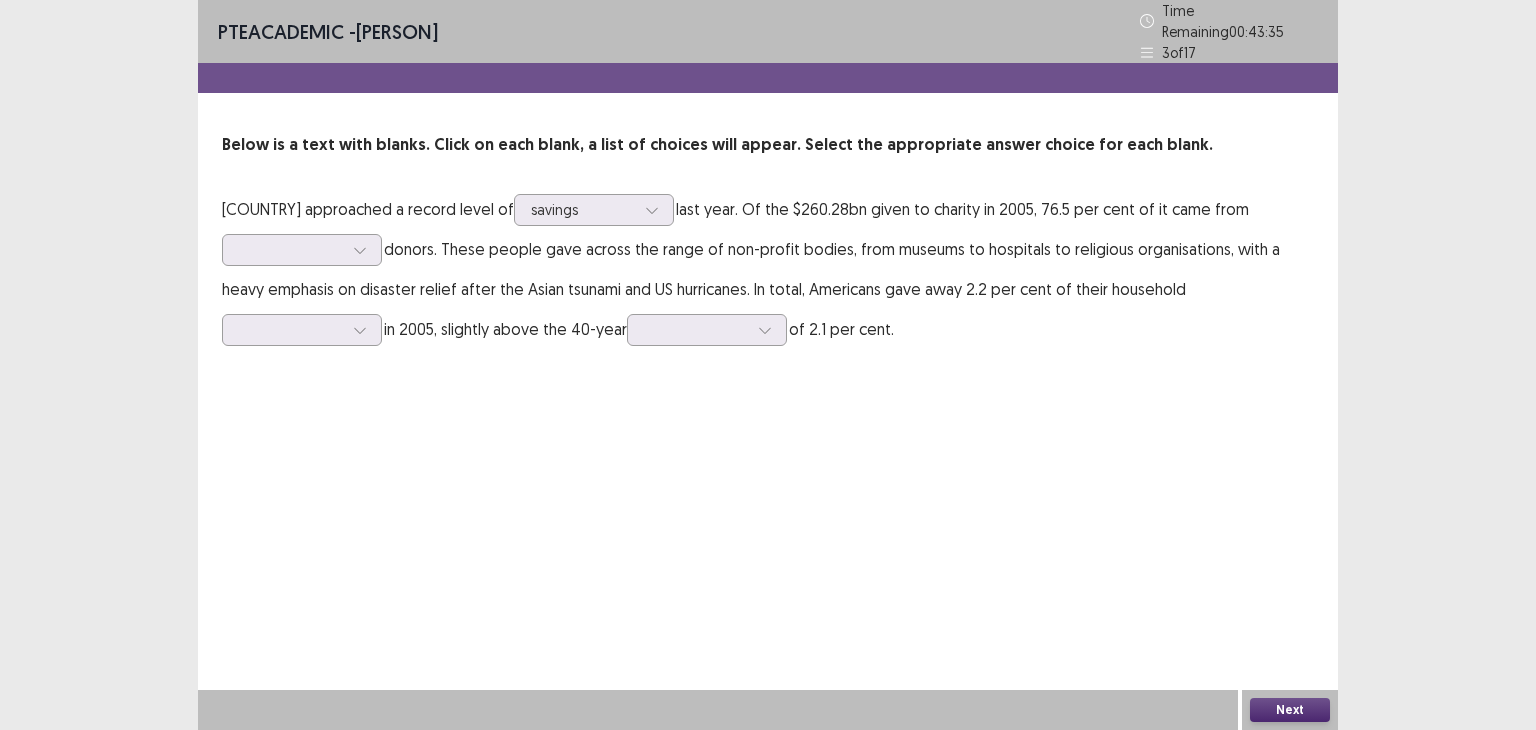 click on "[COUNTRY] approached a record level of savings last year. Of the $260.28bn given to charity in 2005, 76.5 per cent of it came from donors. These people gave across the range of non-profit bodies, from museums to hospitals to religious organisations, with a heavy emphasis on disaster relief after the Asian tsunami and [COUNTRY] hurricanes. In total, [COUNTRY] gave away 2.2 per cent of their household in 2005, slightly above the 40-year of 2.1 per cent." at bounding box center (768, 269) 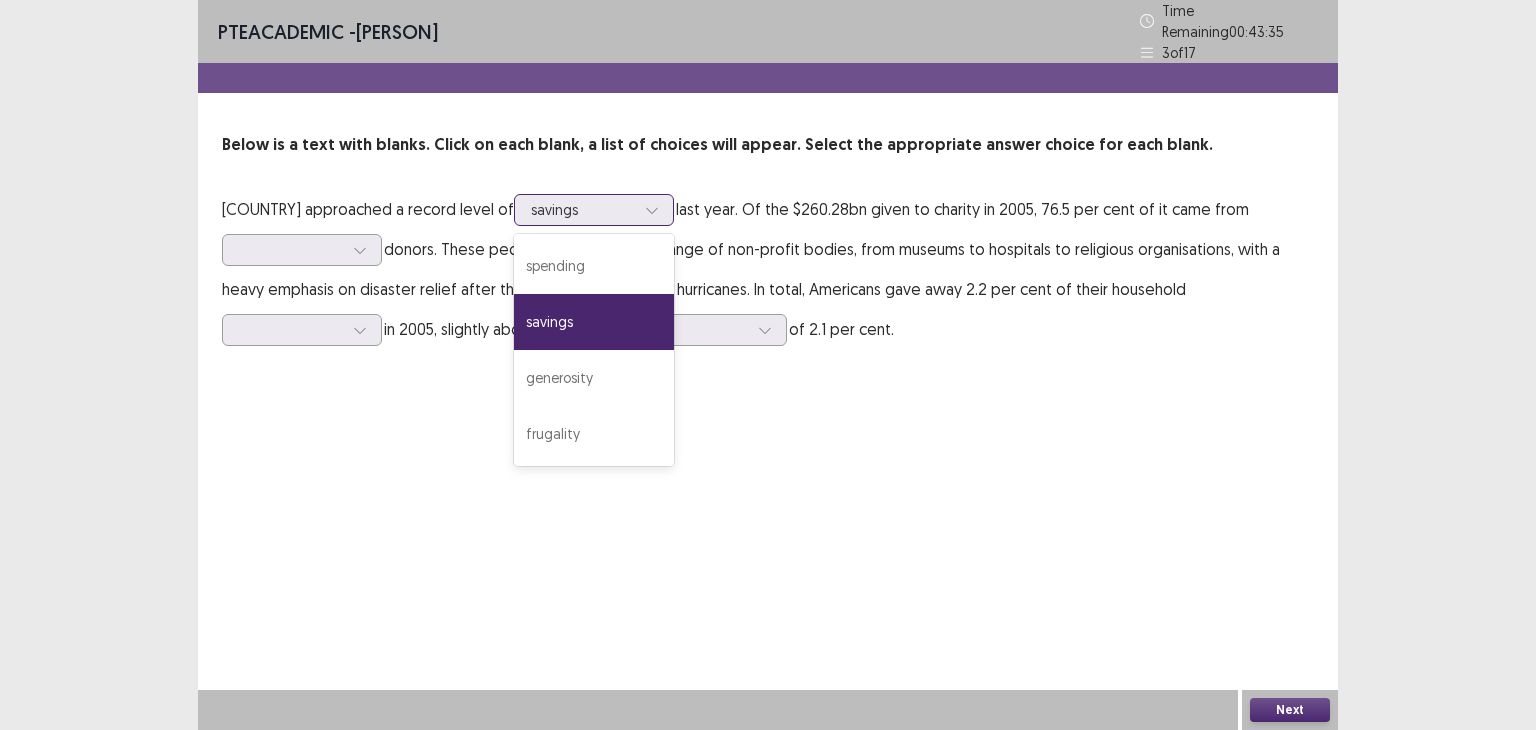 click at bounding box center (583, 209) 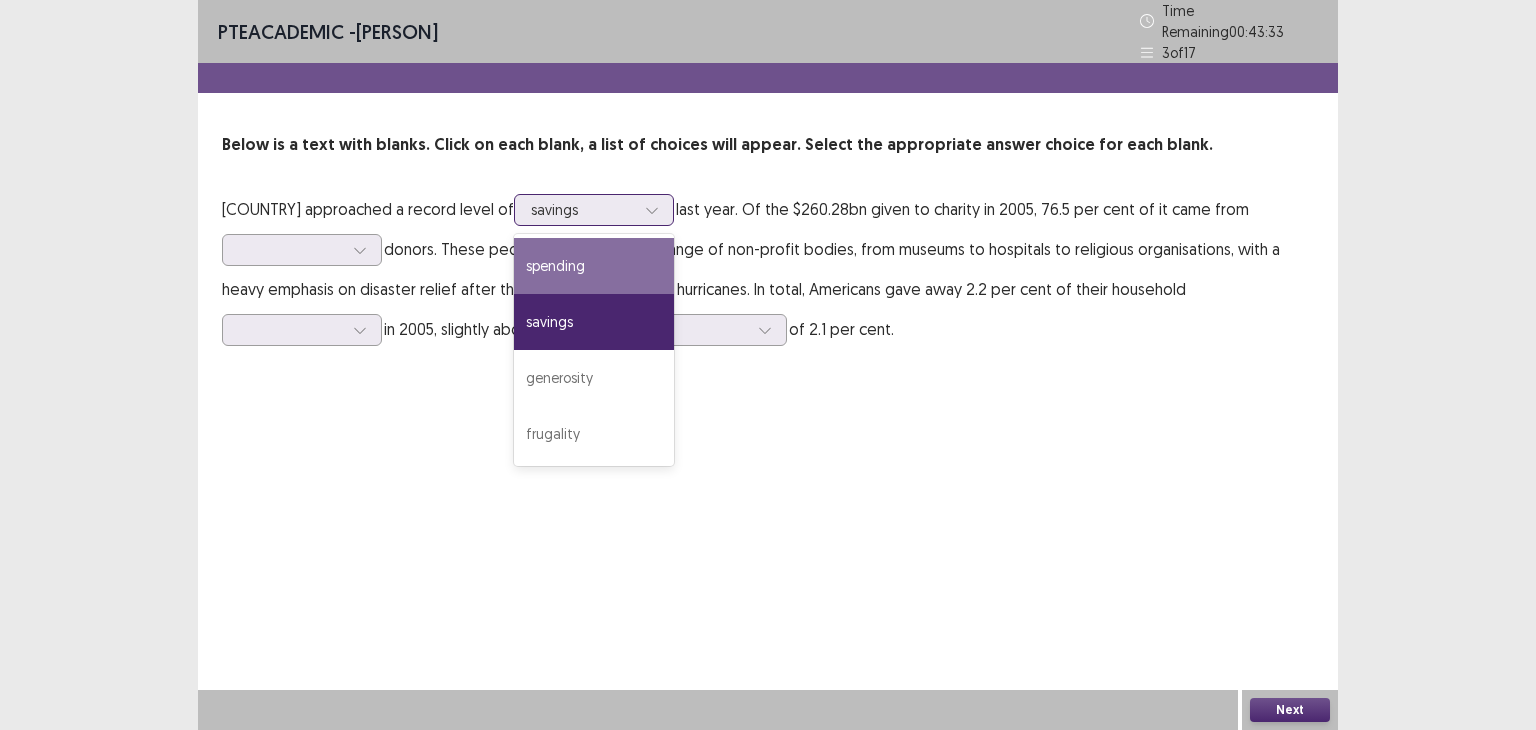 click on "spending" at bounding box center [594, 266] 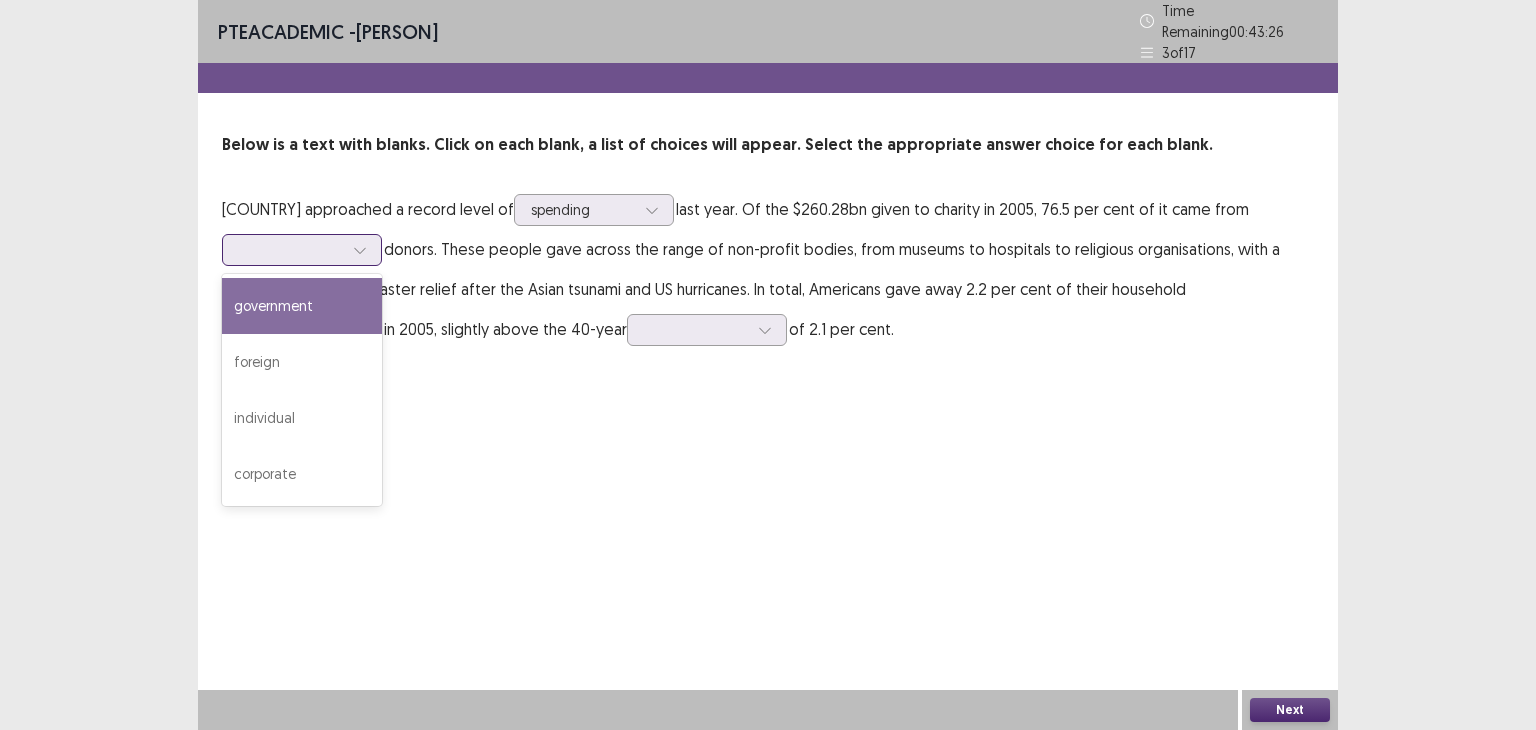 click at bounding box center [291, 249] 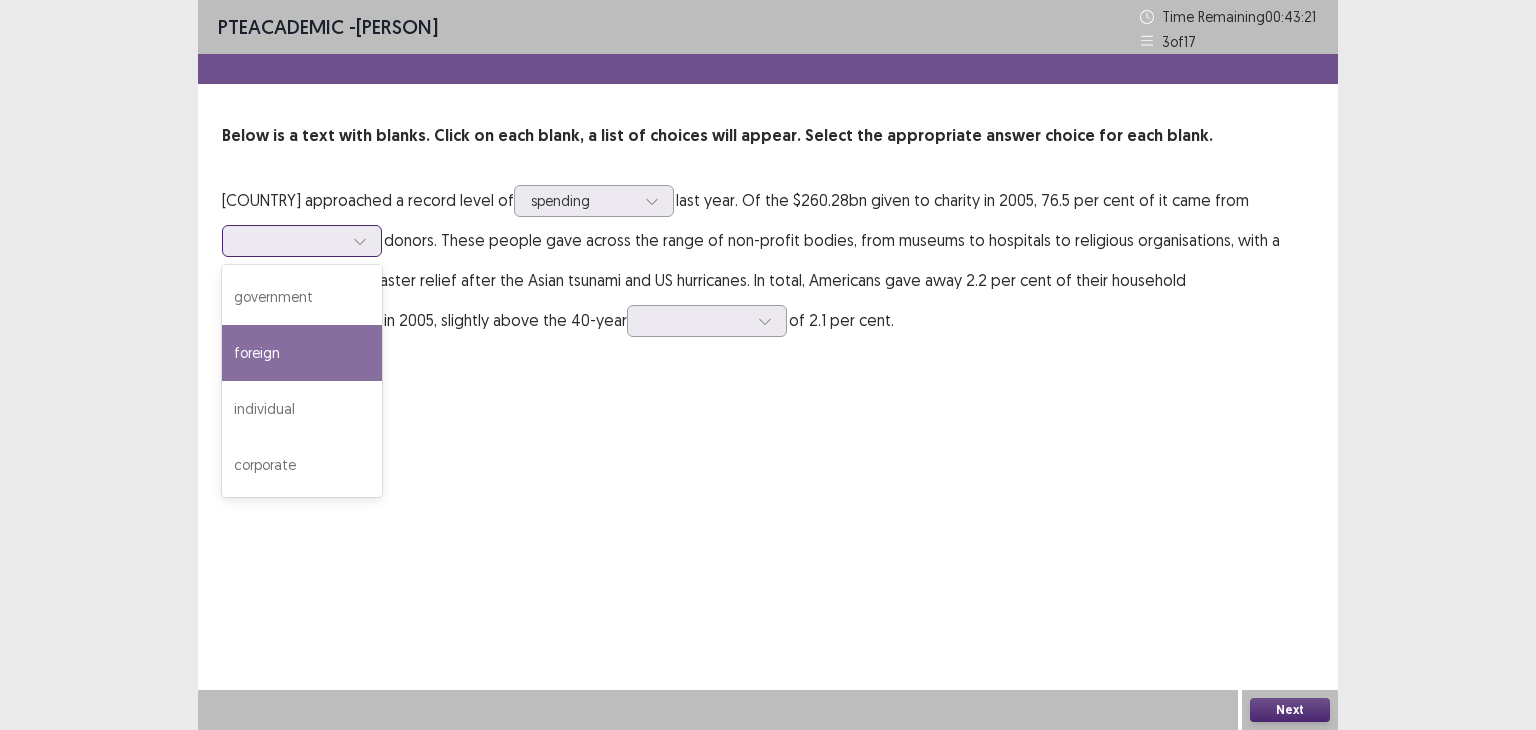 click on "foreign" at bounding box center [302, 353] 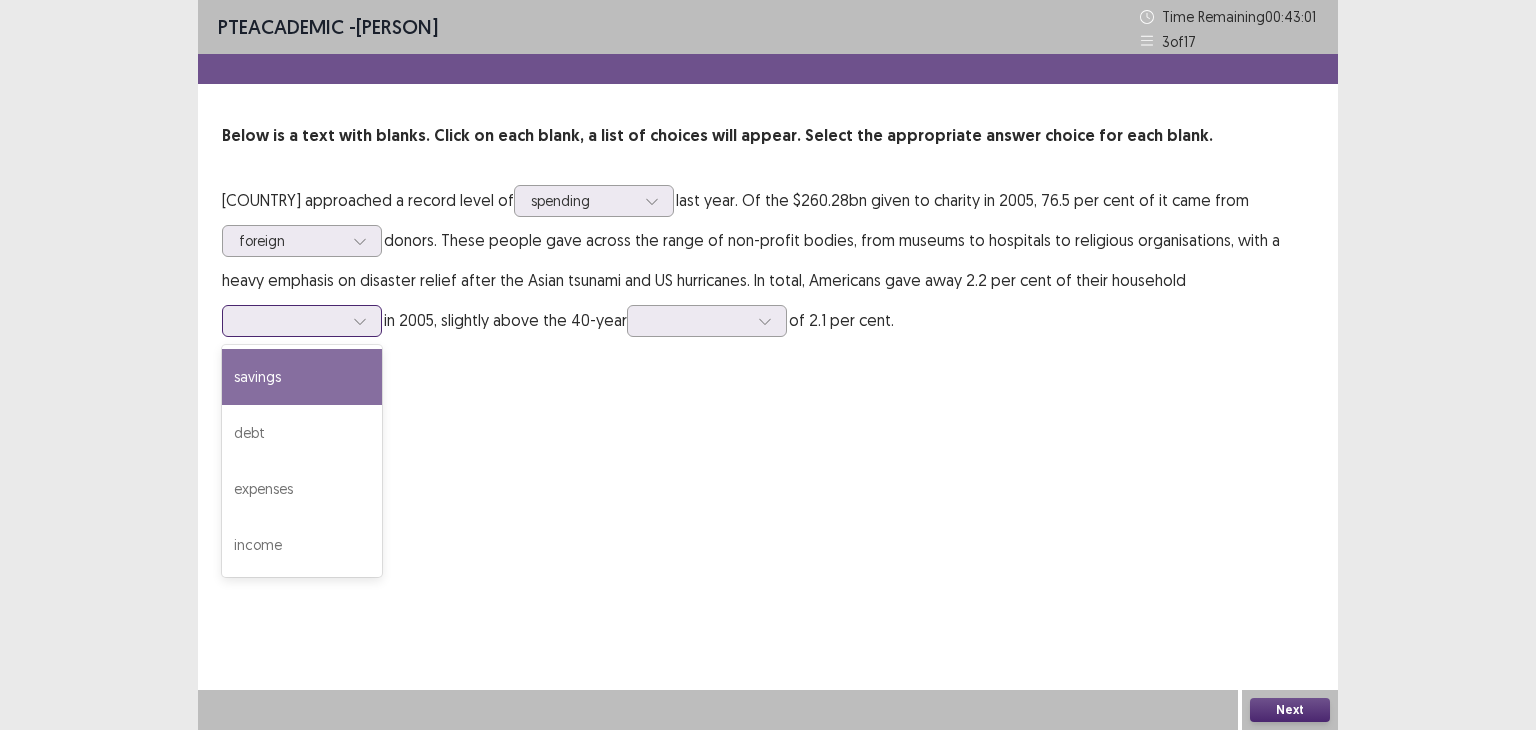 click at bounding box center (302, 321) 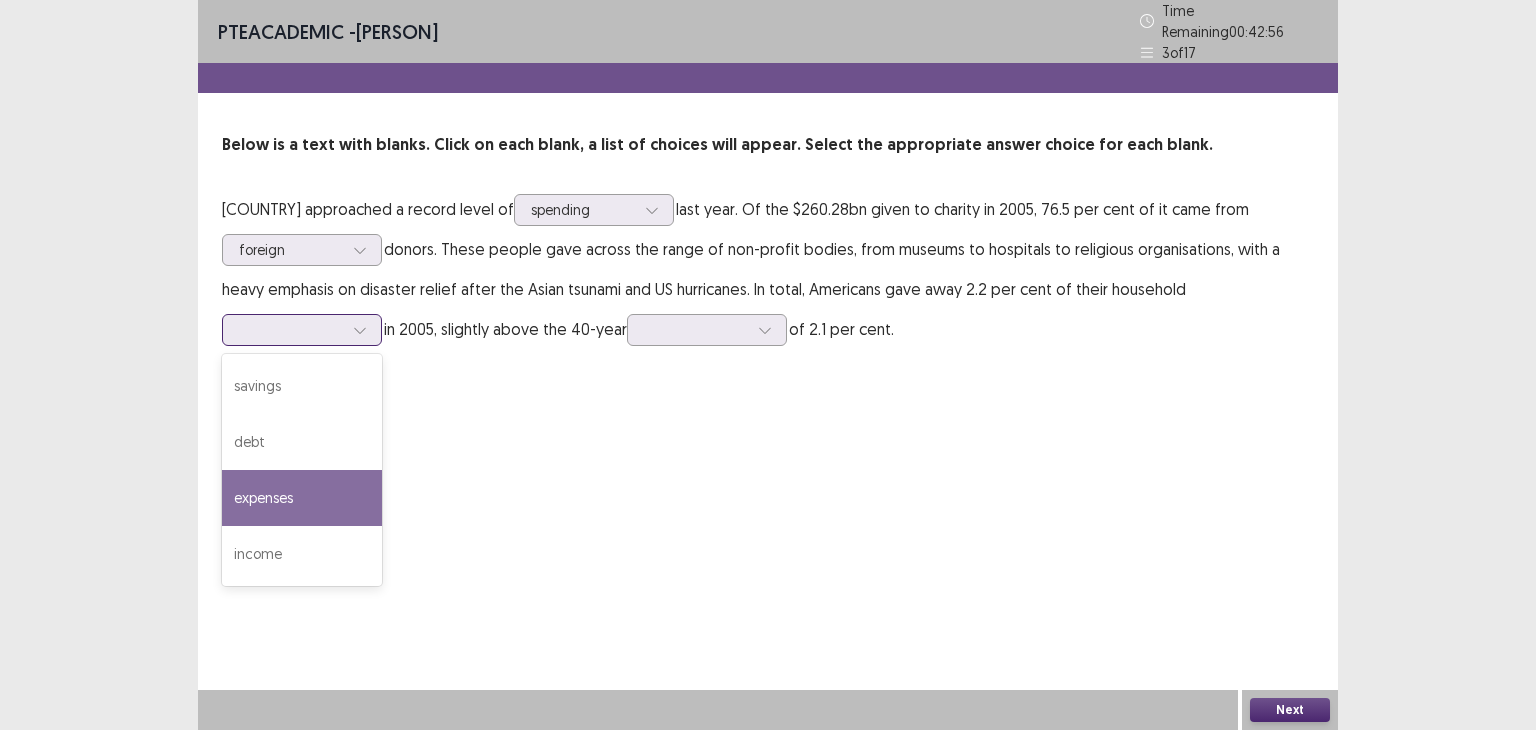 click on "expenses" at bounding box center (302, 498) 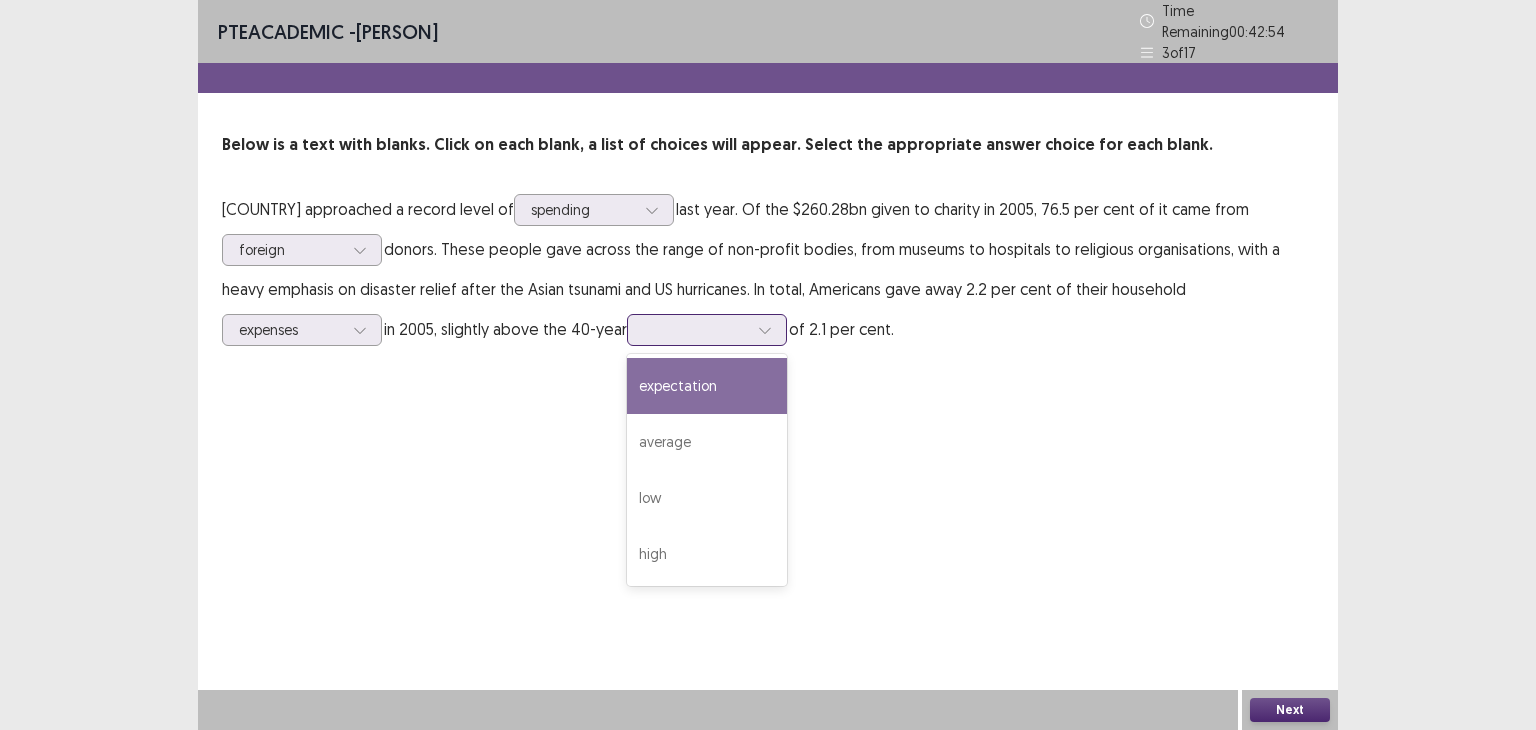 click at bounding box center (696, 329) 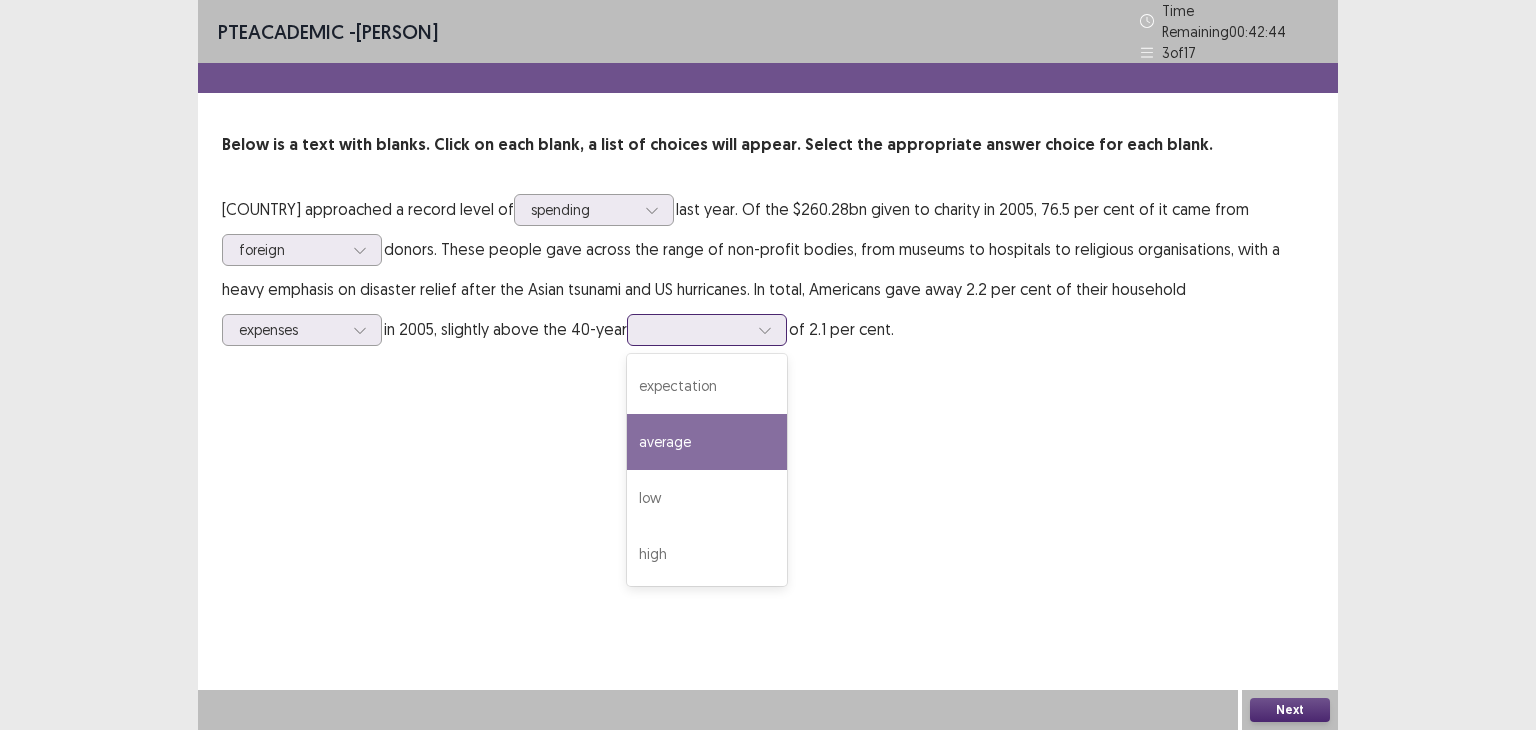 click on "average" at bounding box center (707, 442) 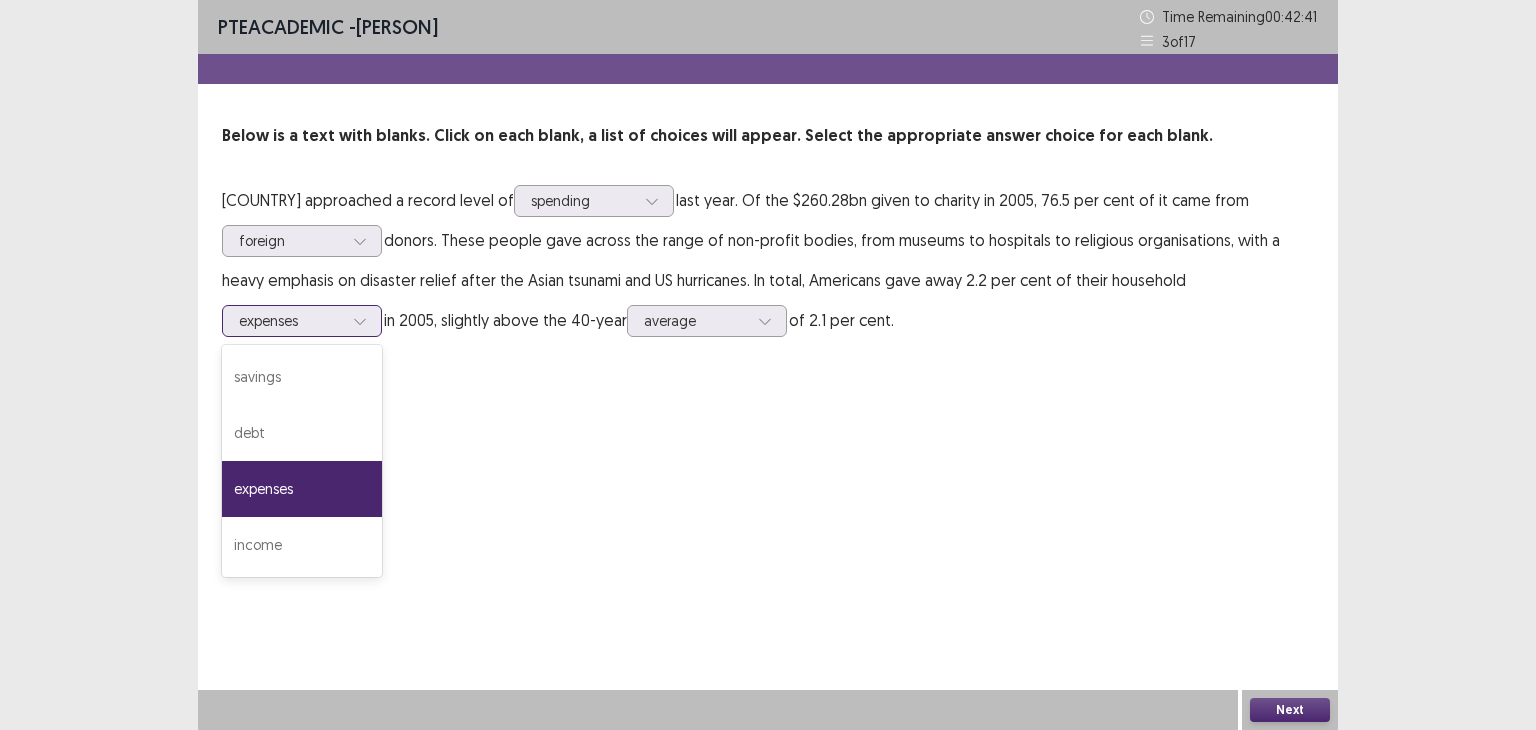 click at bounding box center [291, 320] 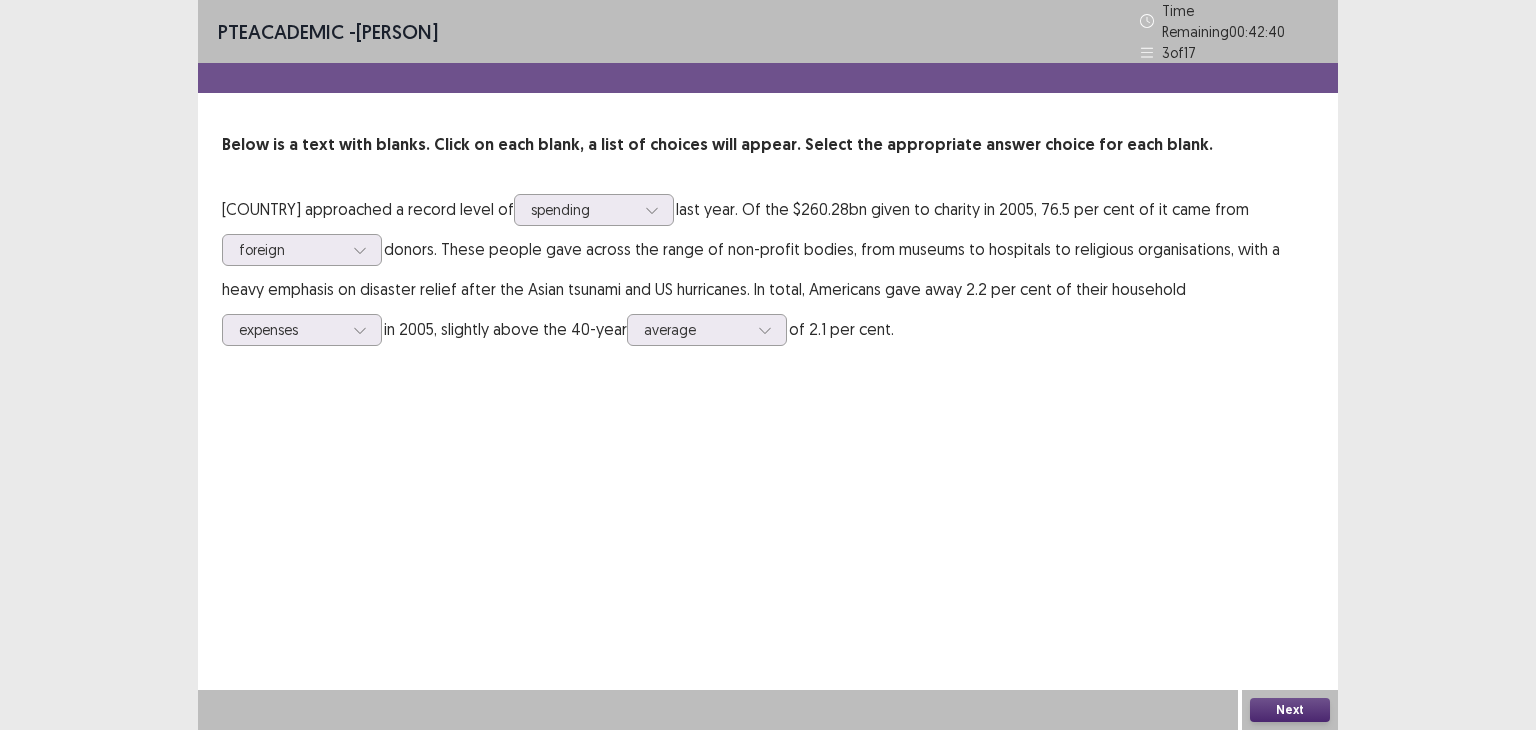 click on "PTE academic - [PERSON] Time Remaining 00 : 42 : 40 3 of 17 Below is a text with blanks. Click on each blank, a list of choices will appear. Select the appropriate answer choice for each blank. Americans approached a record level of spending last year. Of the $260.28bn given to charity in 2005, 76.5 per cent of it came from foreign donors. These people gave across the range of non-profit bodies, from museums to hospitals to religious organisations, with a heavy emphasis on disaster relief after the Asian tsunami and US hurricanes. In total, Americans gave away 2.2 per cent of their household expenses in 2005, slightly above the 40-year average of 2.1 per cent. Next" at bounding box center (768, 365) 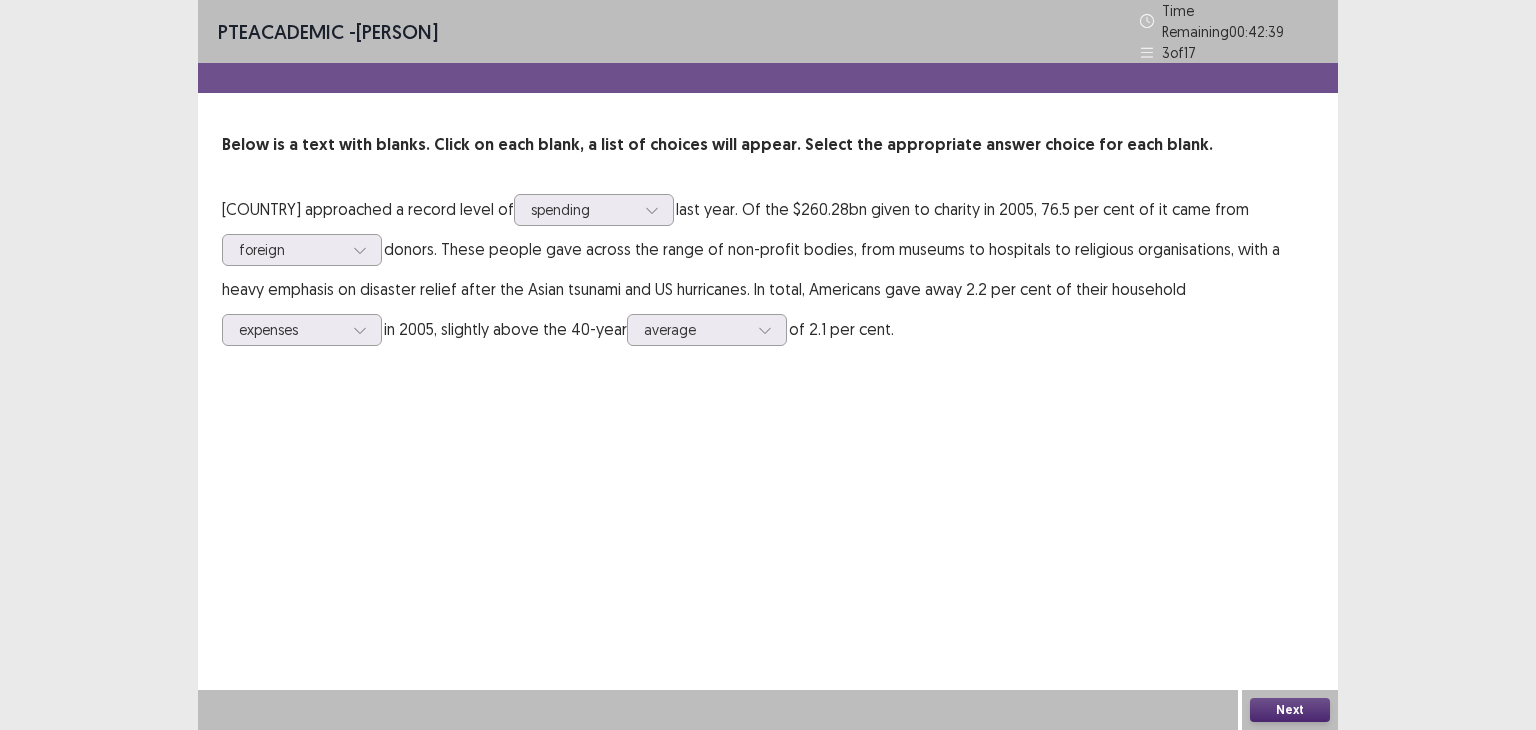 click on "Next" at bounding box center (1290, 710) 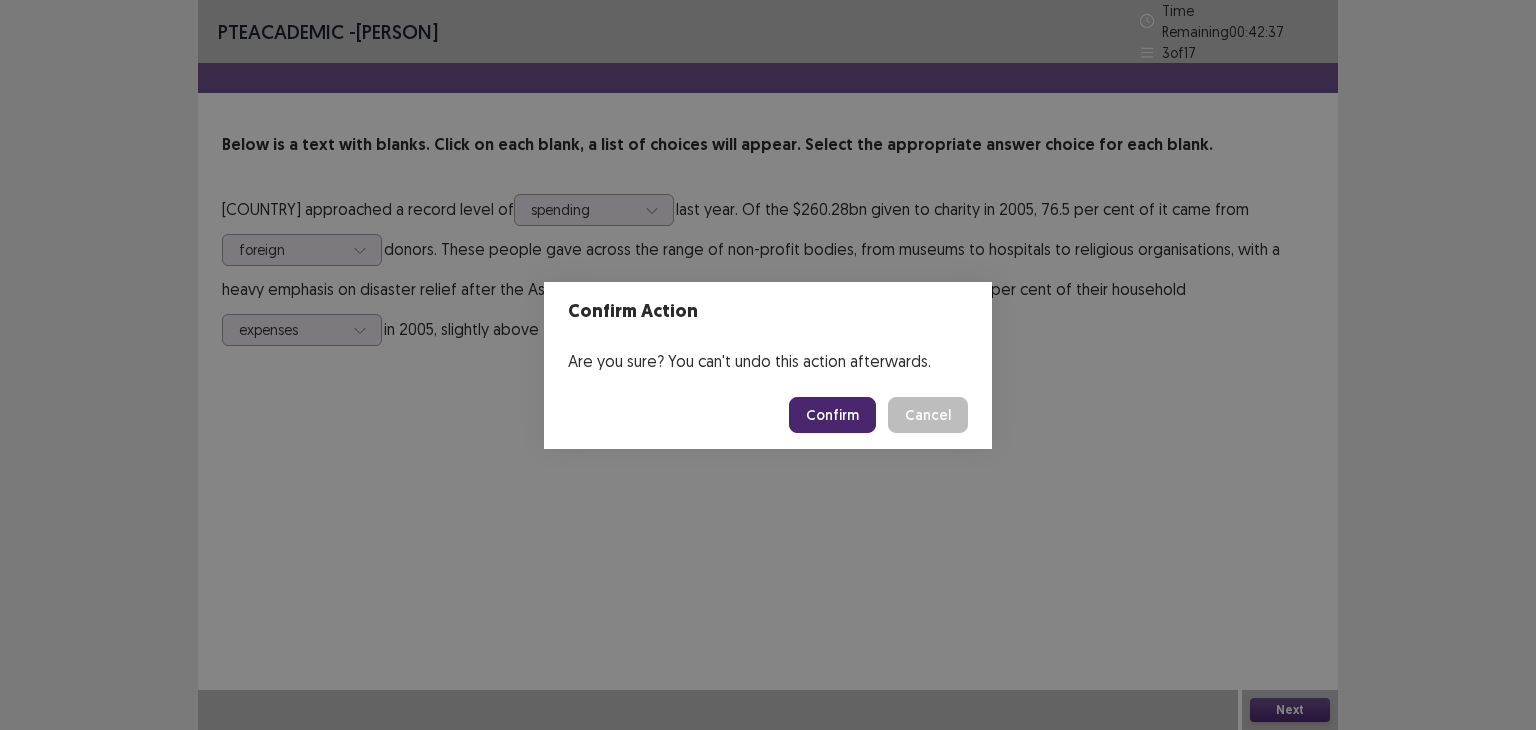 click on "Confirm" at bounding box center [832, 415] 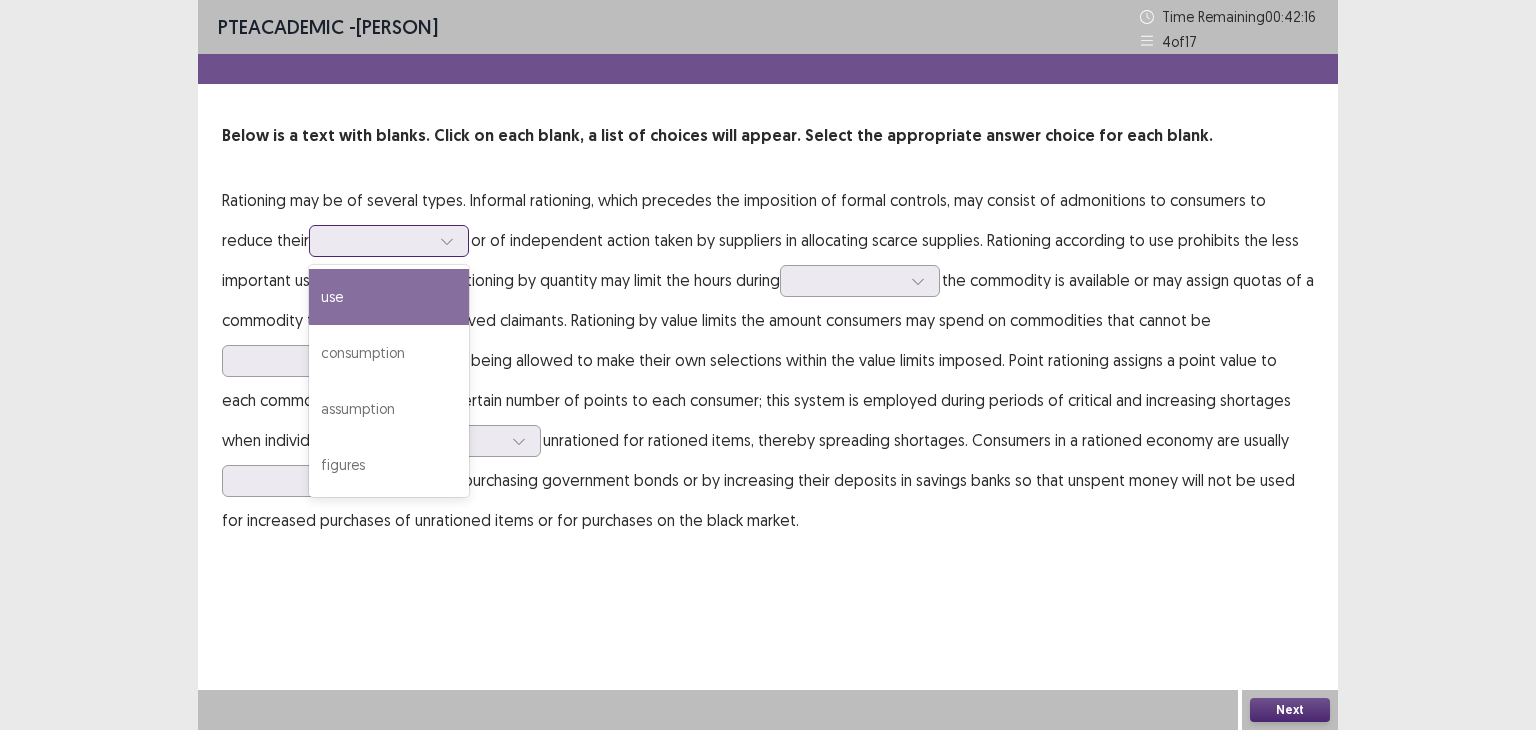 click at bounding box center [389, 241] 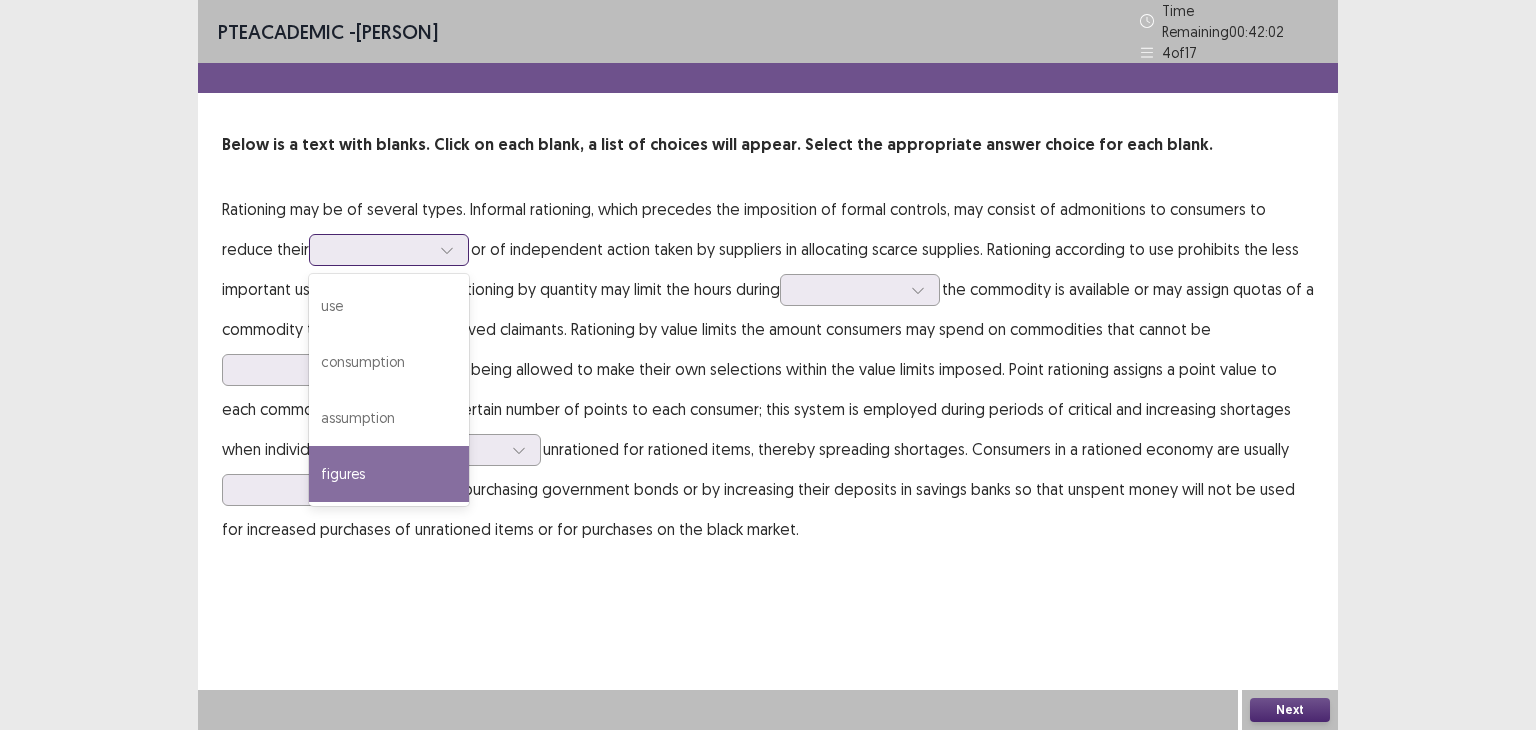 click on "figures" at bounding box center (389, 474) 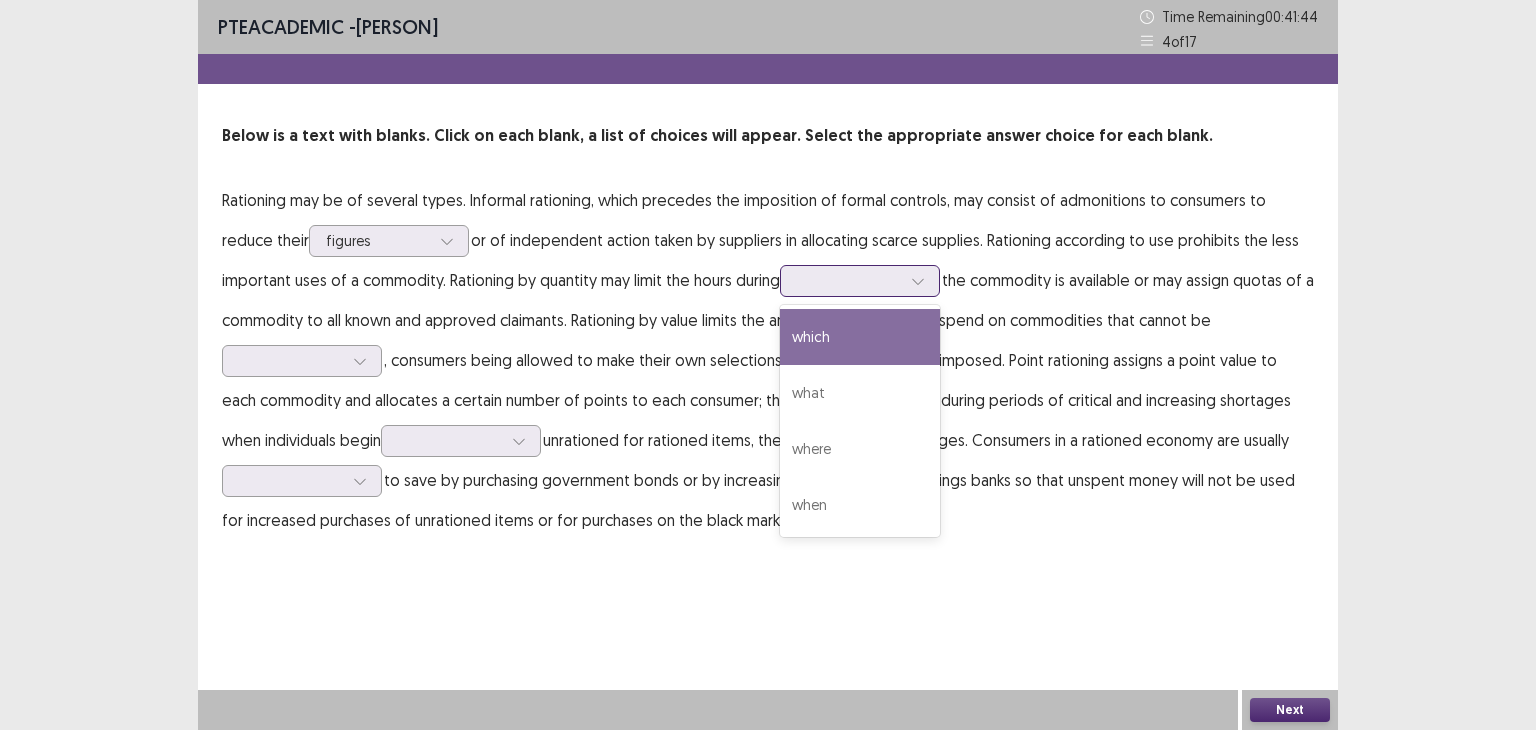 click at bounding box center [860, 281] 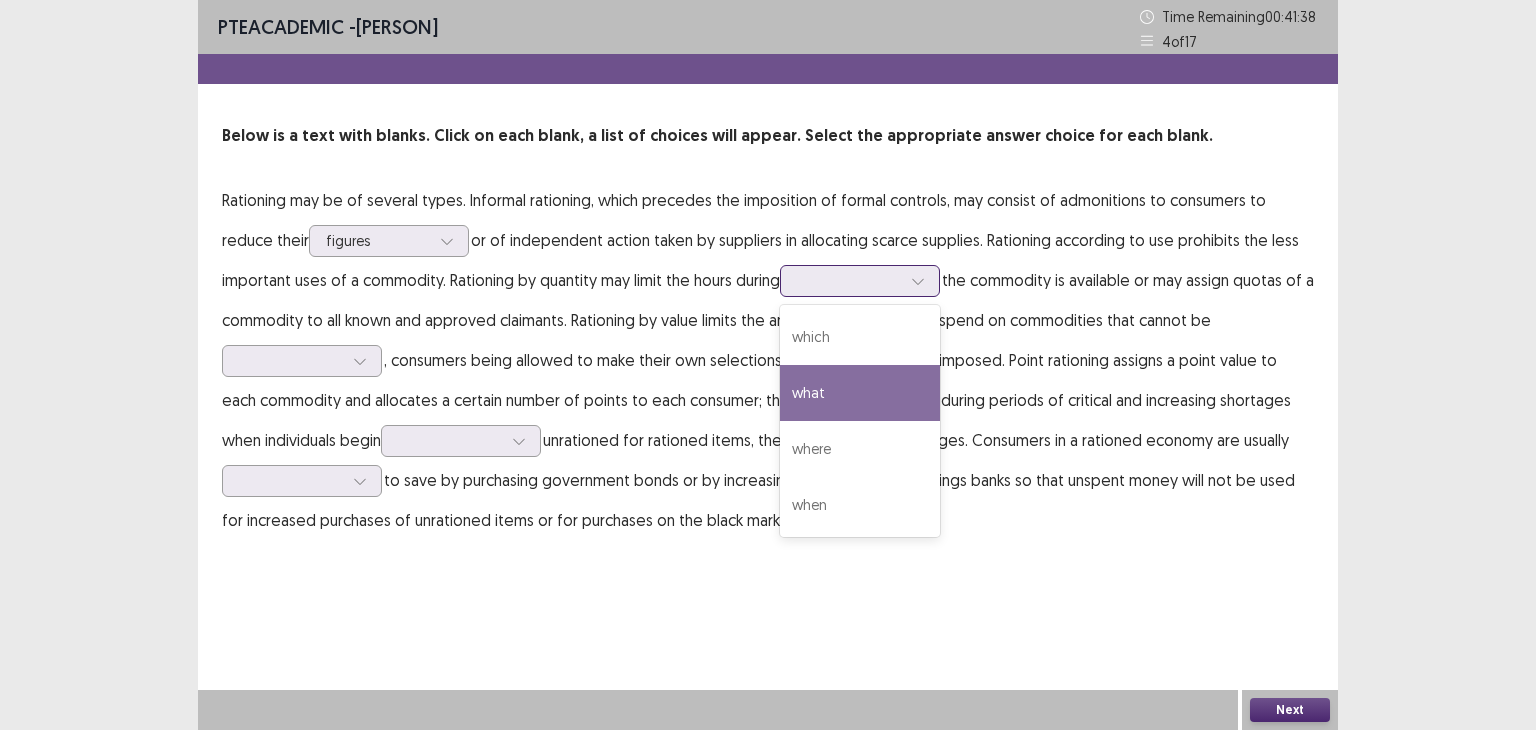 click on "what" at bounding box center (860, 393) 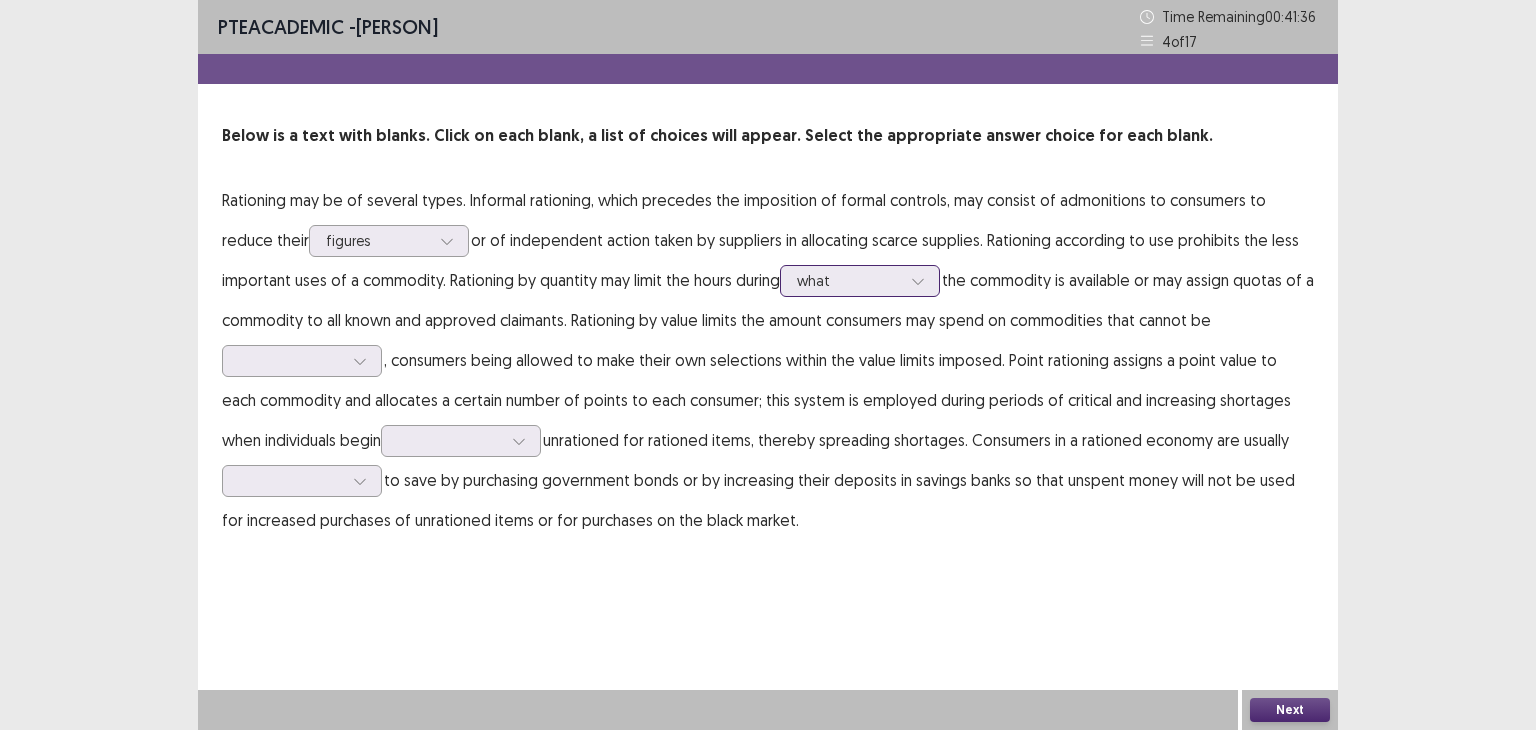 click at bounding box center [849, 280] 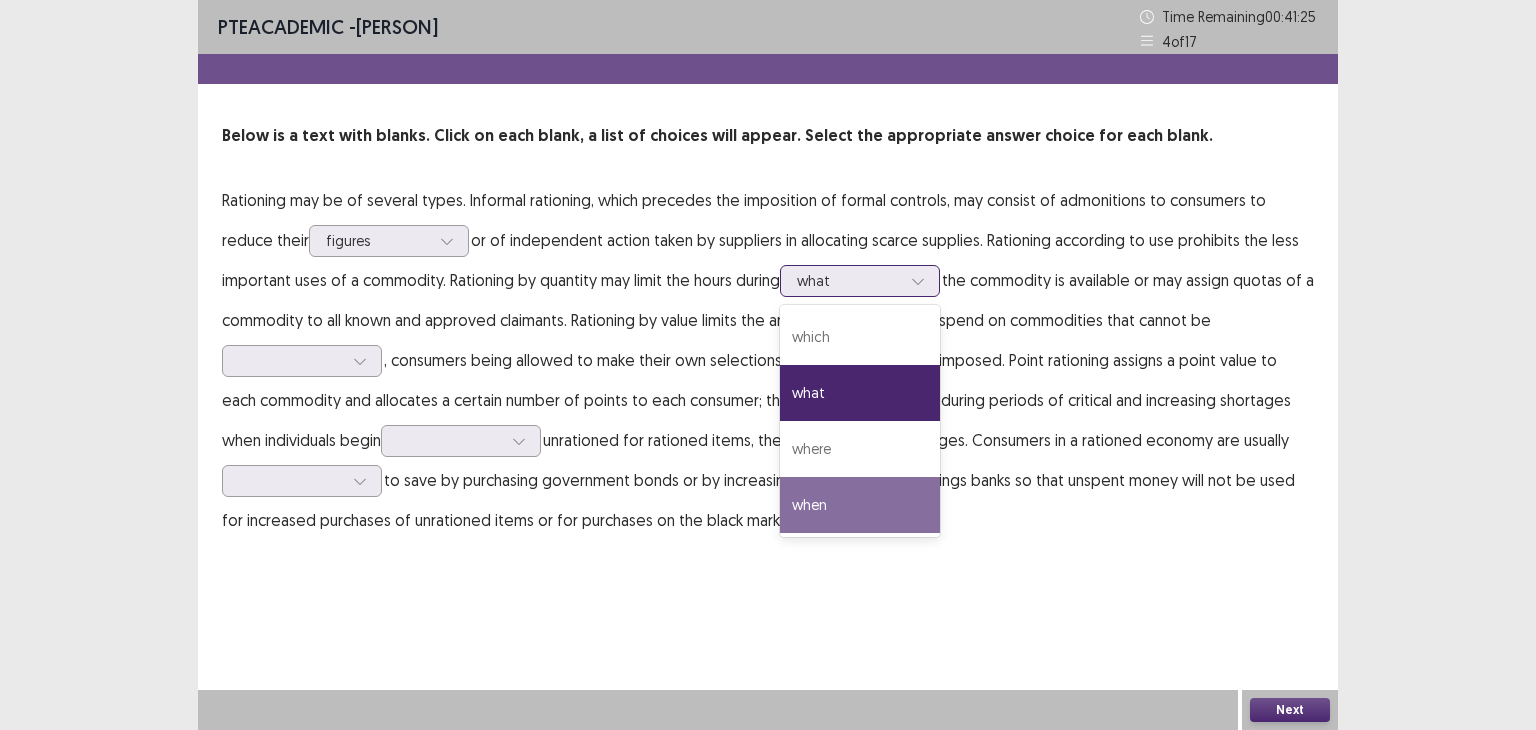 click on "when" at bounding box center [860, 505] 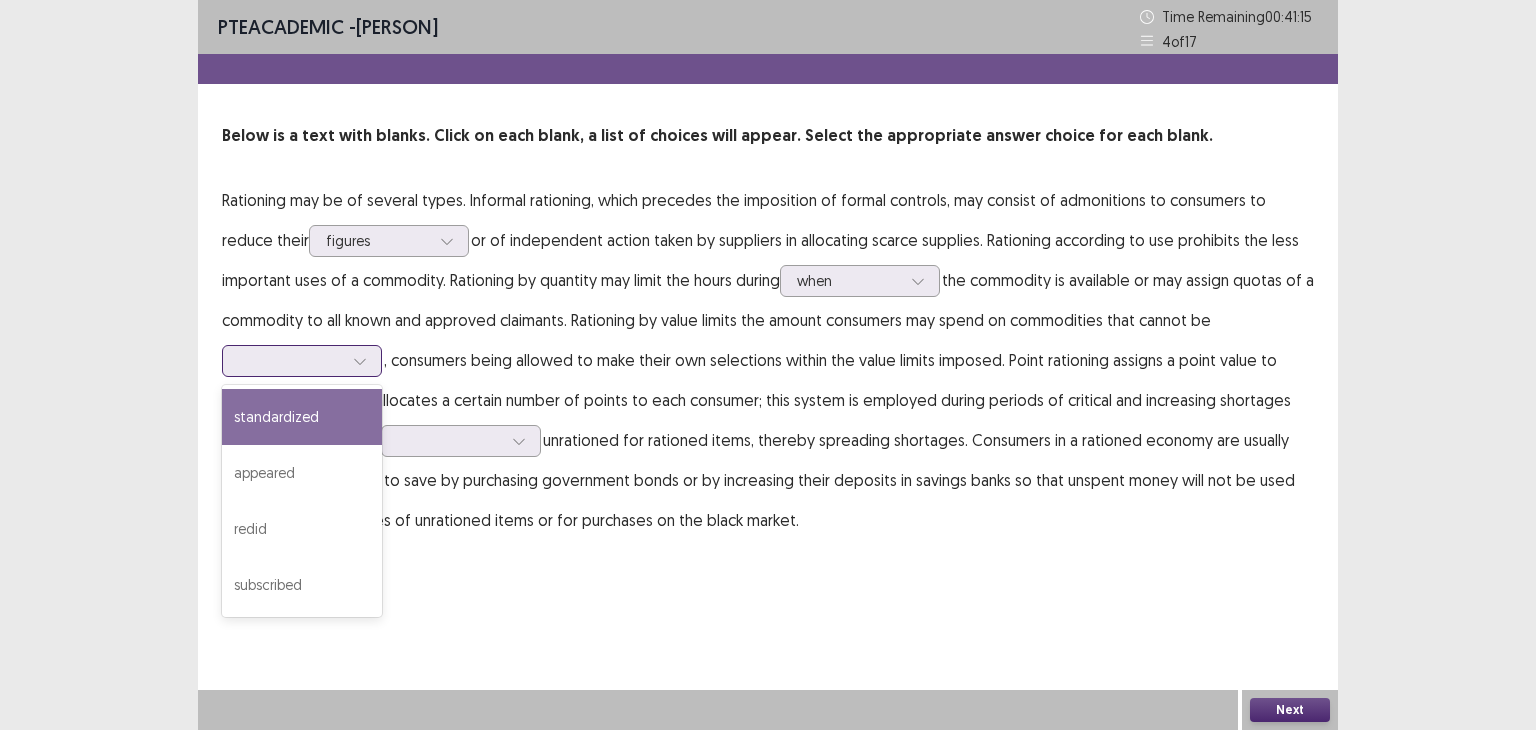 click at bounding box center [360, 361] 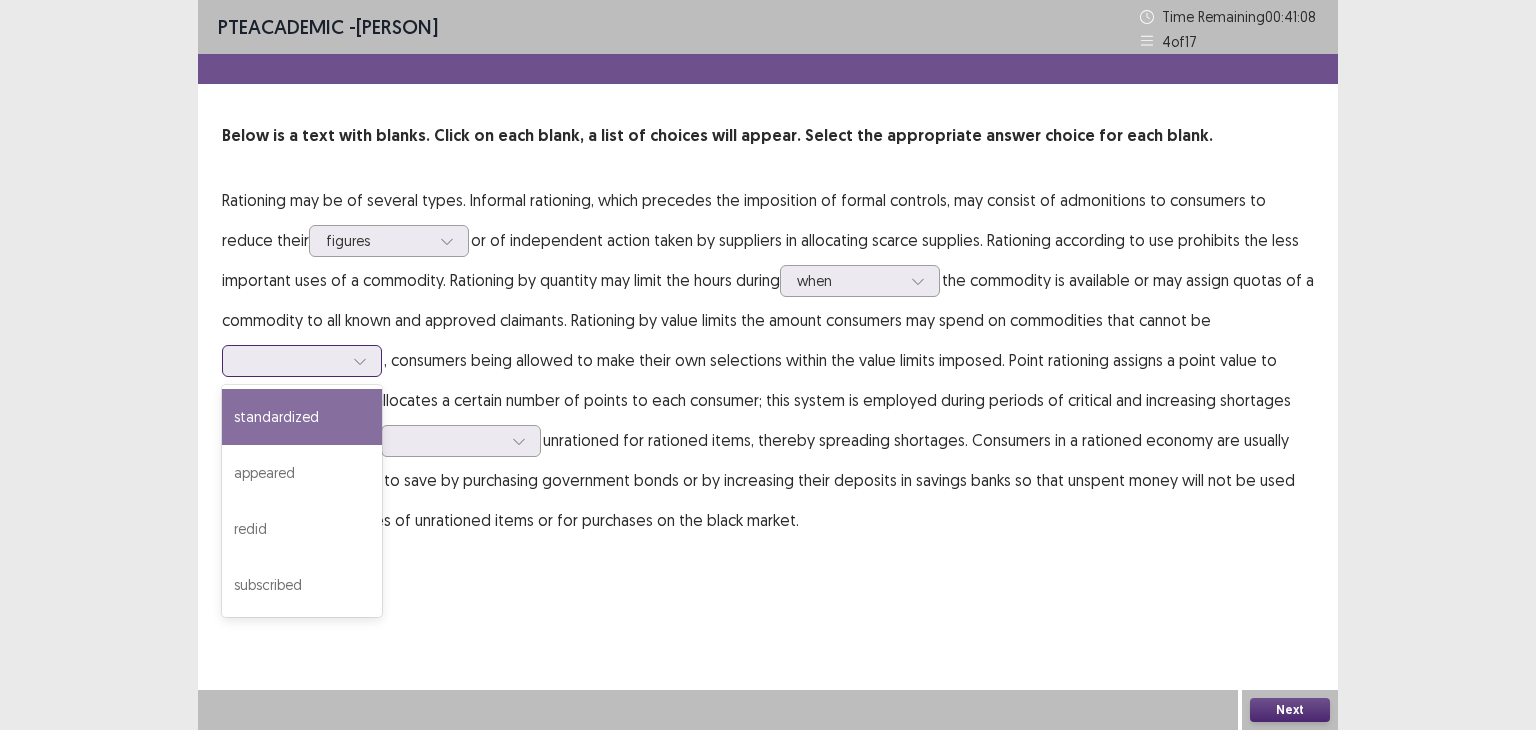 click on "standardized" at bounding box center (302, 417) 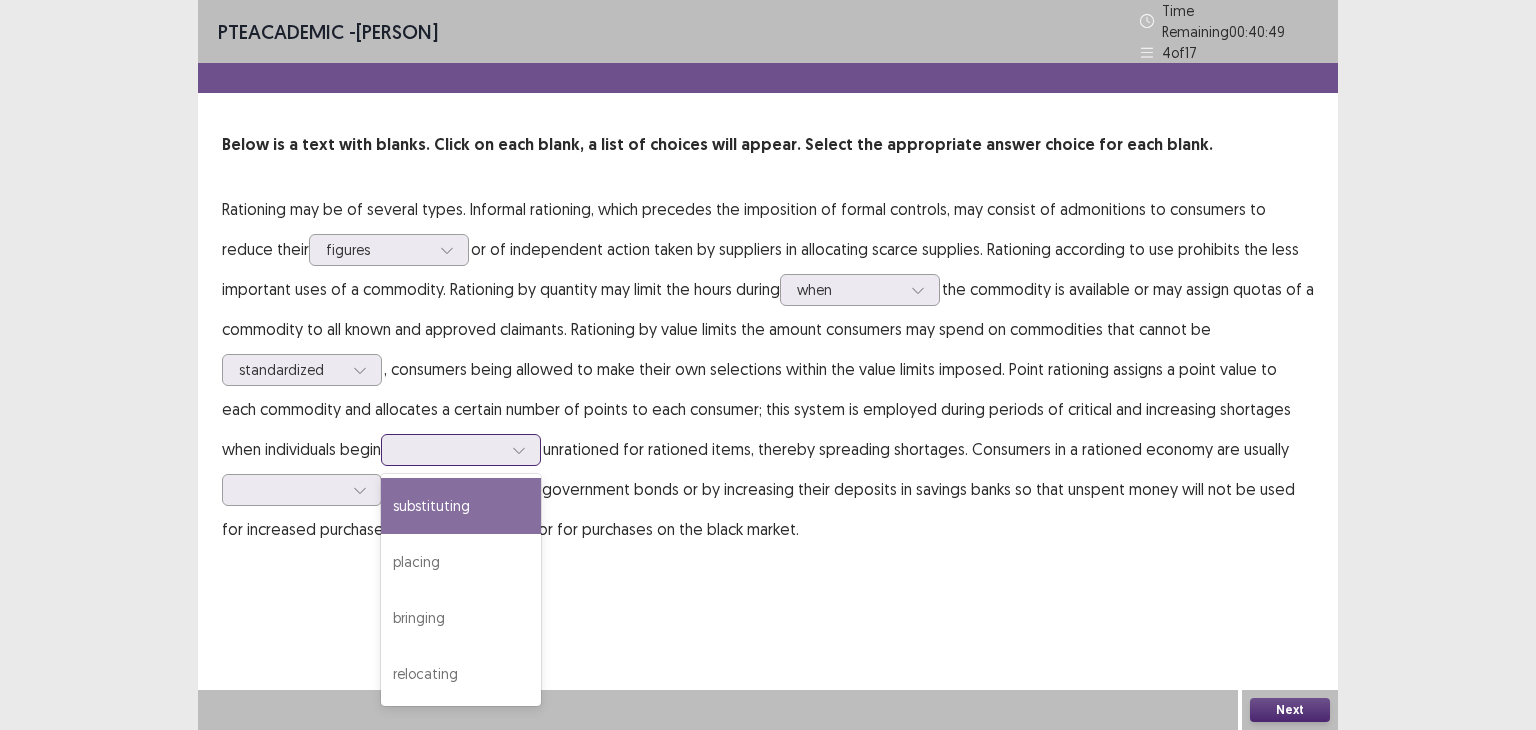 click at bounding box center [450, 449] 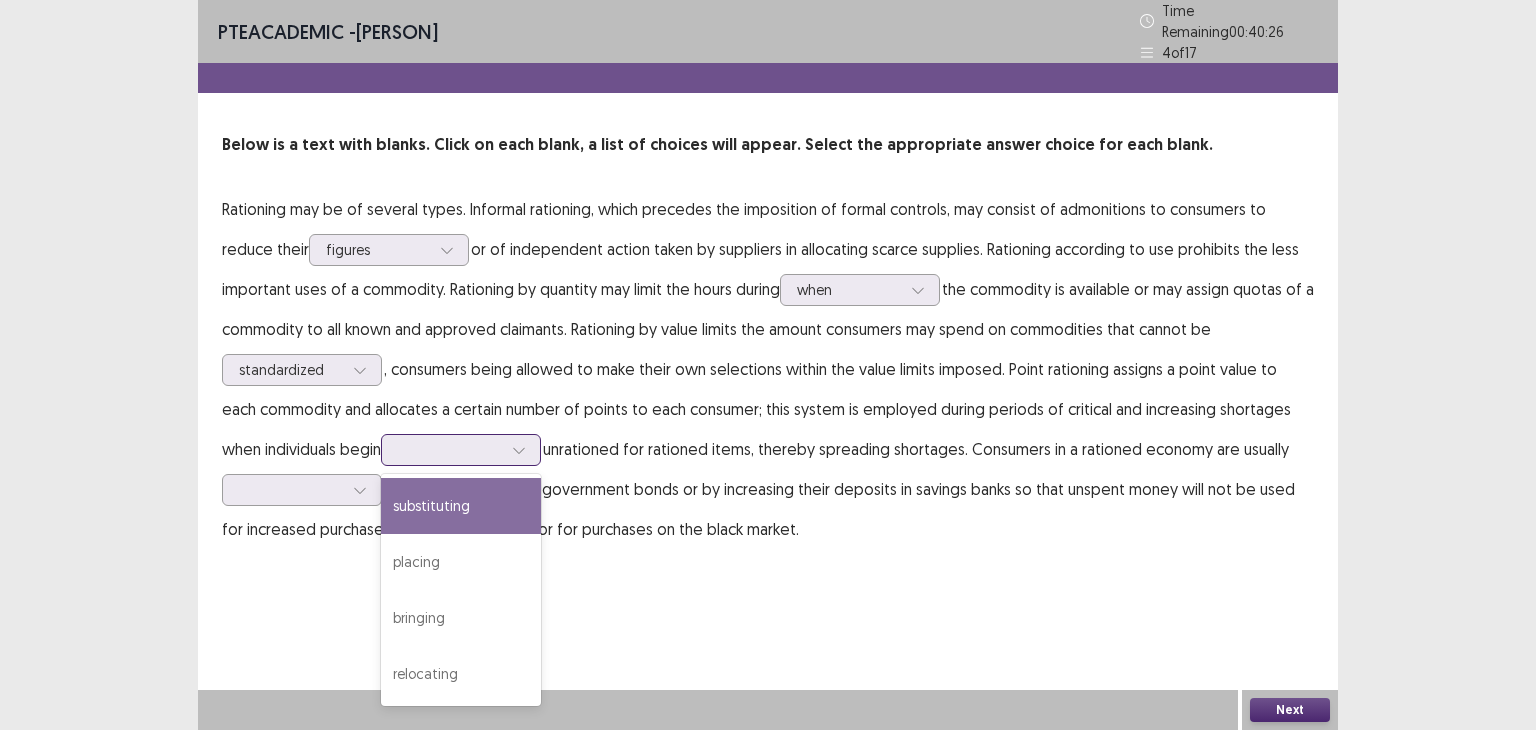 click on "substituting" at bounding box center (461, 506) 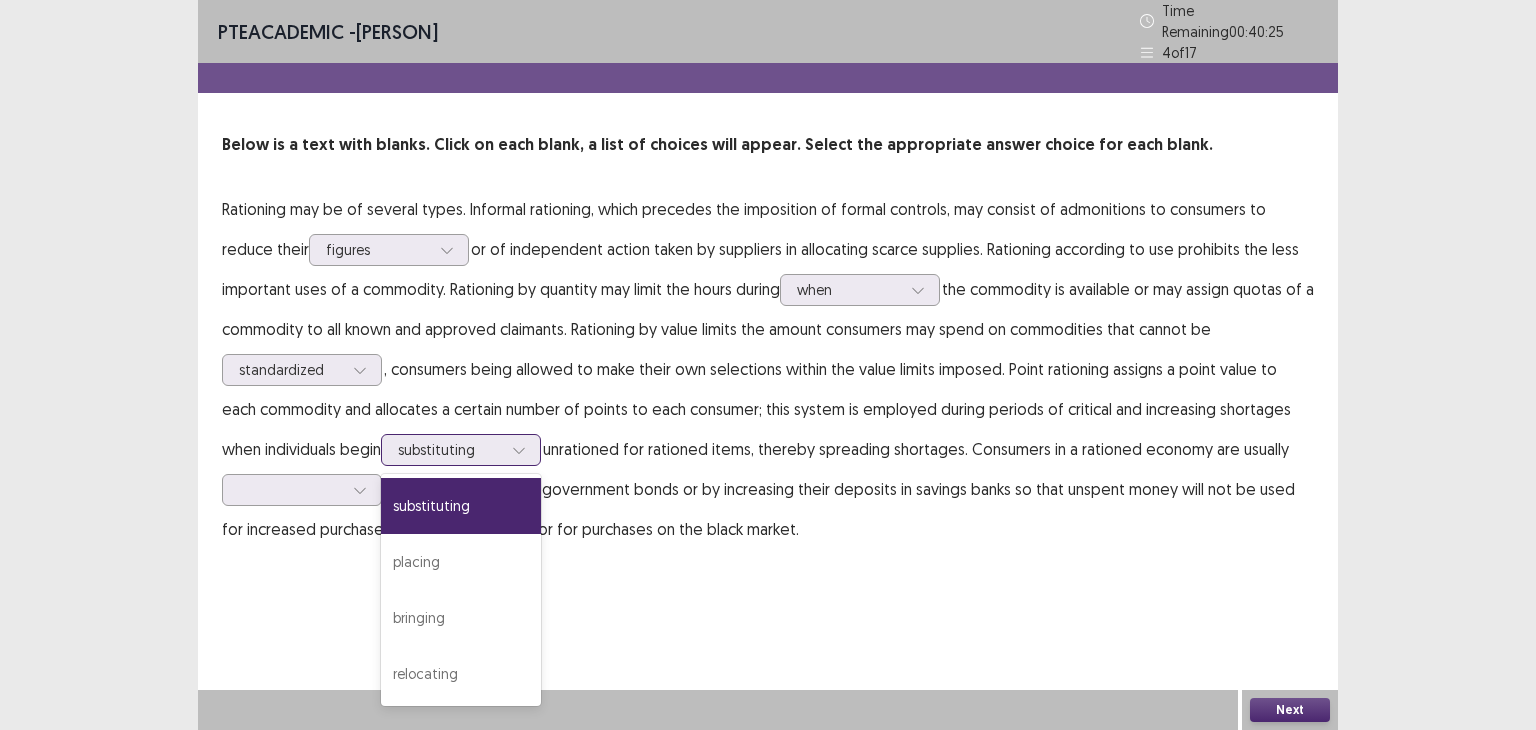 click on "substituting" at bounding box center [450, 450] 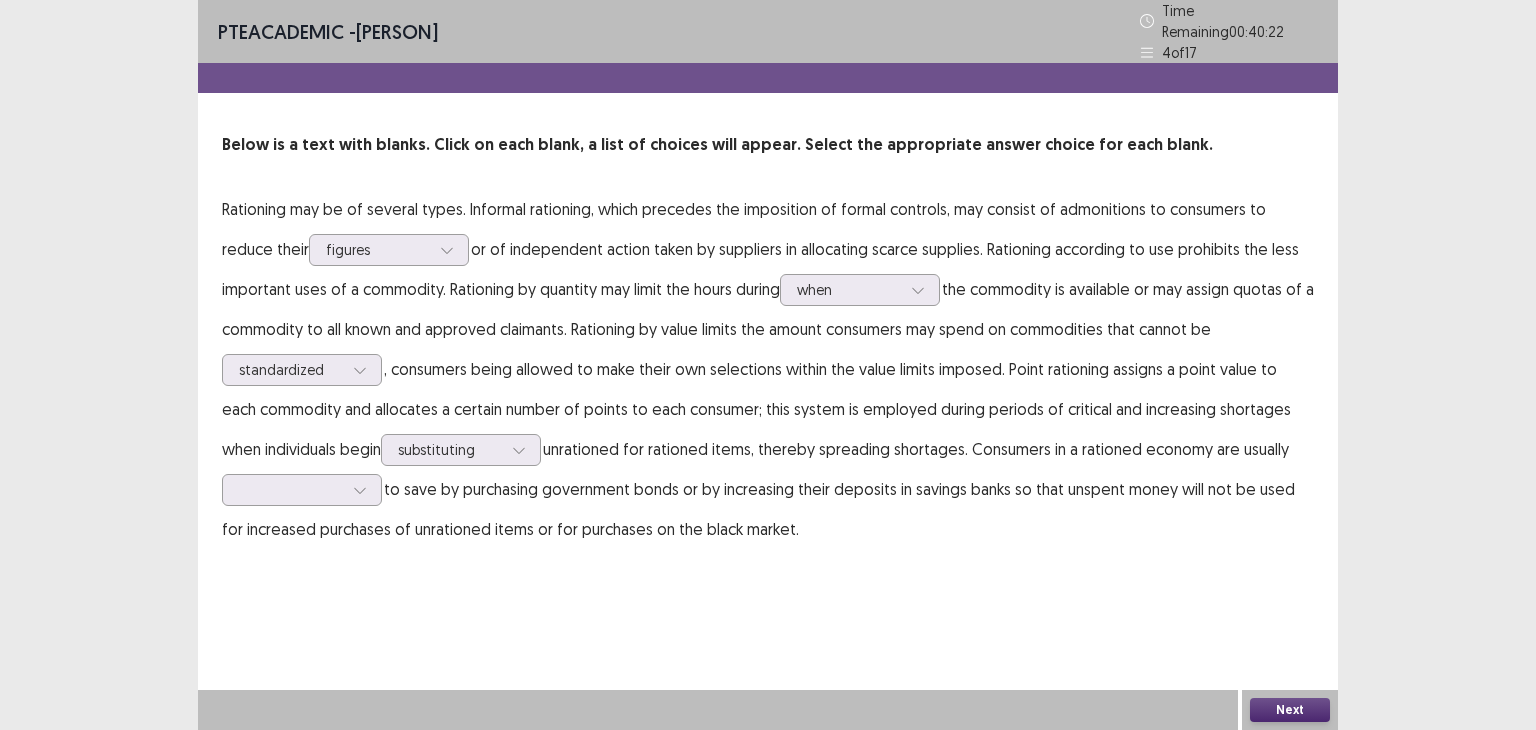 click on "PTE academic - [PERSON] Time Remaining 00 : 40 : 22 4 of 17 Below is a text with blanks. Click on each blank, a list of choices will appear. Select the appropriate answer choice for each blank. Rationing may be of several types. Informal rationing, which precedes the imposition of formal controls, may consist of admonitions to consumers to reduce their figures or of independent action taken by suppliers in allocating scarce supplies. Rationing according to use prohibits the less important uses of a commodity. Rationing by quantity may limit the hours during when the commodity is available or may assign quotas of a commodity to all known and approved claimants. Rationing by value limits the amount consumers may spend on commodities that cannot be standardized substituting unrationed for rationed items, thereby spreading shortages. Consumers in a rationed economy are usually" at bounding box center [768, 294] 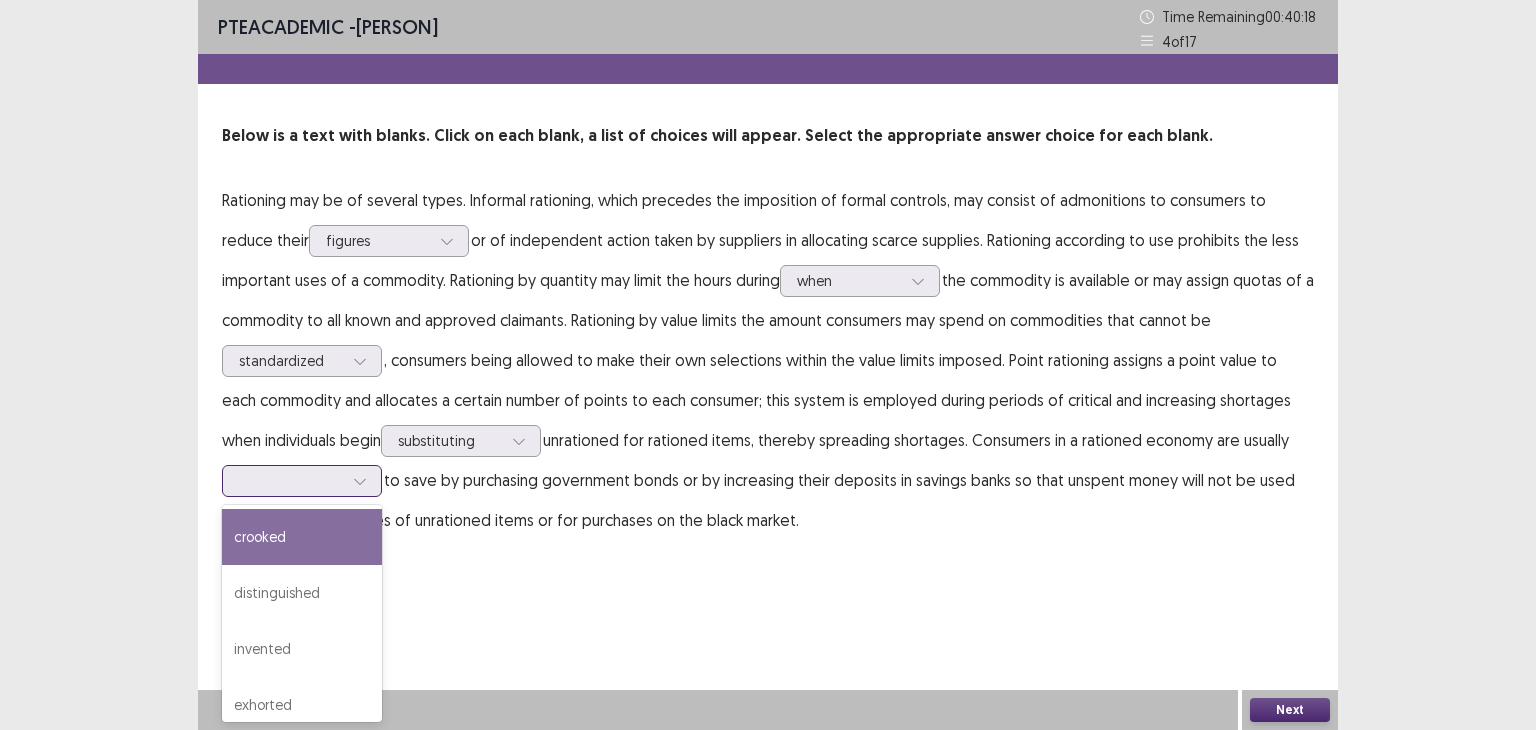 click 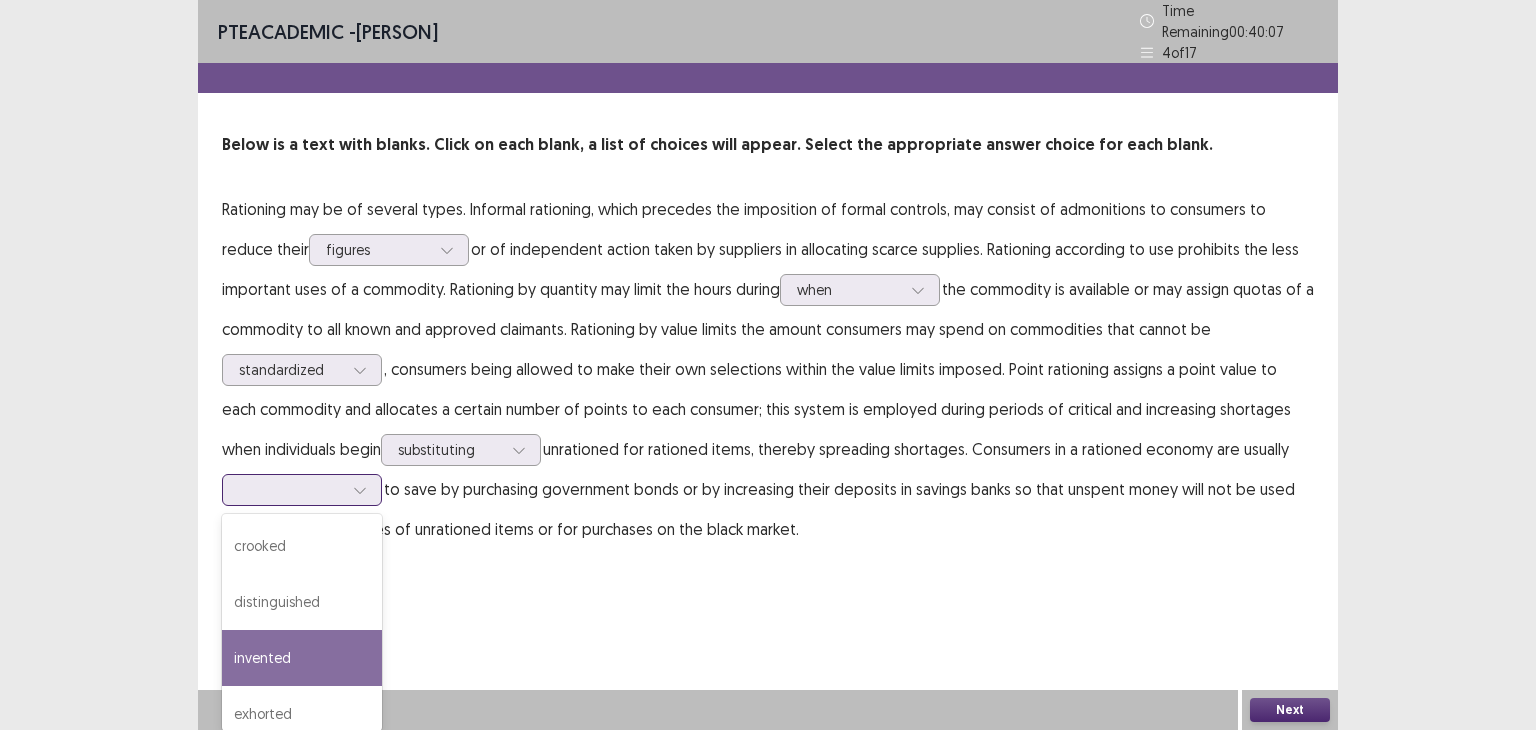 click on "invented" at bounding box center [302, 658] 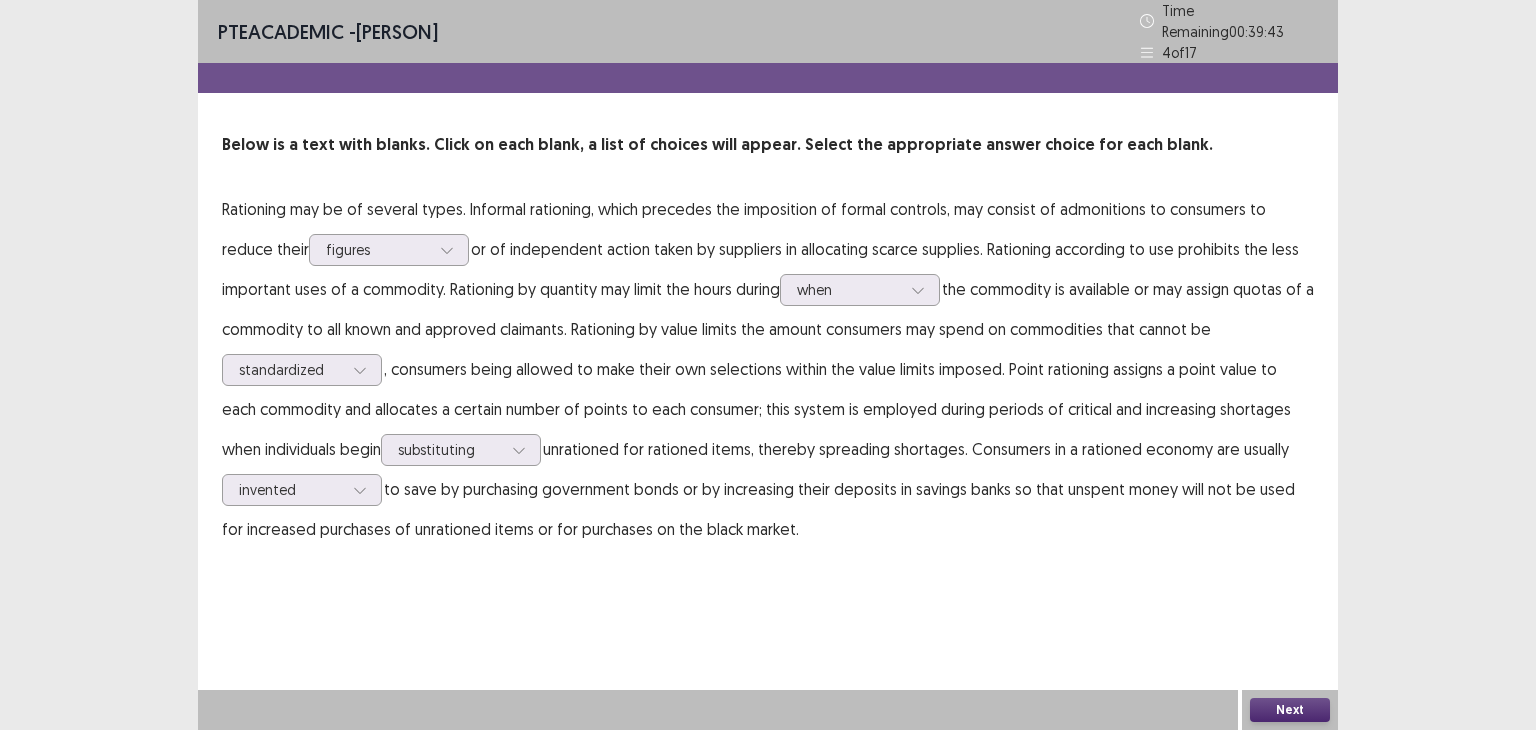 click on "Next" at bounding box center (1290, 710) 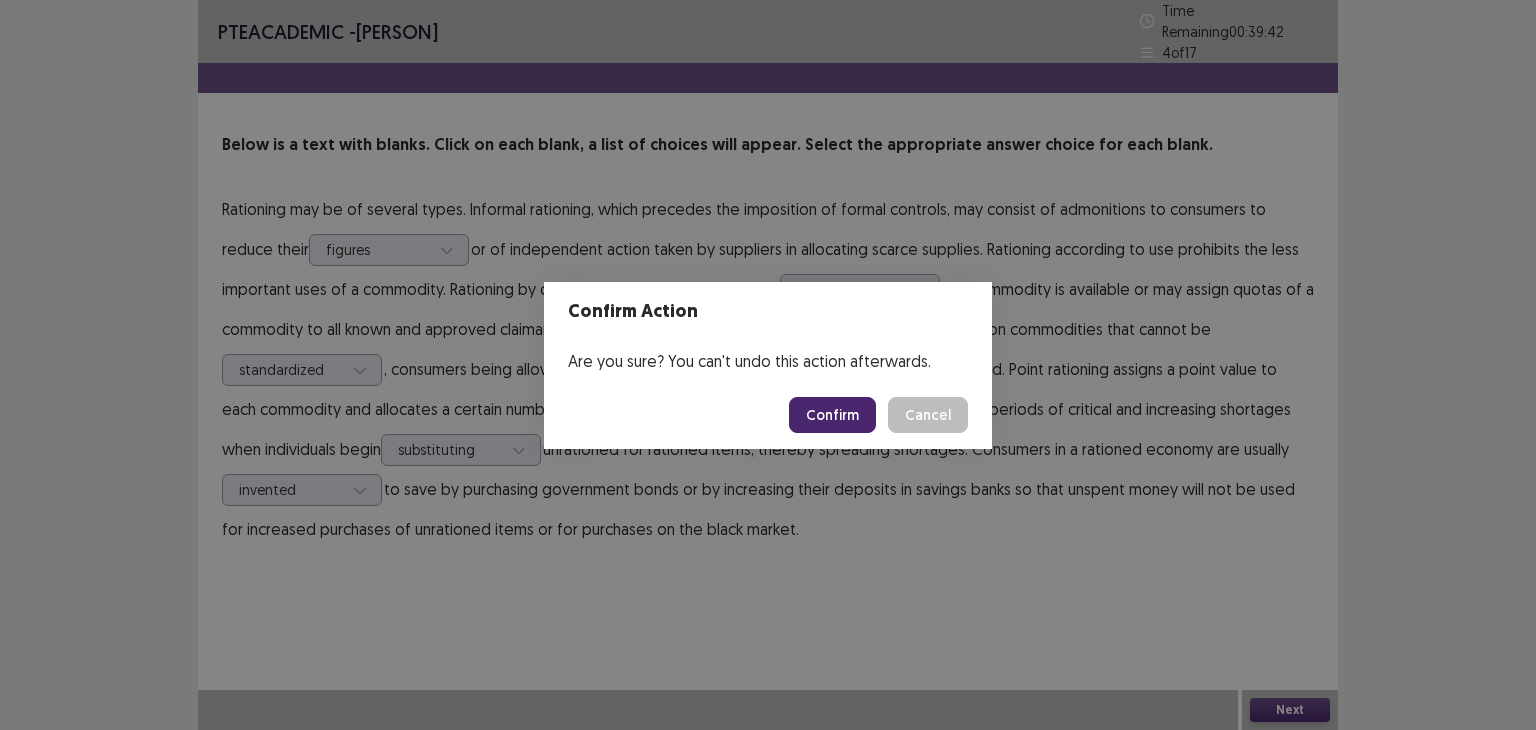 click on "Confirm" at bounding box center [832, 415] 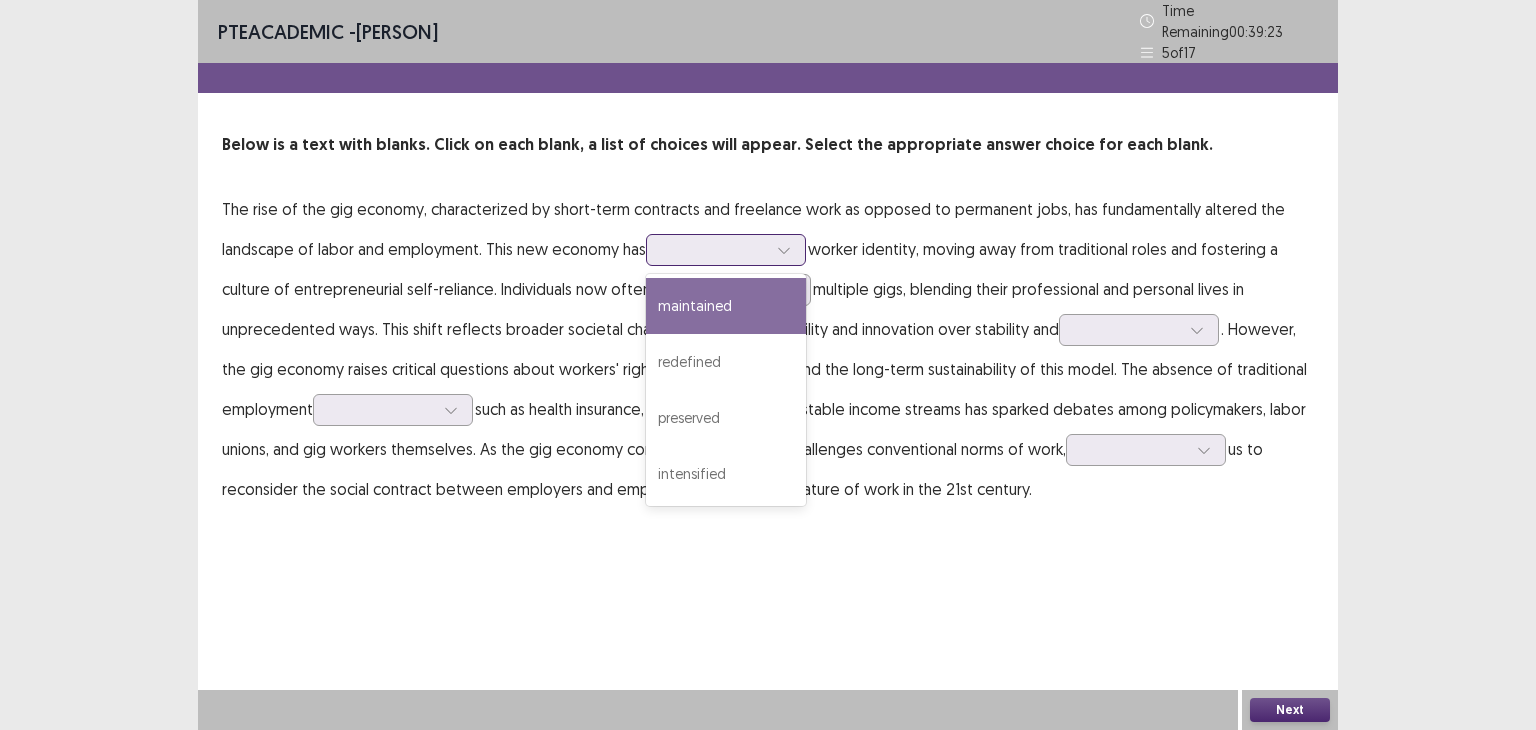 click at bounding box center [665, 249] 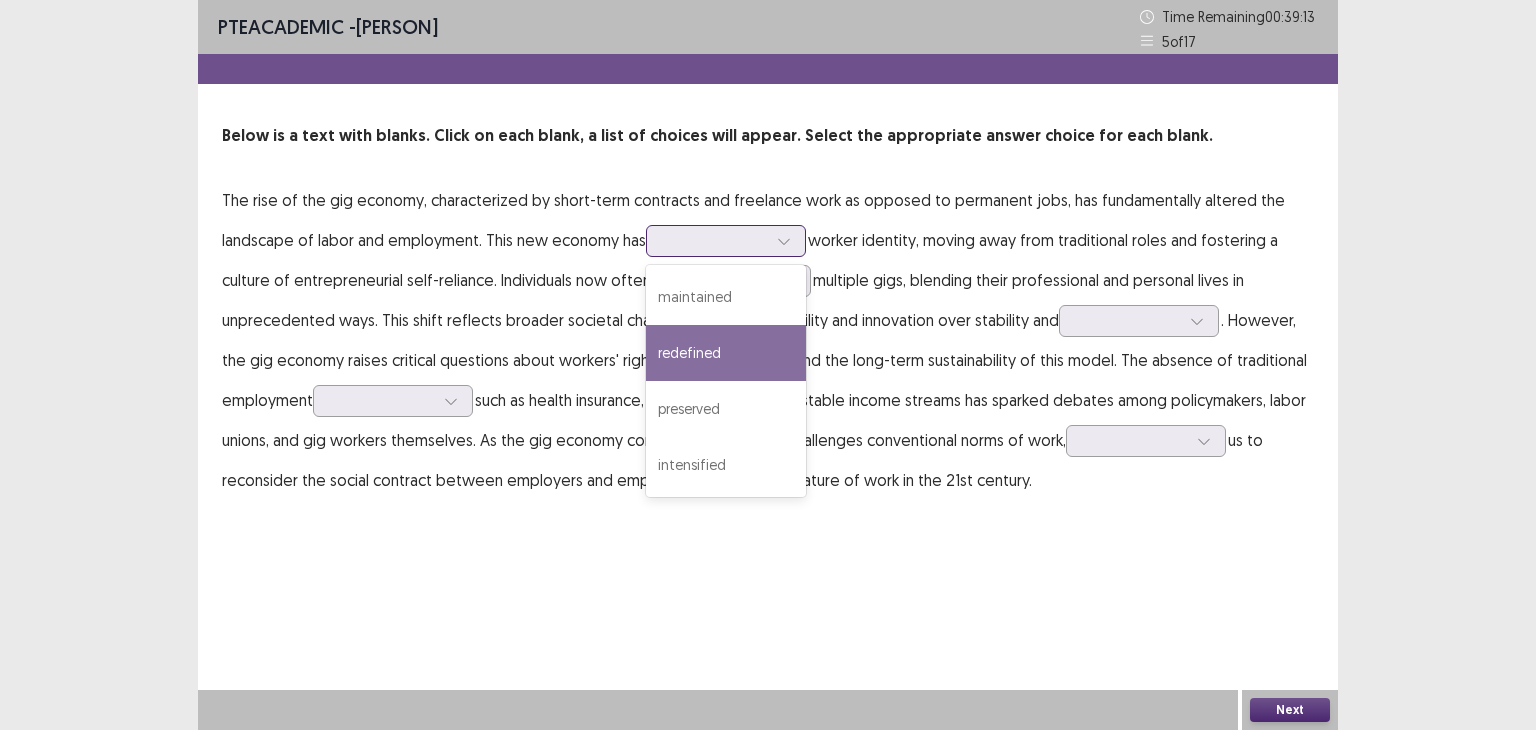 click on "redefined" at bounding box center [726, 353] 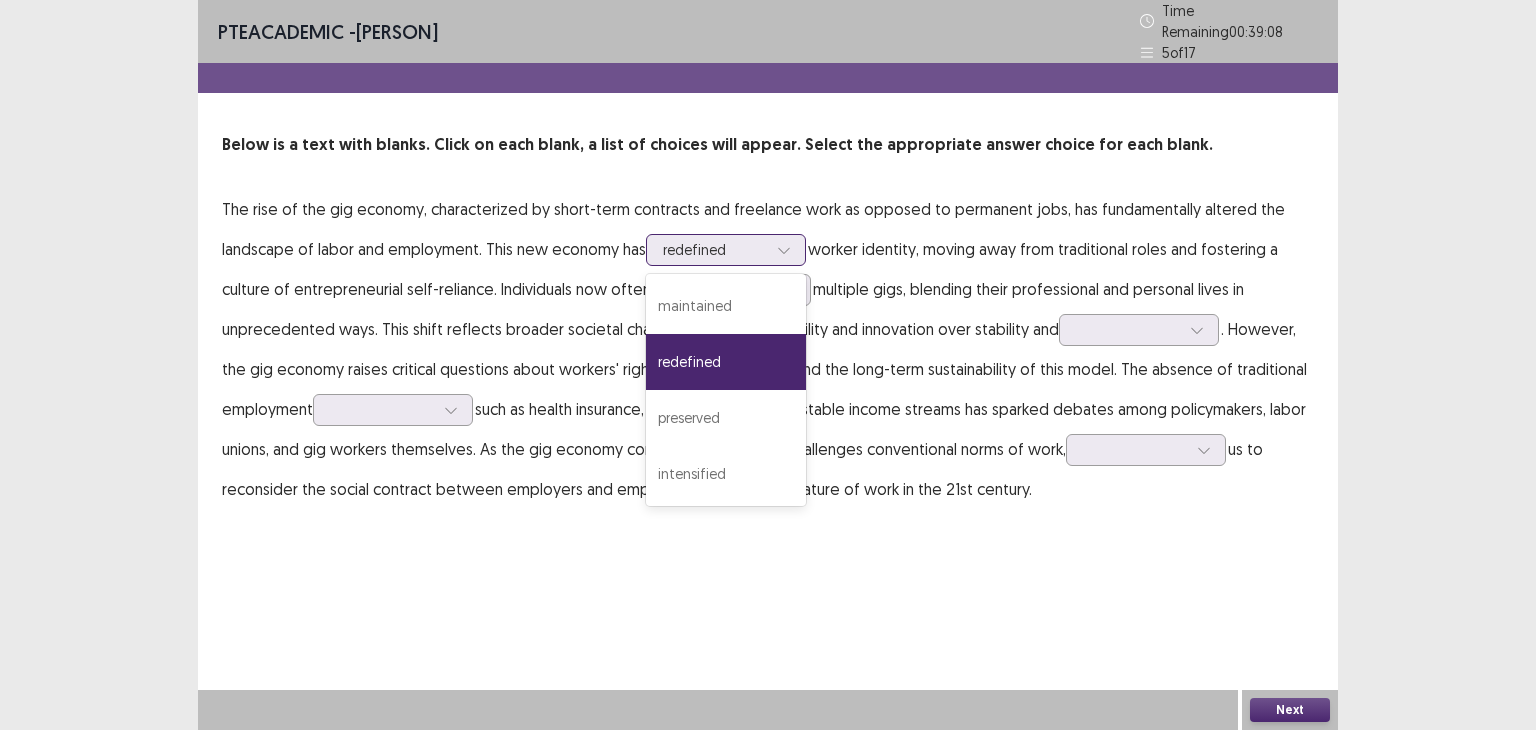 click at bounding box center (665, 249) 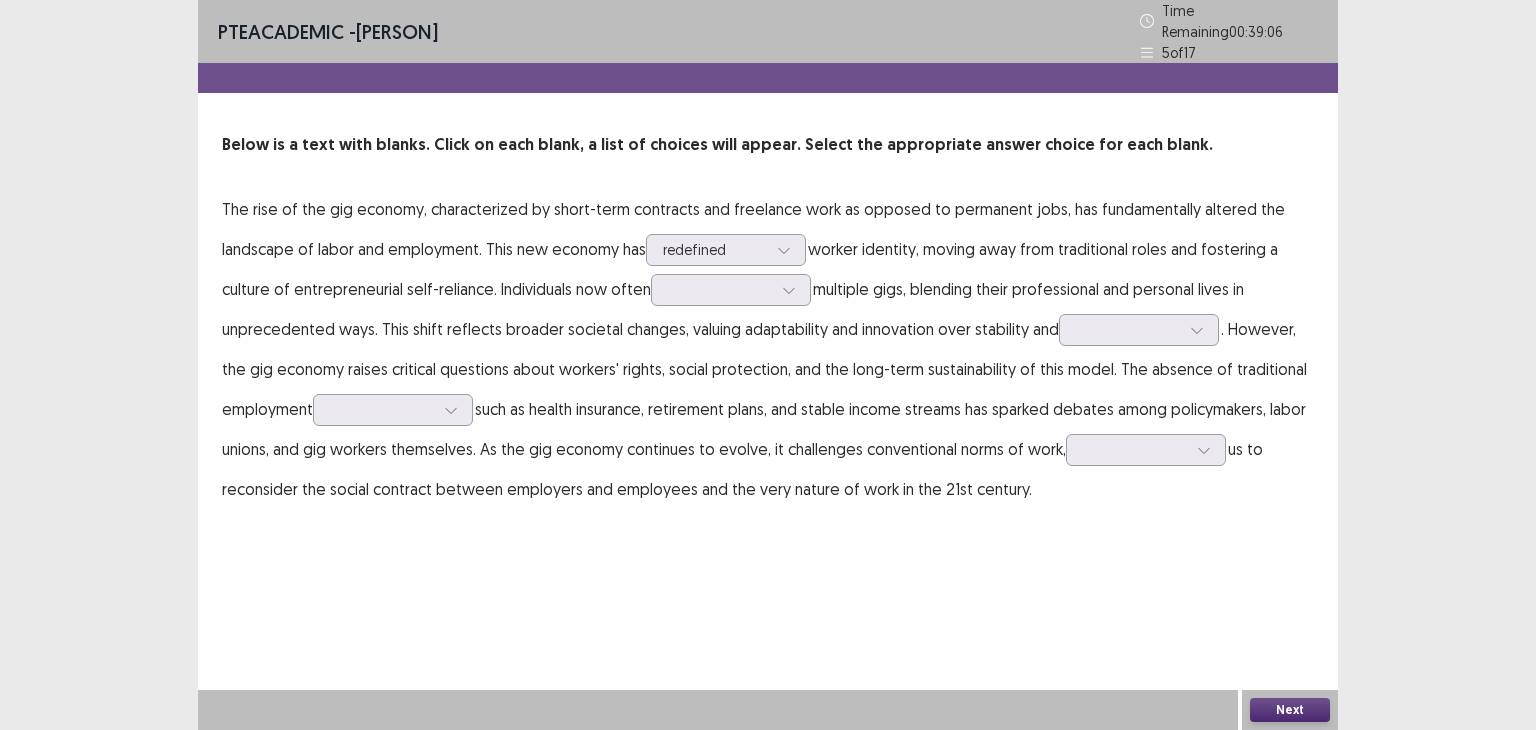 click on "PTE academic - Tharani Kariyawasam Time Remaining 00 : 39 : 06 5 of 17 Below is a text with blanks. Click on each blank, a list of choices will appear. Select the appropriate answer choice for each blank. The rise of the gig economy, characterized by short-term contracts and freelance work as opposed to permanent jobs, has fundamentally altered the landscape of labor and employment. This new economy has redefined worker identity, moving away from traditional roles and fostering a culture of entrepreneurial self-reliance. Individuals now often multiple gigs, blending their professional and personal lives in unprecedented ways. This shift reflects broader societal changes, valuing adaptability and innovation over stability and . However, the gig economy raises critical questions about workers' rights, social protection, and the long-term sustainability of this model. The absence of traditional employment" at bounding box center (768, 274) 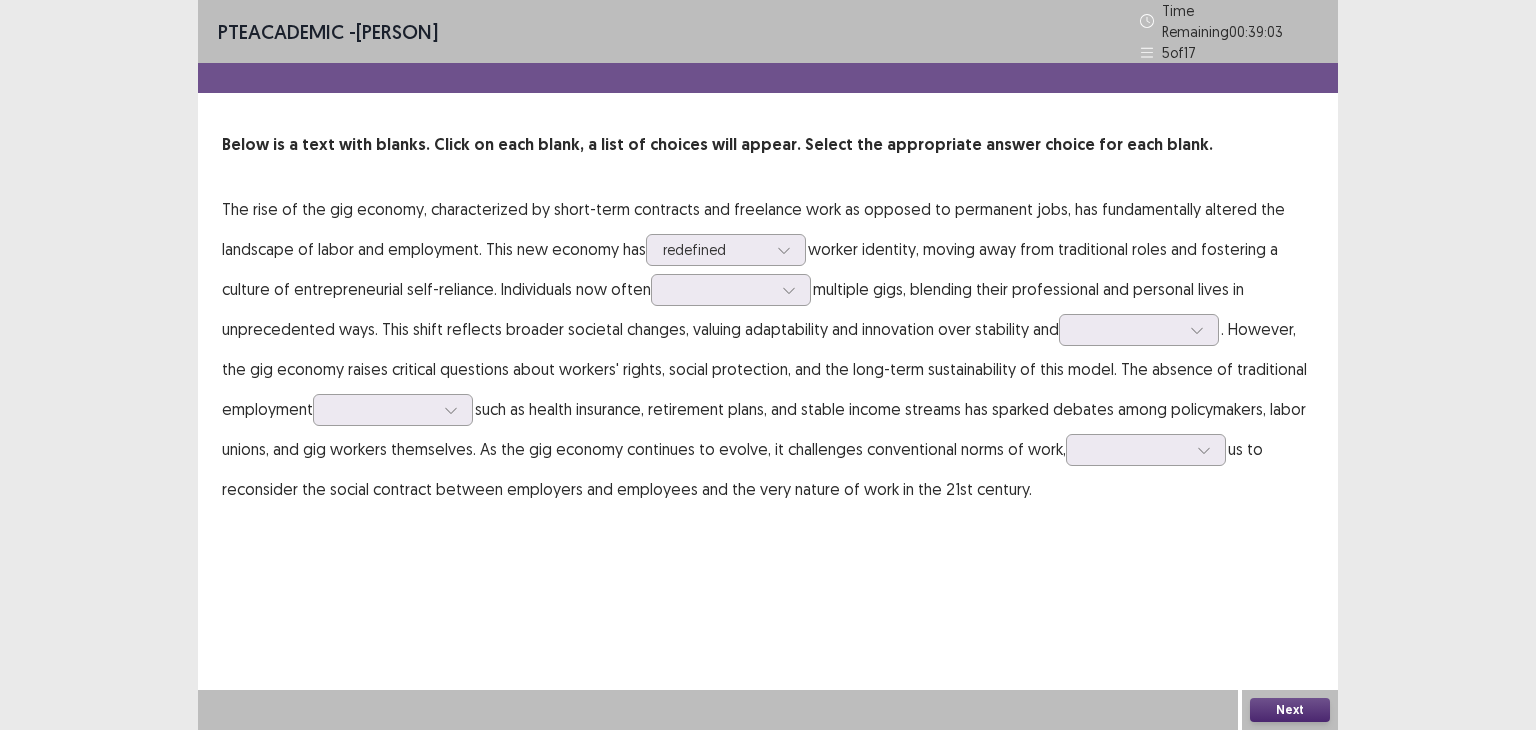 click on "The rise of the gig economy, characterized by short-term contracts and freelance work as opposed to permanent jobs, has fundamentally altered the landscape of labor and employment. This new economy has  redefined  worker identity, moving away from traditional roles and fostering a culture of entrepreneurial self-reliance. Individuals now often   multiple gigs, blending their professional and personal lives in unprecedented ways. This shift reflects broader societal changes, valuing adaptability and innovation over stability and  . However, the gig economy raises critical questions about workers' rights, social protection, and the long-term sustainability of this model. The absence of traditional employment   such as health insurance, retirement plans, and stable income streams has sparked debates among policymakers, labor unions, and gig workers themselves. As the gig economy continues to evolve, it challenges conventional norms of work," at bounding box center [768, 349] 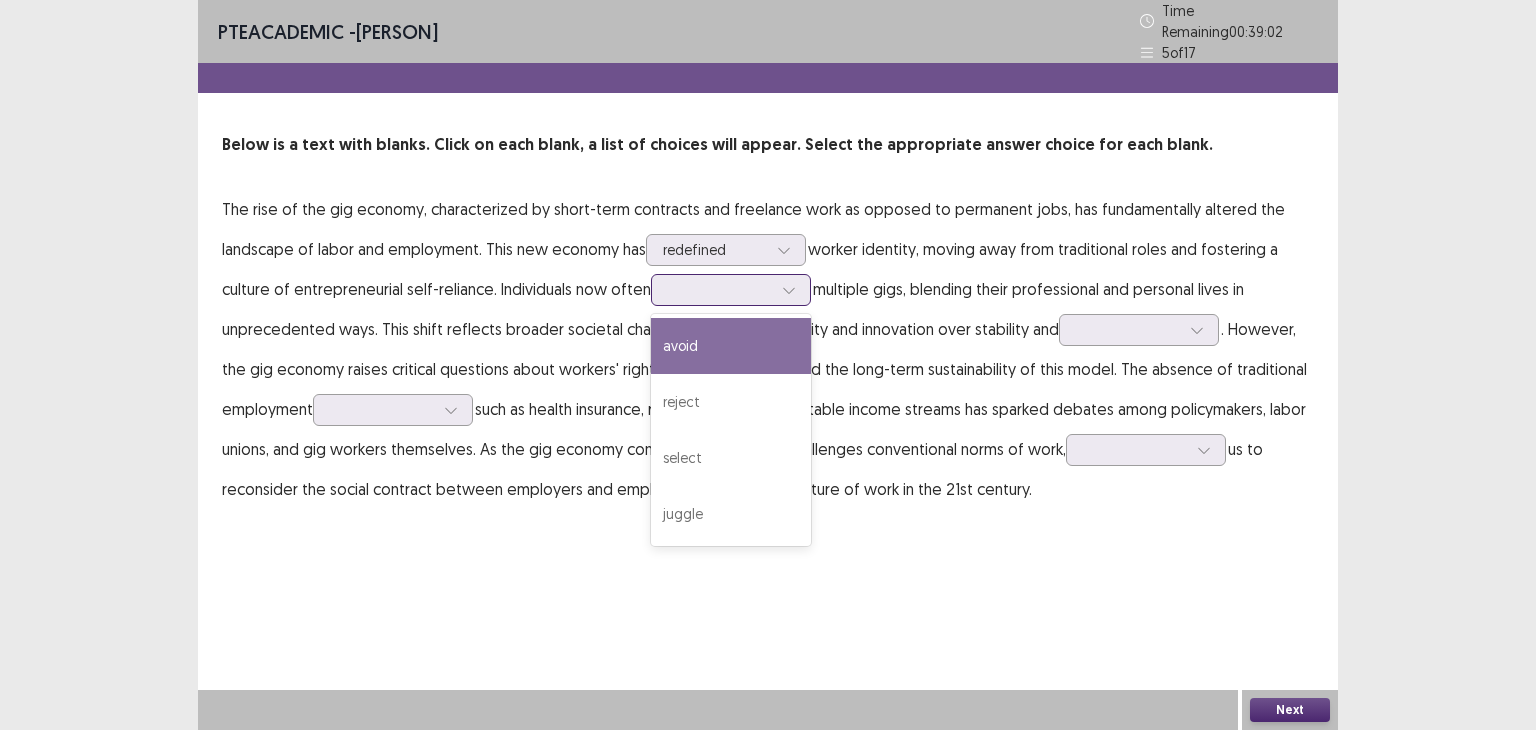 click at bounding box center [731, 290] 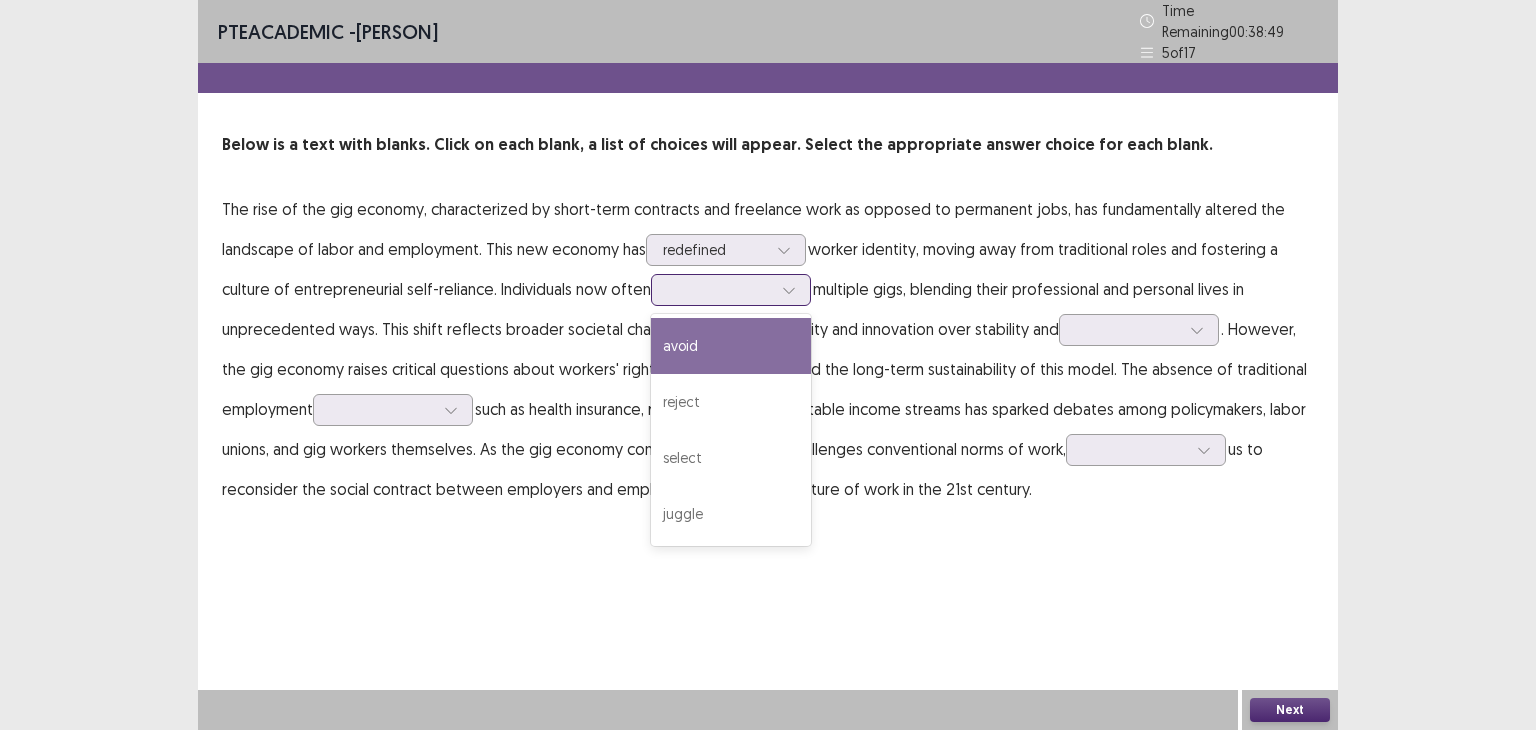 click on "avoid" at bounding box center (731, 346) 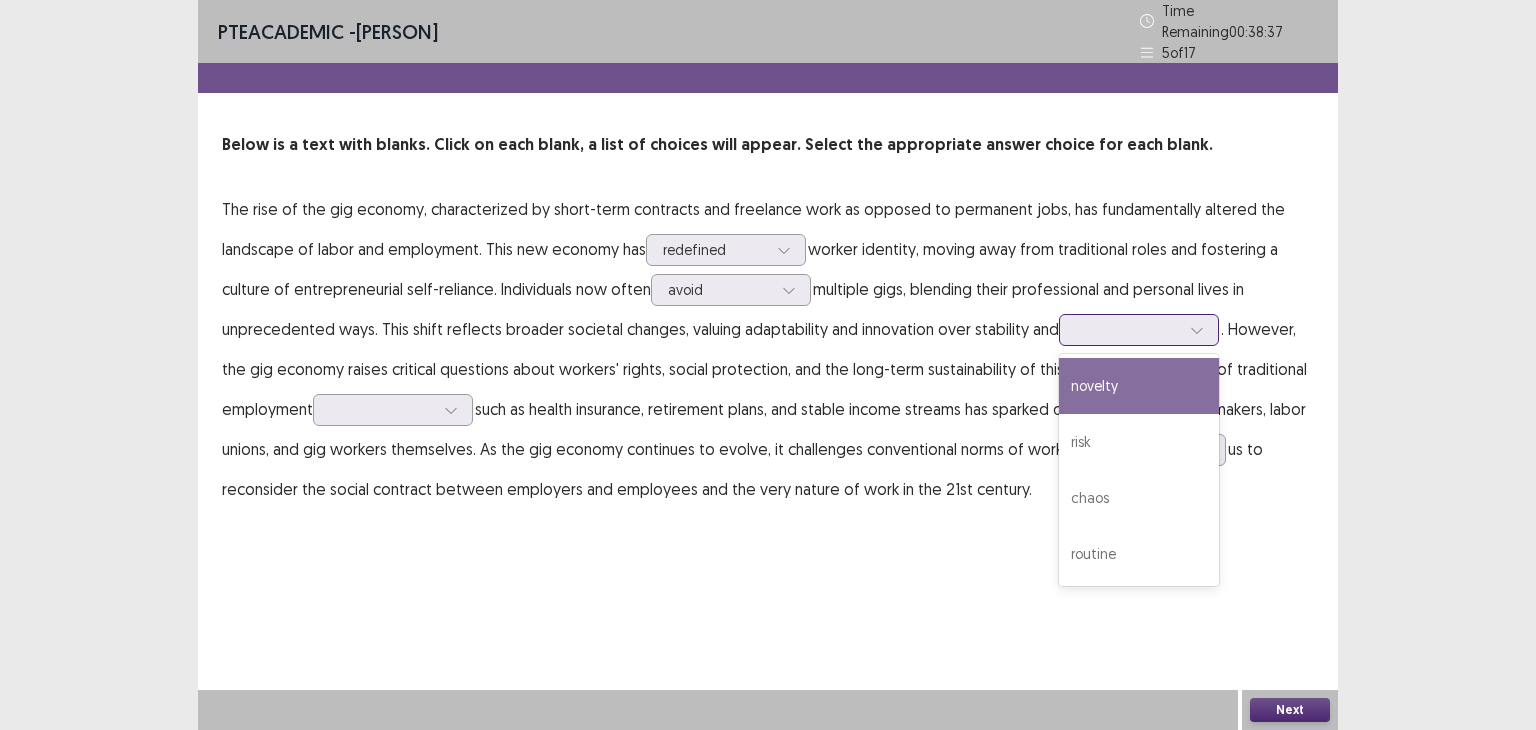 click at bounding box center (1139, 330) 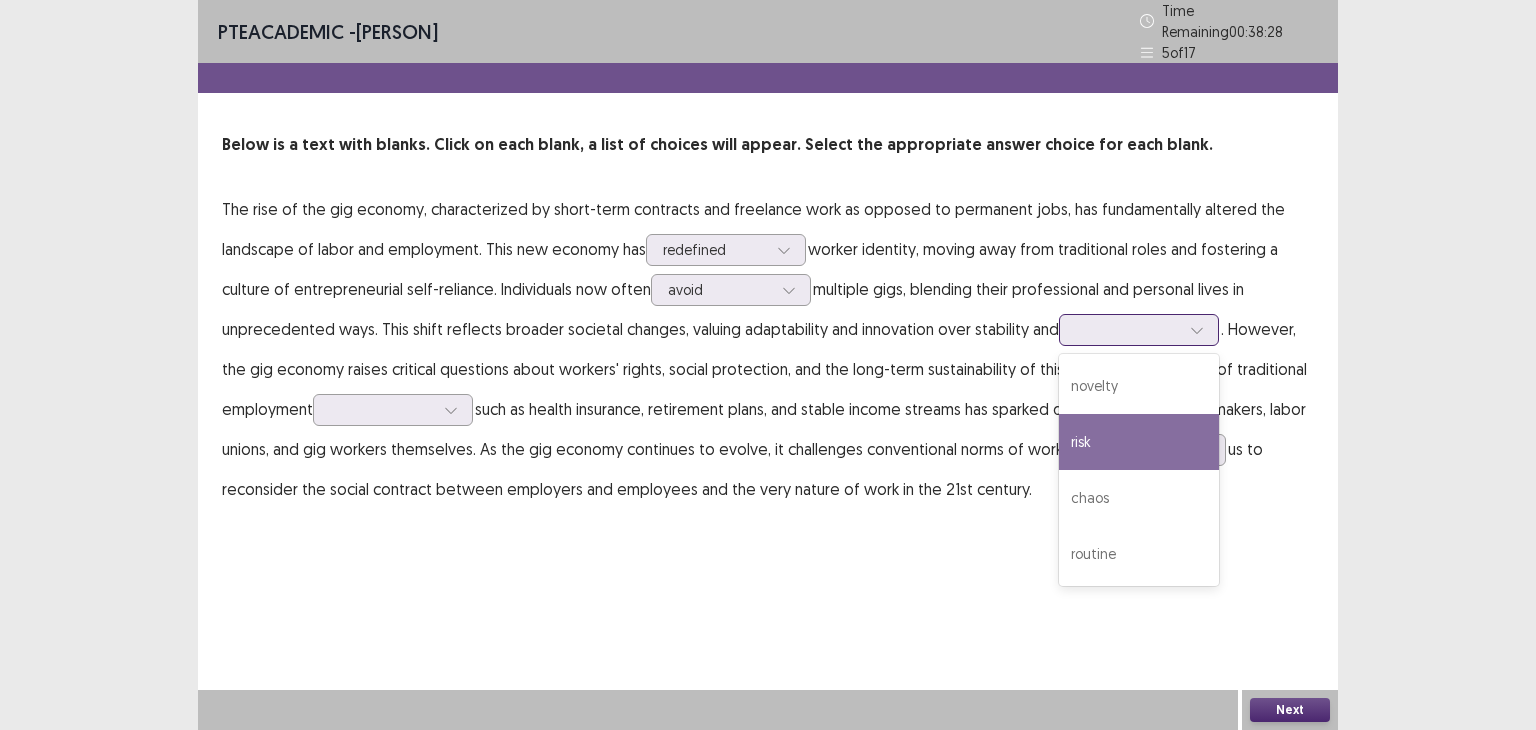 click on "risk" at bounding box center [1139, 442] 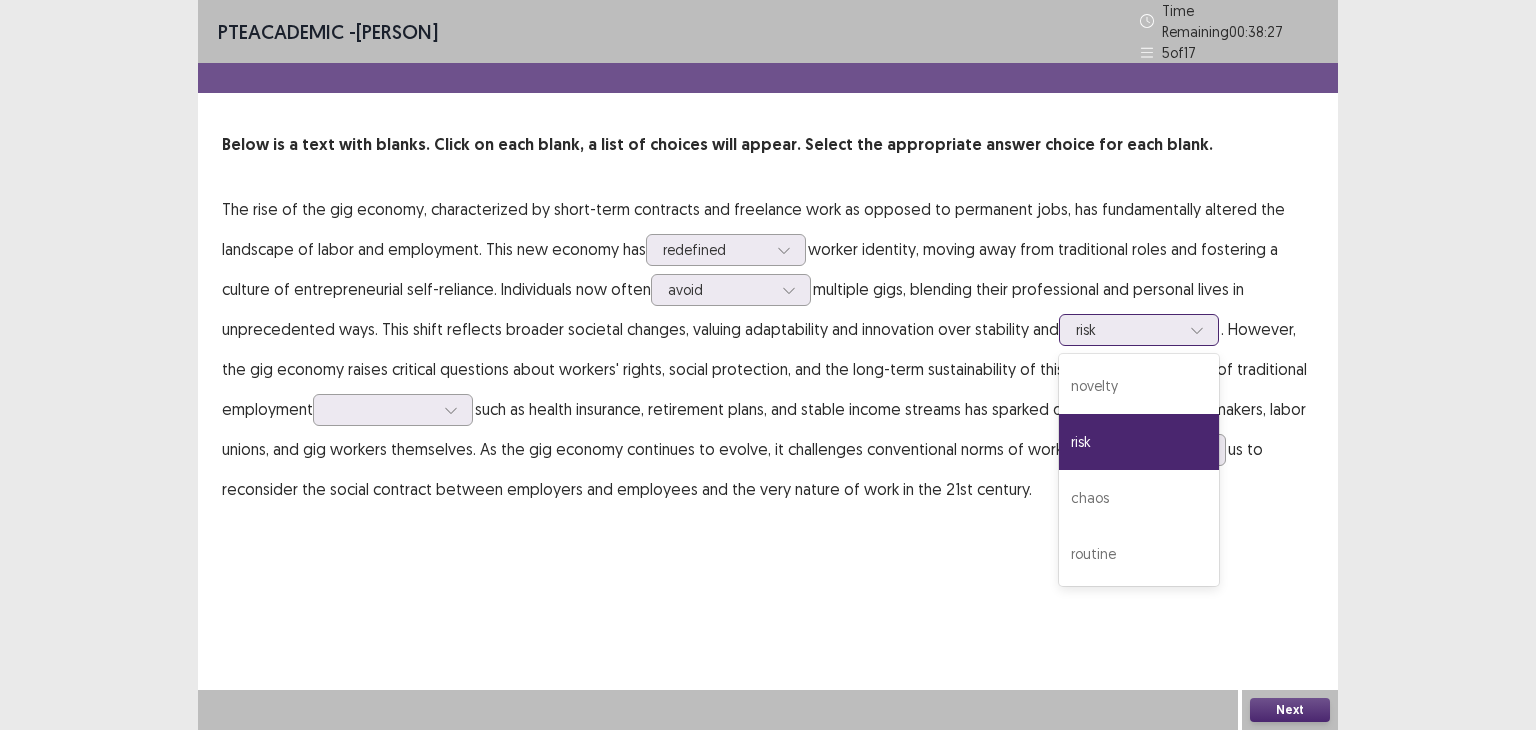 click on "risk" at bounding box center (1128, 330) 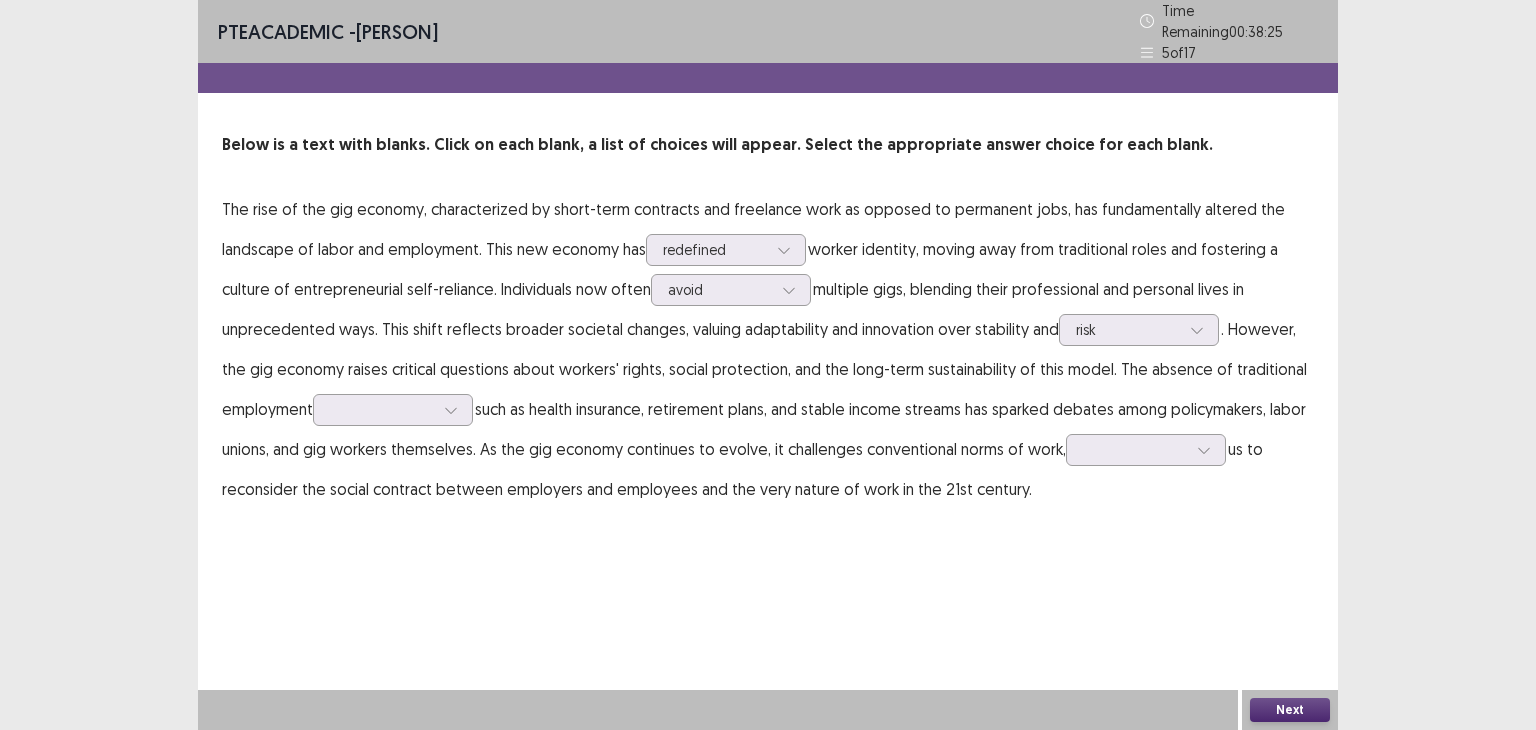 click on "PTE academic - [PERSON] Time Remaining 00 : 38 : 25 5 of 17 Below is a text with blanks. Click on each blank, a list of choices will appear. Select the appropriate answer choice for each blank. The rise of the gig economy, characterized by short-term contracts and freelance work as opposed to permanent jobs, has fundamentally altered the landscape of labor and employment. This new economy has redefined worker identity, moving away from traditional roles and fostering a culture of entrepreneurial self-reliance. Individuals now often avoid multiple gigs, blending their professional and personal lives in unprecedented ways. This shift reflects broader societal changes, valuing adaptability and innovation over stability and risk . However, the gig economy raises critical questions about workers' rights, social protection, and the long-term sustainability of this model. The absence of traditional employment Next" at bounding box center (768, 365) 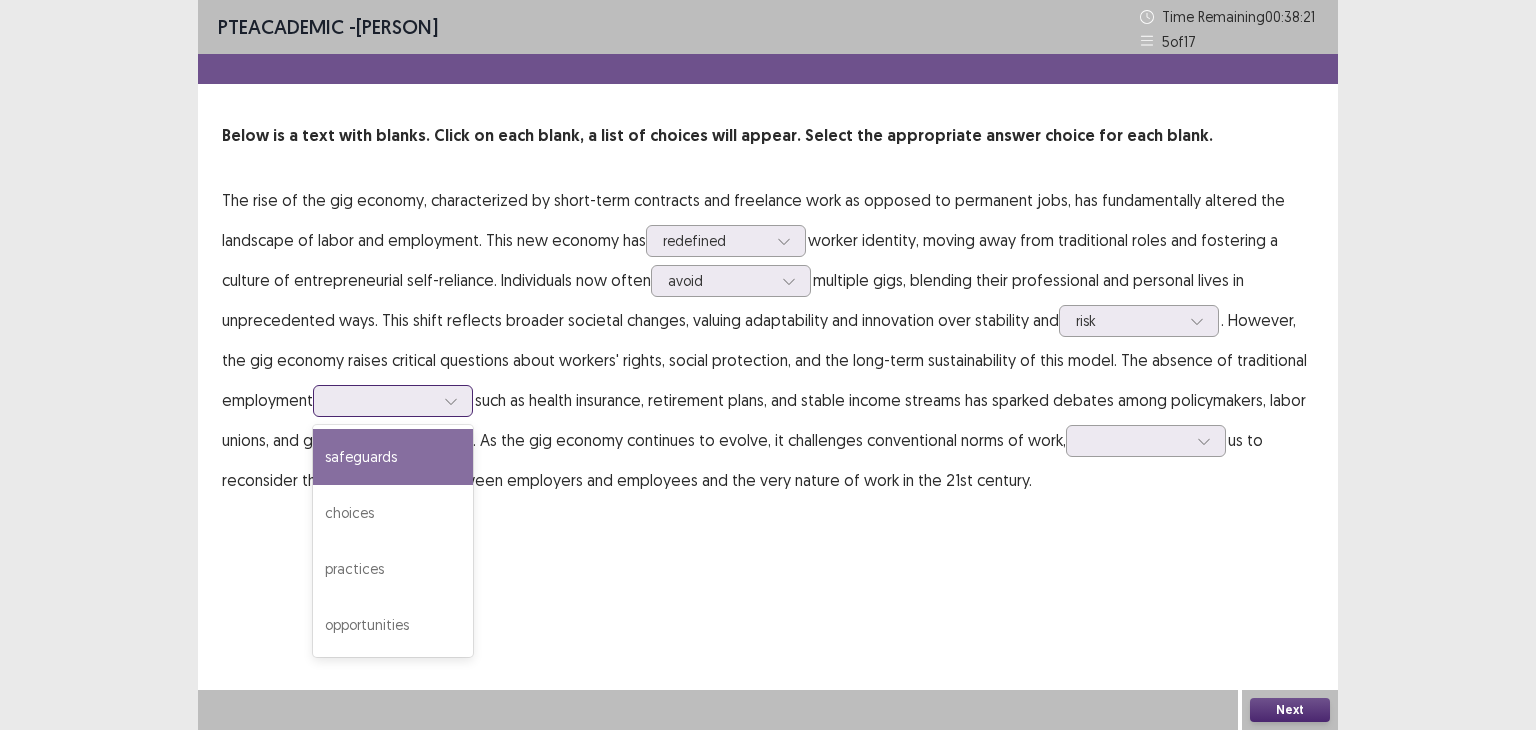 click at bounding box center (382, 400) 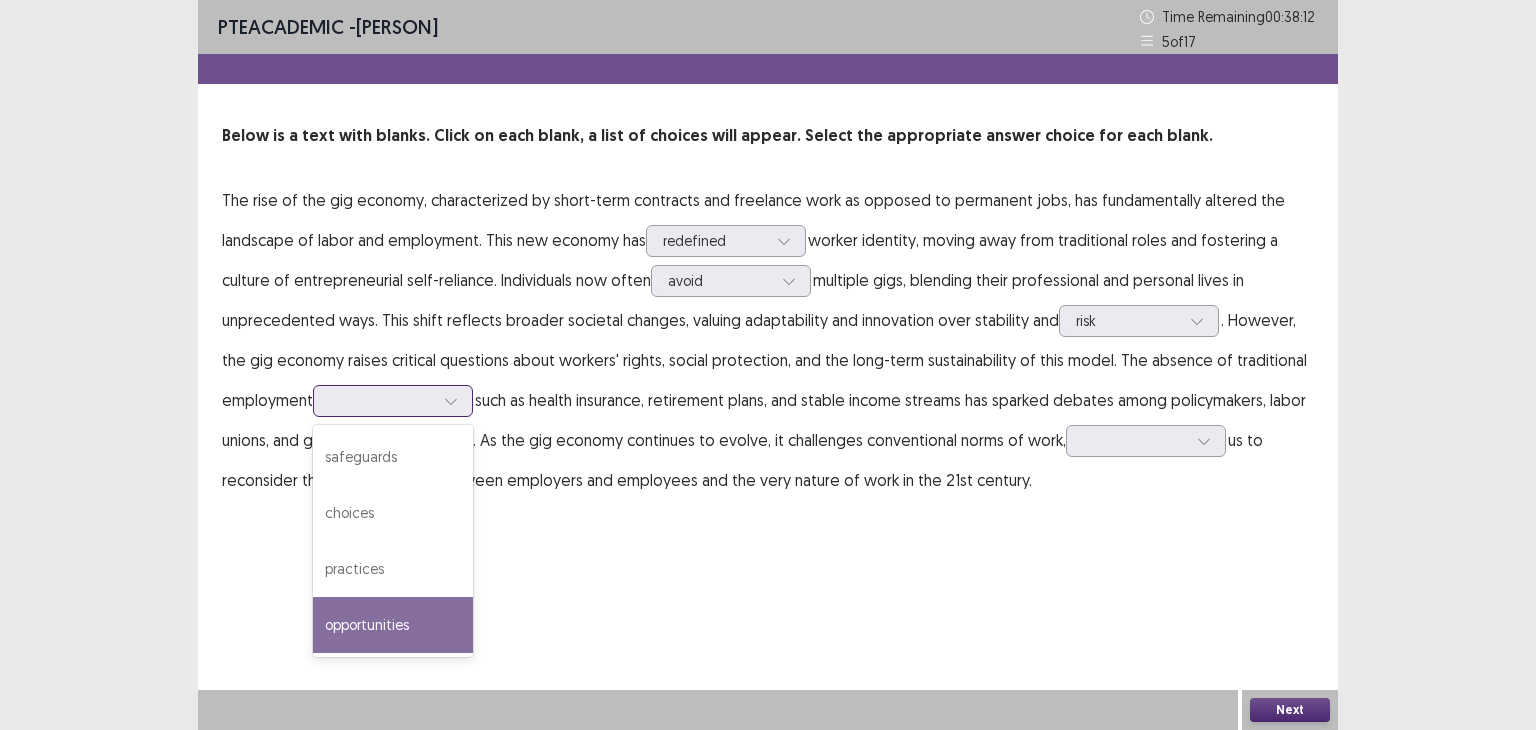 click on "opportunities" at bounding box center (393, 625) 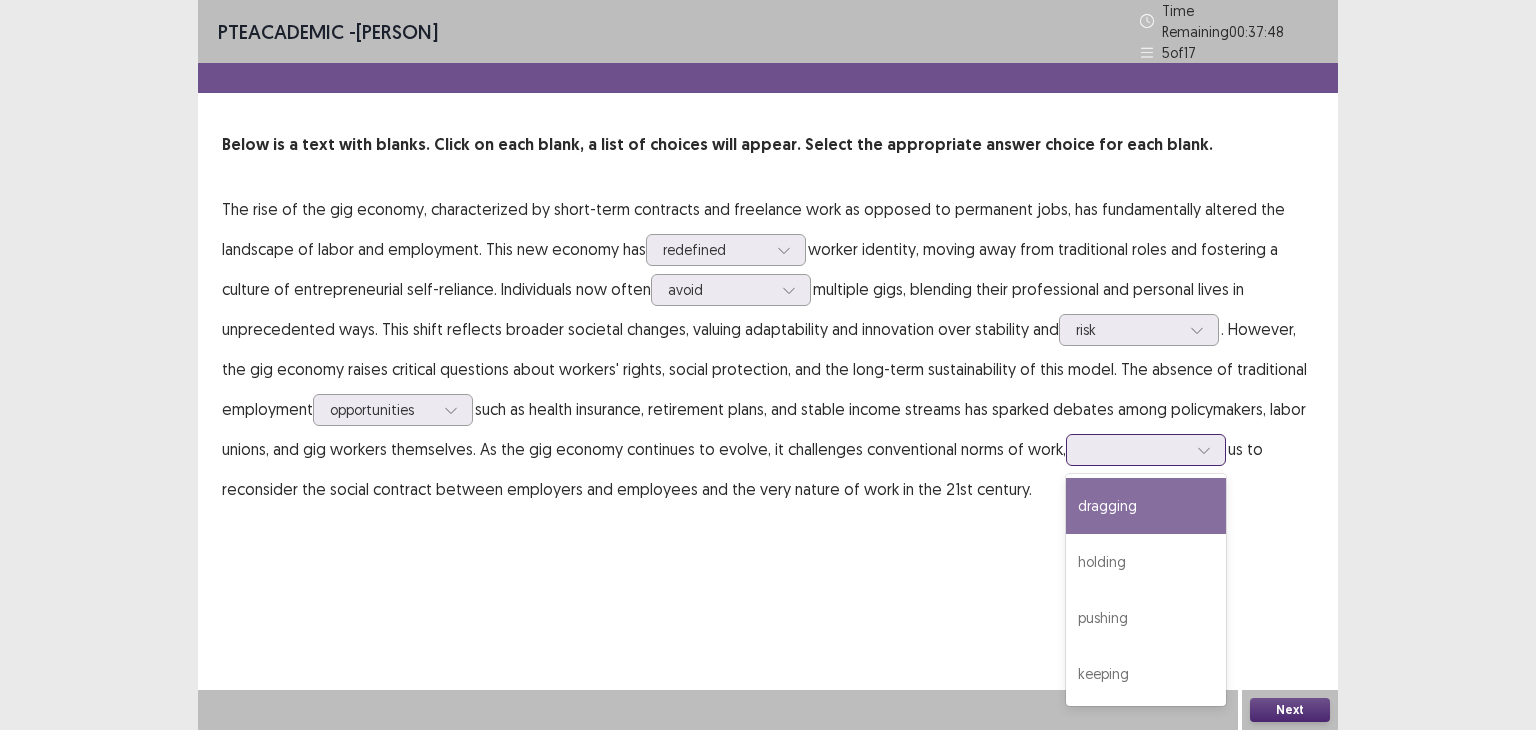 click at bounding box center [1135, 449] 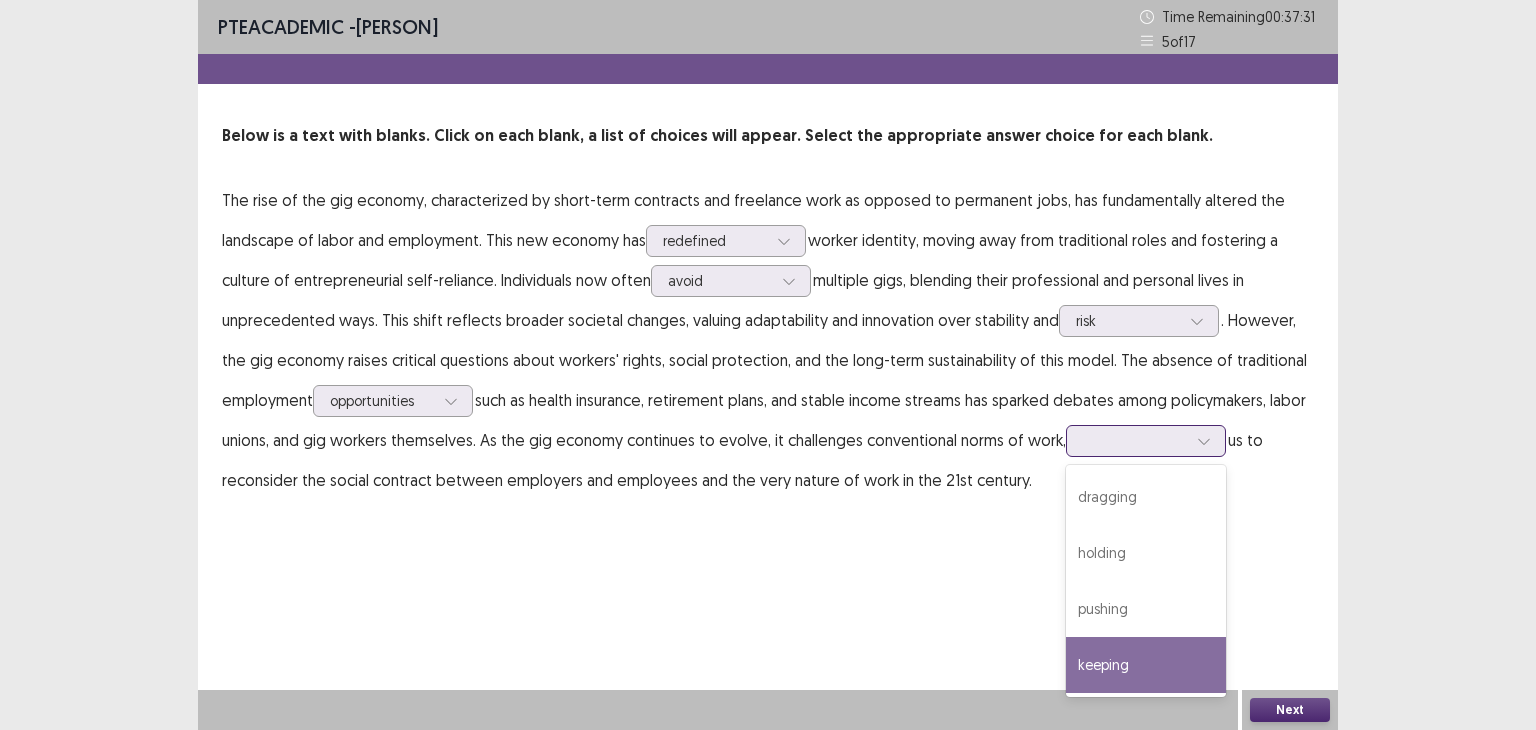 click on "keeping" at bounding box center (1146, 665) 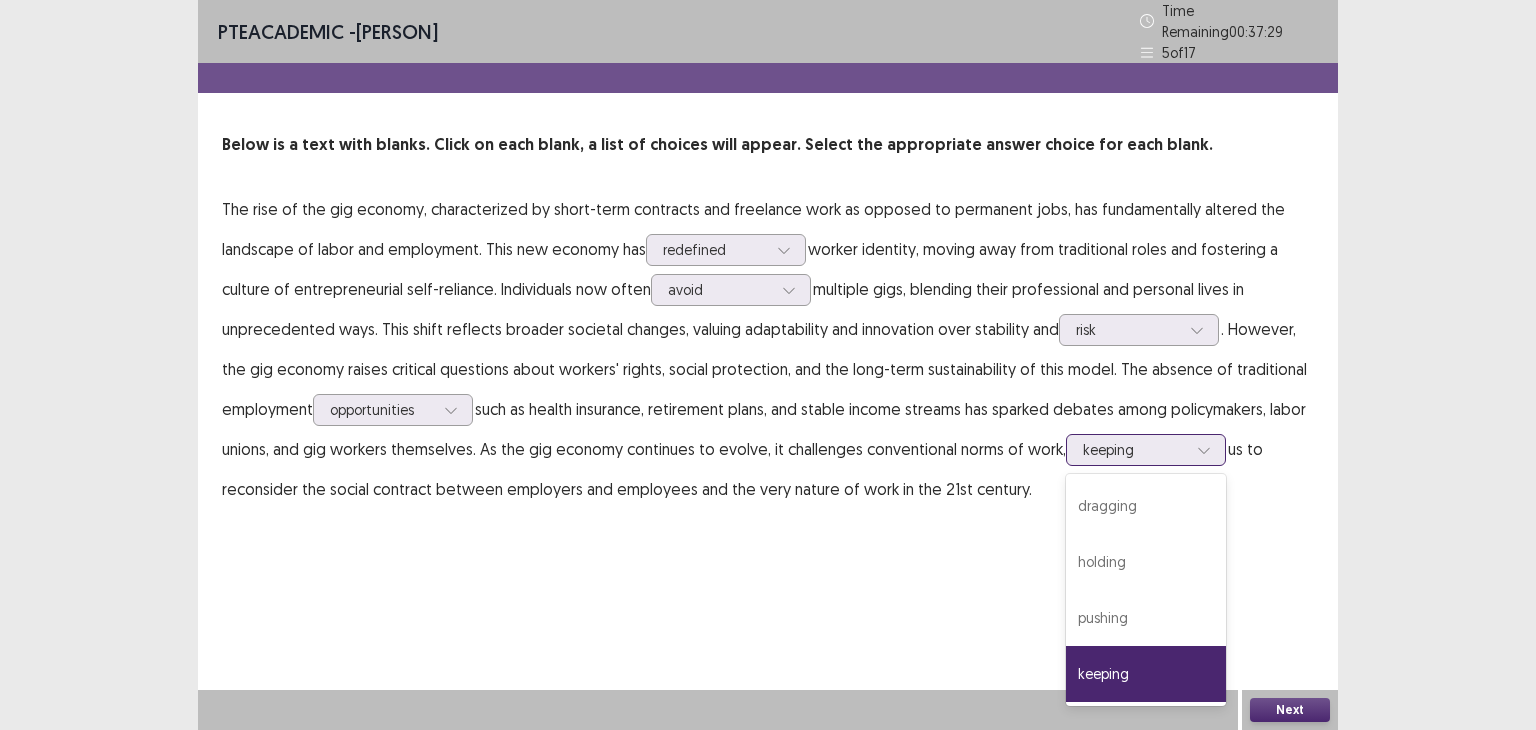 click at bounding box center [1135, 449] 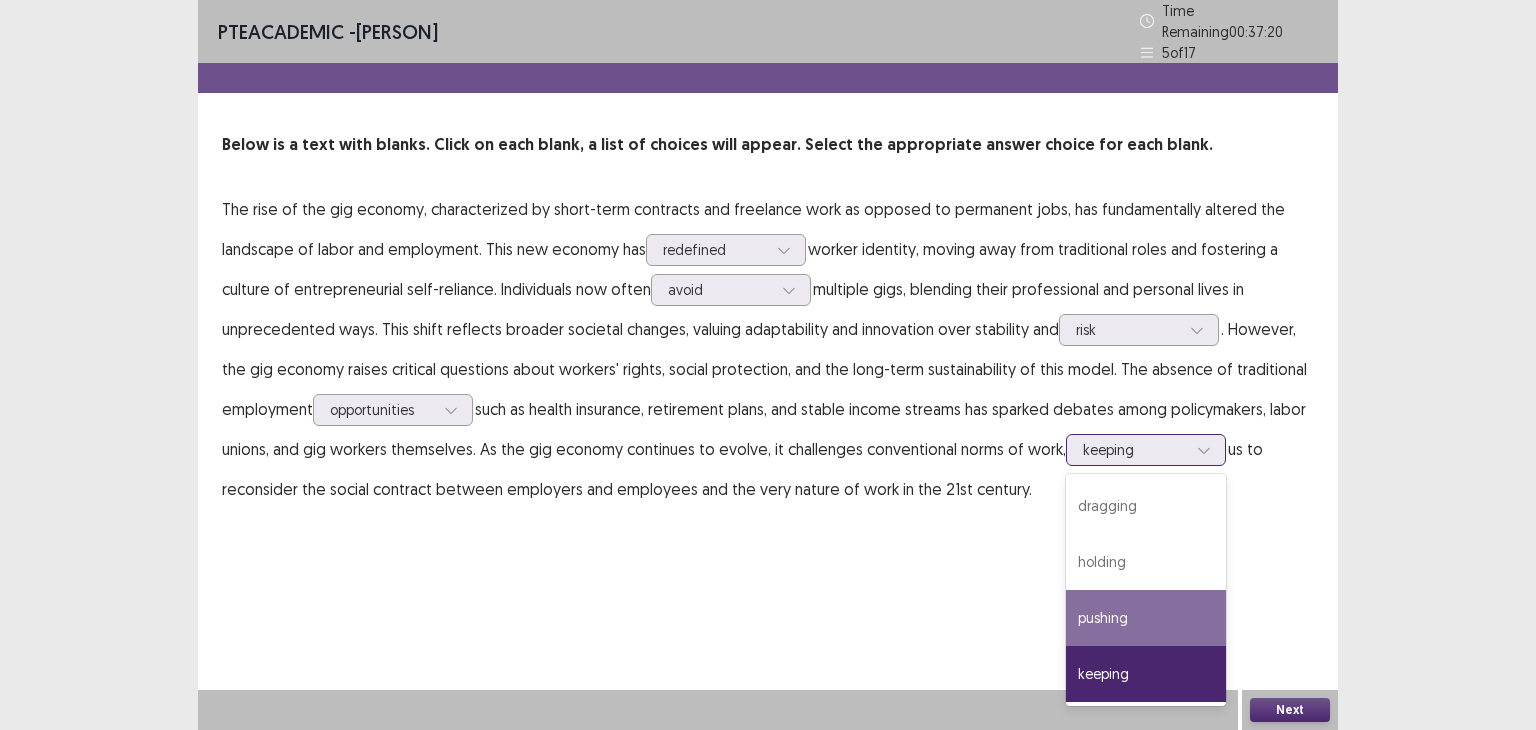 click on "pushing" at bounding box center (1146, 618) 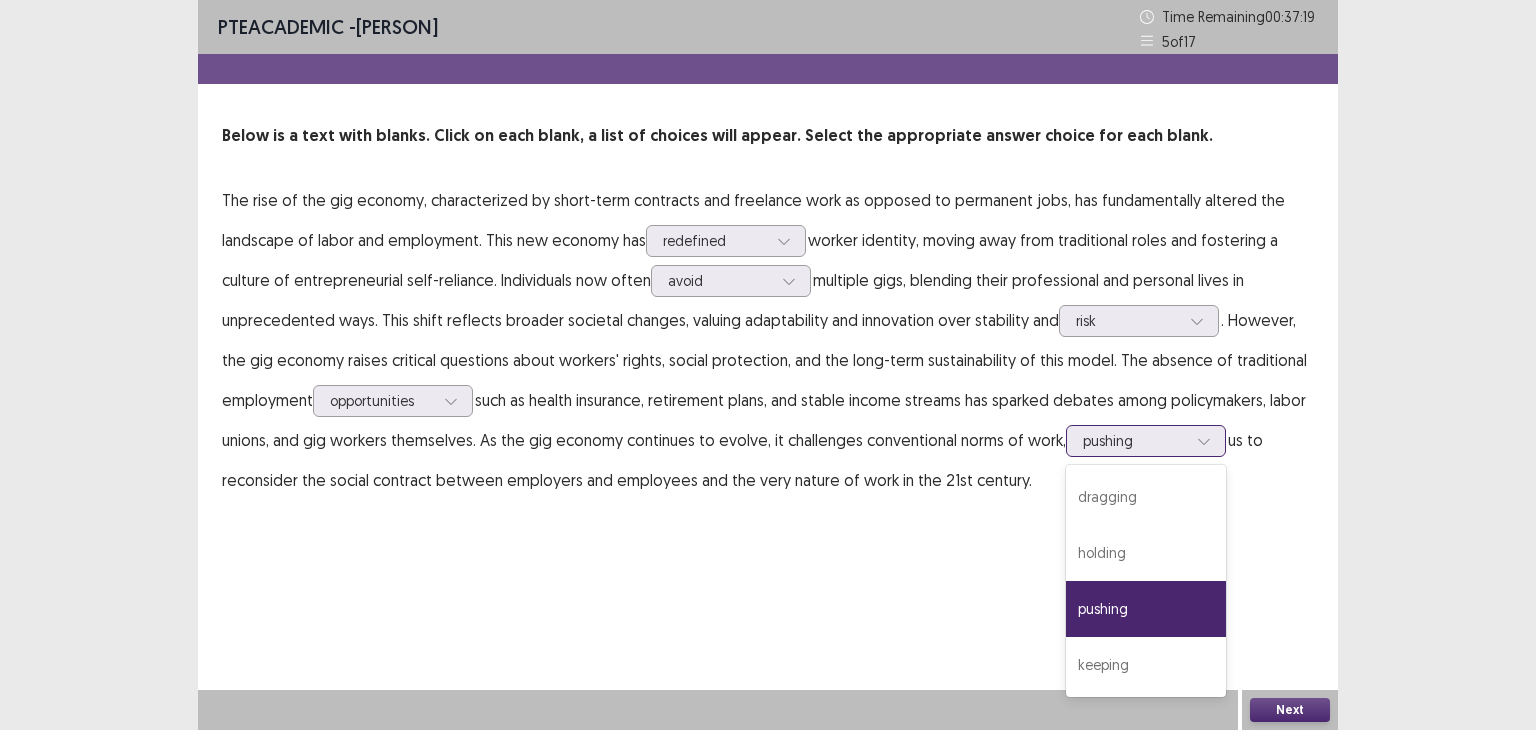 click at bounding box center (1135, 440) 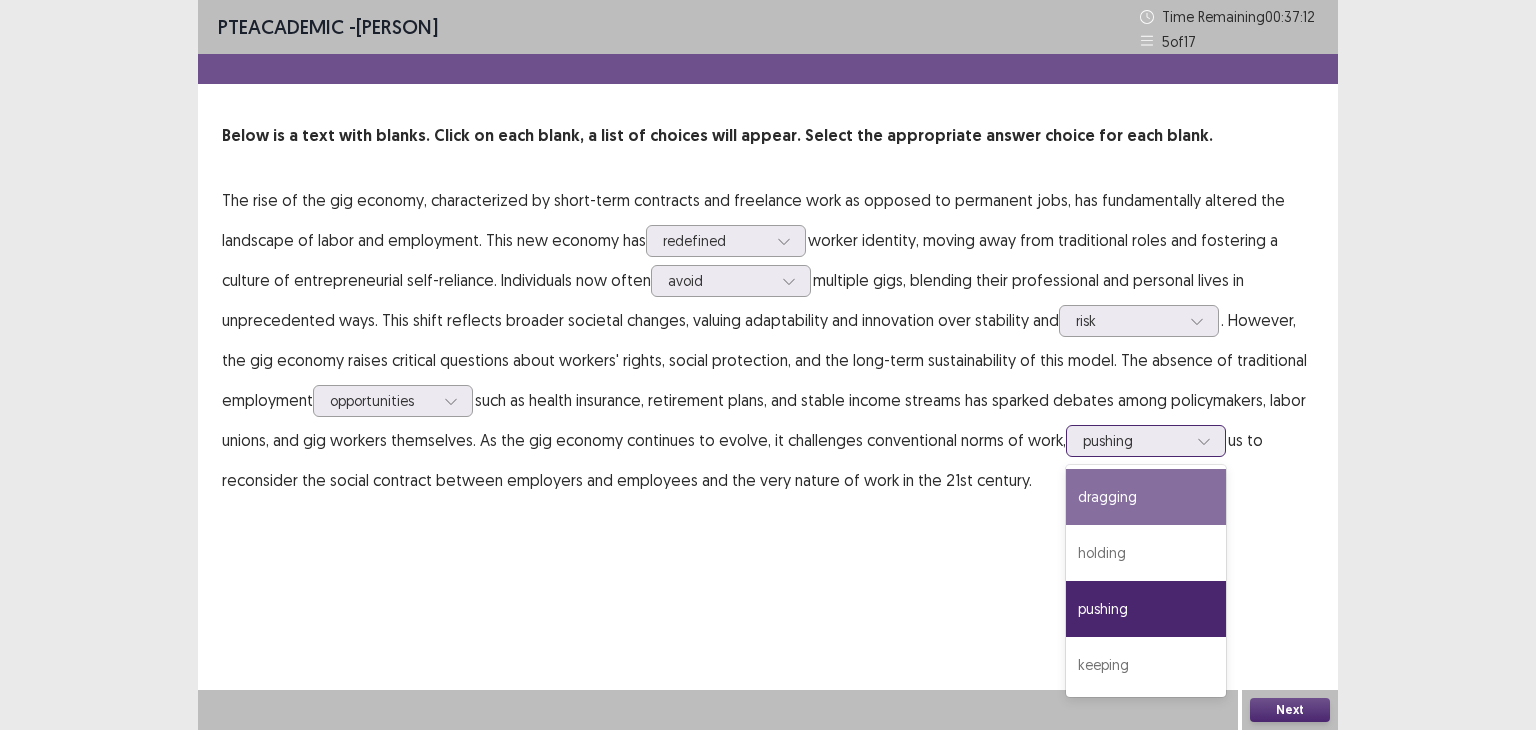 click on "dragging" at bounding box center (1146, 497) 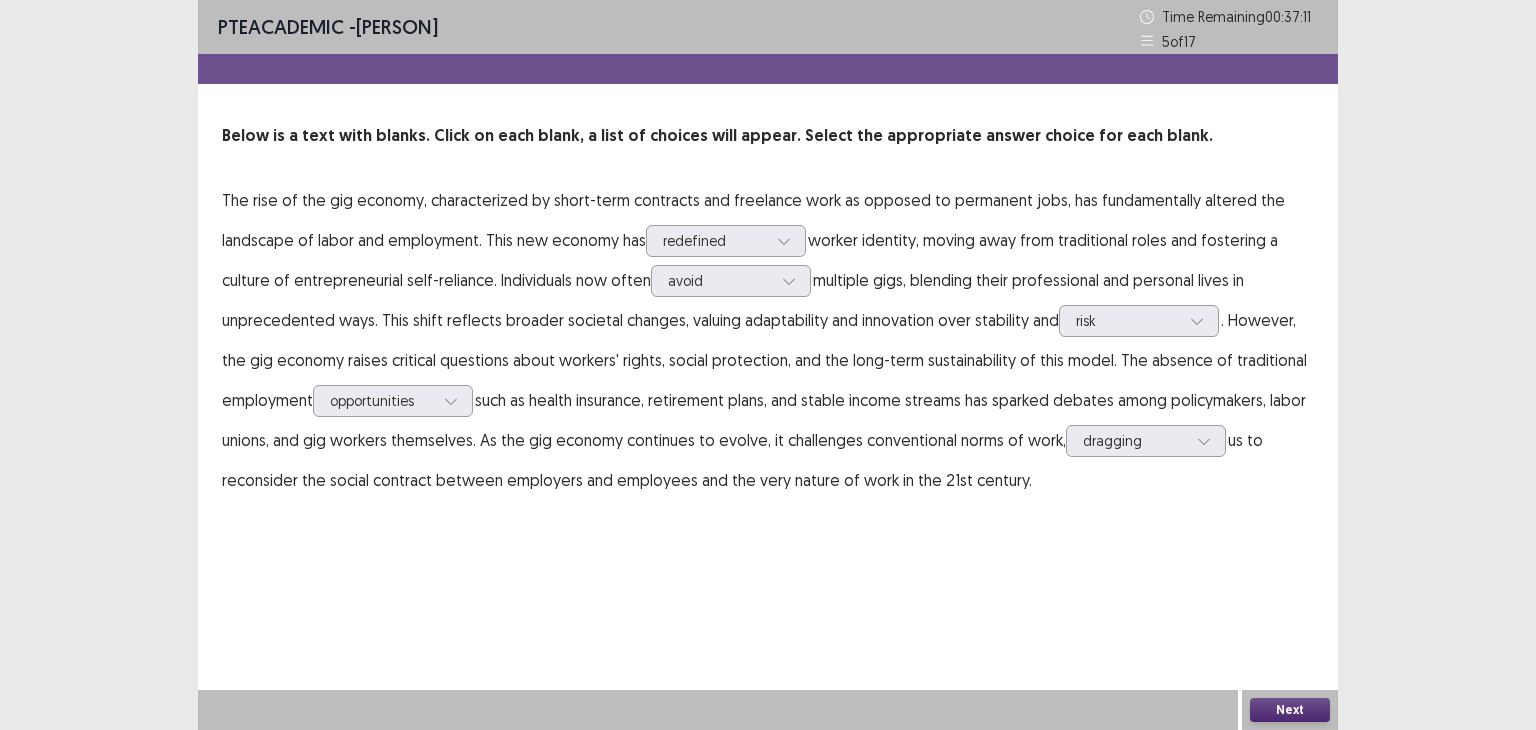 click on "The rise of the gig economy, characterized by short-term contracts and freelance work as opposed to permanent jobs, has fundamentally altered the landscape of labor and employment. This new economy has  redefined  worker identity, moving away from traditional roles and fostering a culture of entrepreneurial self-reliance. Individuals now often  avoid  multiple gigs, blending their professional and personal lives in unprecedented ways. This shift reflects broader societal changes, valuing adaptability and innovation over stability and  risk . However, the gig economy raises critical questions about workers' rights, social protection, and the long-term sustainability of this model. The absence of traditional employment  opportunities  such as health insurance, retirement plans, and stable income streams has sparked debates among policymakers, labor unions, and gig workers themselves. As the gig economy continues to evolve, it challenges conventional norms of work,  dragging" at bounding box center [768, 340] 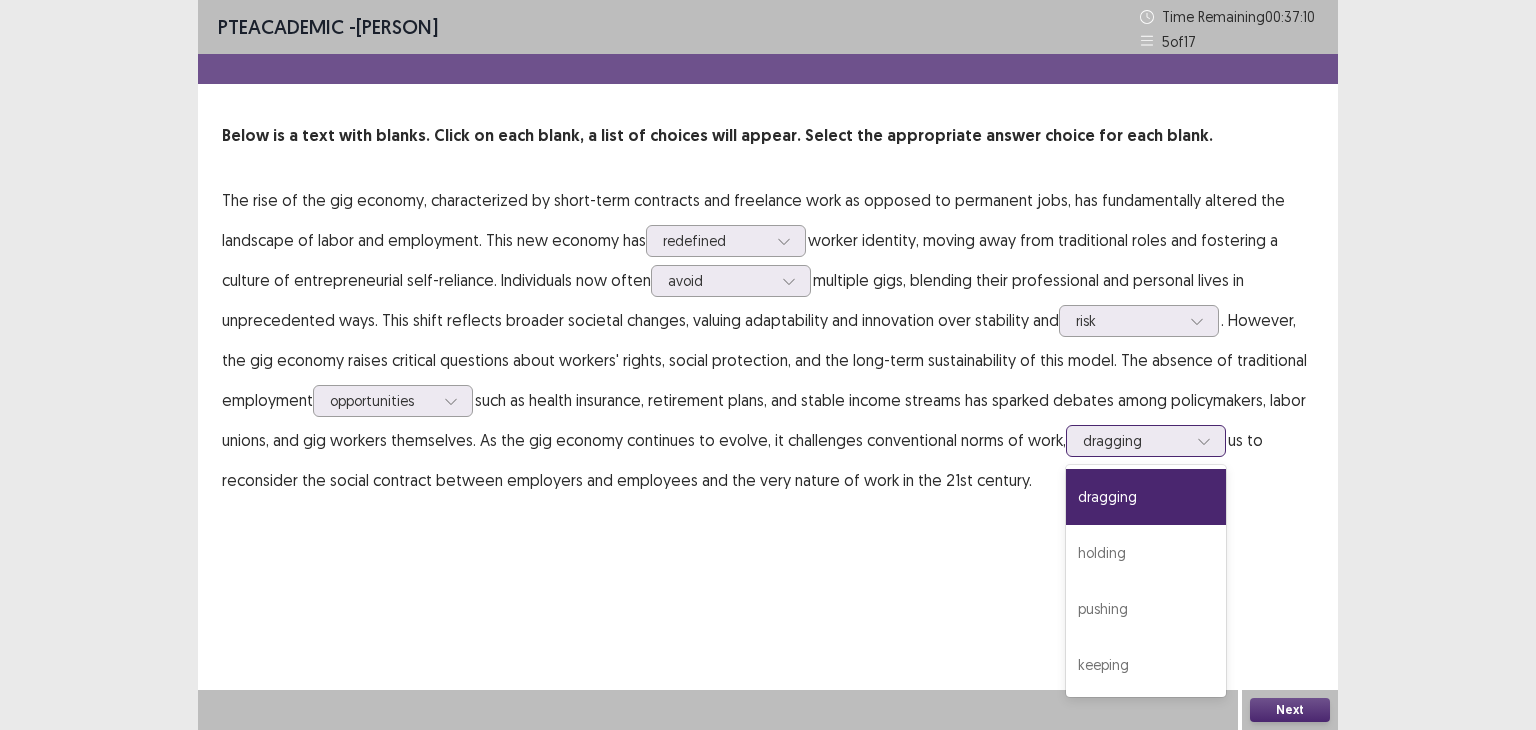 click on "dragging" at bounding box center (1135, 441) 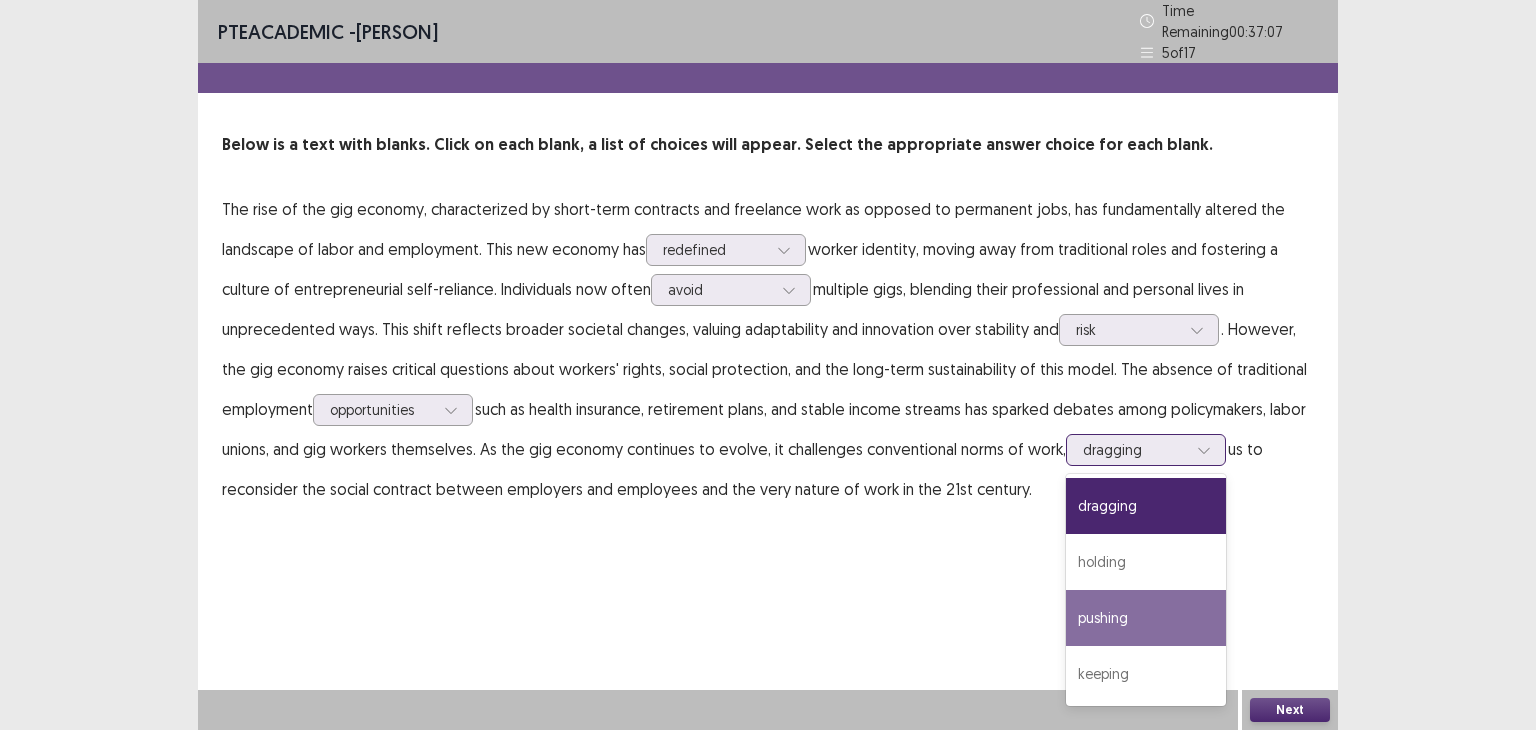 click on "pushing" at bounding box center (1146, 618) 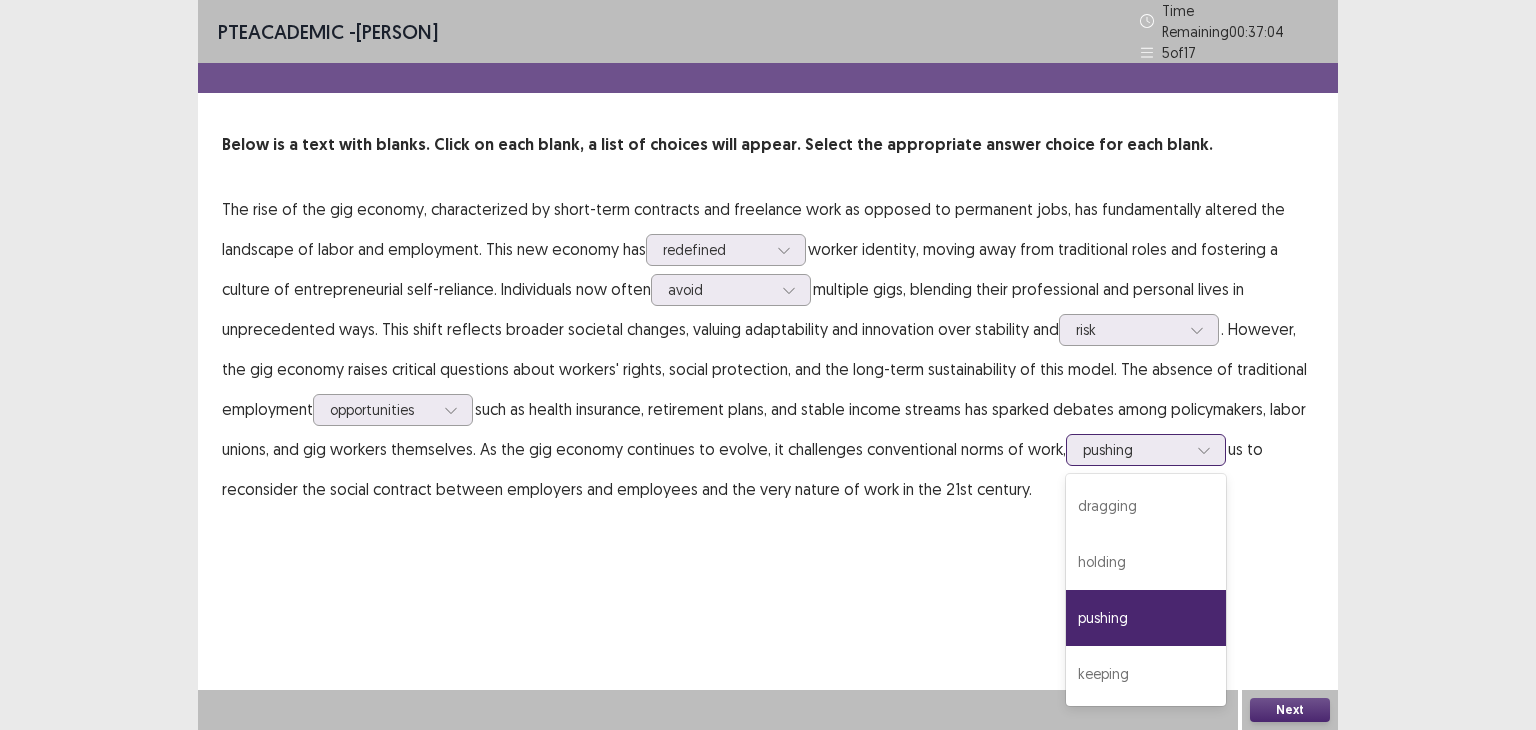 click at bounding box center (1135, 449) 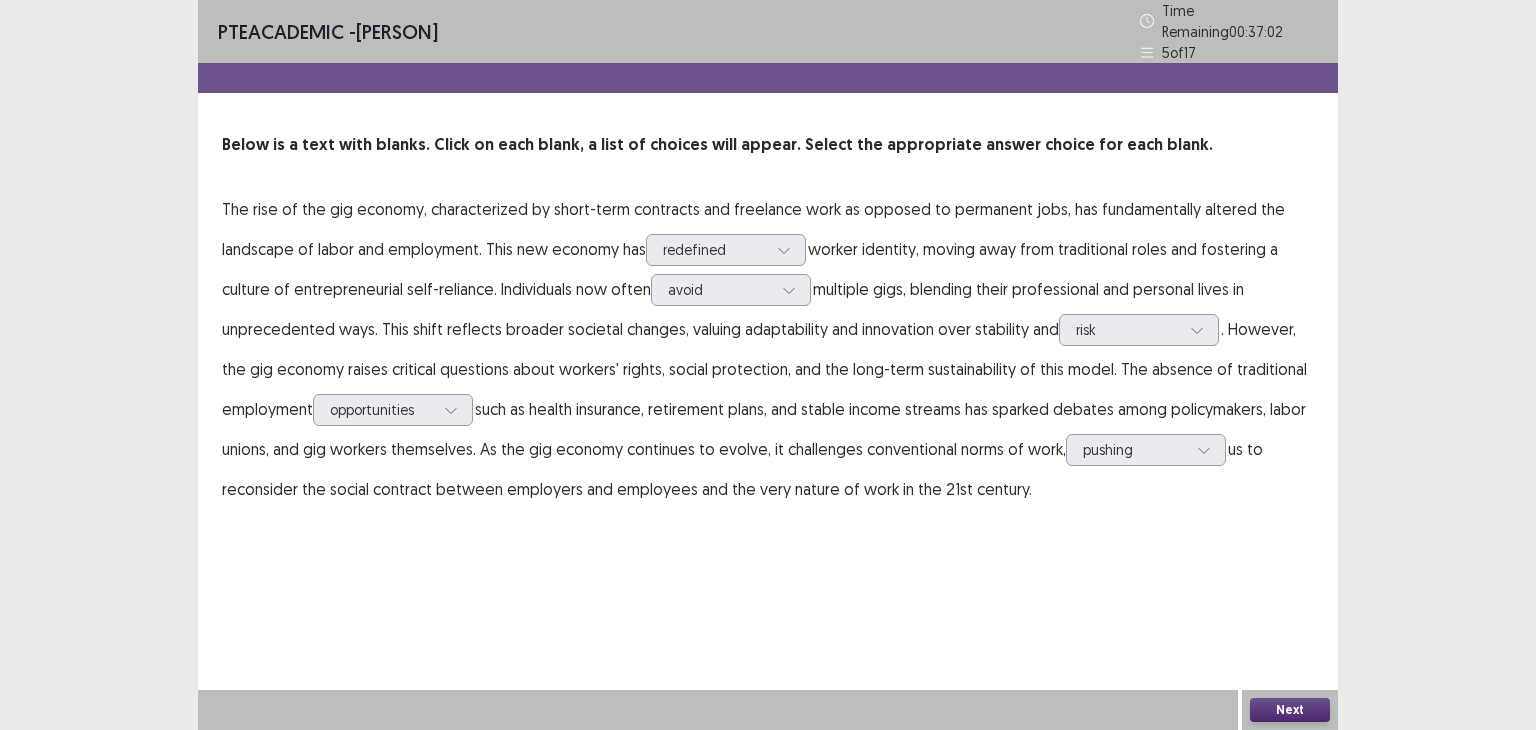 click on "Next" at bounding box center (1290, 710) 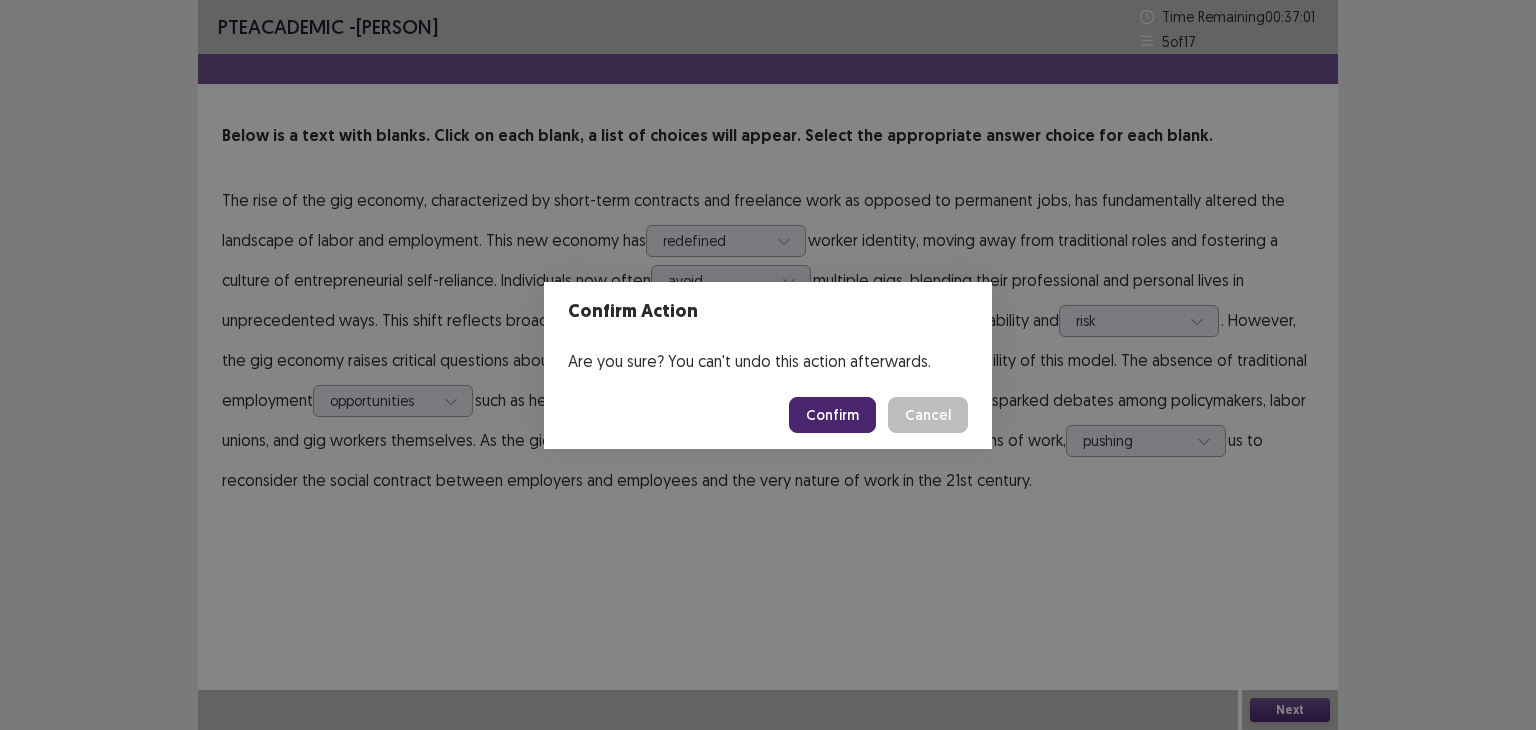 click on "Confirm" at bounding box center [832, 415] 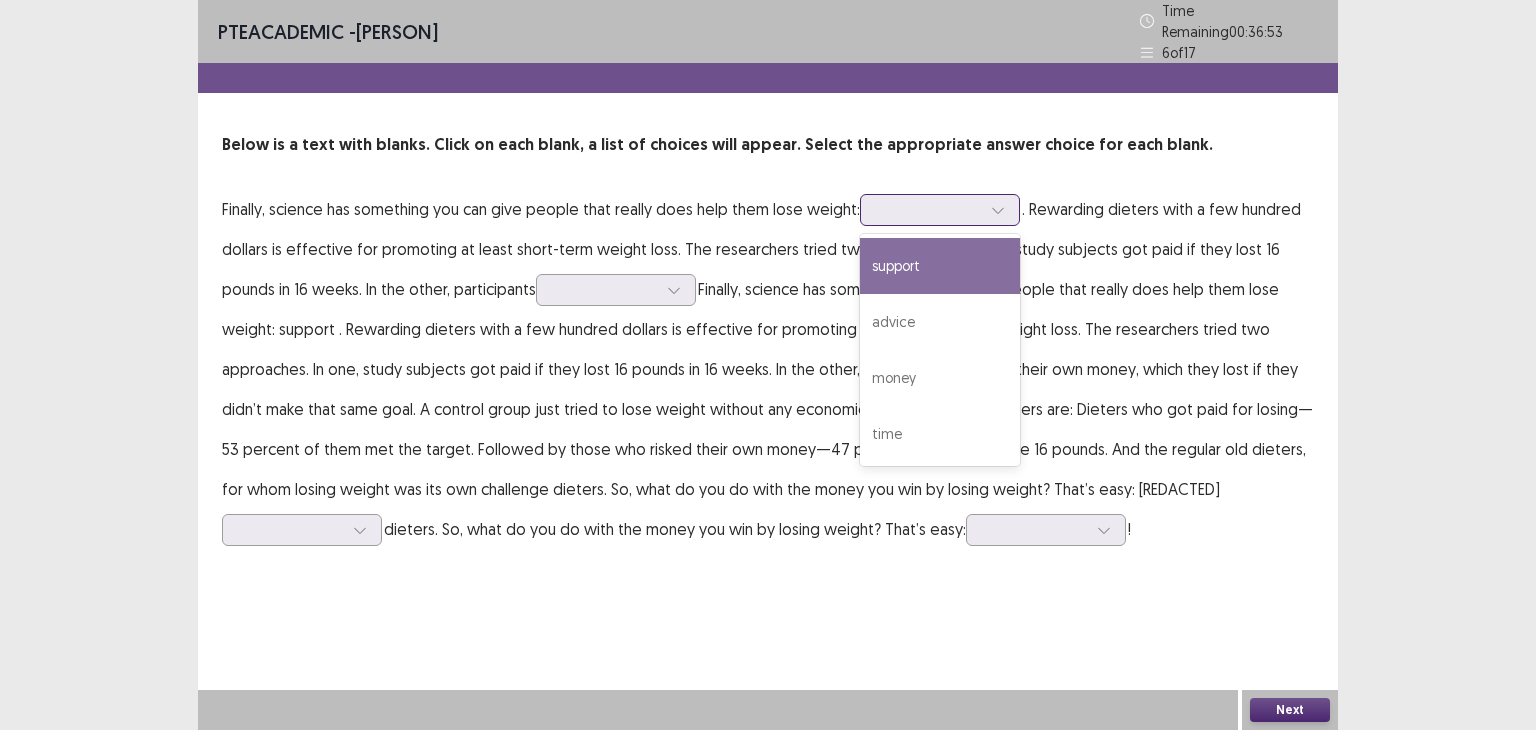 click at bounding box center (929, 209) 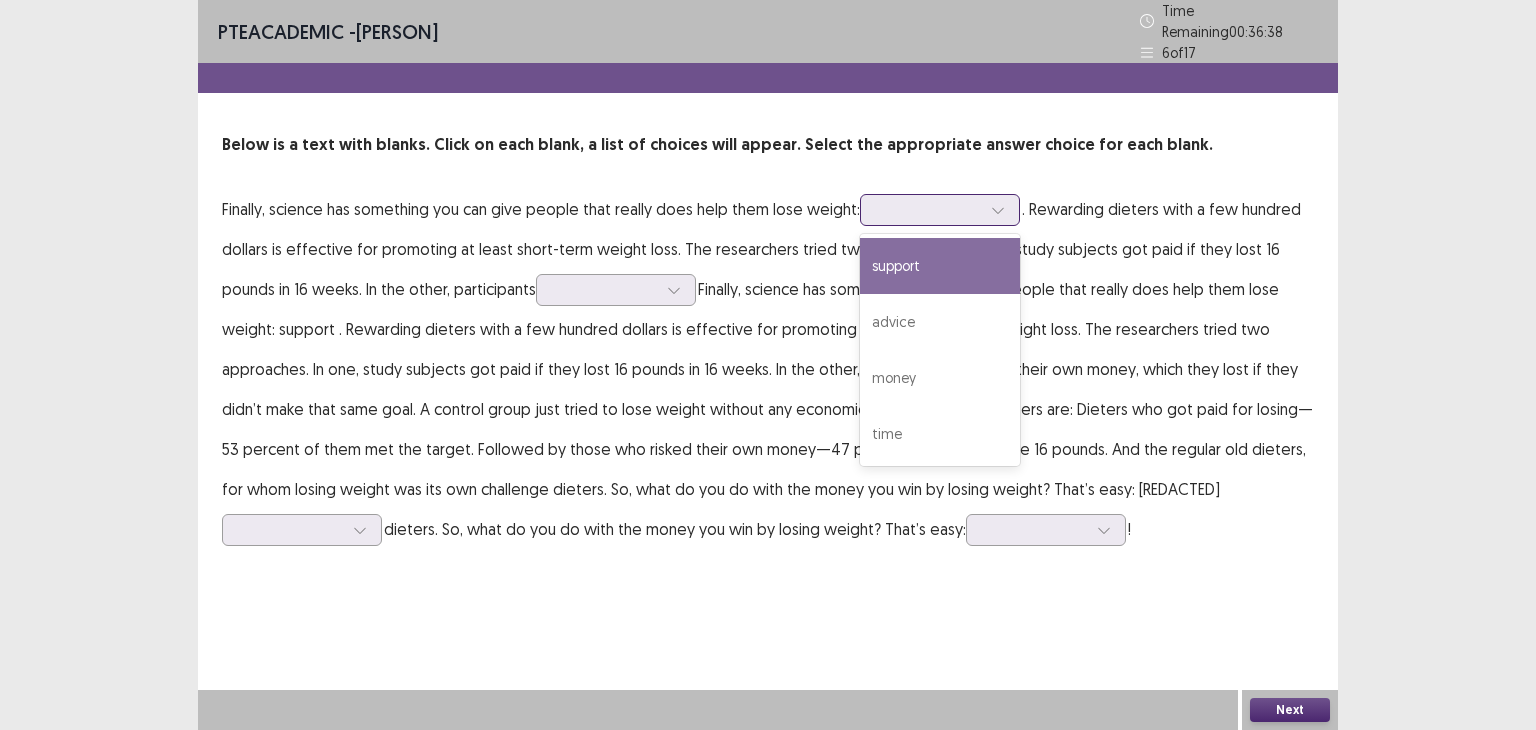 click on "support" at bounding box center (940, 266) 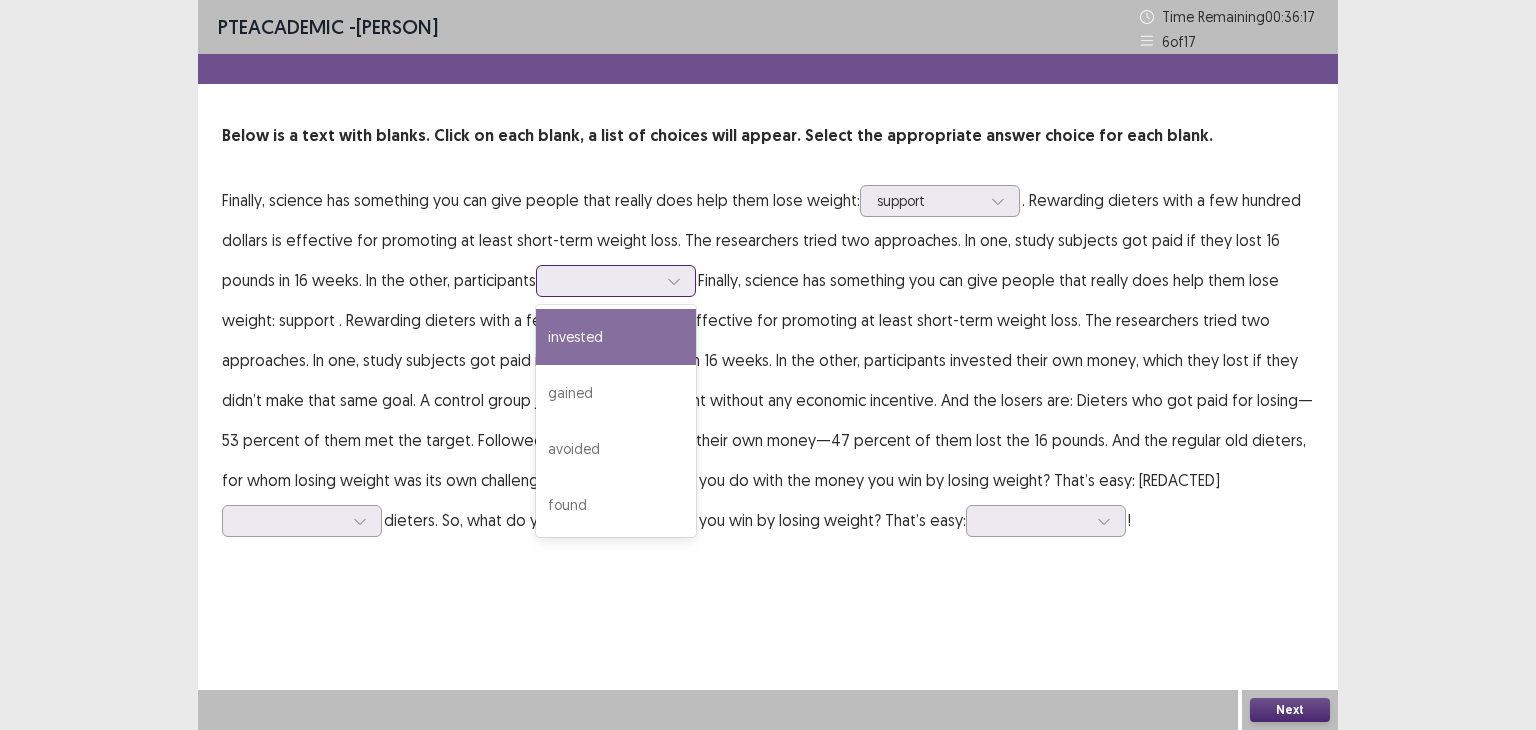 click at bounding box center [605, 280] 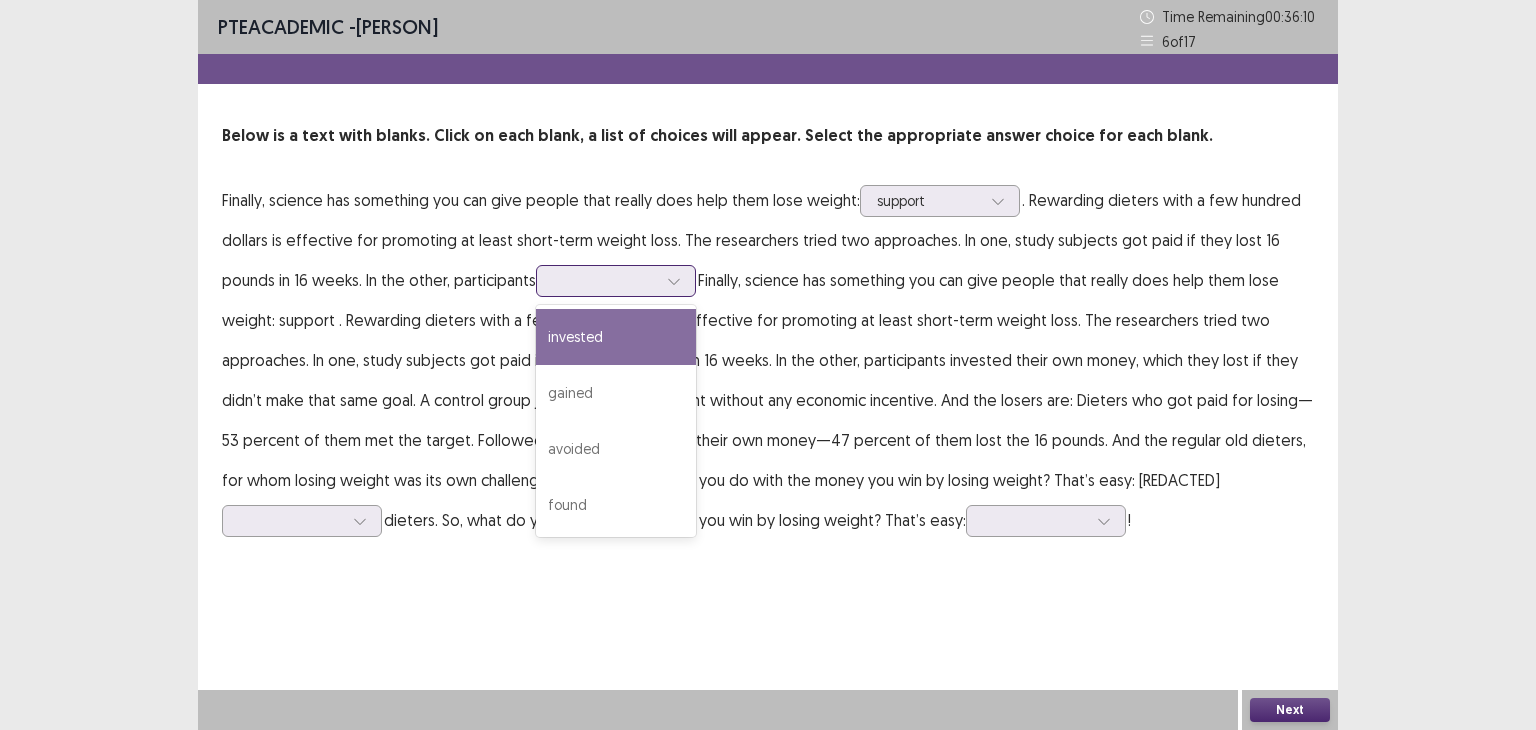 click on "invested" at bounding box center (616, 337) 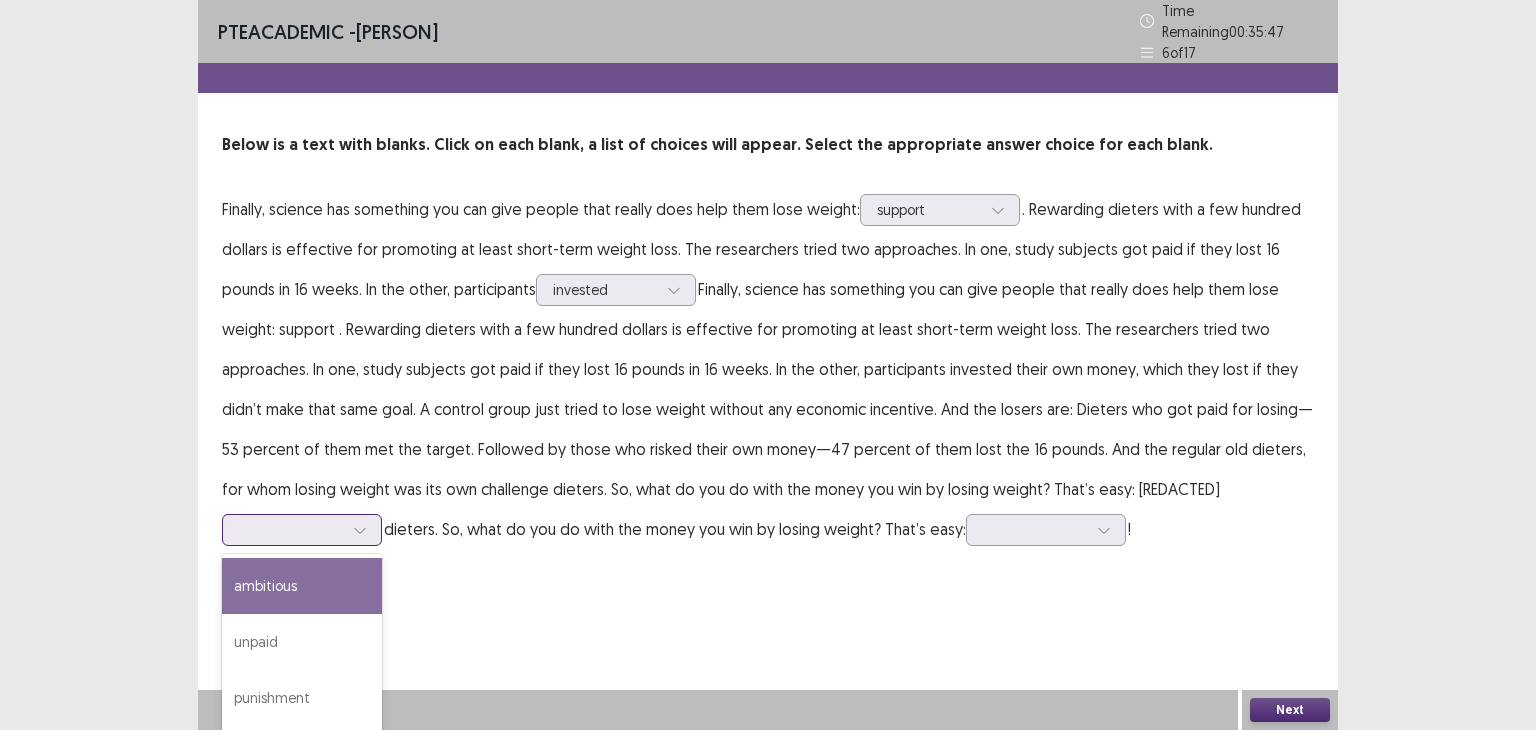 click at bounding box center [291, 529] 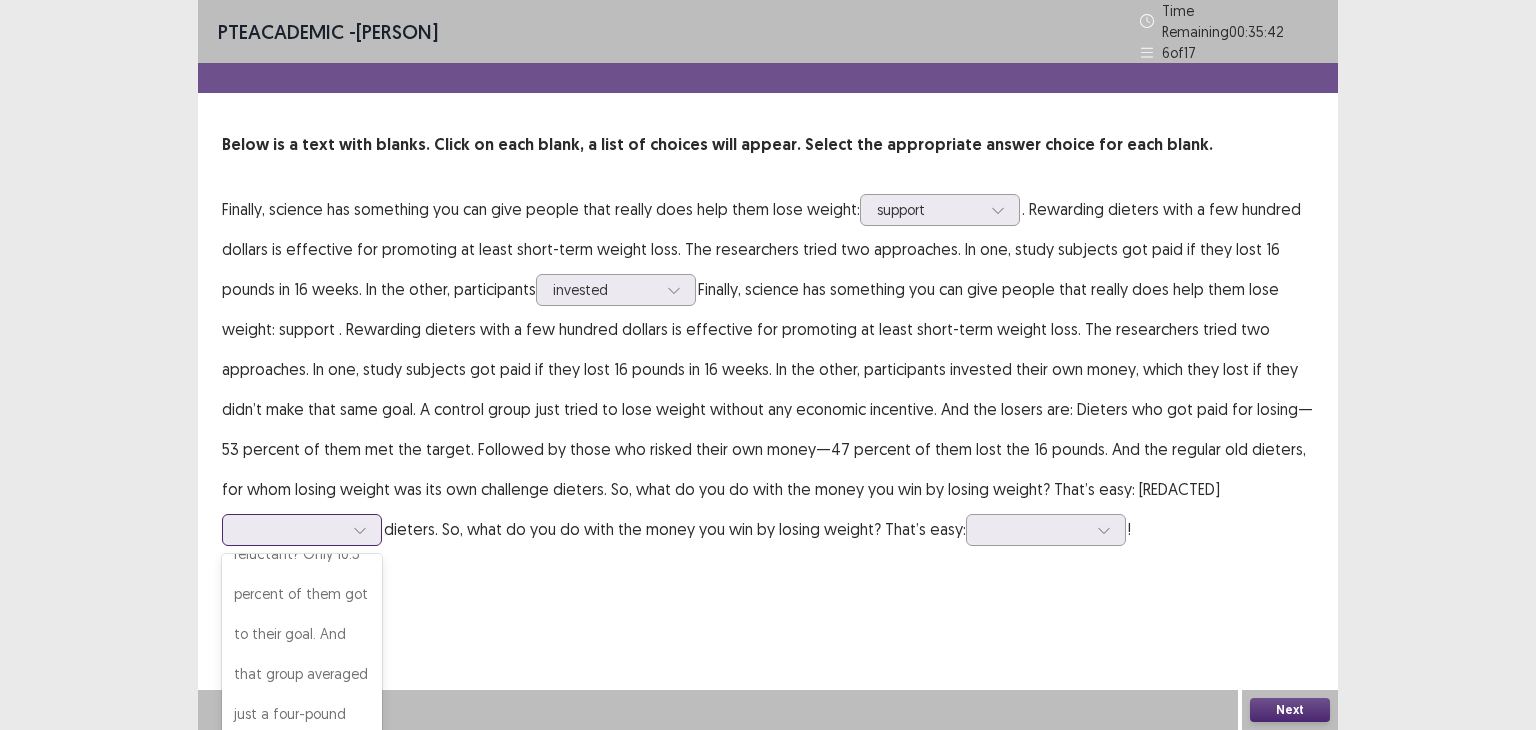 scroll, scrollTop: 0, scrollLeft: 0, axis: both 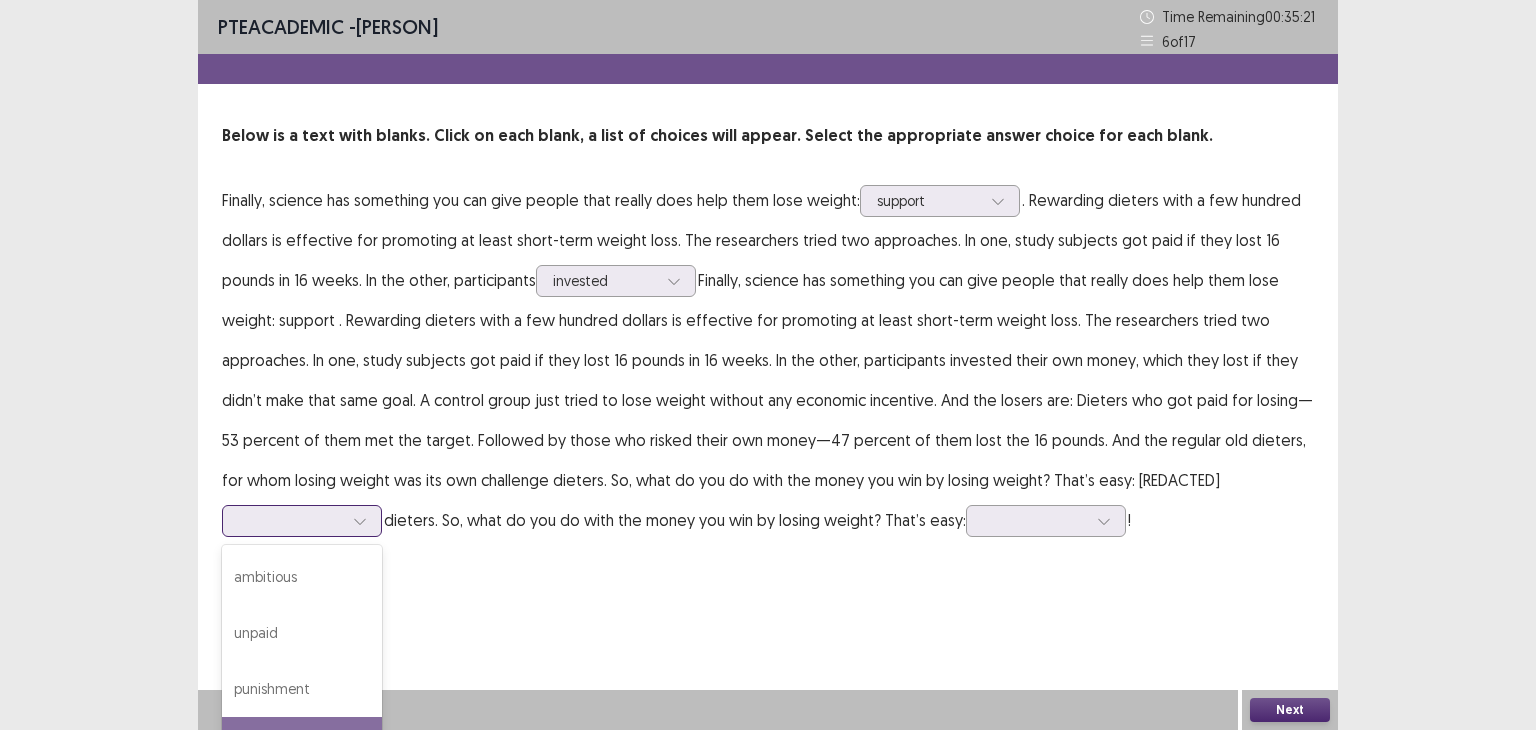 click on "challenge" at bounding box center [302, 745] 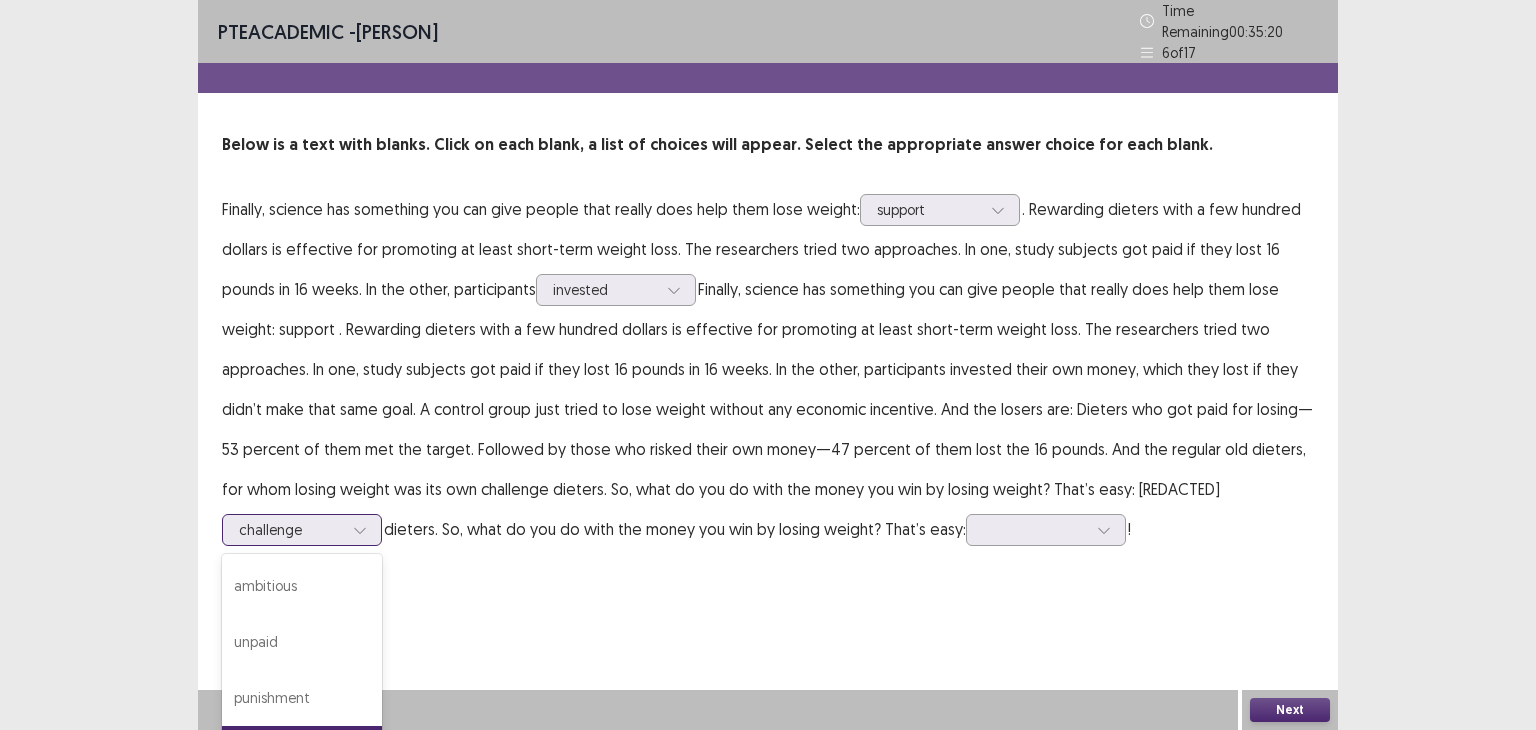 click at bounding box center [291, 529] 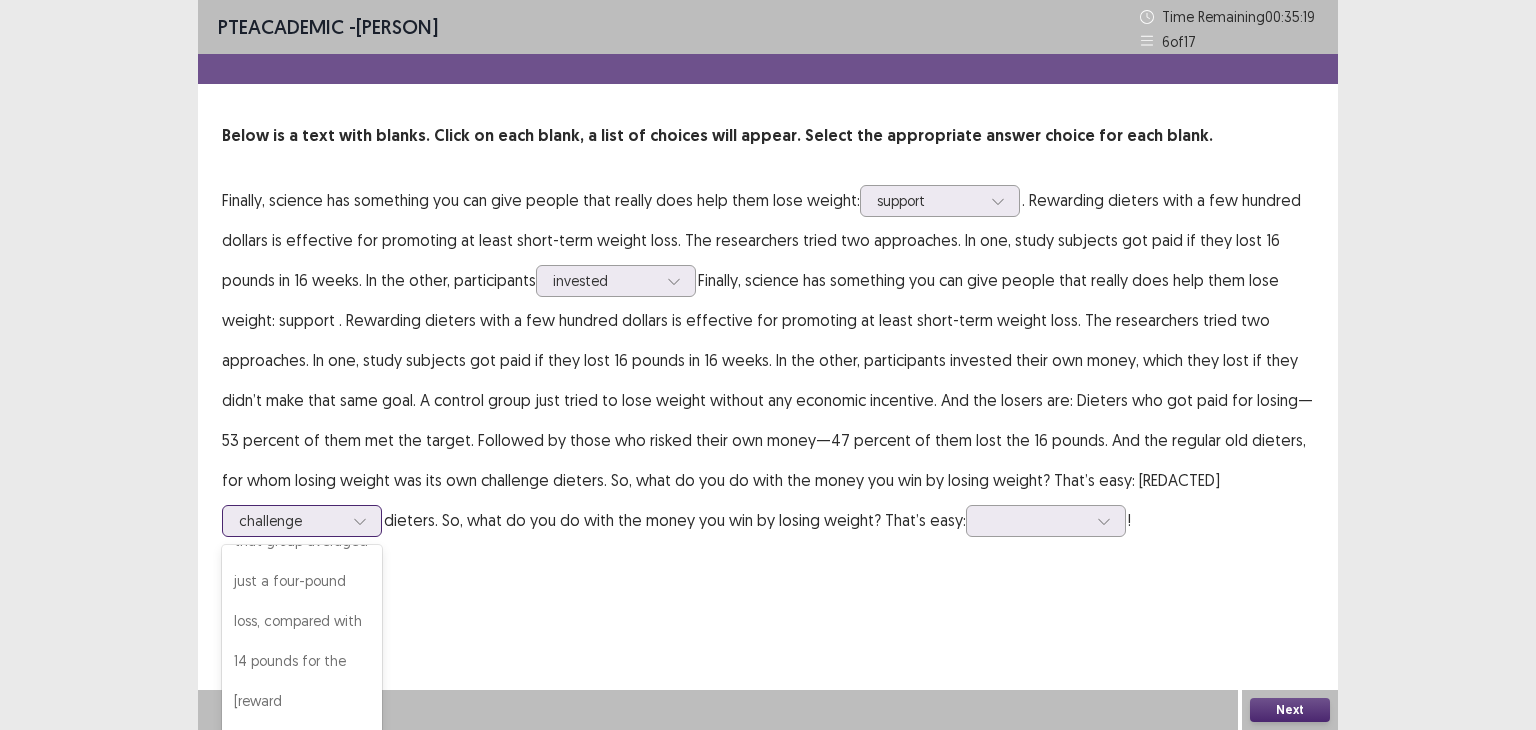 scroll, scrollTop: 378, scrollLeft: 0, axis: vertical 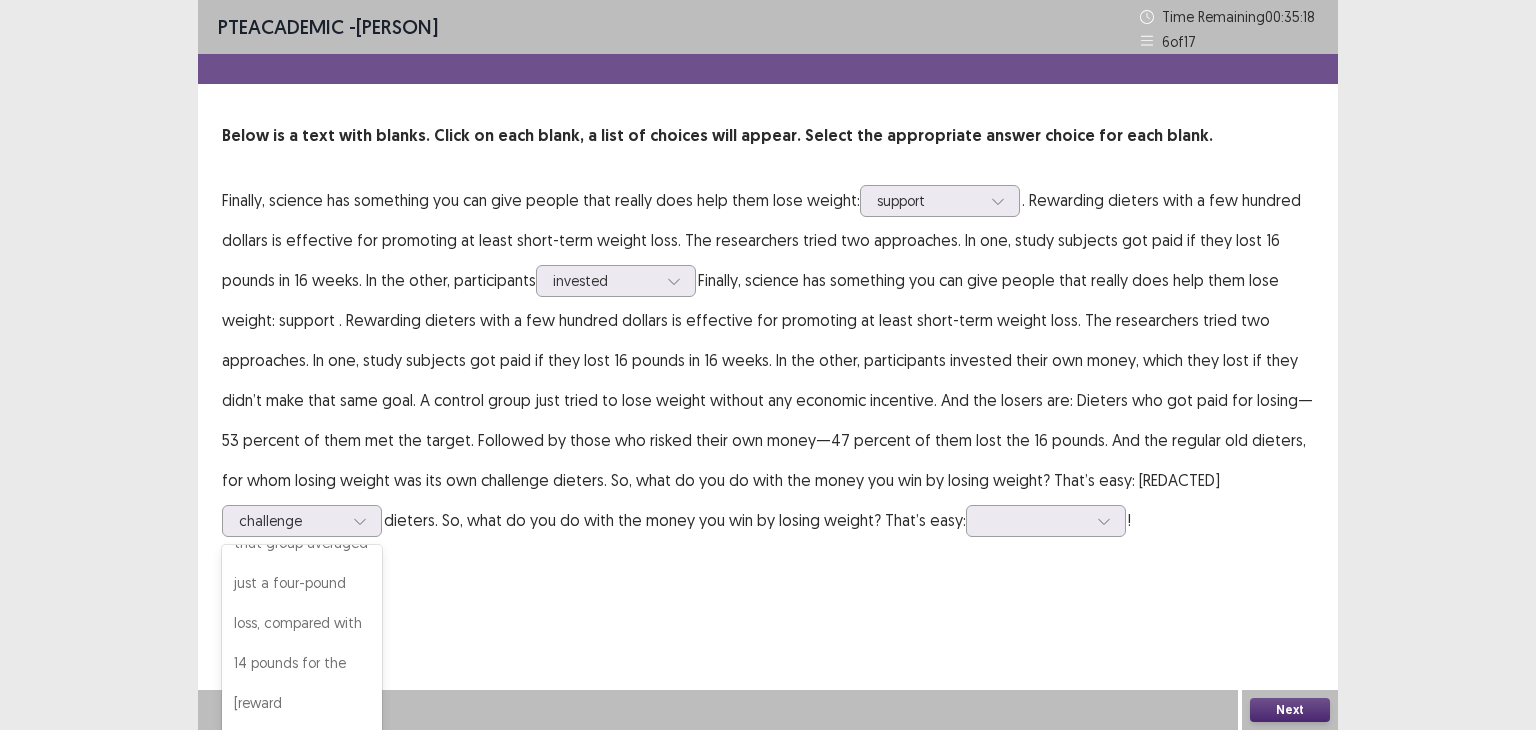 click on "PTE academic - [PERSON] Time Remaining 00 : 35 : 18 6 of 17 Below is a text with blanks. Click on each blank, a list of choices will appear. Select the appropriate answer choice for each blank. Finally, science has something you can give people that really does help them lose weight: support . Rewarding dieters with a few hundred dollars is effective for promoting at least short-term weight loss. The researchers tried two approaches. In one, study subjects got paid if they lost 16 pounds in 16 weeks. In the other, participants invested their own money, which they lost if they didn’t make that same goal. A control group just tried to lose weight without any economic incentive. And the losers are: Dieters who got paid for losing—53 percent of them met the target. Followed by those who risked their own money—47 percent of them lost the 16 pounds. And the regular old dieters, for whom losing weight was its own option challenge, selected. 7 results available. challenge ambitious unpaid" at bounding box center [768, 365] 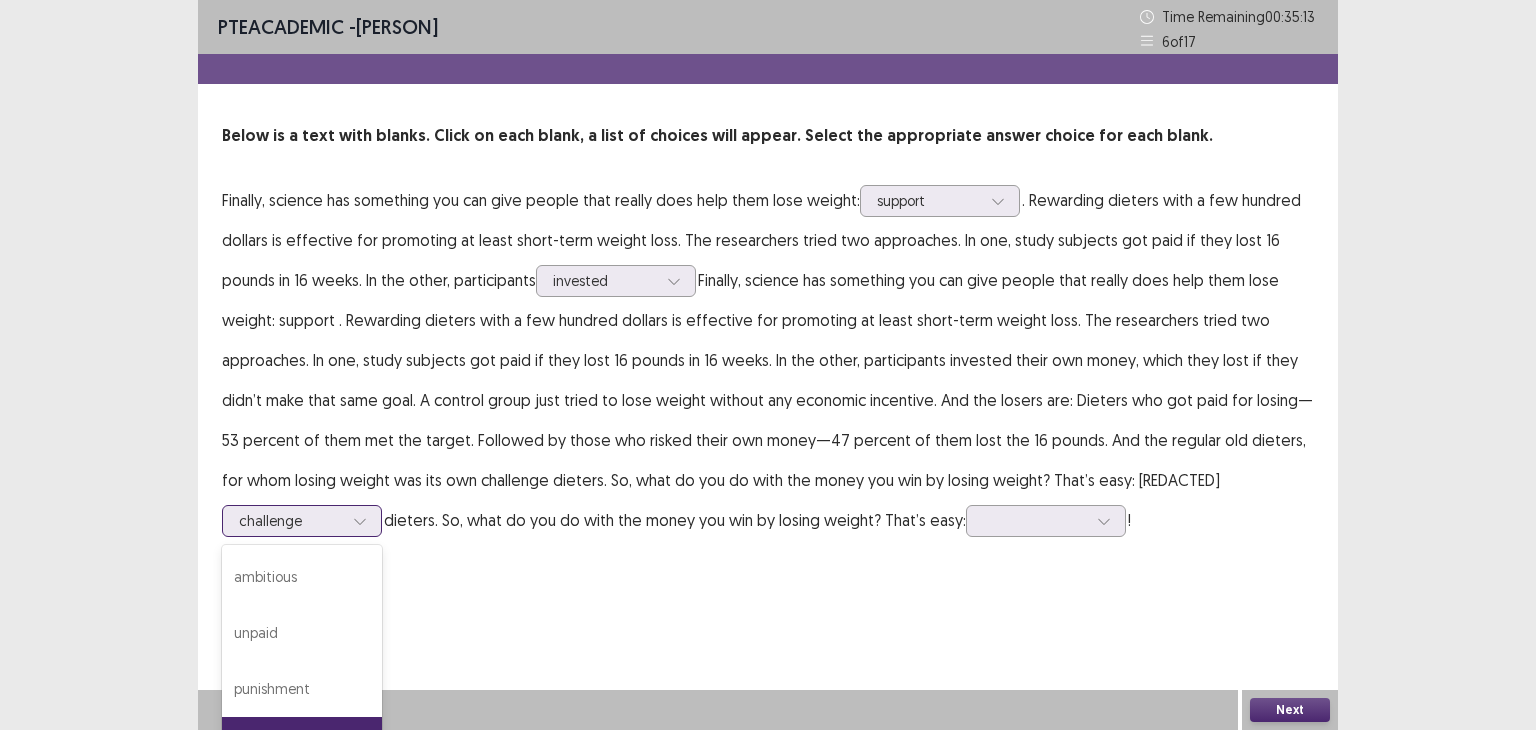 click at bounding box center (291, 520) 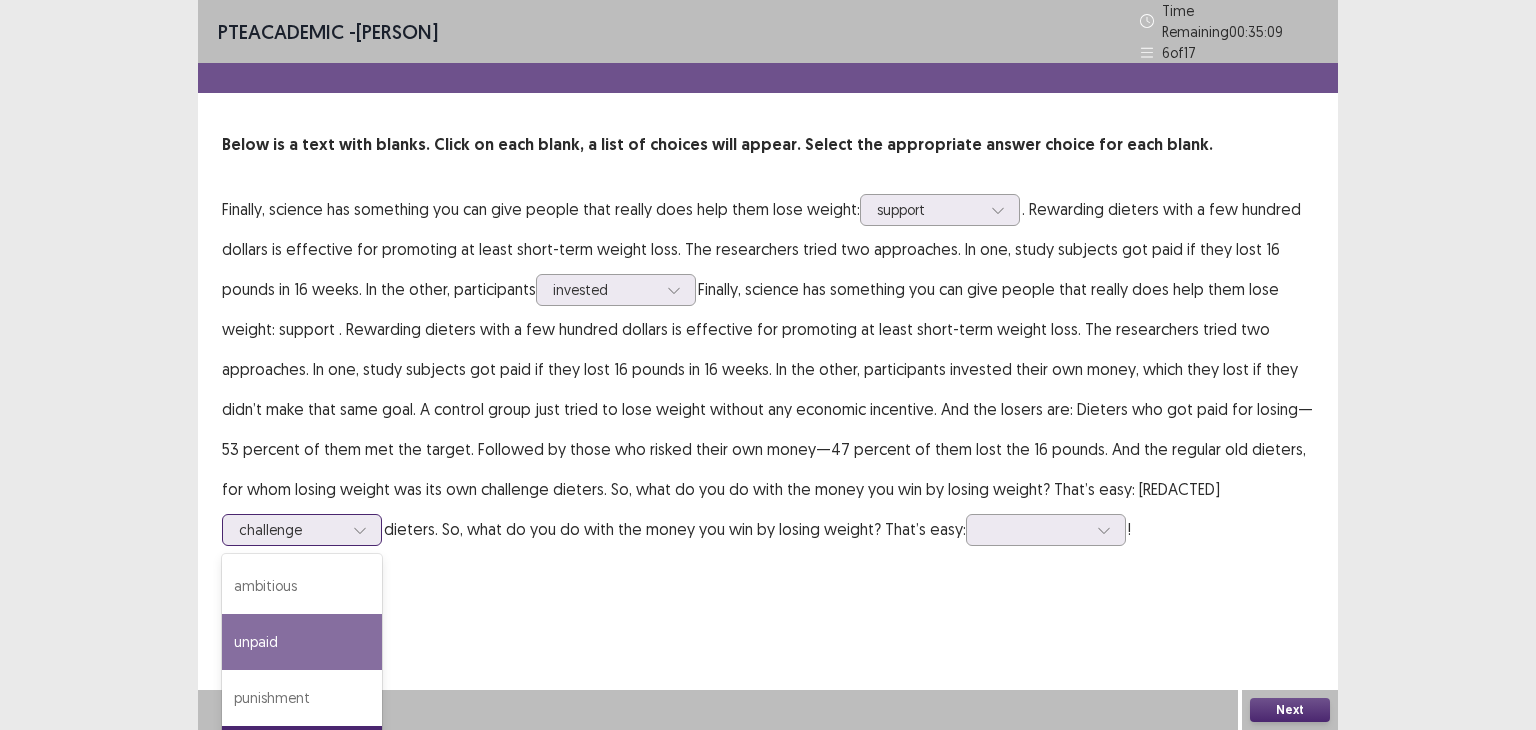 click on "unpaid" at bounding box center (302, 642) 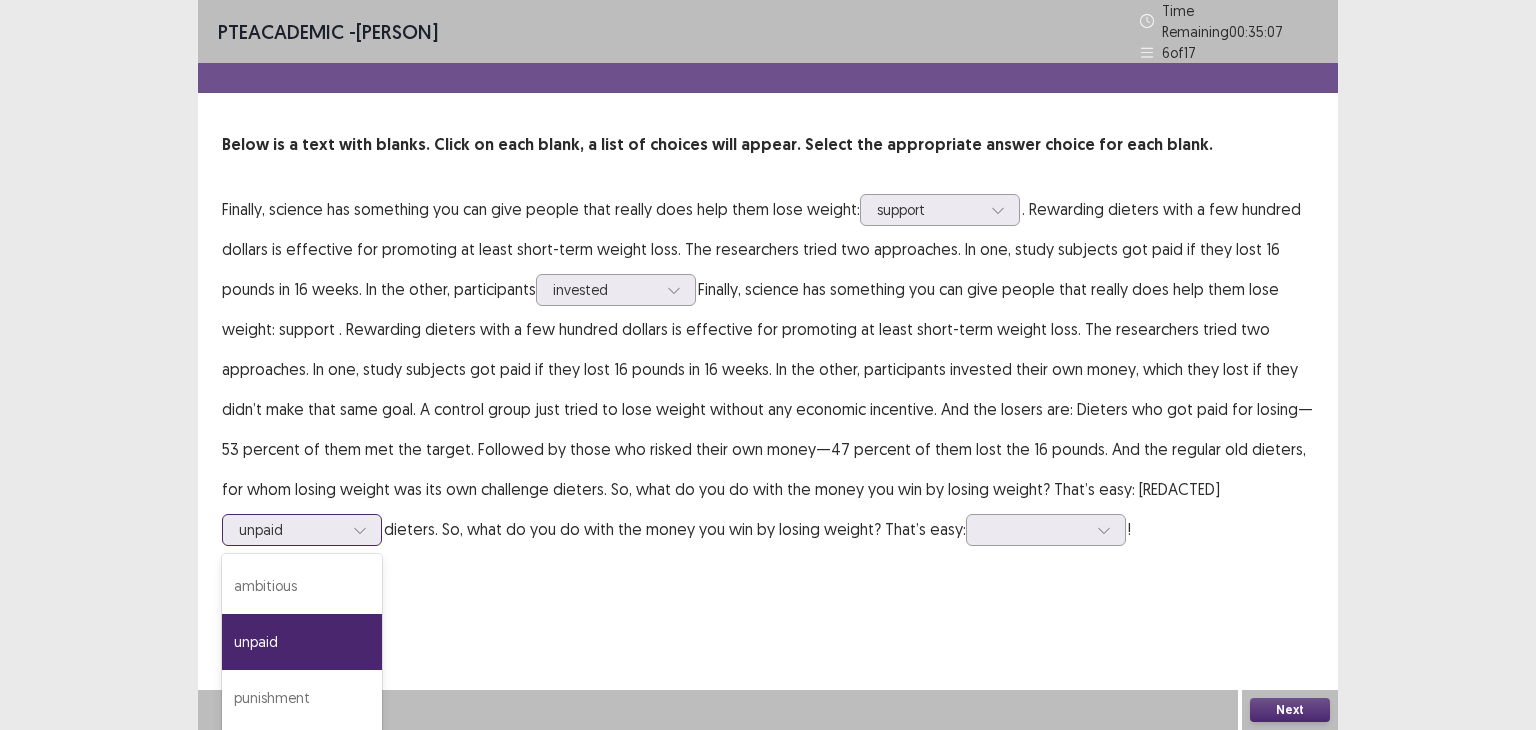 click 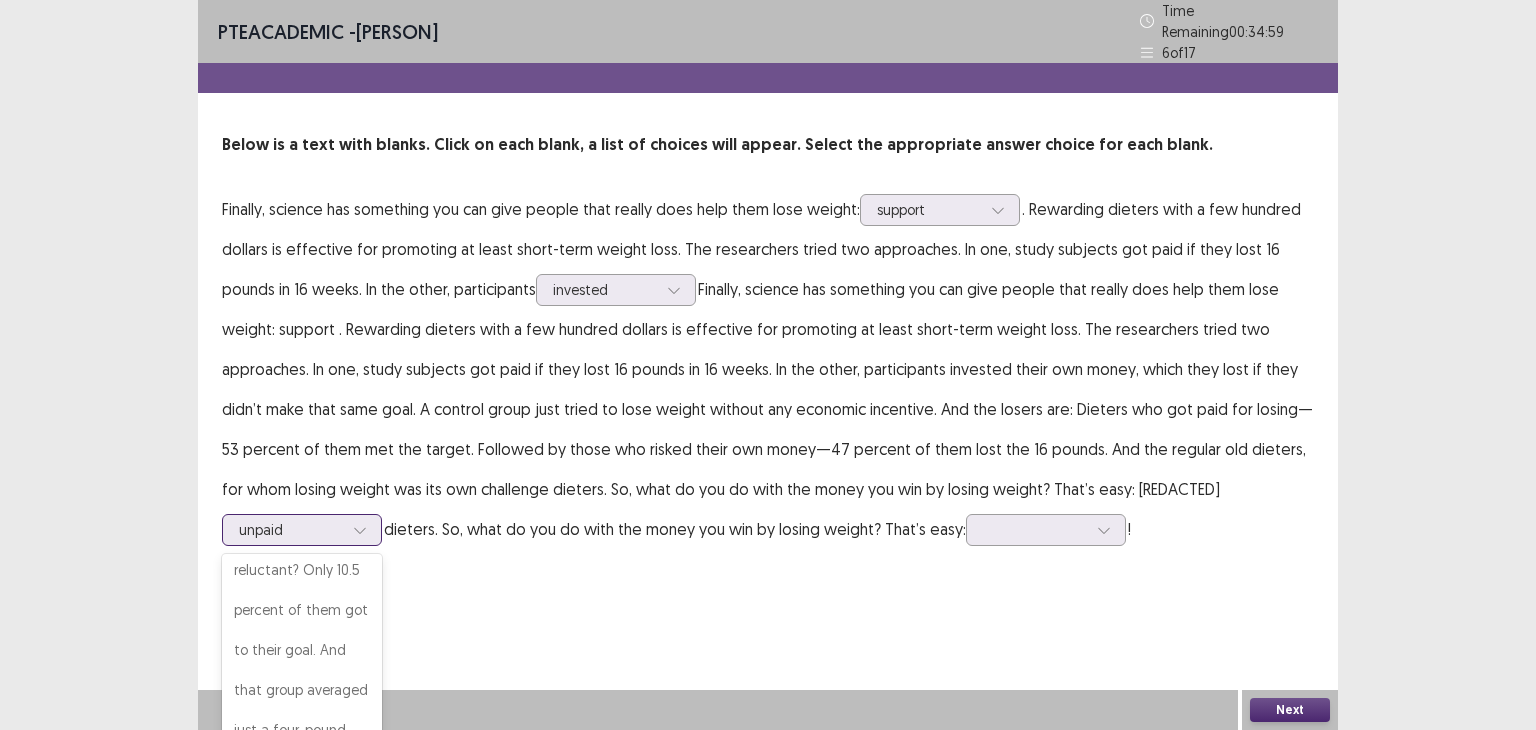 scroll, scrollTop: 380, scrollLeft: 0, axis: vertical 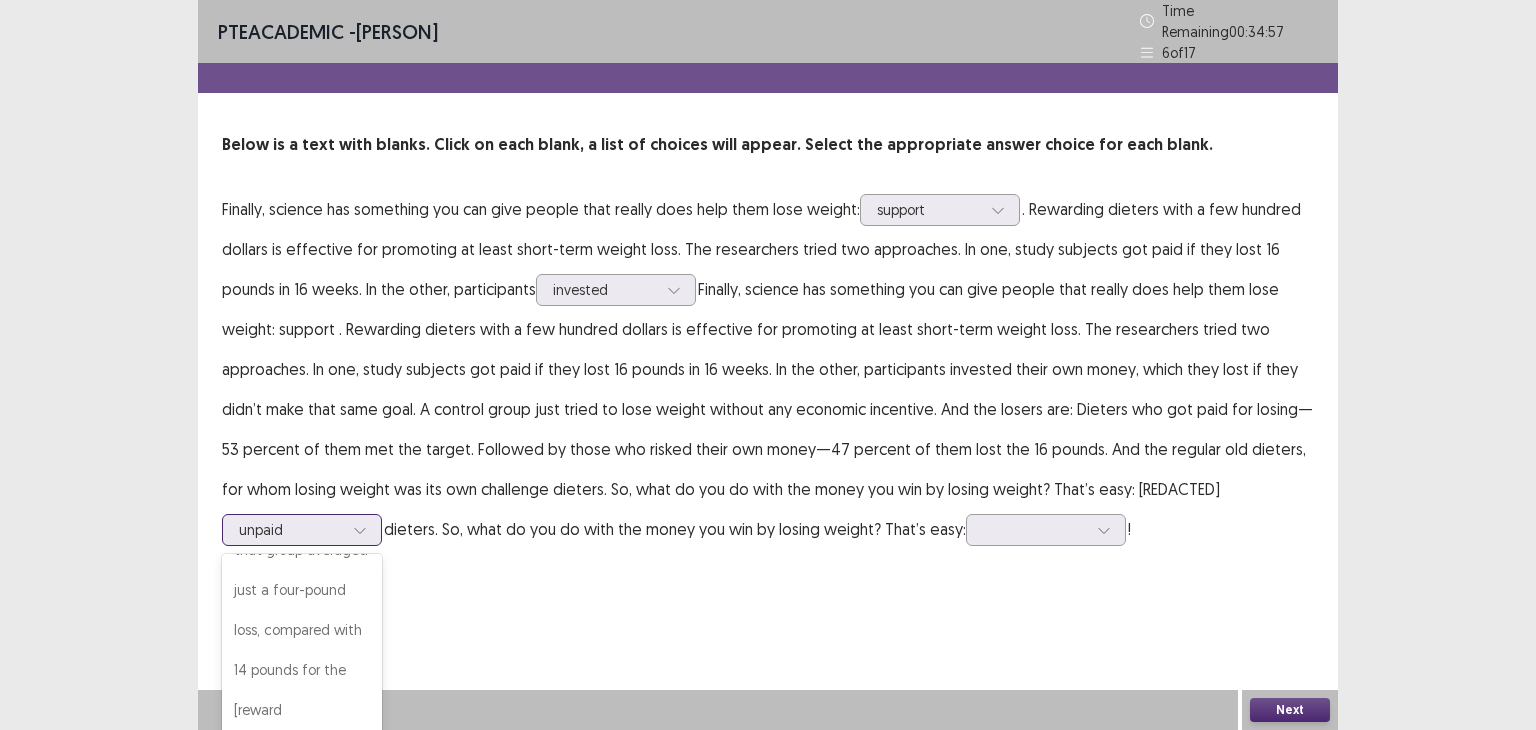 click on "PTE academic - [PERSON] Time Remaining 00 : 45 : 20 2 of 17 Below is a text with blanks. Click on each blank, a list of choices will appear. Select the appropriate answer choice for each blank. The How I Feel About My School questionnaire, designed by experts at the University of Exeter Medical School, is available to download for free. It uses emoticon-style faces with options of happy, ok, or sad. It asks children to rate how they feel in seven situations, including on the way to school, in the classroom, and in the playground. It is designed to help teachers and others to communicate with very young children on complex emotions to best. She said: "When we're carrying out in schools, it can be really hard to meaningfully assess how very young children are feeling. We couldn't find anything that could what we needed, so we decided to something."" at bounding box center (768, 365) 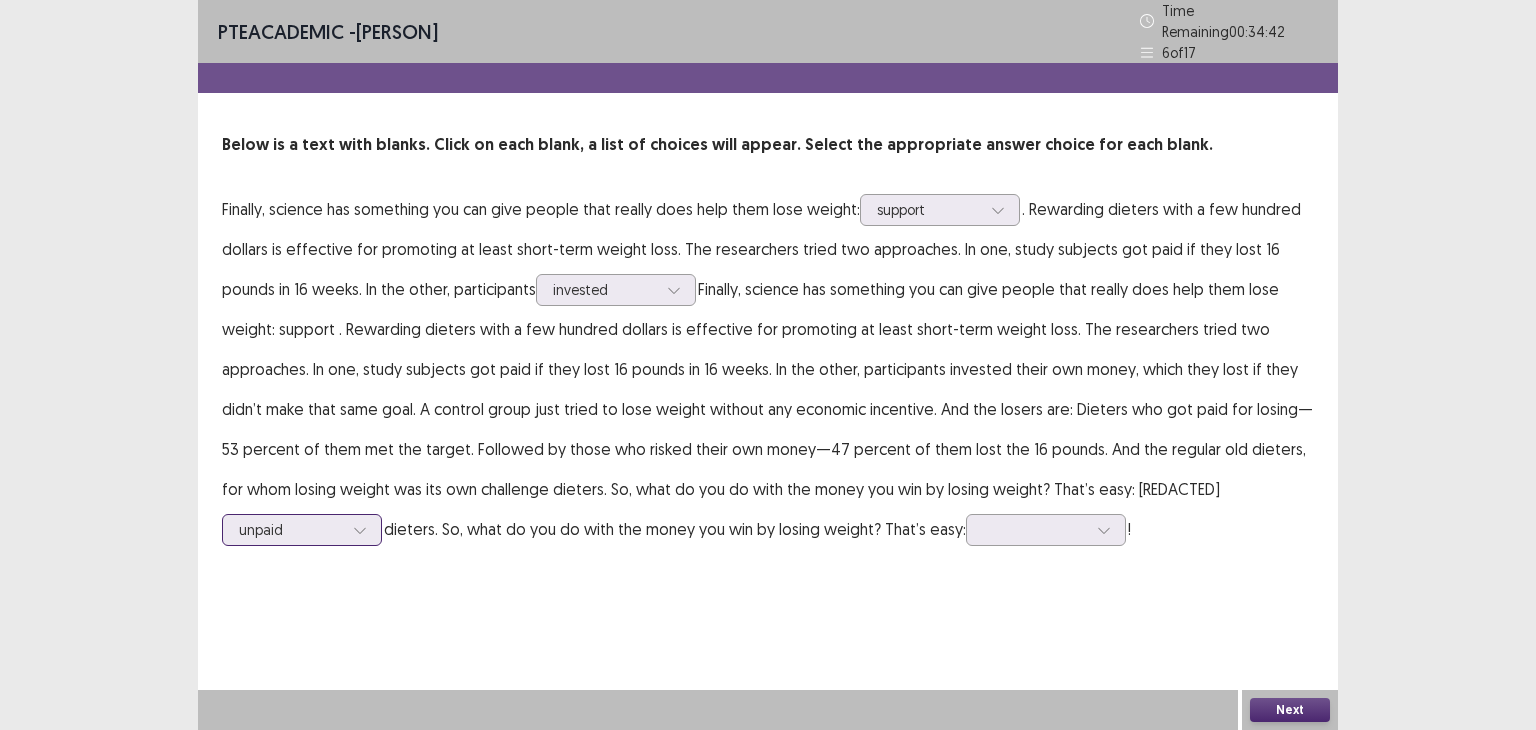 click at bounding box center (360, 530) 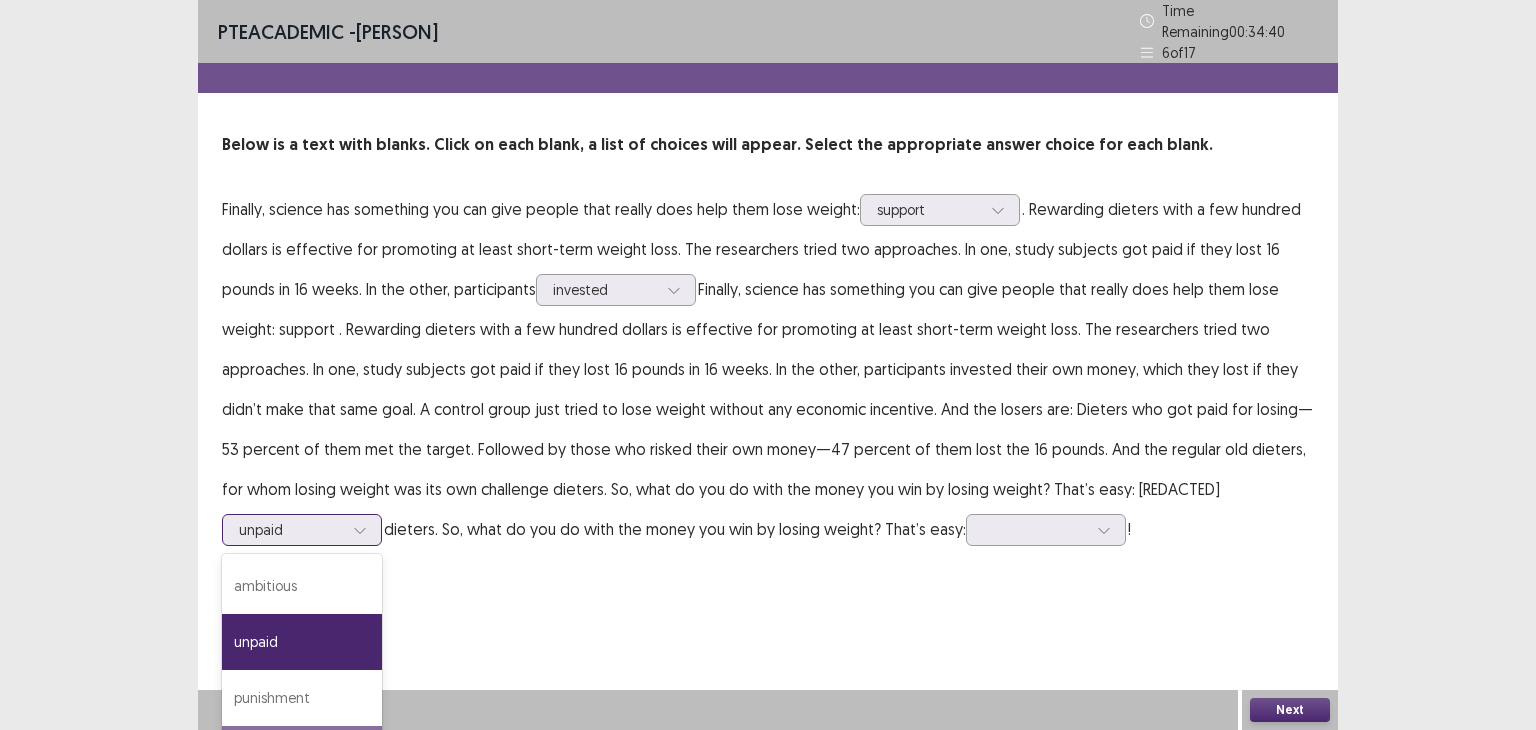 click on "challenge" at bounding box center [302, 754] 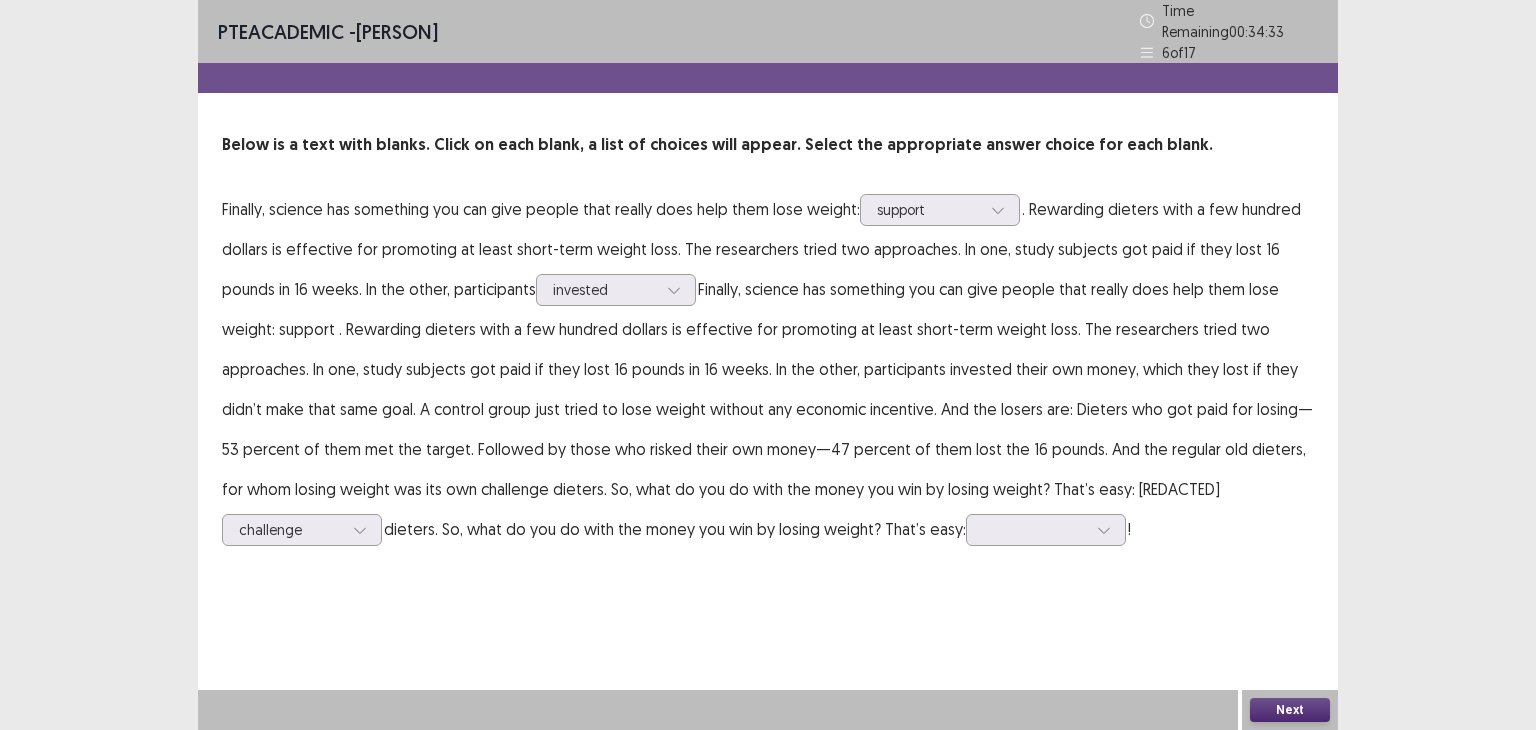 click on "Finally, science has something you can give people that really does help them lose weight: support . Rewarding dieters with a few hundred dollars is effective for promoting at least short-term weight loss. The researchers tried two approaches. In one, study subjects got paid if they lost 16 pounds in 16 weeks. In the other, participants invested their own money, which they lost if they didn’t make that same goal. A control group just tried to lose weight without any economic incentive. And the losers are: Dieters who got paid for losing—53 percent of them met the target. Followed by those who risked their own money—47 percent of them lost the 16 pounds. And the regular old dieters, for whom losing weight was its own challenge dieters. So, what do you do with the money you win by losing weight? That’s easy: [REDACTED]" at bounding box center (768, 369) 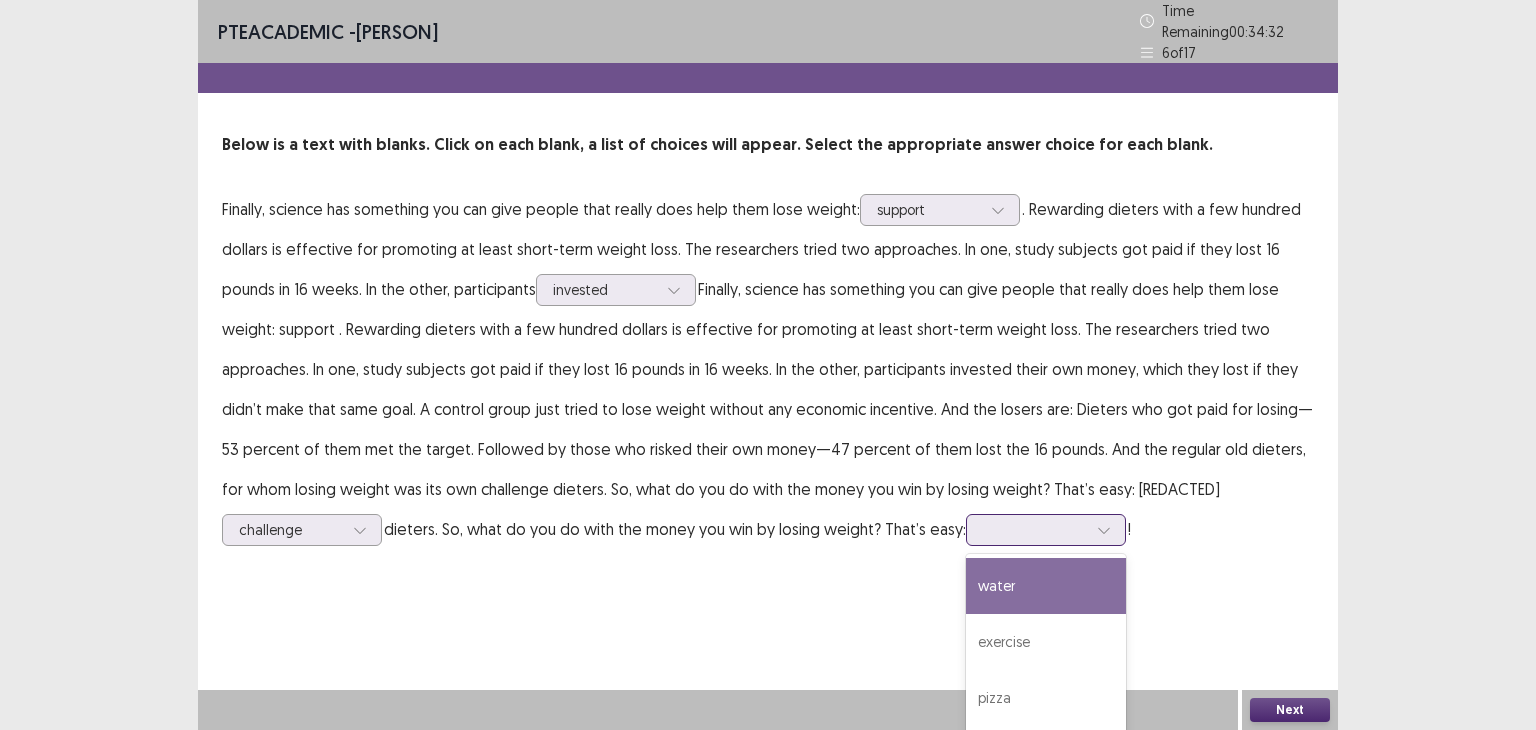 click at bounding box center [1046, 530] 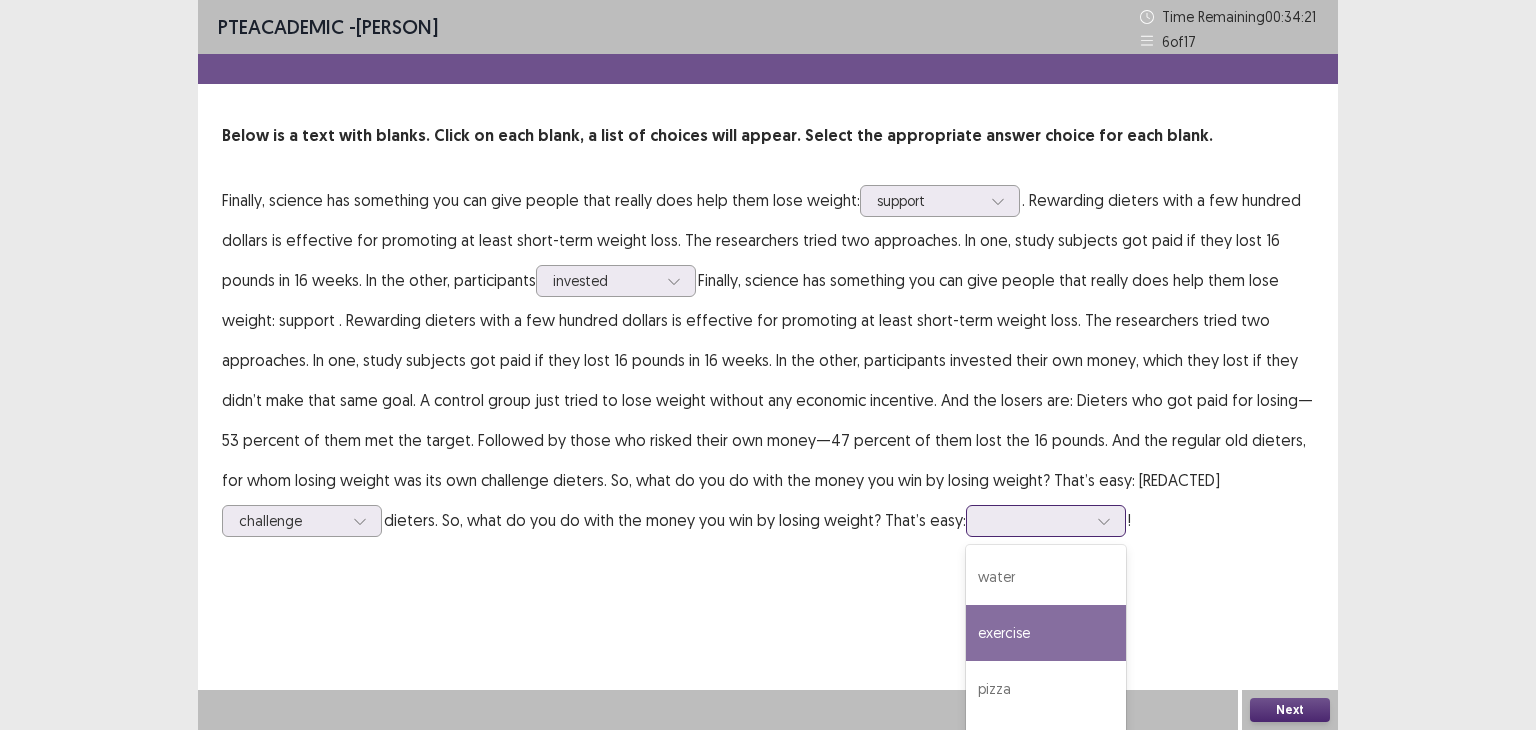 click on "exercise" at bounding box center [1046, 633] 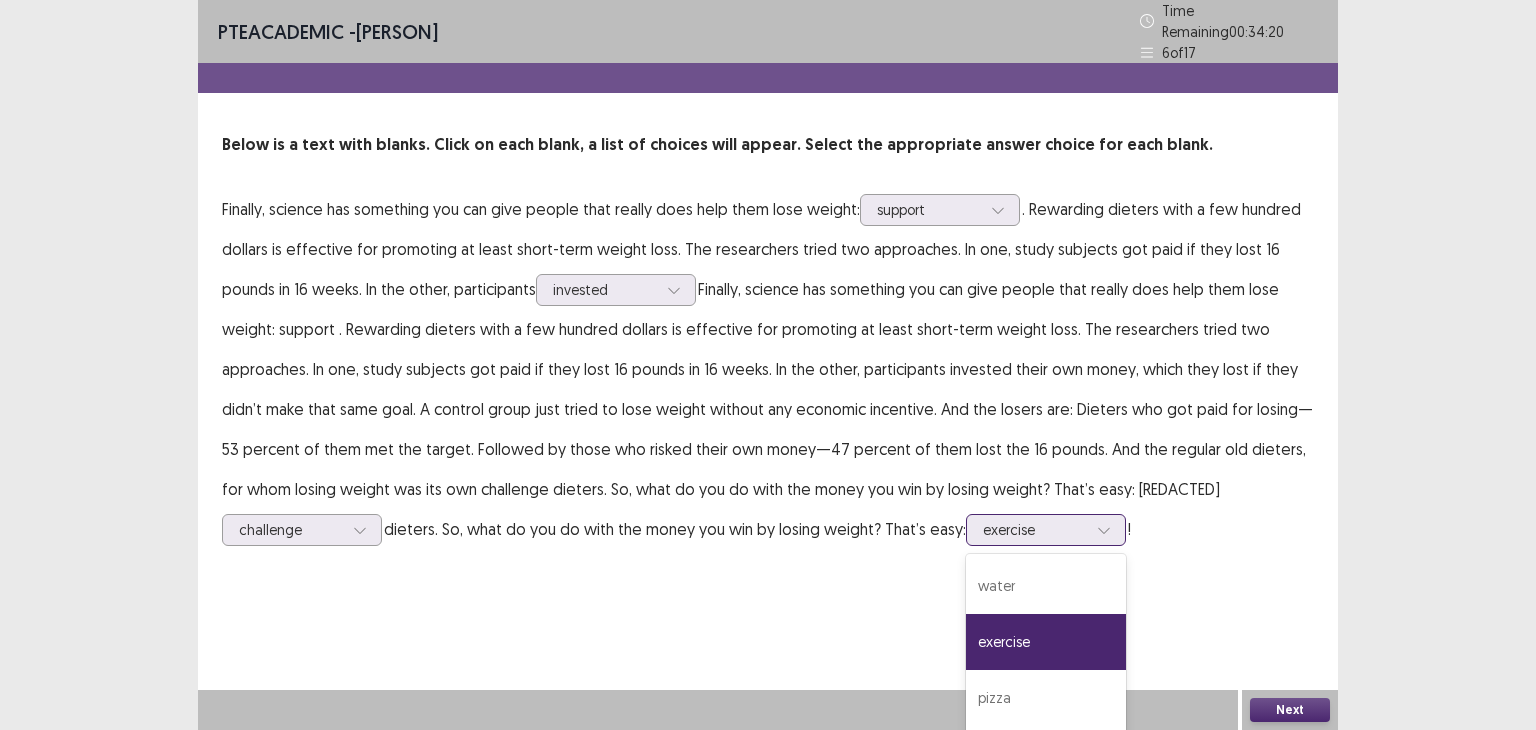 click at bounding box center (1035, 529) 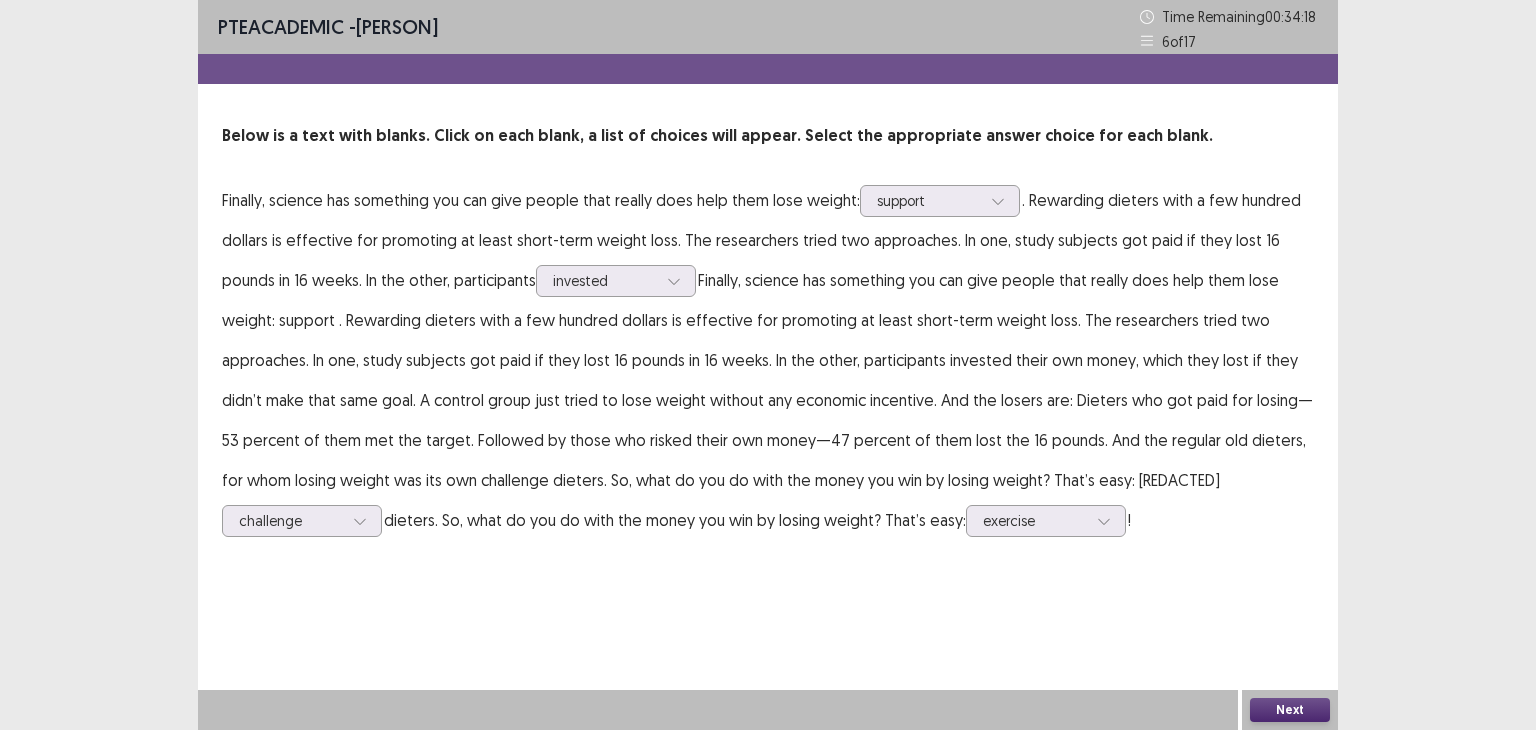 click on "PTE academic - [PERSON] Time Remaining 00 : 34 : 18 6 of 17 Below is a text with blanks. Click on each blank, a list of choices will appear. Select the appropriate answer choice for each blank. Finally, science has something you can give people that really does help them lose weight: support . Rewarding dieters with a few hundred dollars is effective for promoting at least short-term weight loss. The researchers tried two approaches. In one, study subjects got paid if they lost 16 pounds in 16 weeks. In the other, participants invested their own money, which they lost if they didn’t make that same goal. A control group just tried to lose weight without any economic incentive. And the losers are: Dieters who got paid for losing—53 percent of them met the target. Followed by those who risked their own money—47 percent of them lost the 16 pounds. And the regular old dieters, for whom losing weight was its own challenge exercise ! Next" at bounding box center [768, 365] 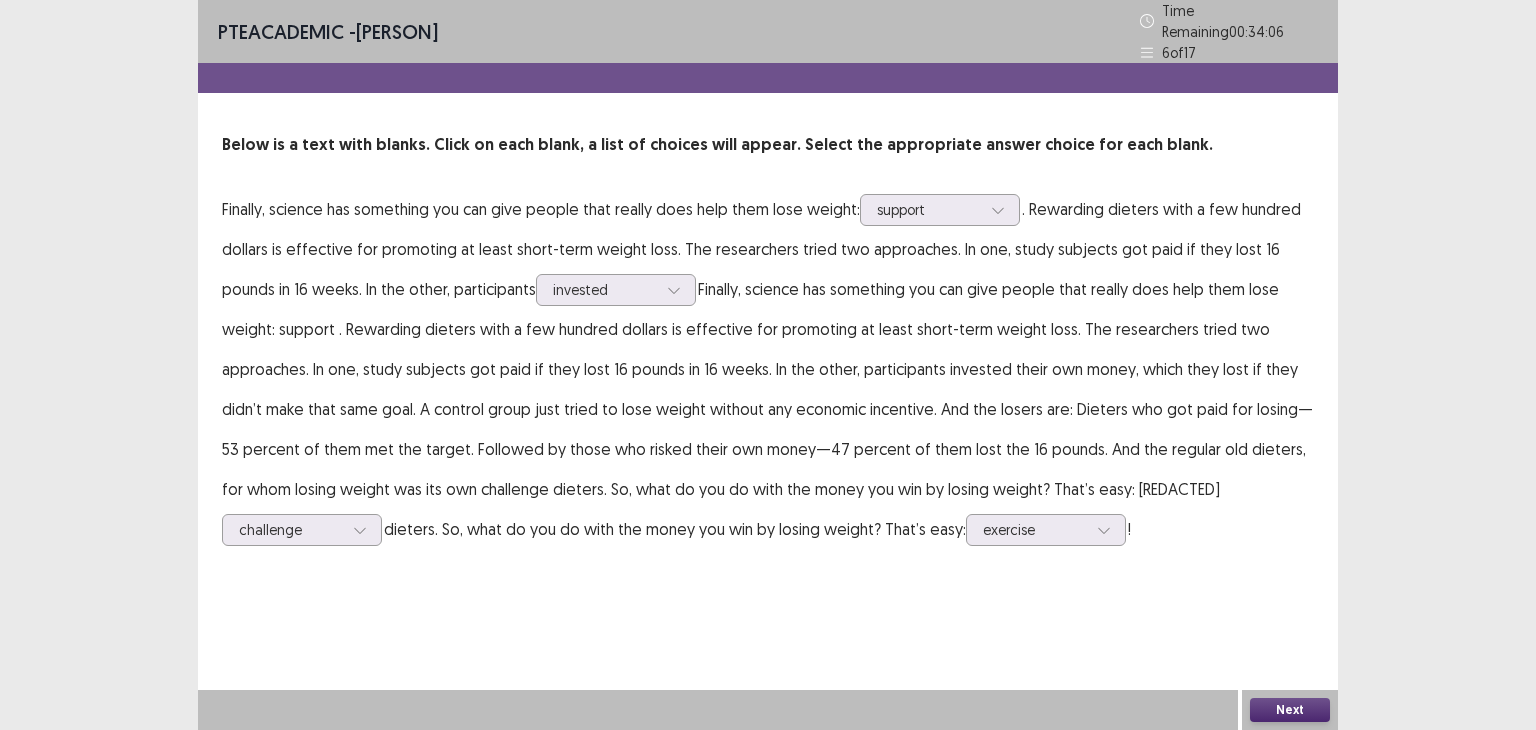 click on "Next" at bounding box center [1290, 710] 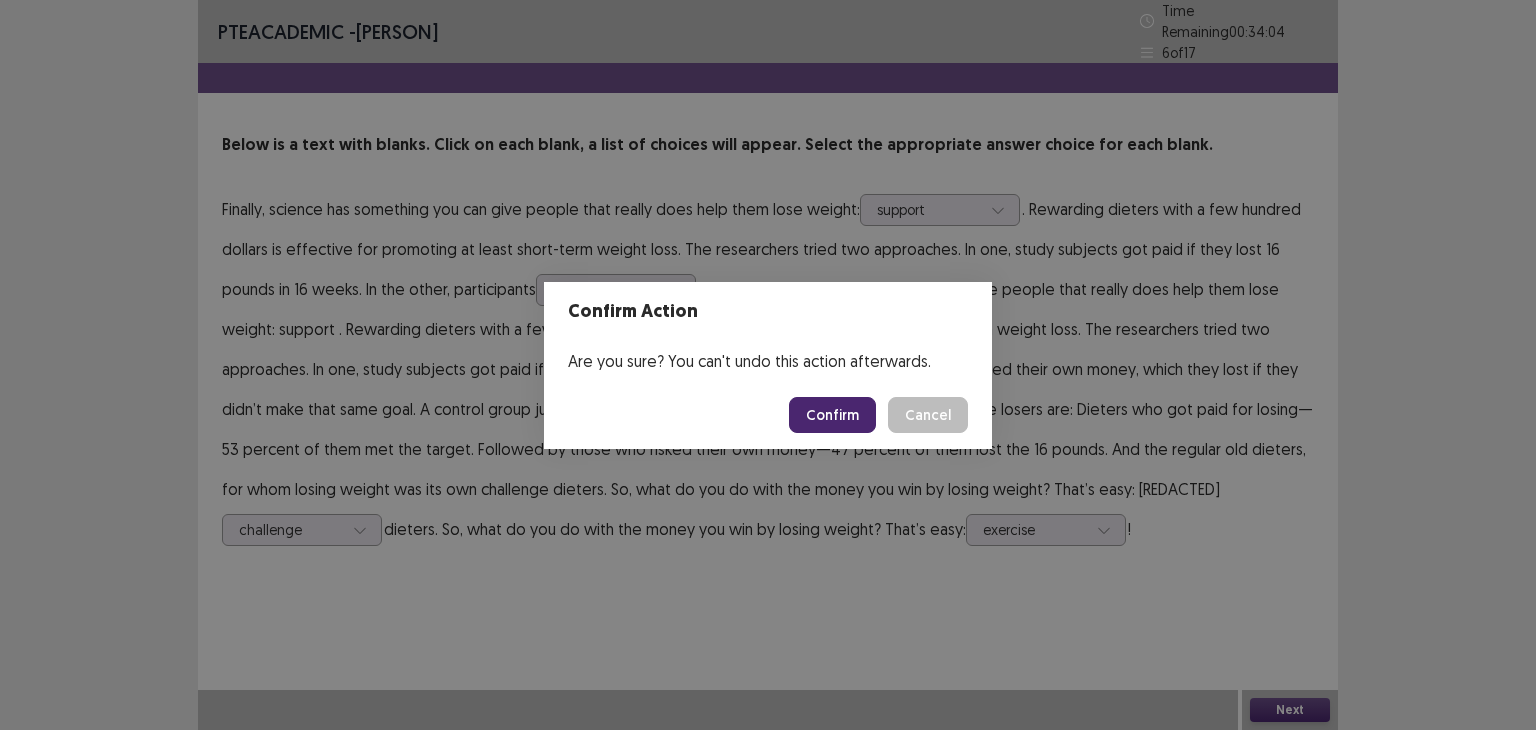 click on "Confirm" at bounding box center (832, 415) 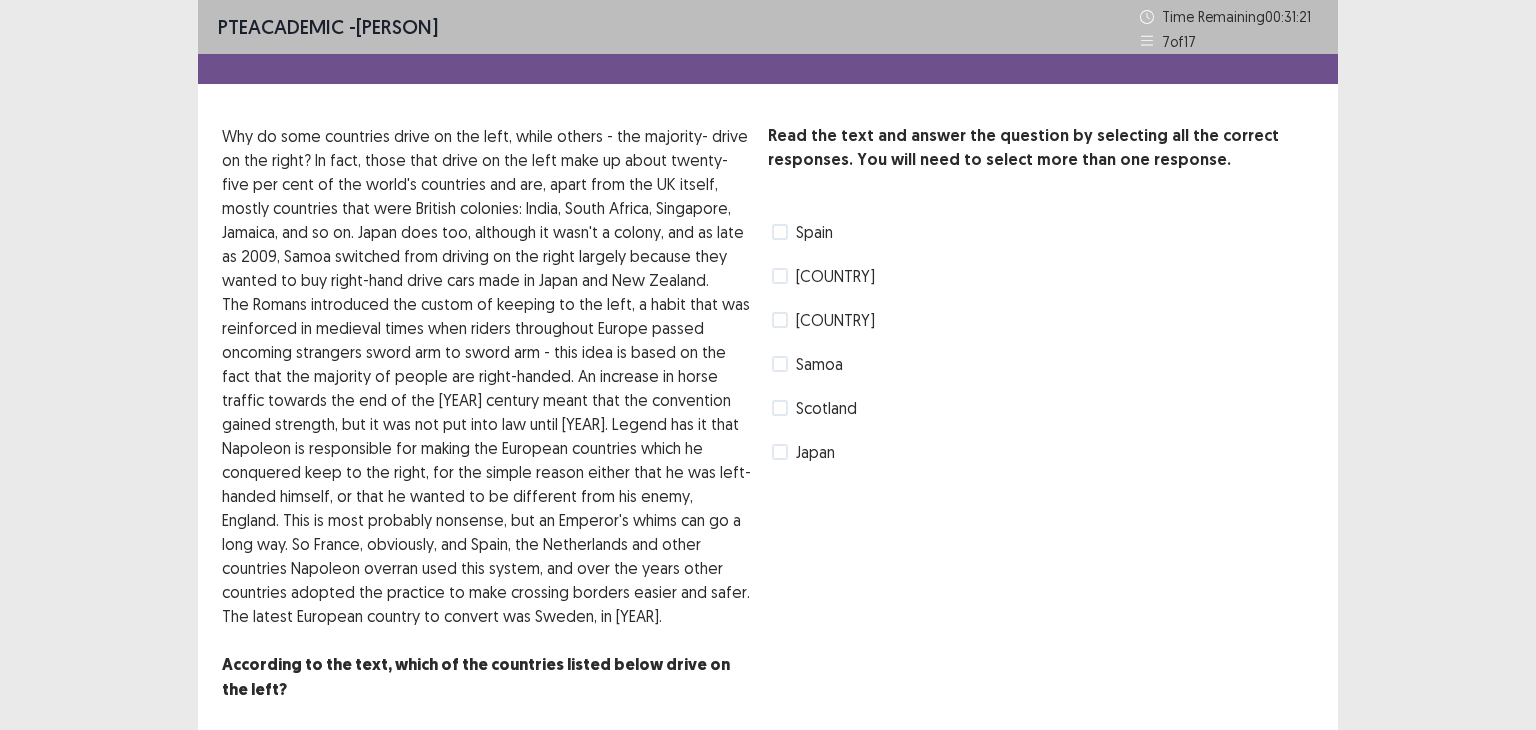 click at bounding box center (780, 276) 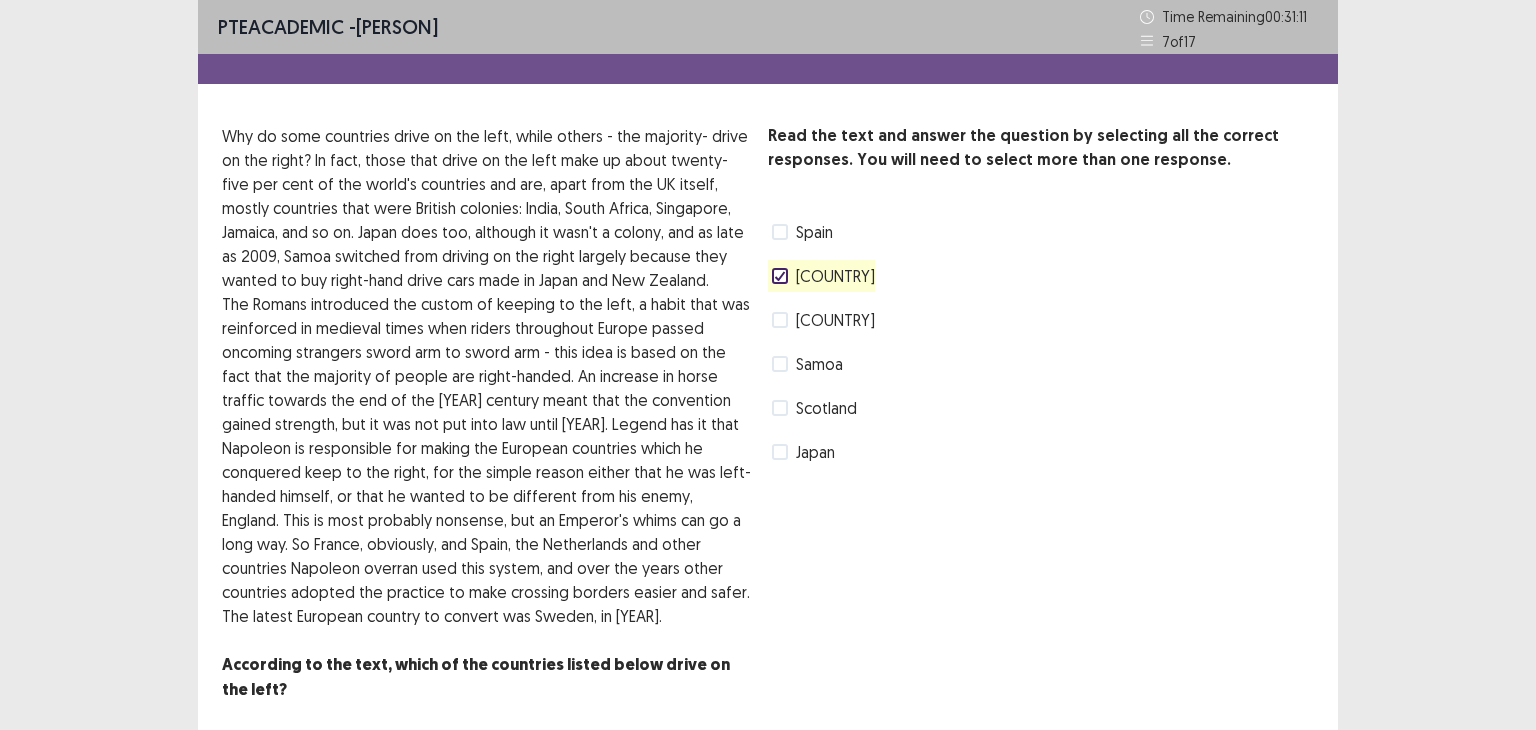 click at bounding box center [780, 452] 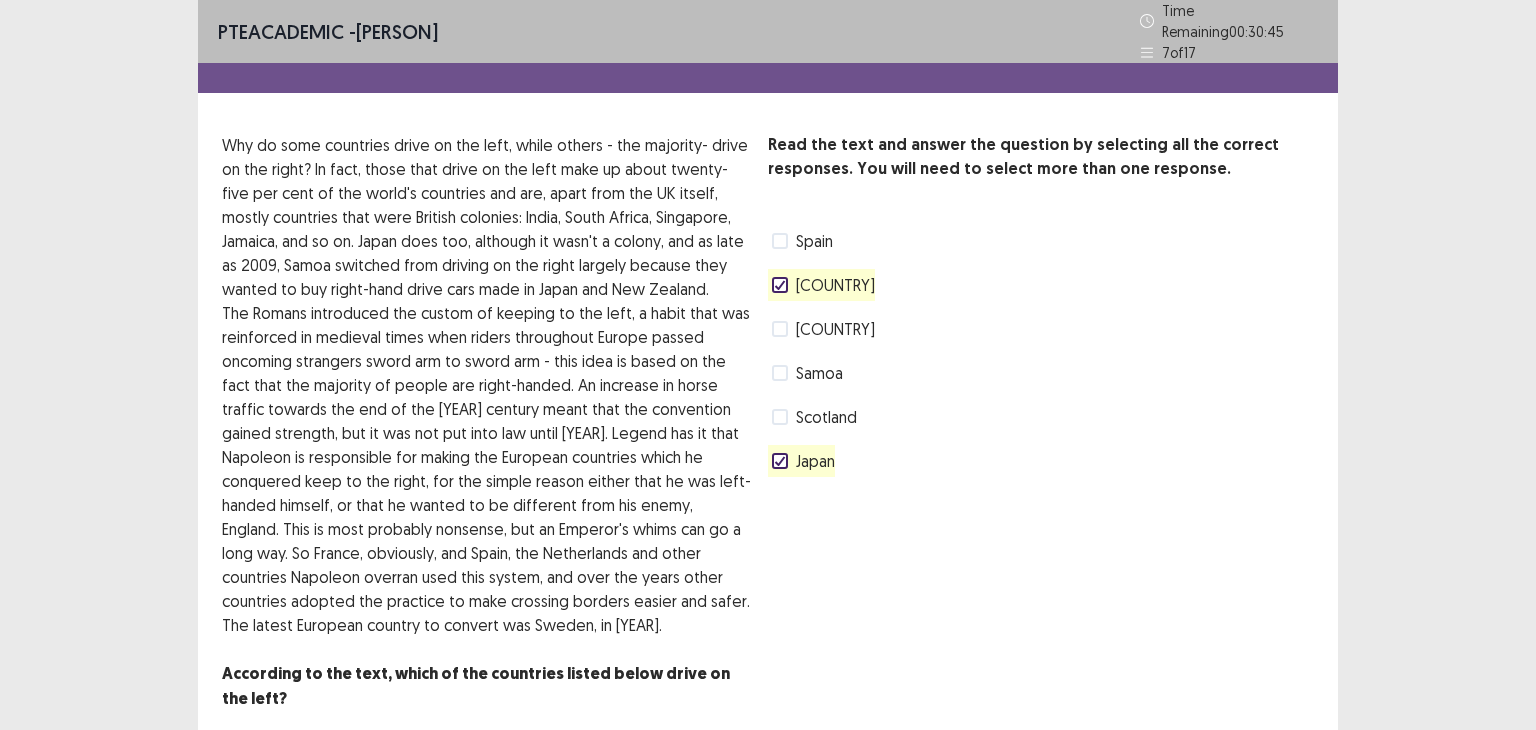 click at bounding box center [780, 373] 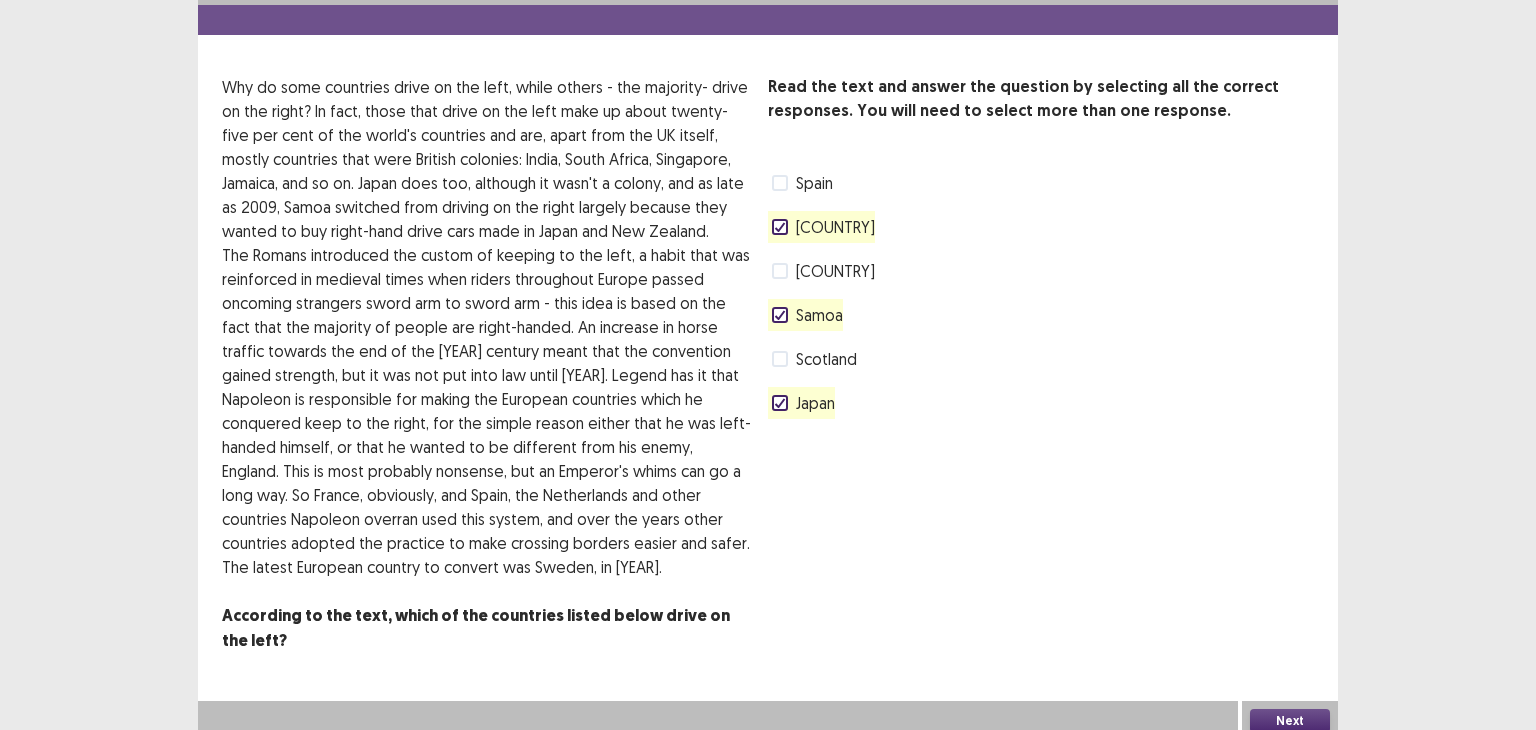 scroll, scrollTop: 57, scrollLeft: 0, axis: vertical 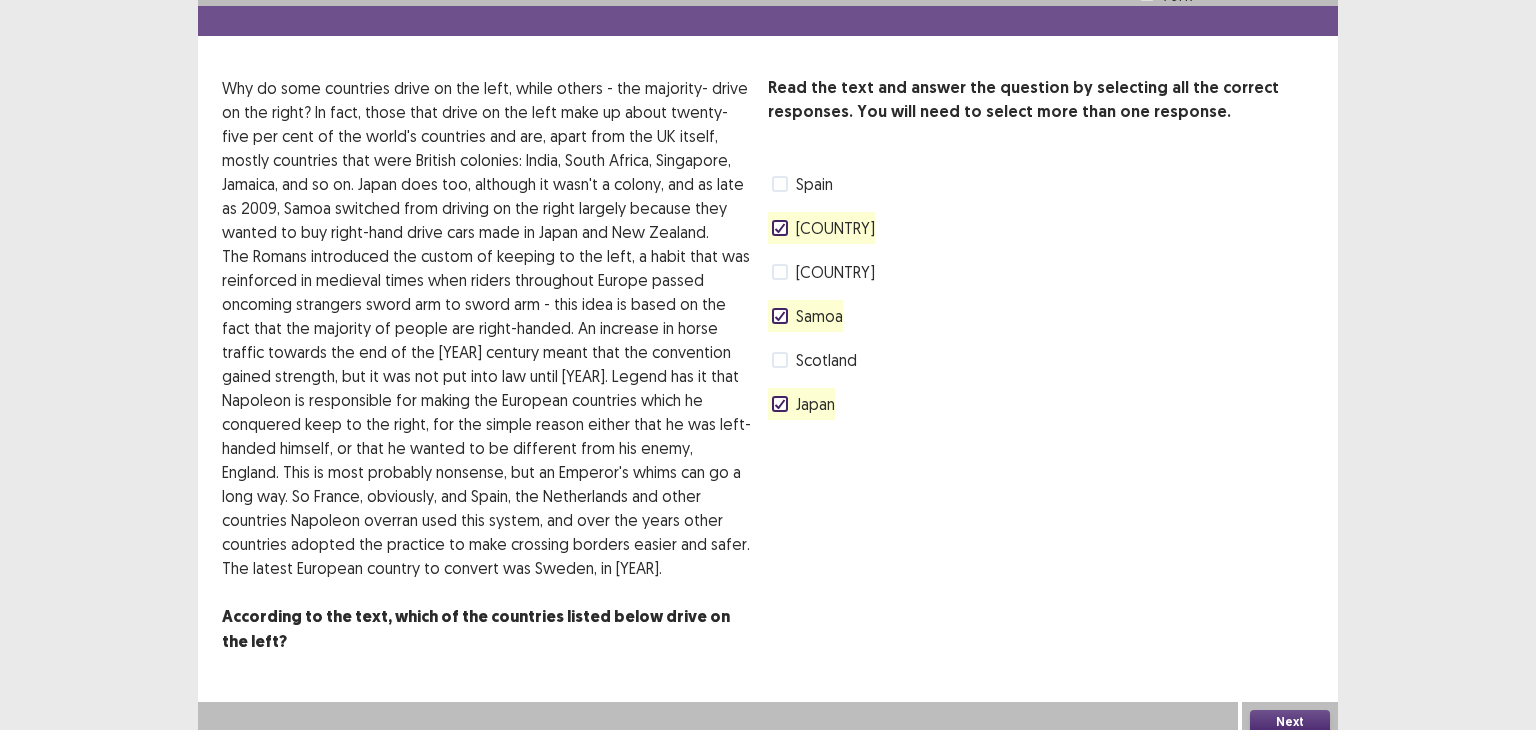 click on "Next" at bounding box center (1290, 722) 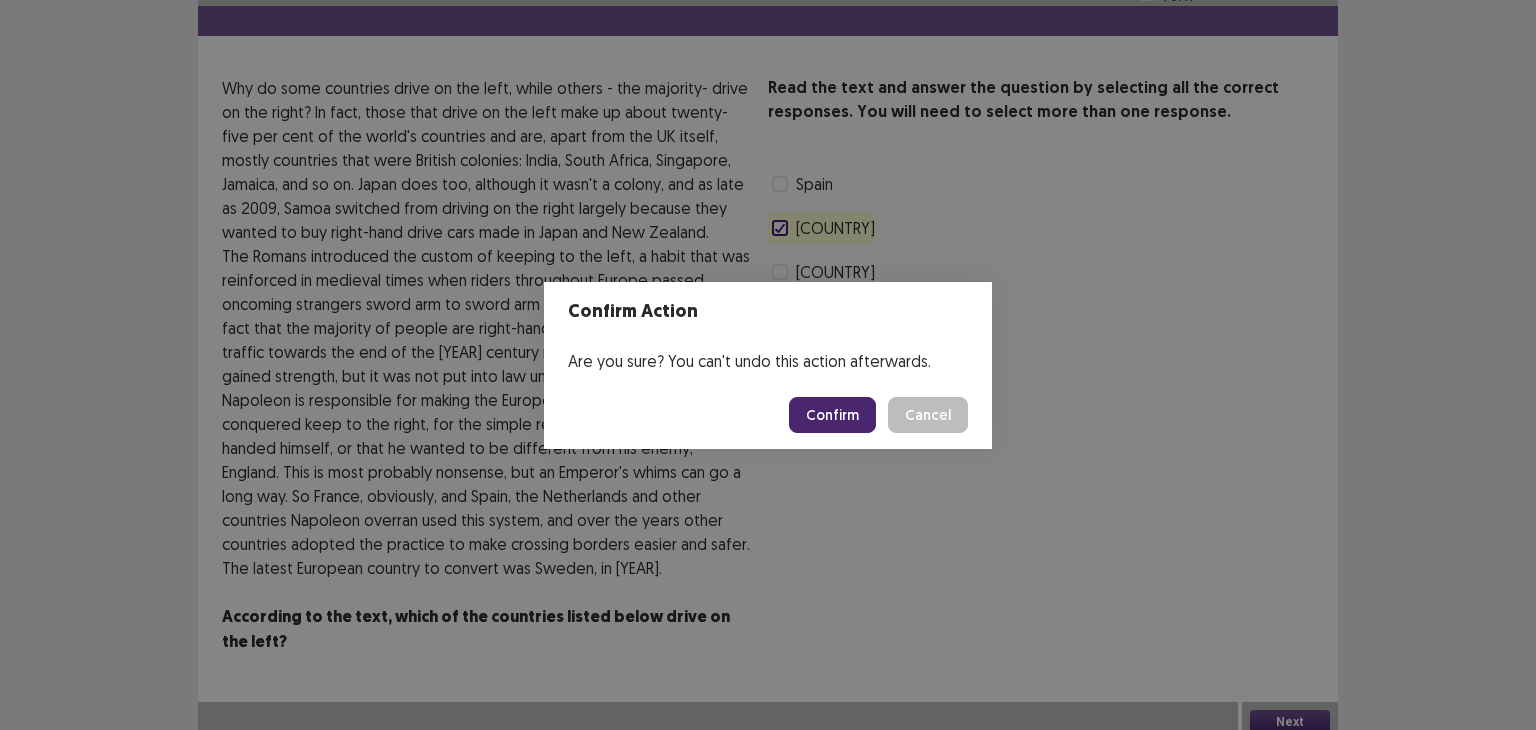 click on "Confirm" at bounding box center [832, 415] 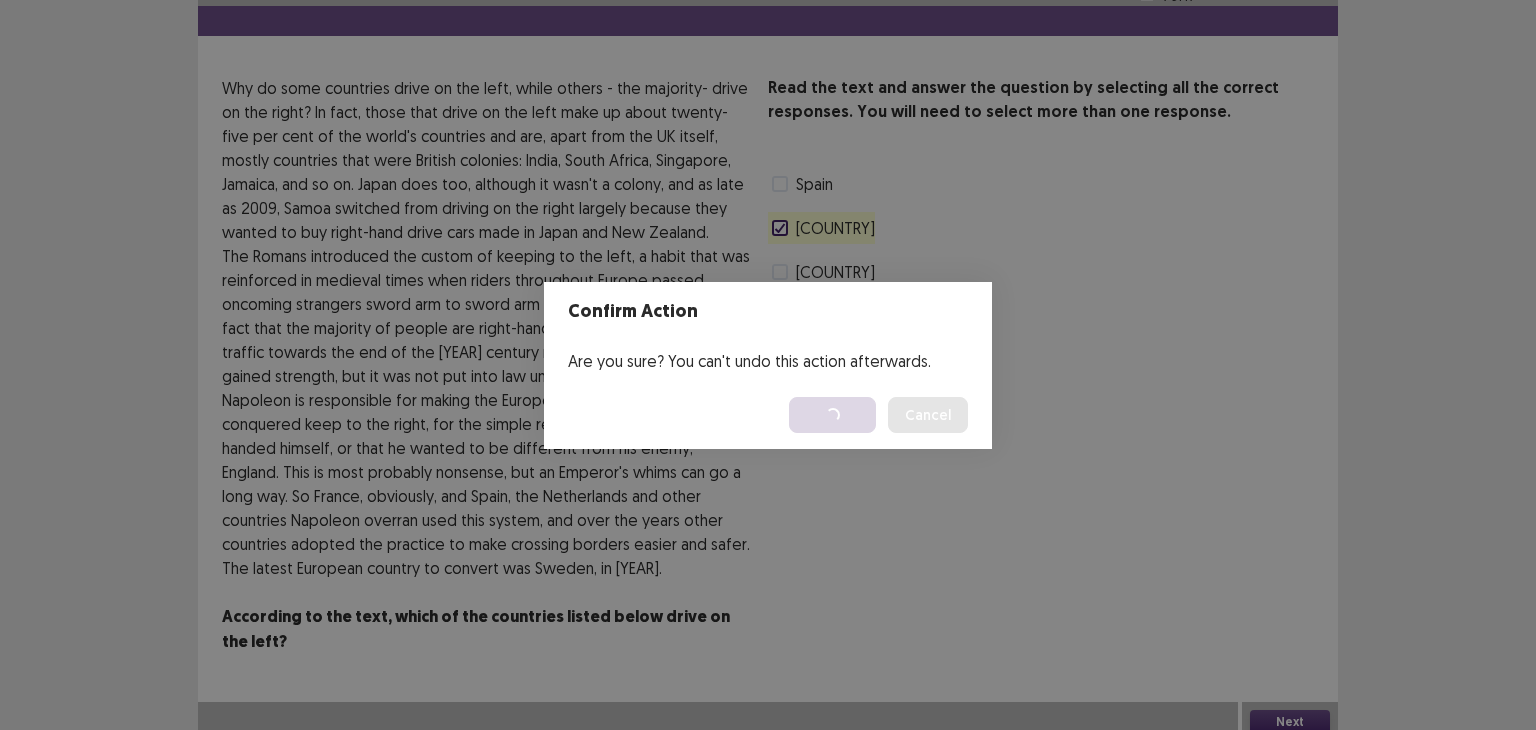 scroll, scrollTop: 0, scrollLeft: 0, axis: both 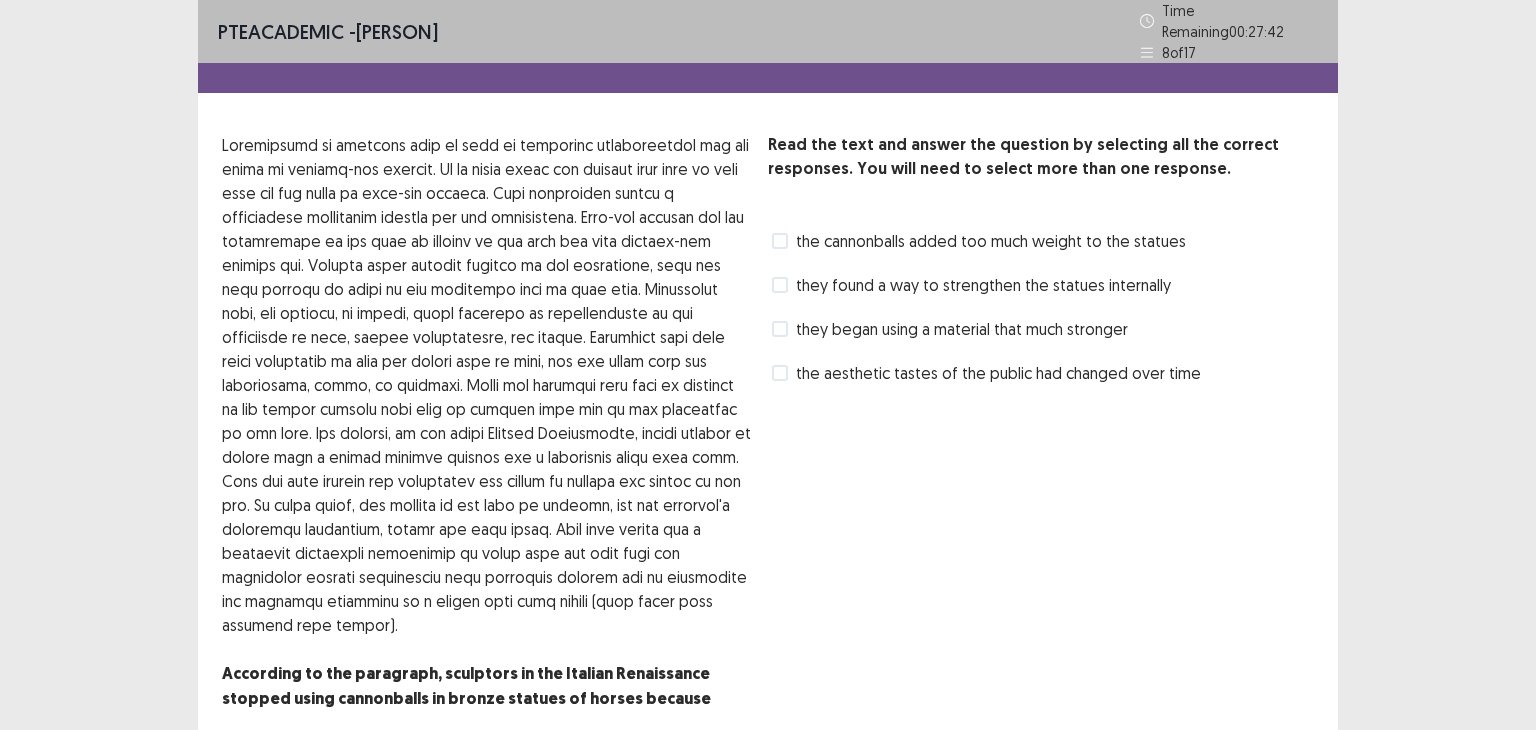 click at bounding box center (780, 329) 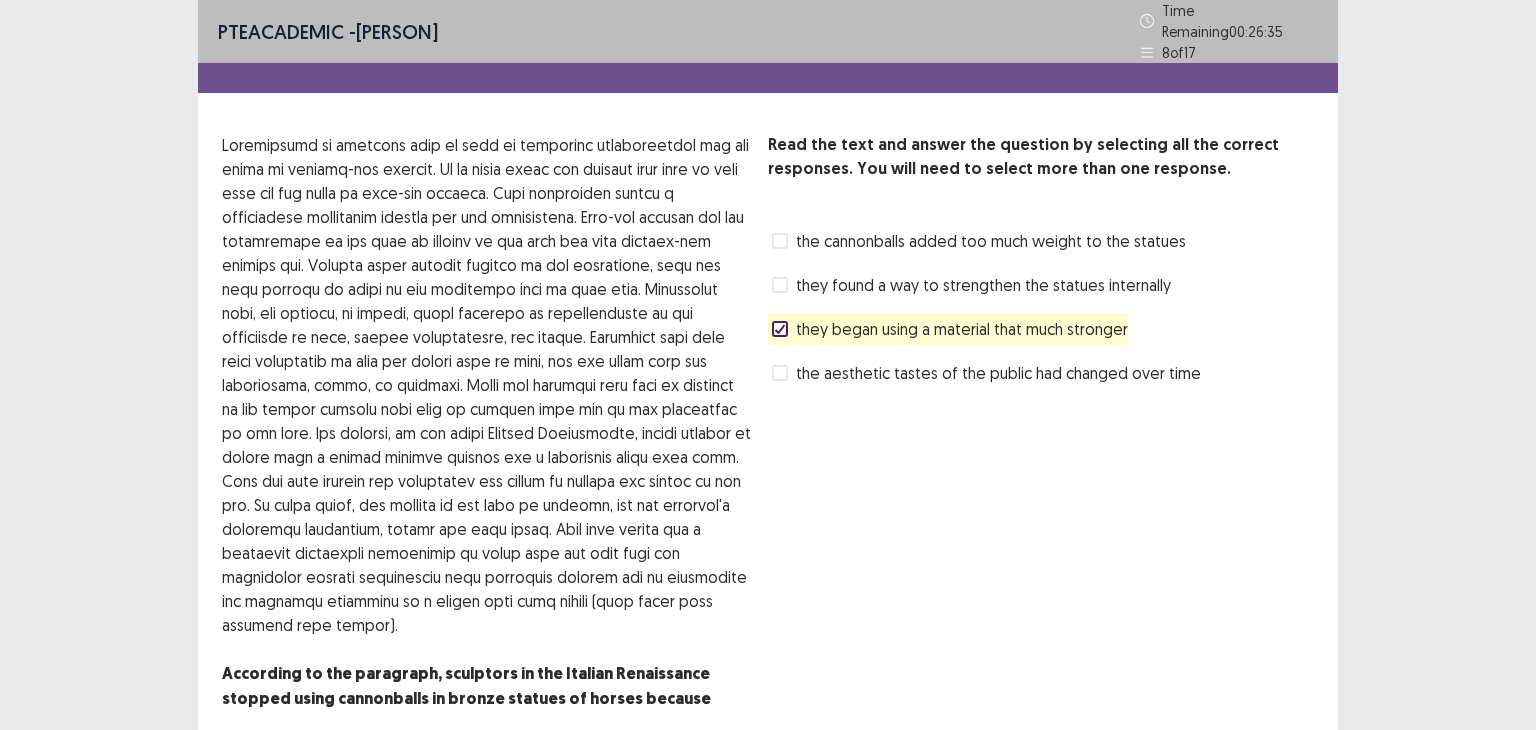 scroll, scrollTop: 82, scrollLeft: 0, axis: vertical 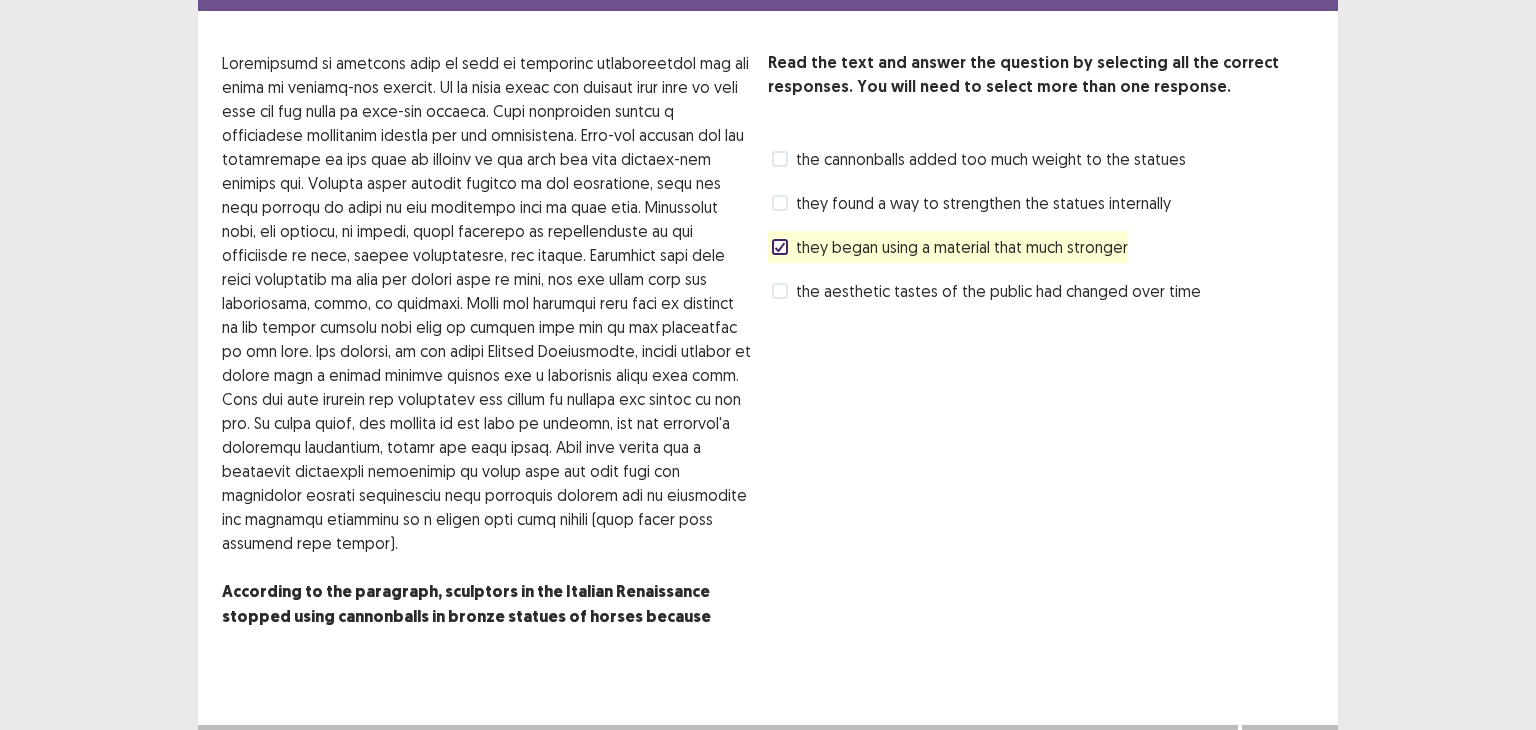 click on "Next" at bounding box center [1290, 745] 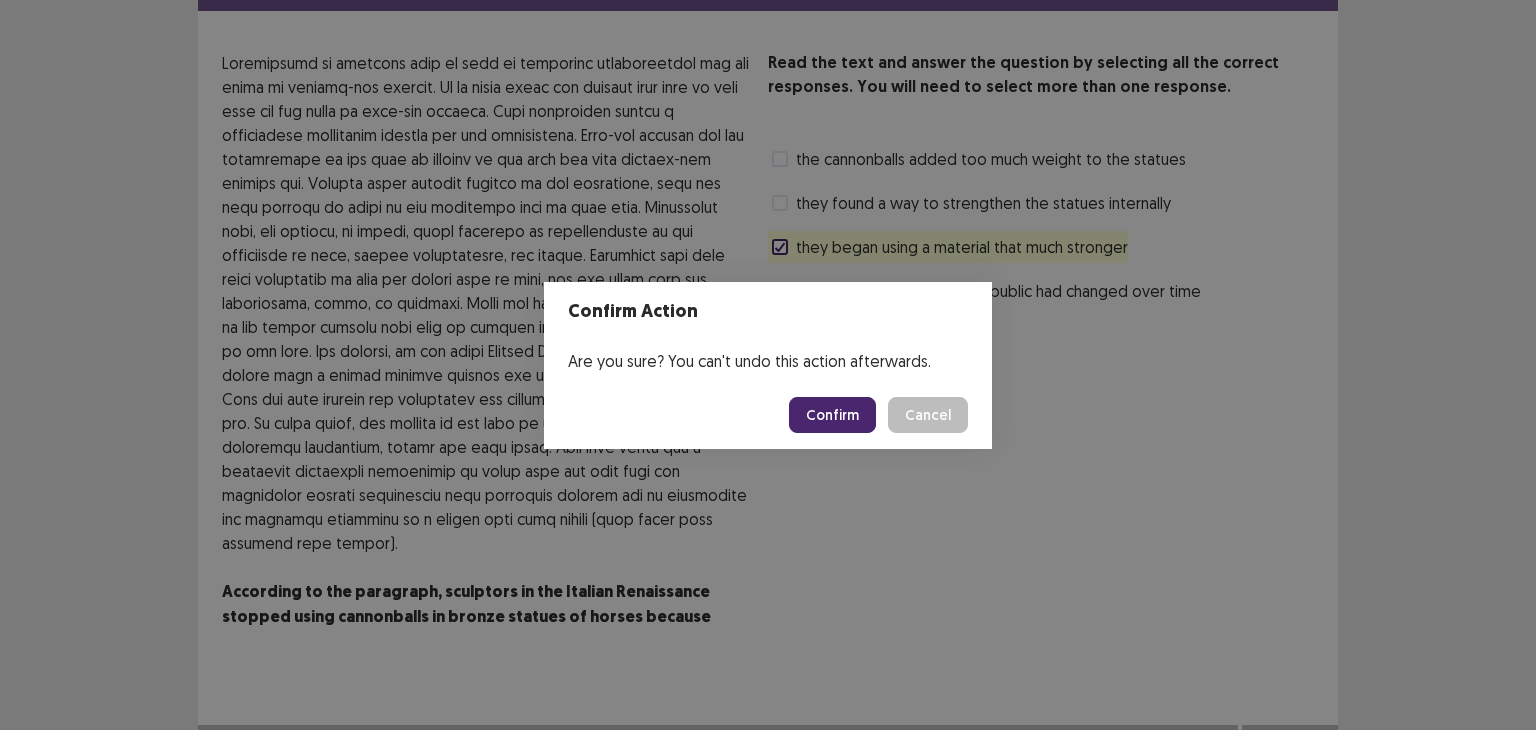 click on "Confirm" at bounding box center (832, 415) 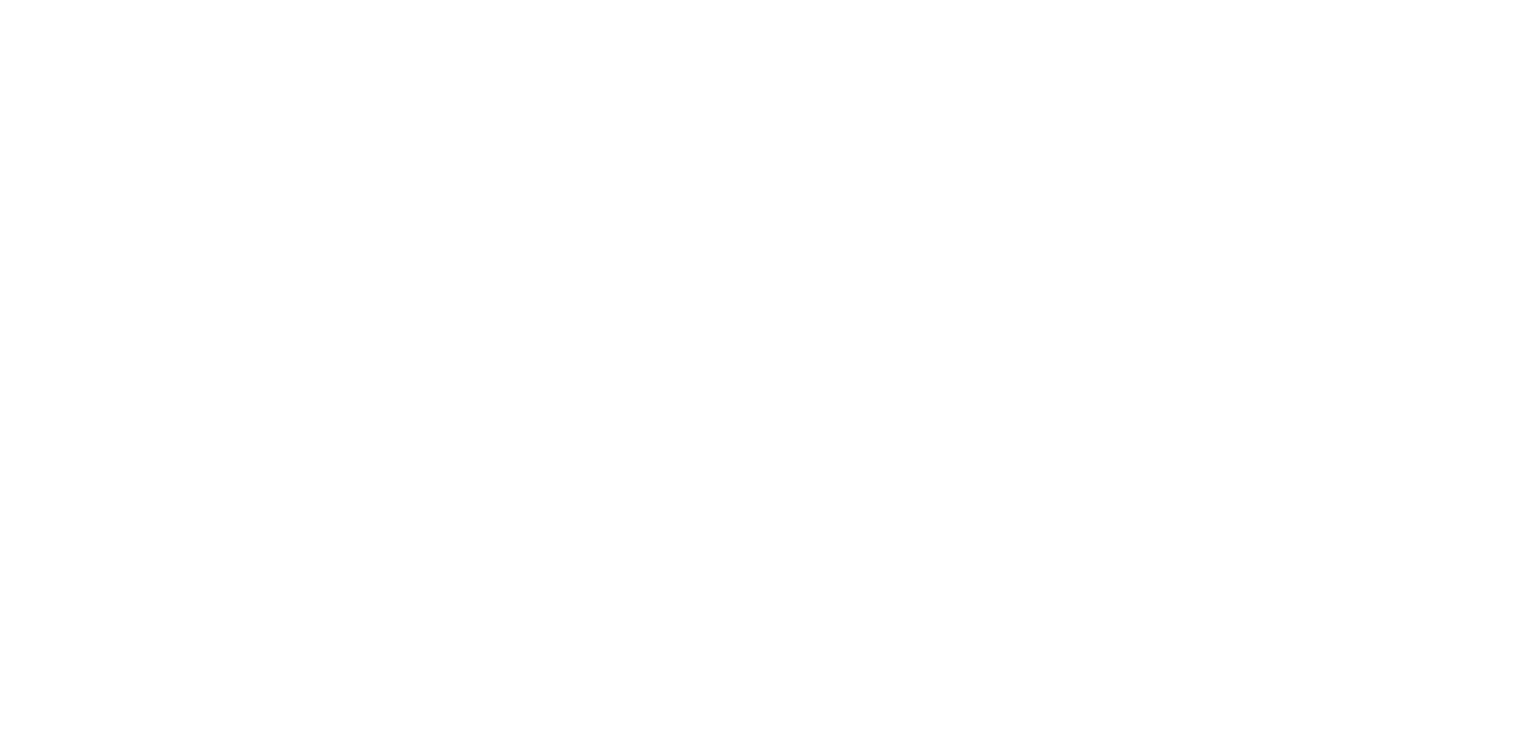 scroll, scrollTop: 0, scrollLeft: 0, axis: both 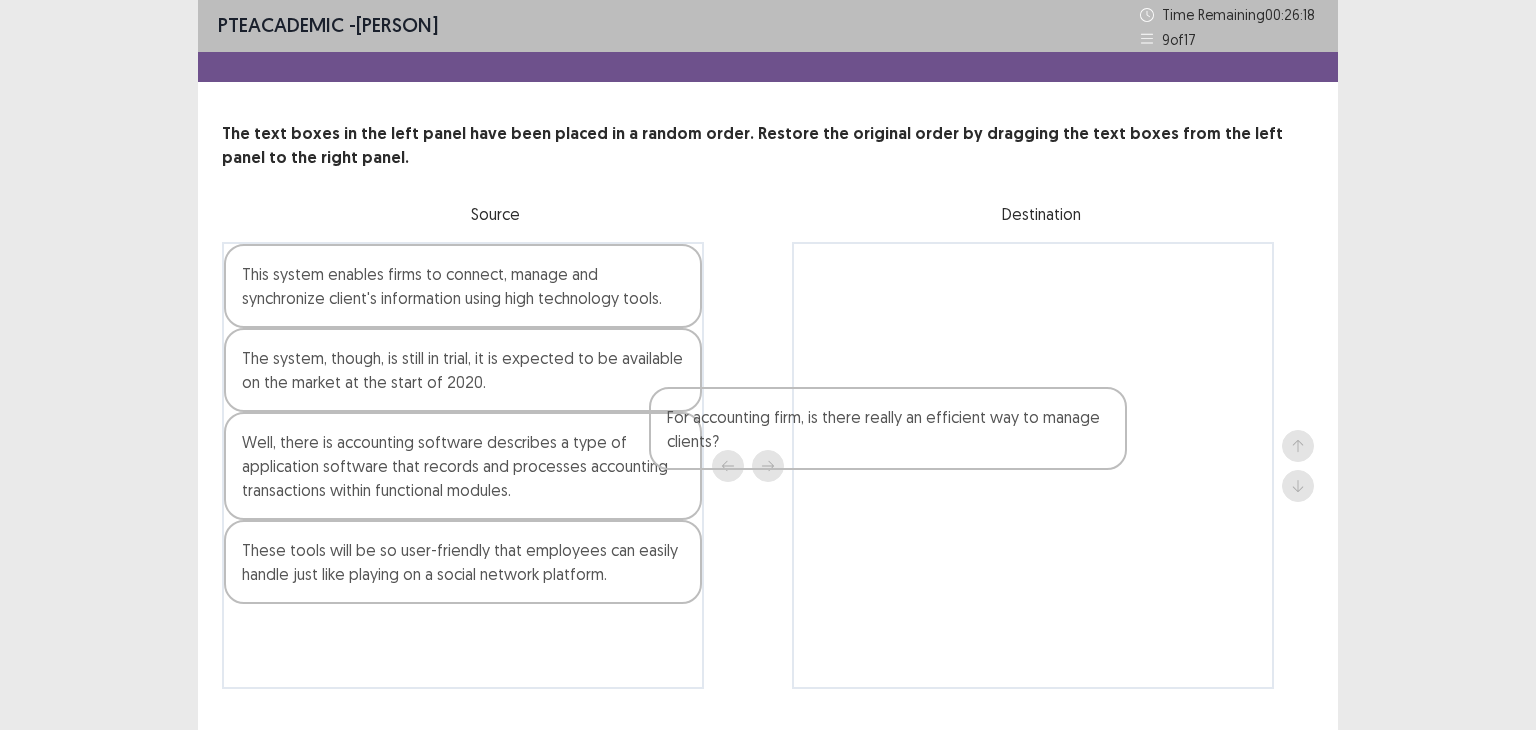 drag, startPoint x: 388, startPoint y: 576, endPoint x: 957, endPoint y: 412, distance: 592.16296 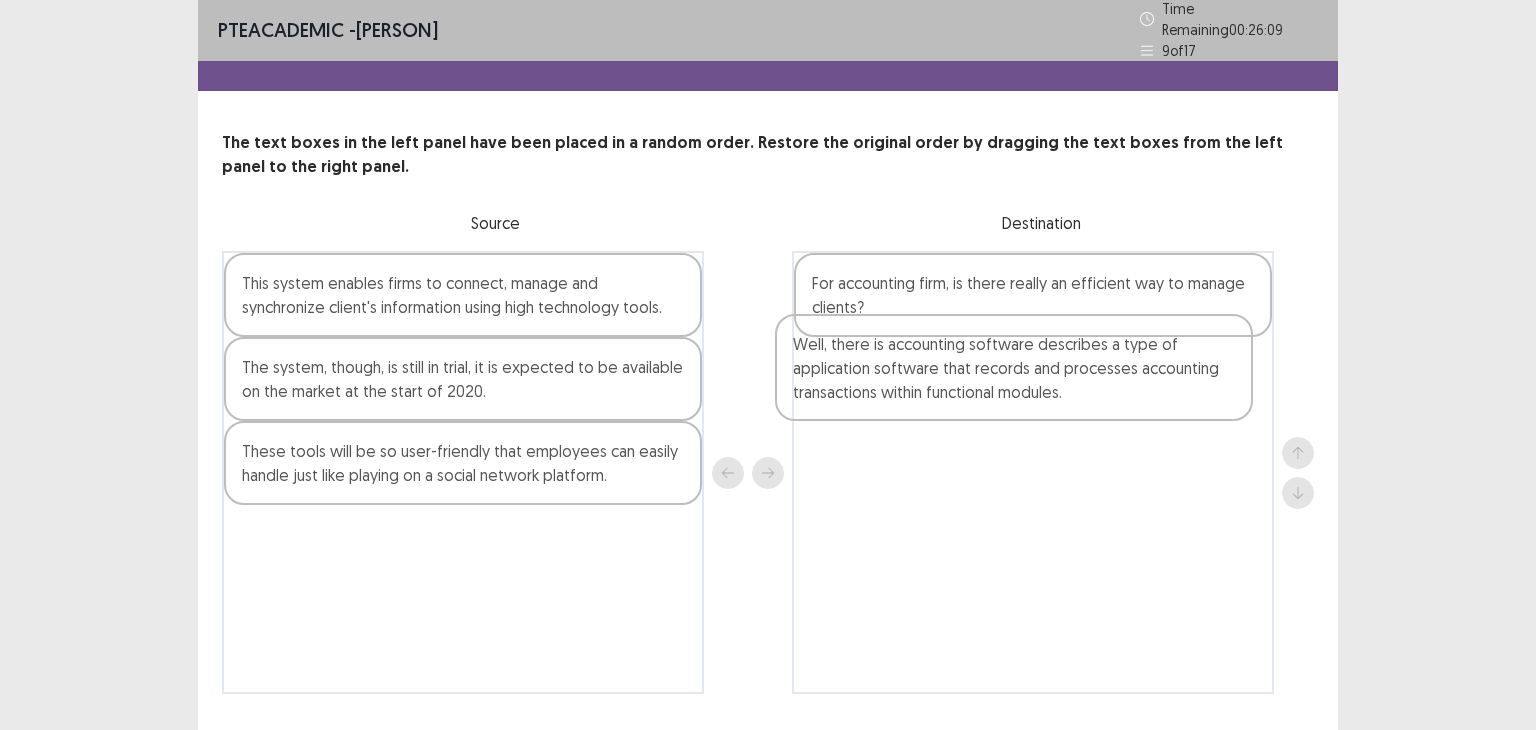 drag, startPoint x: 377, startPoint y: 475, endPoint x: 948, endPoint y: 387, distance: 577.7413 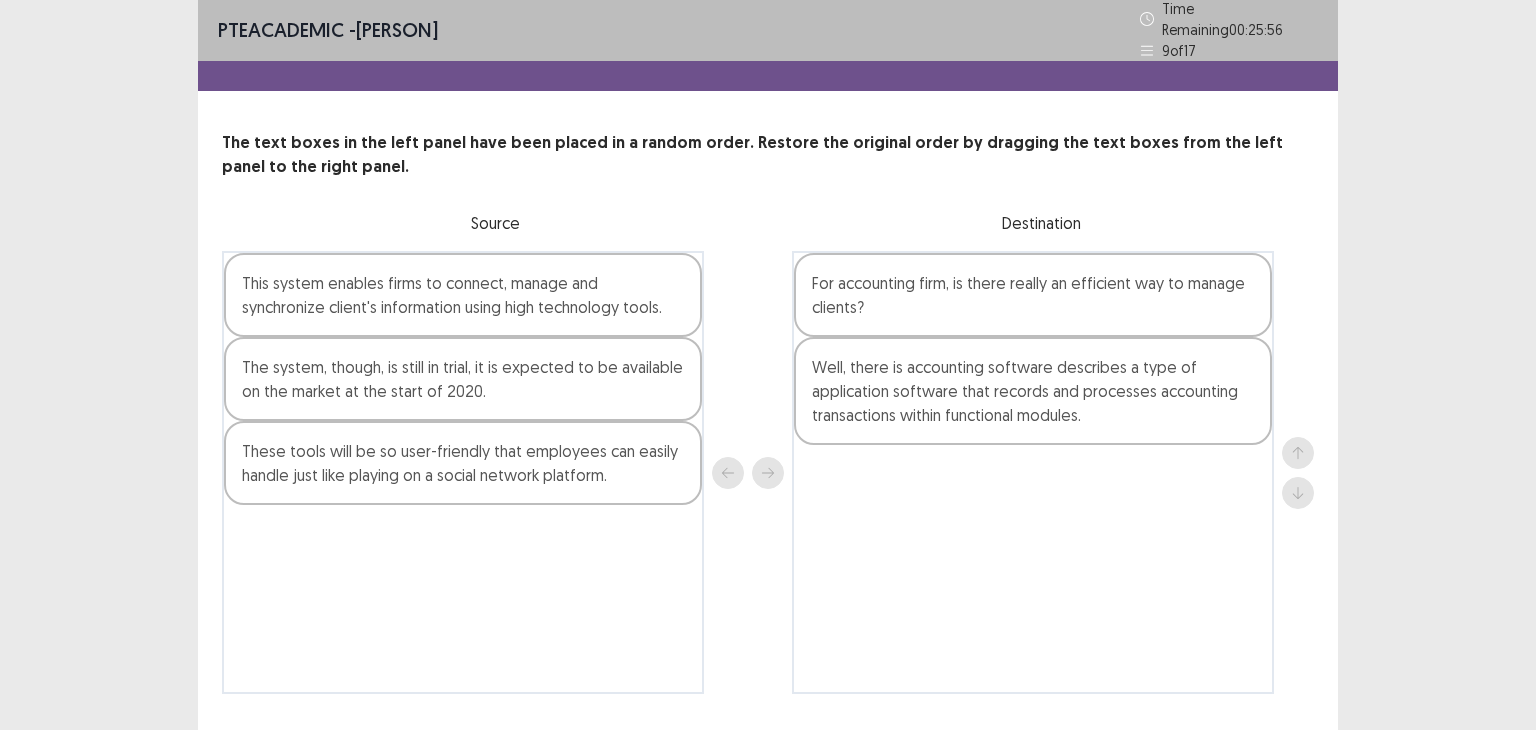 scroll, scrollTop: 45, scrollLeft: 0, axis: vertical 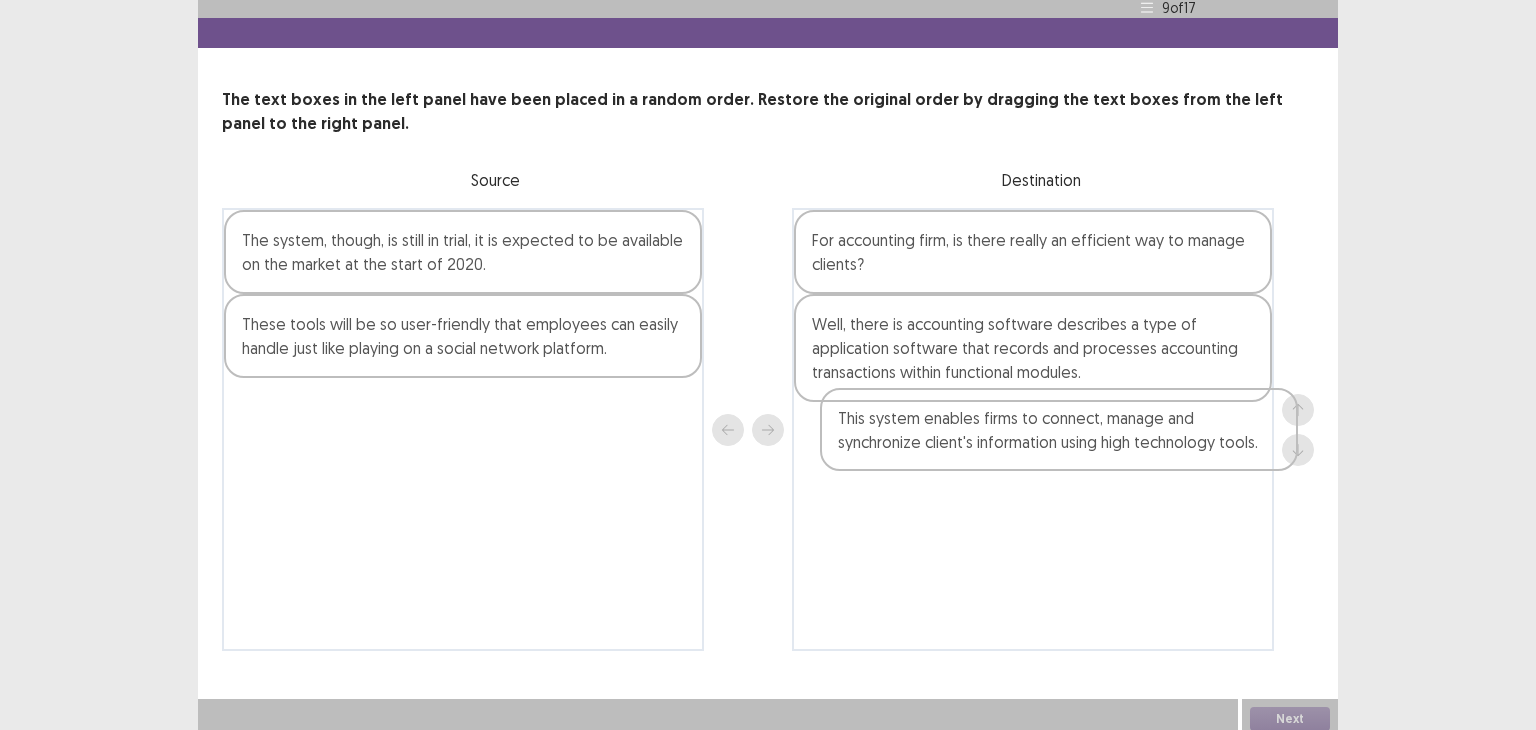 drag, startPoint x: 648, startPoint y: 258, endPoint x: 1266, endPoint y: 453, distance: 648.0347 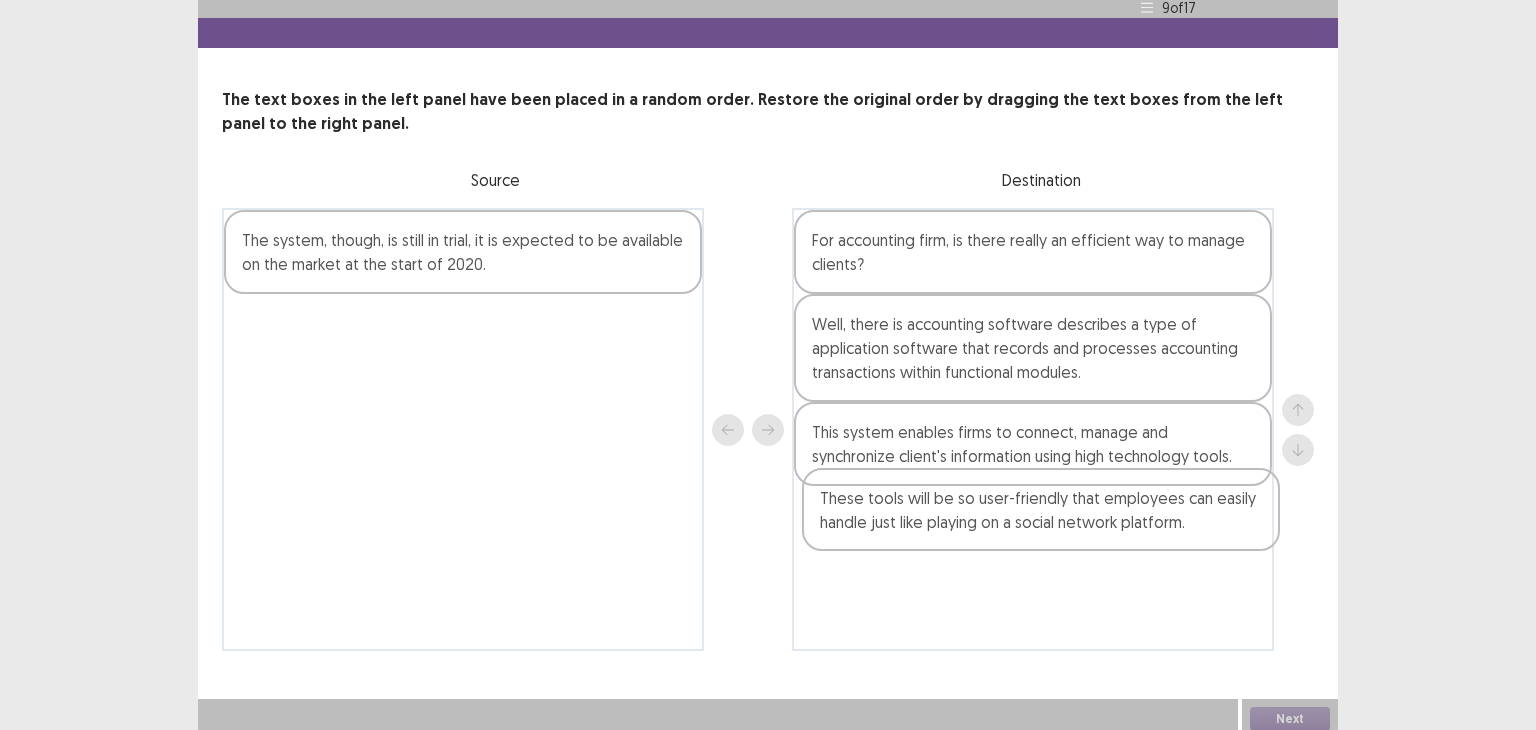 drag, startPoint x: 380, startPoint y: 339, endPoint x: 982, endPoint y: 525, distance: 630.07935 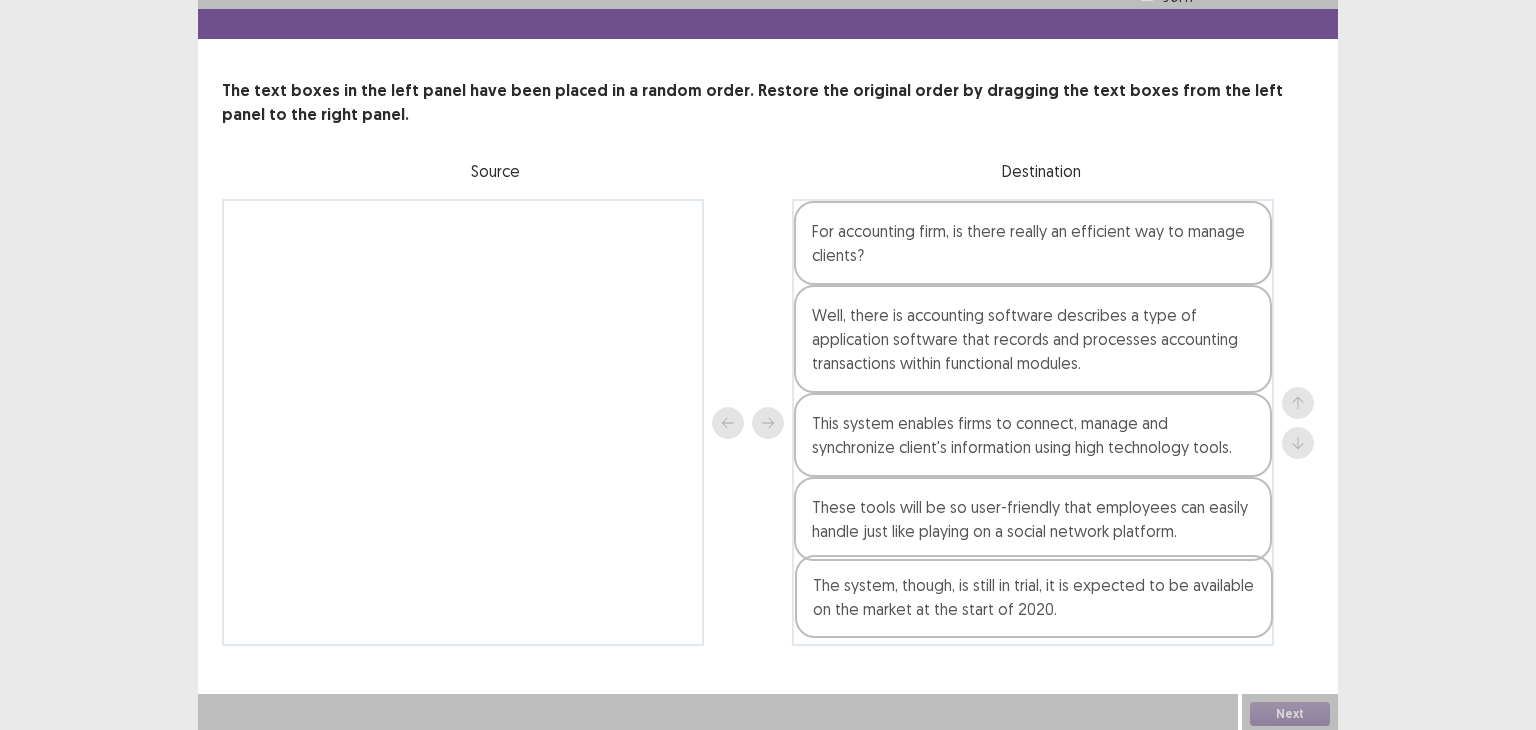 drag, startPoint x: 406, startPoint y: 257, endPoint x: 991, endPoint y: 616, distance: 686.37164 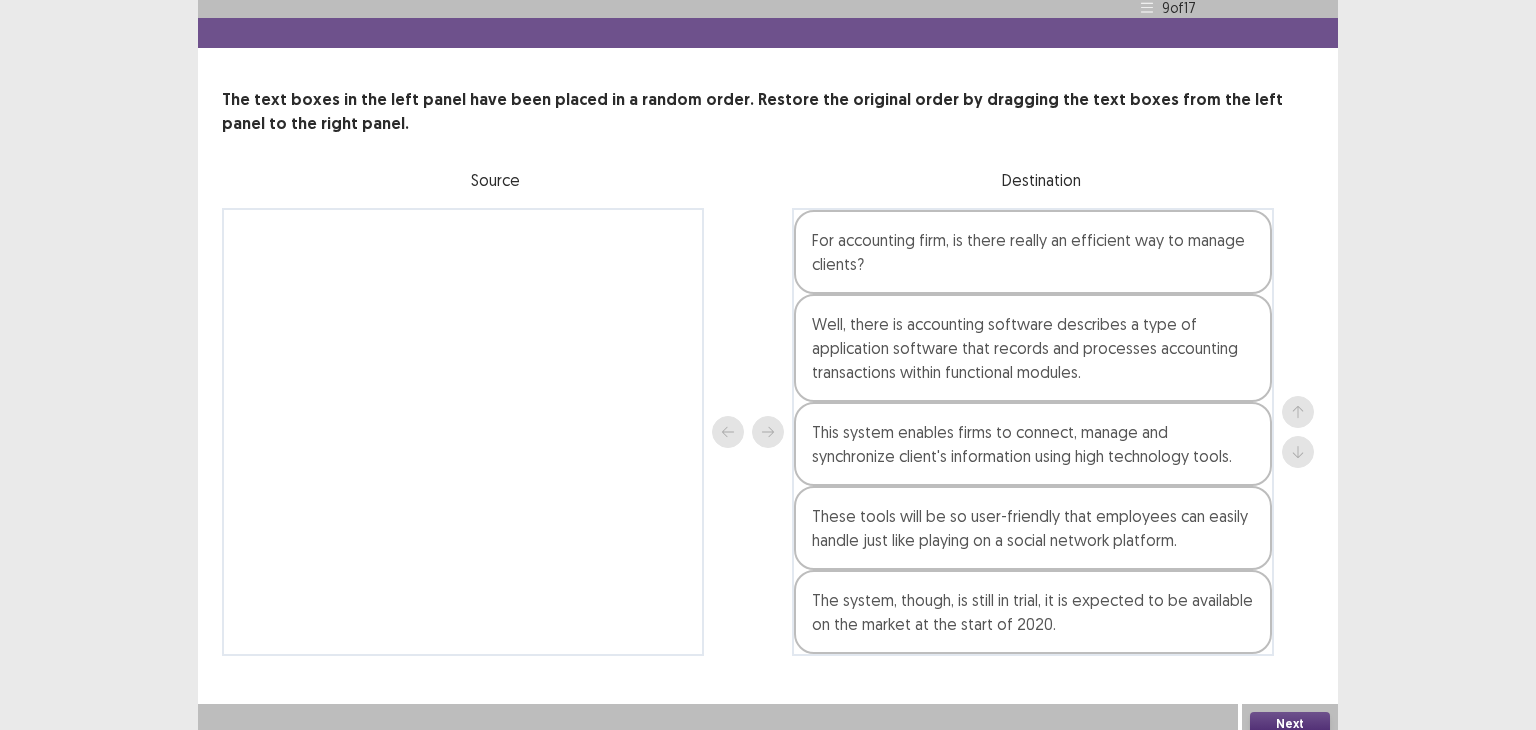 click on "Next" at bounding box center [1290, 724] 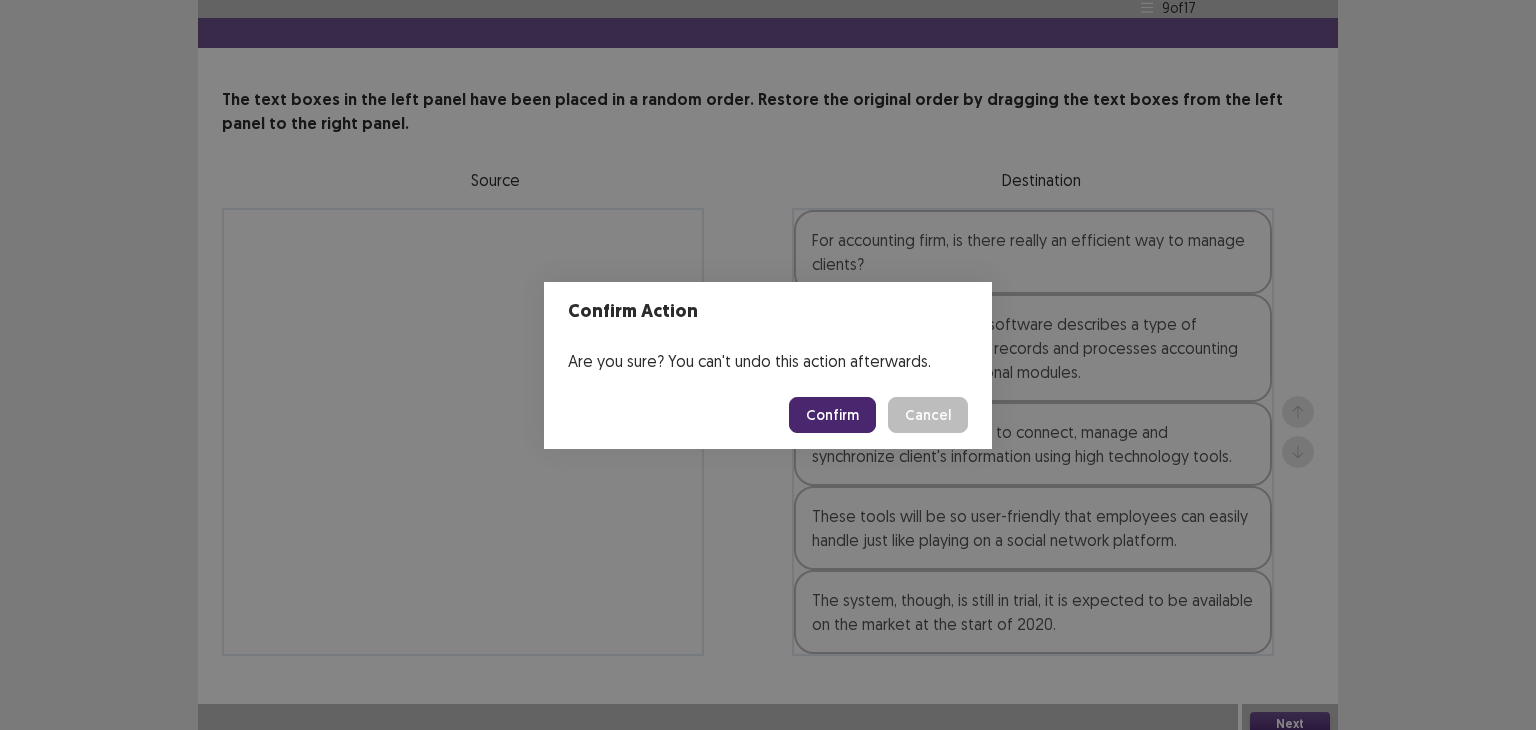 click on "Confirm" at bounding box center [832, 415] 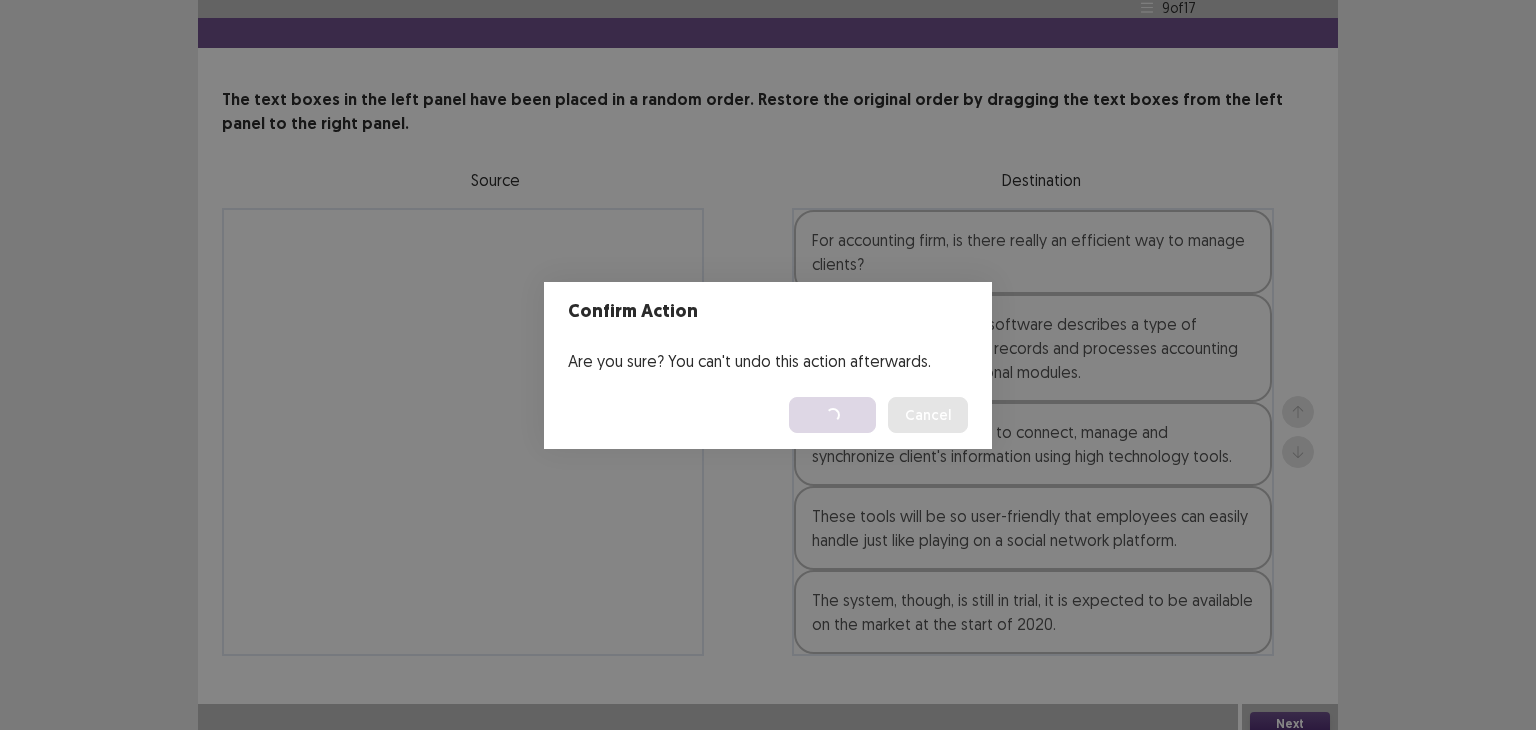 scroll, scrollTop: 0, scrollLeft: 0, axis: both 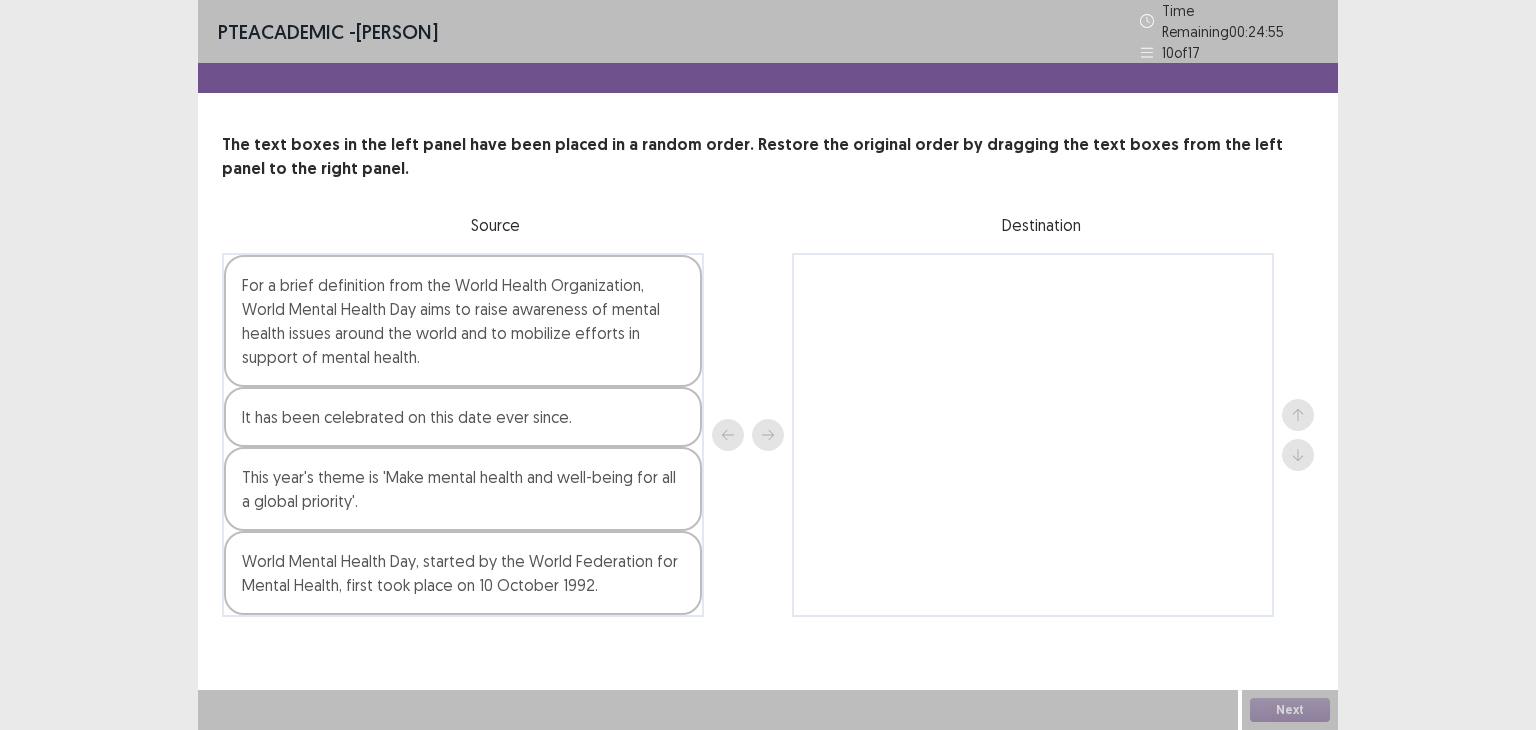 drag, startPoint x: 383, startPoint y: 587, endPoint x: 896, endPoint y: 389, distance: 549.8845 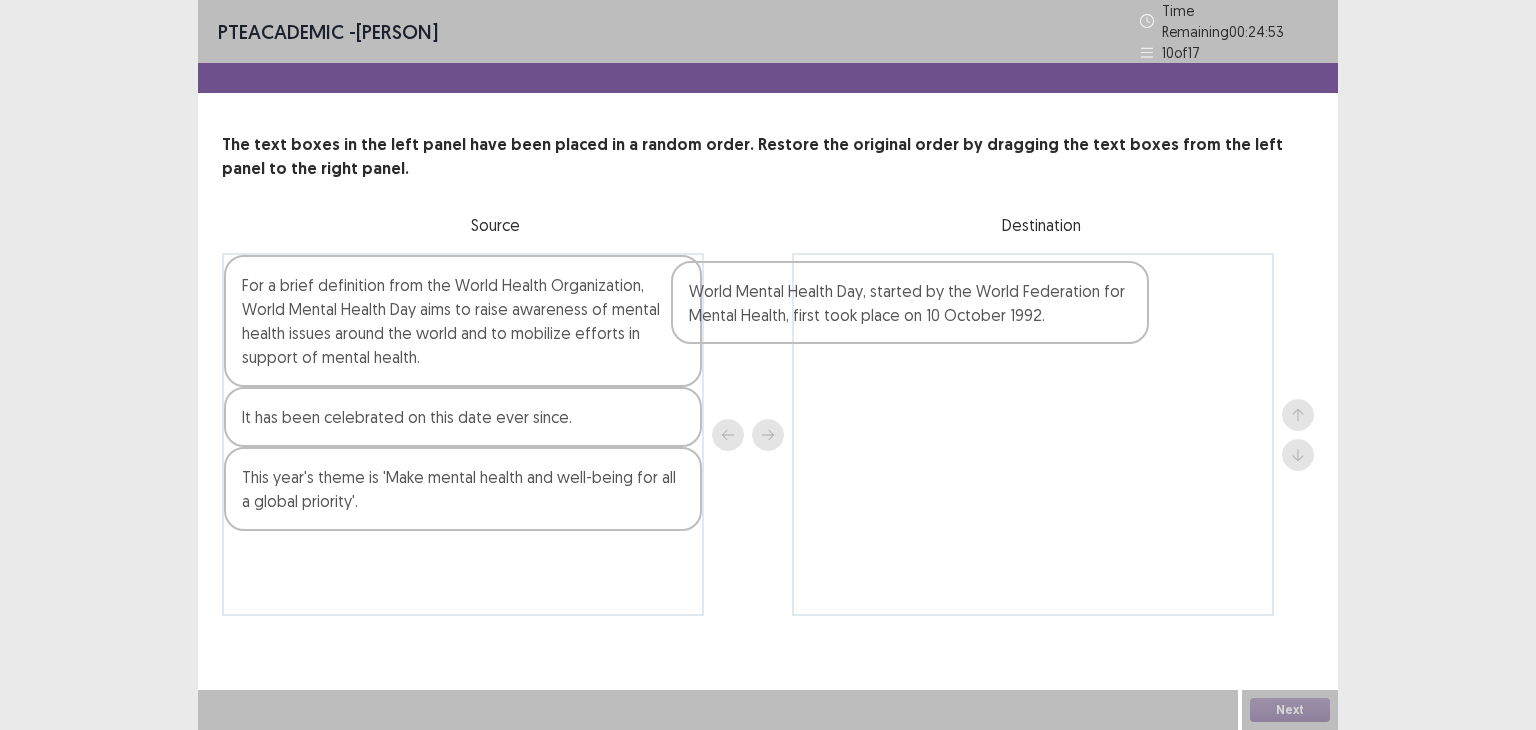 drag, startPoint x: 896, startPoint y: 389, endPoint x: 1059, endPoint y: 278, distance: 197.20547 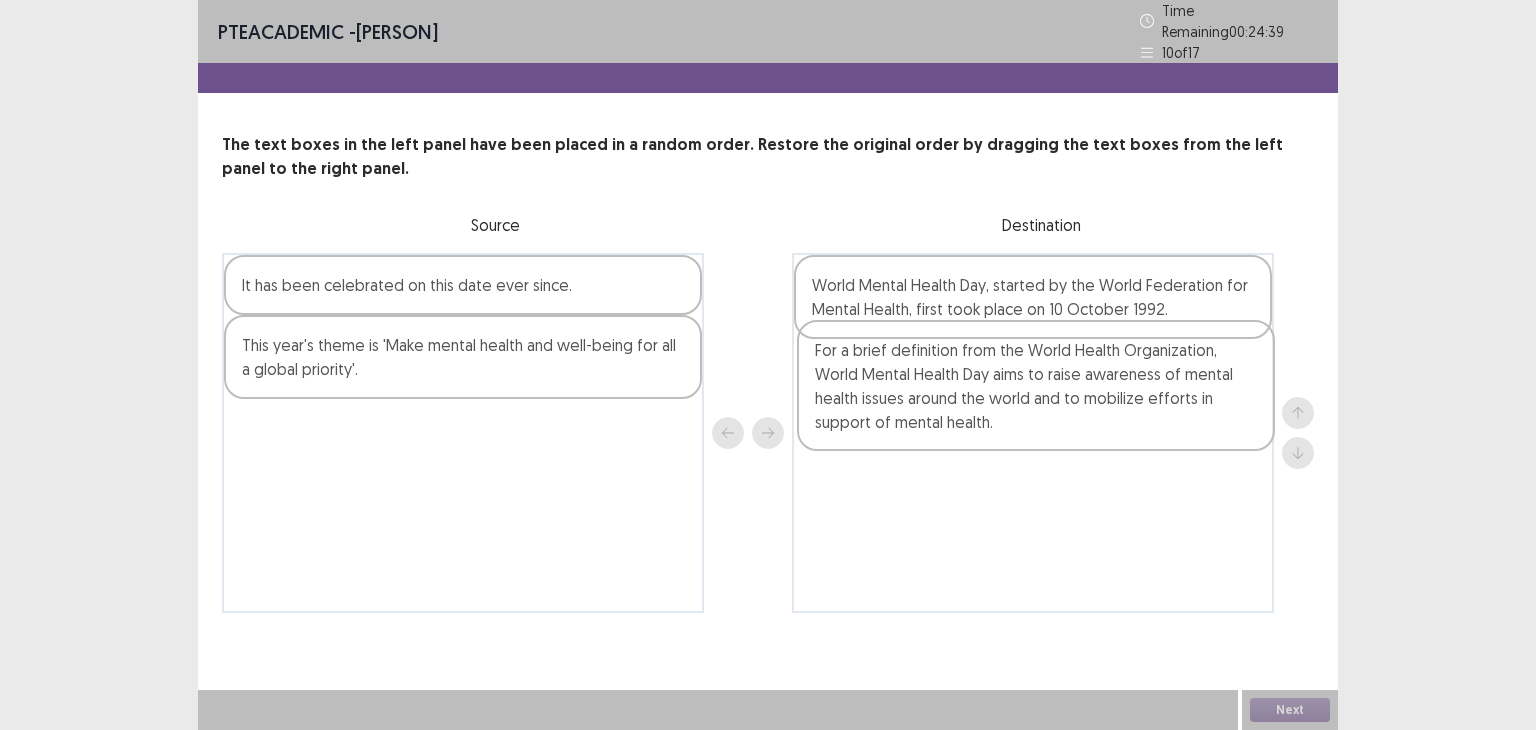 drag, startPoint x: 359, startPoint y: 328, endPoint x: 977, endPoint y: 403, distance: 622.53436 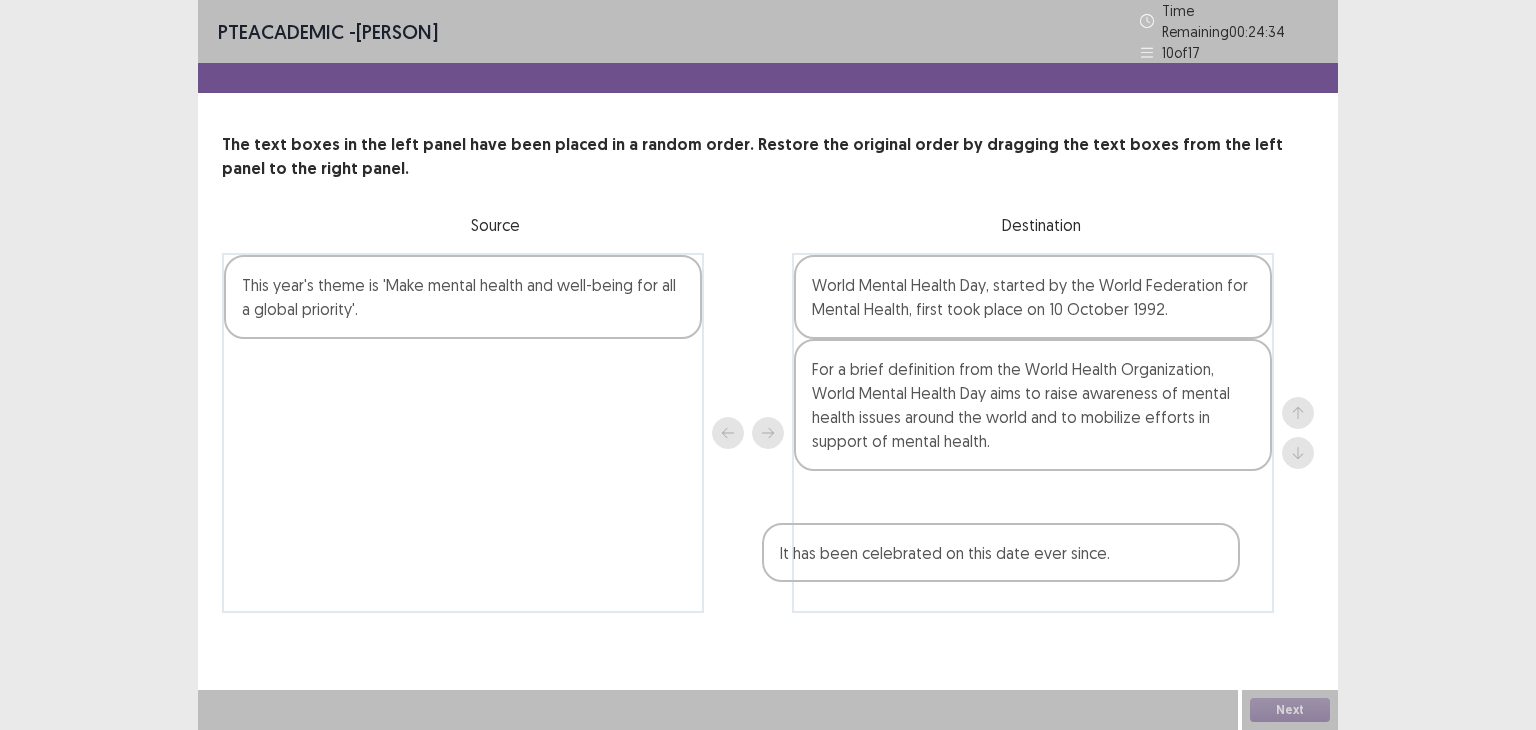 drag, startPoint x: 412, startPoint y: 289, endPoint x: 980, endPoint y: 578, distance: 637.29504 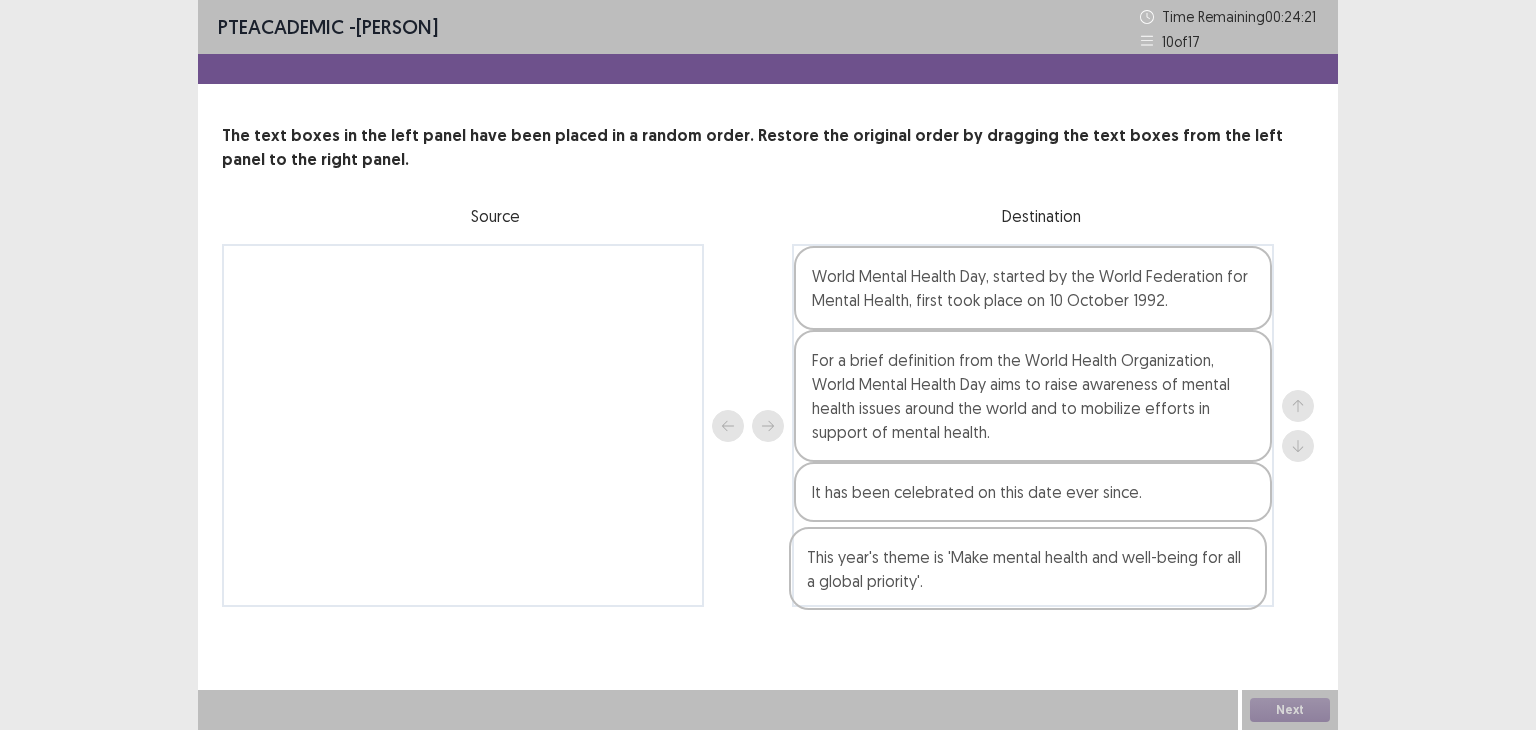 drag, startPoint x: 595, startPoint y: 303, endPoint x: 1168, endPoint y: 586, distance: 639.07587 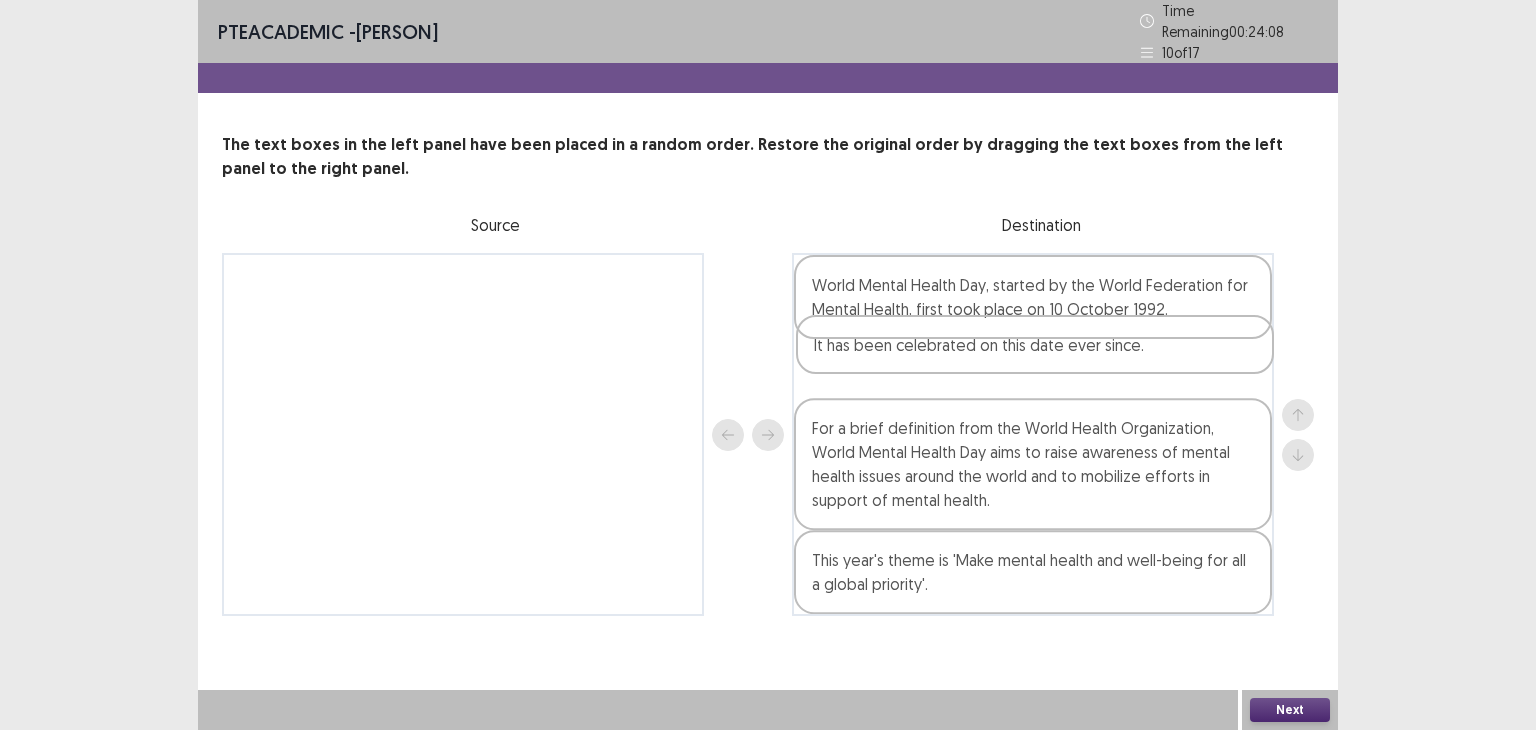 drag, startPoint x: 859, startPoint y: 503, endPoint x: 864, endPoint y: 335, distance: 168.07439 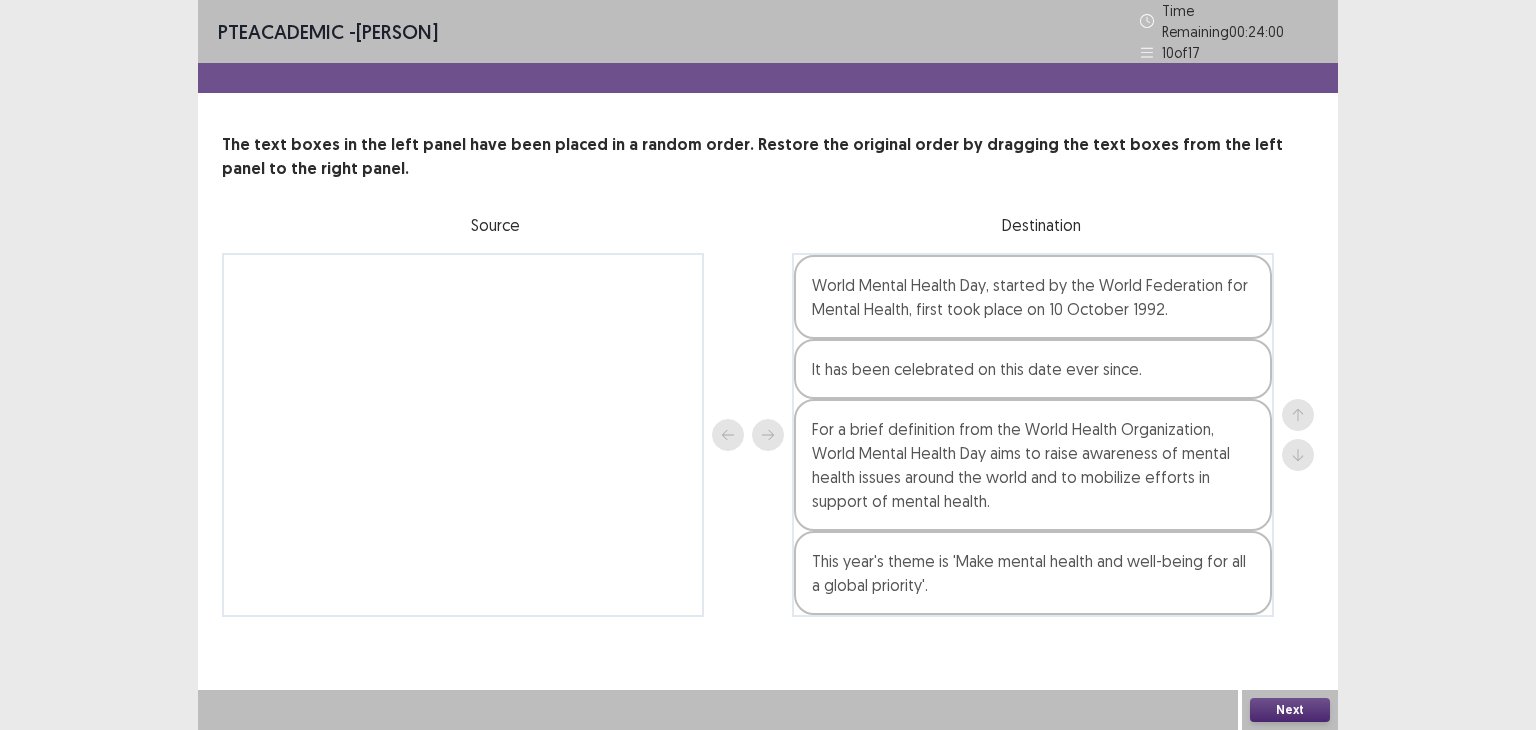 click on "Next" at bounding box center (1290, 710) 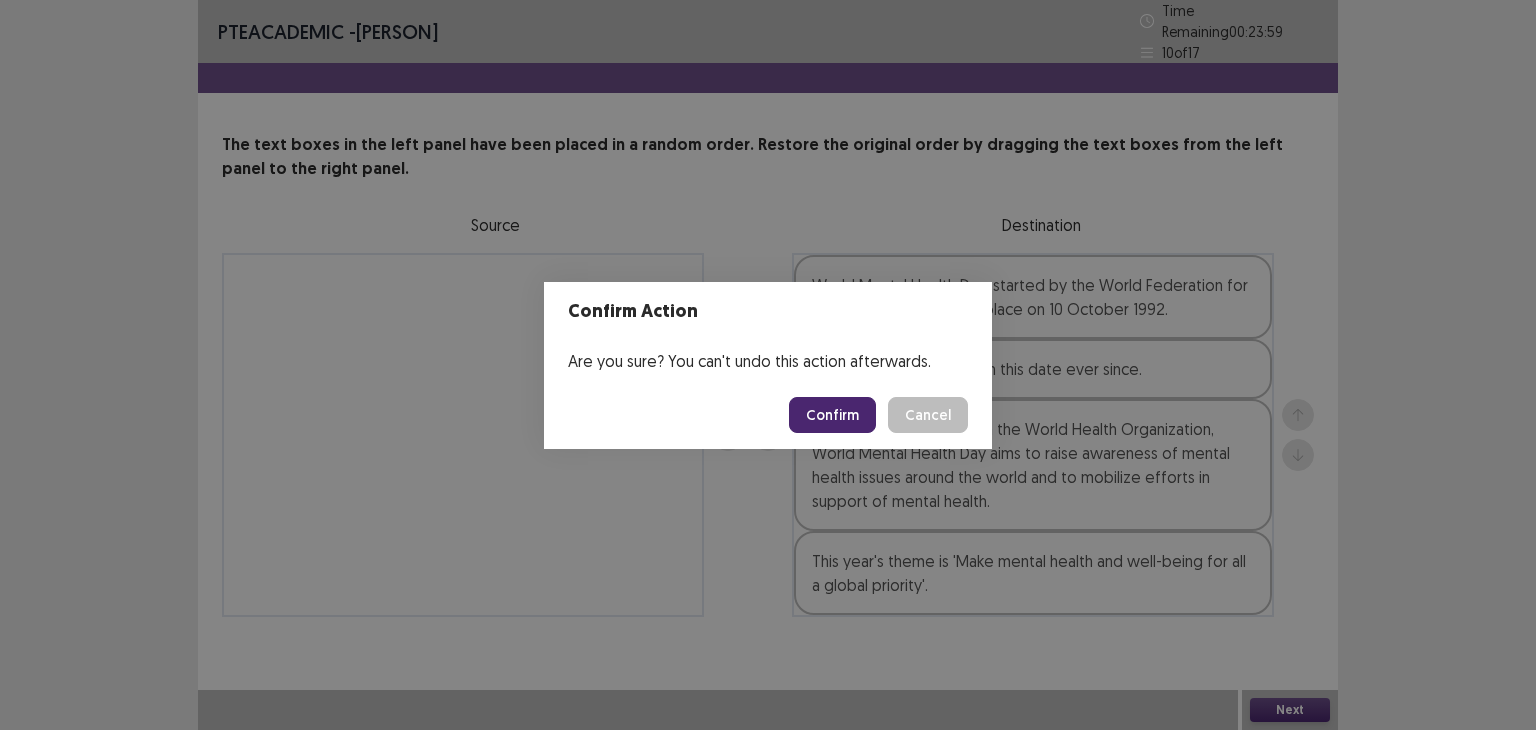 click on "Confirm" at bounding box center [832, 415] 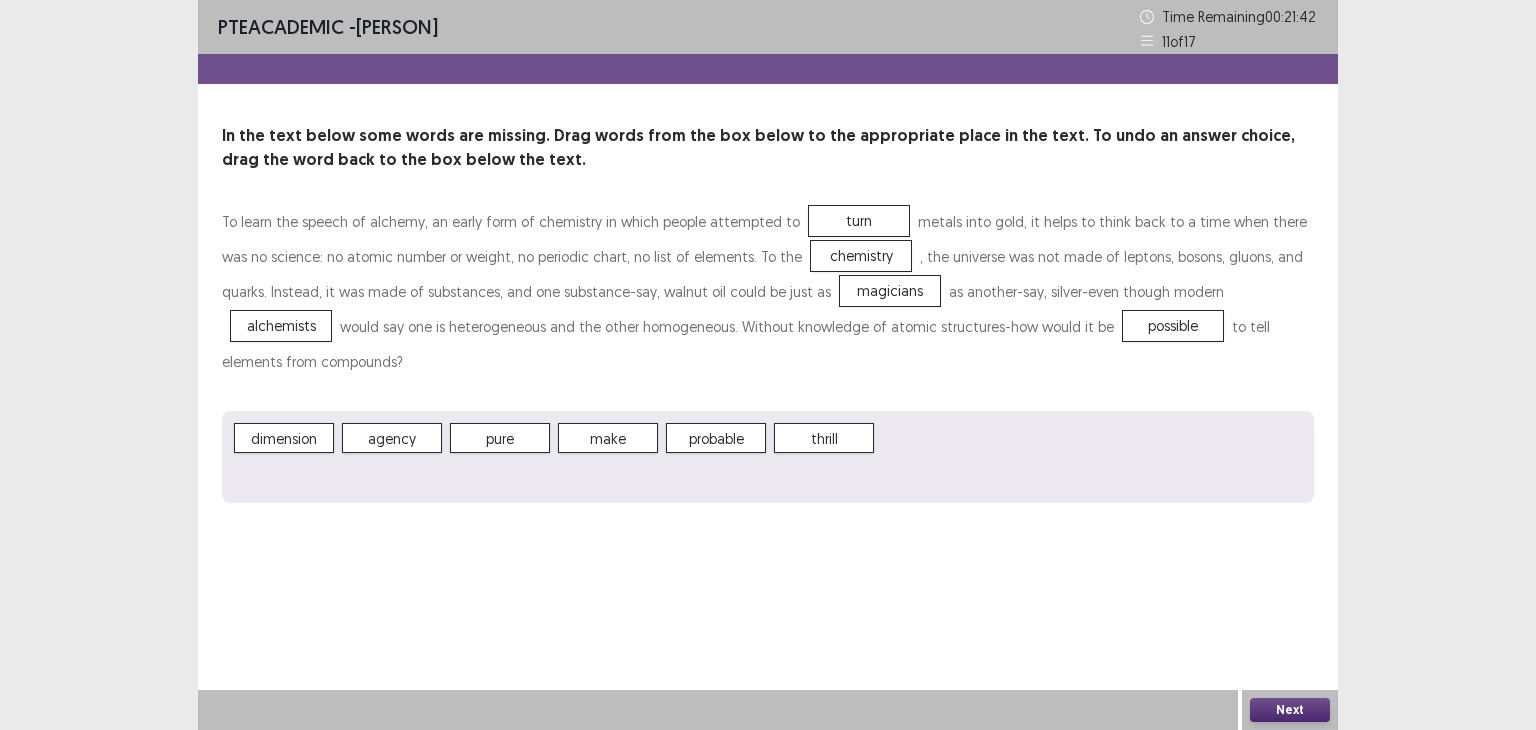 click on "Next" at bounding box center [1290, 710] 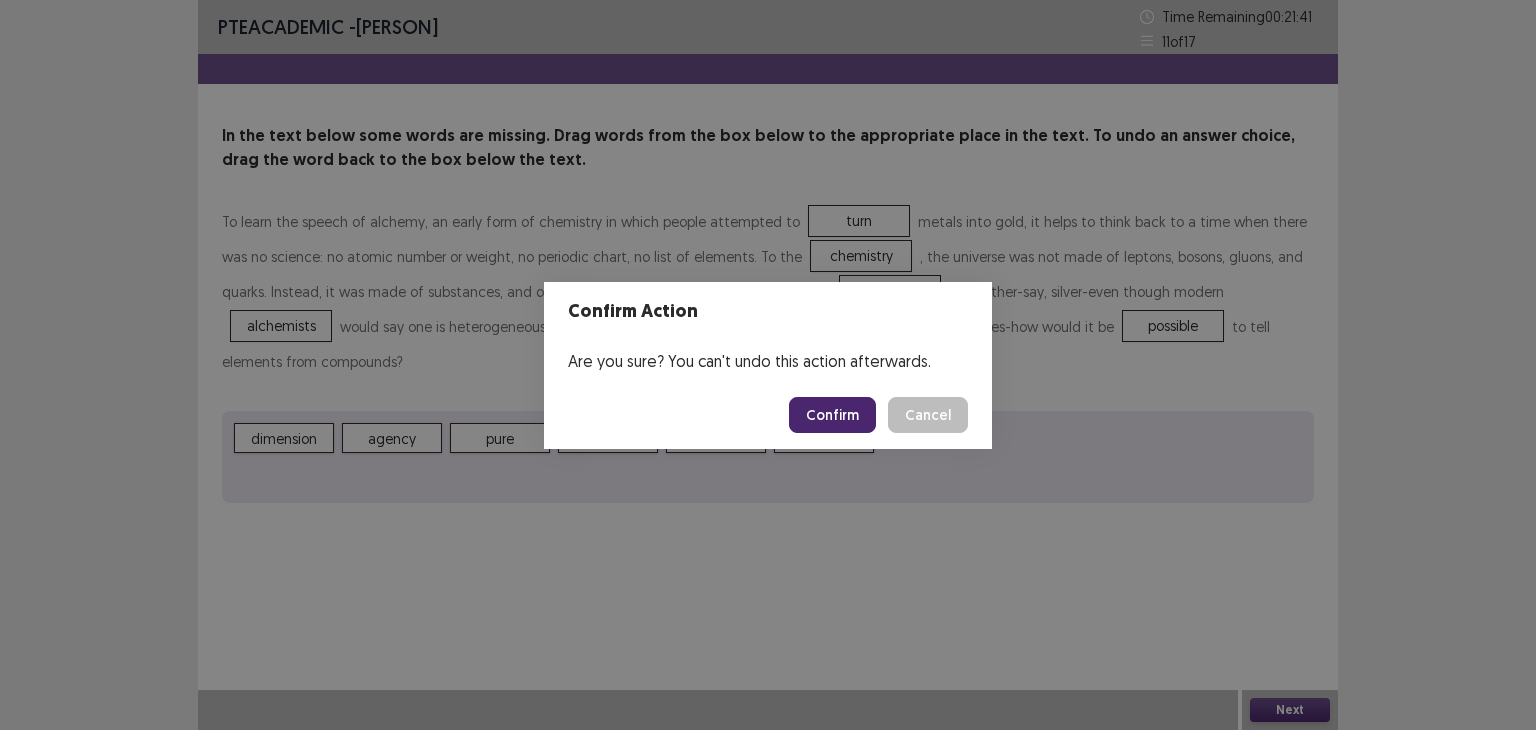 click on "Confirm" at bounding box center (832, 415) 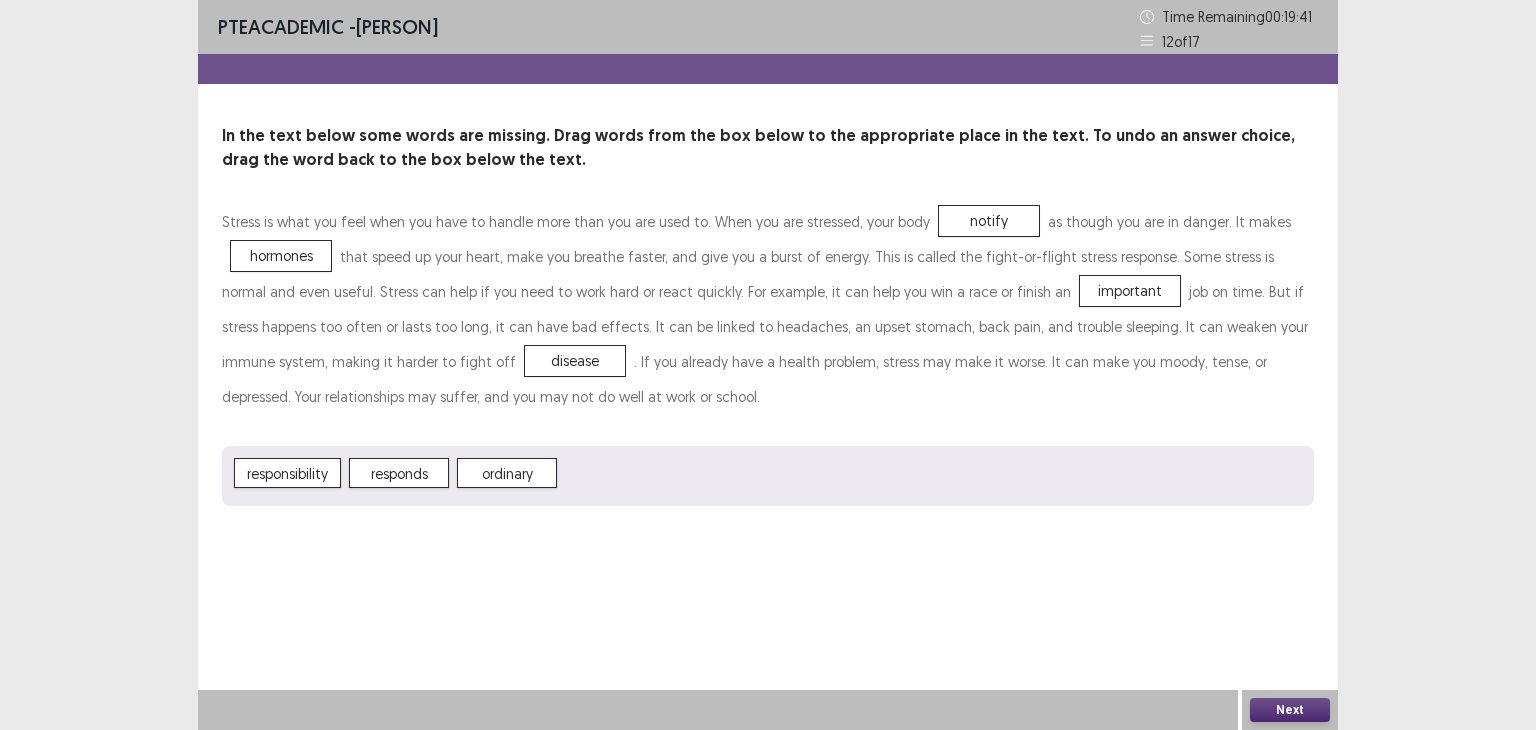 click on "Next" at bounding box center (1290, 710) 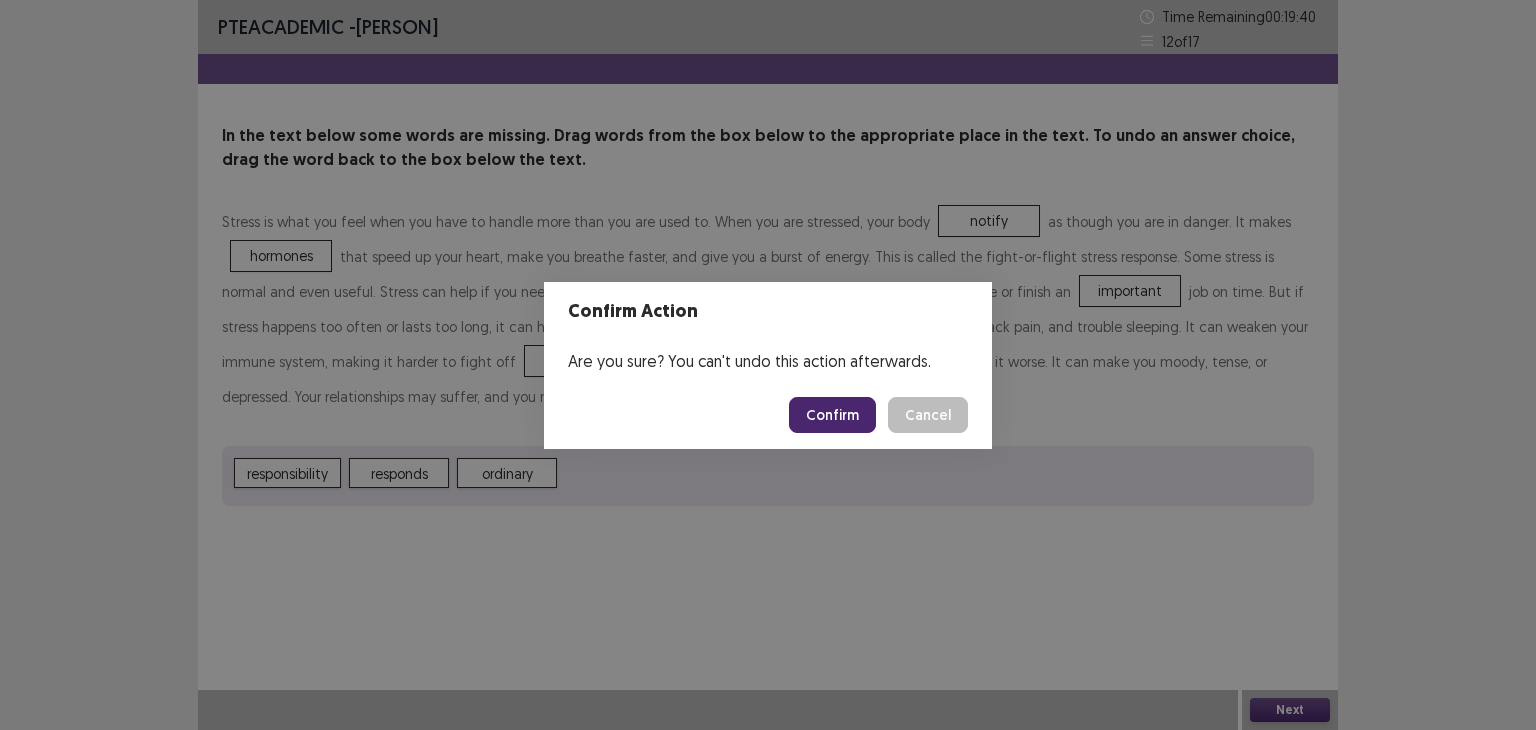 click on "Confirm" at bounding box center (832, 415) 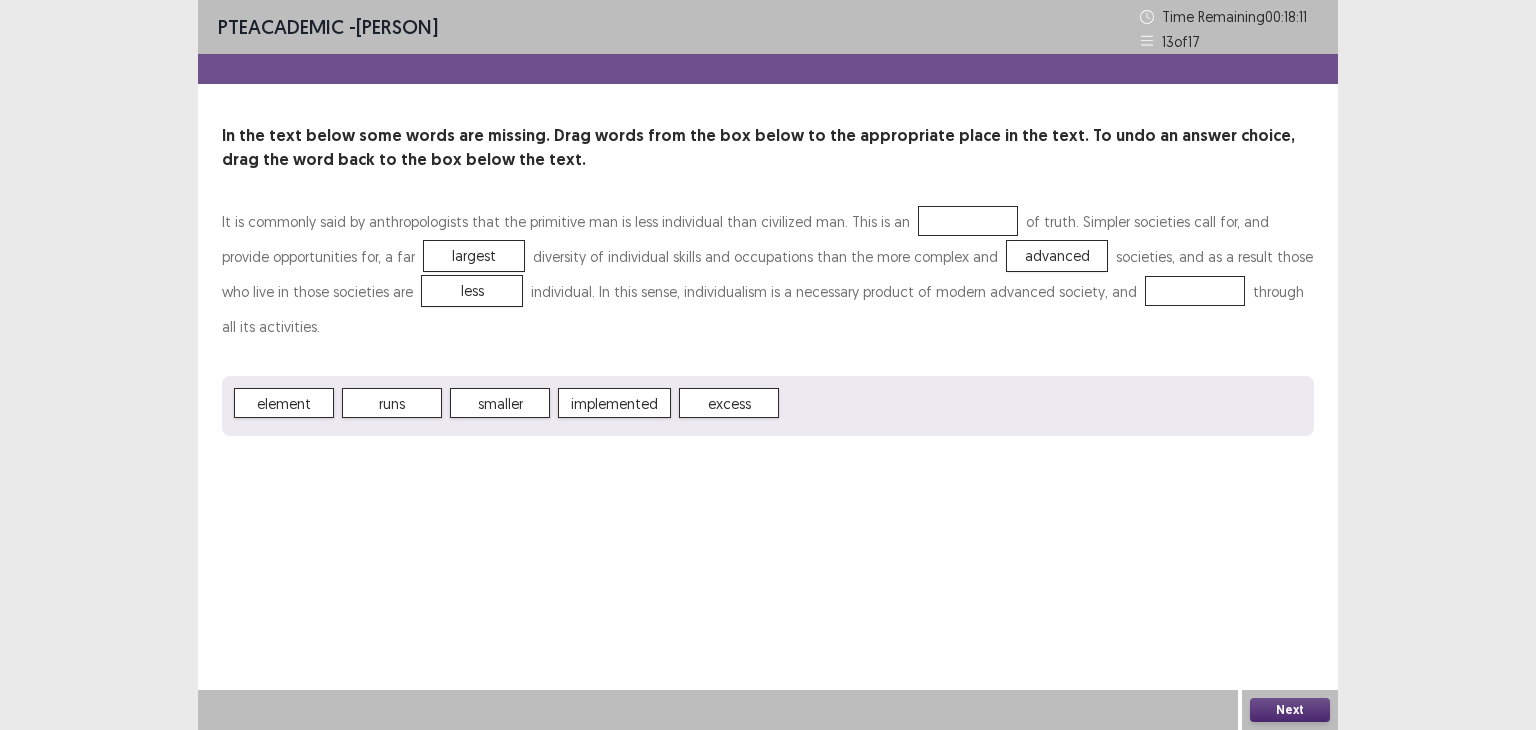 click on "excess" at bounding box center [729, 403] 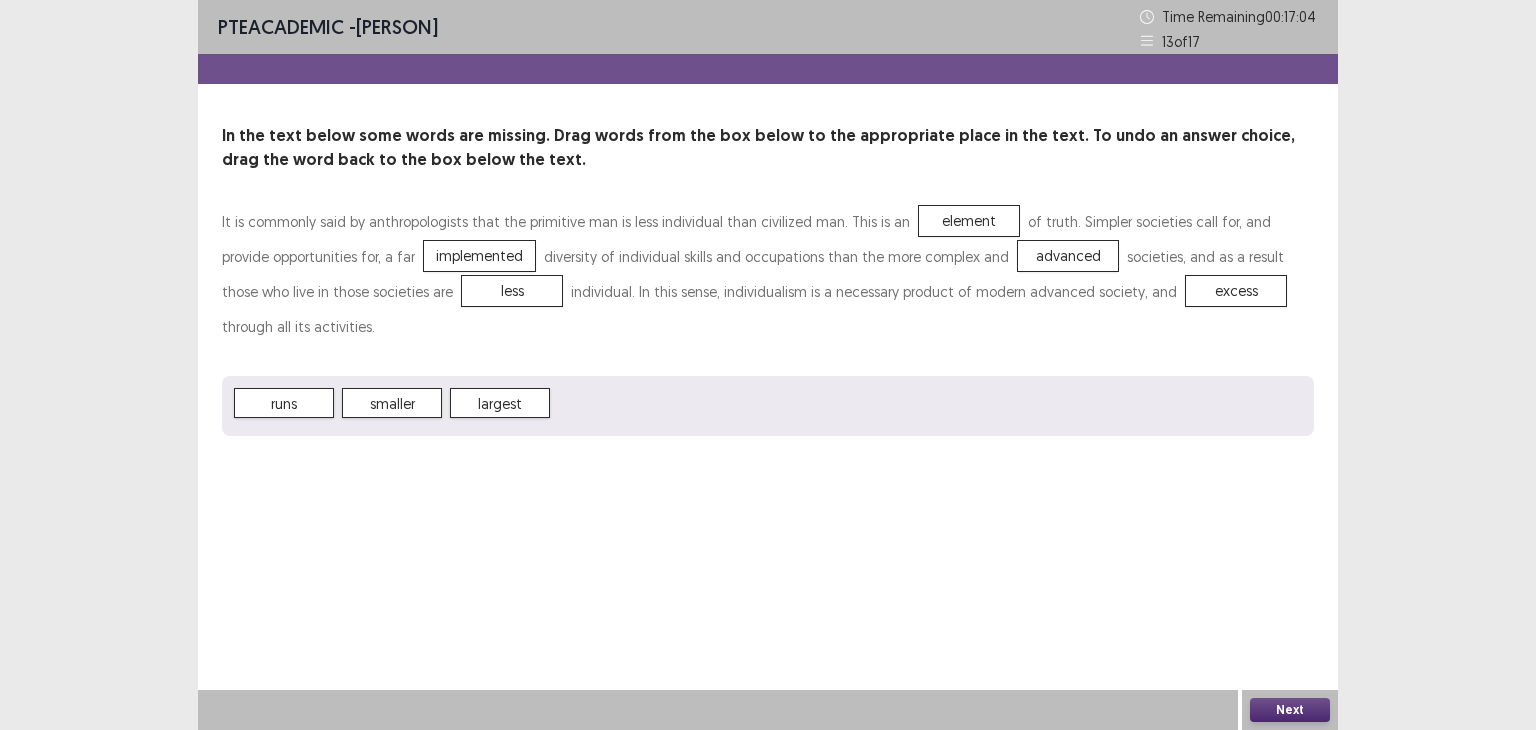 click on "Next" at bounding box center (1290, 710) 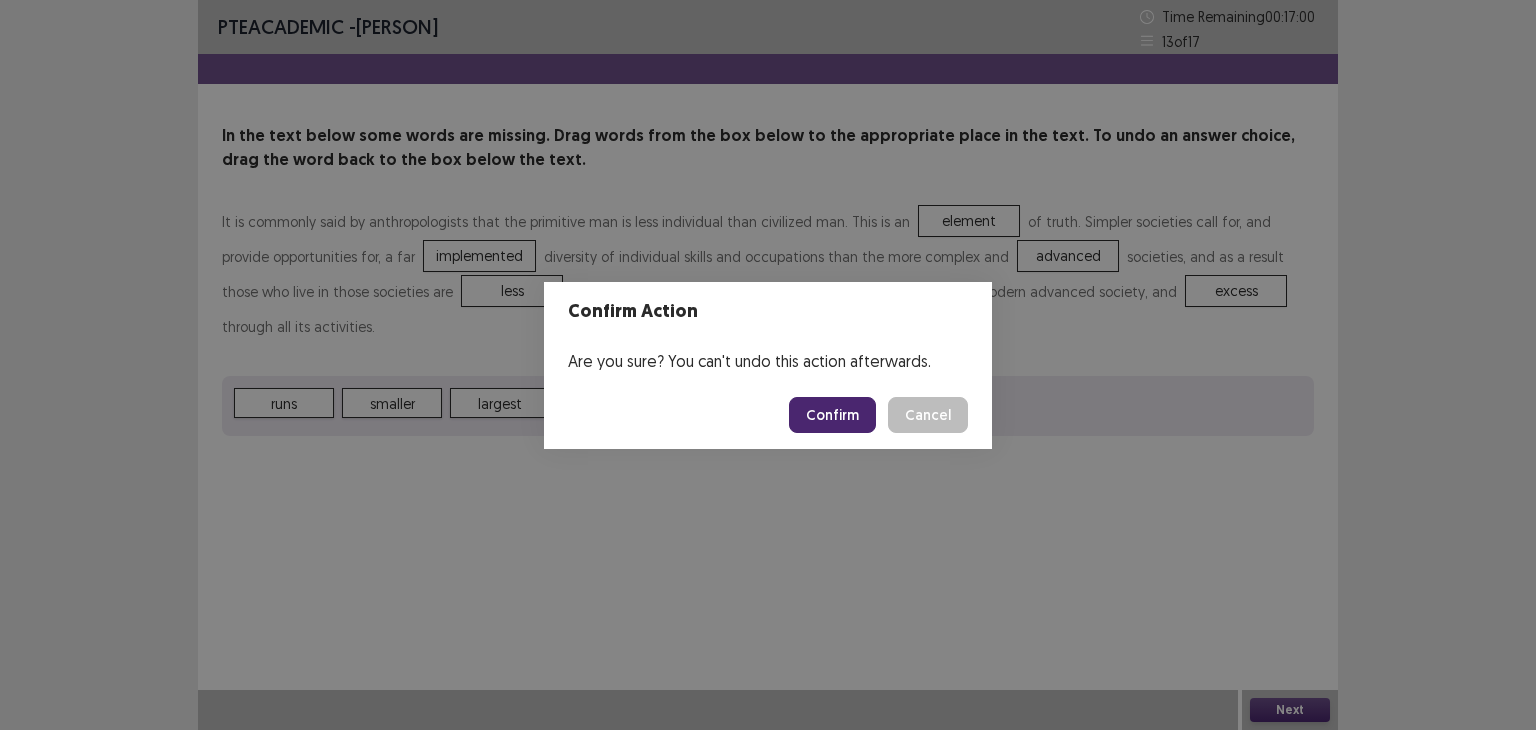 click on "Confirm Cancel" at bounding box center [768, 415] 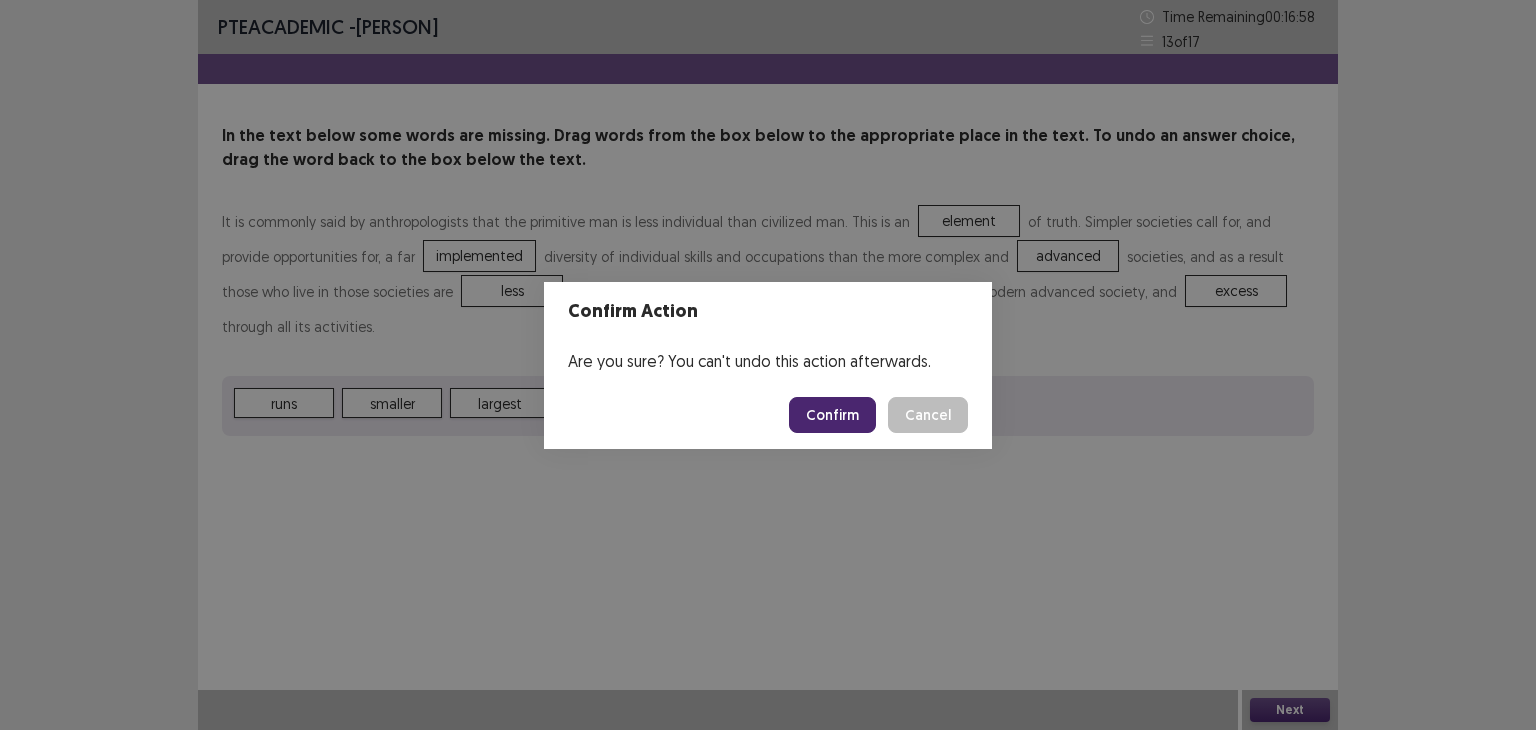 click on "Confirm" at bounding box center [832, 415] 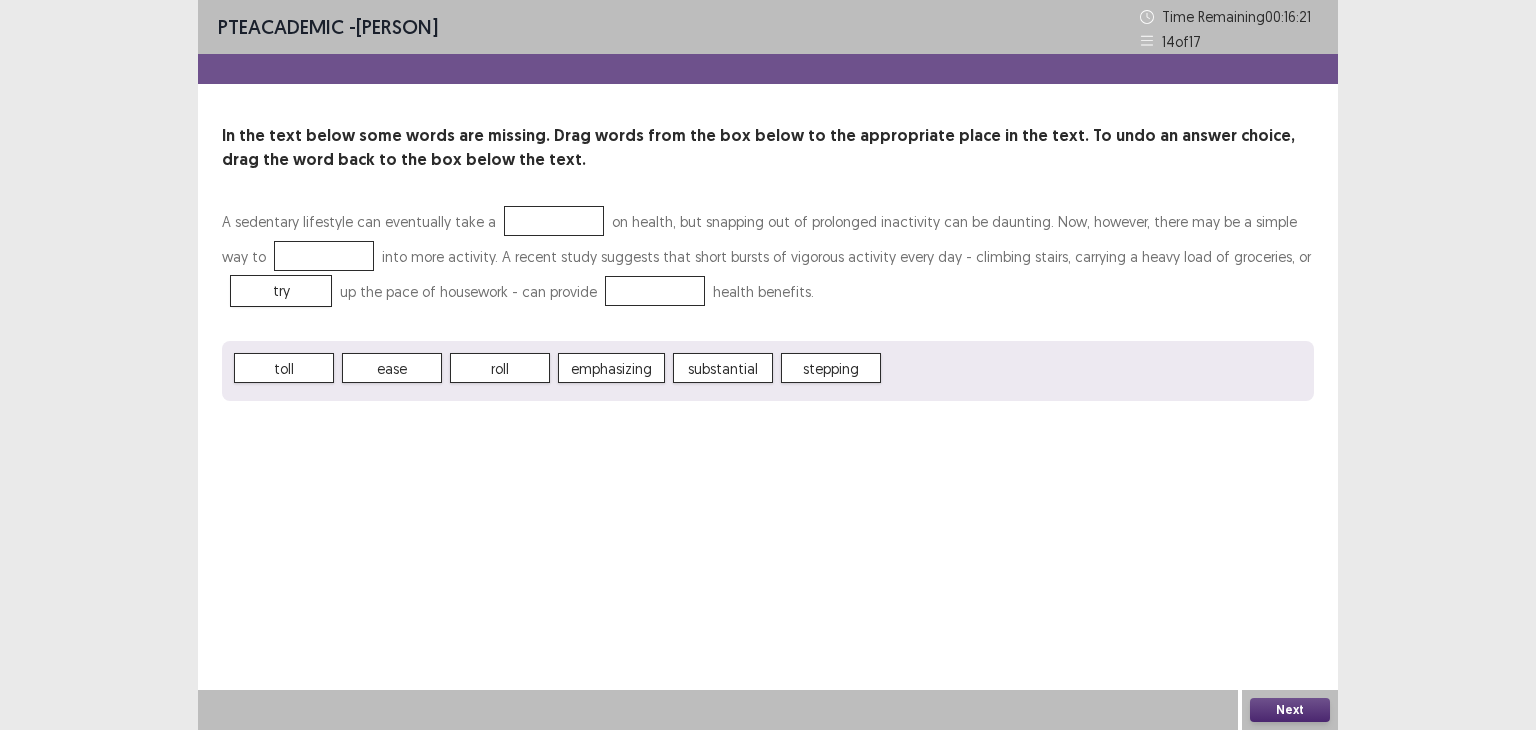 click on "A sedentary lifestyle can eventually take a toll on health, but snapping out of prolonged inactivity can be daunting. Now, however, there may be a simple way to ease into more activity. A recent study suggests that short bursts of vigorous activity every day - climbing stairs, carrying a heavy load of groceries, or stepping up the pace of housework - can provide substantial health benefits. toll ease roll emphasizing substantial stepping" at bounding box center (768, 302) 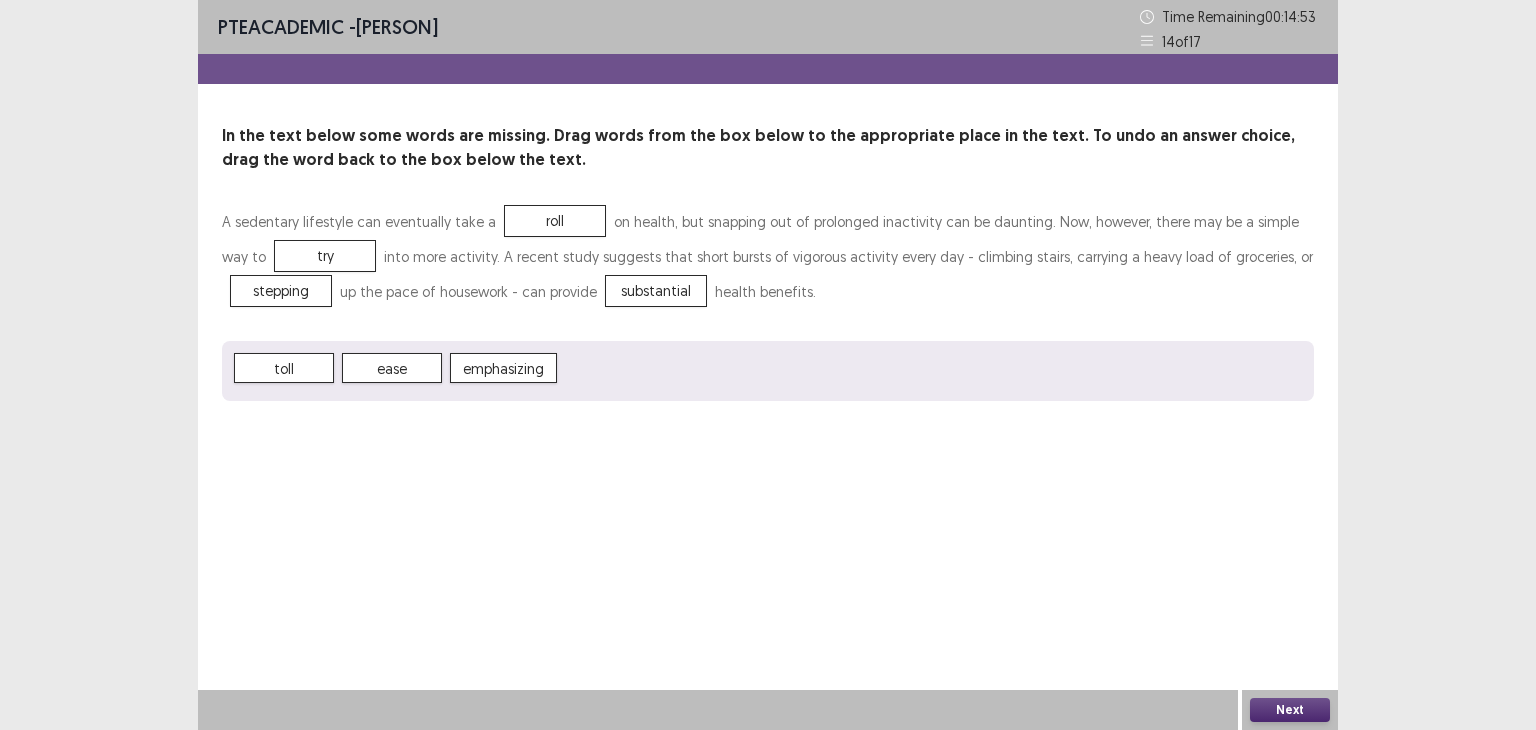 click on "Next" at bounding box center [1290, 710] 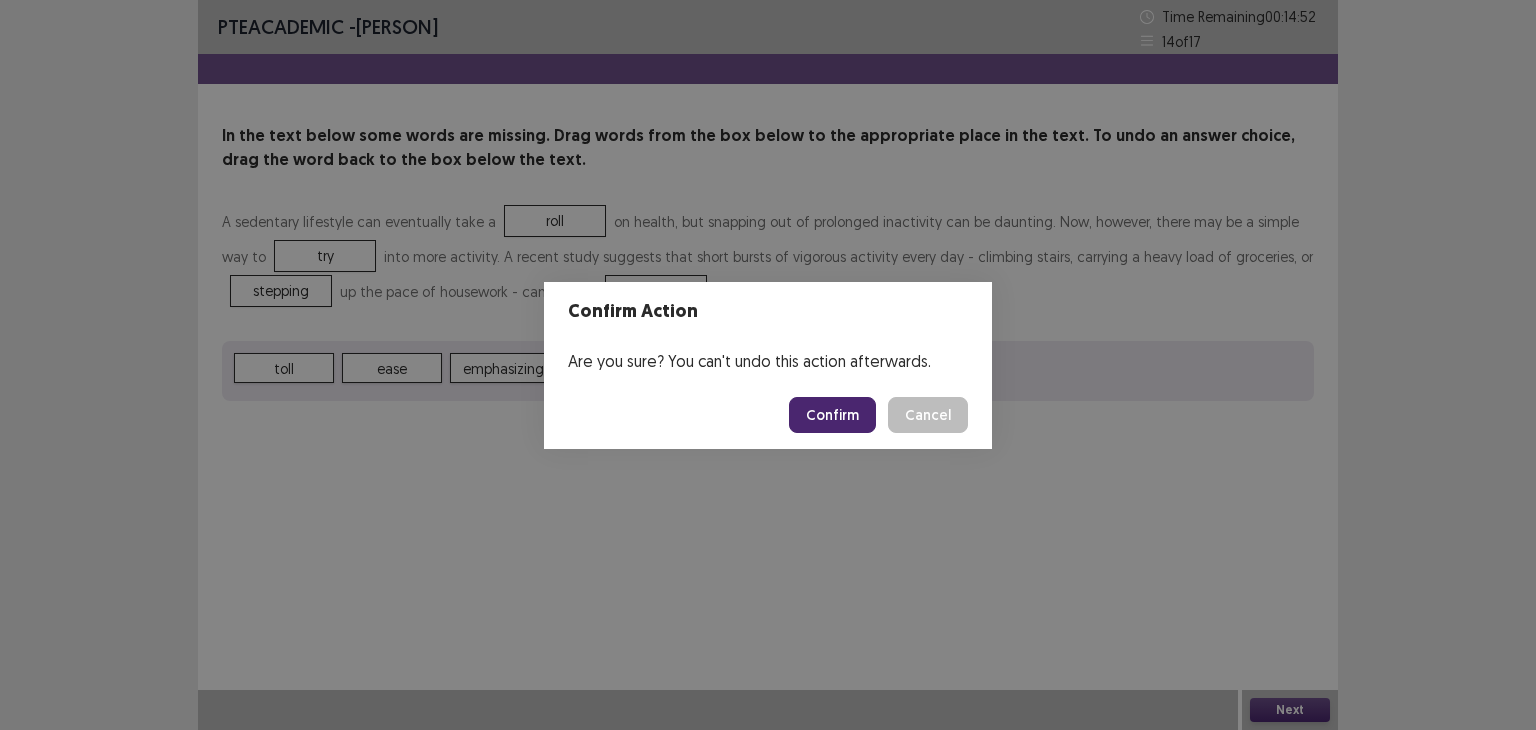 click on "Confirm" at bounding box center [832, 415] 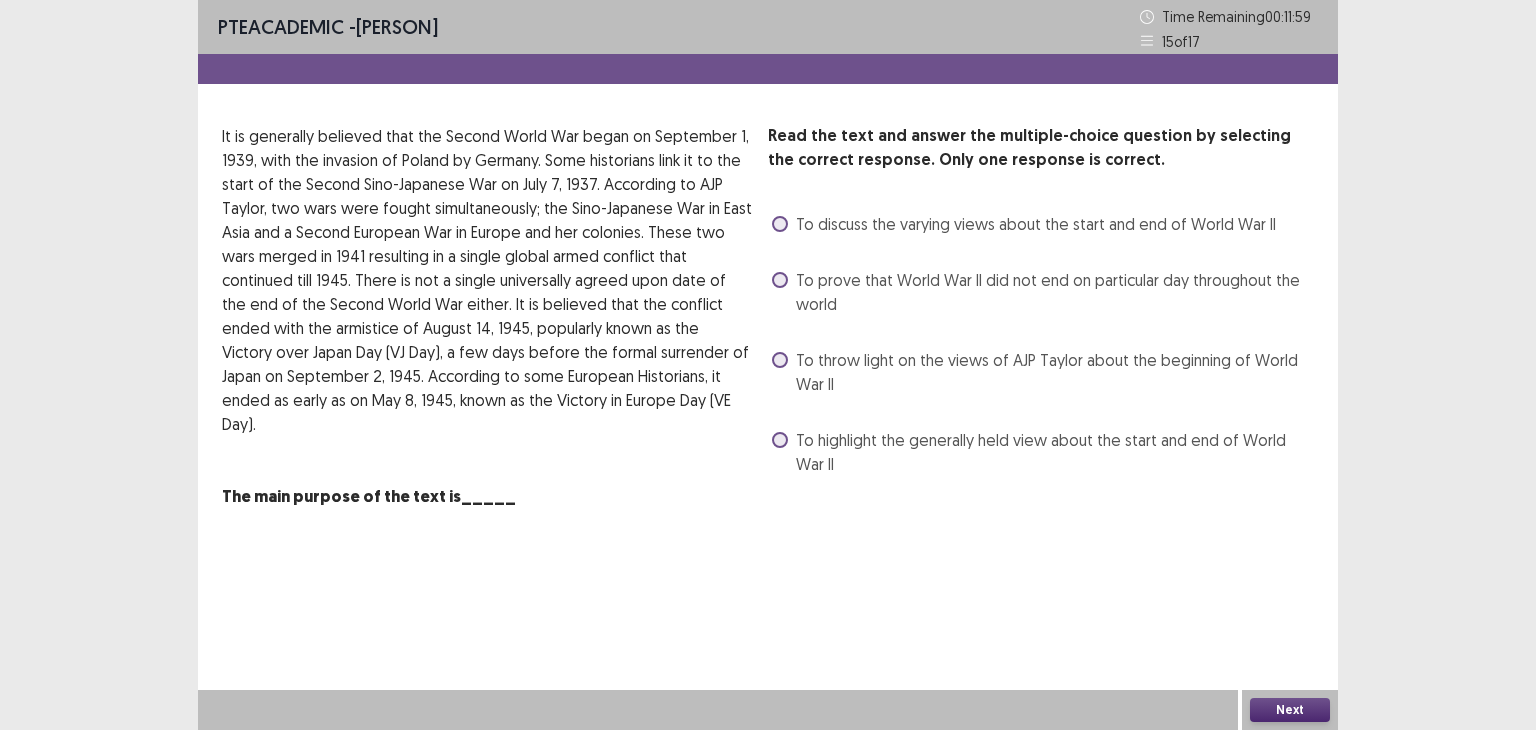 click on "Read the text and answer the multiple-choice question by selecting the correct response. Only one response is correct. To discuss the varying views about the start and end of World War II To prove that World War II did not end on particular day throughout the world To throw light on the views of AJP Taylor about the beginning of World War II To highlight the generally held view about the start and end of World War II" at bounding box center (1041, 302) 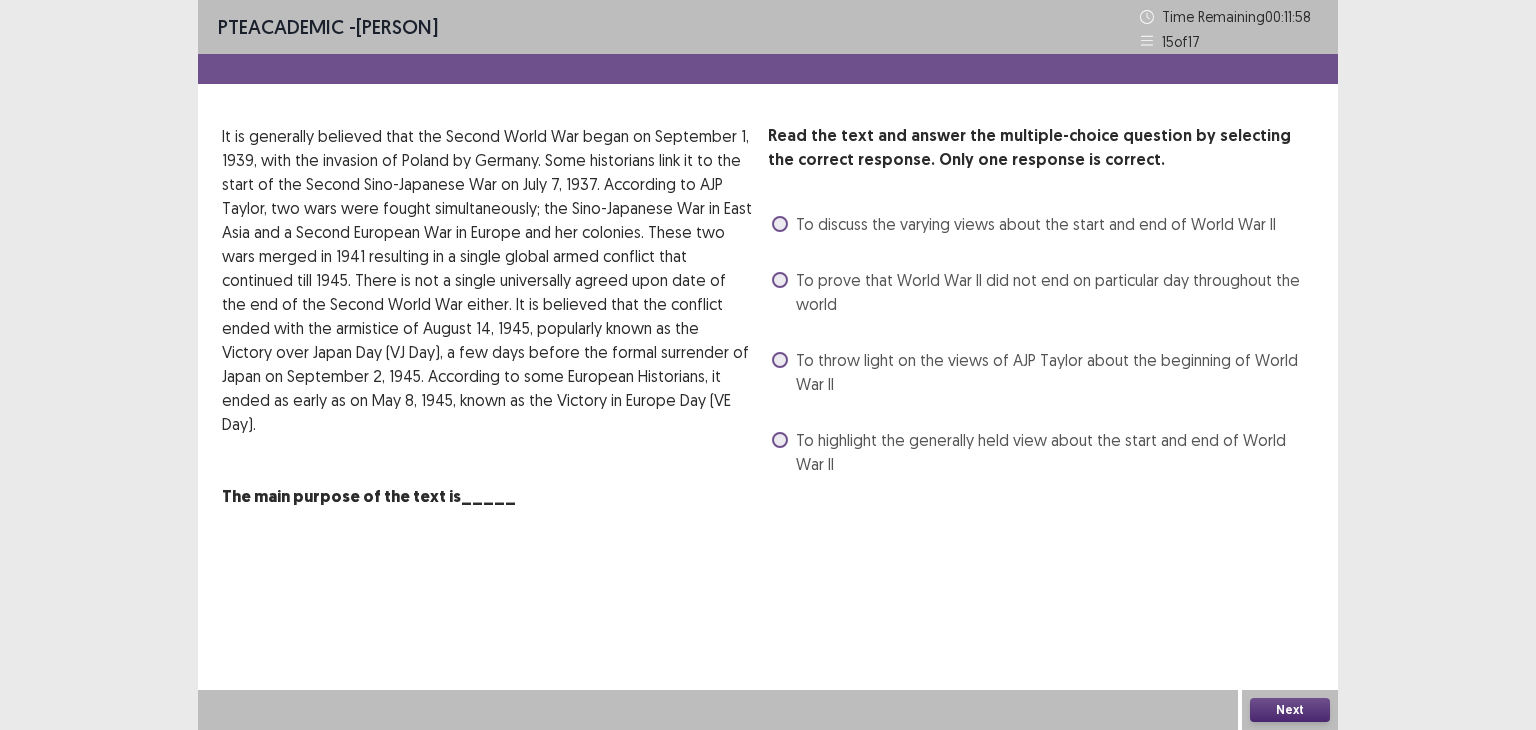 click on "To discuss the varying views about the start and end of World War II" at bounding box center [1036, 224] 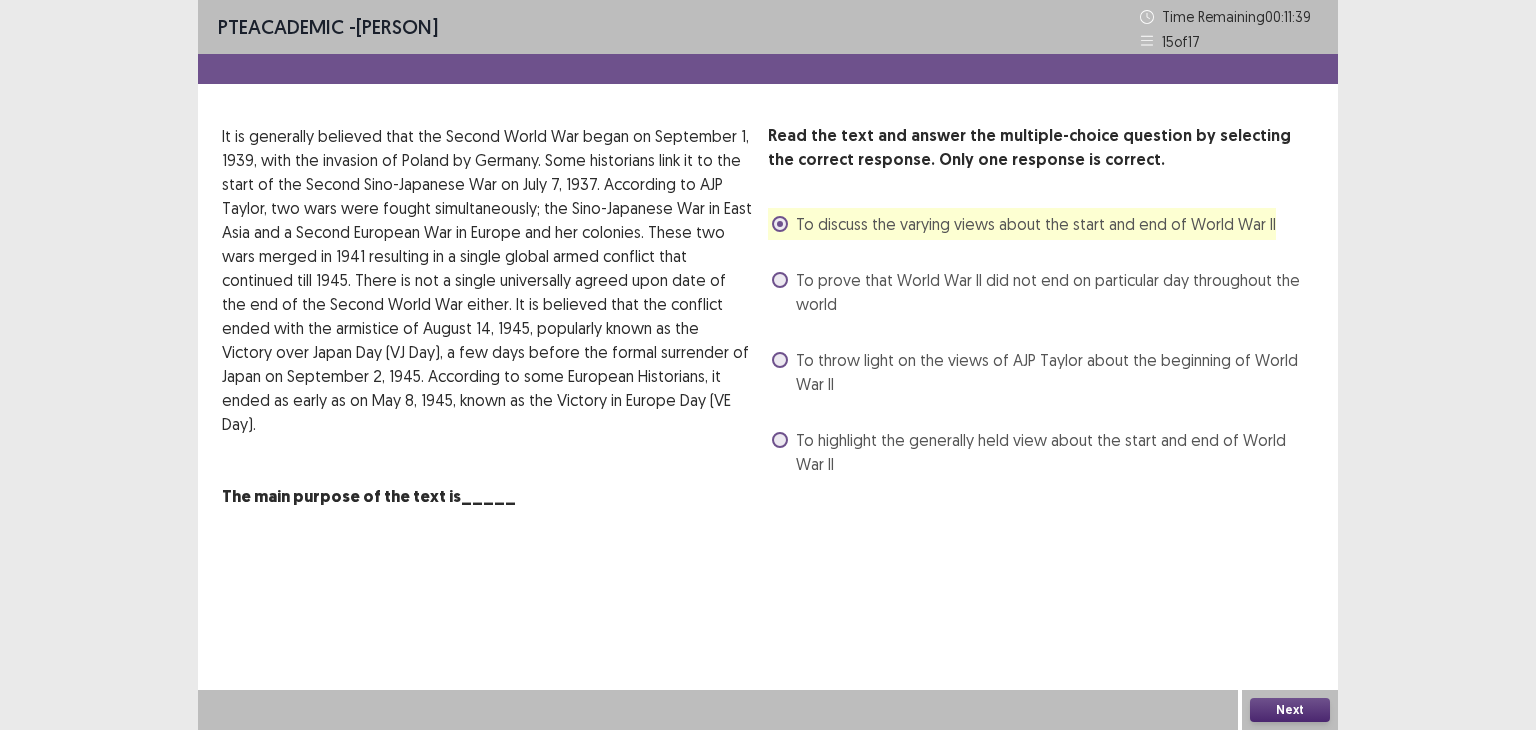 click on "Next" at bounding box center [1290, 710] 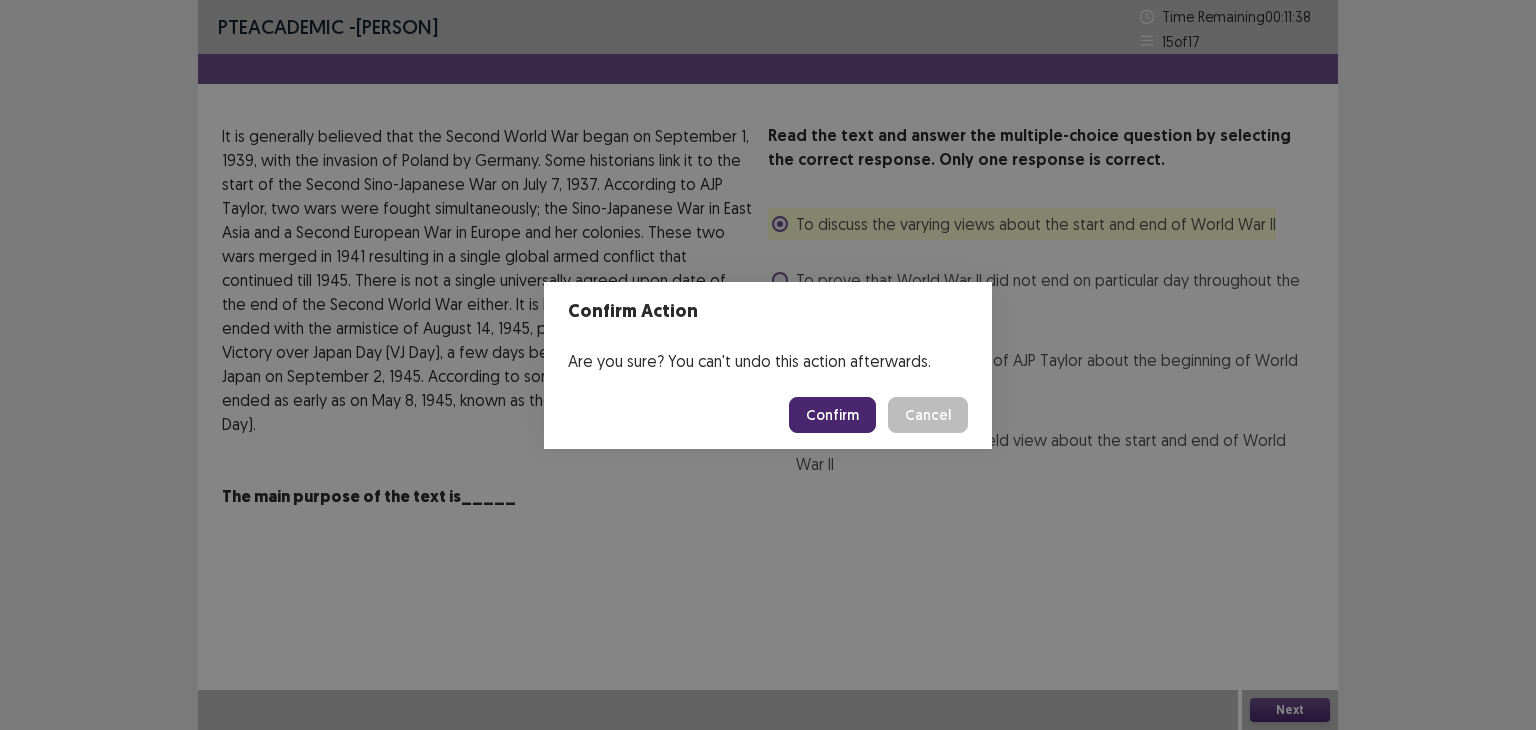 click on "Confirm" at bounding box center [832, 415] 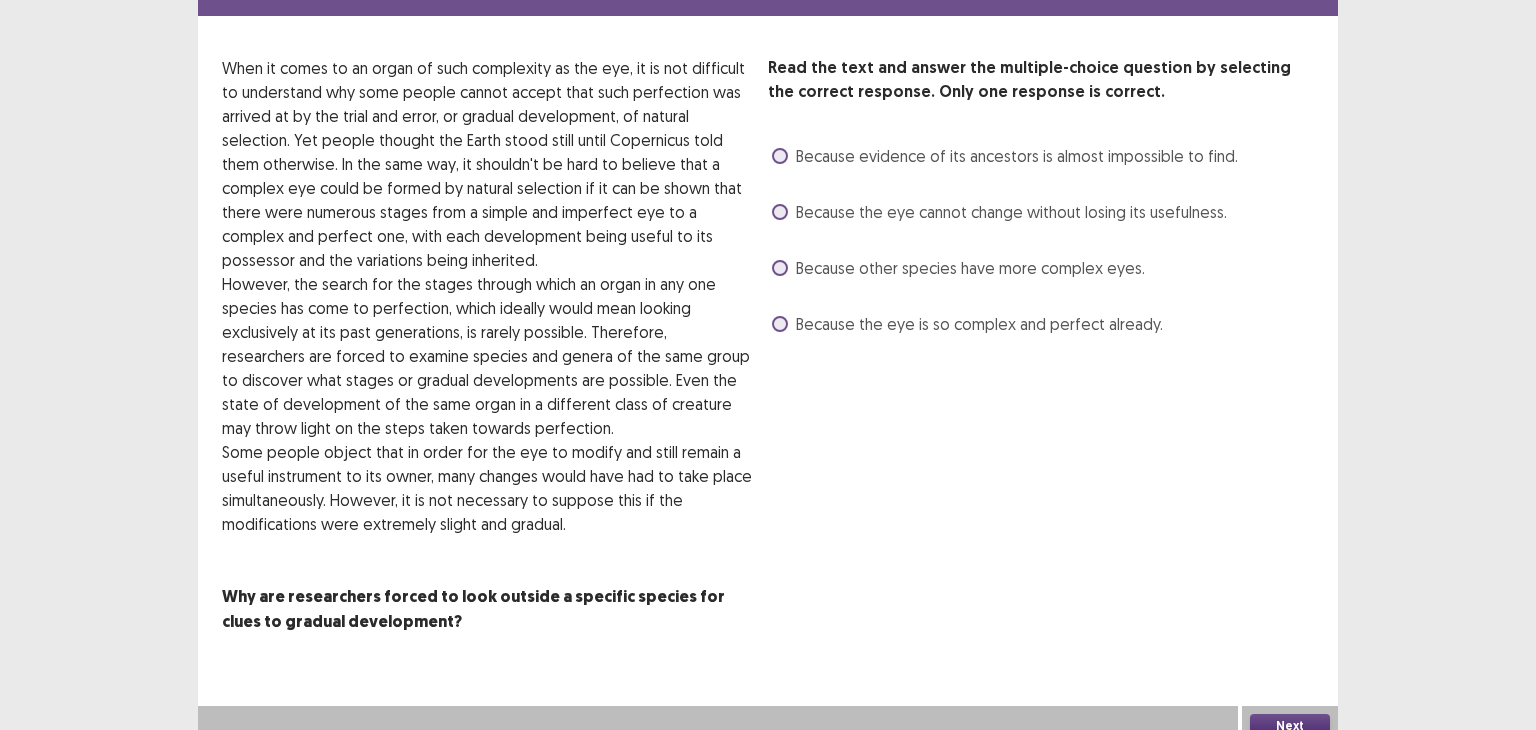 scroll, scrollTop: 82, scrollLeft: 0, axis: vertical 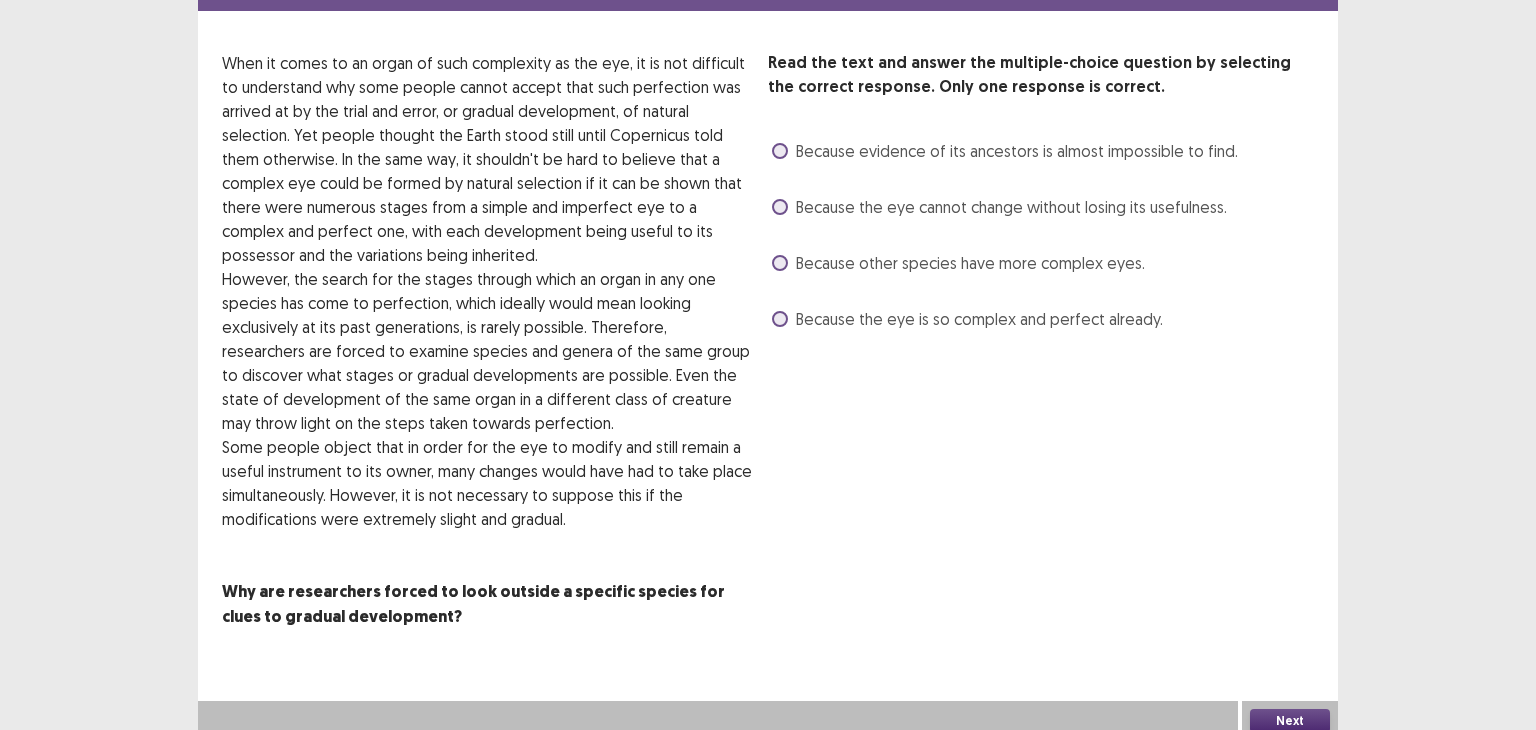 click on "Because evidence of its ancestors is almost impossible to find." at bounding box center (1005, 151) 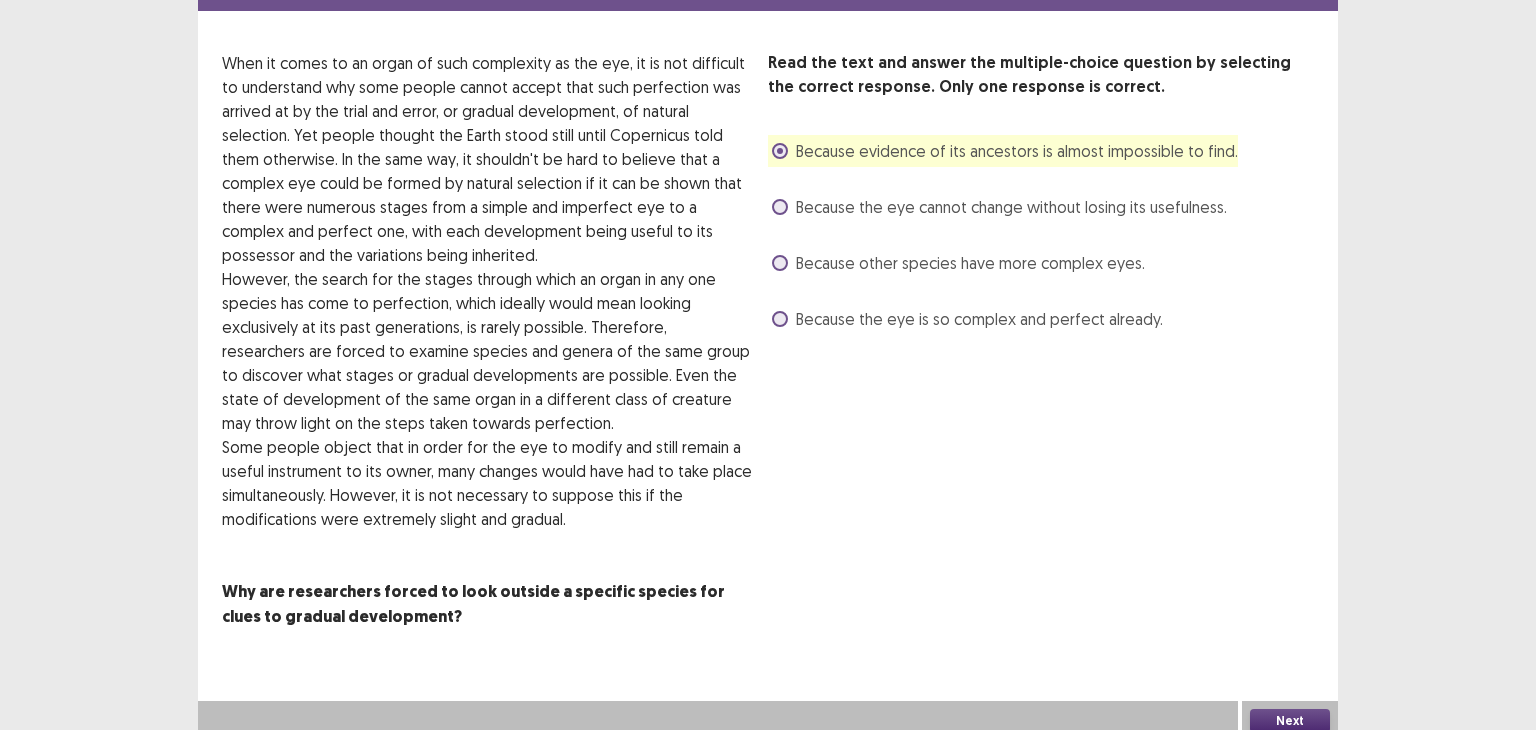 click on "Next" at bounding box center [1290, 721] 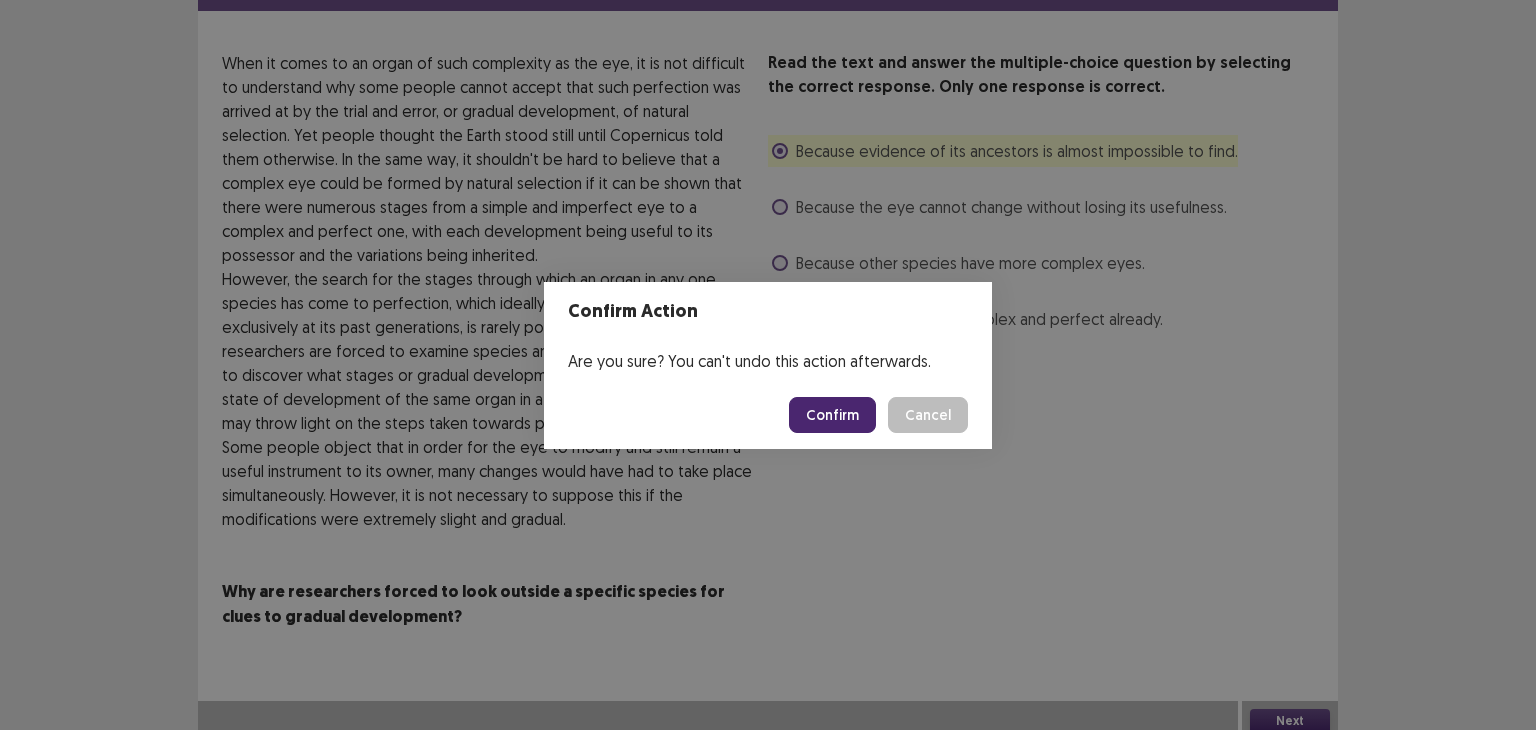 click on "Confirm" at bounding box center (832, 415) 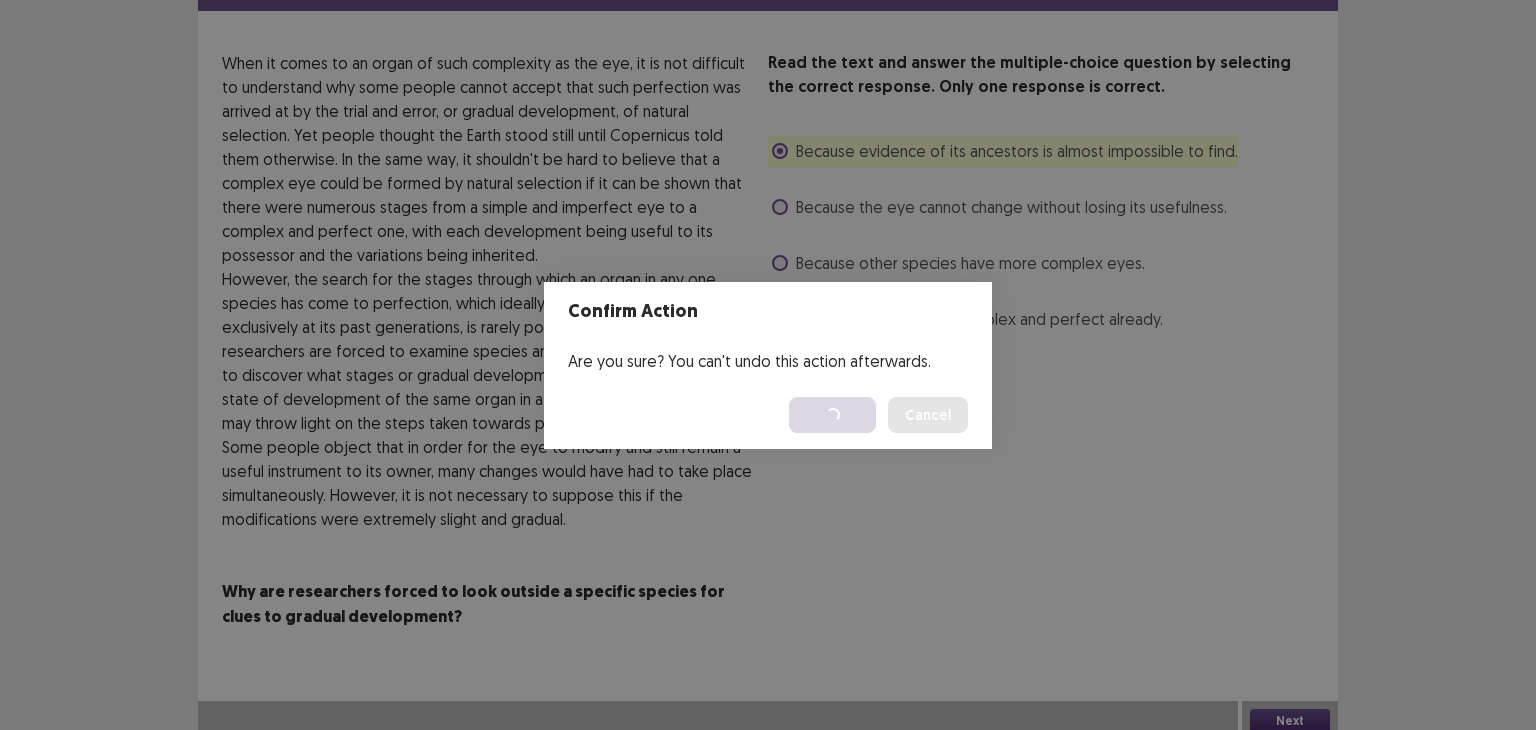scroll, scrollTop: 0, scrollLeft: 0, axis: both 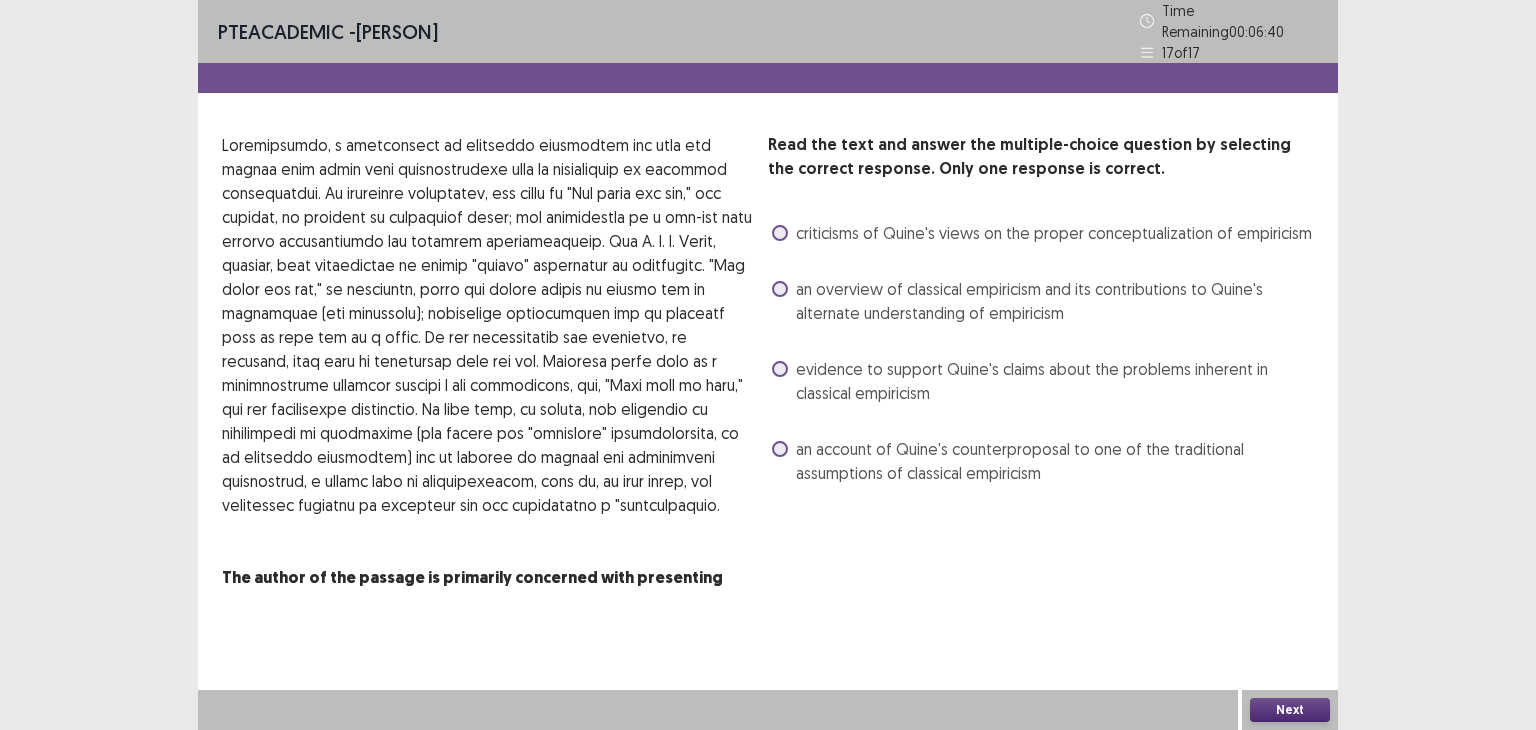 click on "evidence to support Quine's claims about the problems inherent in classical empiricism" at bounding box center (1043, 381) 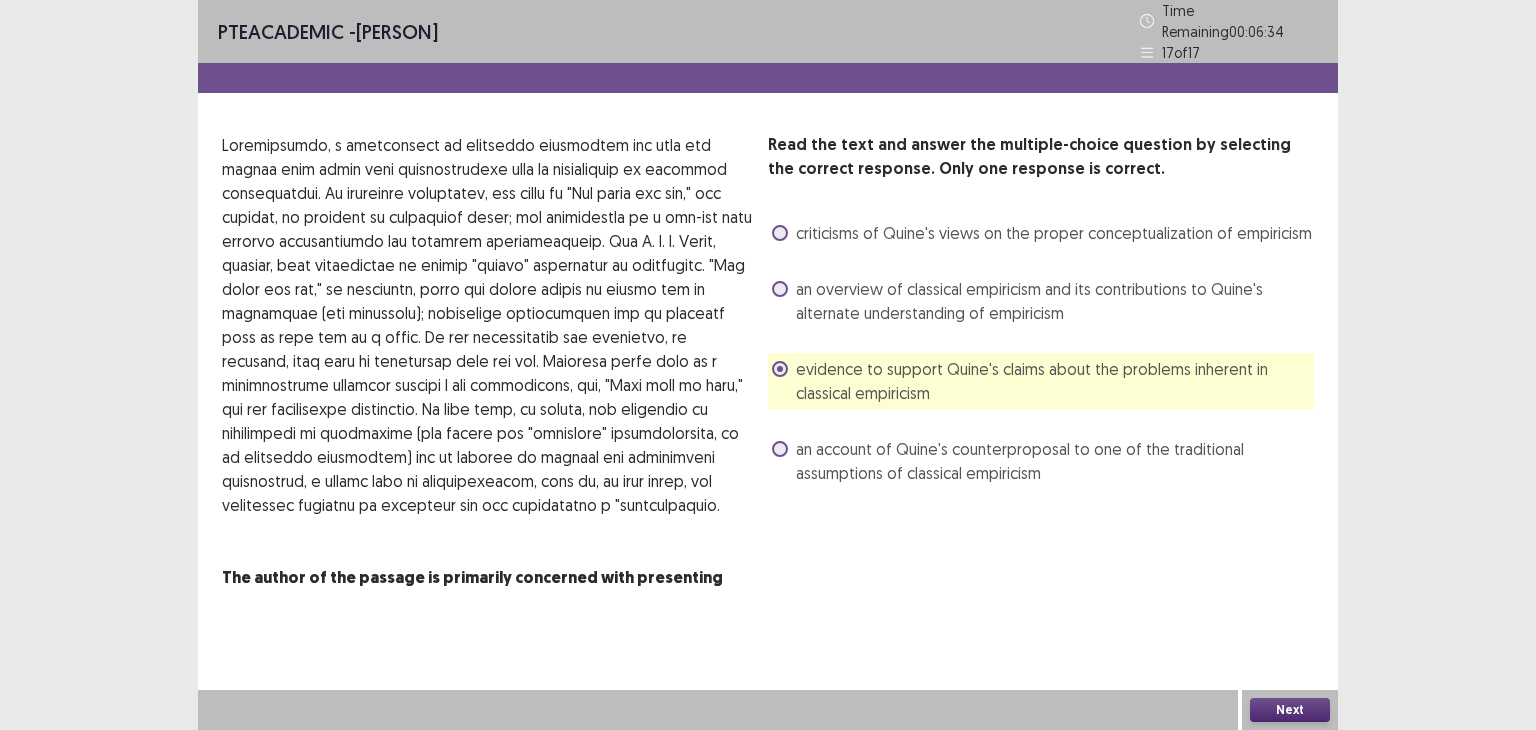 click on "an account of Quine's counterproposal to one of the traditional assumptions of classical empiricism" at bounding box center [1043, 461] 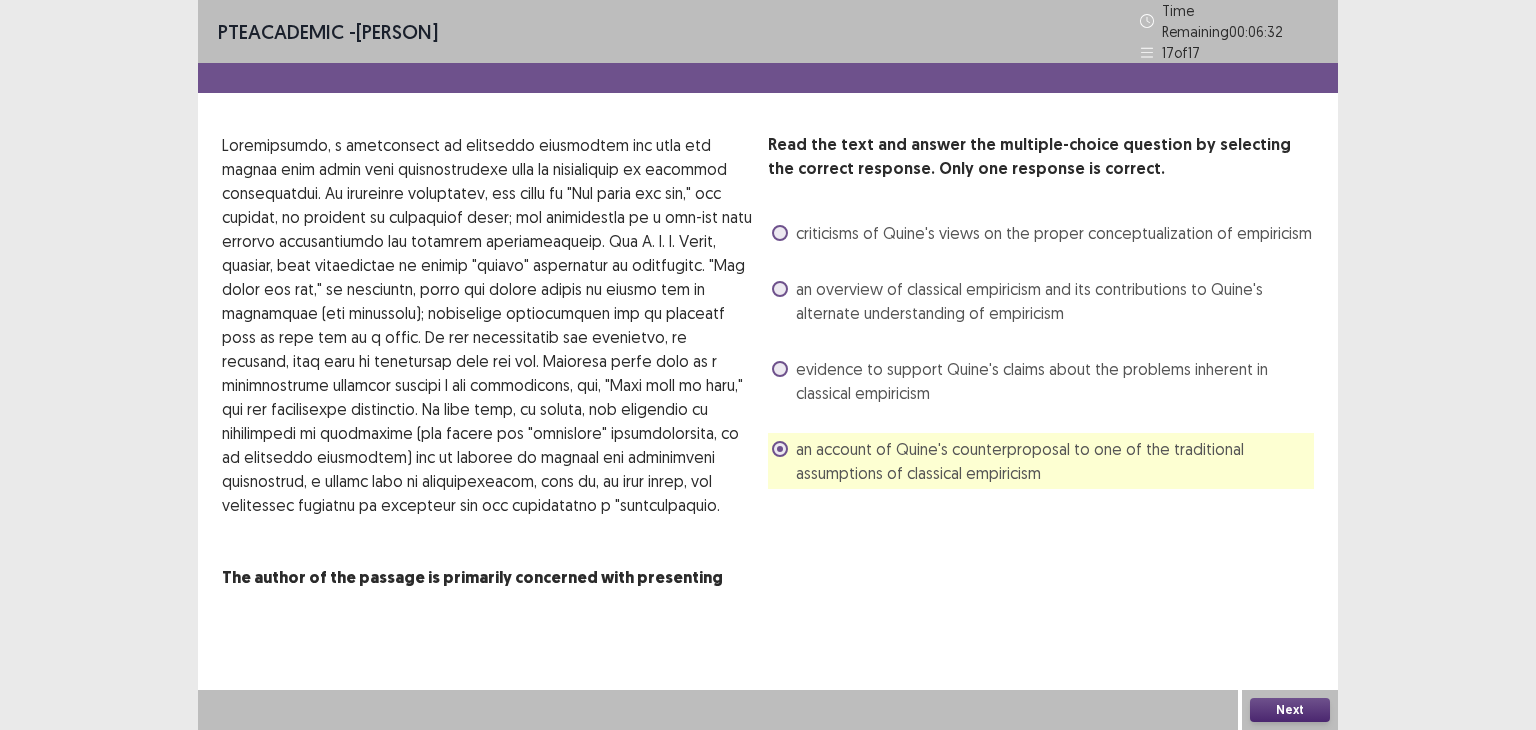 click on "evidence to support Quine's claims about the problems inherent in classical empiricism" at bounding box center [1055, 381] 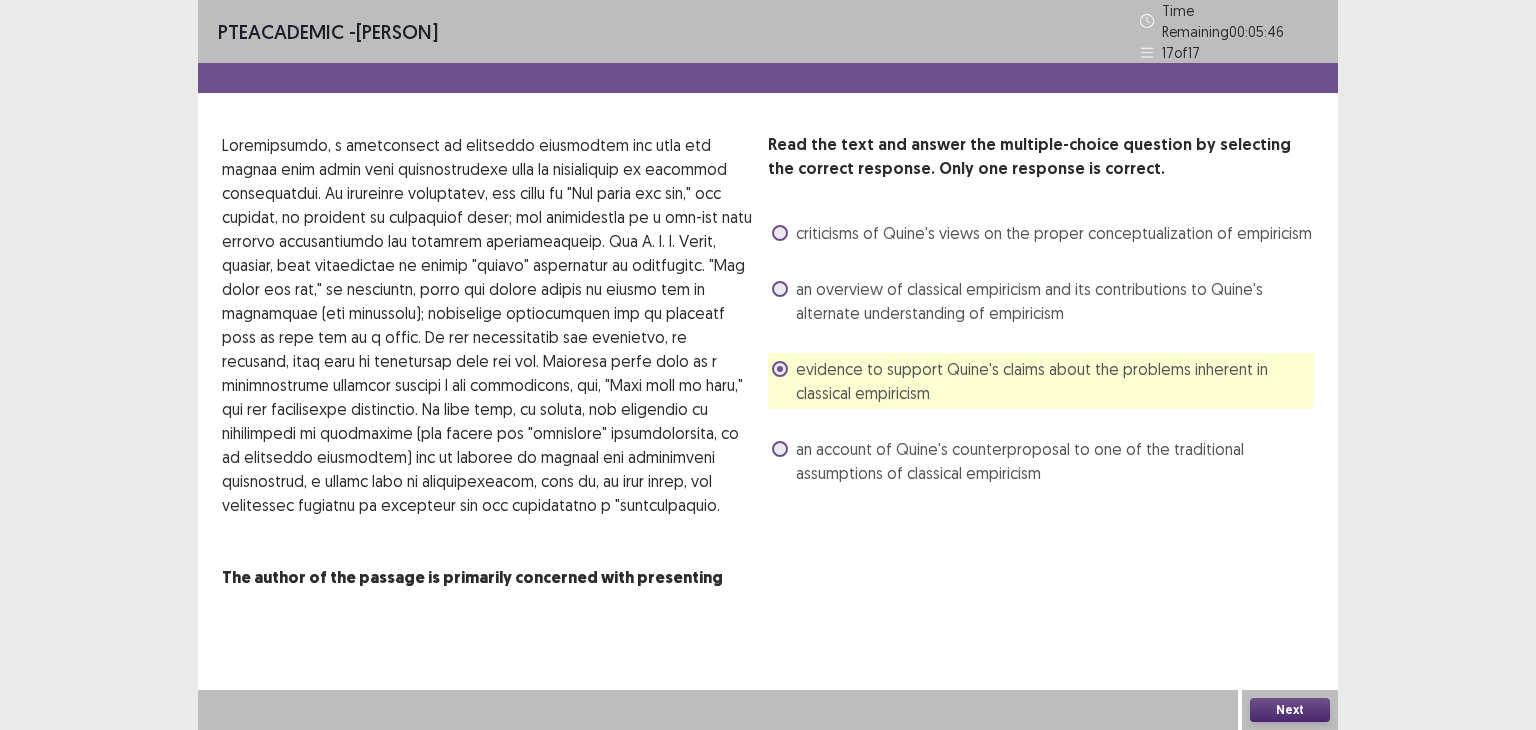 click on "an overview of classical empiricism and its contributions to Quine's alternate understanding of empiricism" at bounding box center (1055, 301) 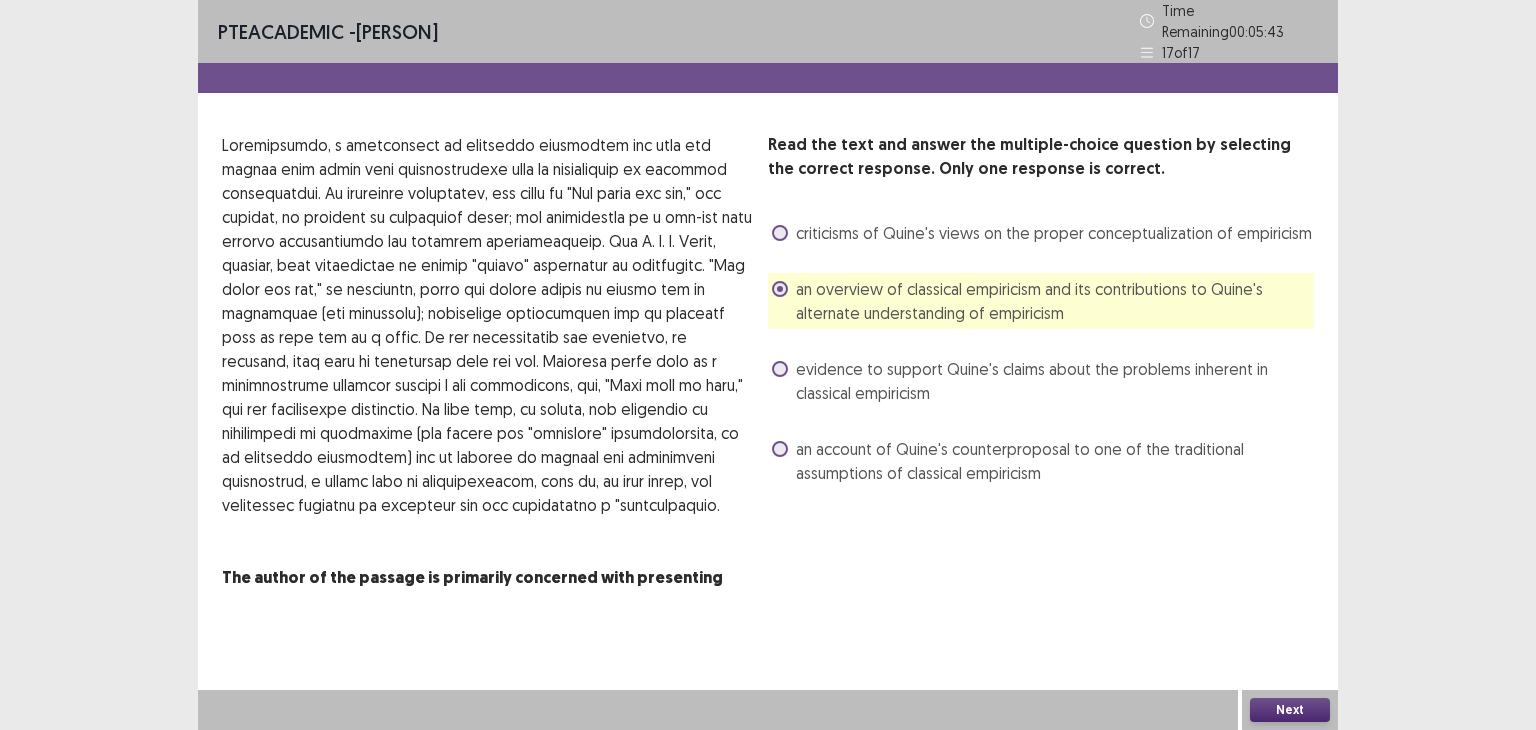 click on "Next" at bounding box center [1290, 710] 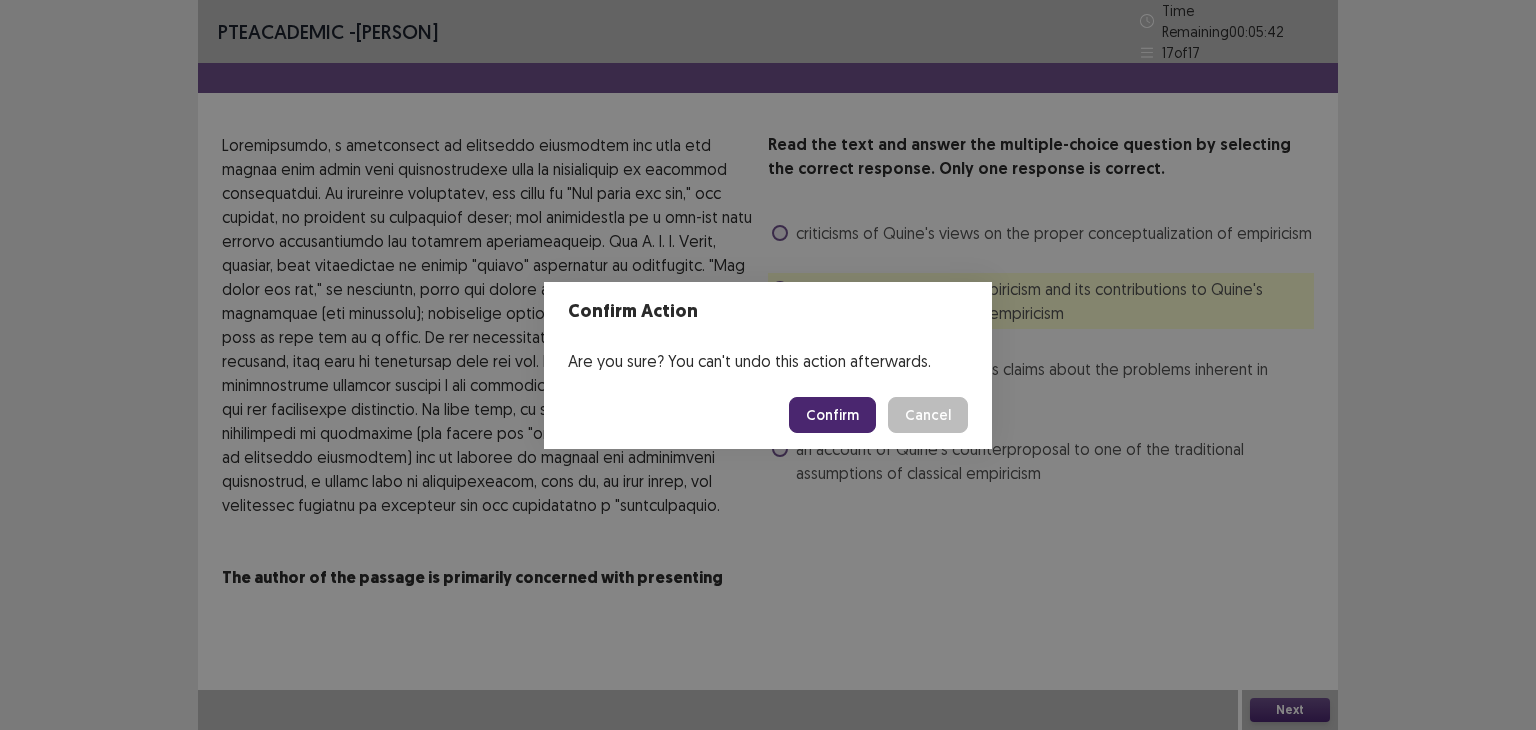 click on "Confirm" at bounding box center [832, 415] 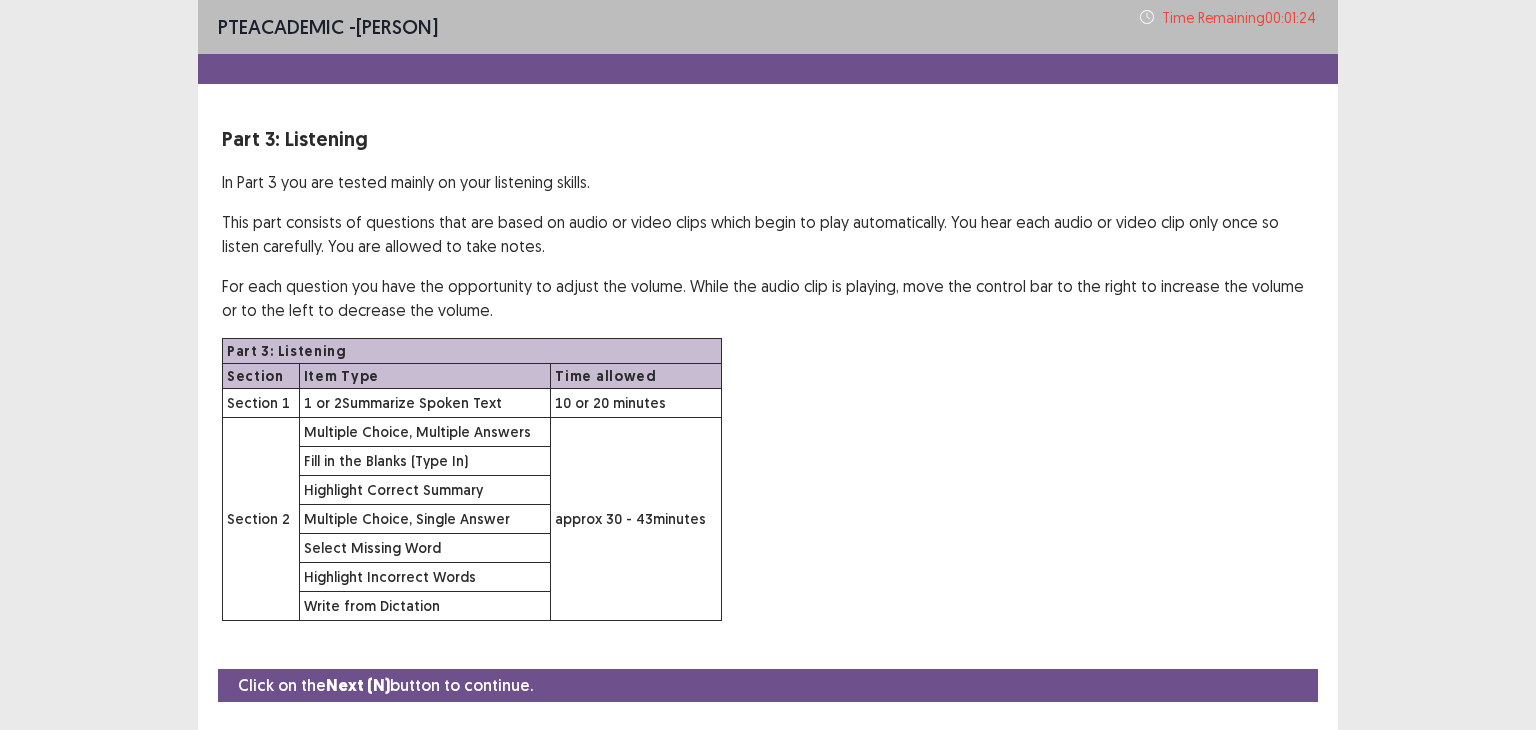 scroll, scrollTop: 49, scrollLeft: 0, axis: vertical 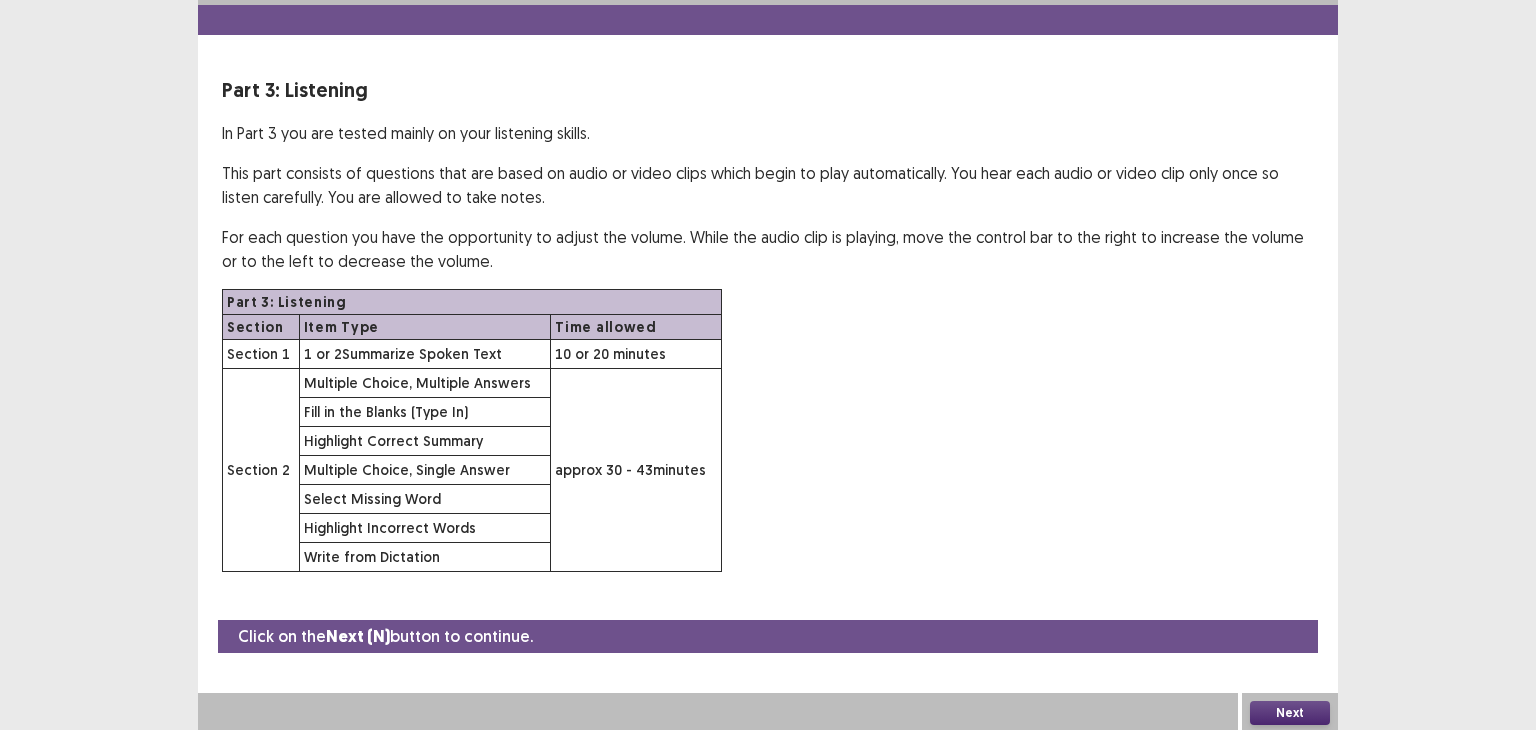 click on "Next" at bounding box center (1290, 713) 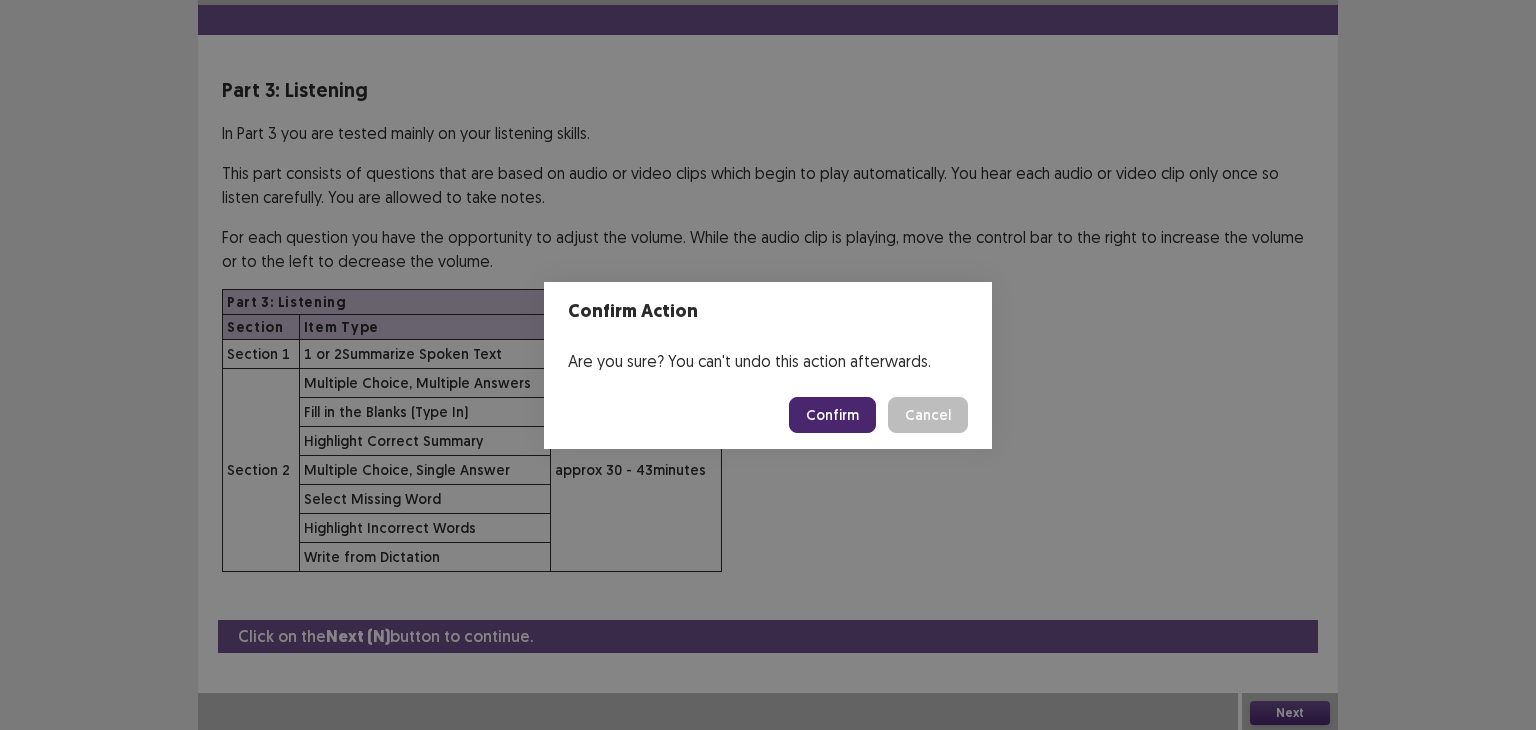 click on "Confirm" at bounding box center [832, 415] 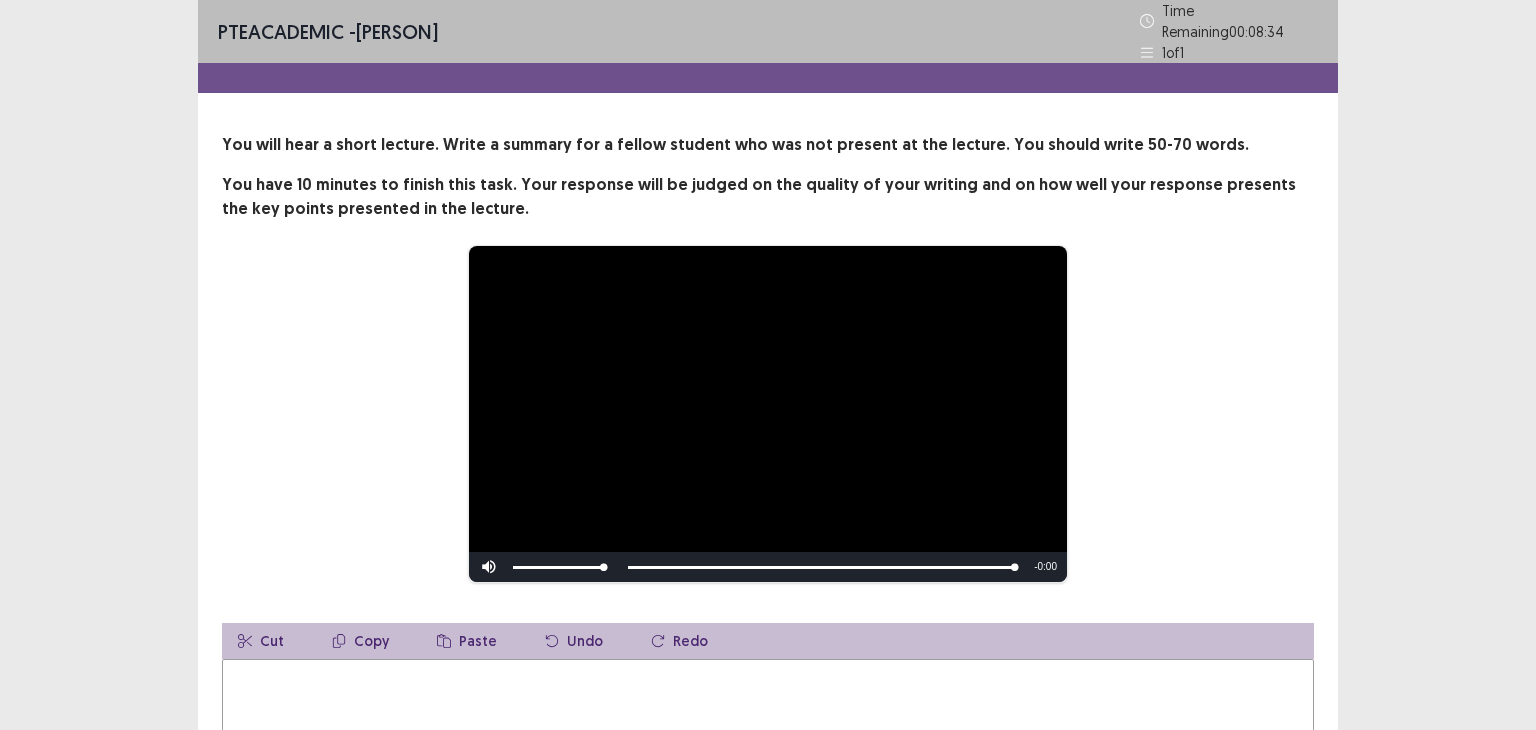 click at bounding box center [768, 769] 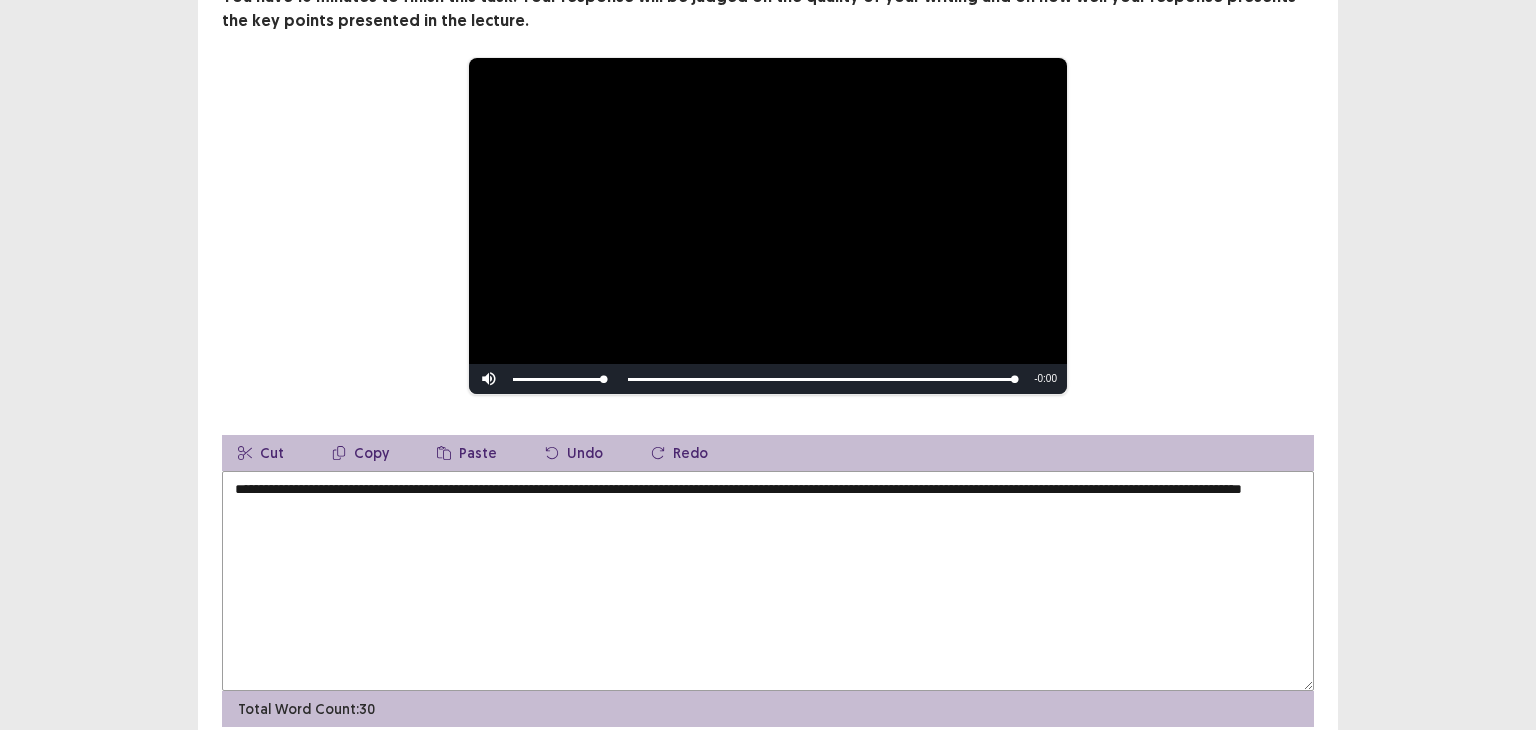 scroll, scrollTop: 264, scrollLeft: 0, axis: vertical 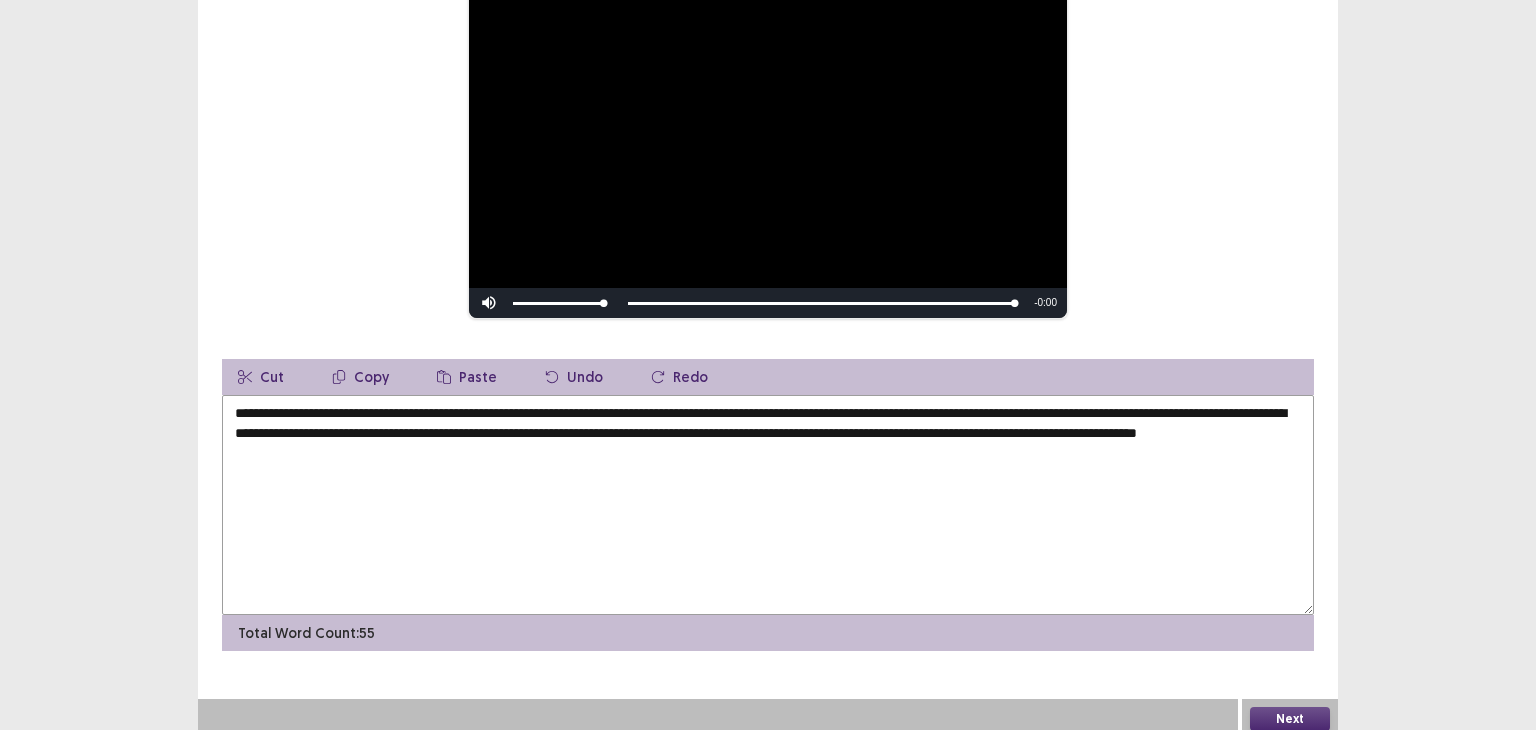 click on "**********" at bounding box center [768, 505] 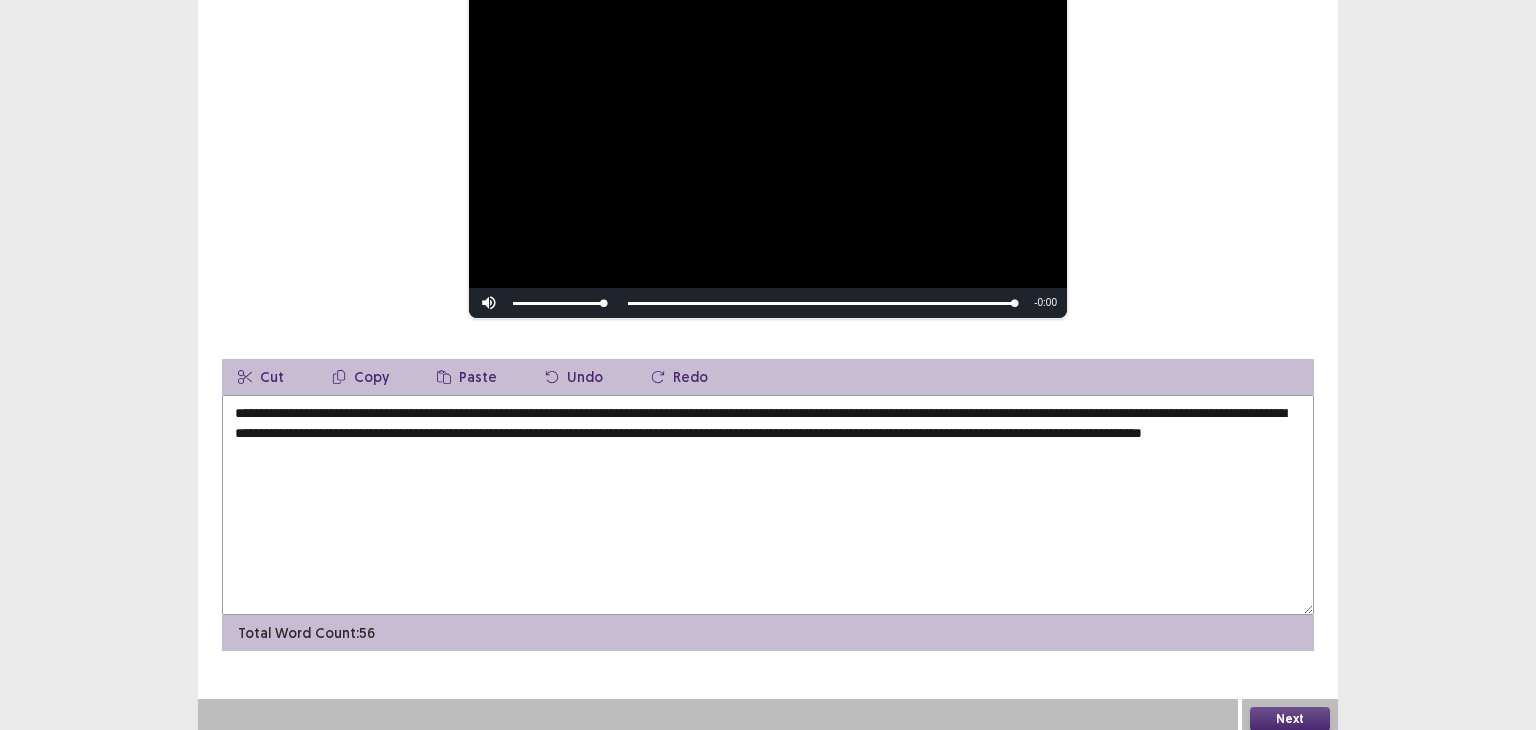 click on "**********" at bounding box center [768, 505] 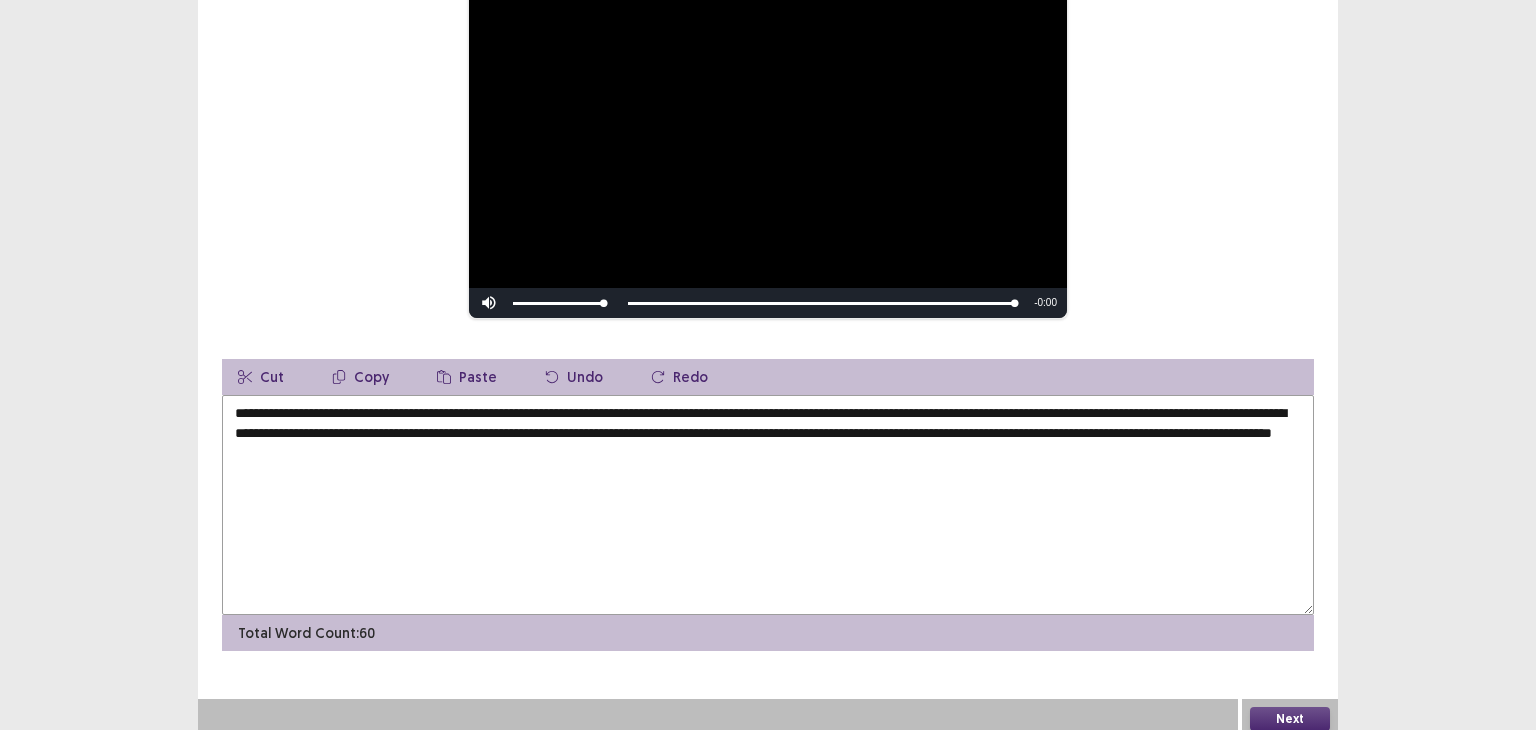 type on "**********" 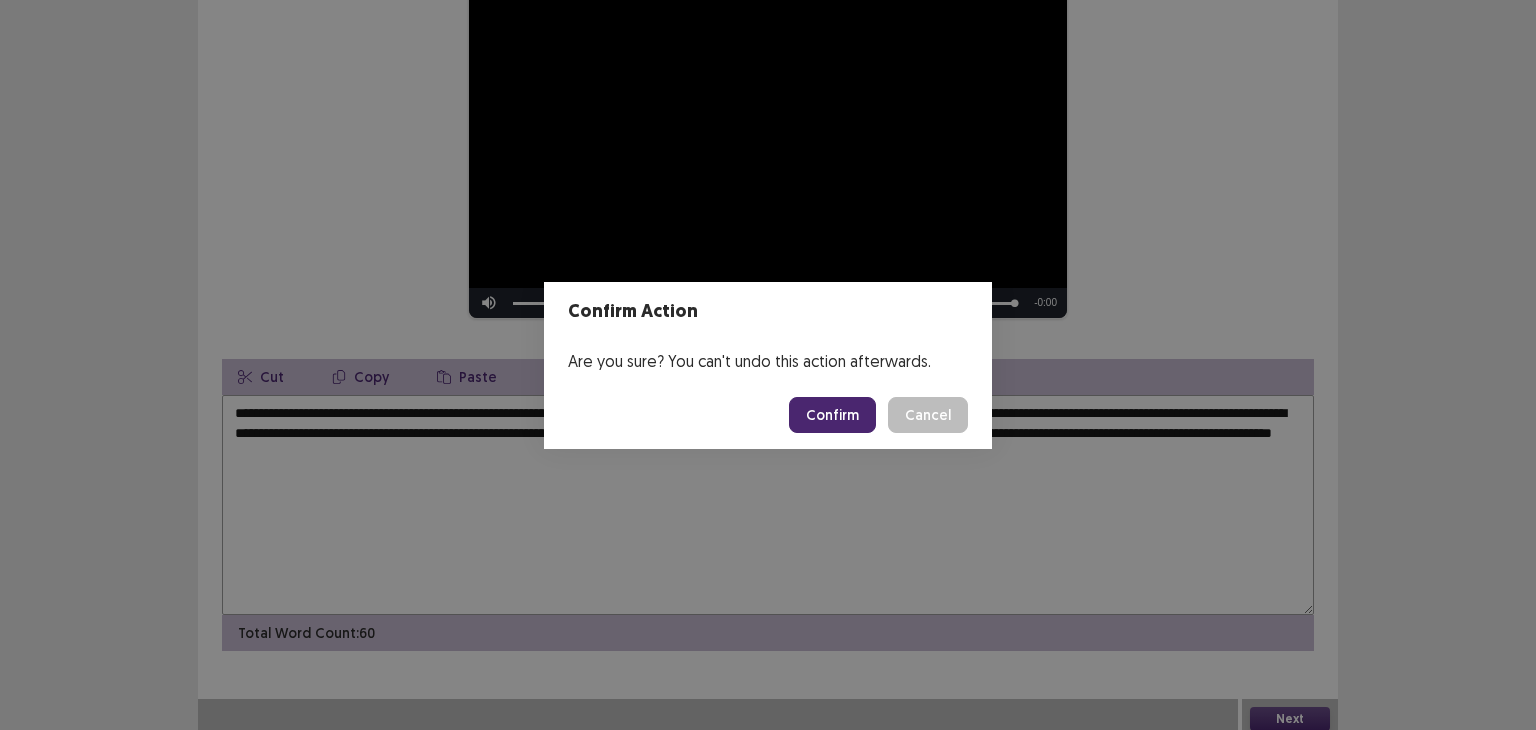 click on "Confirm" at bounding box center (832, 415) 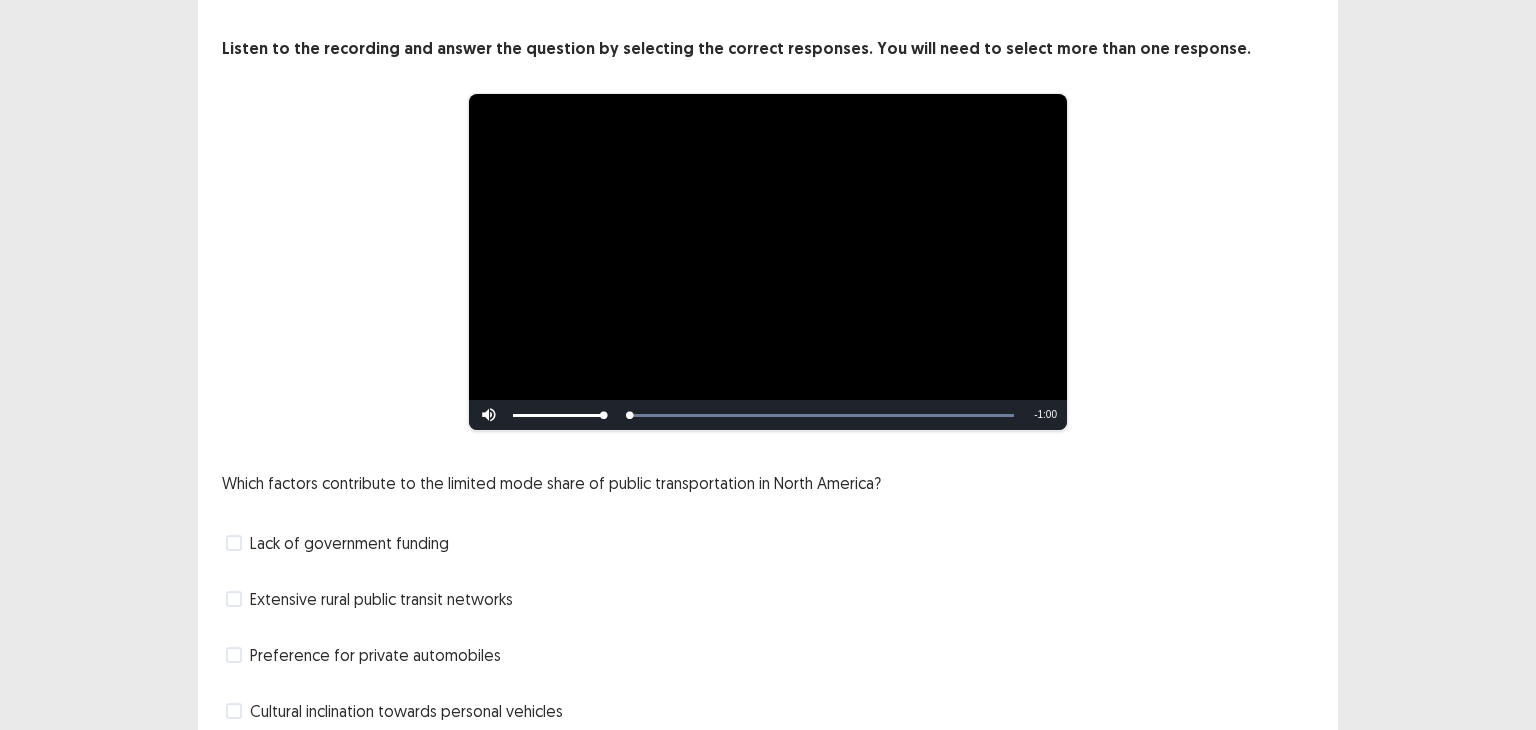 scroll, scrollTop: 172, scrollLeft: 0, axis: vertical 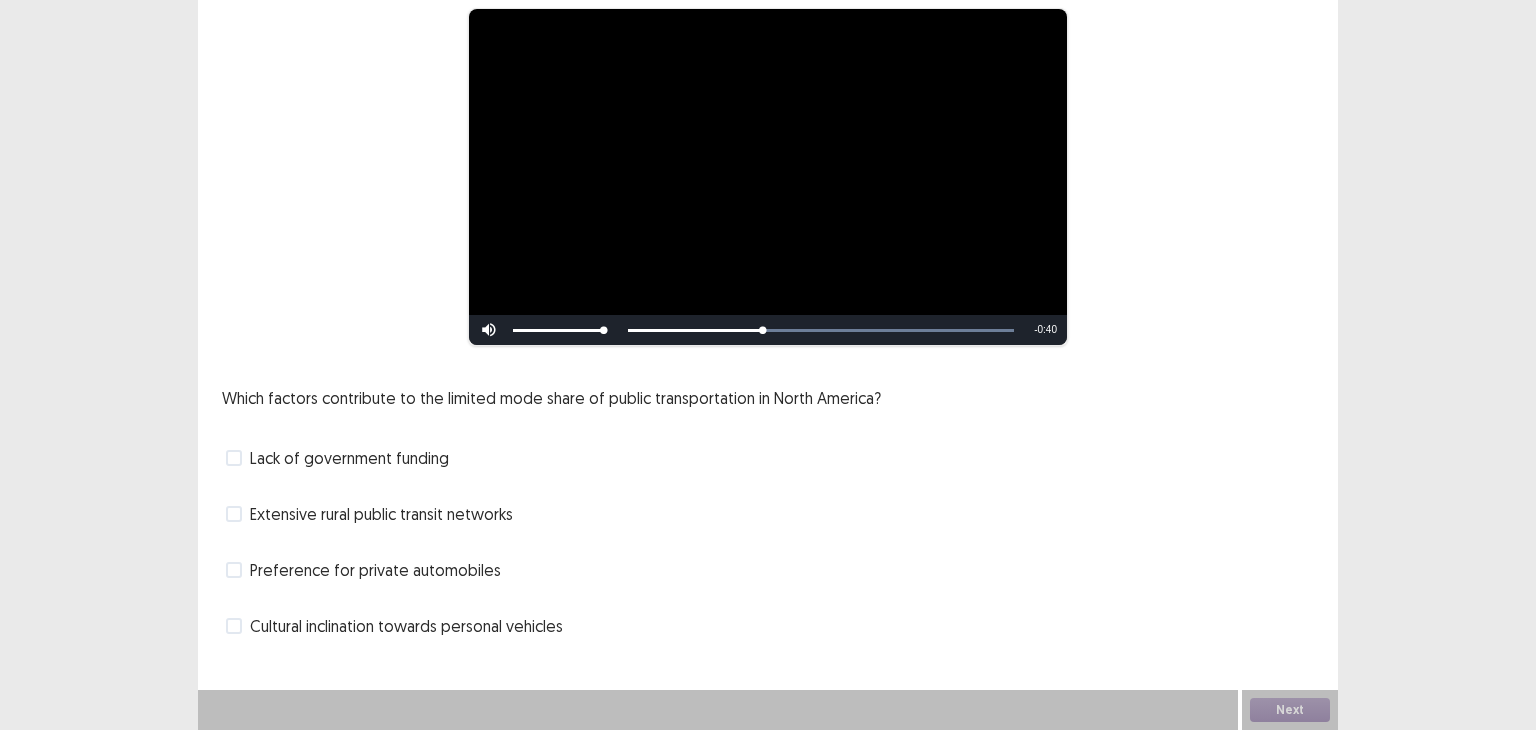 click at bounding box center (234, 570) 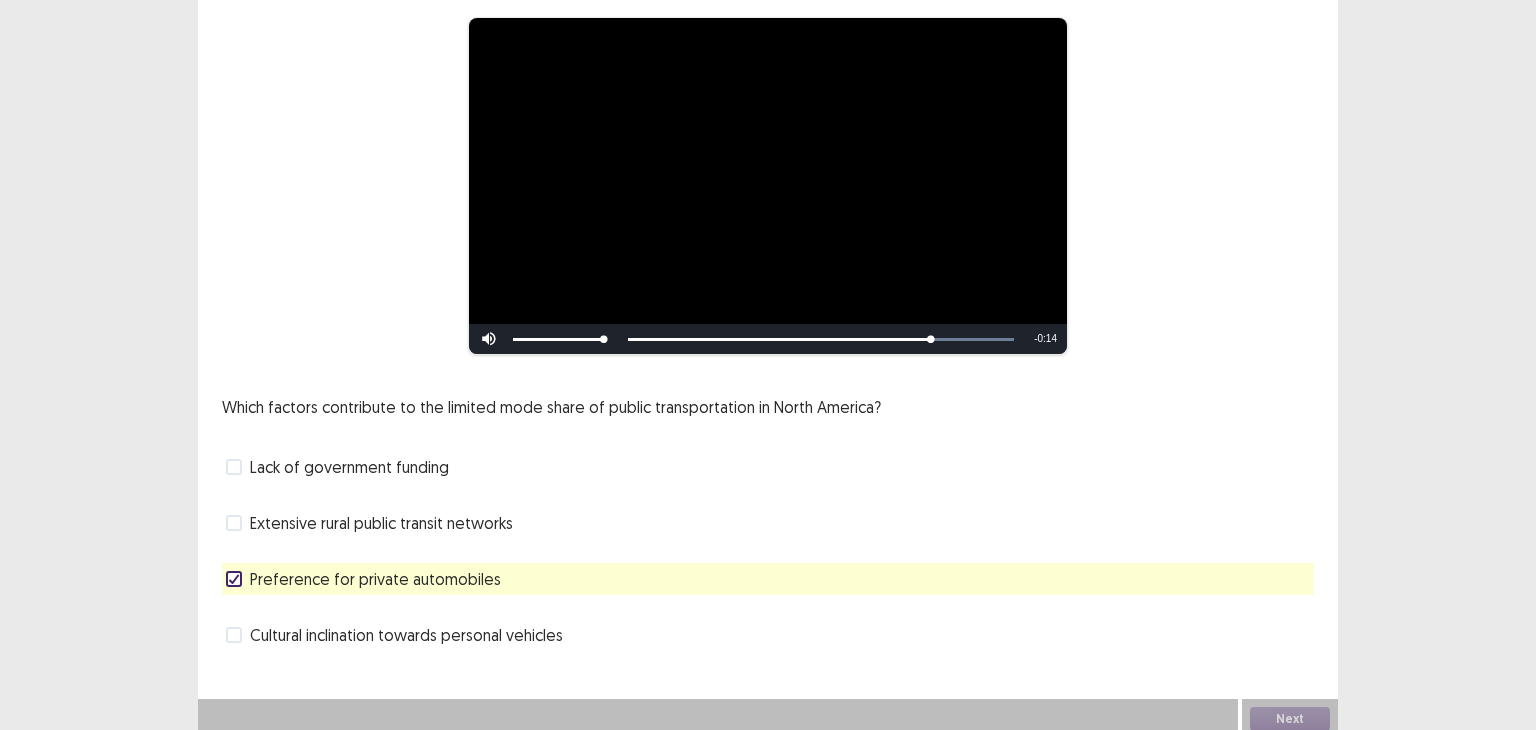 click at bounding box center (234, 635) 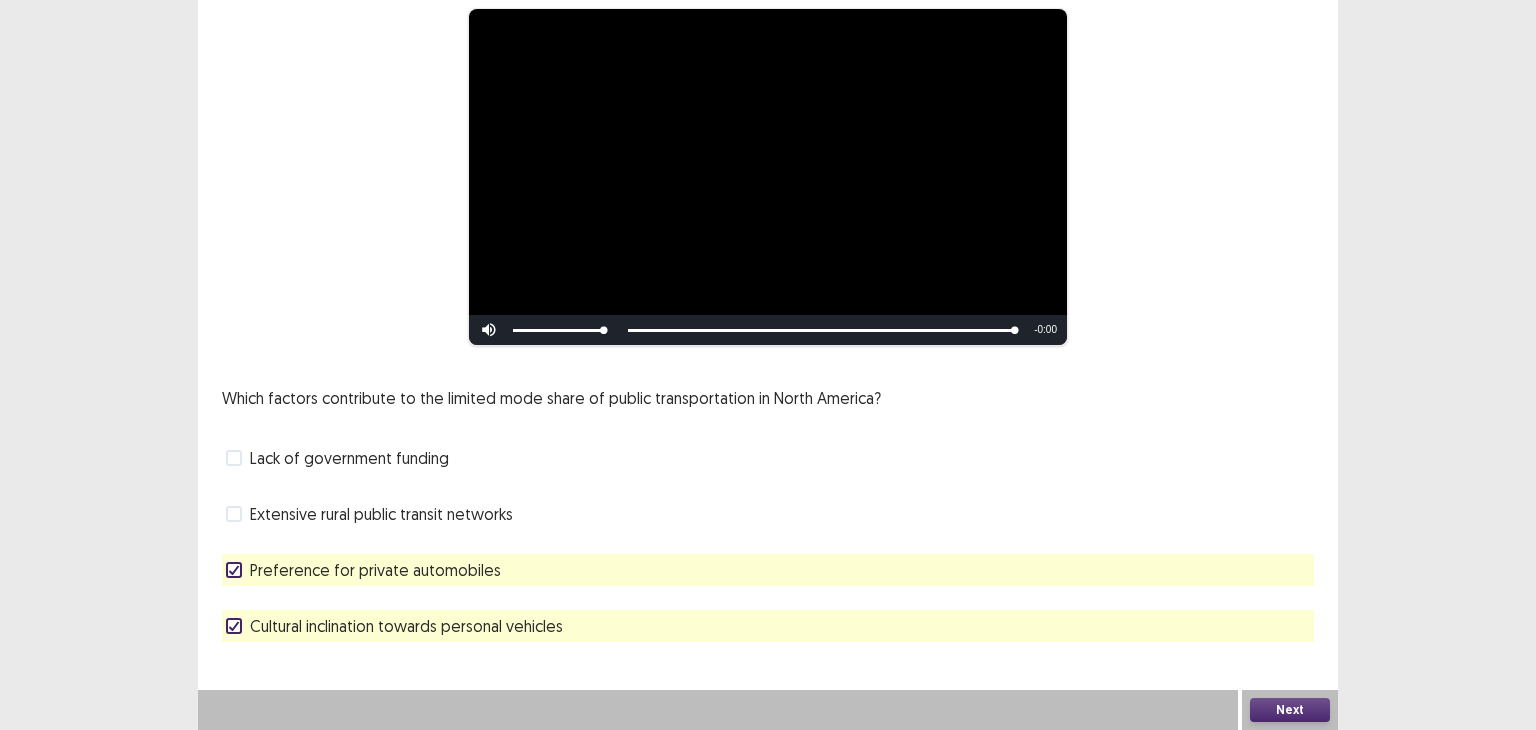 click on "Next" at bounding box center [1290, 710] 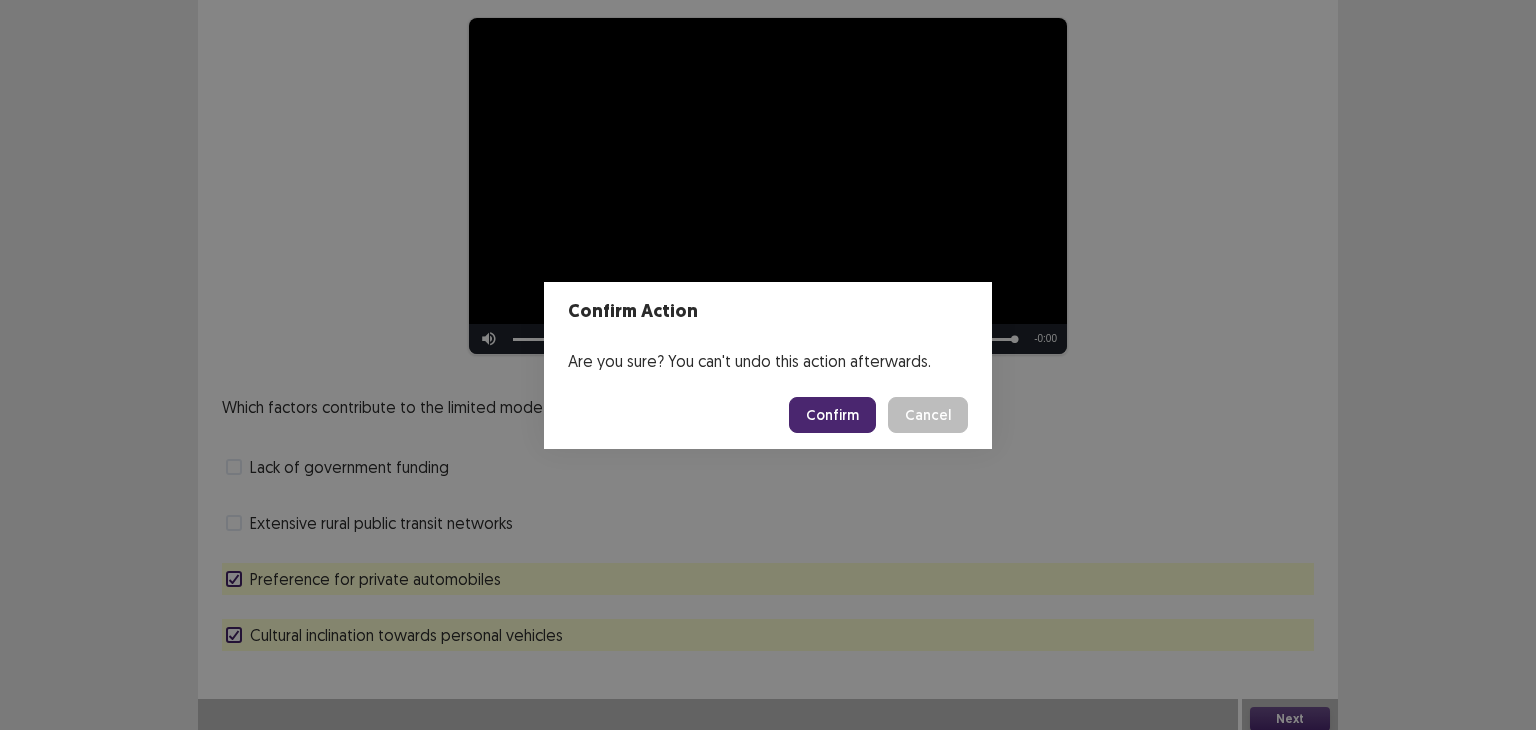 click on "Confirm" at bounding box center (832, 415) 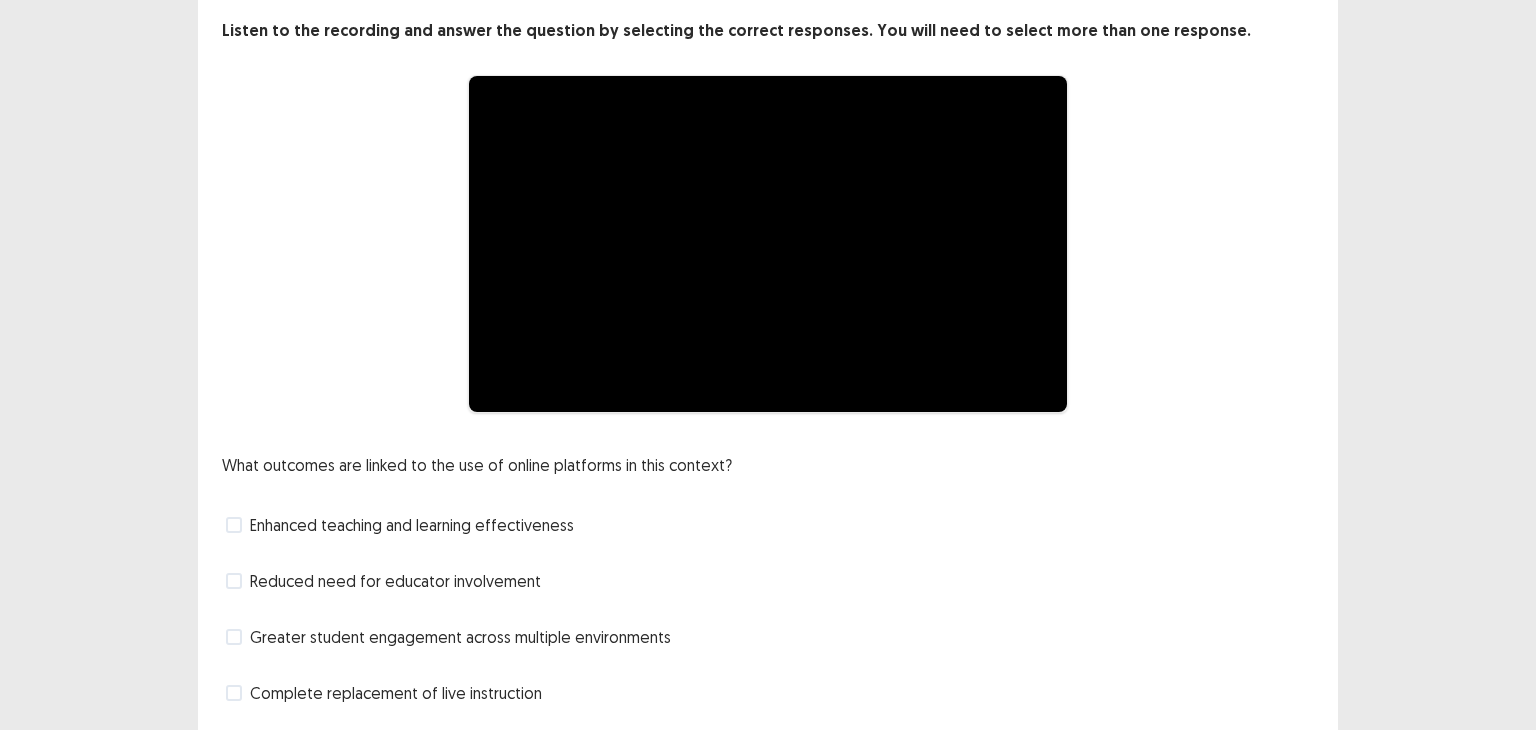 scroll, scrollTop: 172, scrollLeft: 0, axis: vertical 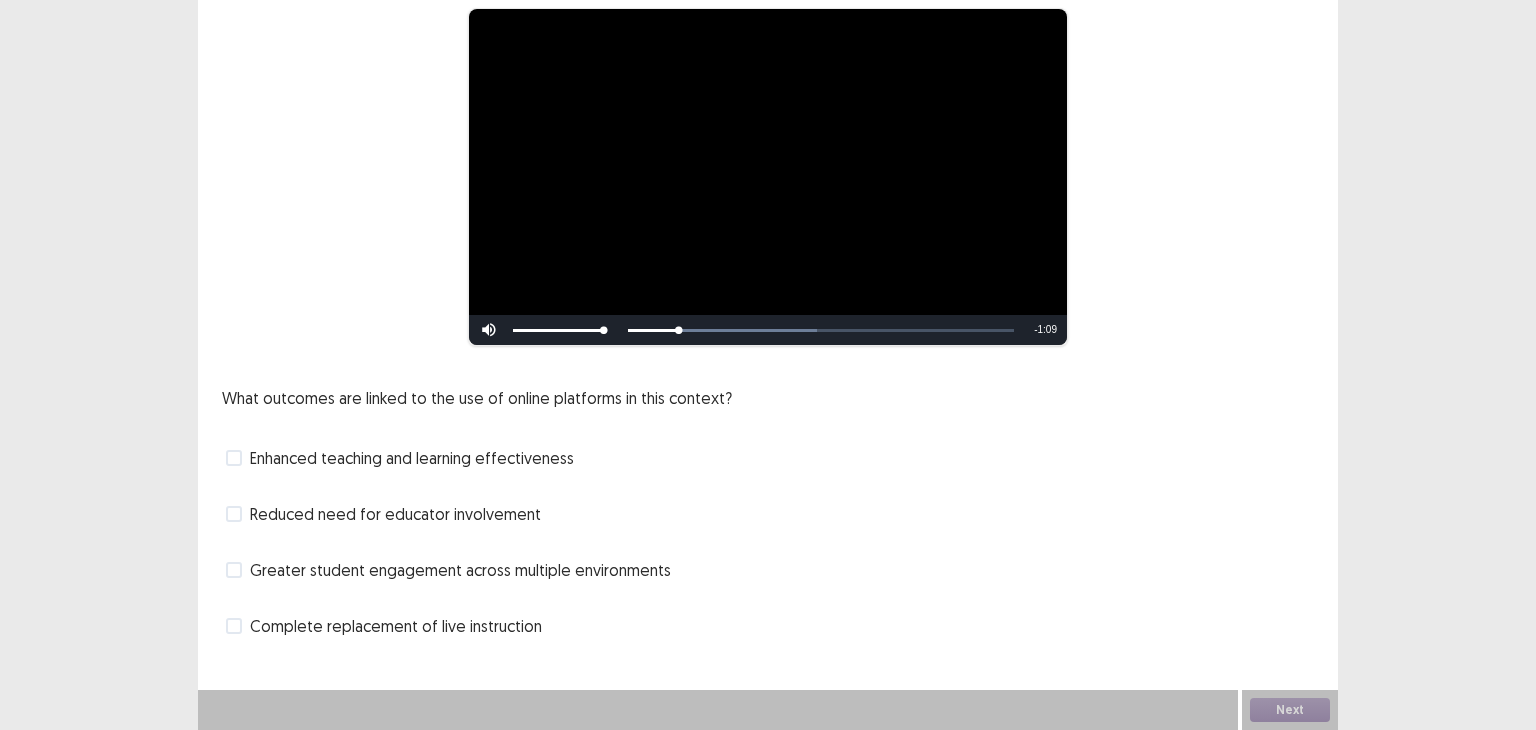 click on "Enhanced teaching and learning effectiveness" at bounding box center (412, 458) 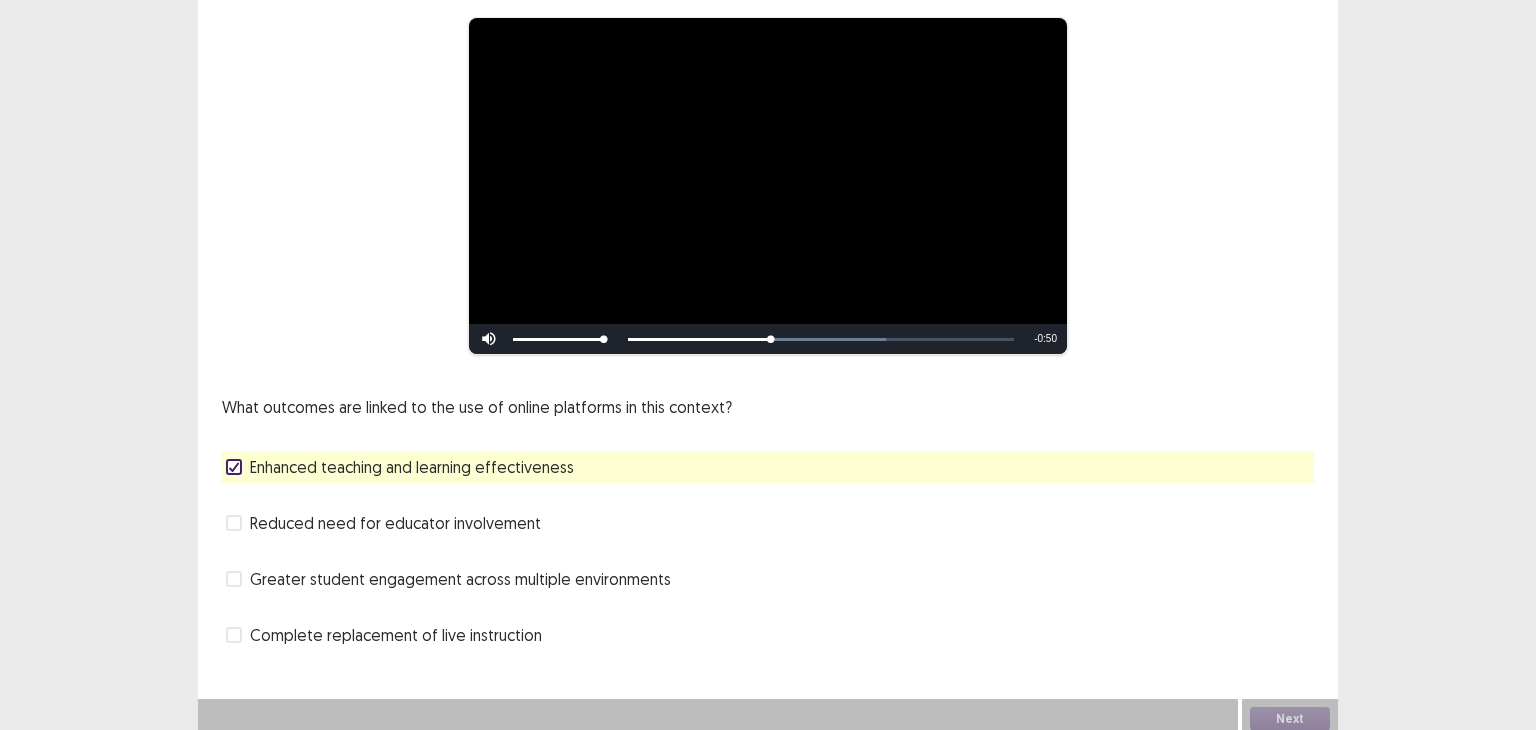 click on "Reduced need for educator involvement" at bounding box center (383, 523) 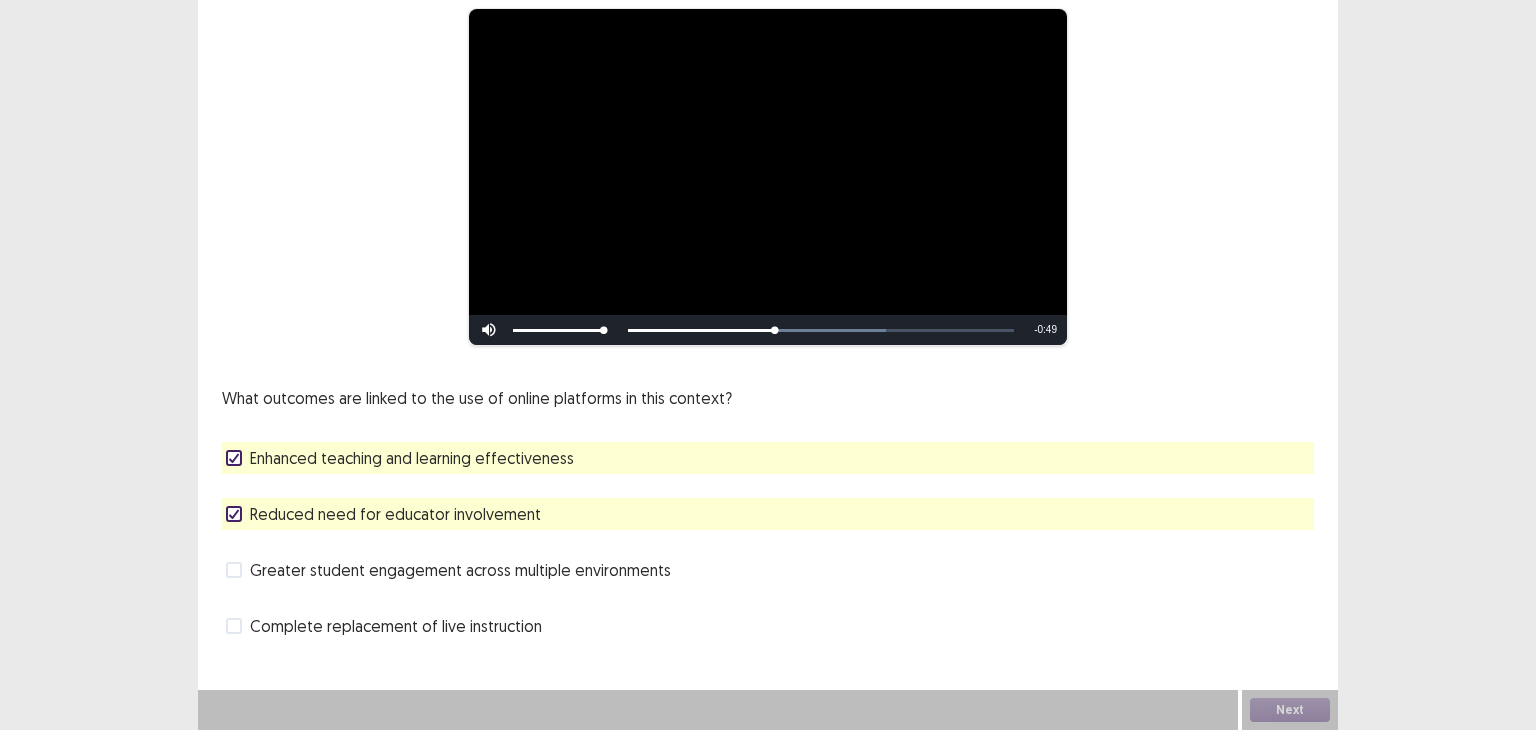 click on "Reduced need for educator involvement" at bounding box center [383, 514] 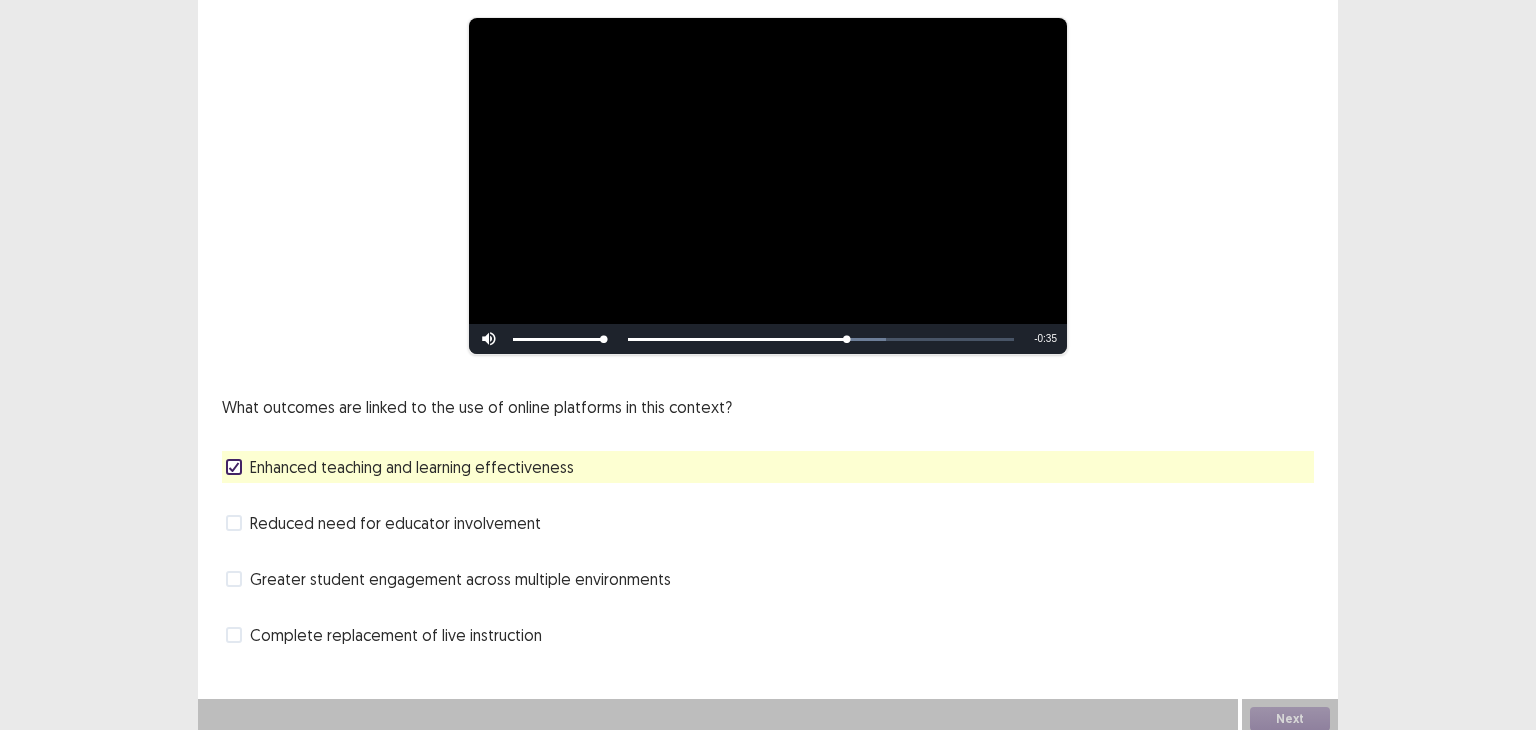click on "Greater student engagement across multiple environments" at bounding box center [448, 579] 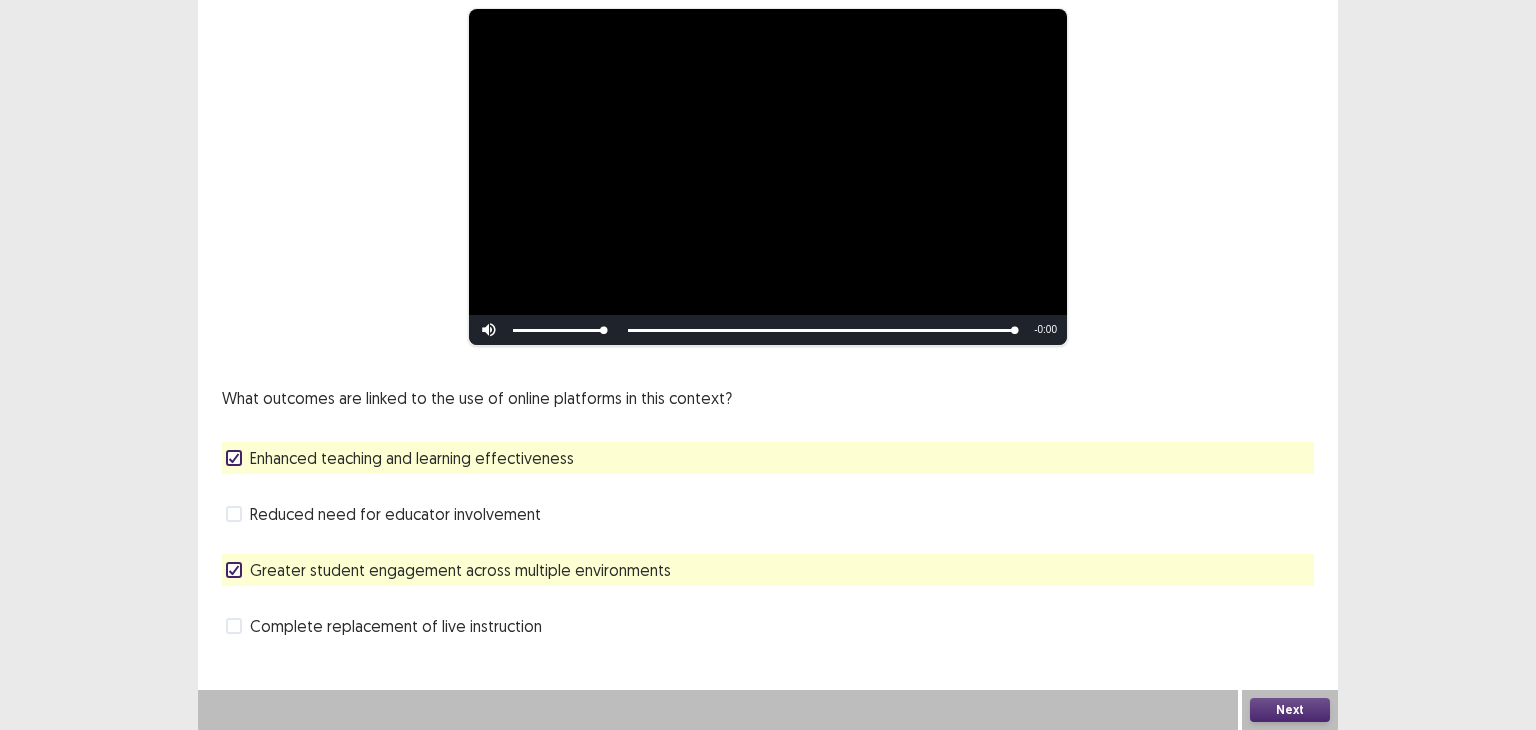 click on "Next" at bounding box center (1290, 710) 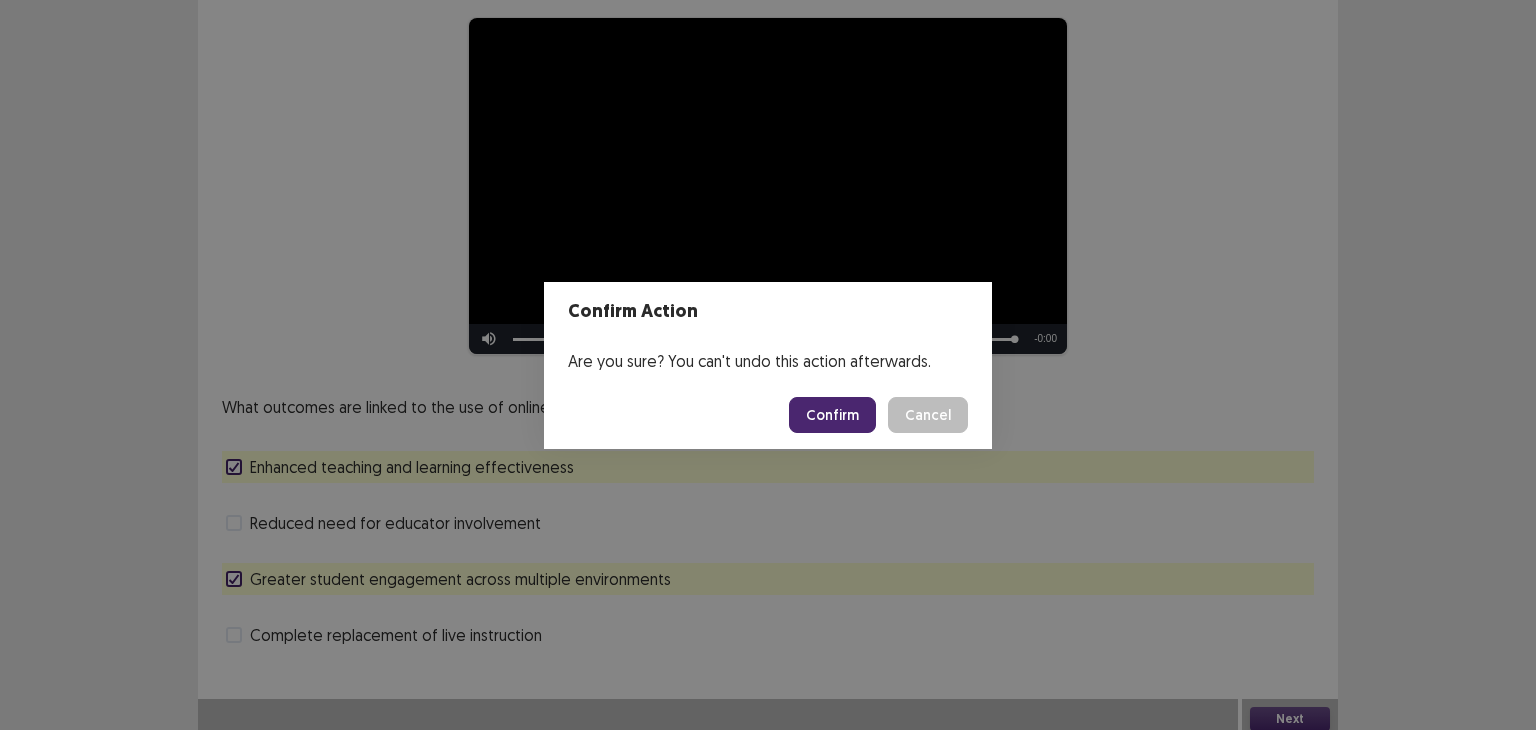 click on "Confirm" at bounding box center [832, 415] 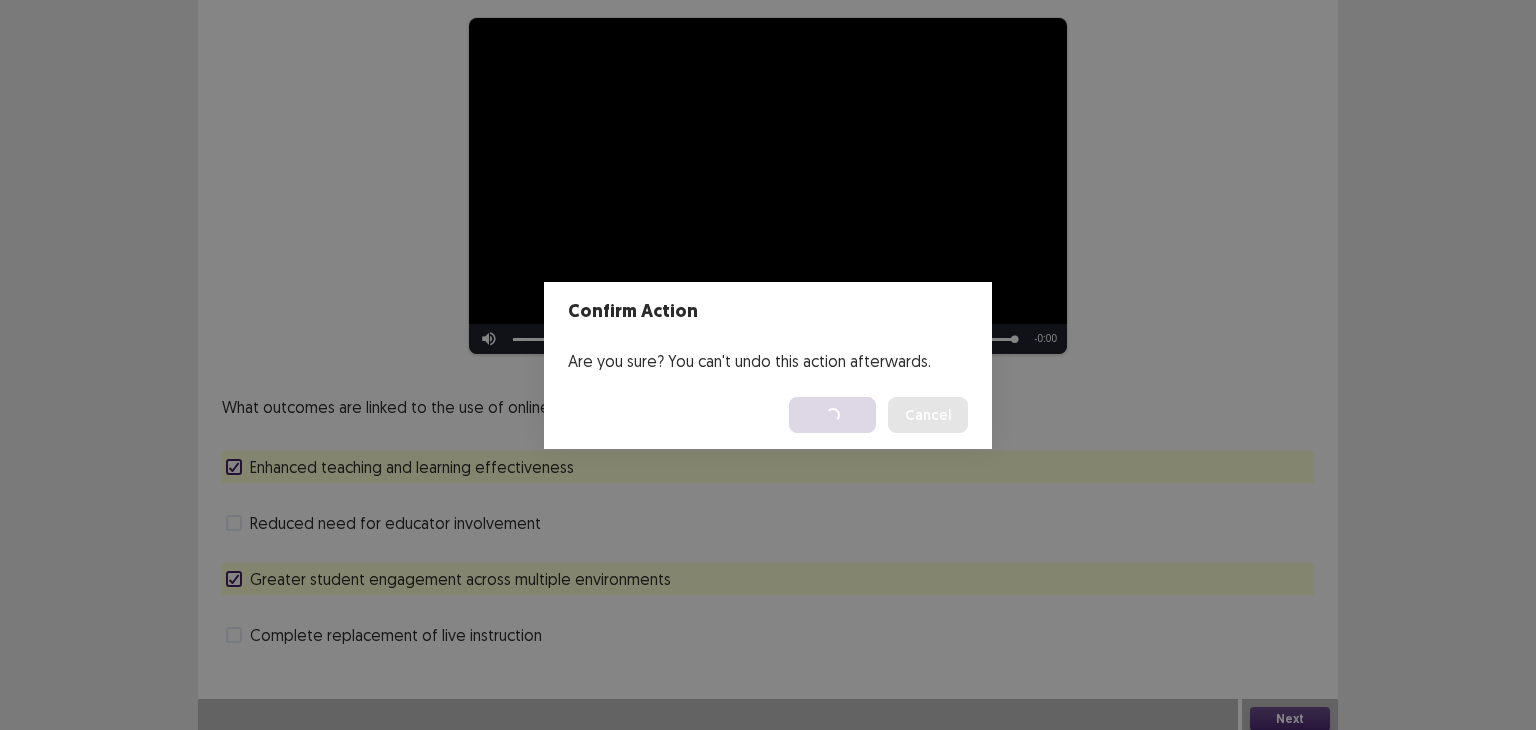 scroll, scrollTop: 0, scrollLeft: 0, axis: both 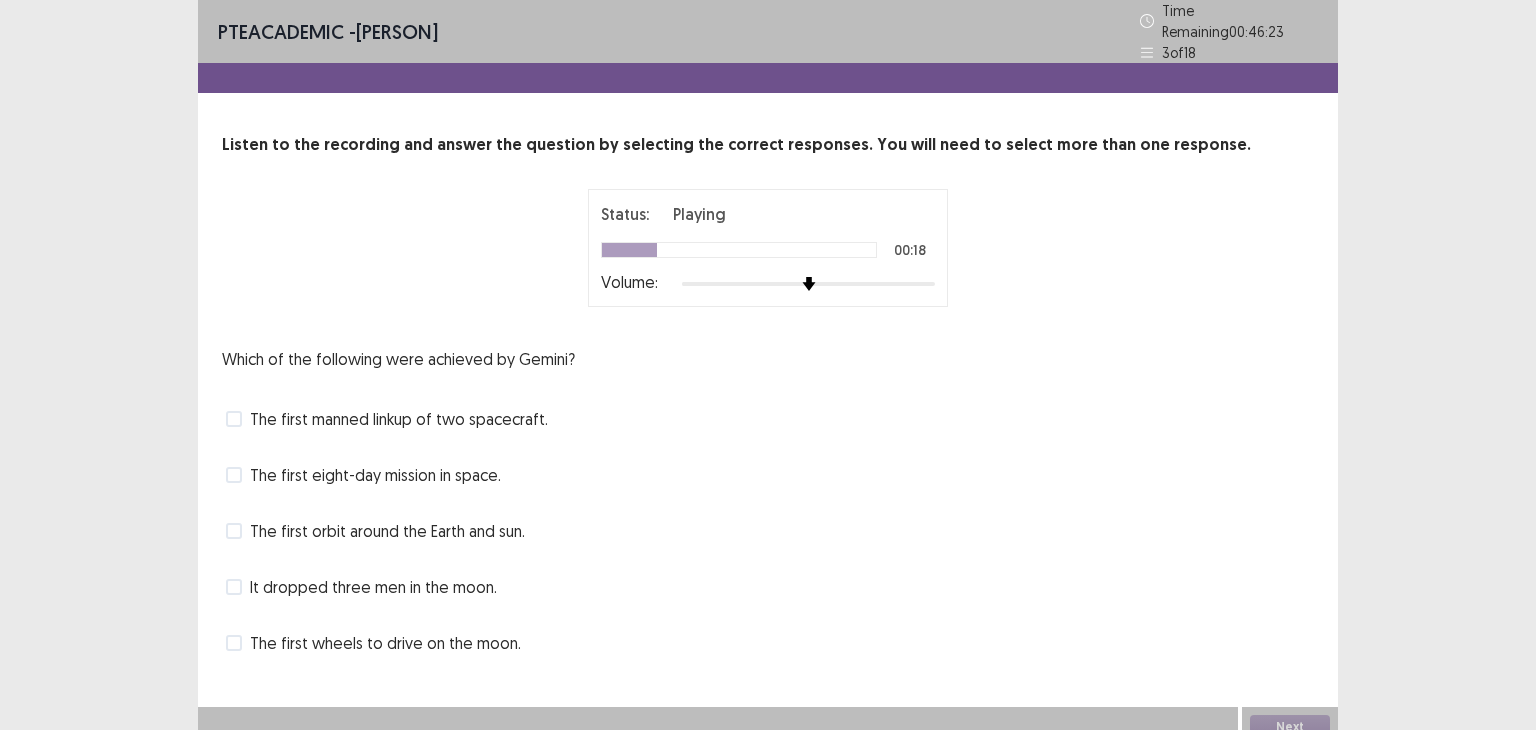 click on "The first orbit around the Earth and sun." at bounding box center [375, 531] 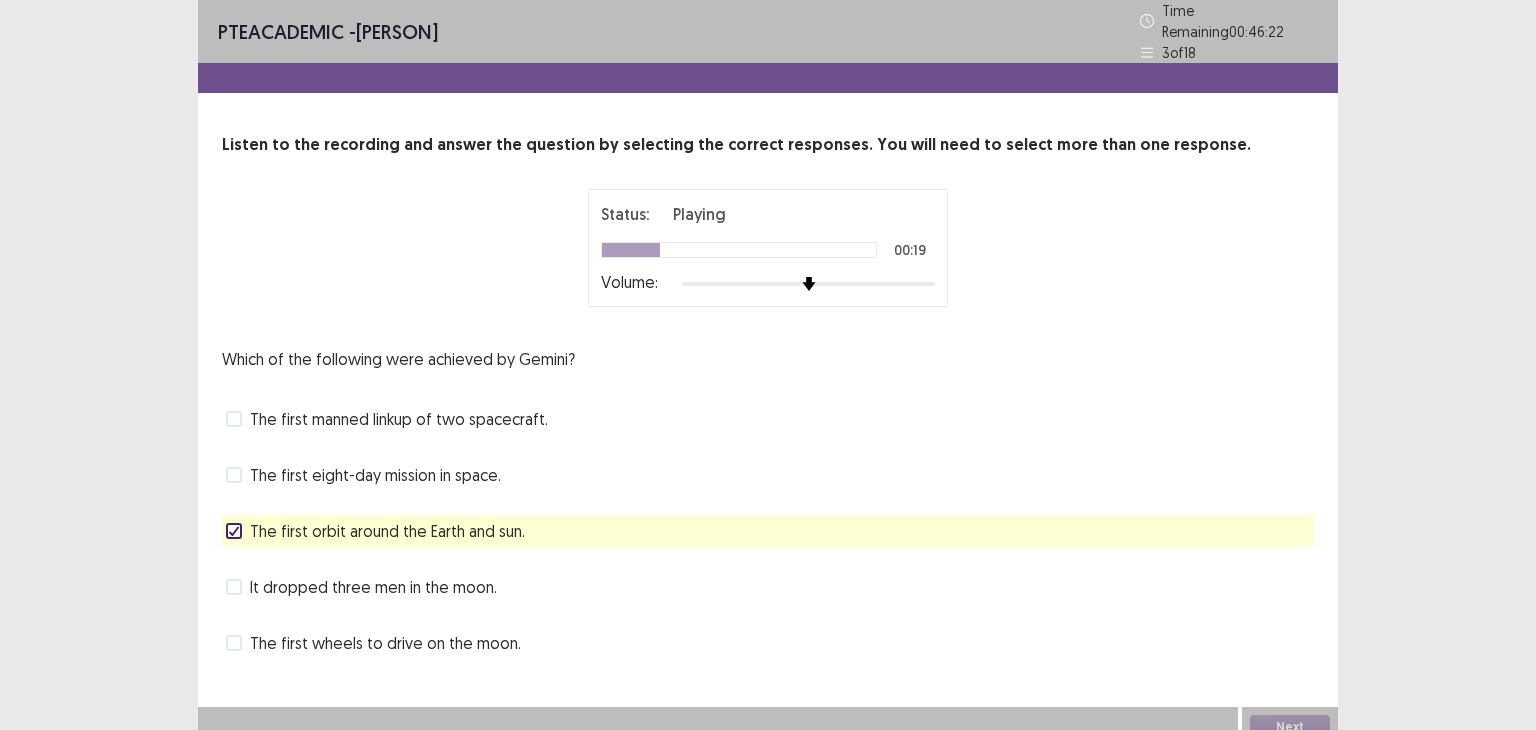 click on "The first orbit around the Earth and sun." at bounding box center [375, 531] 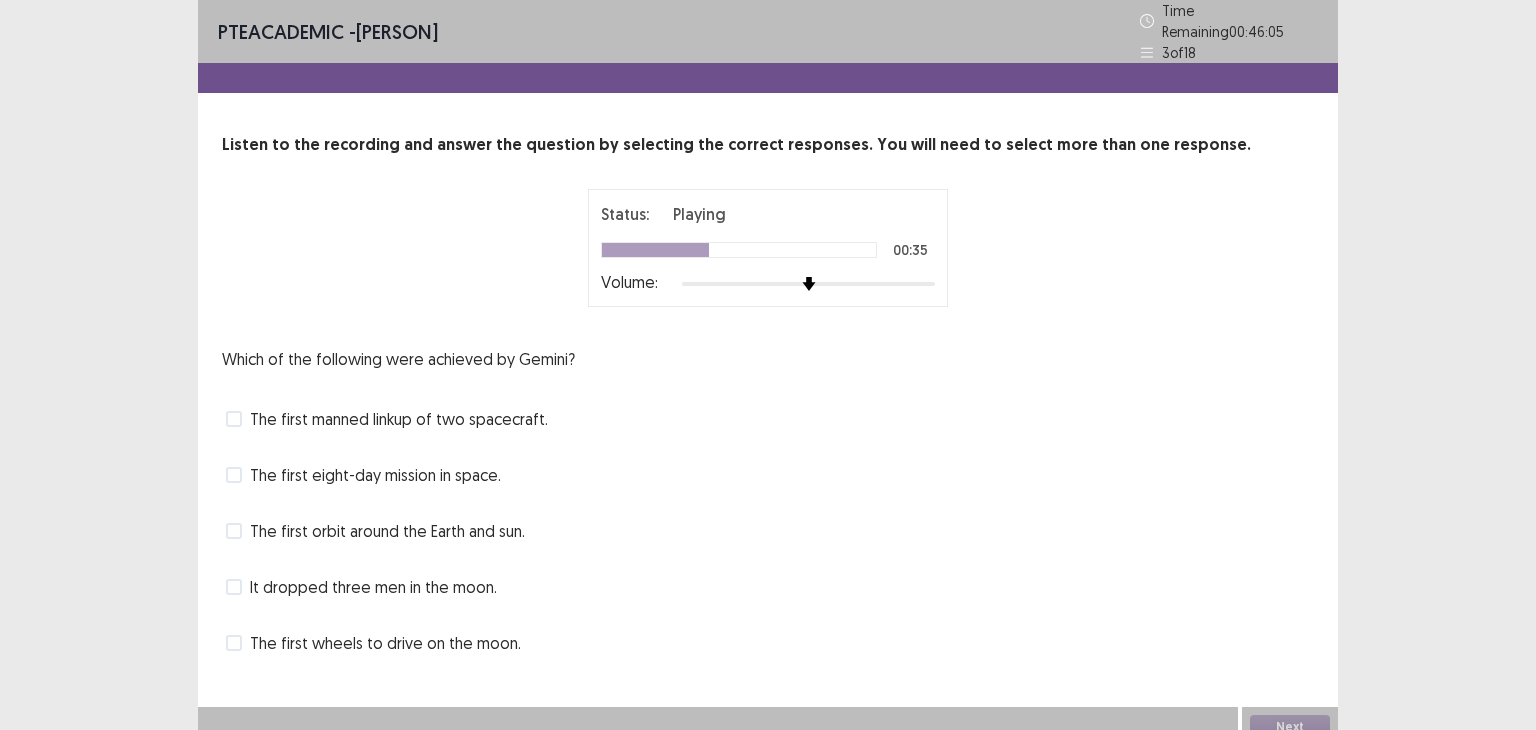 click at bounding box center [234, 643] 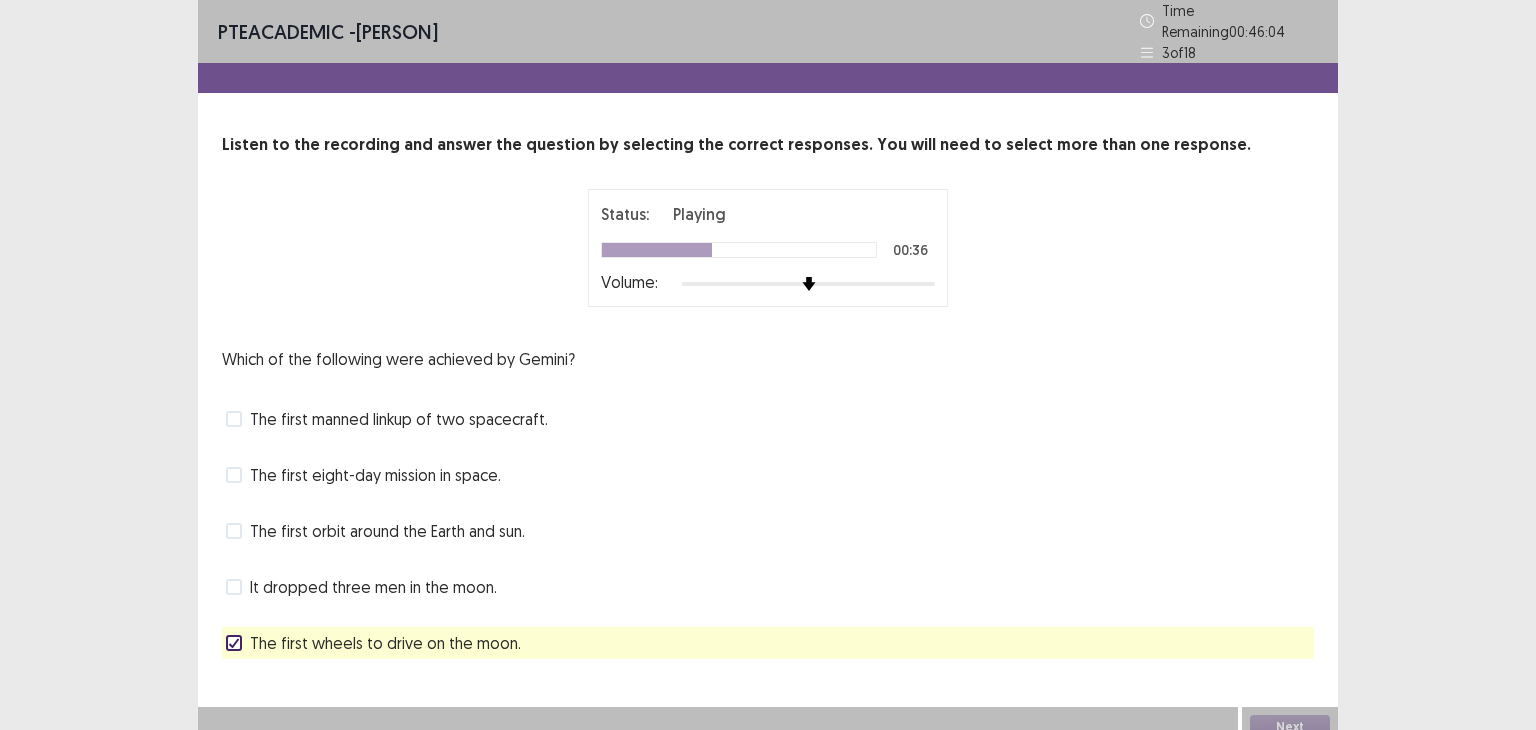 click 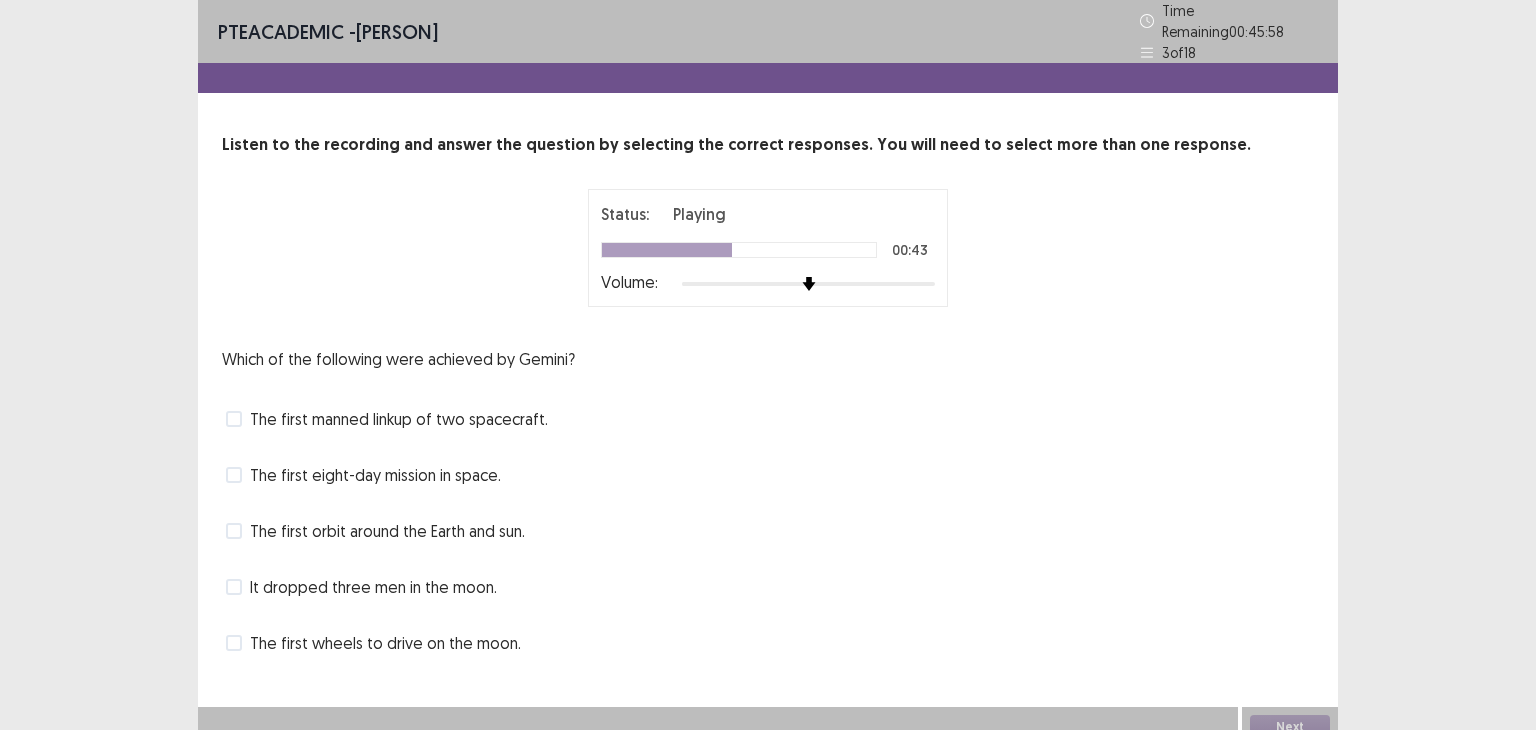 click at bounding box center [234, 419] 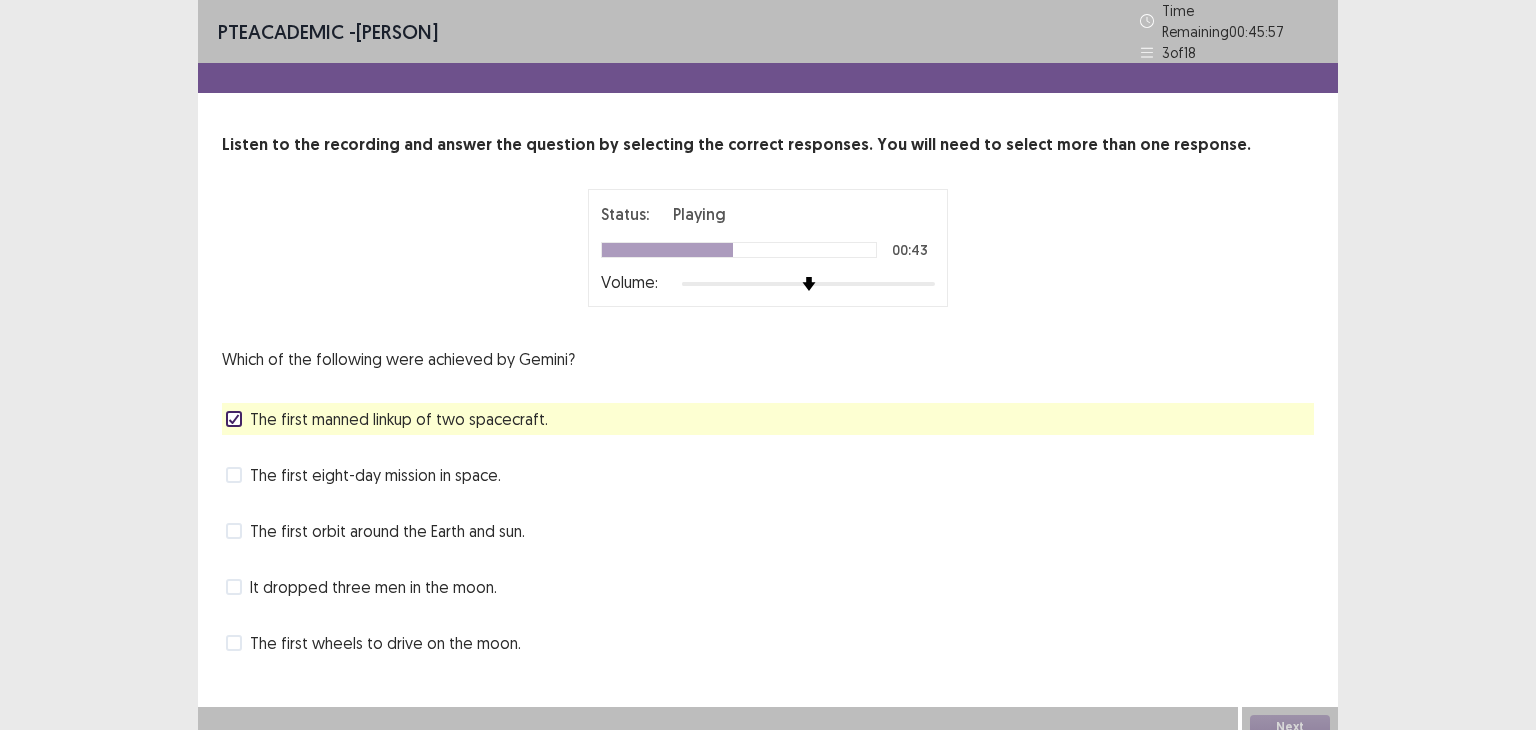 click 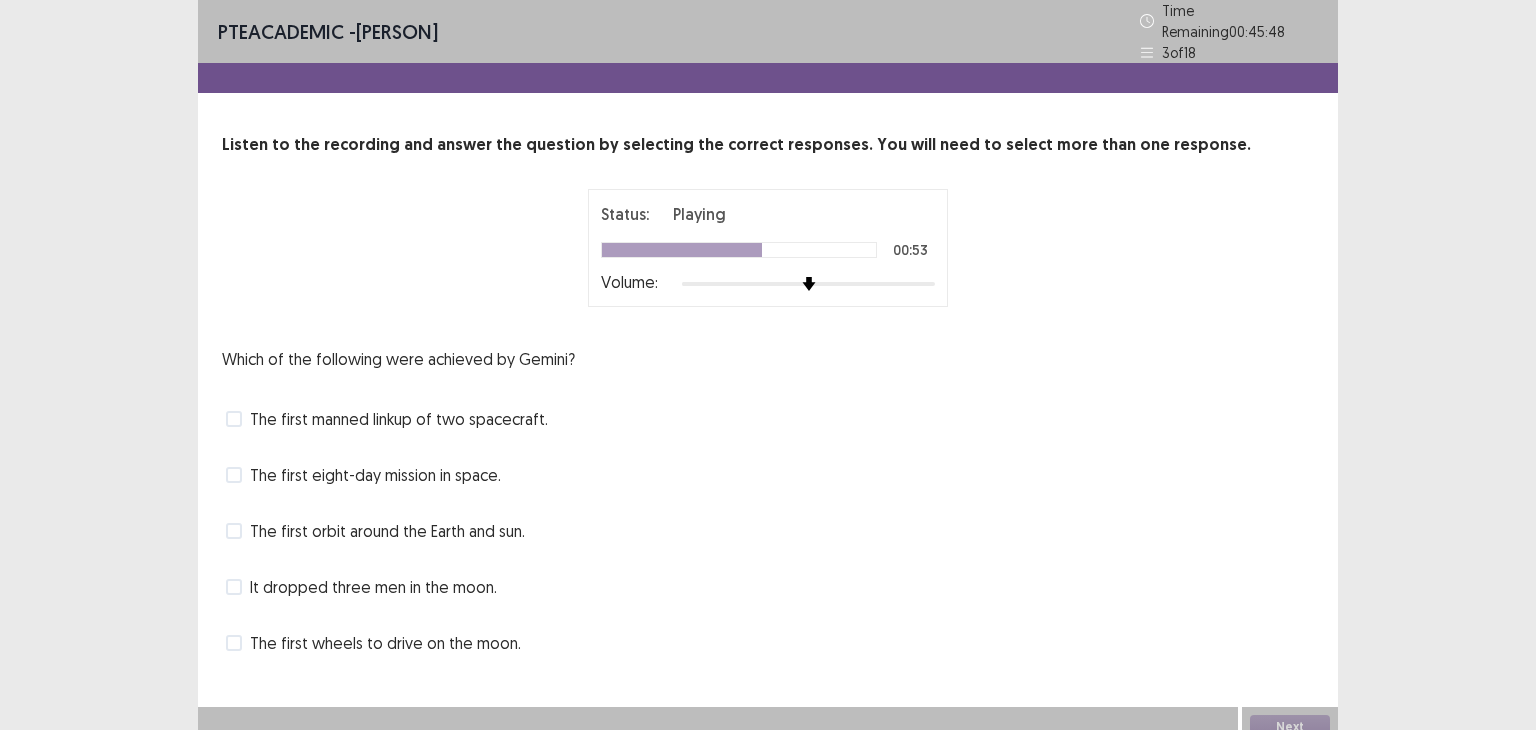 click on "The first manned linkup of two spacecraft." at bounding box center (387, 419) 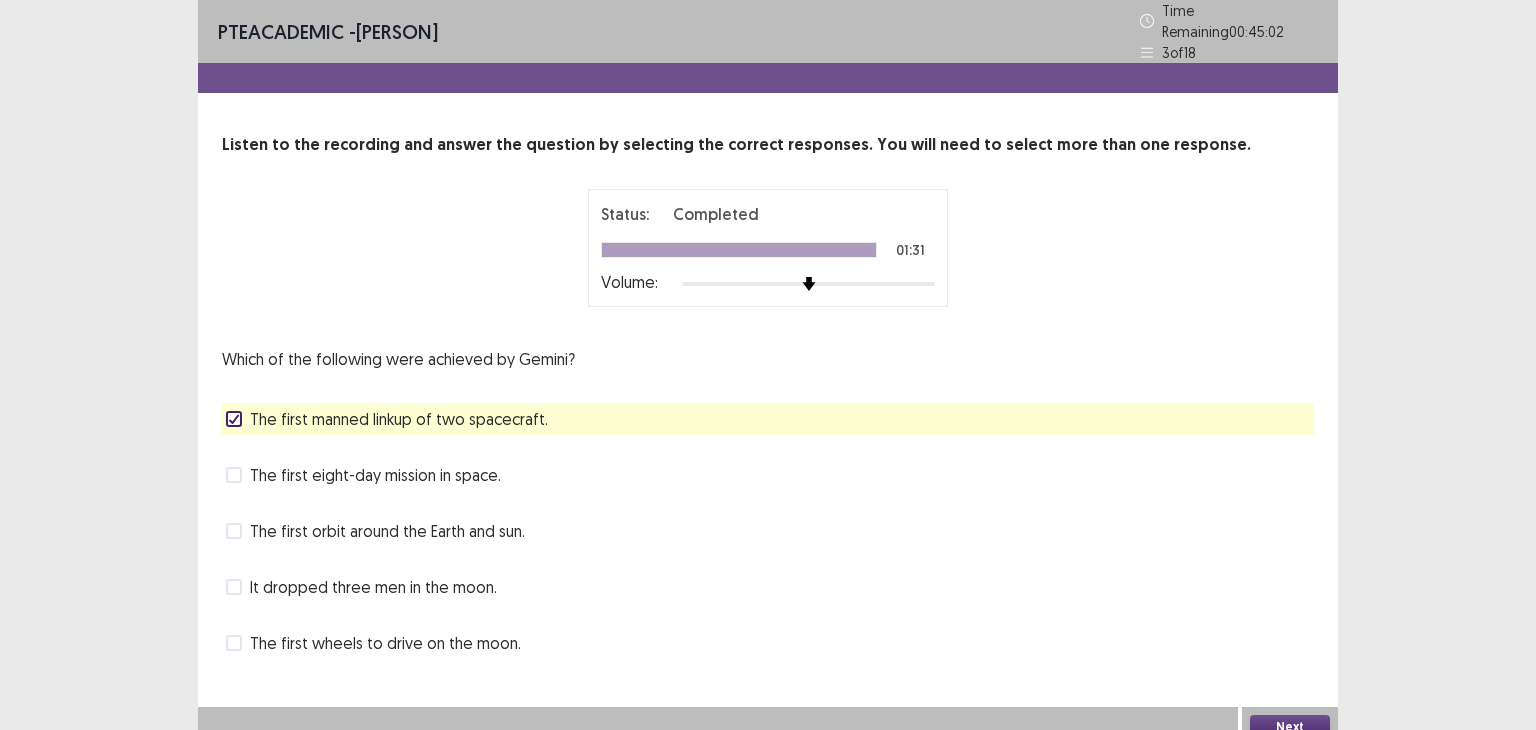 click at bounding box center (234, 531) 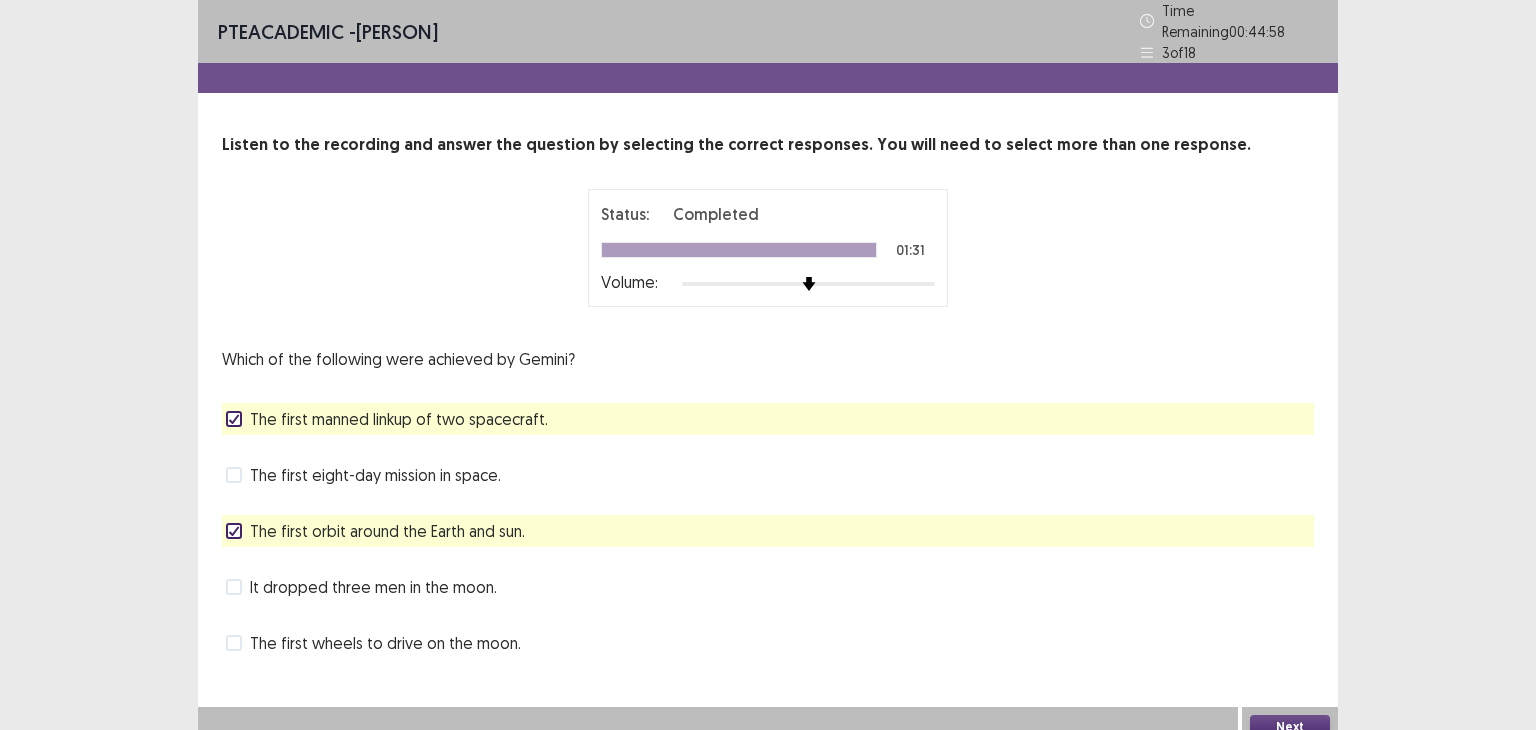 click on "It dropped three men in the moon." at bounding box center [768, 587] 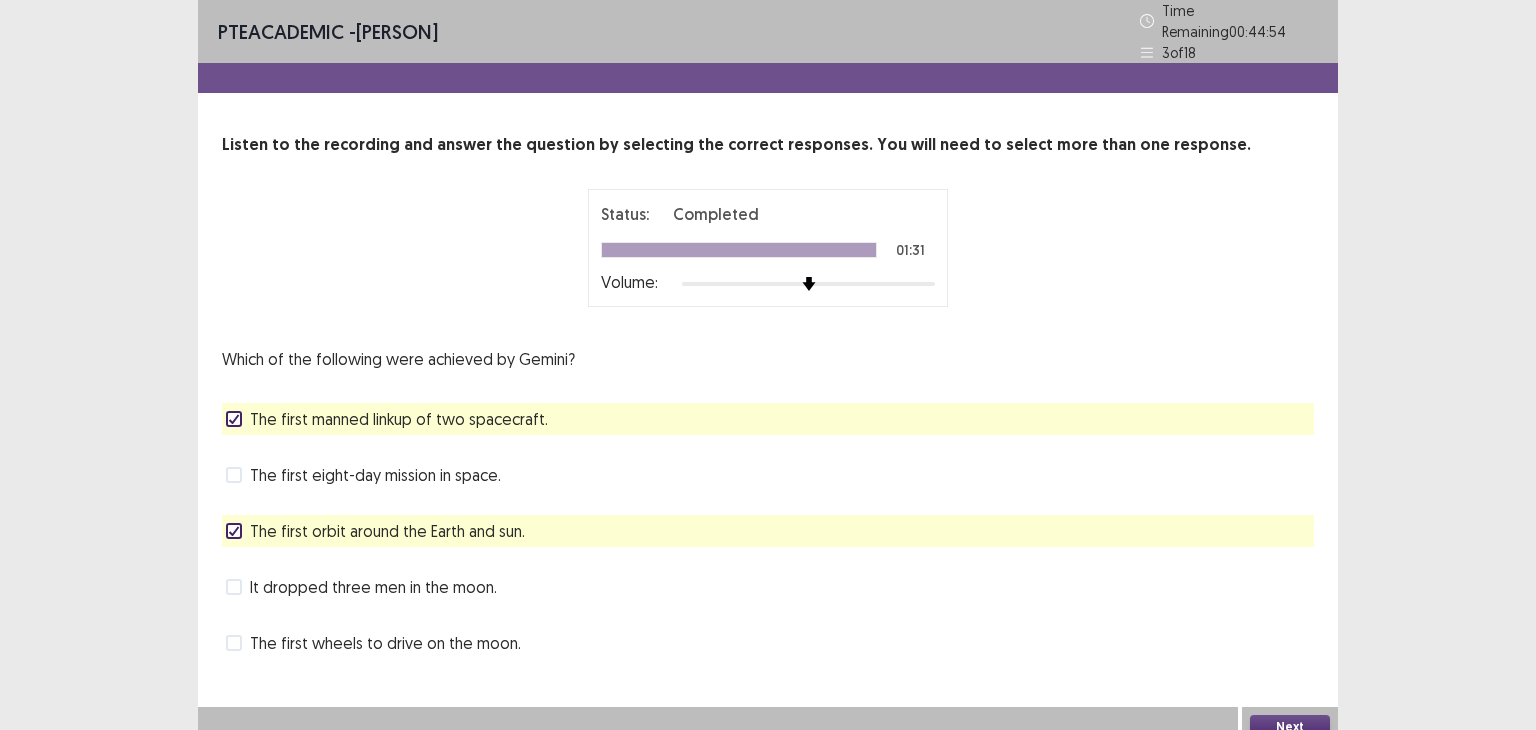 click at bounding box center (234, 643) 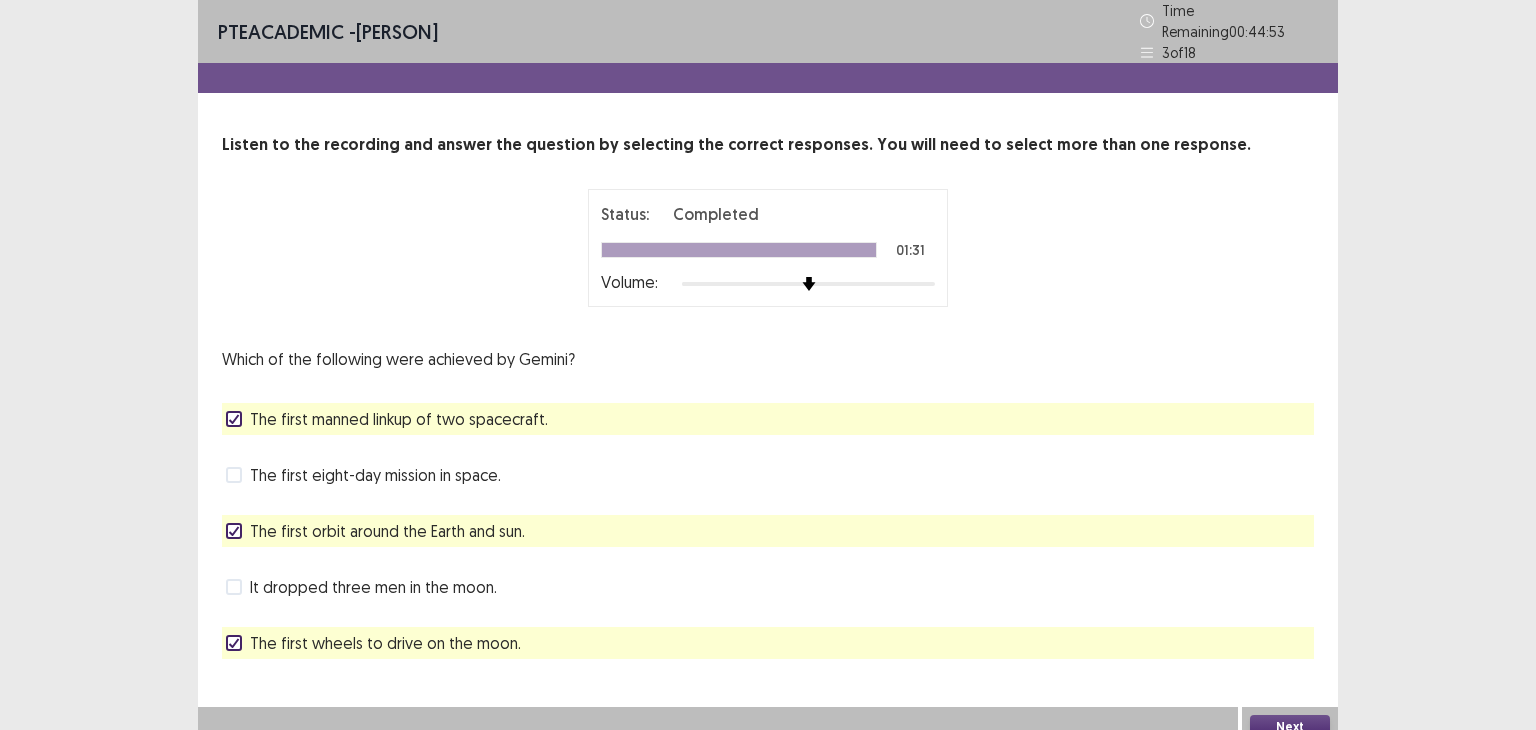 click 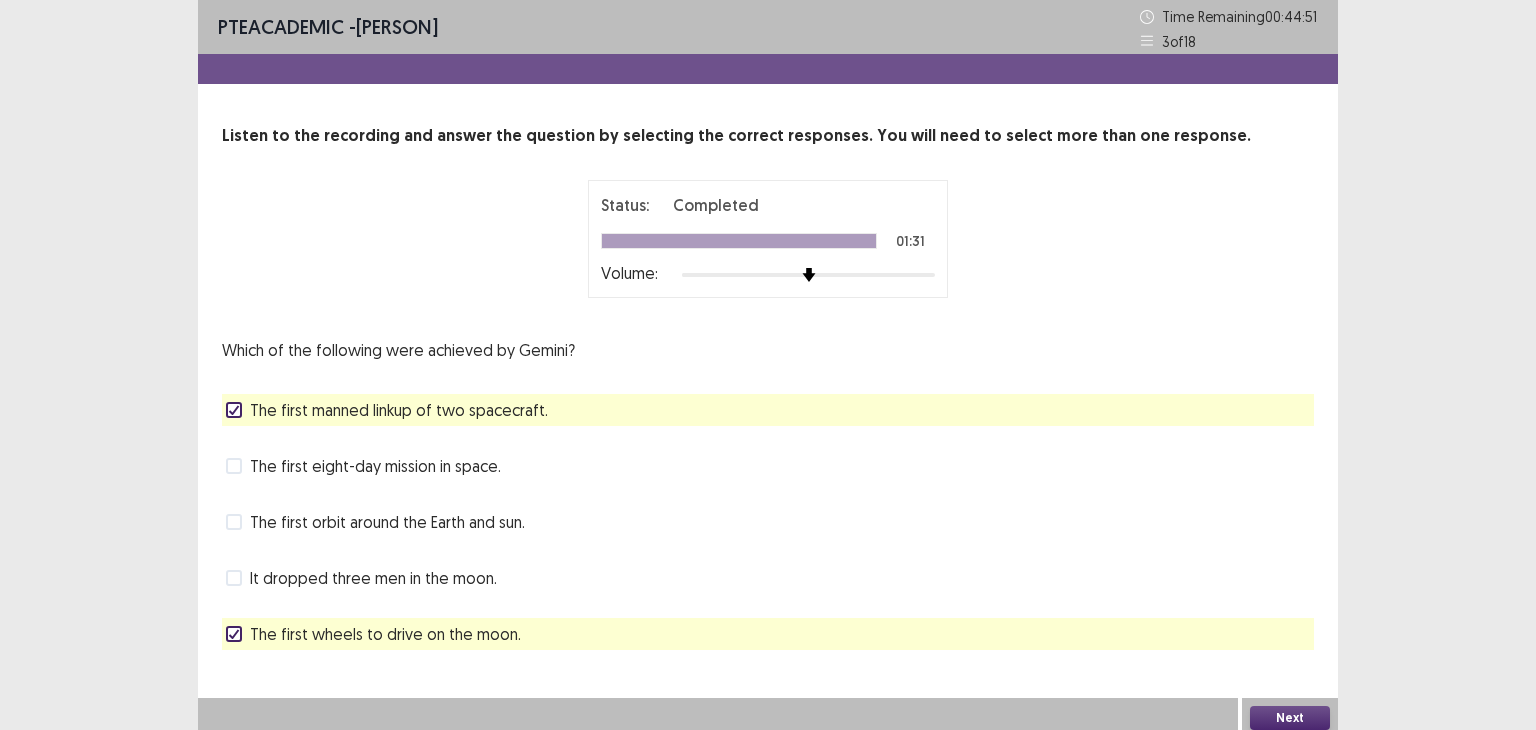 click on "The first eight-day mission in space." at bounding box center [363, 466] 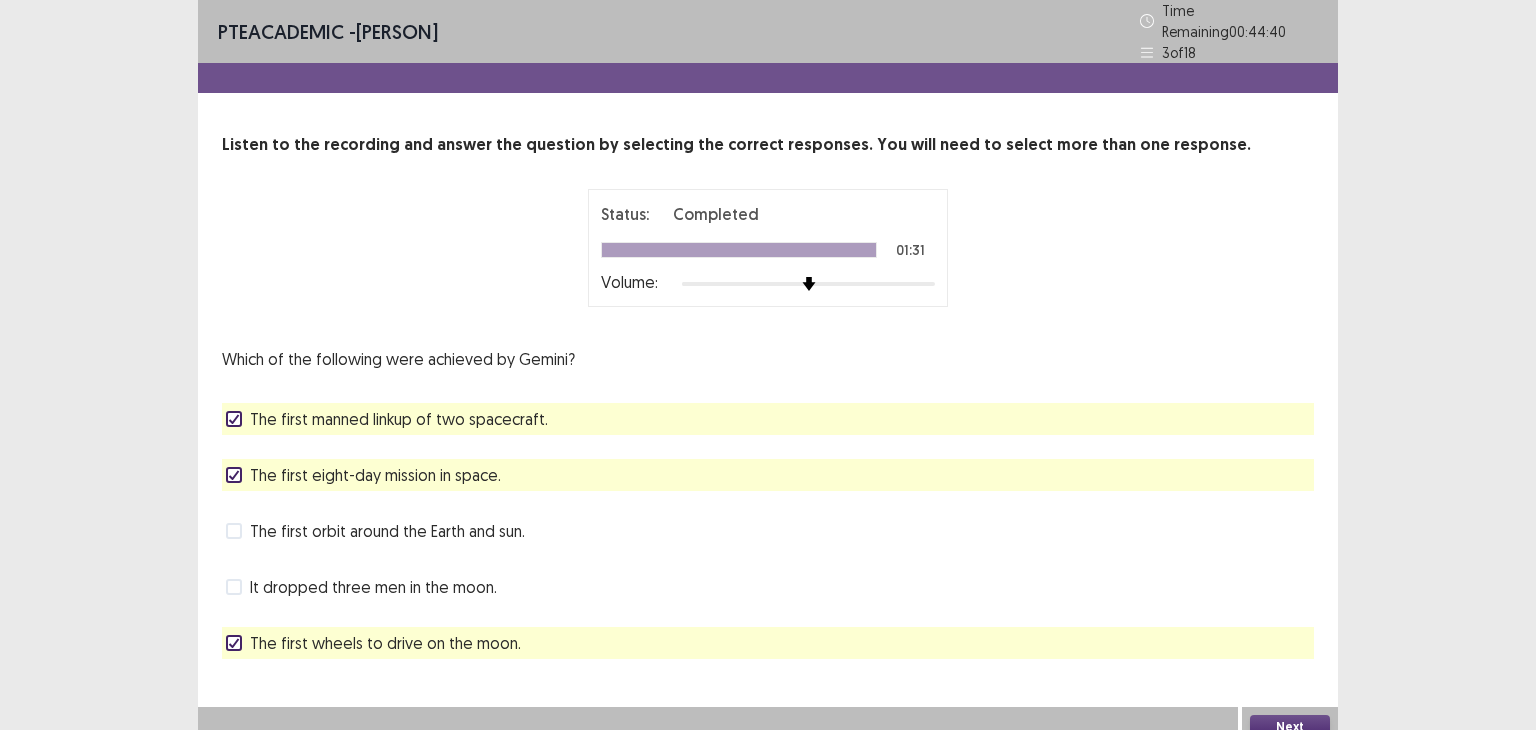click on "Next" at bounding box center [1290, 727] 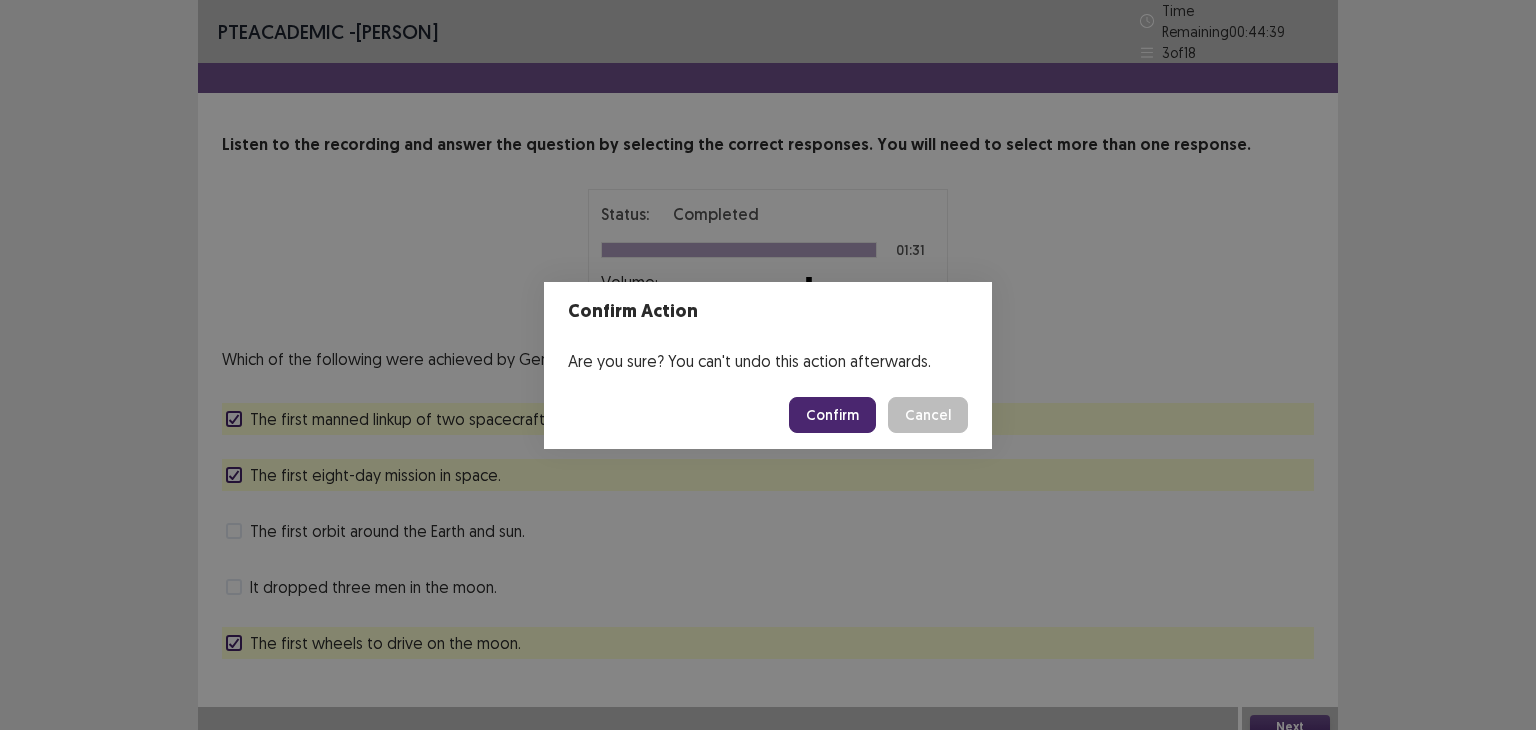 click on "Confirm" at bounding box center (832, 415) 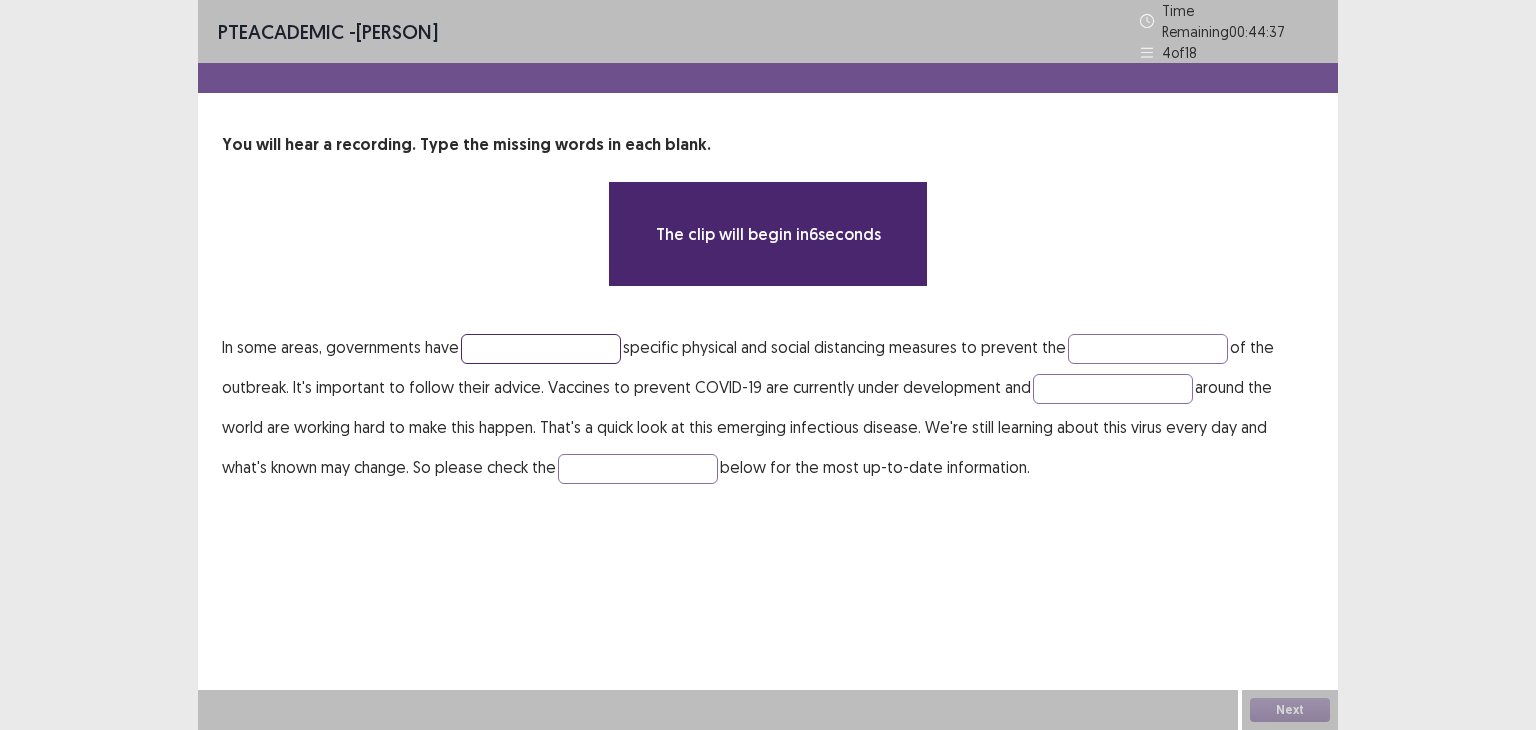 click at bounding box center [541, 349] 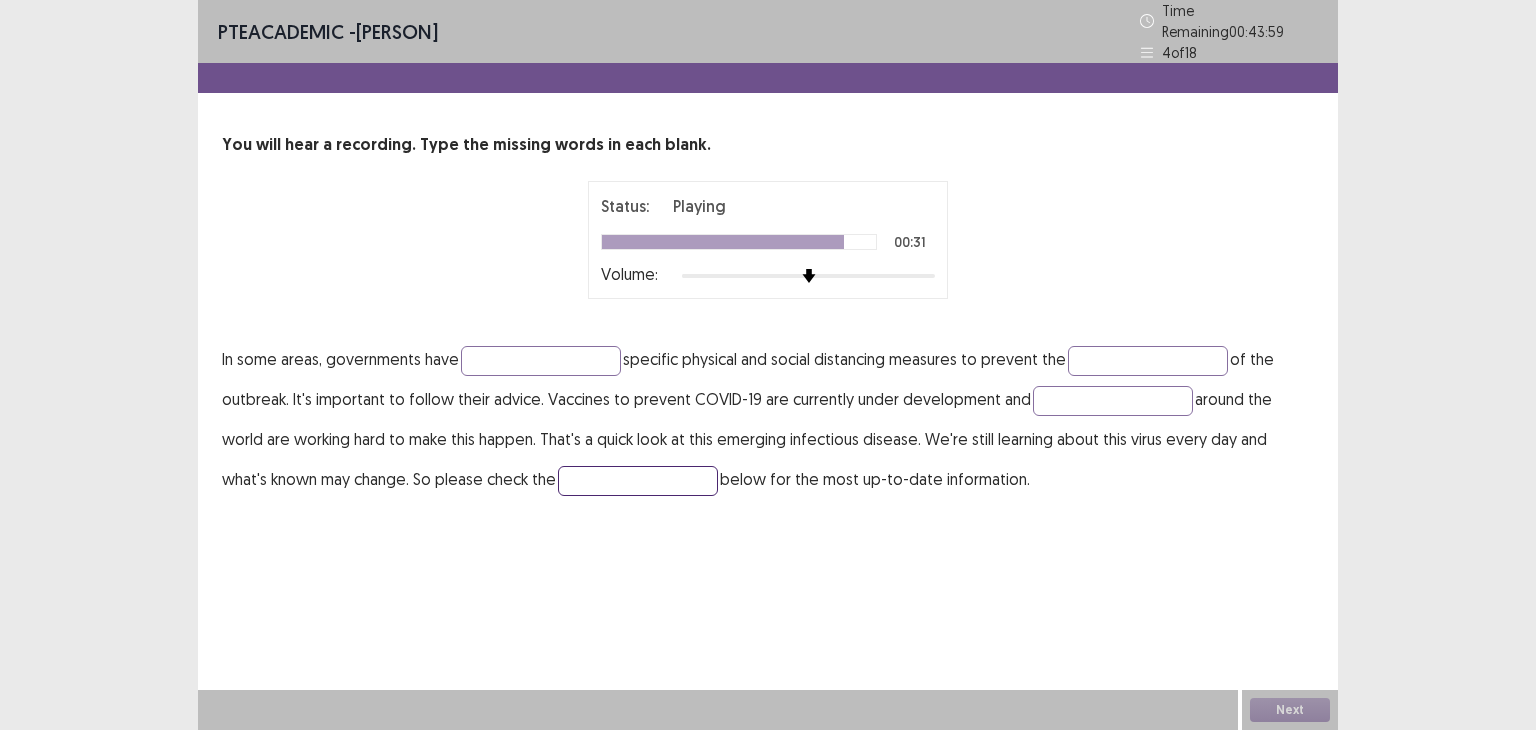 click at bounding box center (638, 481) 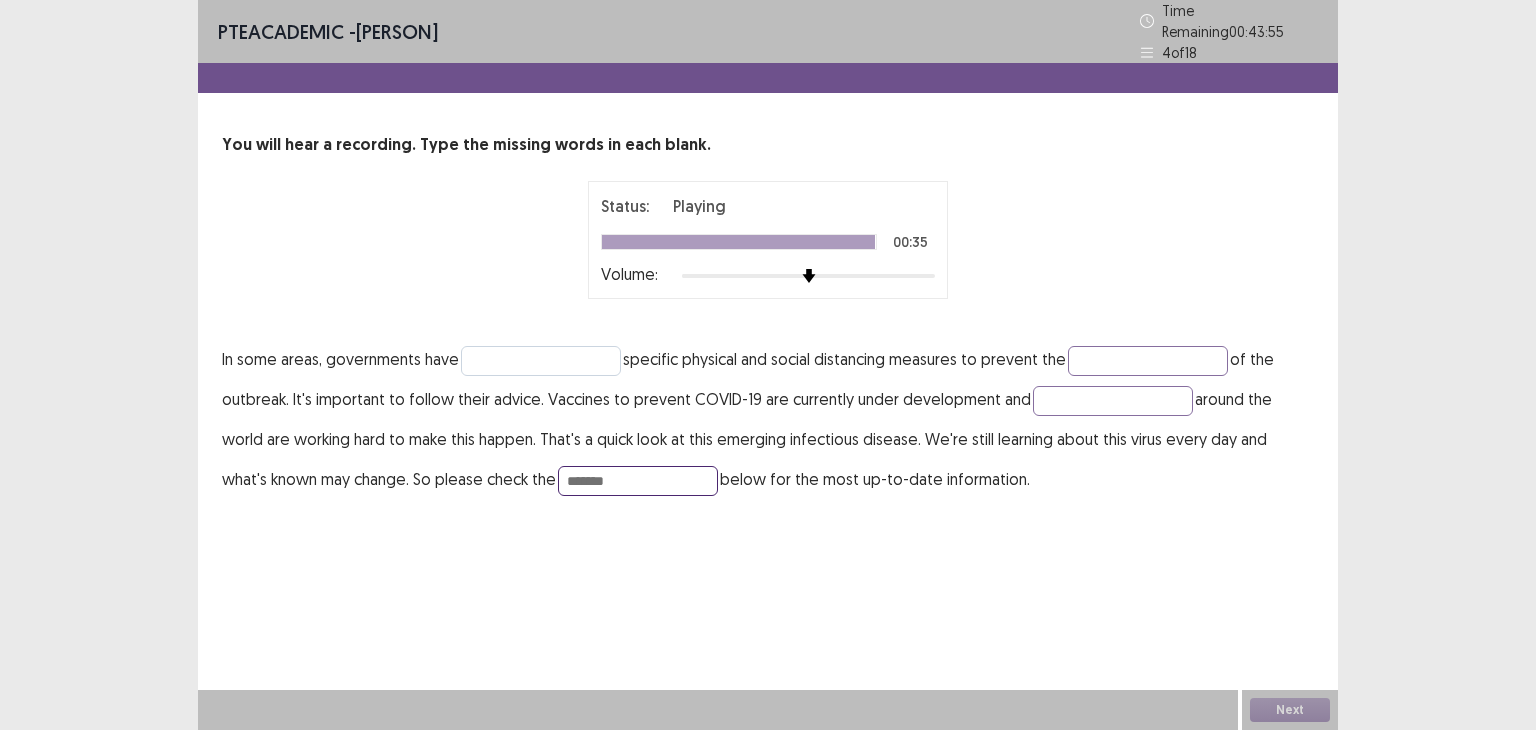 type on "*******" 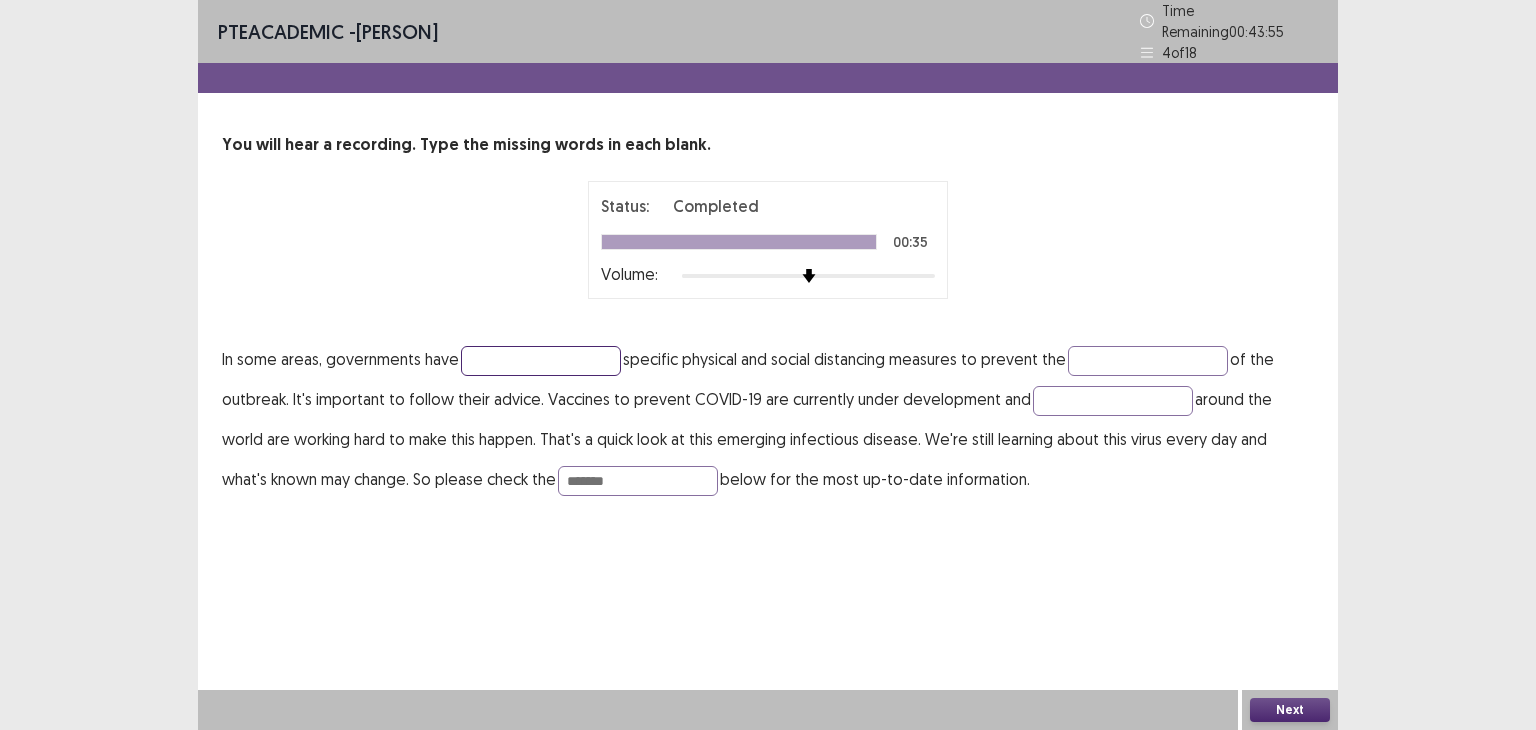click at bounding box center [541, 361] 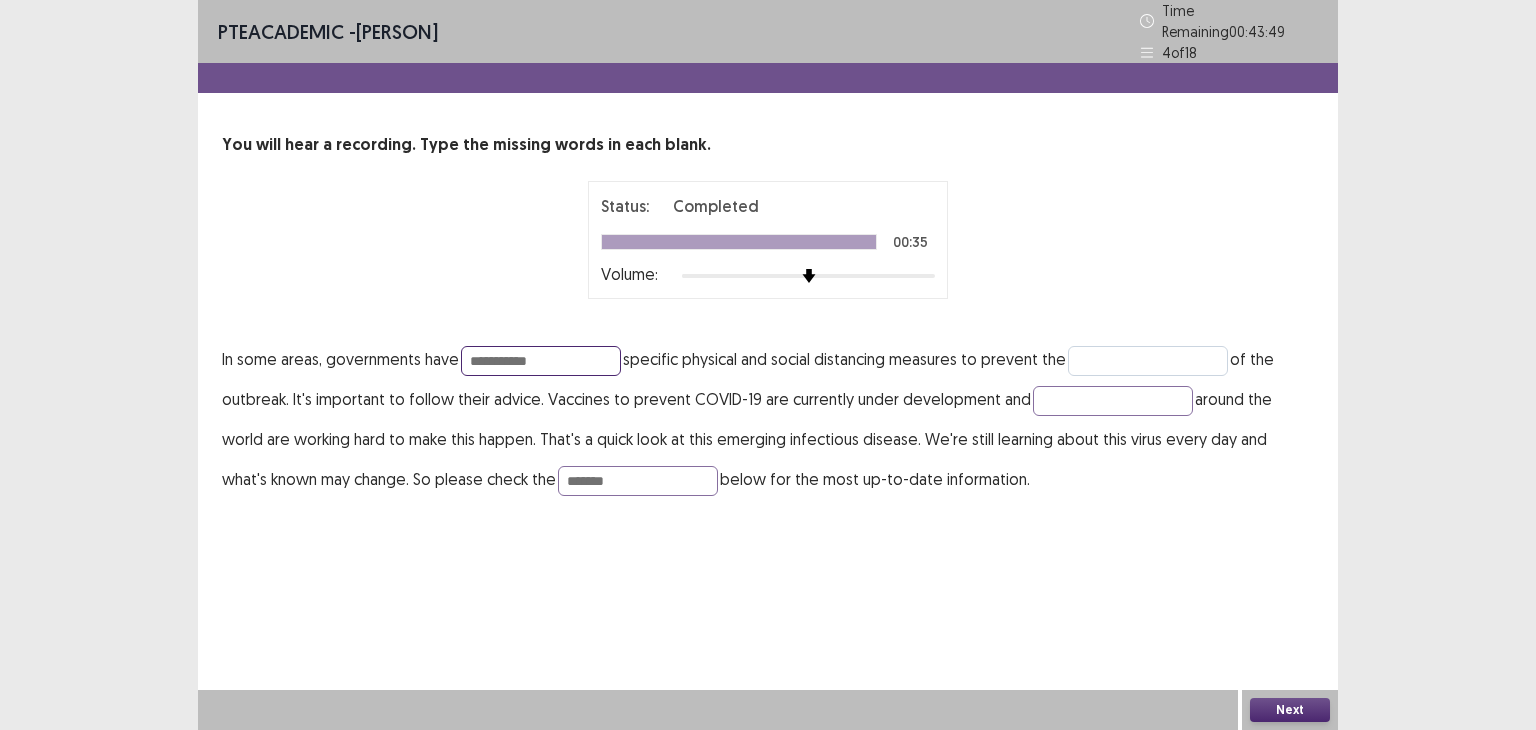 type on "**********" 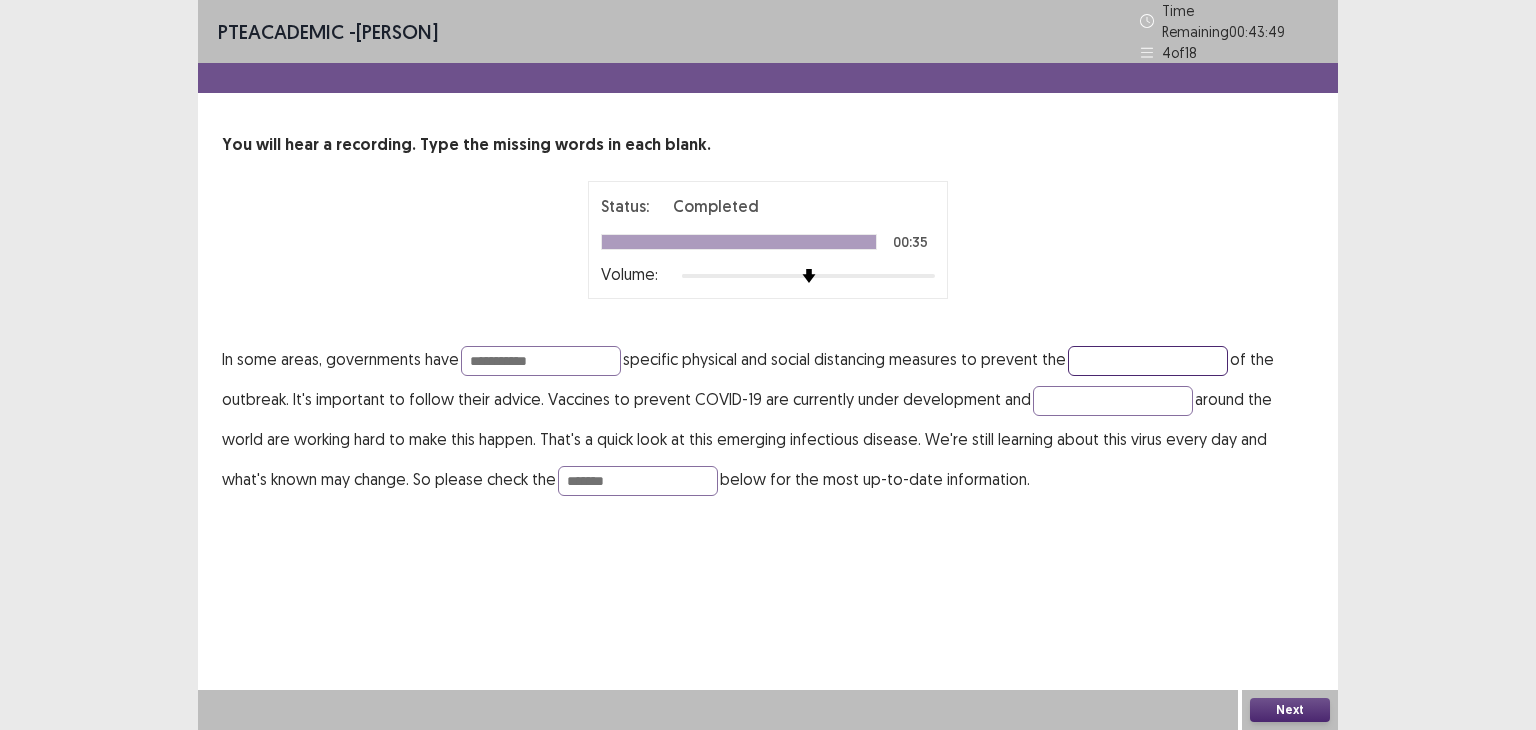 click at bounding box center (1148, 361) 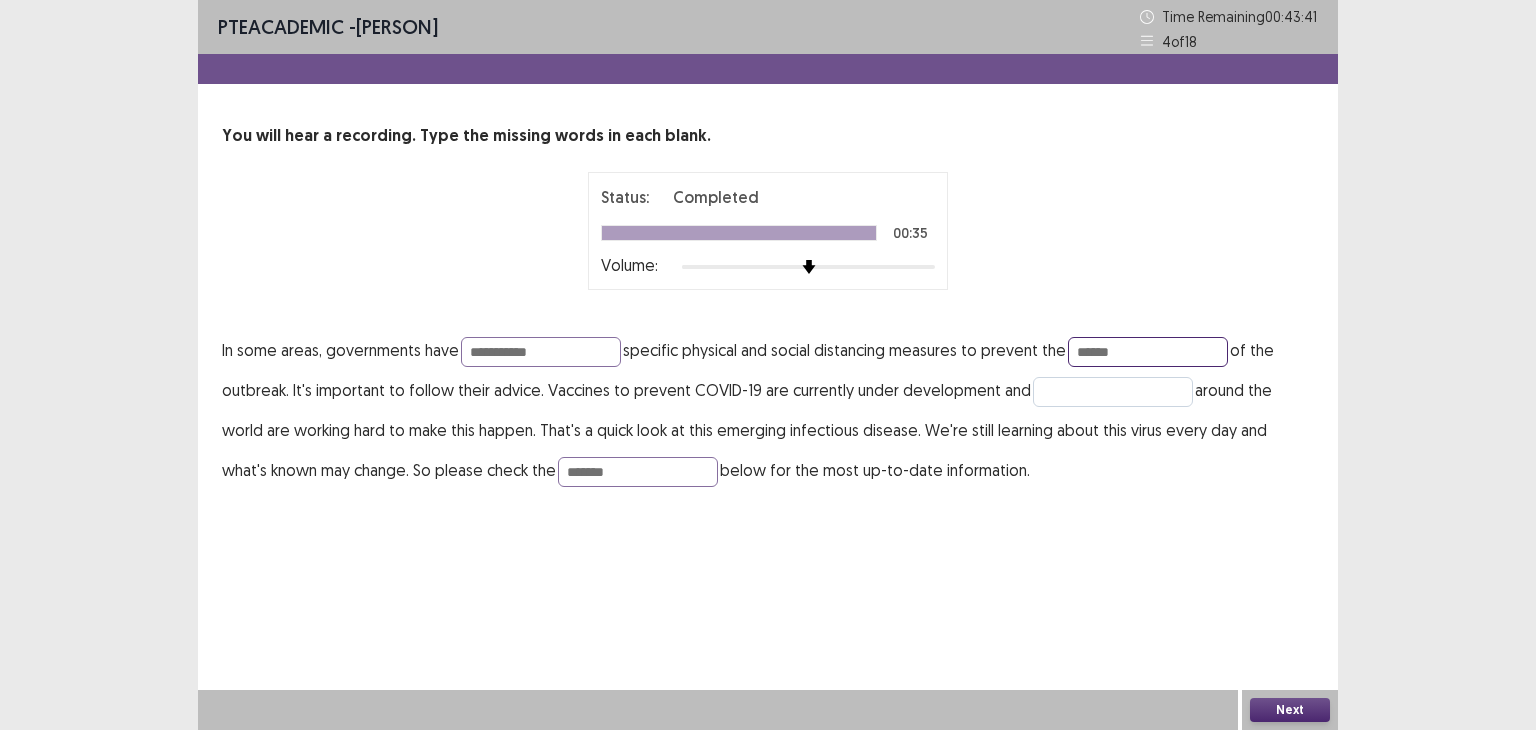 type on "******" 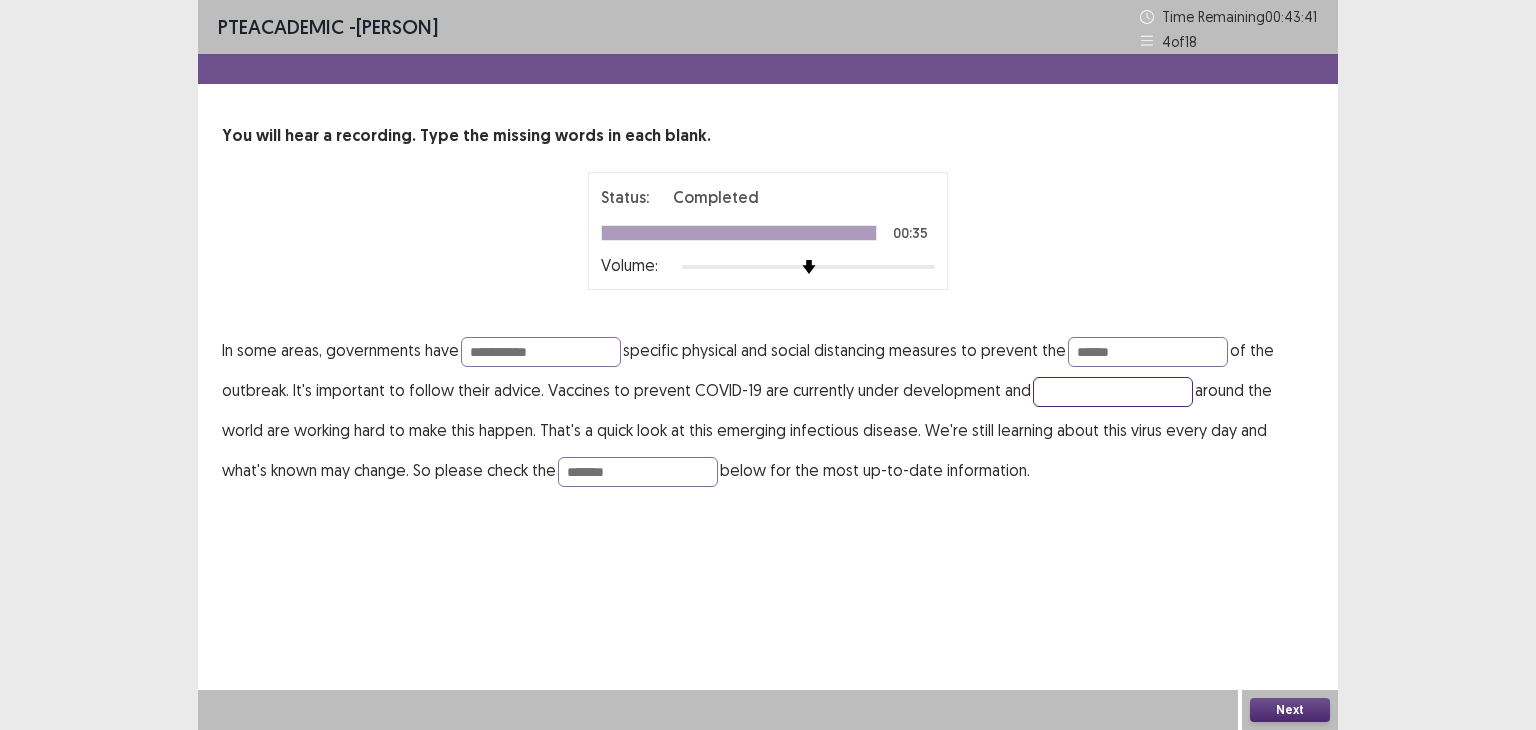 click at bounding box center (1113, 392) 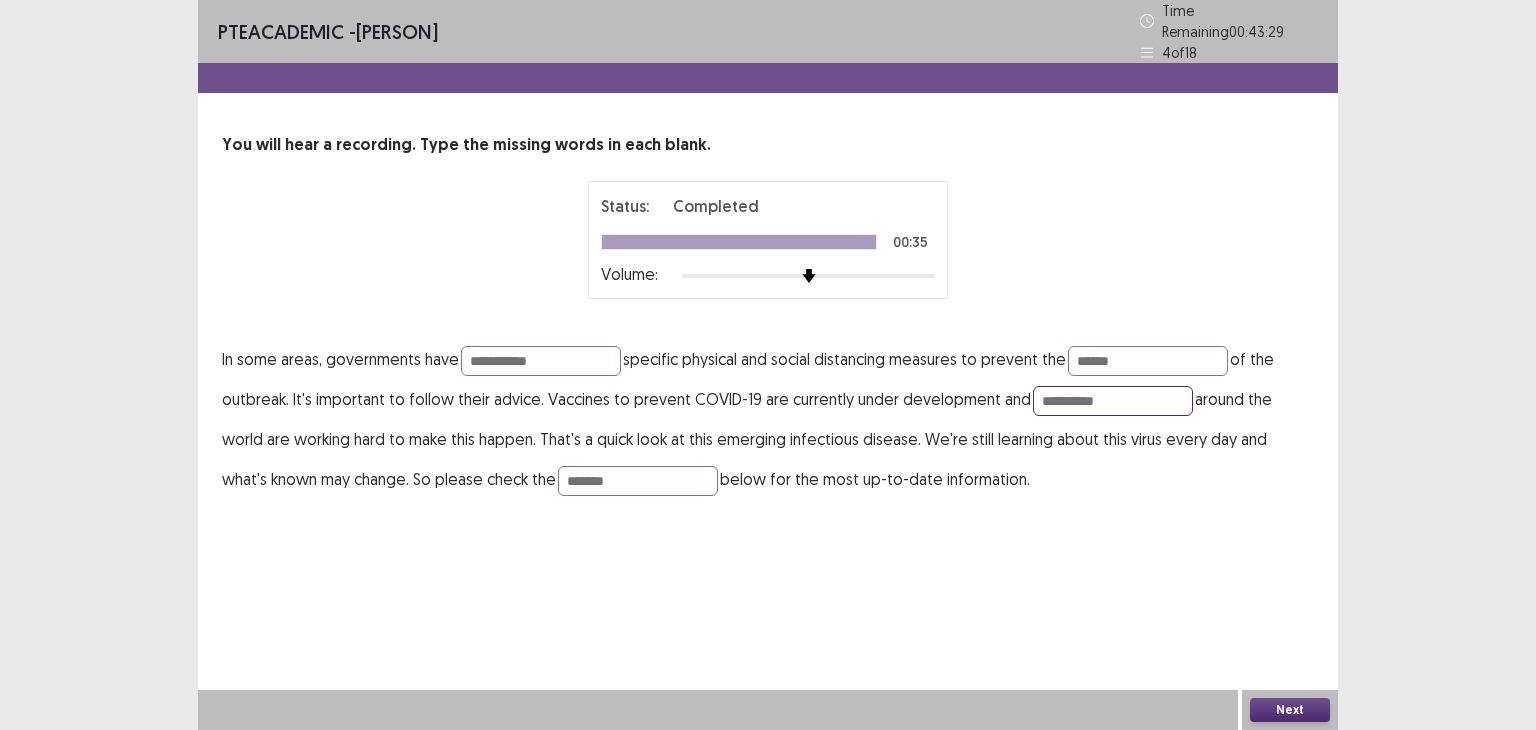 type on "**********" 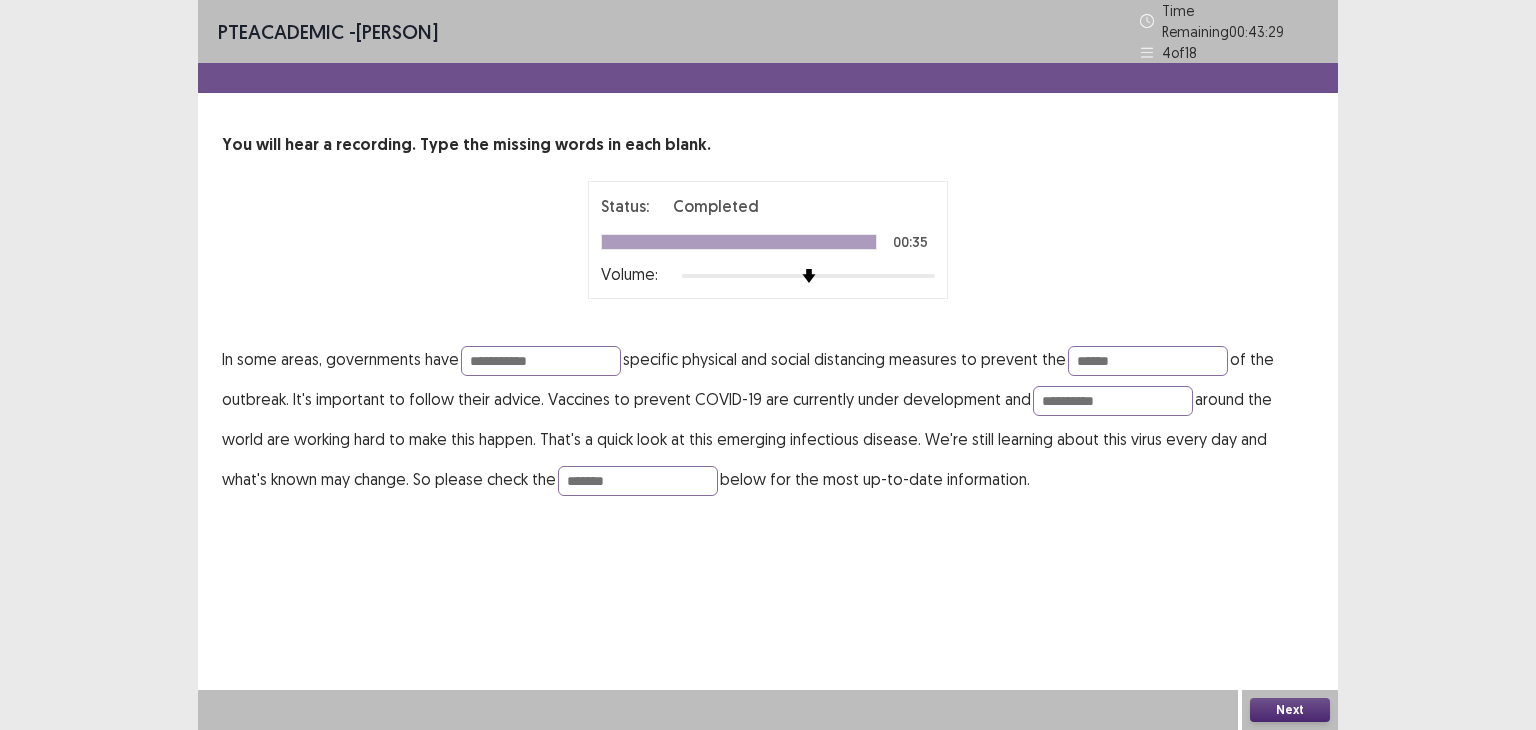 click on "Next" at bounding box center [1290, 710] 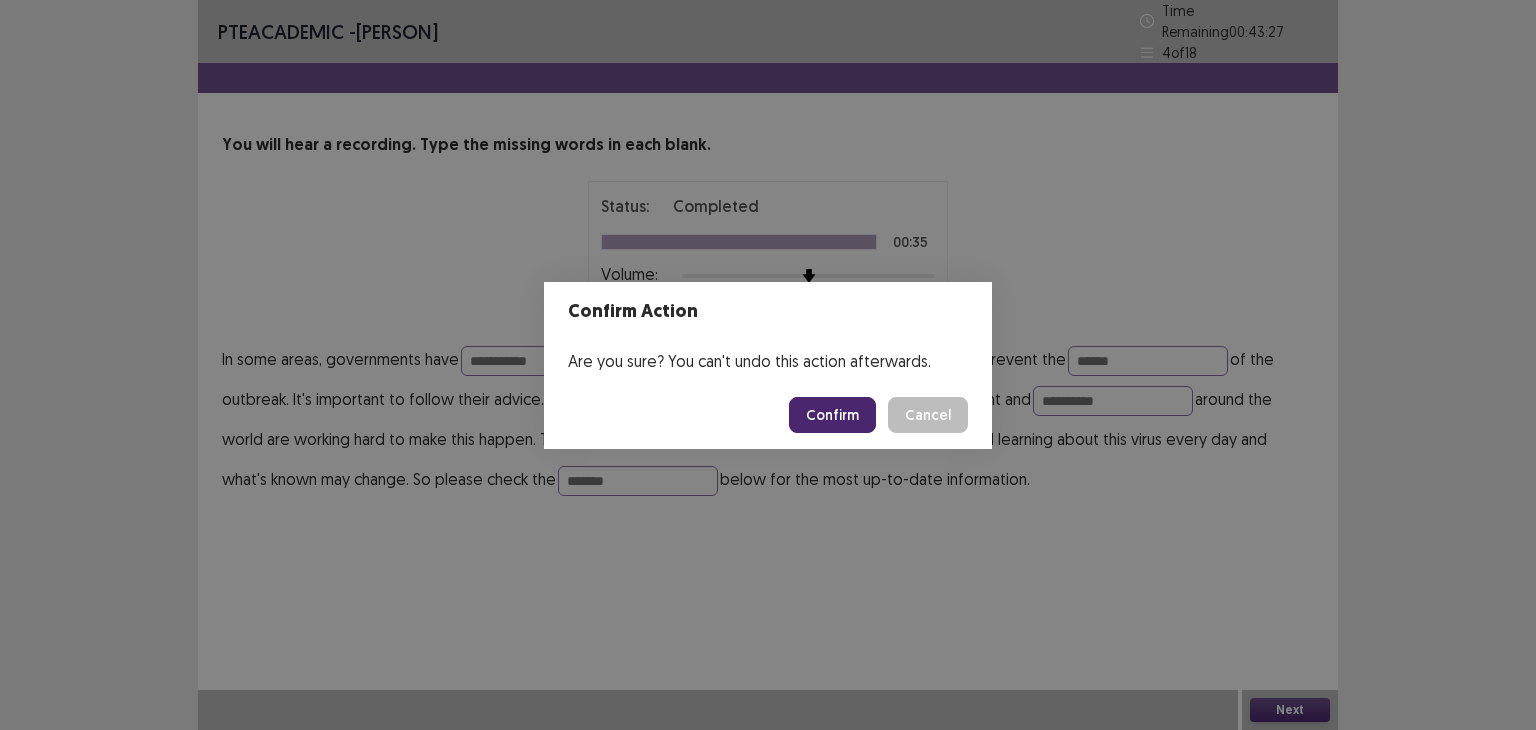 click on "Confirm" at bounding box center [832, 415] 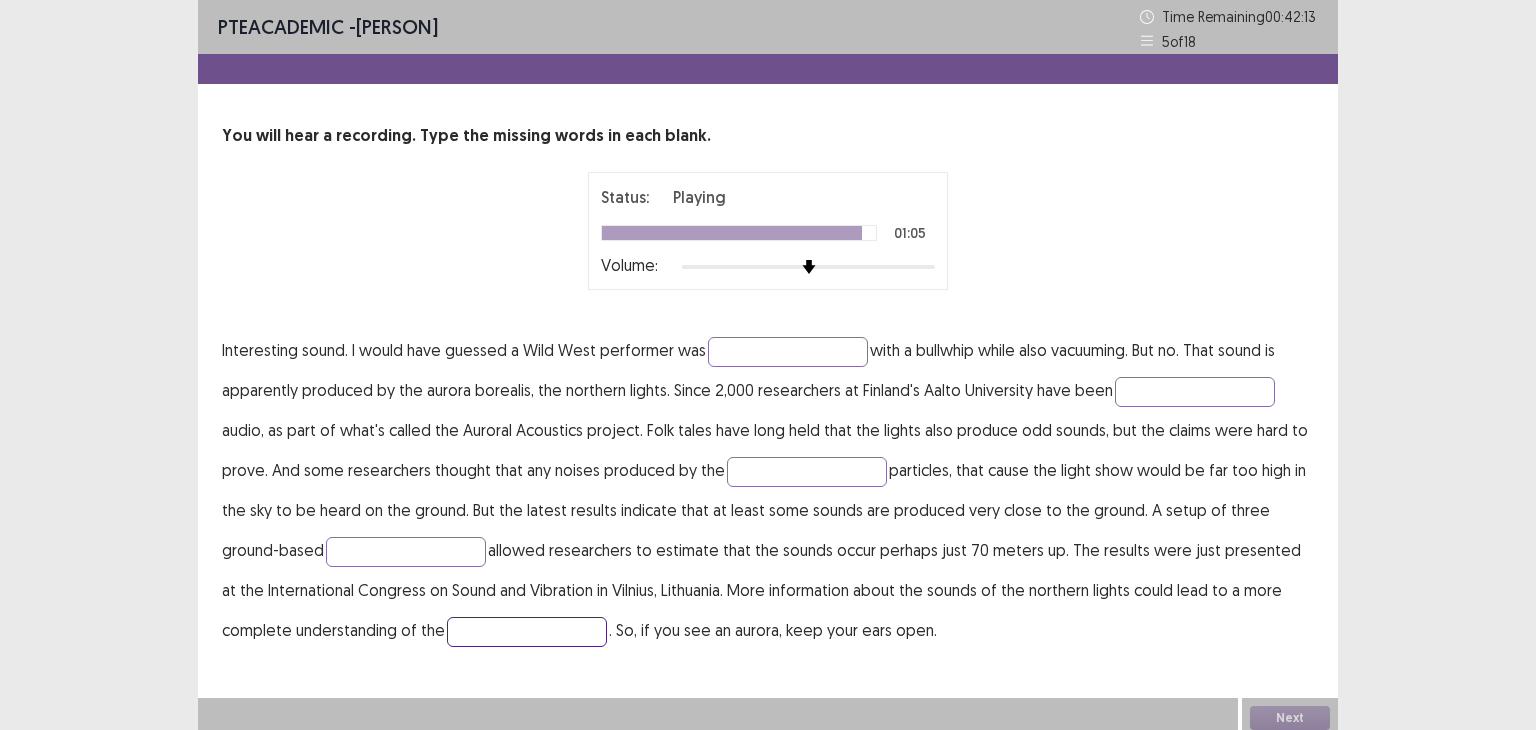 click at bounding box center [527, 632] 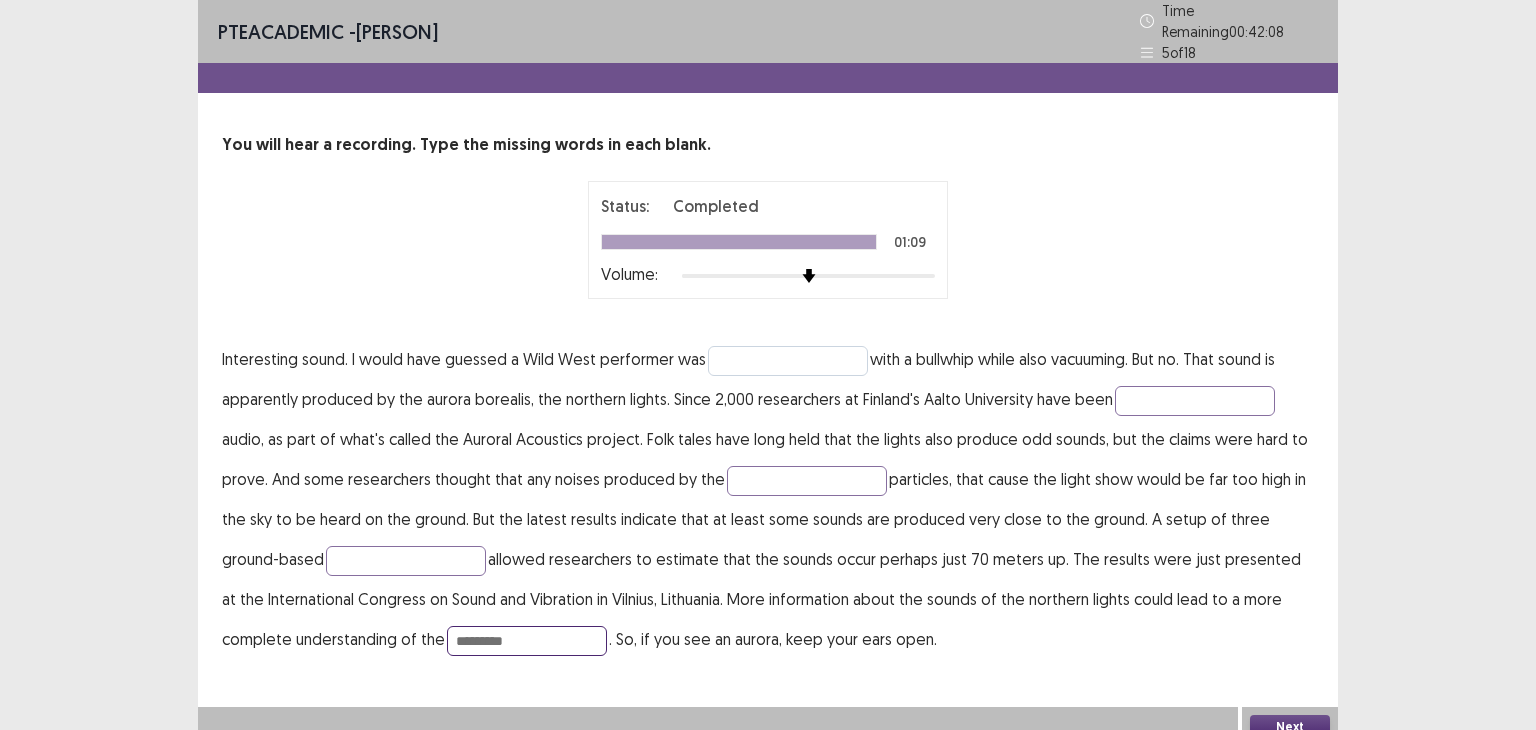 type on "*********" 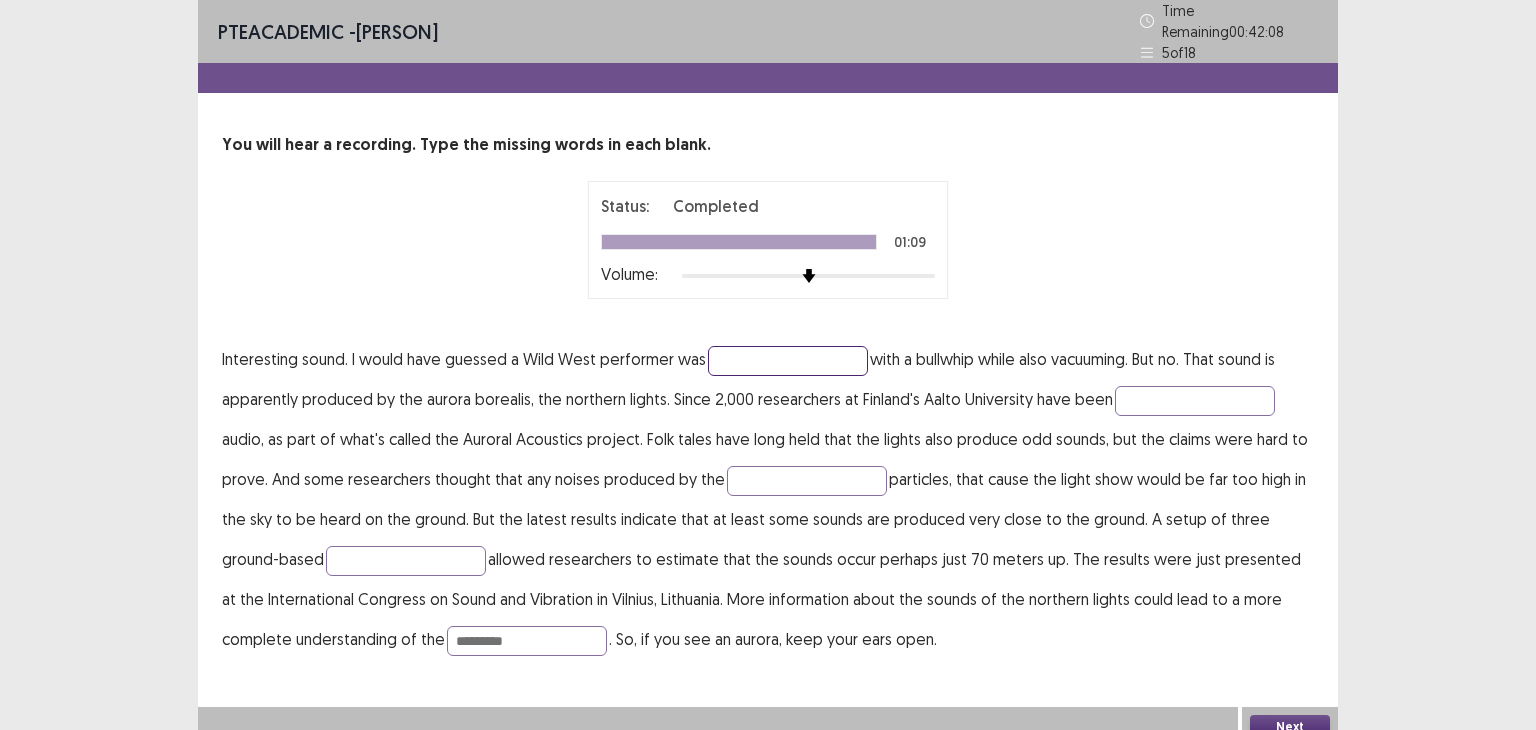 click at bounding box center (788, 361) 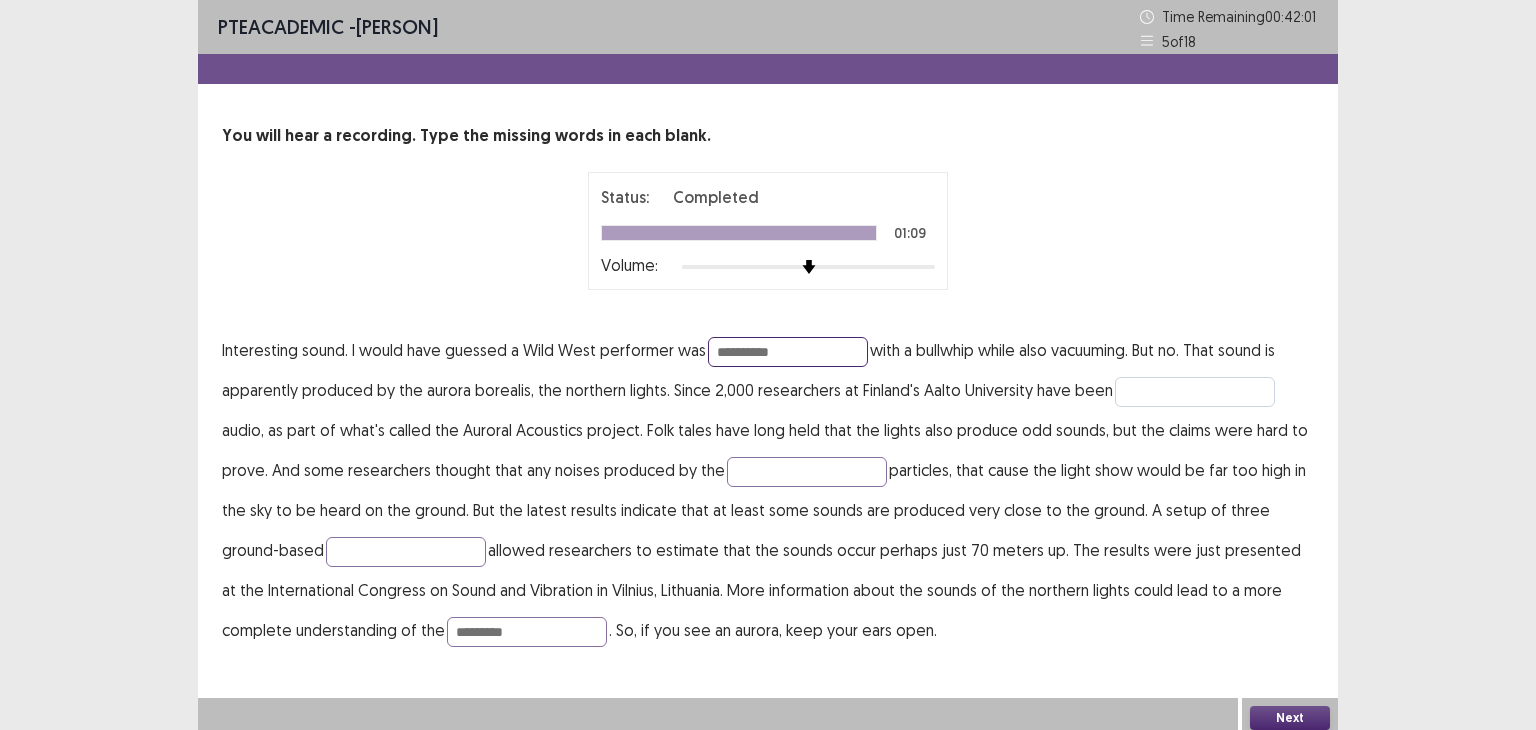 type on "**********" 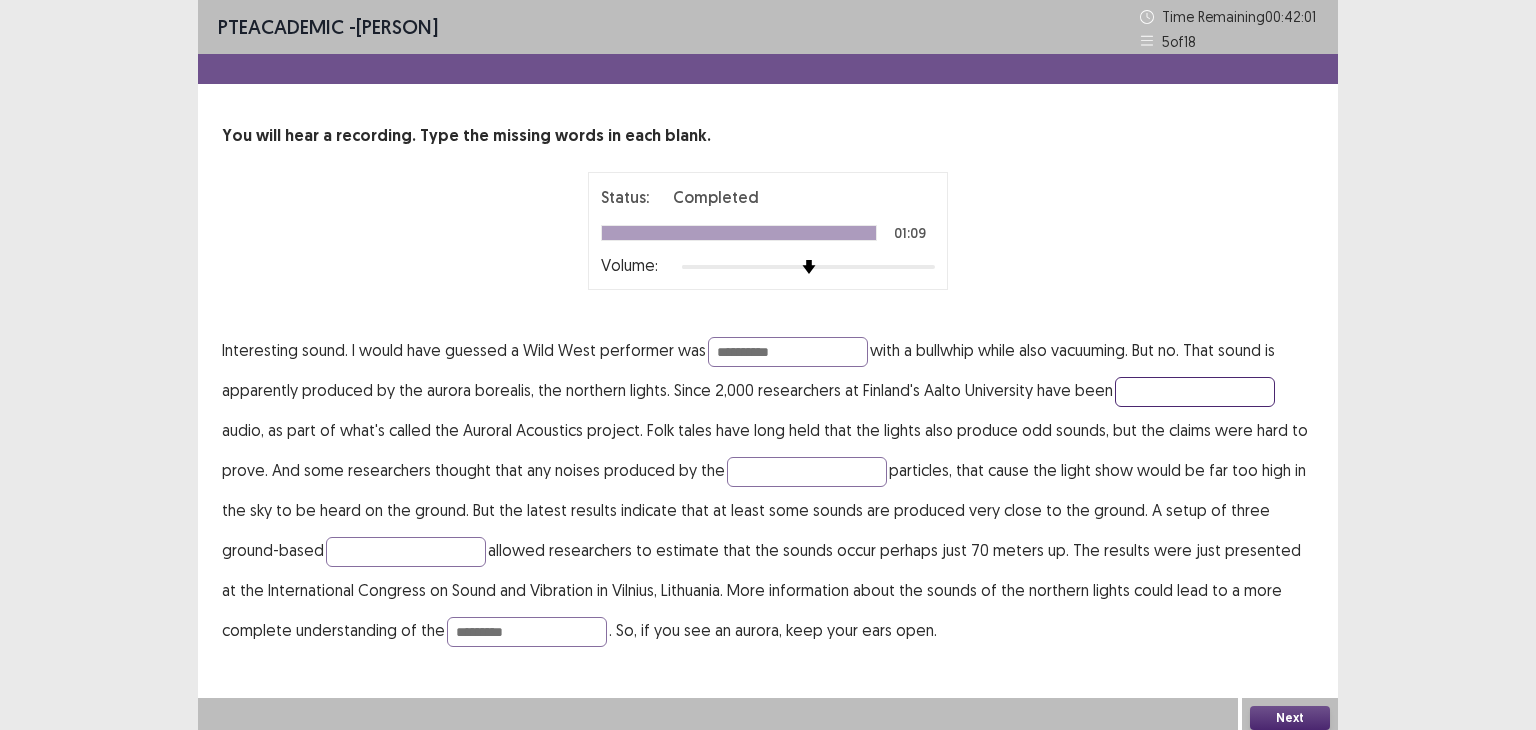 click at bounding box center [1195, 392] 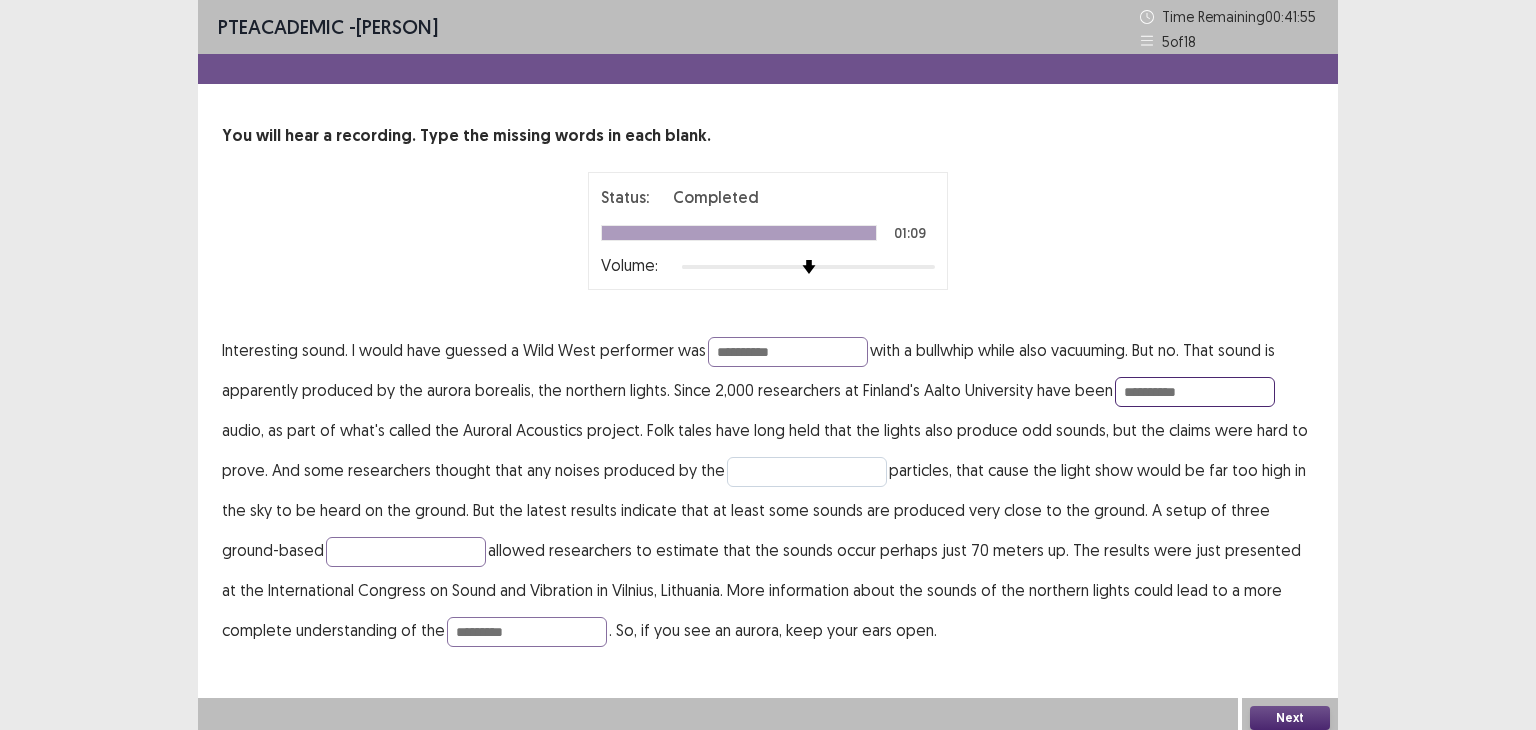 type on "**********" 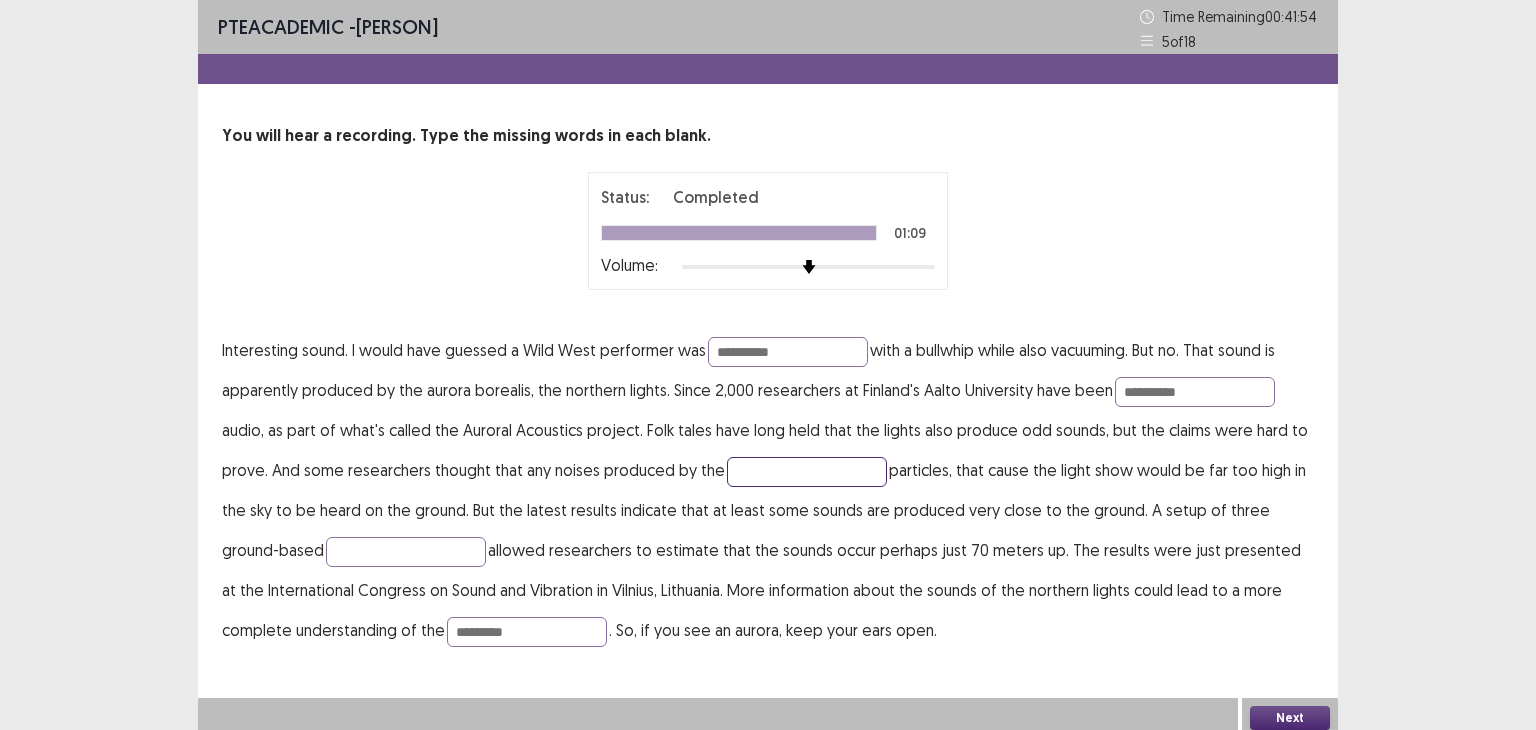 click at bounding box center [807, 472] 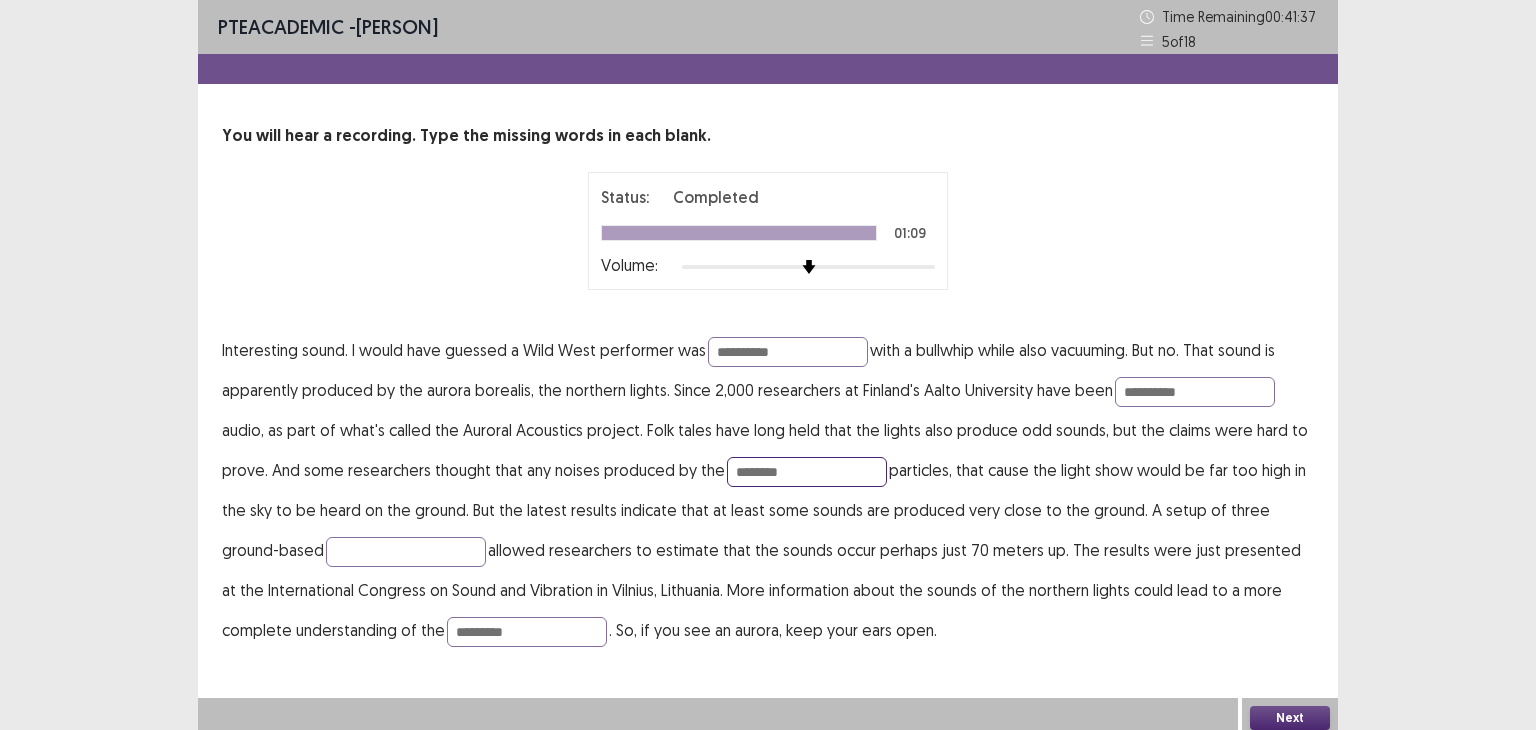 click on "********" at bounding box center [807, 472] 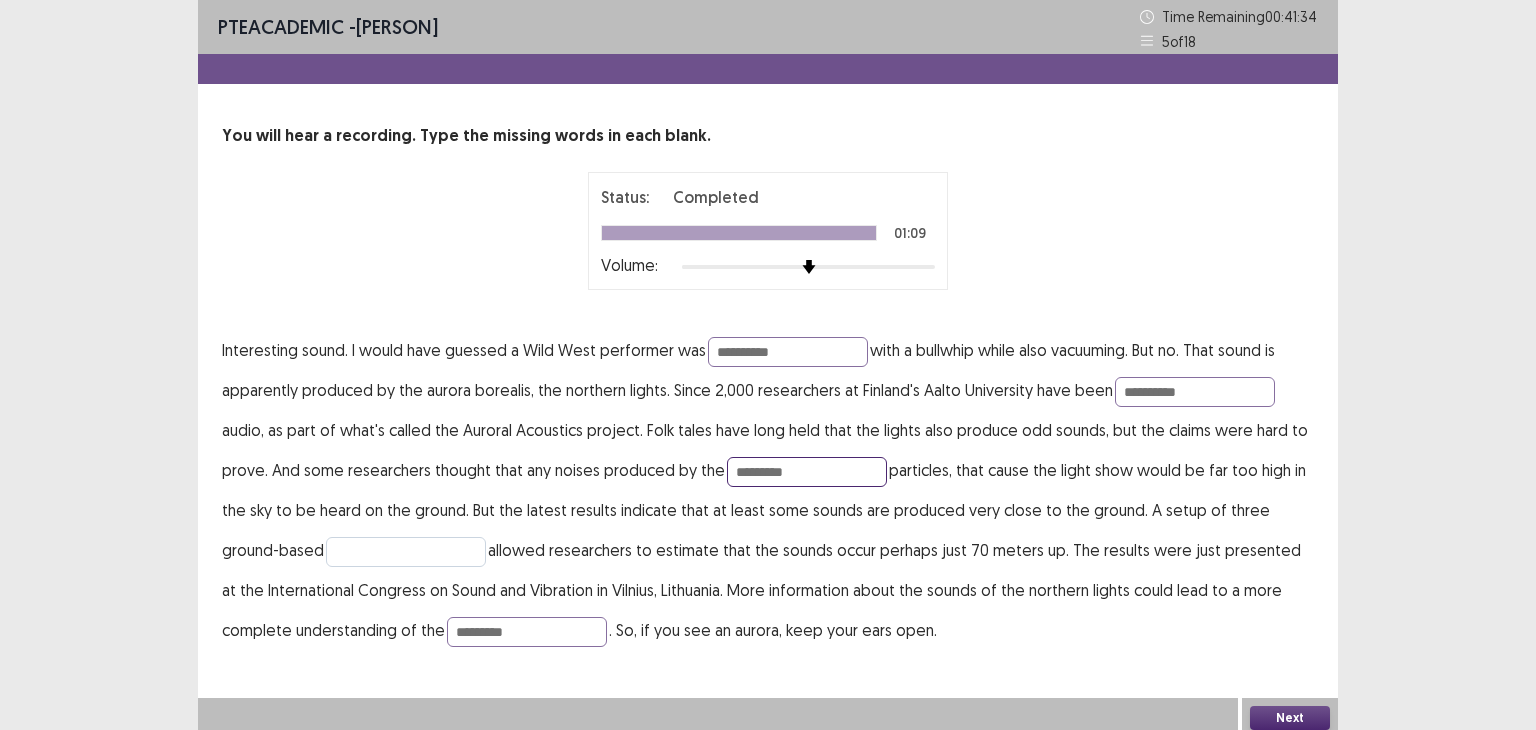 type on "*********" 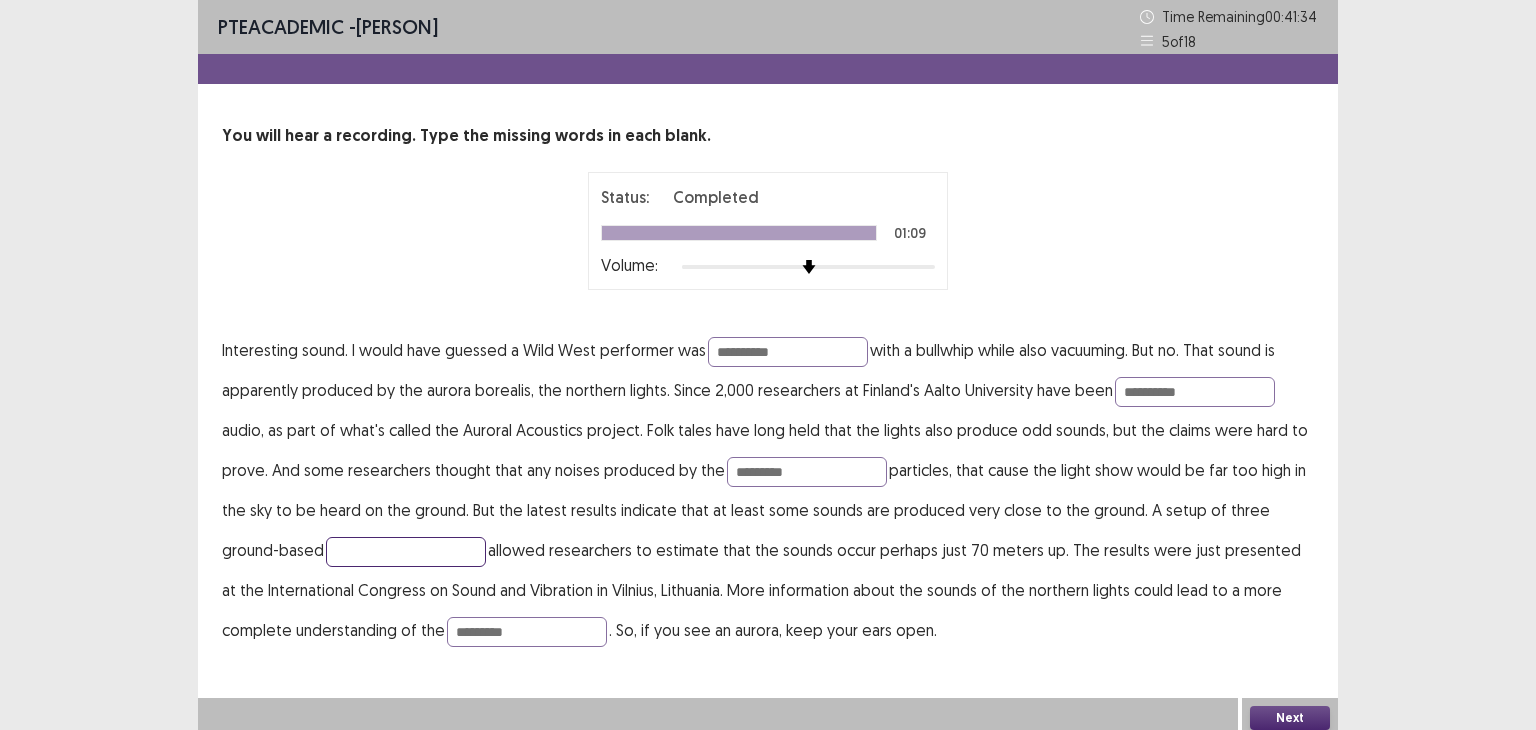 click at bounding box center [406, 552] 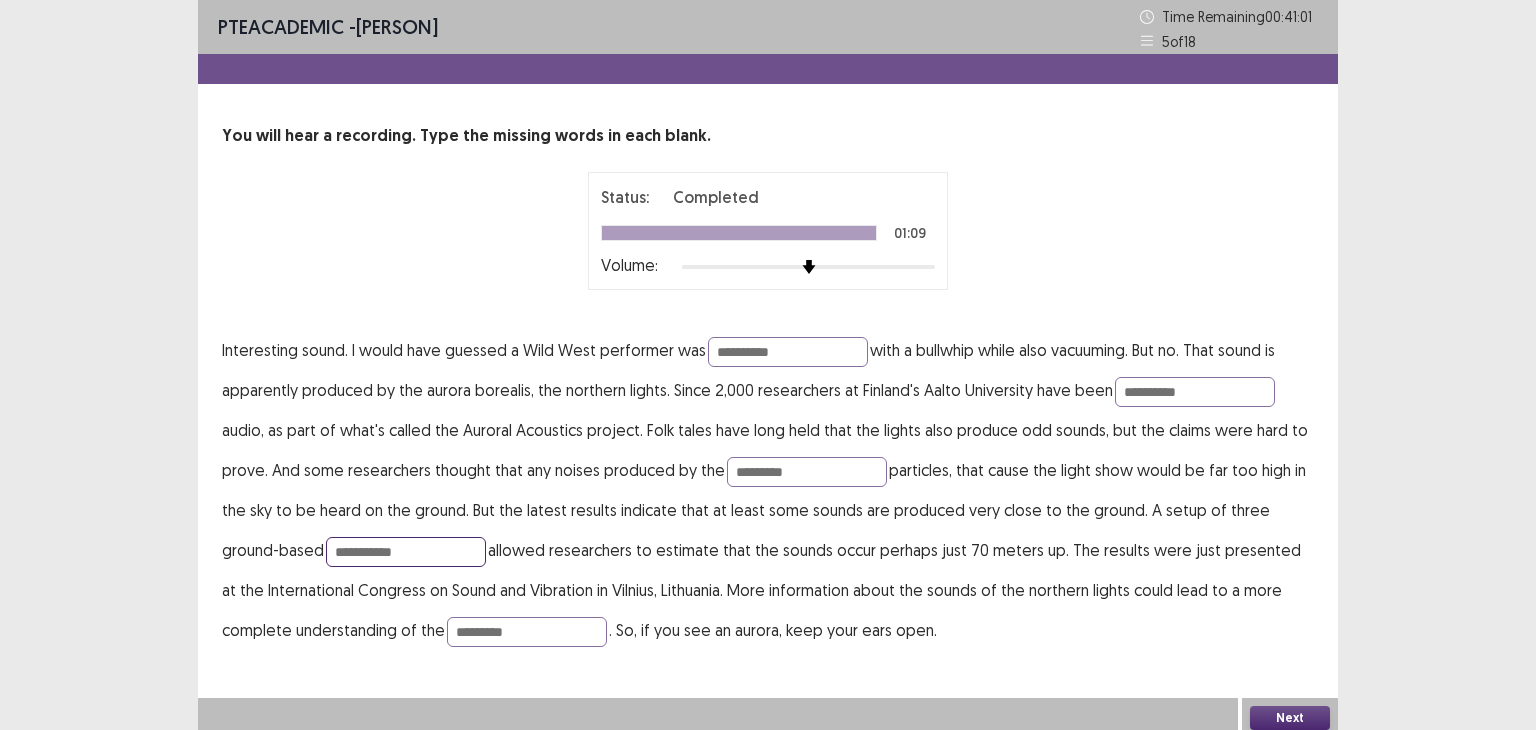 type on "**********" 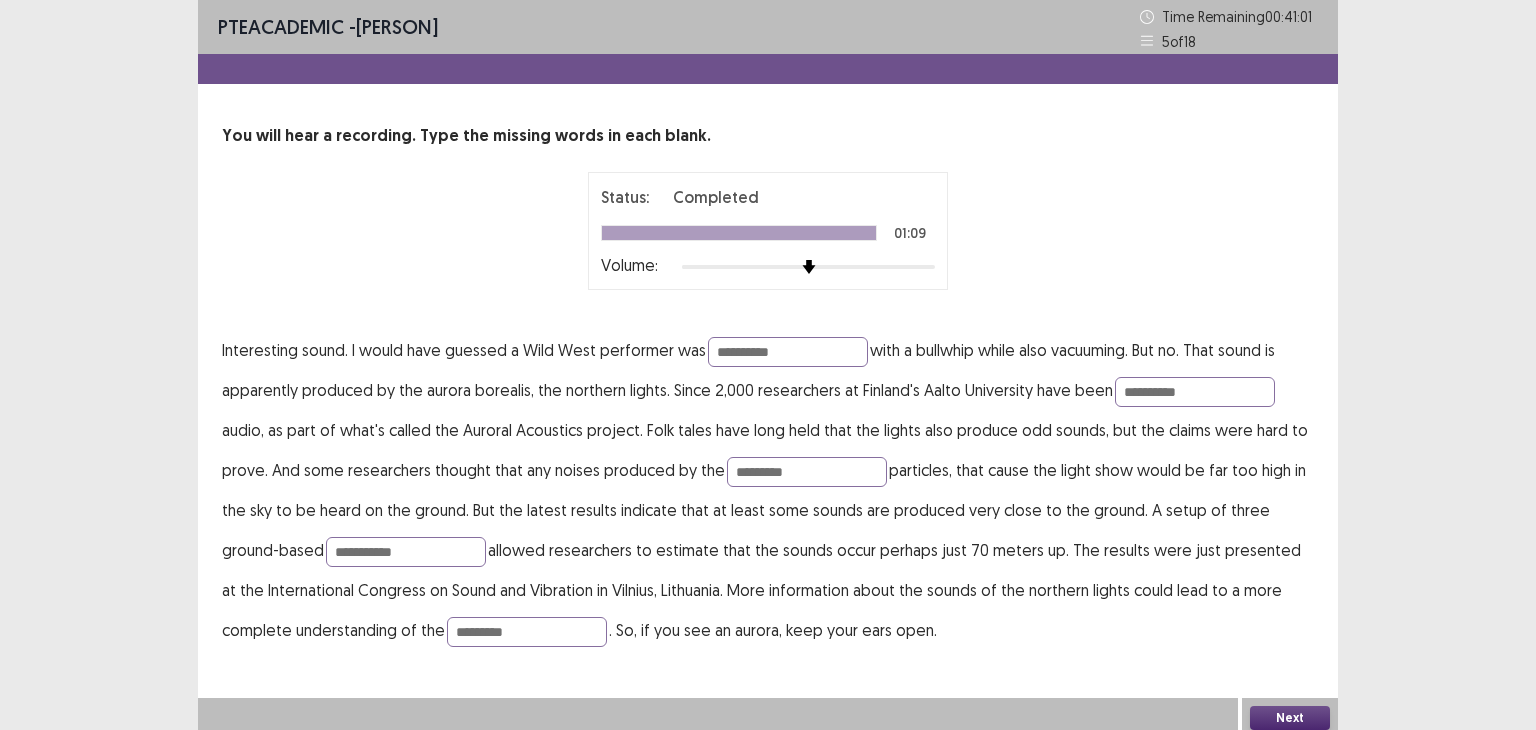 click on "Next" at bounding box center [1290, 718] 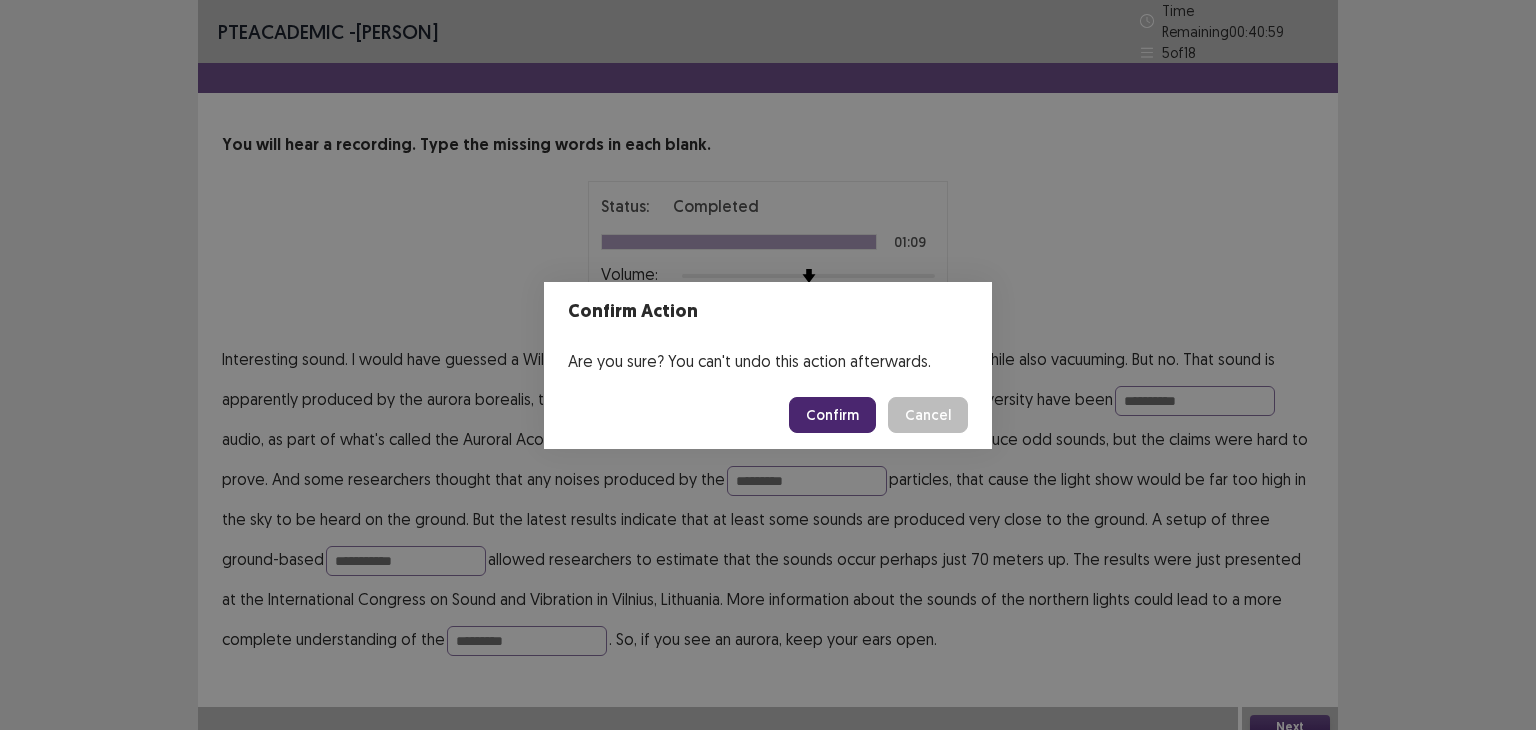 click on "Confirm" at bounding box center (832, 415) 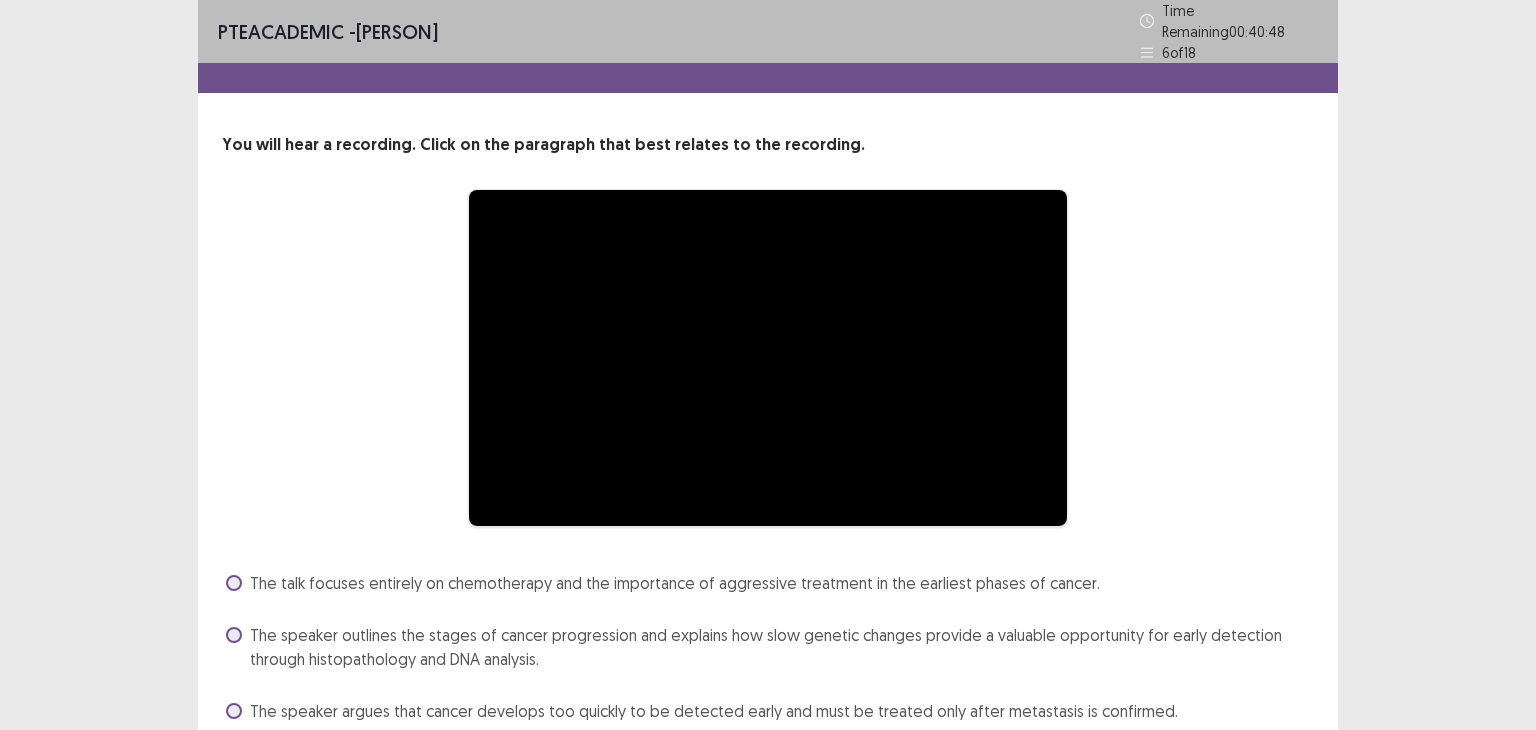 scroll, scrollTop: 128, scrollLeft: 0, axis: vertical 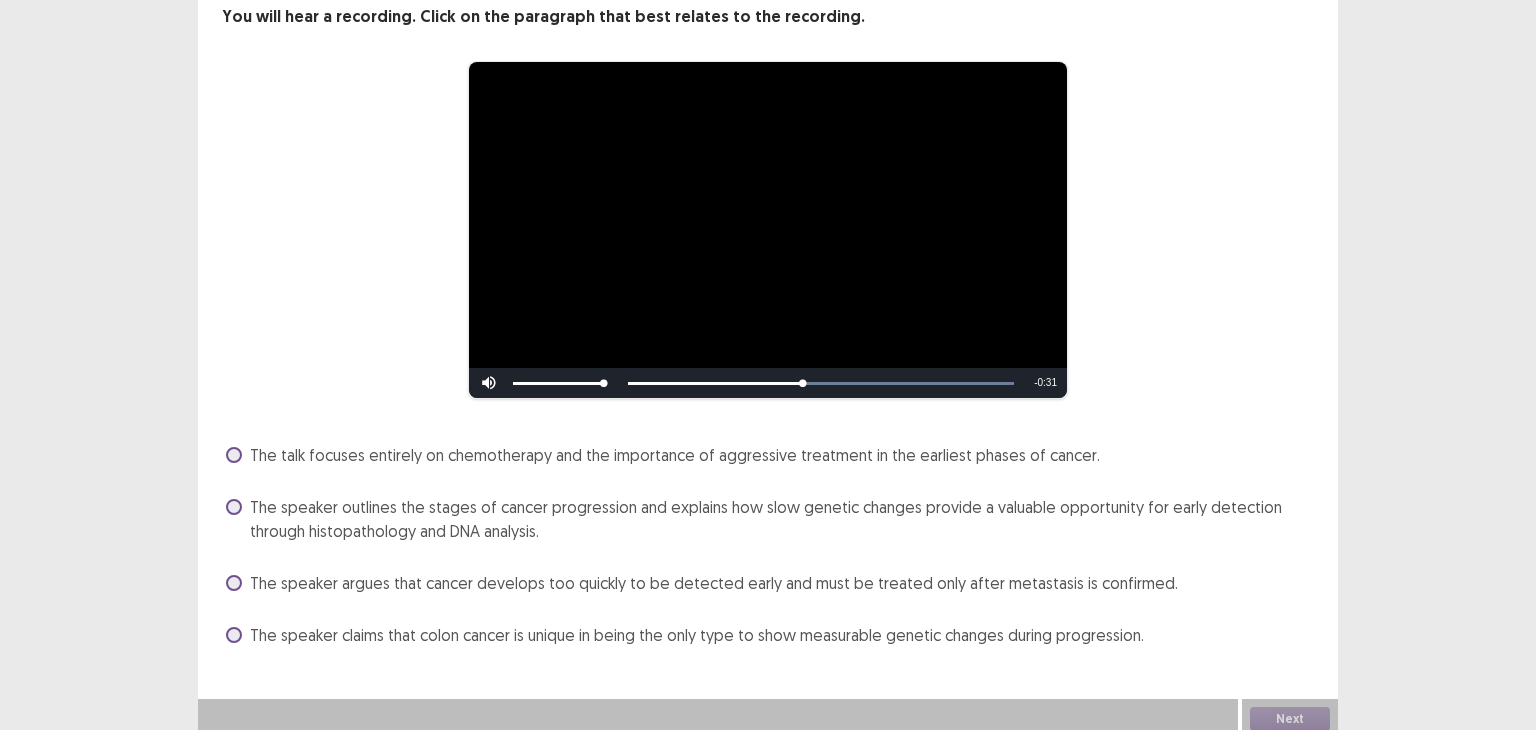 click on "The speaker outlines the stages of cancer progression and explains how slow genetic changes provide a valuable opportunity for early detection through histopathology and DNA analysis." at bounding box center [782, 519] 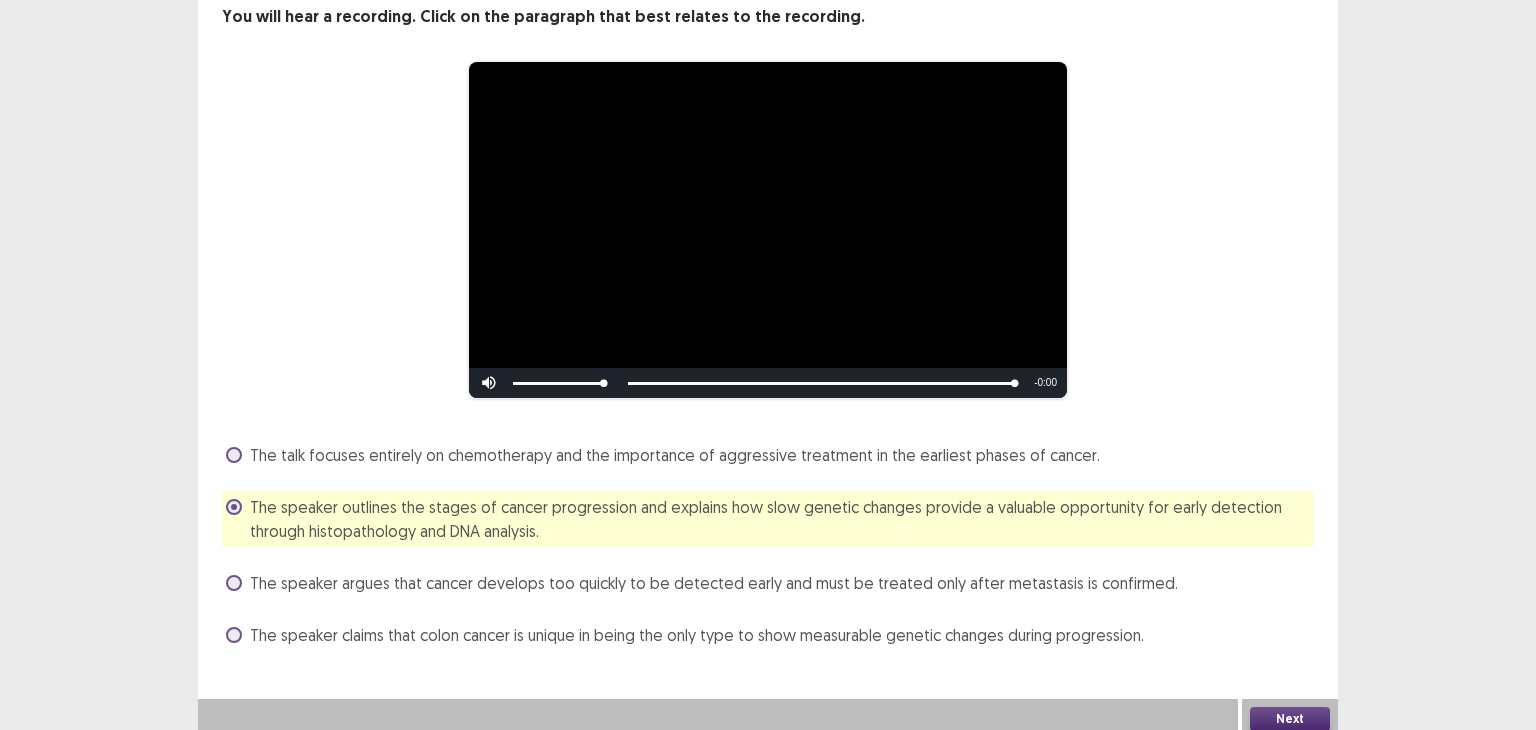 click on "Next" at bounding box center (1290, 719) 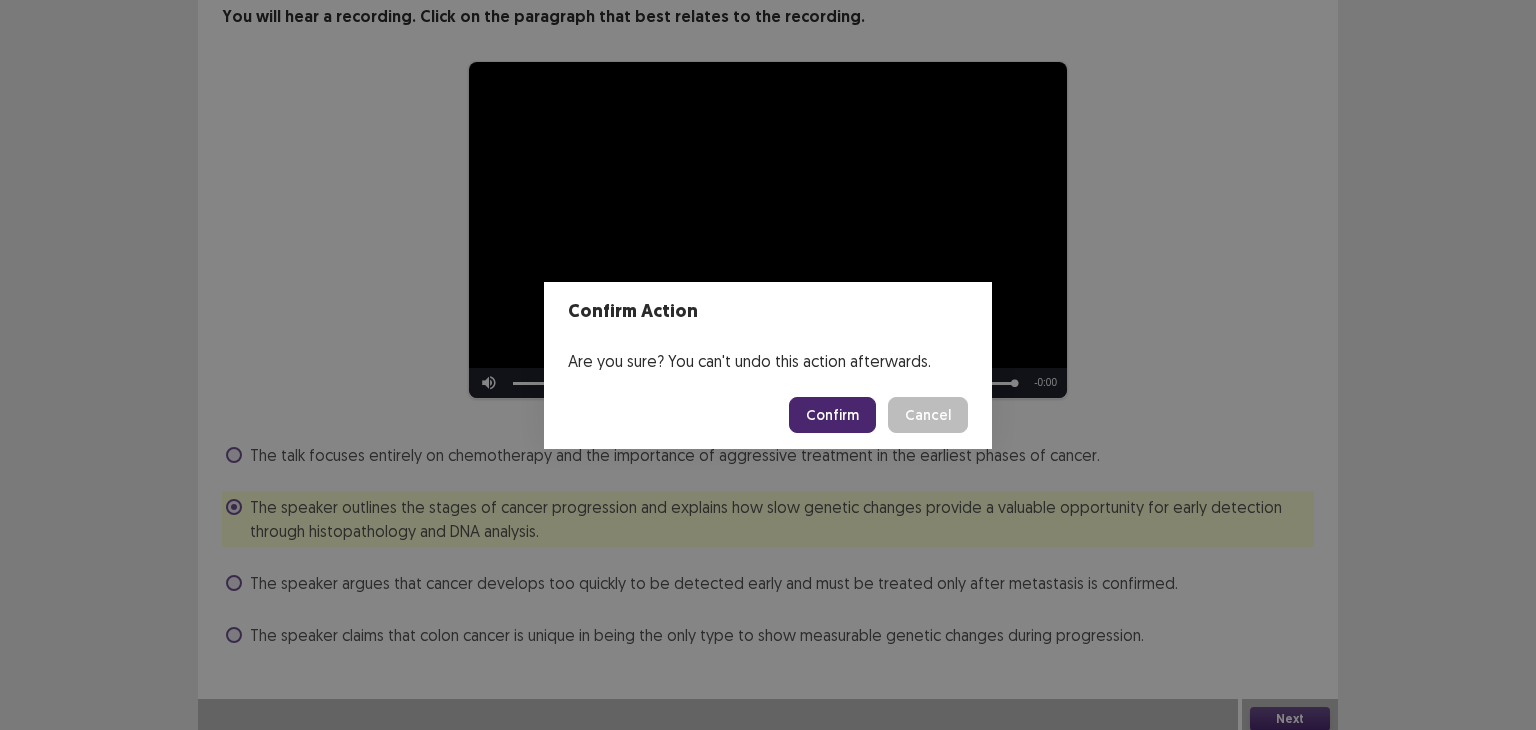 click on "Confirm" at bounding box center [832, 415] 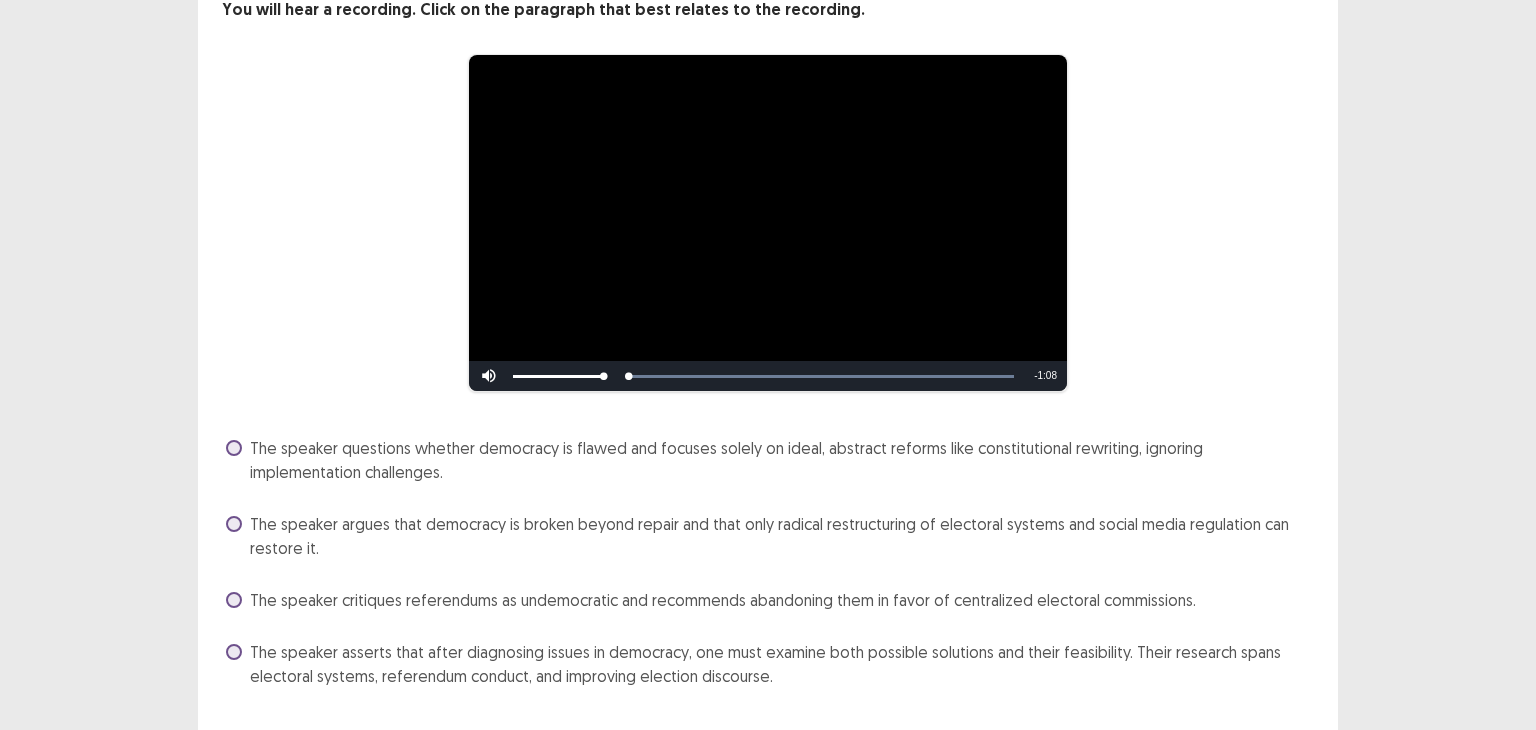 scroll, scrollTop: 176, scrollLeft: 0, axis: vertical 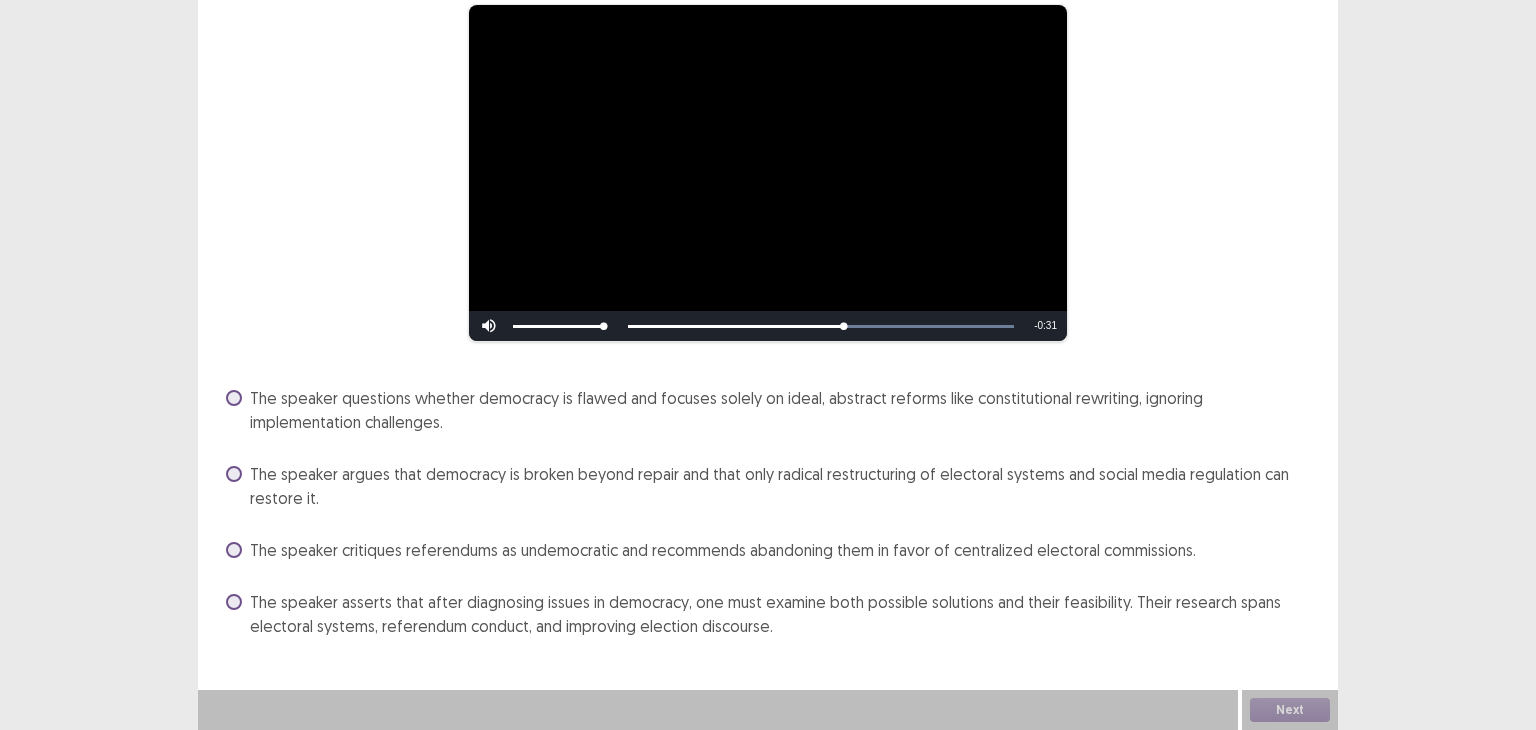 click on "The speaker asserts that after diagnosing issues in democracy, one must examine both possible solutions and their feasibility. Their research spans electoral systems, referendum conduct, and improving election discourse." at bounding box center [782, 614] 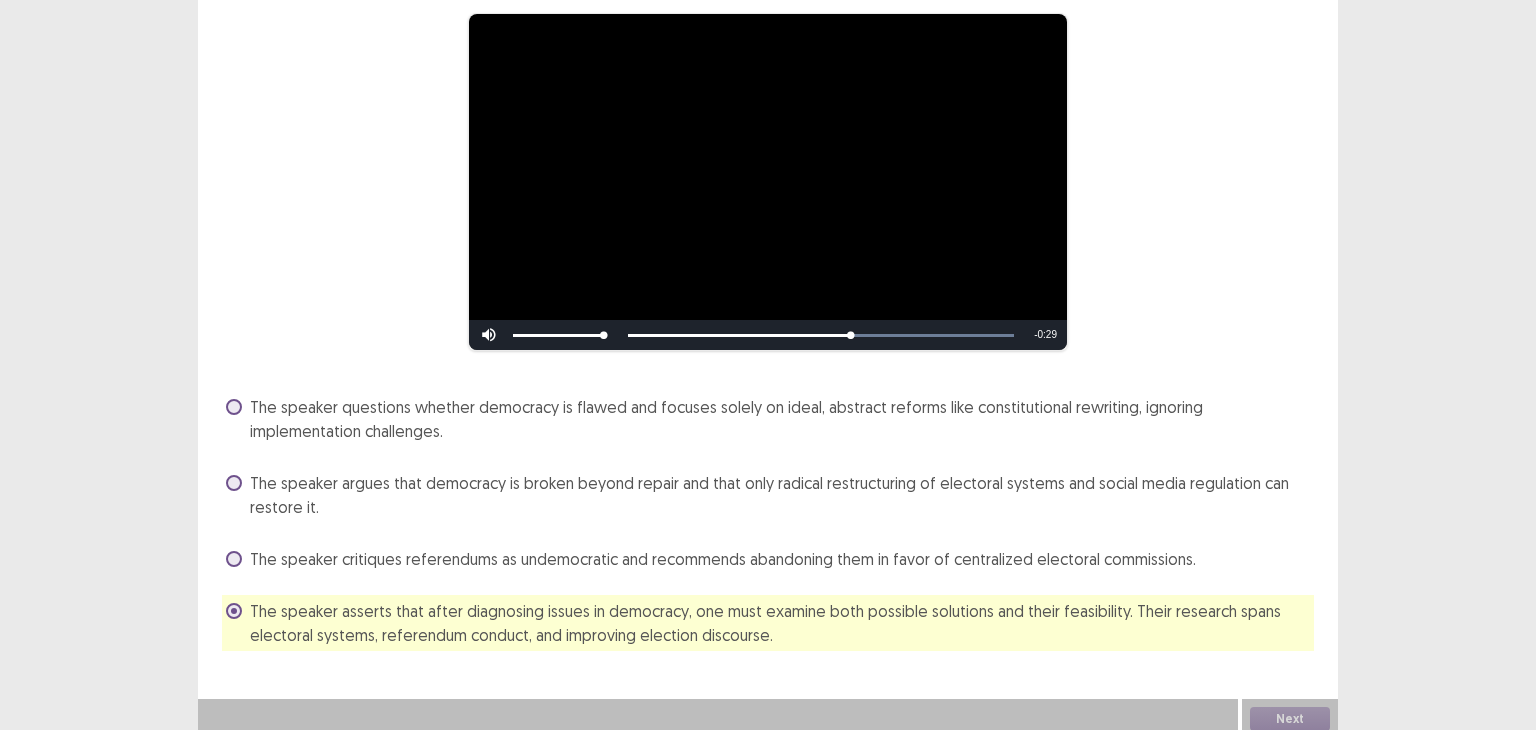 click on "The speaker argues that democracy is broken beyond repair and that only radical restructuring of electoral systems and social media regulation can restore it." at bounding box center (782, 495) 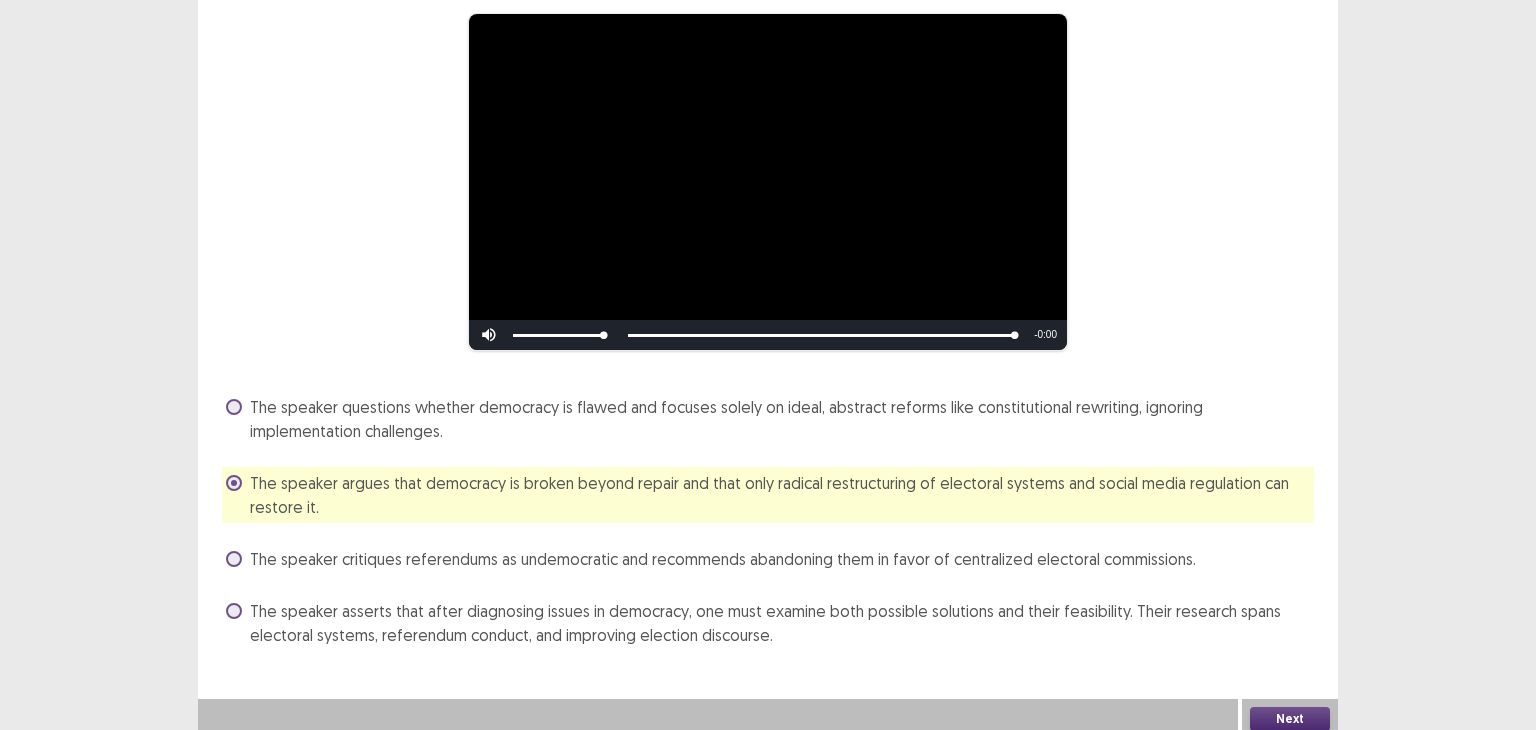 click on "The speaker asserts that after diagnosing issues in democracy, one must examine both possible solutions and their feasibility. Their research spans electoral systems, referendum conduct, and improving election discourse." at bounding box center [782, 623] 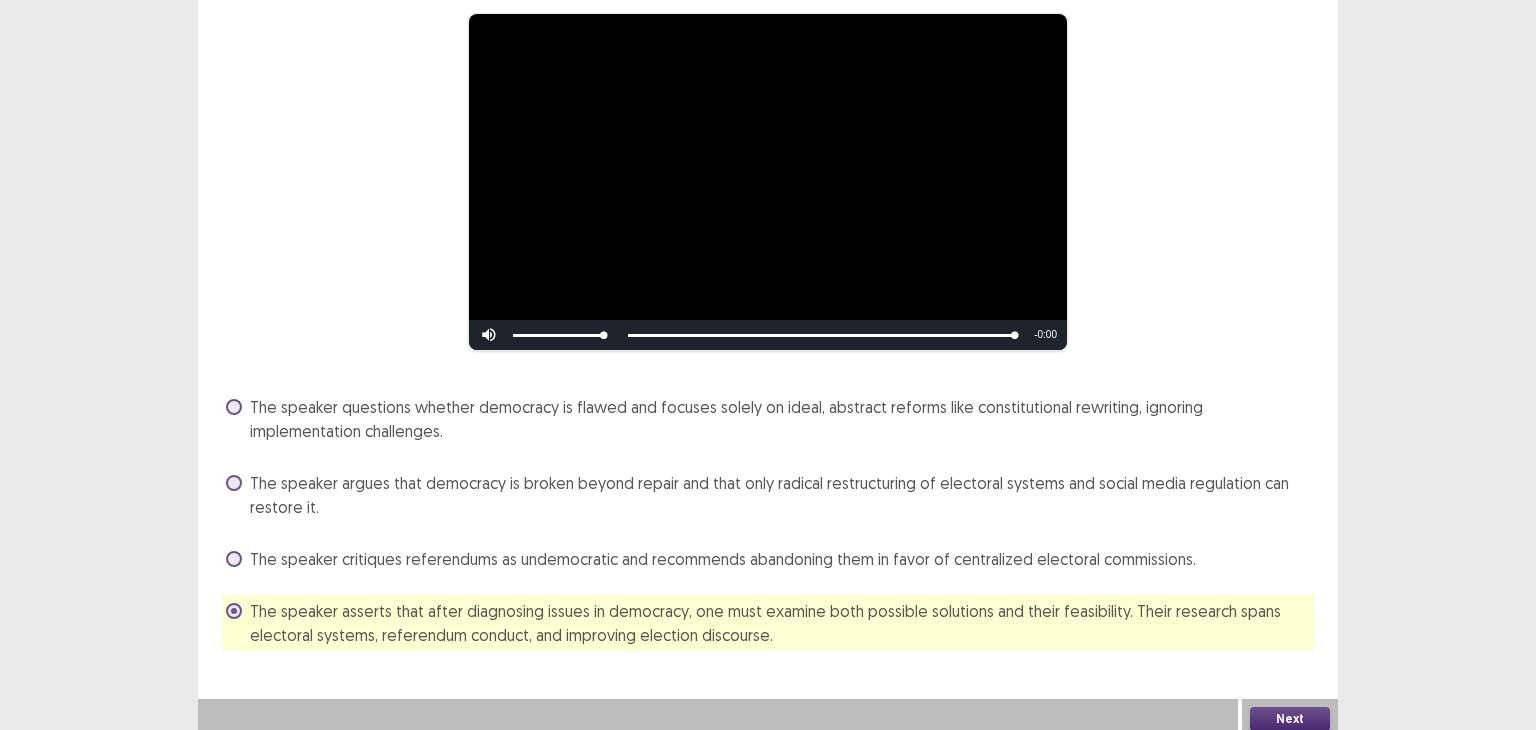 click on "The speaker questions whether democracy is flawed and focuses solely on ideal, abstract reforms like constitutional rewriting, ignoring implementation challenges.
The speaker argues that democracy is broken beyond repair and that only radical restructuring of electoral systems and social media regulation can restore it.
The speaker critiques referendums as undemocratic and recommends abandoning them in favor of centralized electoral commissions.
The speaker asserts that after diagnosing issues in democracy, one must examine both possible solutions and their feasibility. Their research spans electoral systems, referendum conduct, and improving election discourse." at bounding box center (768, 521) 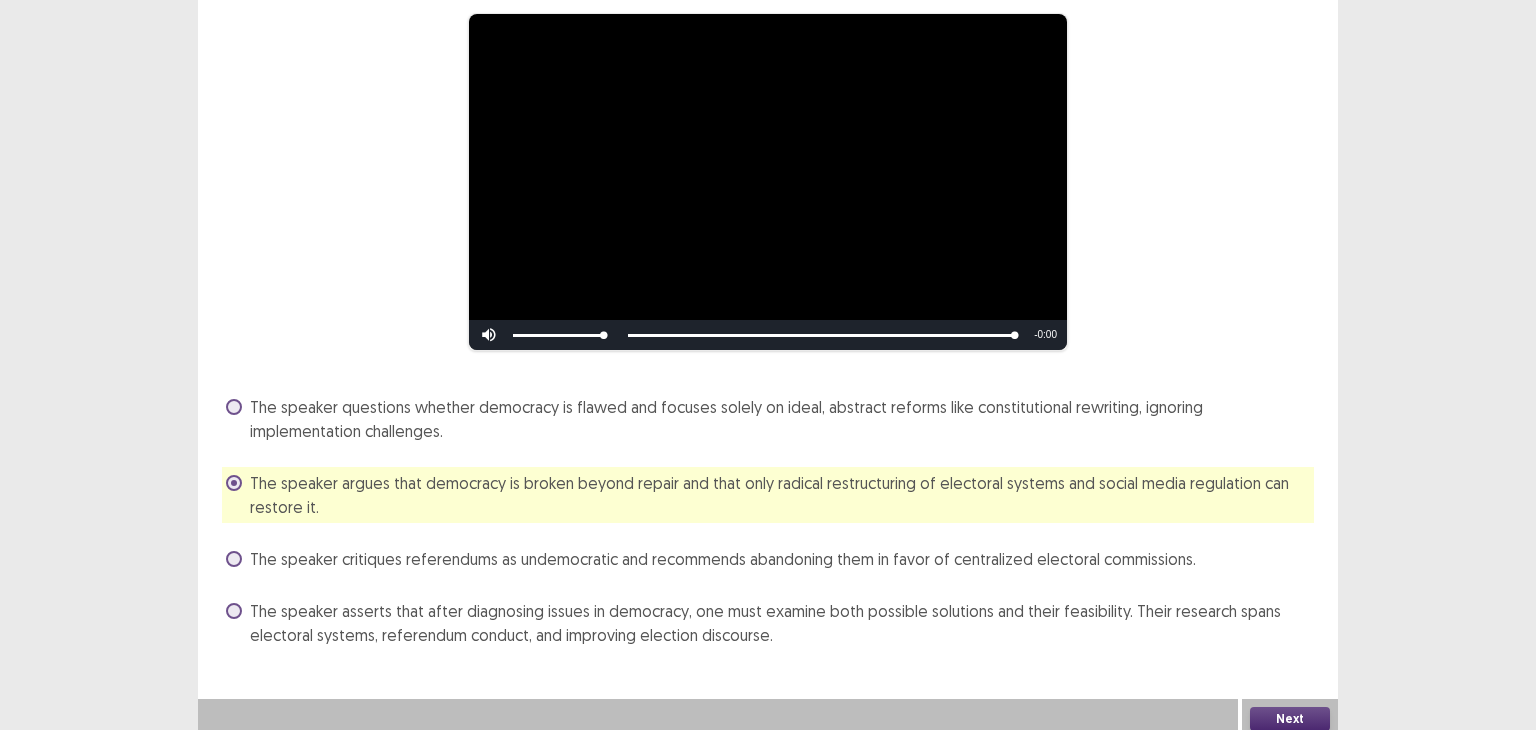 click on "The speaker asserts that after diagnosing issues in democracy, one must examine both possible solutions and their feasibility. Their research spans electoral systems, referendum conduct, and improving election discourse." at bounding box center (782, 623) 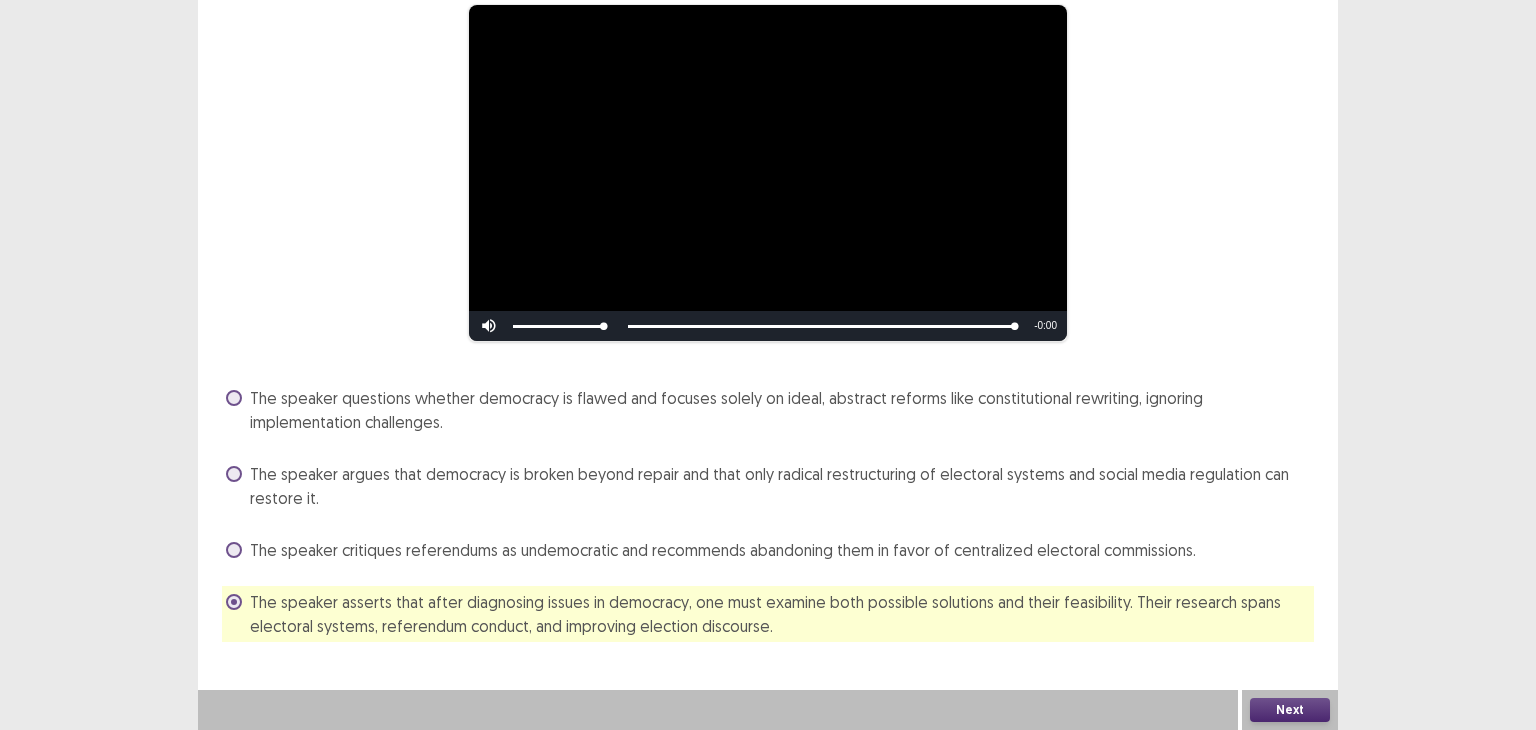 click on "The speaker critiques referendums as undemocratic and recommends abandoning them in favor of centralized electoral commissions." at bounding box center (723, 550) 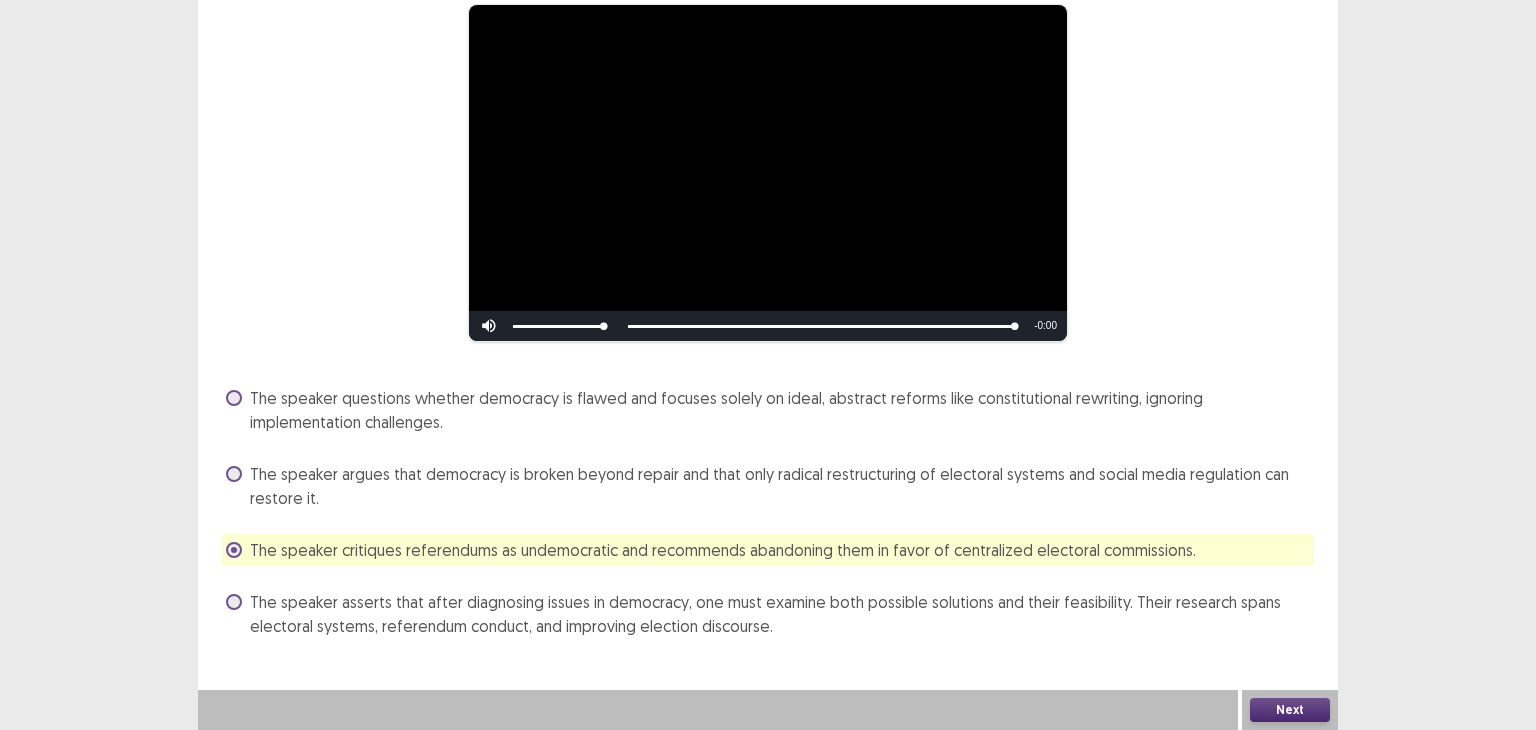click on "Next" at bounding box center [1290, 710] 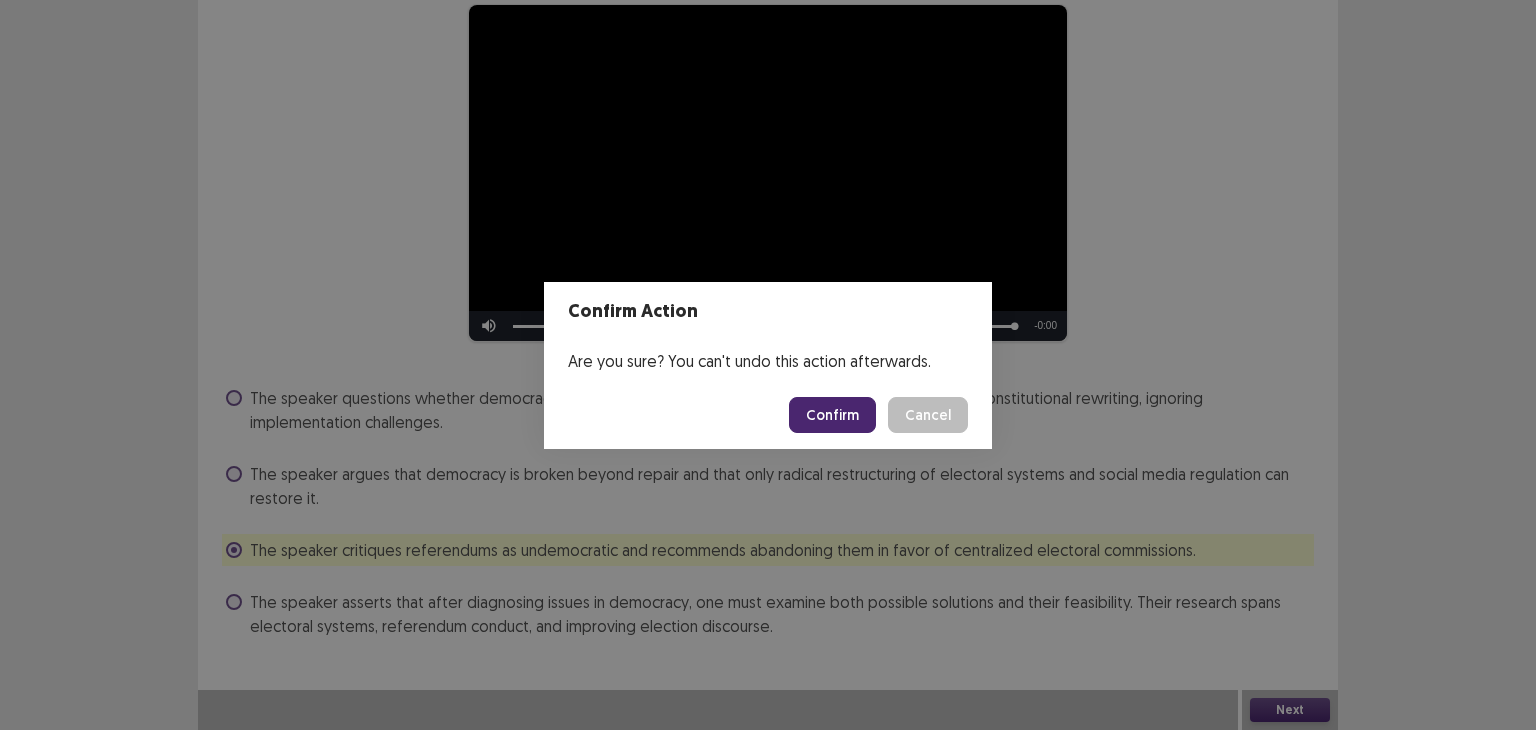 click on "Confirm" at bounding box center (832, 415) 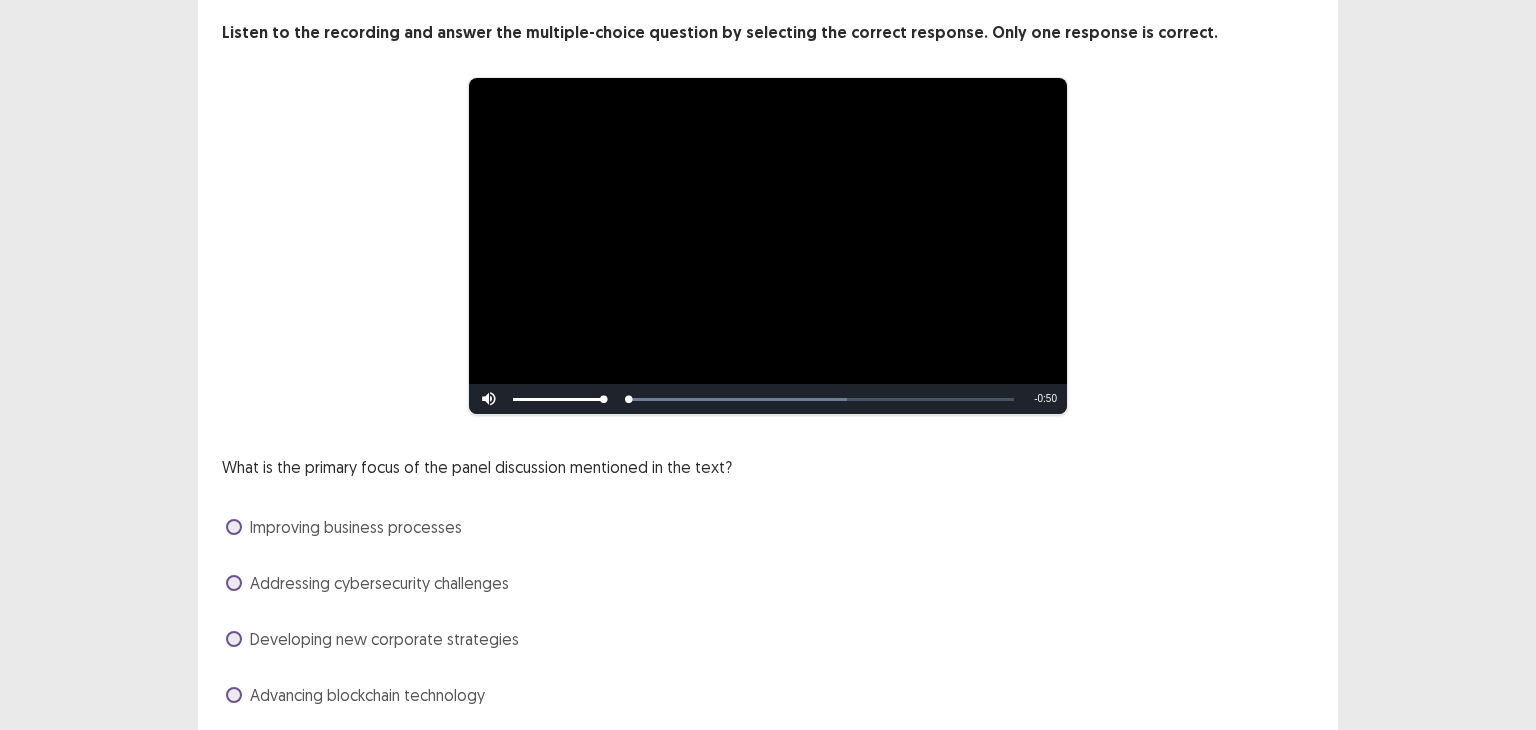 scroll, scrollTop: 172, scrollLeft: 0, axis: vertical 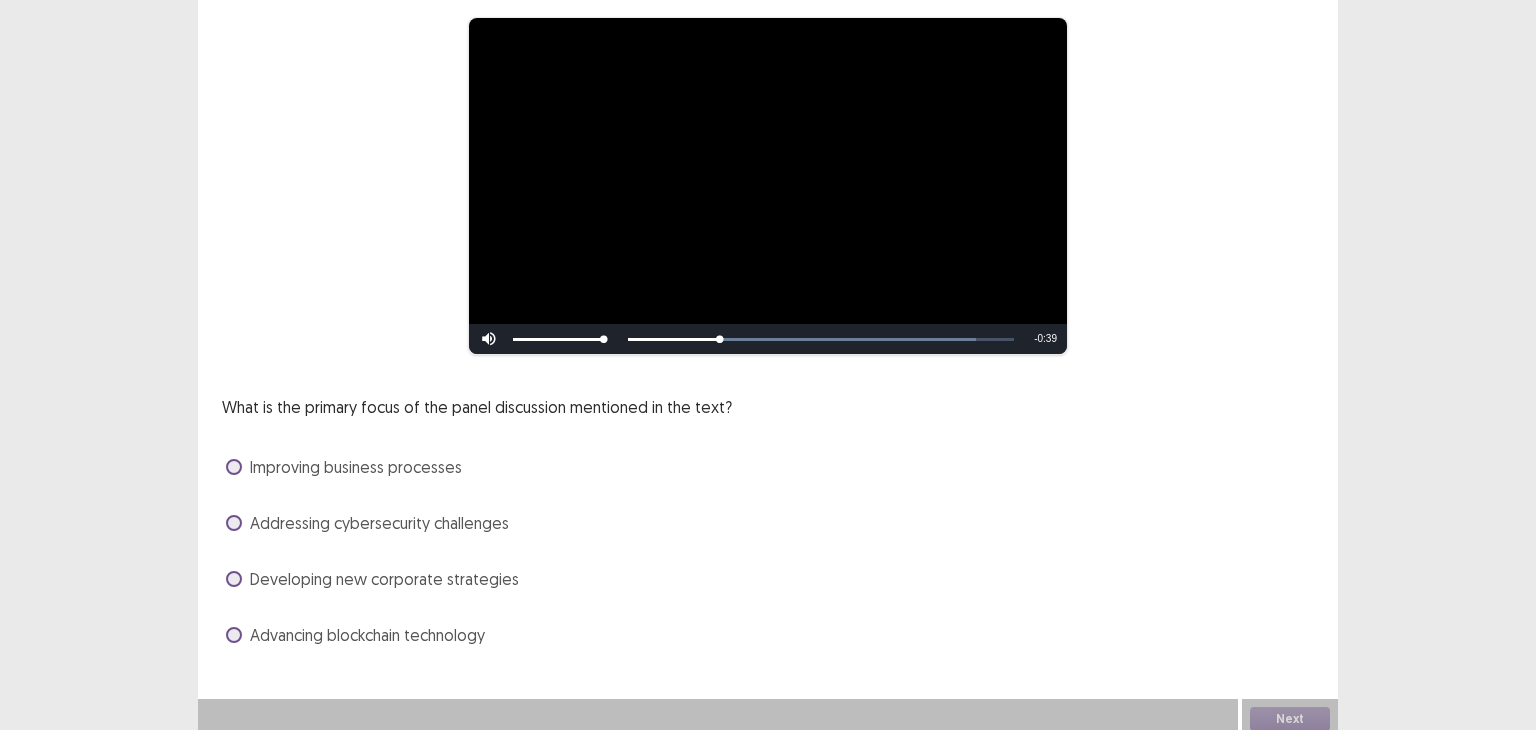 click on "Addressing cybersecurity challenges" at bounding box center (367, 523) 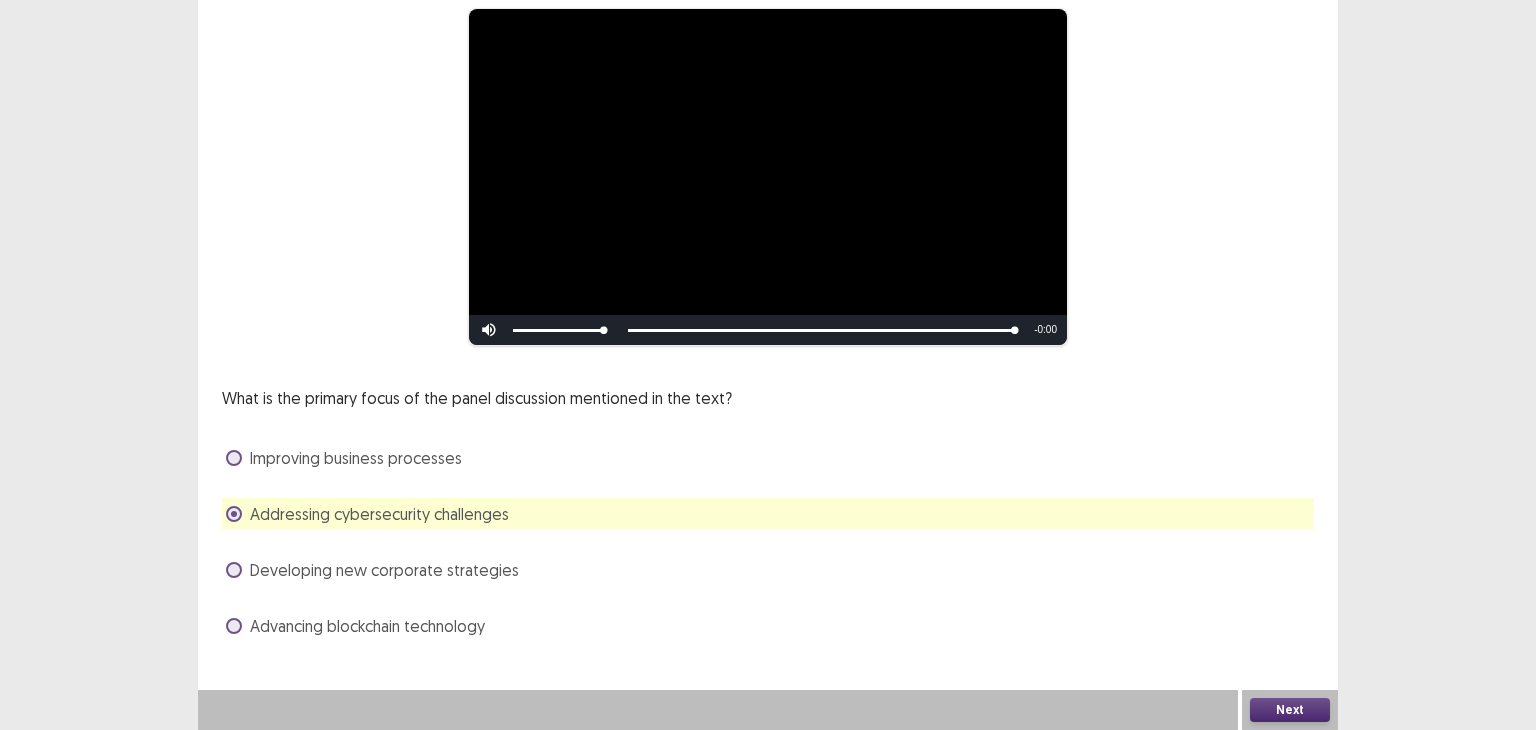 click on "Next" at bounding box center (1290, 710) 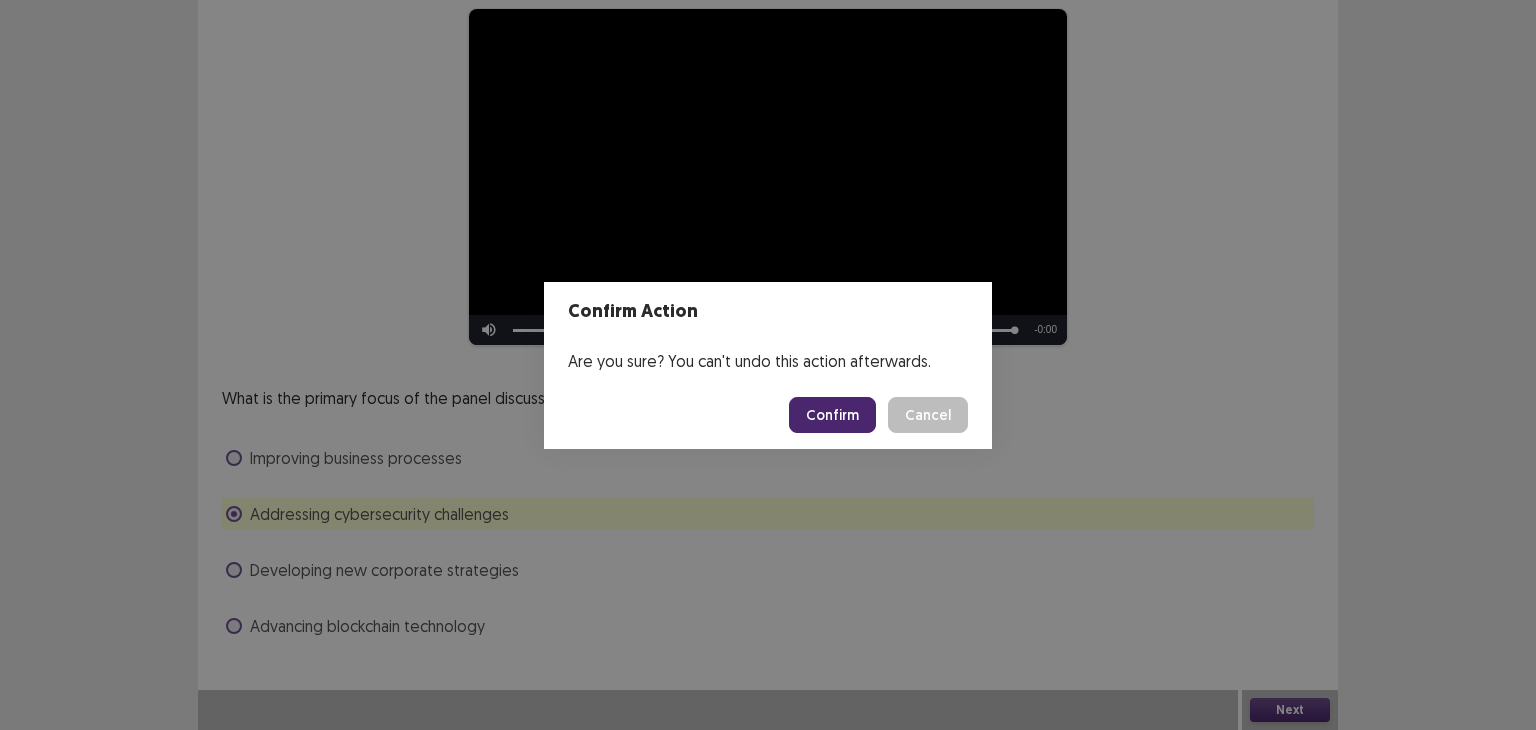 click on "Confirm" at bounding box center (832, 415) 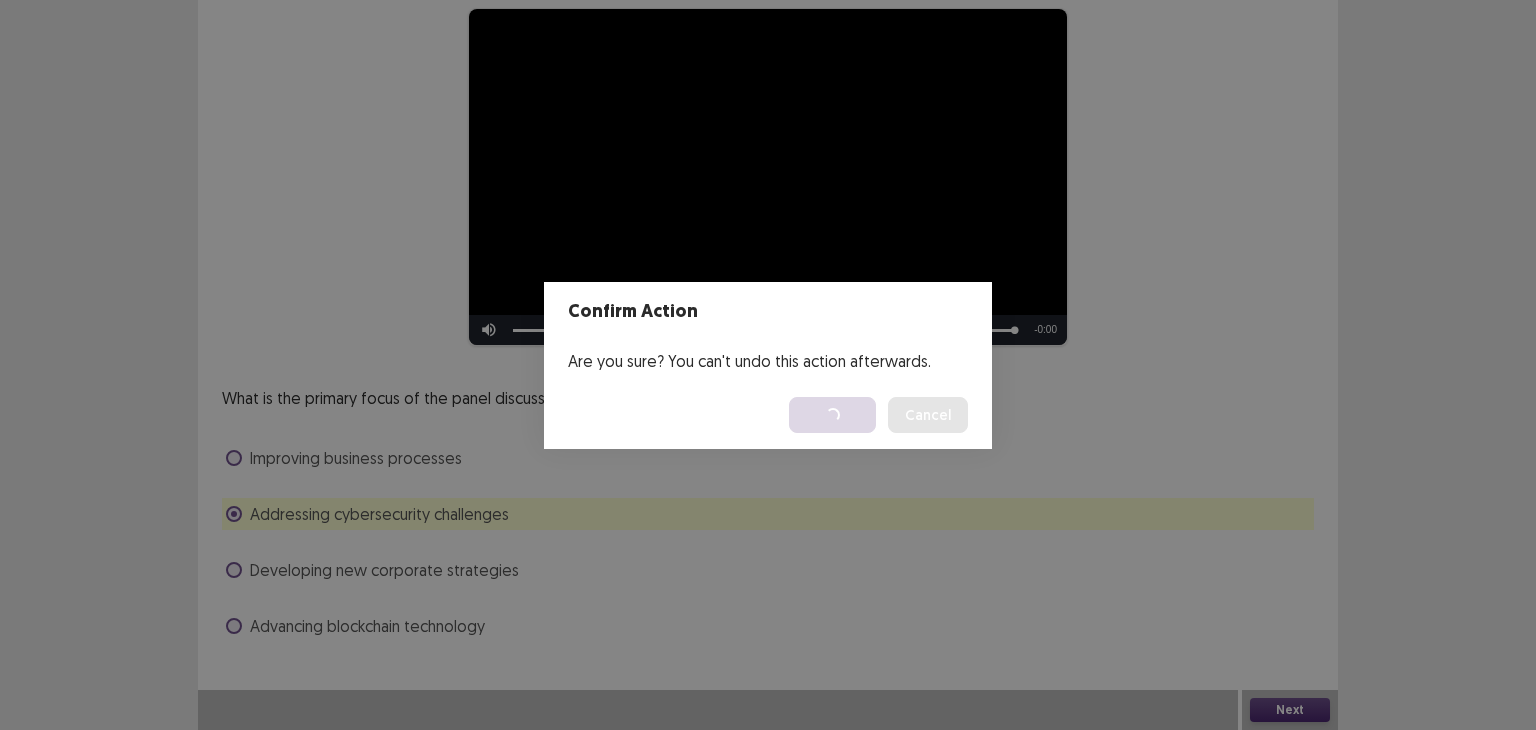 scroll, scrollTop: 0, scrollLeft: 0, axis: both 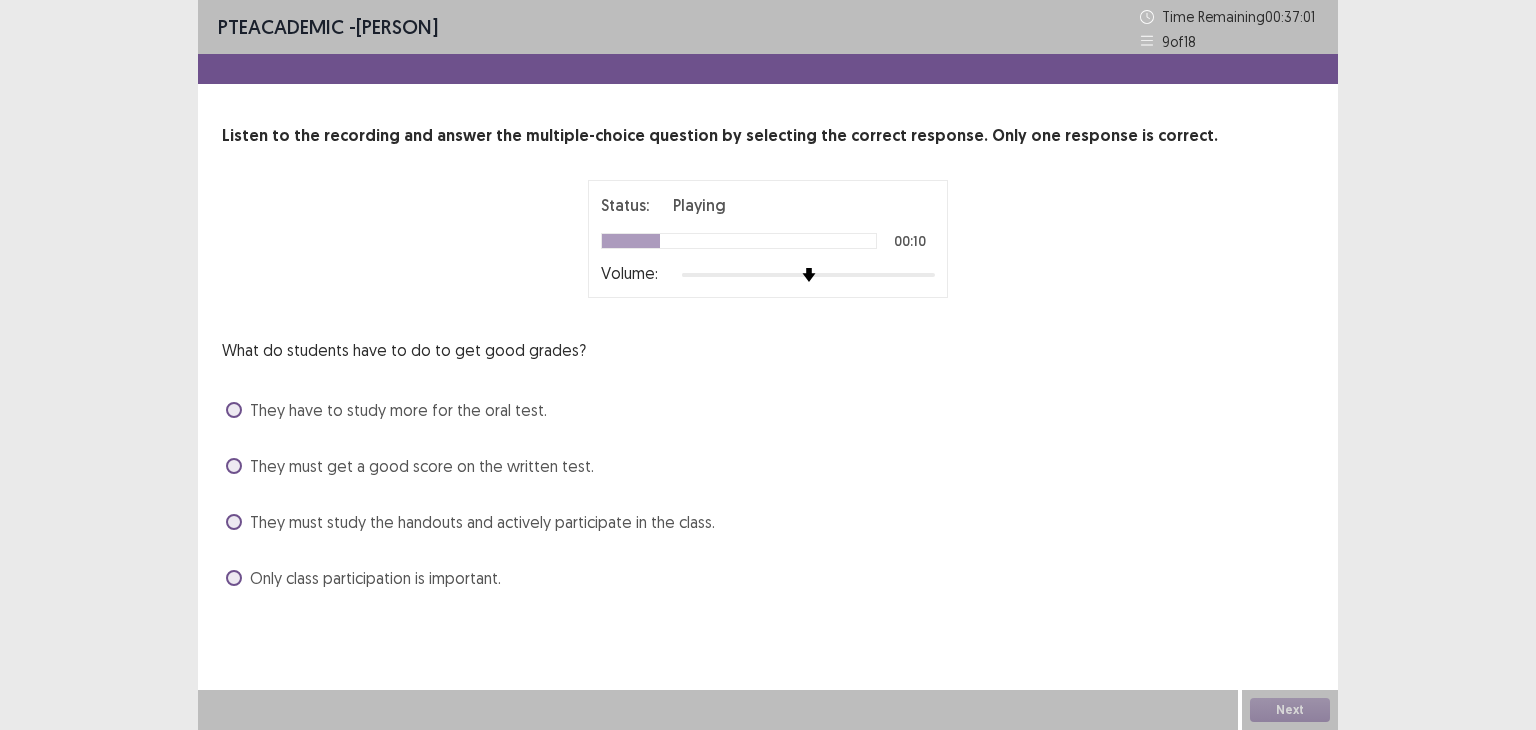 click on "They must study the handouts and actively participate in the class." at bounding box center [768, 522] 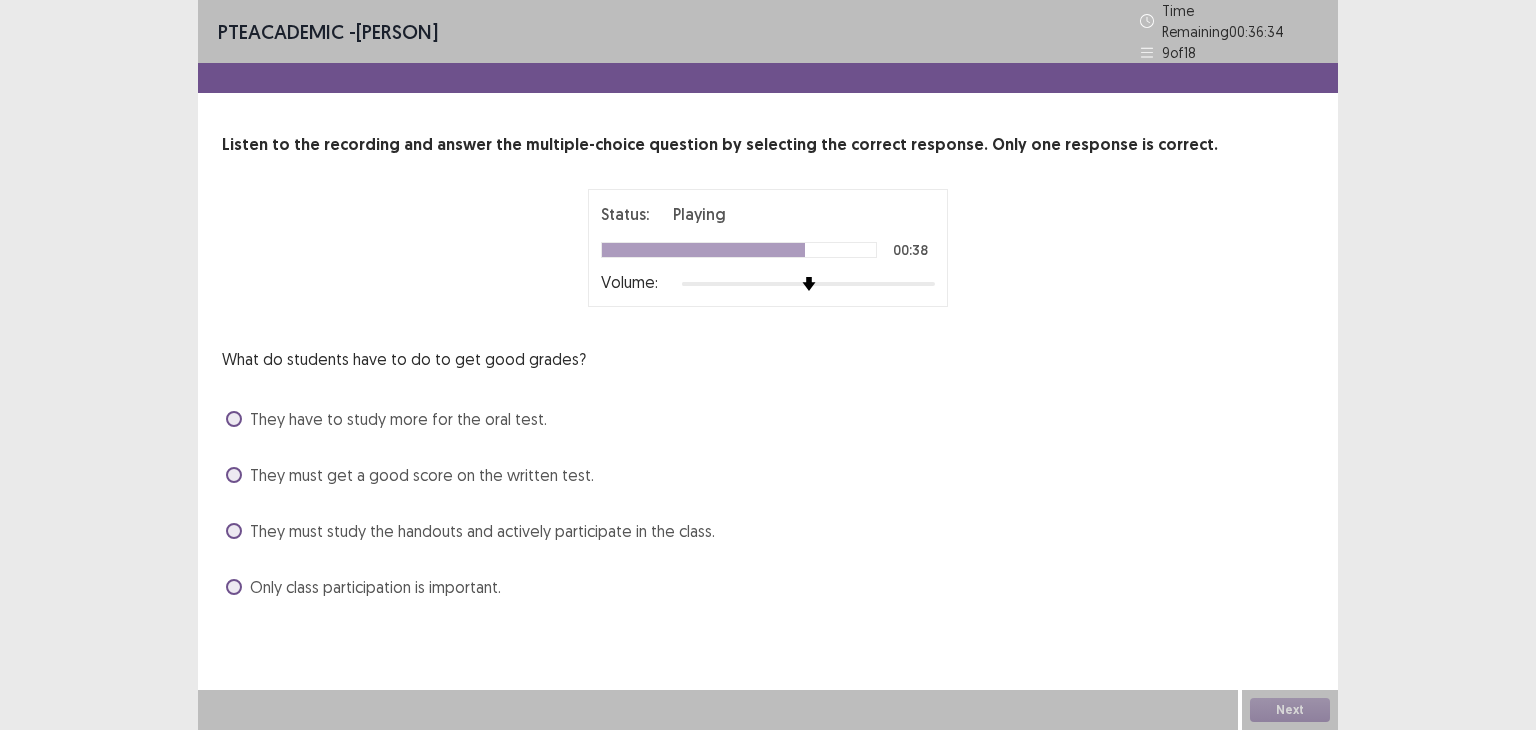 click at bounding box center (234, 531) 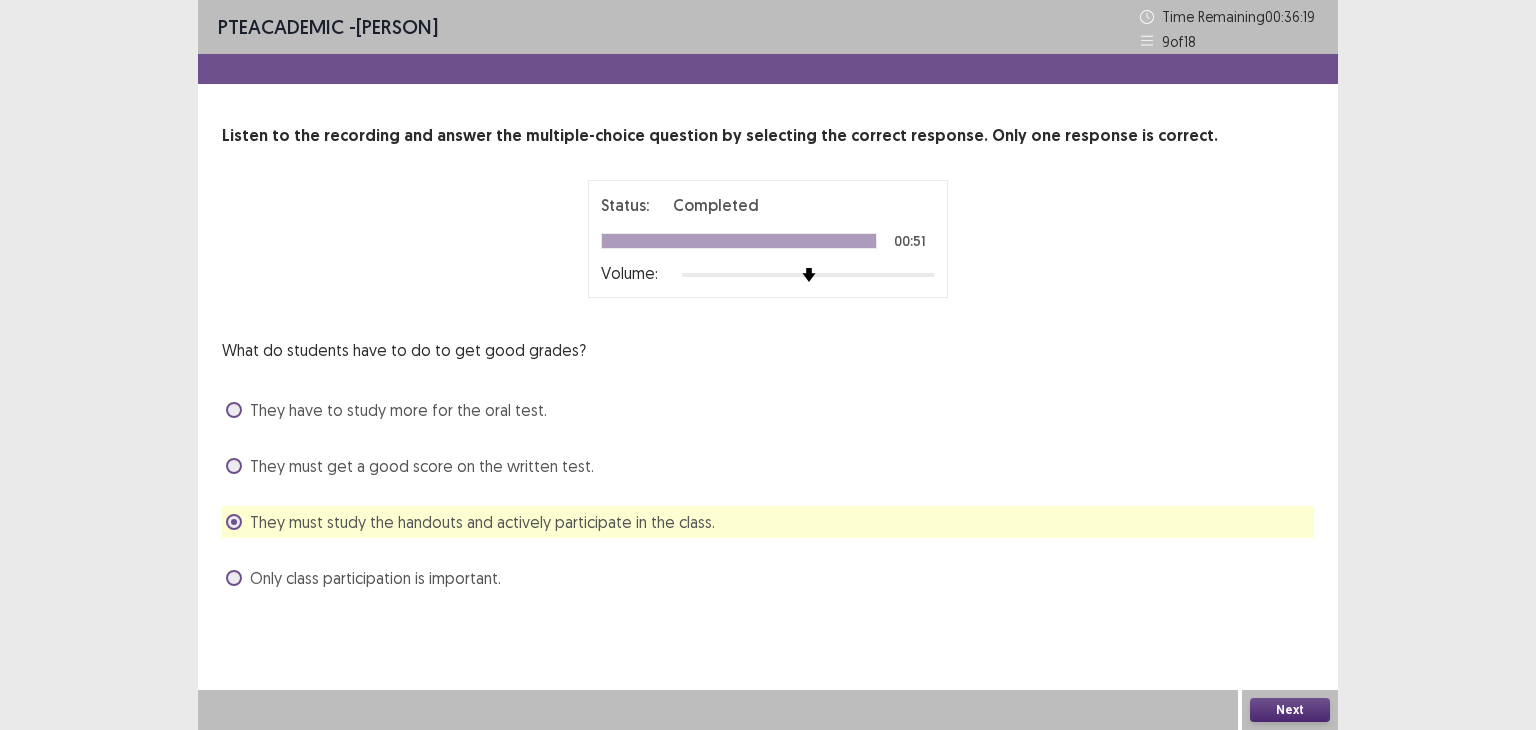 click on "Next" at bounding box center (1290, 710) 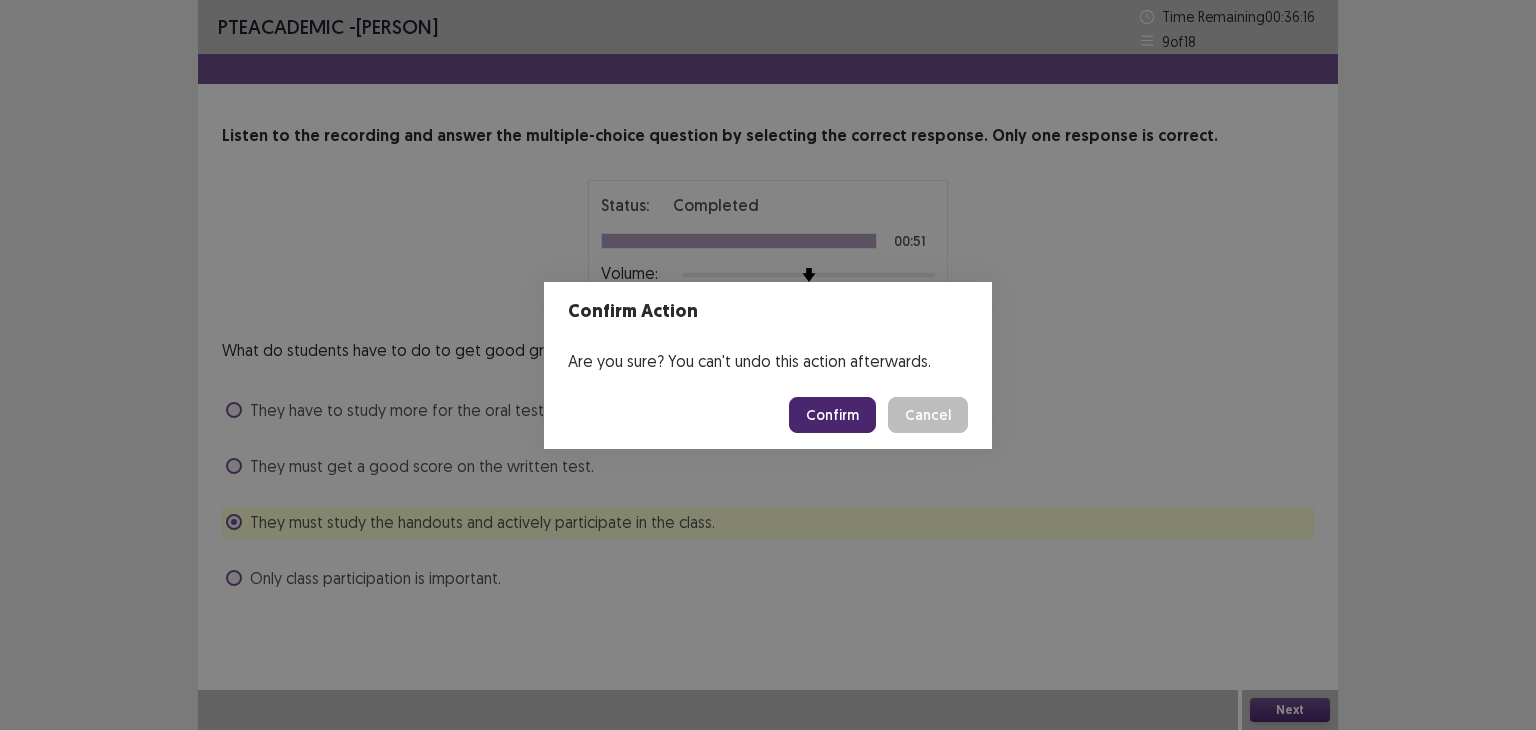 click on "Confirm" at bounding box center [832, 415] 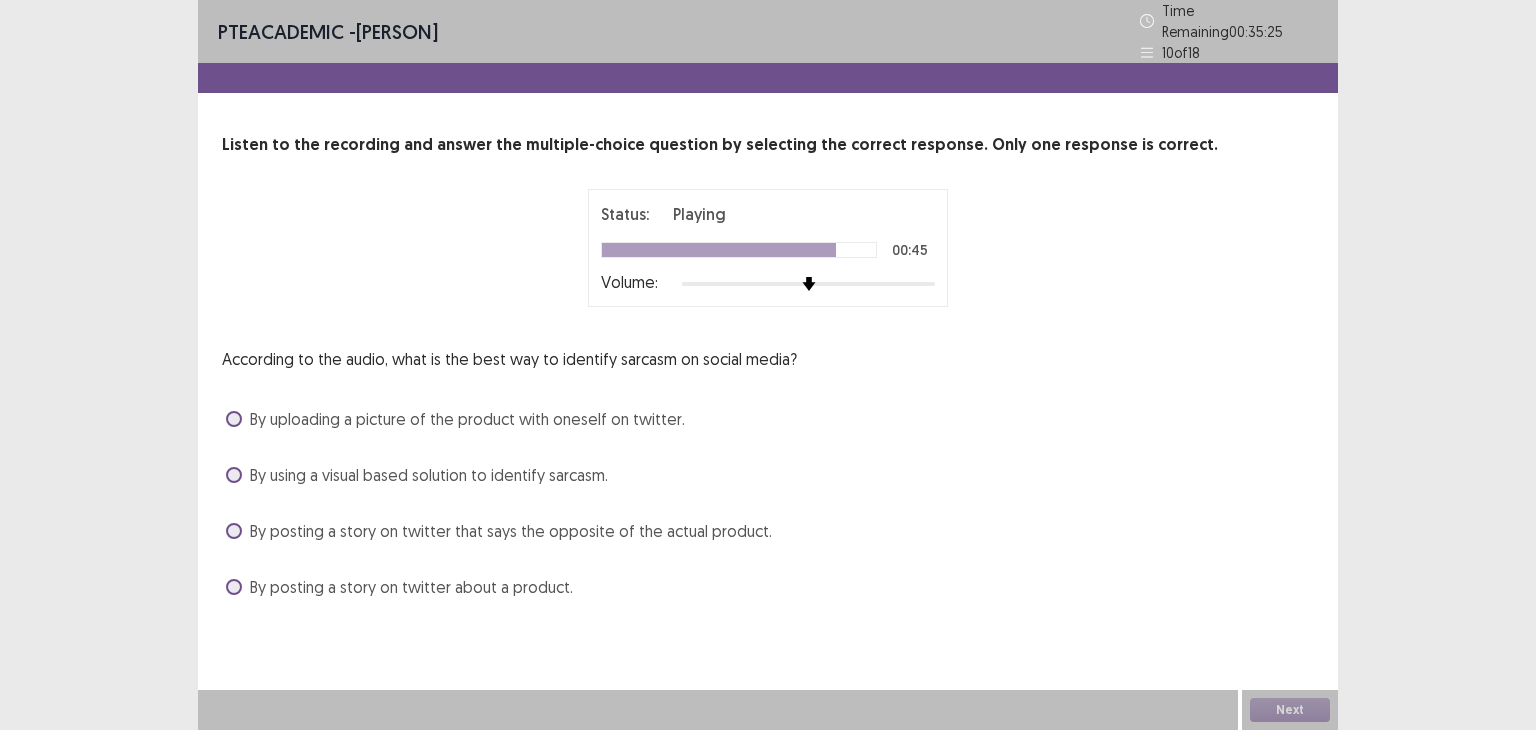click at bounding box center [234, 475] 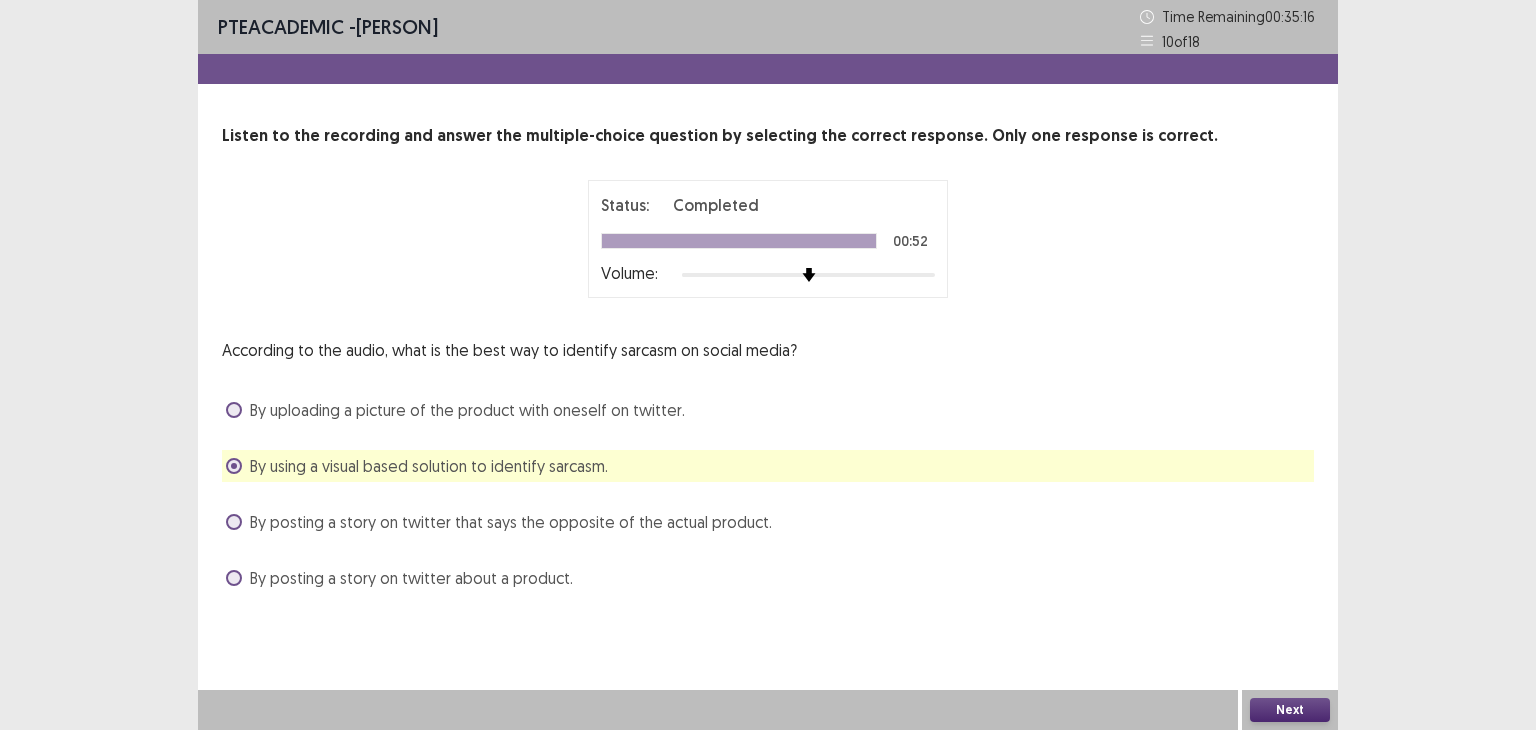 click on "Next" at bounding box center (1290, 710) 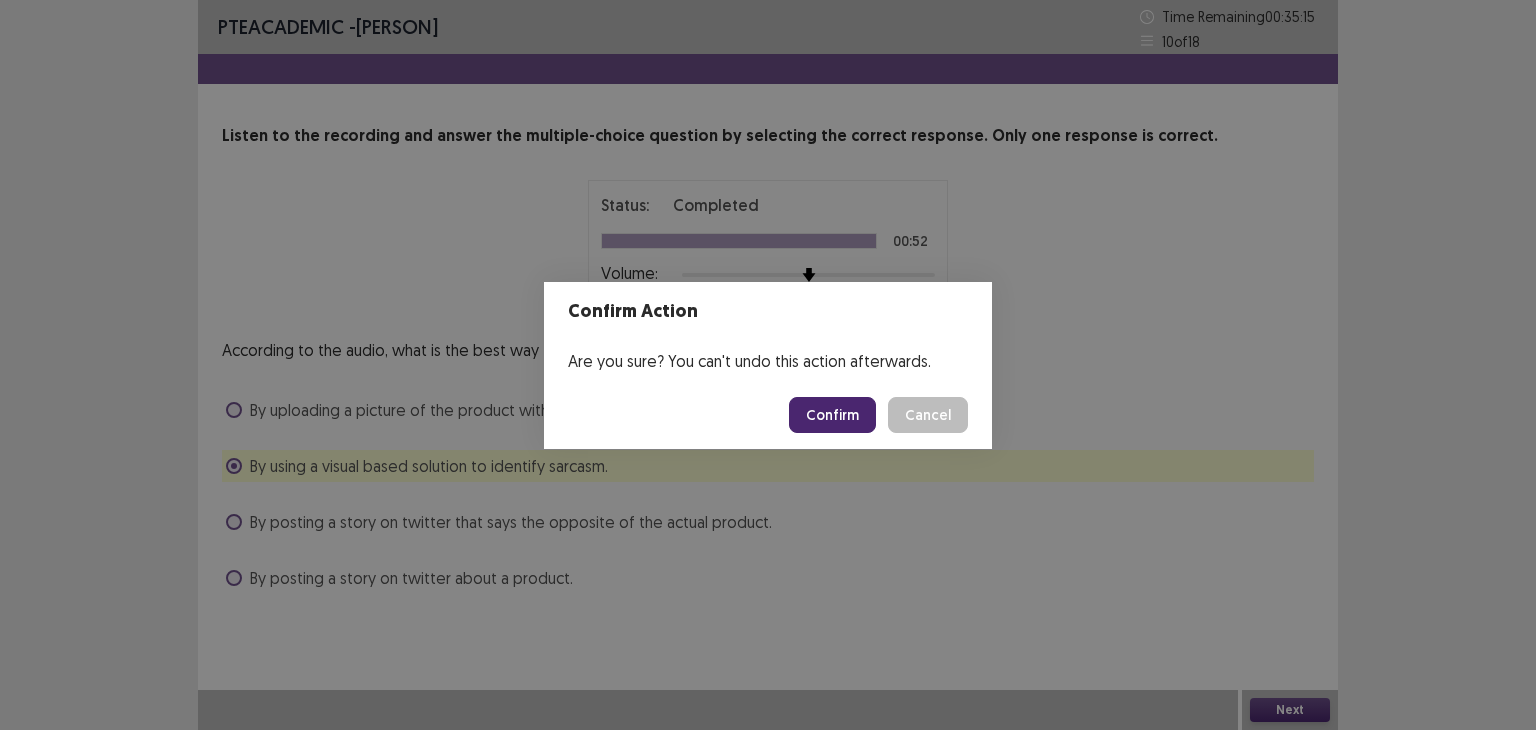 click on "Confirm" at bounding box center [832, 415] 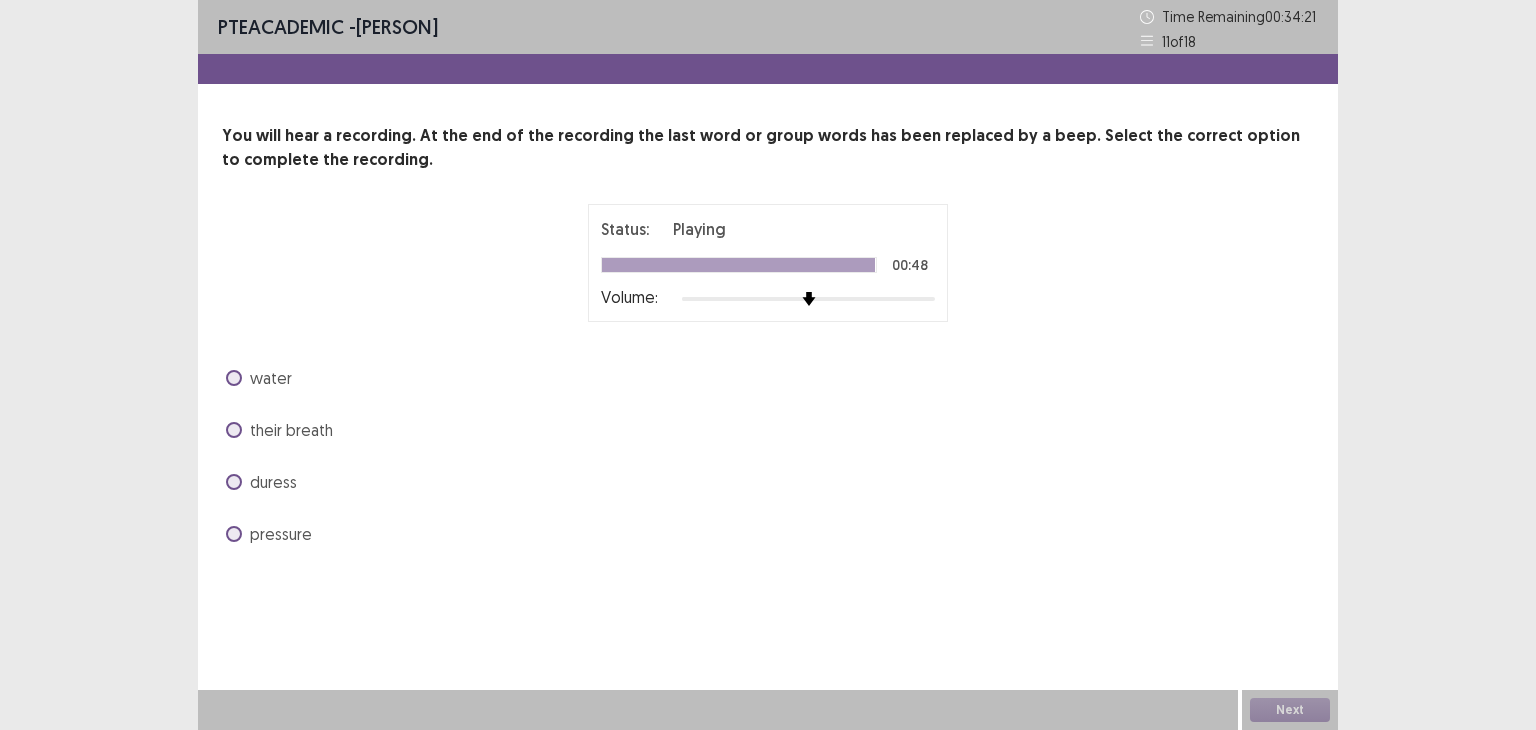 click on "pressure" at bounding box center (269, 534) 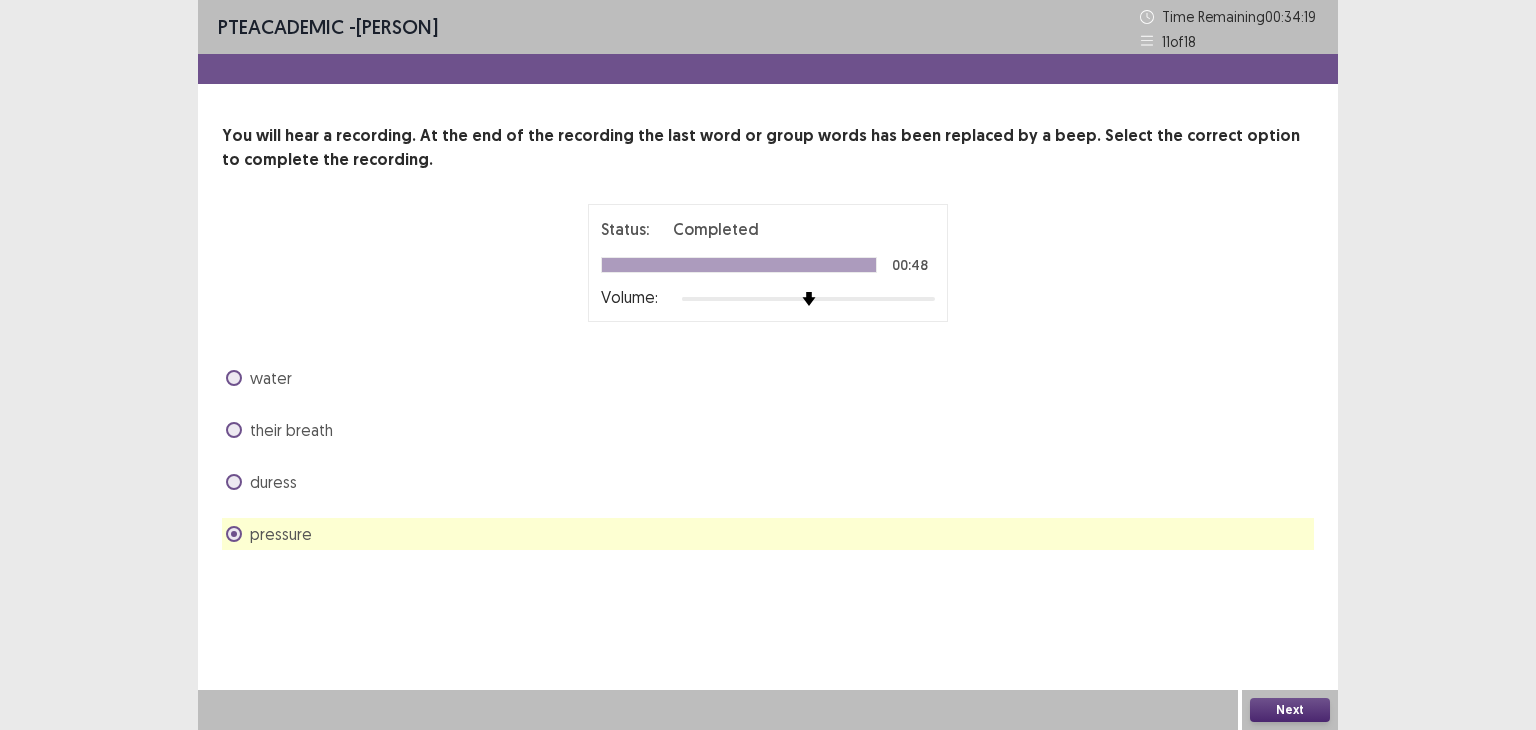 click on "Next" at bounding box center (1290, 710) 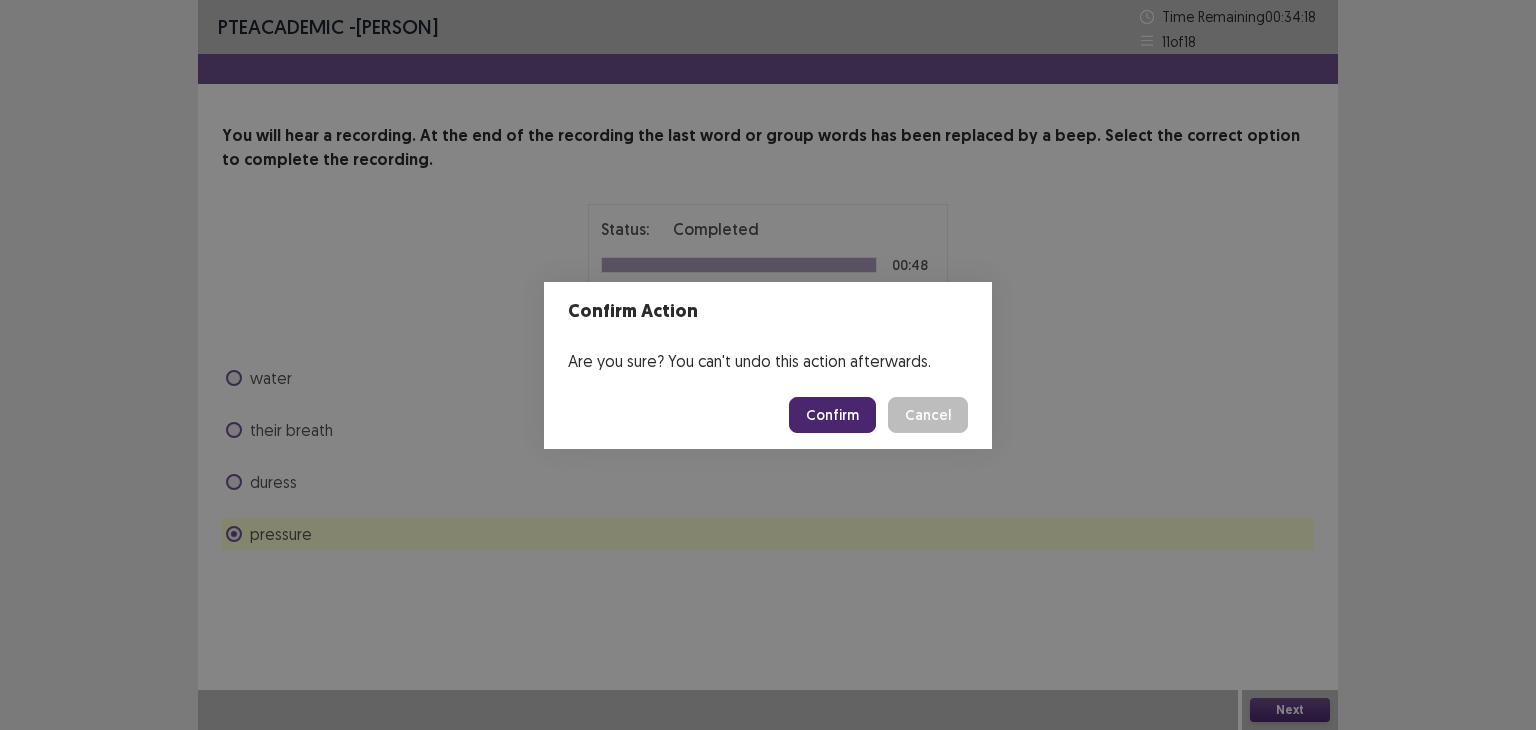 click on "Confirm" at bounding box center (832, 415) 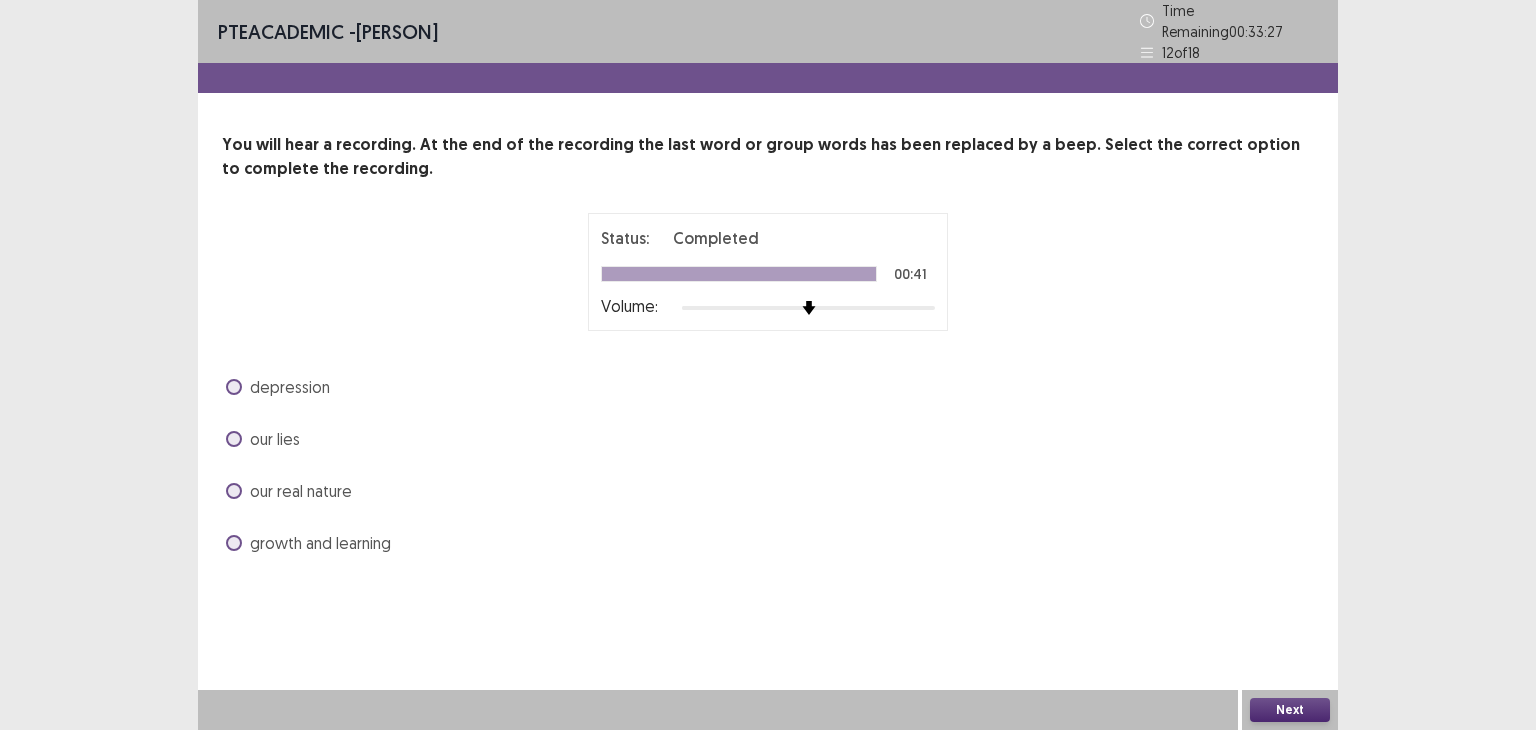 click at bounding box center [234, 387] 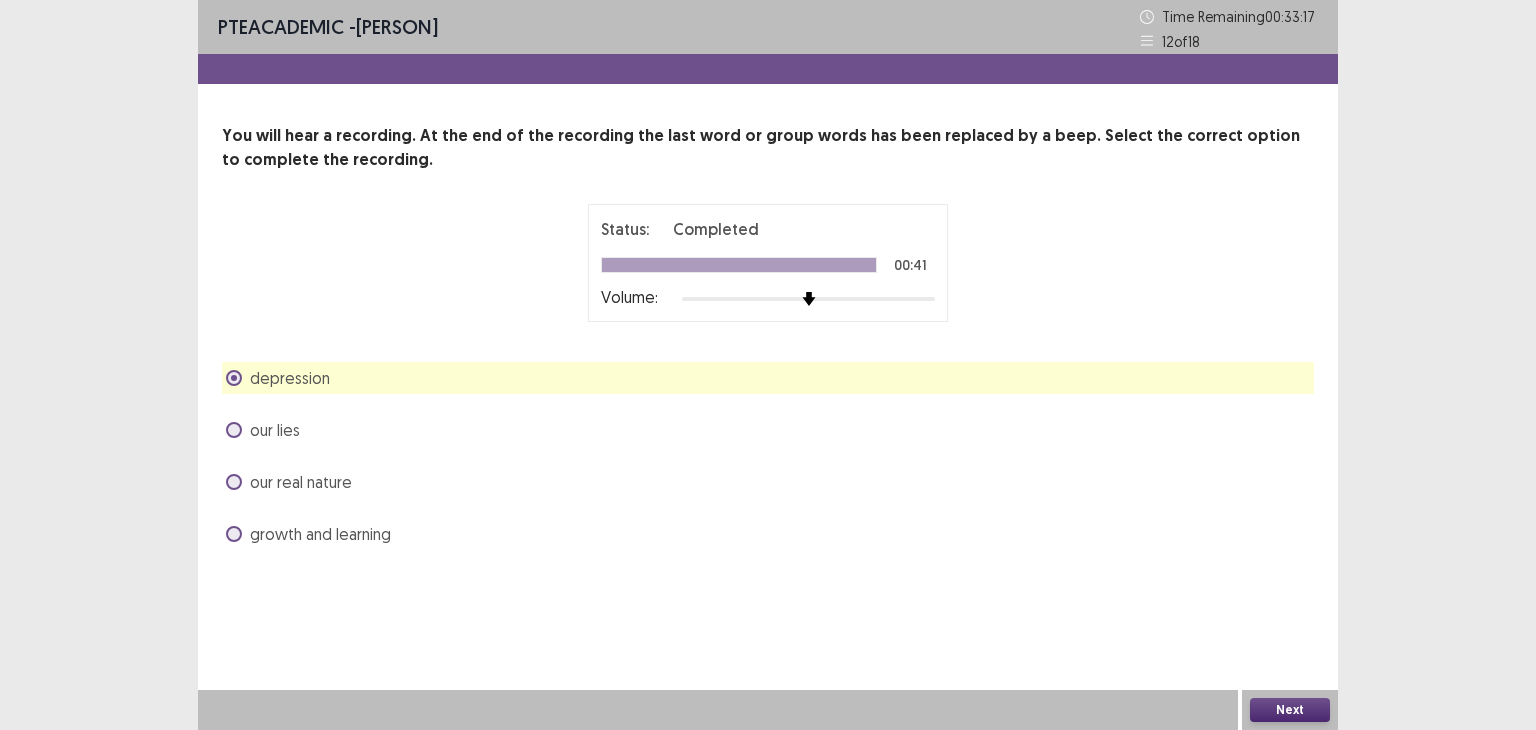 click on "Next" at bounding box center [1290, 710] 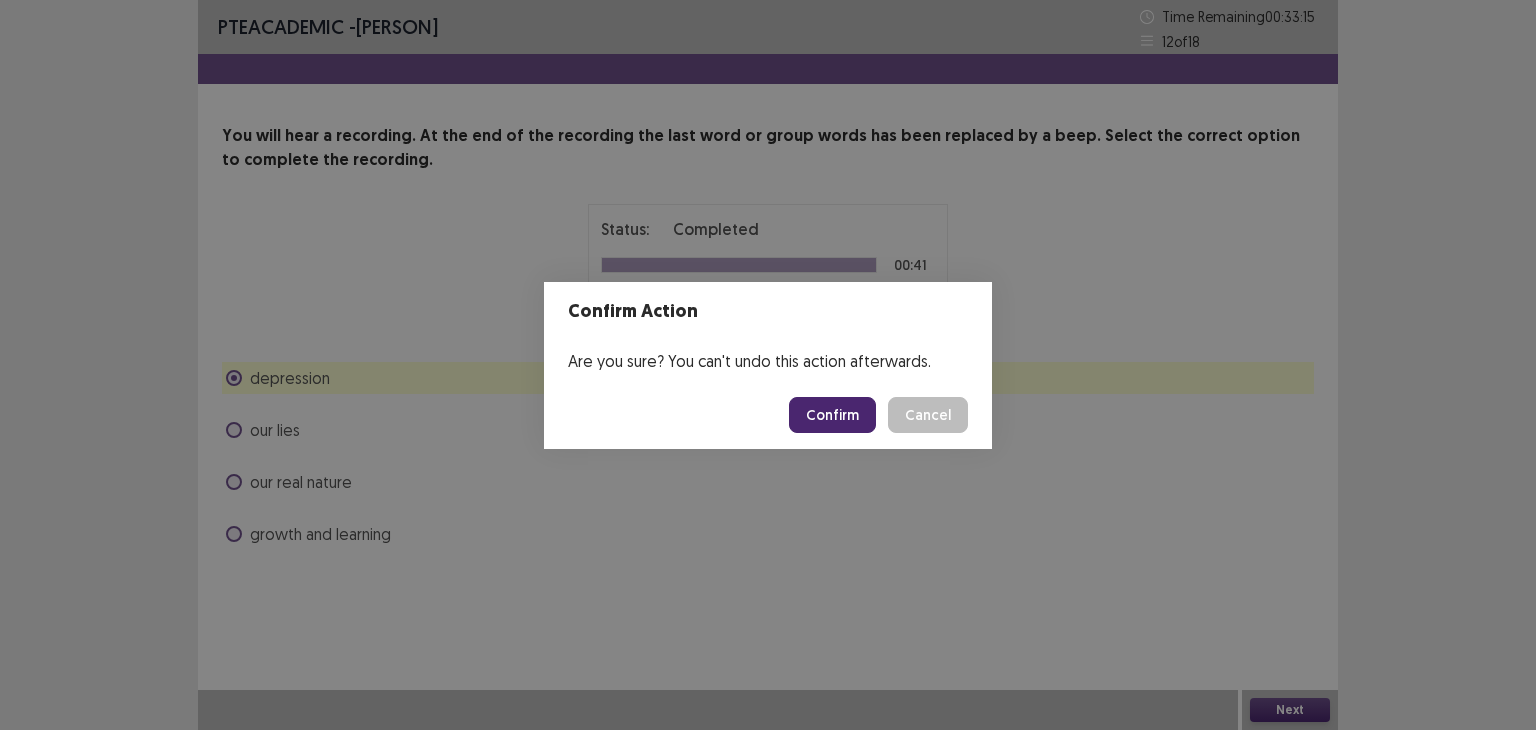 click on "Confirm" at bounding box center (832, 415) 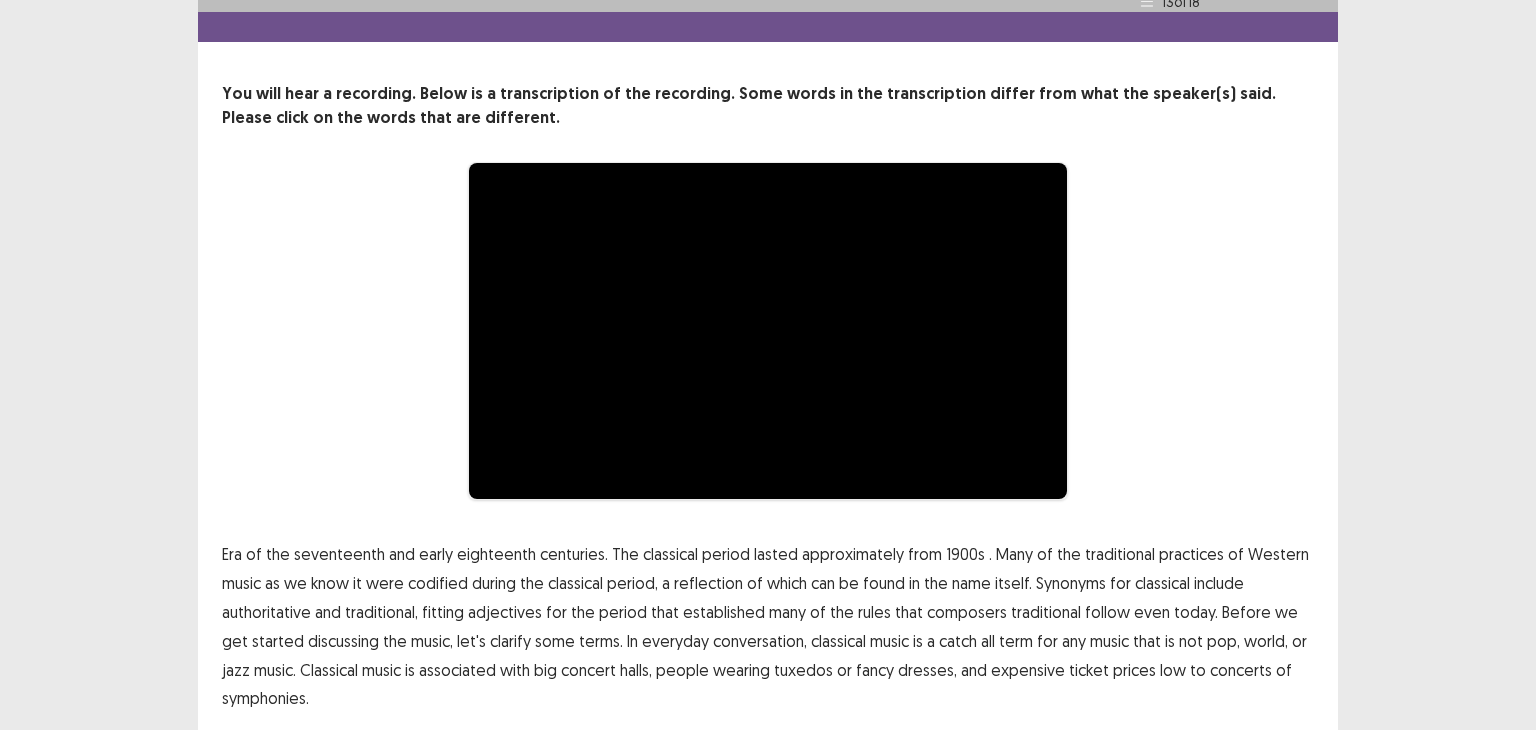 scroll, scrollTop: 113, scrollLeft: 0, axis: vertical 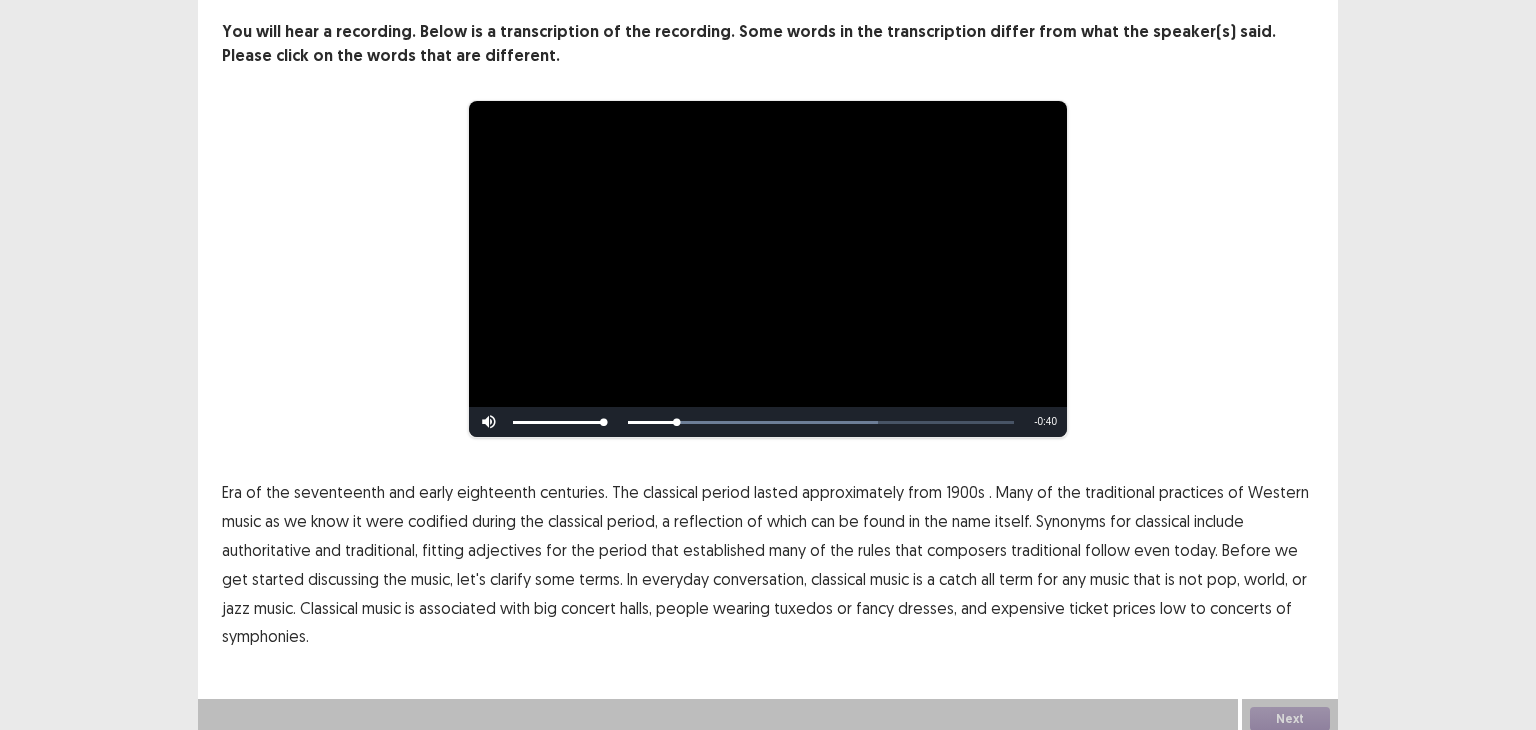 click on "1900s" at bounding box center [965, 492] 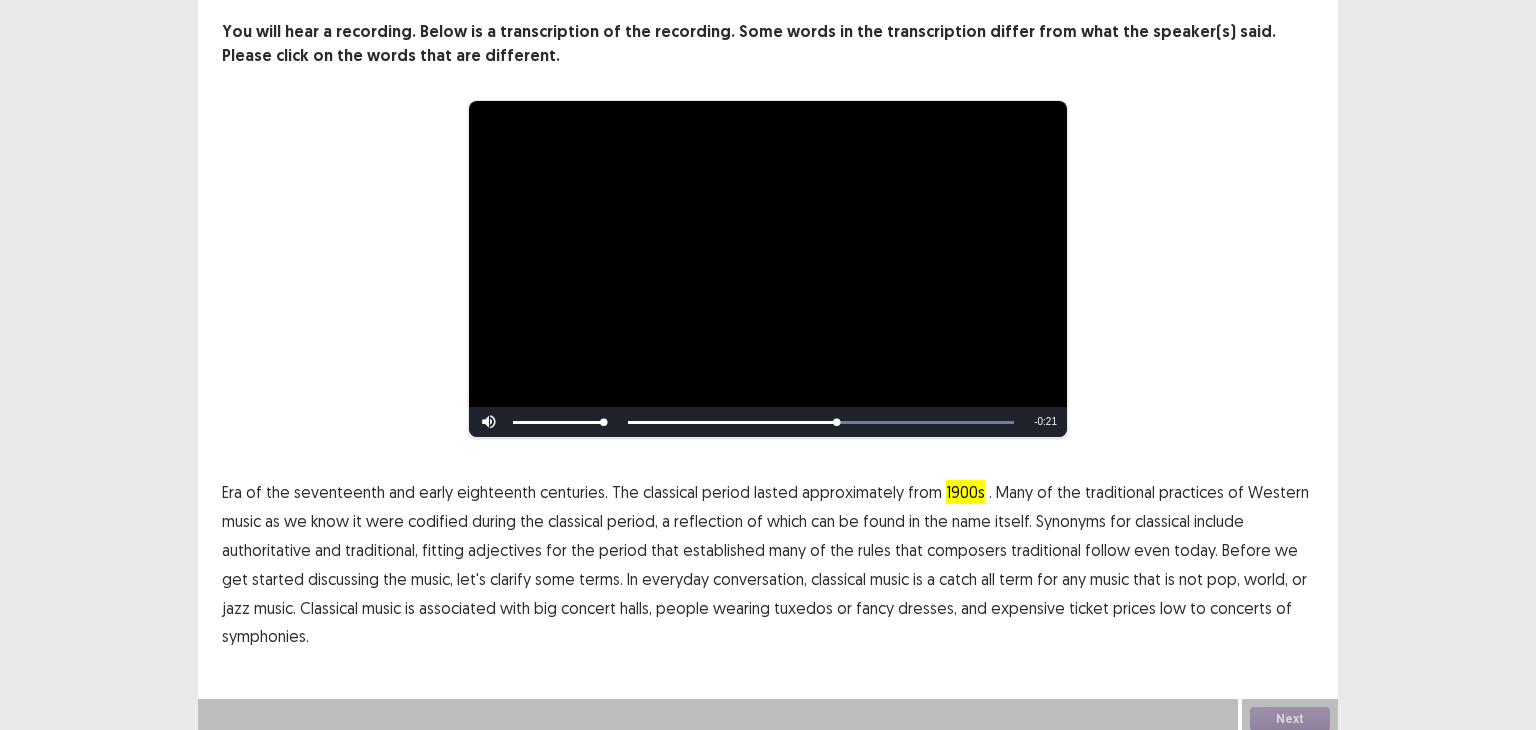 click on "traditional" at bounding box center (1046, 550) 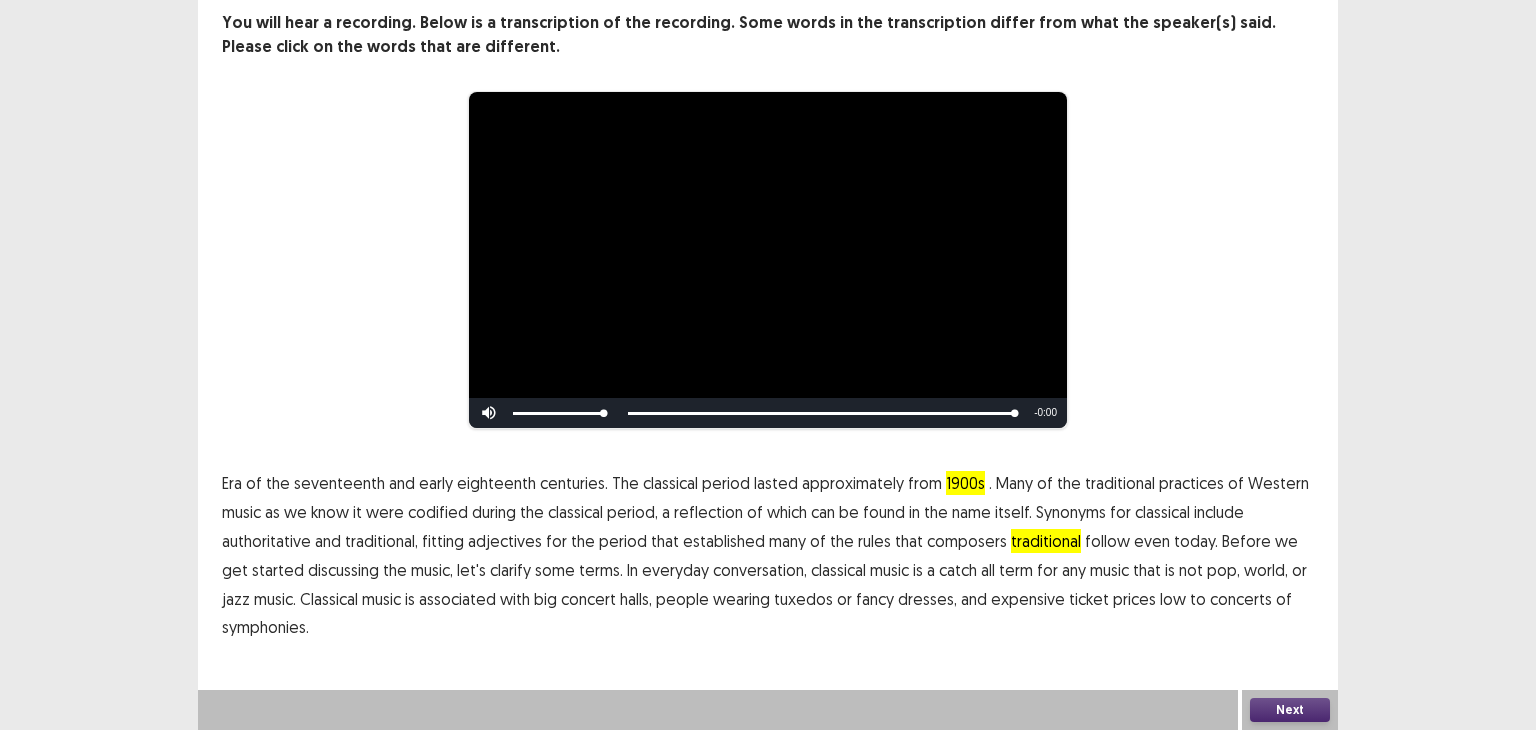 click on "low" at bounding box center [1173, 599] 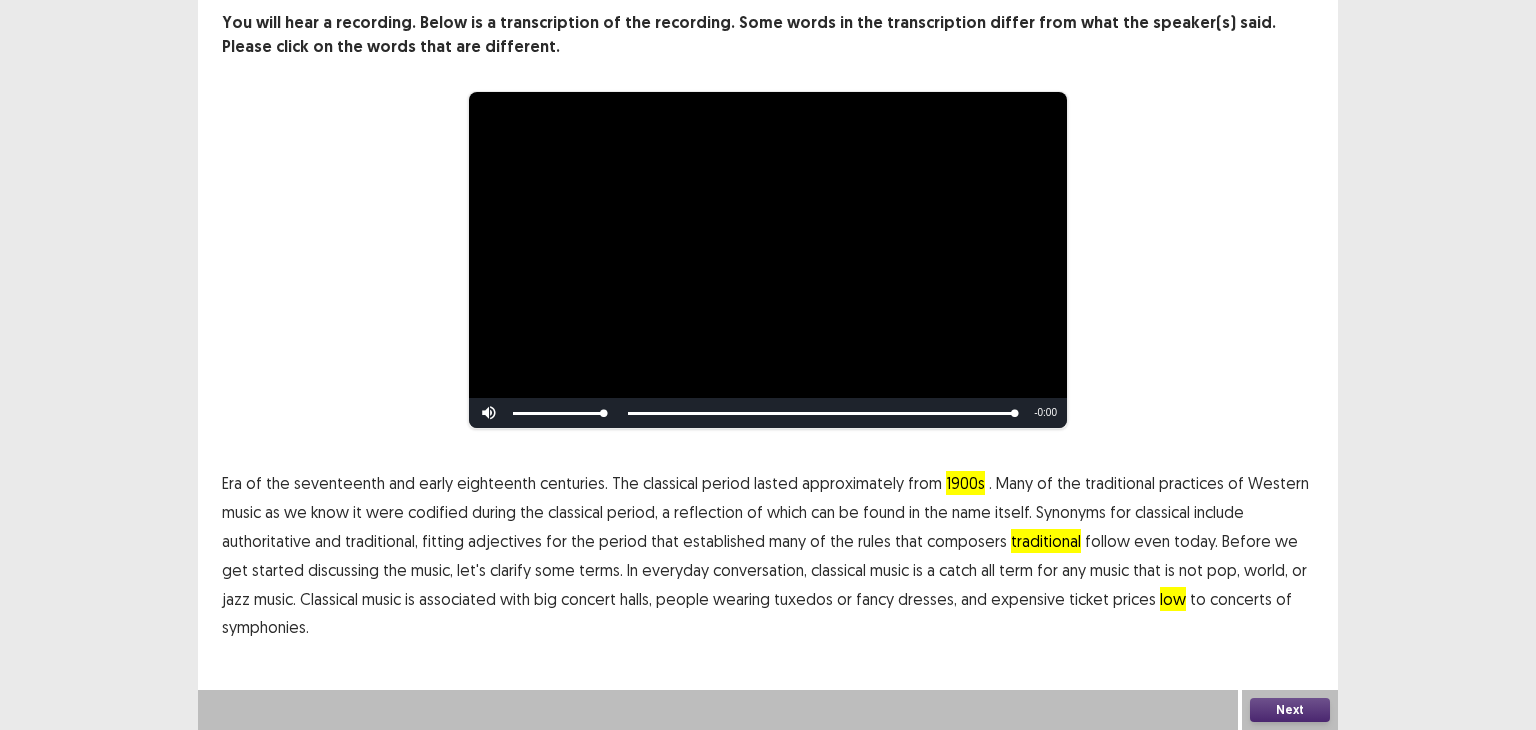 click on "Next" at bounding box center [1290, 710] 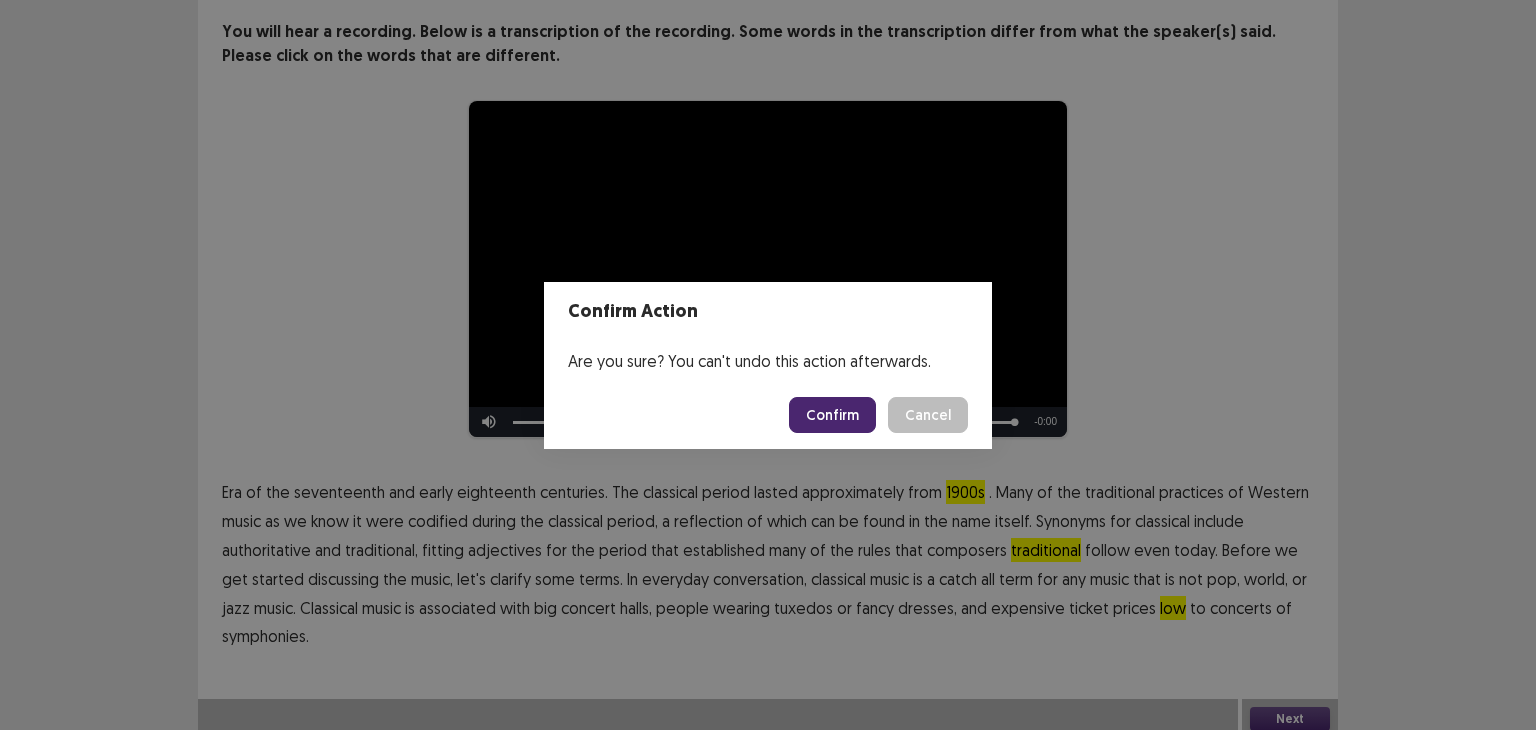 click on "Confirm" at bounding box center [832, 415] 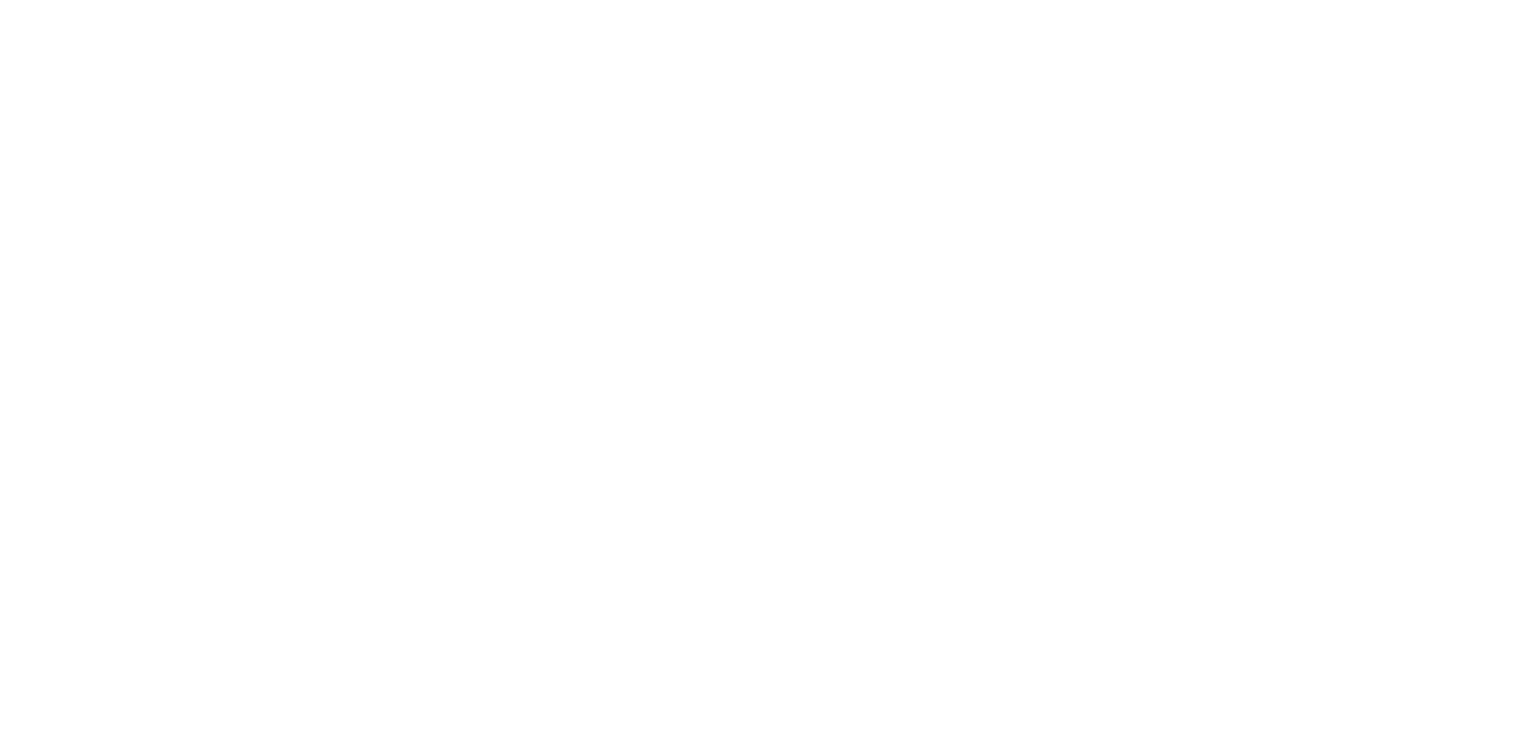 scroll, scrollTop: 0, scrollLeft: 0, axis: both 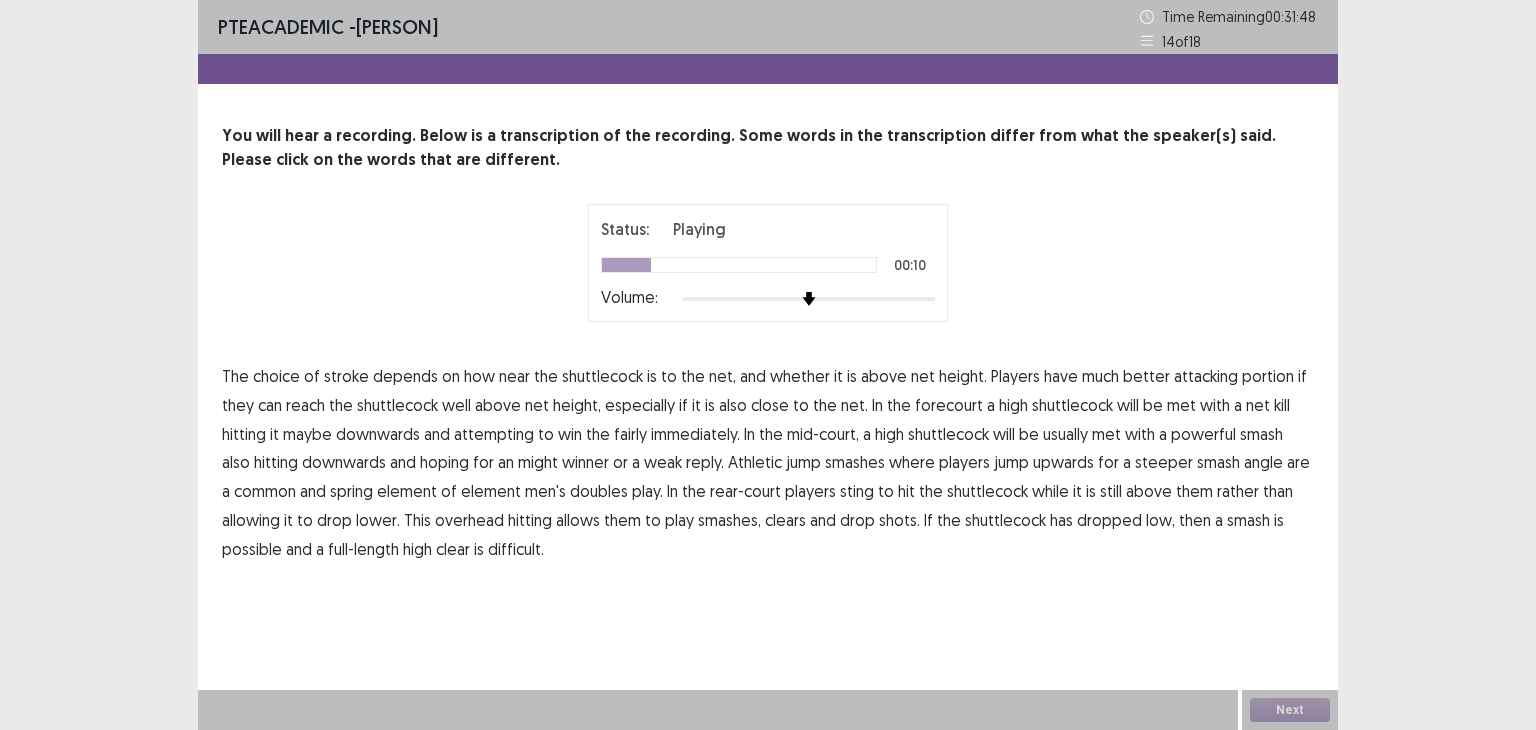 click on "portion" at bounding box center [1268, 376] 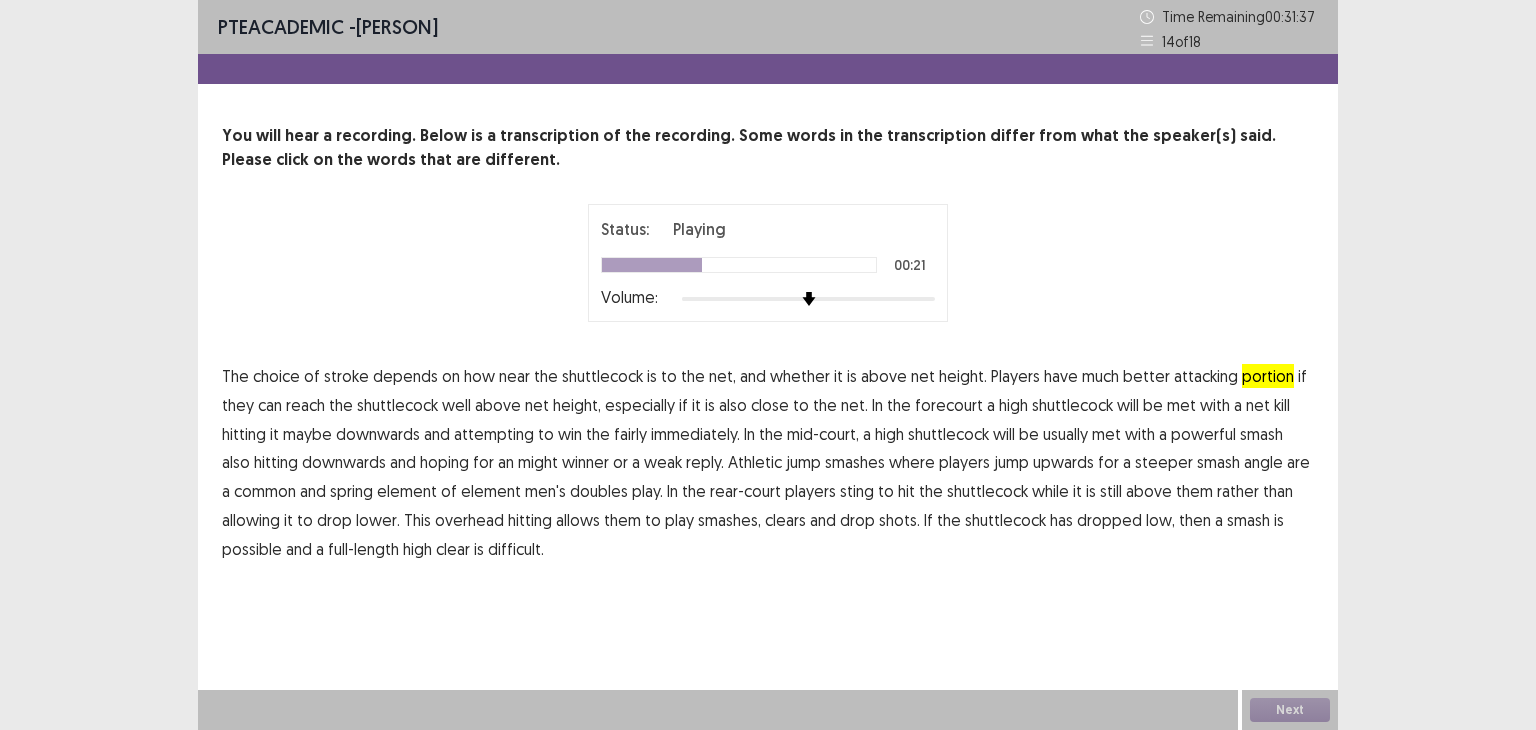 click on "downwards" at bounding box center (378, 434) 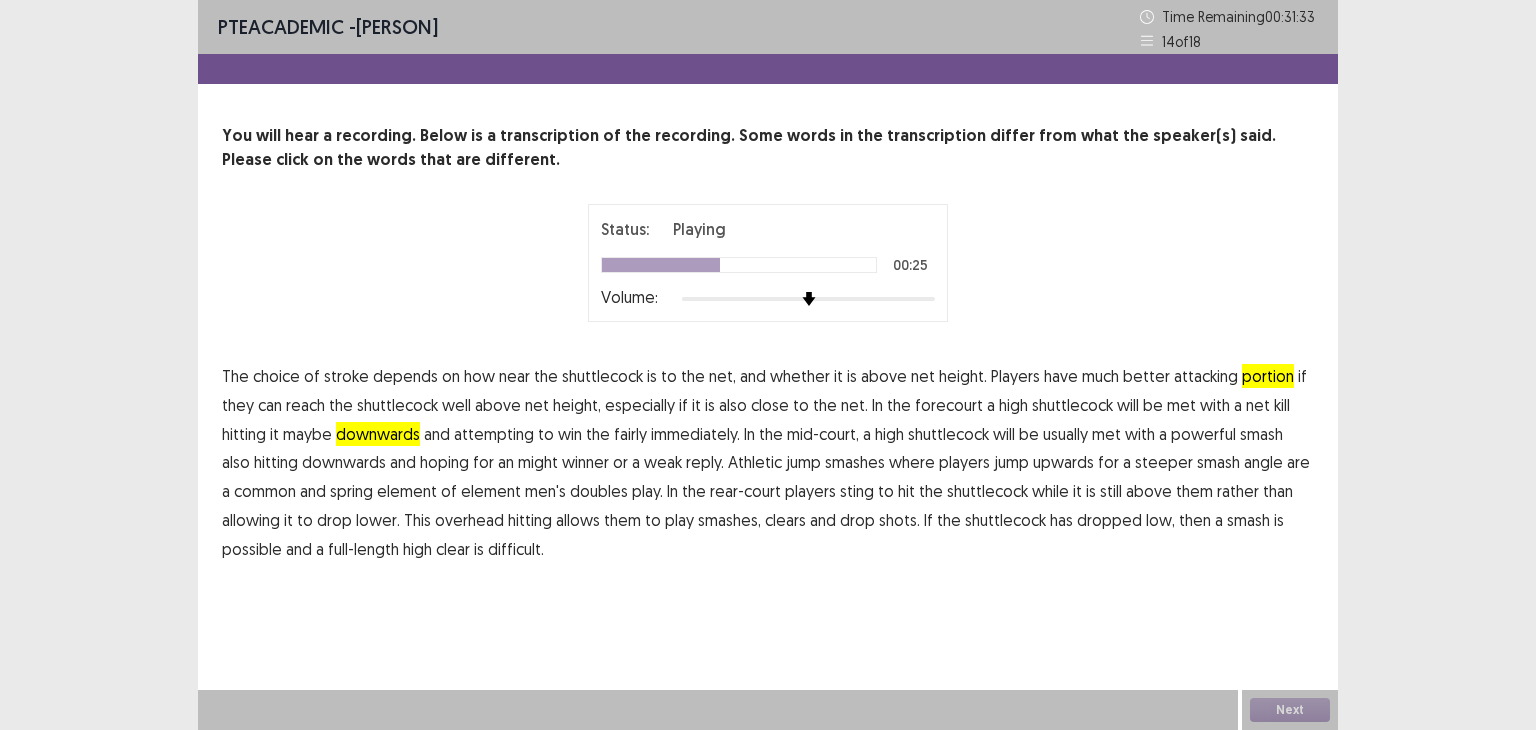 click on "fairly" at bounding box center (630, 434) 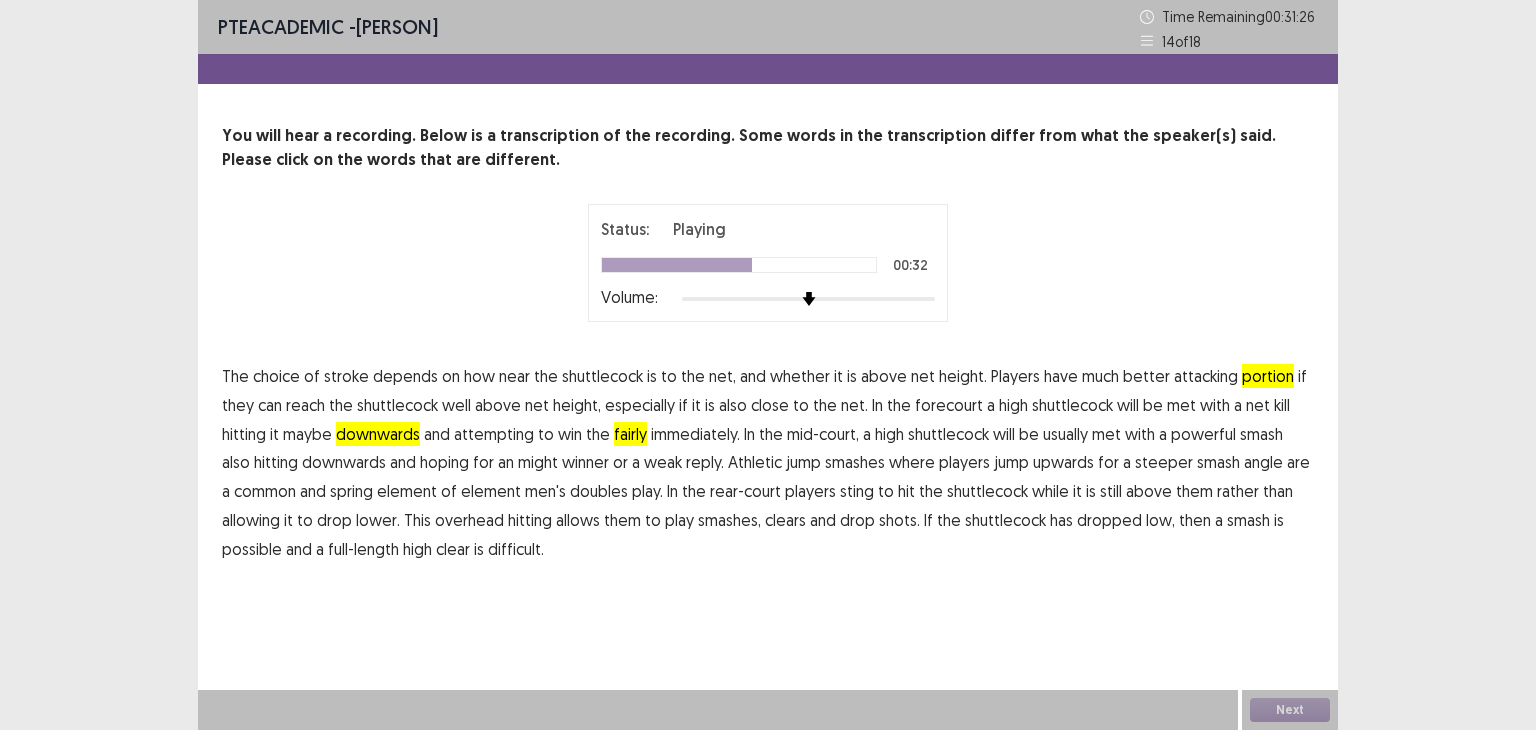 click on "The choice of stroke depends on how near the shuttlecock is to the net, and whether it is above net height. Players have much better attacking portion if they can reach the shuttlecock well above net height, especially if it is also close to the net. In the forecourt a high shuttlecock will be met with a net kill hitting it maybe downwards and attempting to win the fairly immediately. In the mid-court, a high shuttlecock will be usually met with a powerful smash also hitting downwards and hoping for an might winner or a weak reply. Athletic jump smashes where players jump upwards for a steeper smash angle are a common and spring element of element men's doubles play. In the rear-court players sting to hit the shuttlecock while it is still above" at bounding box center [768, 463] 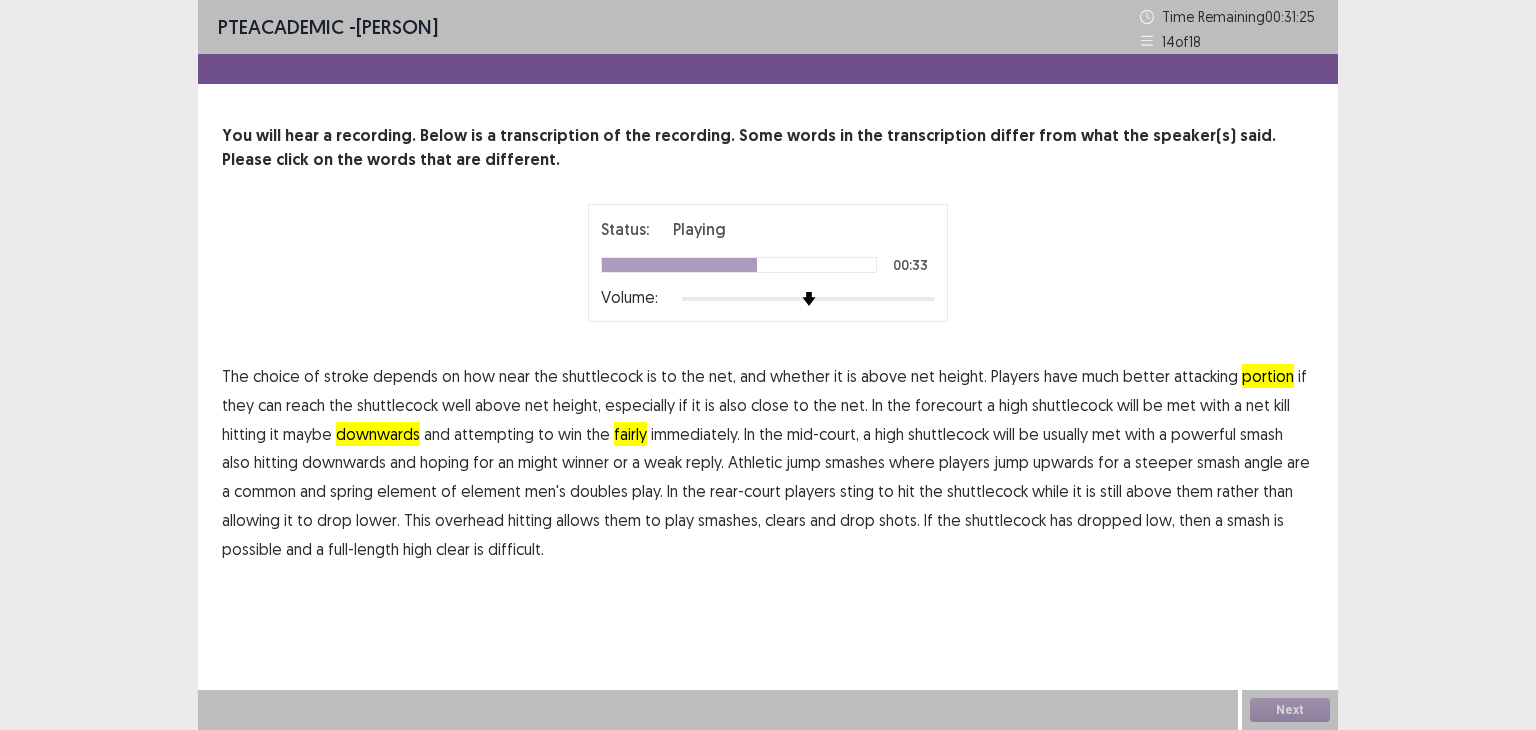 click on "might" at bounding box center (538, 462) 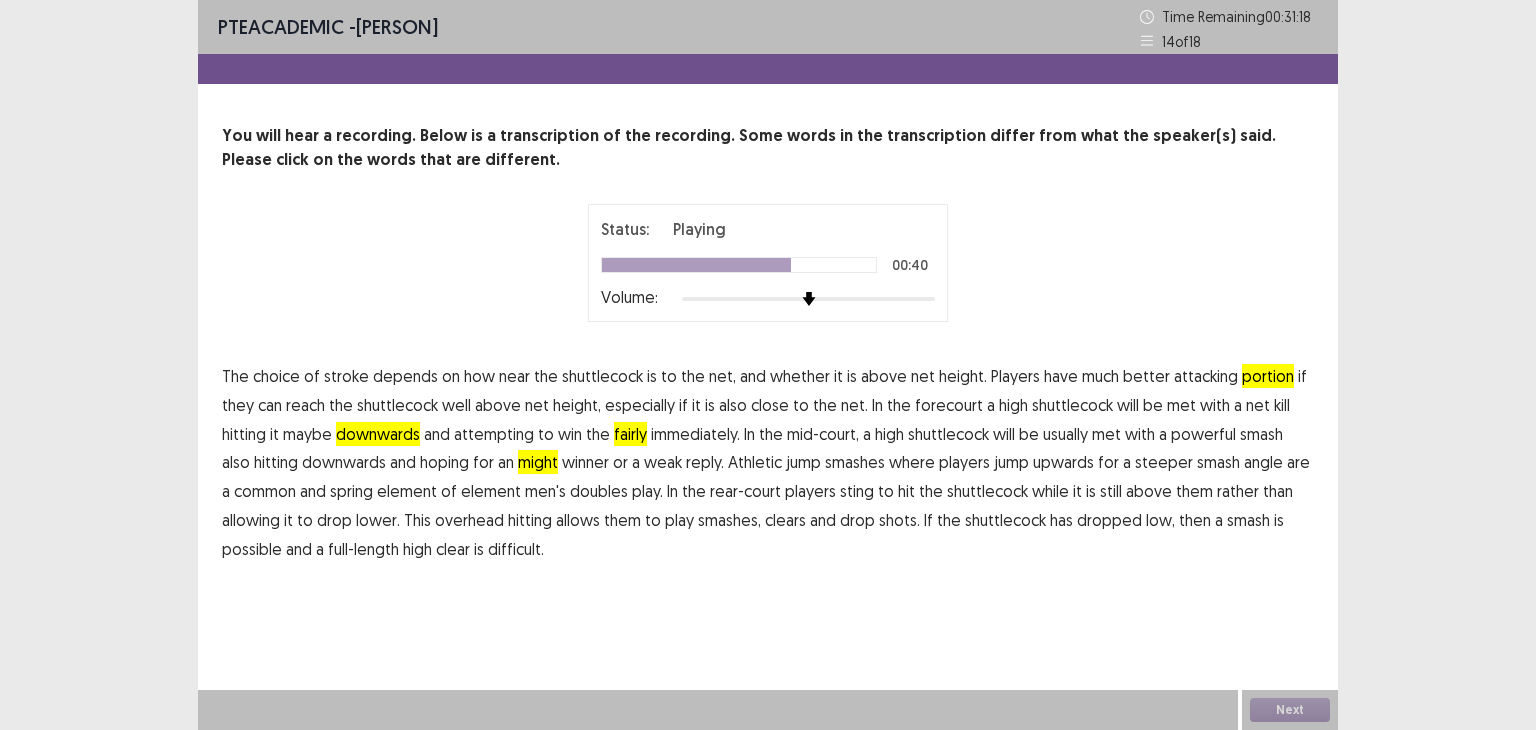 click on "spring" at bounding box center (351, 491) 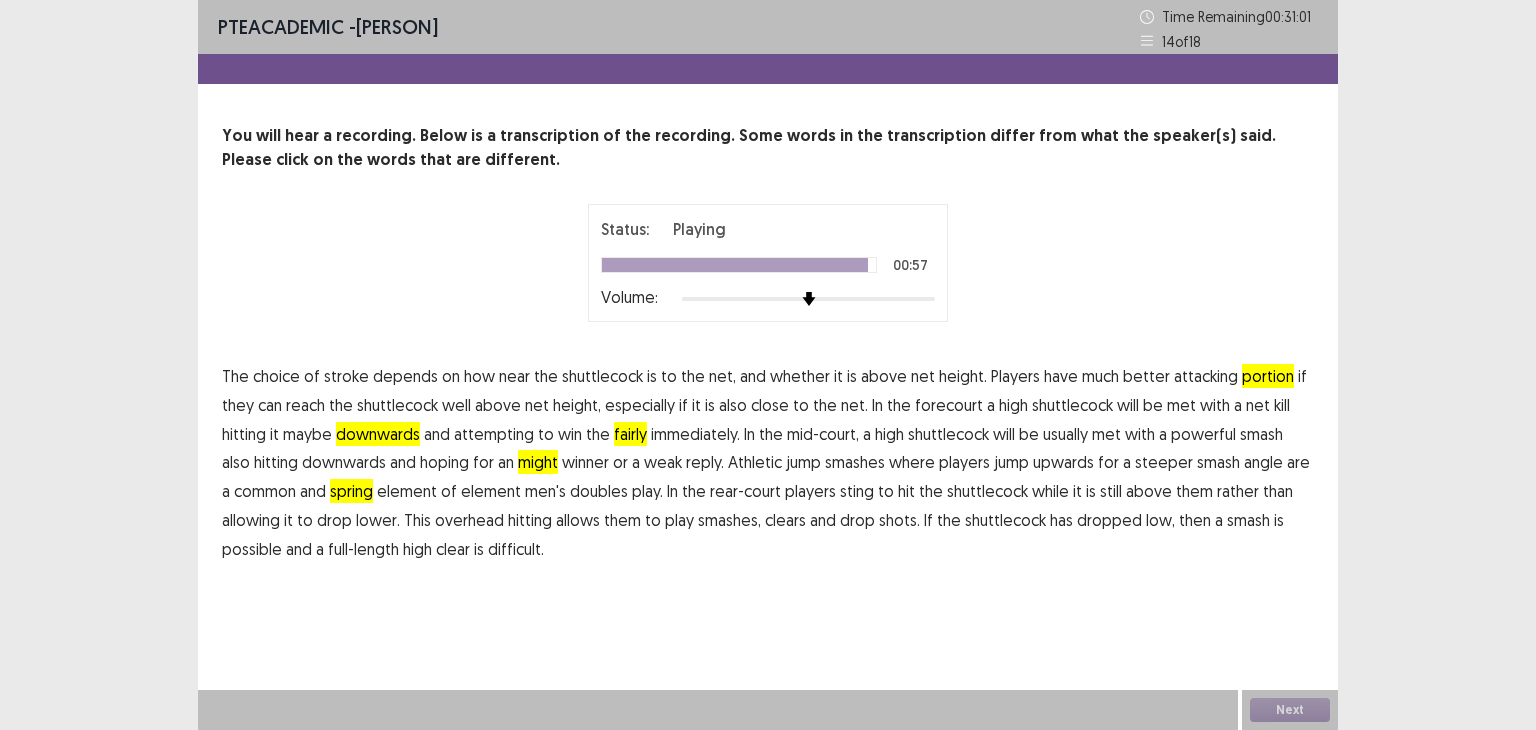 click on "possible" at bounding box center (252, 549) 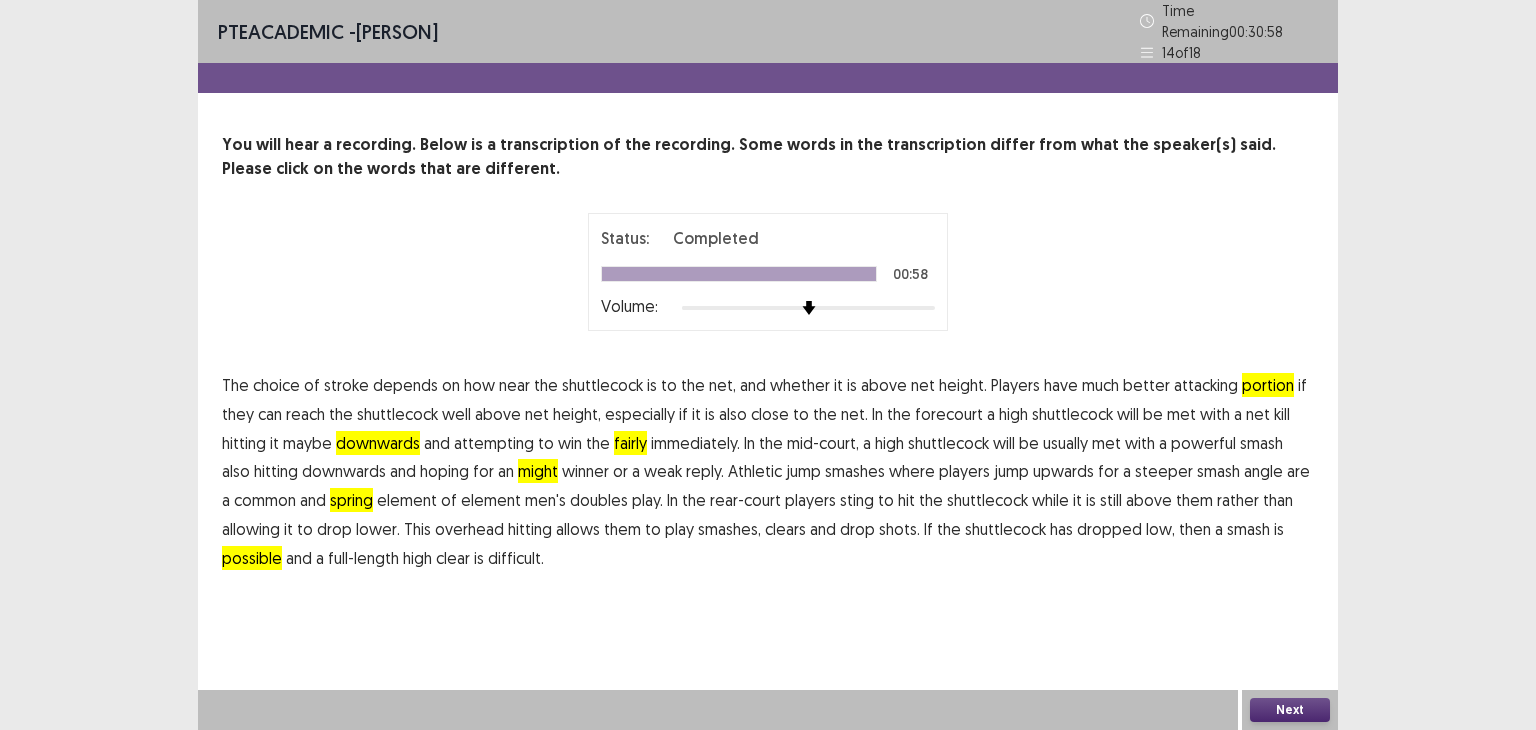 click on "Next" at bounding box center [1290, 710] 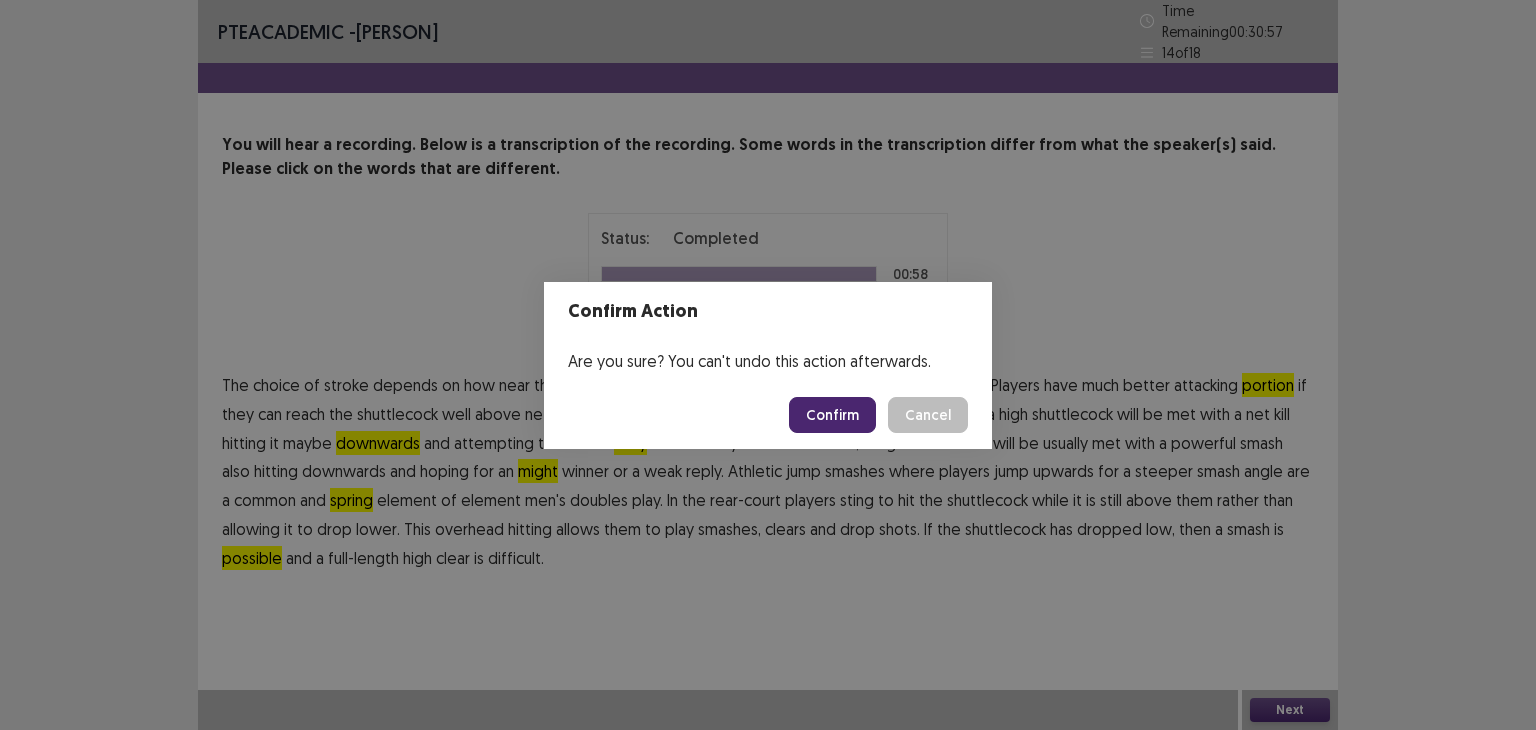 click on "Confirm" at bounding box center (832, 415) 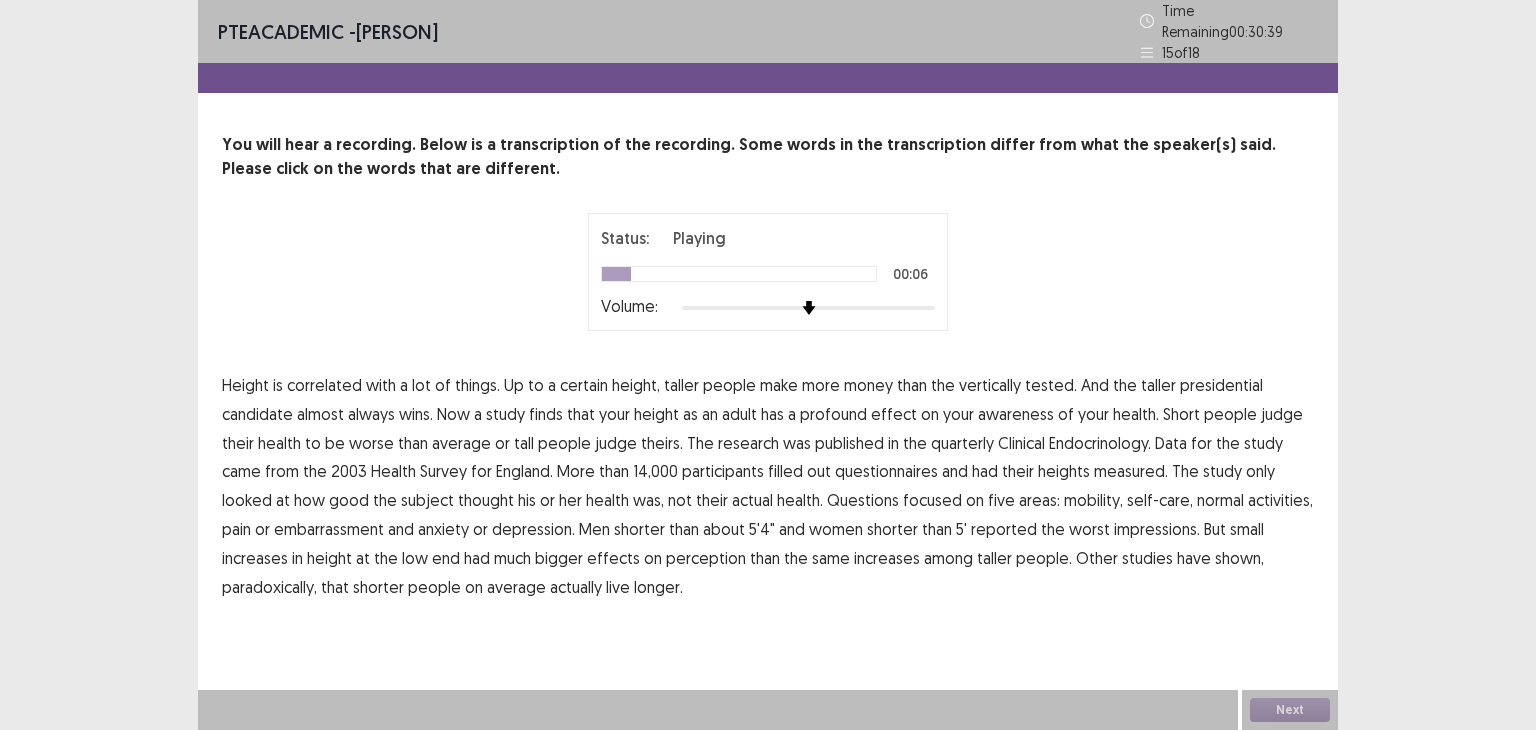 click on "tested." at bounding box center (1051, 385) 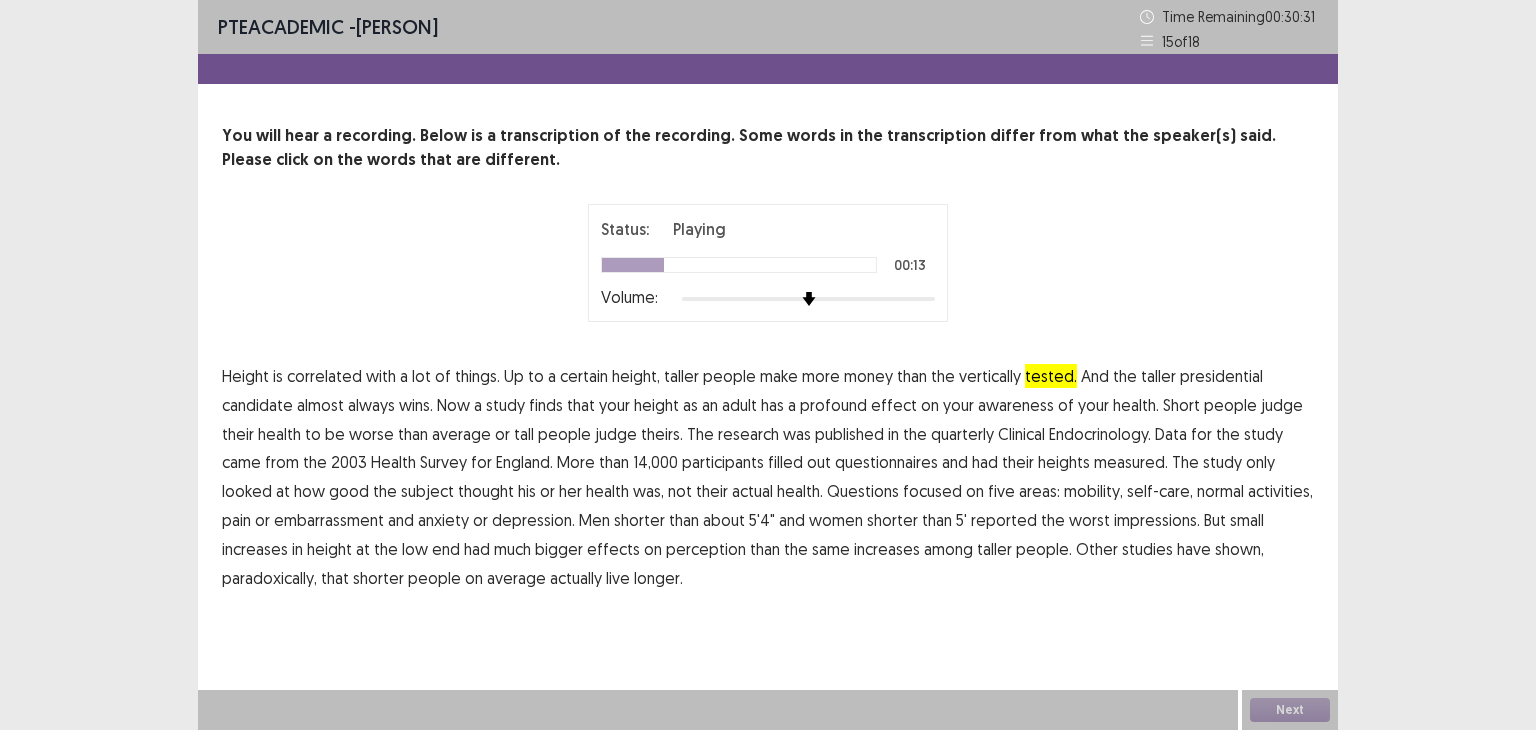 click on "awareness" at bounding box center [1016, 405] 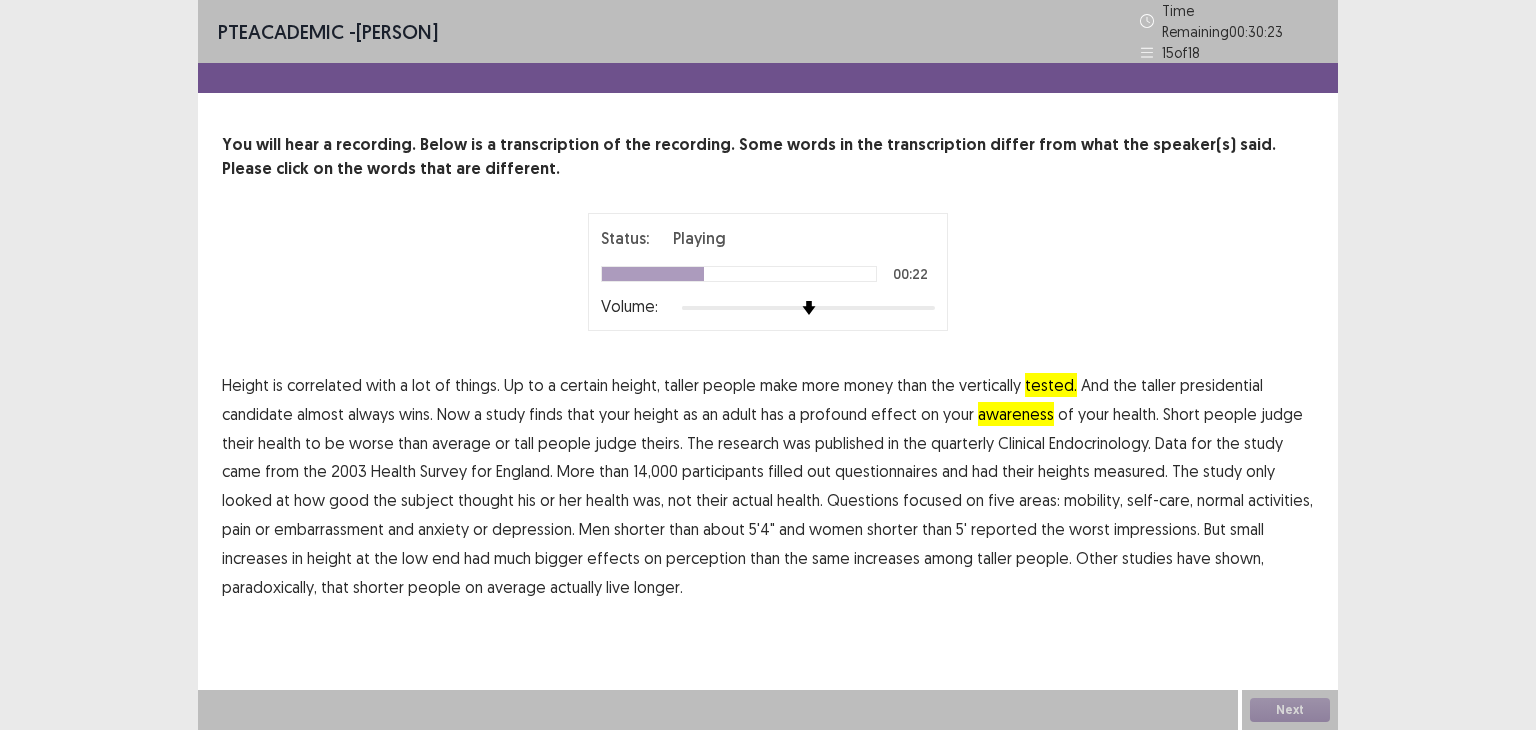 click on "quarterly" at bounding box center [962, 443] 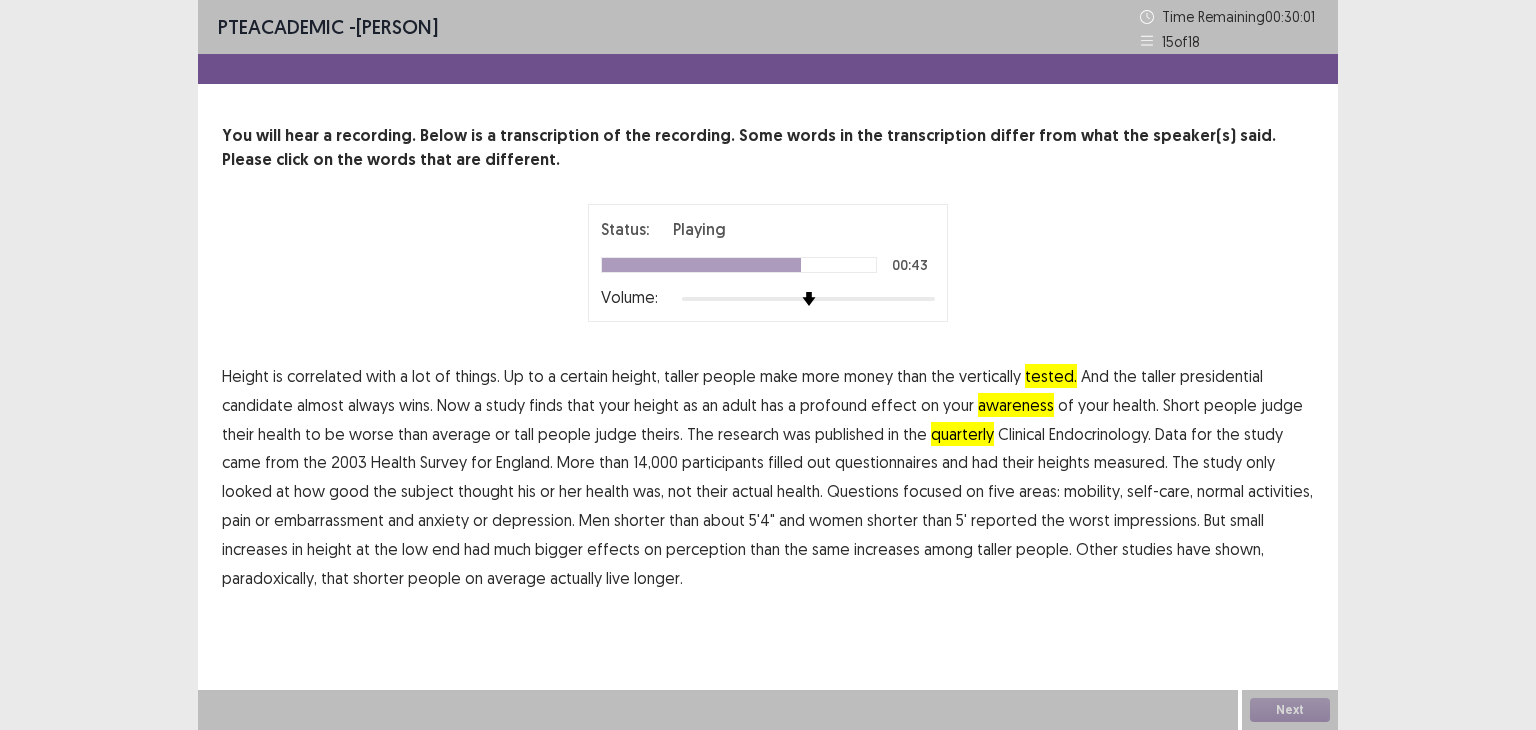 click on "embarrassment" at bounding box center (329, 520) 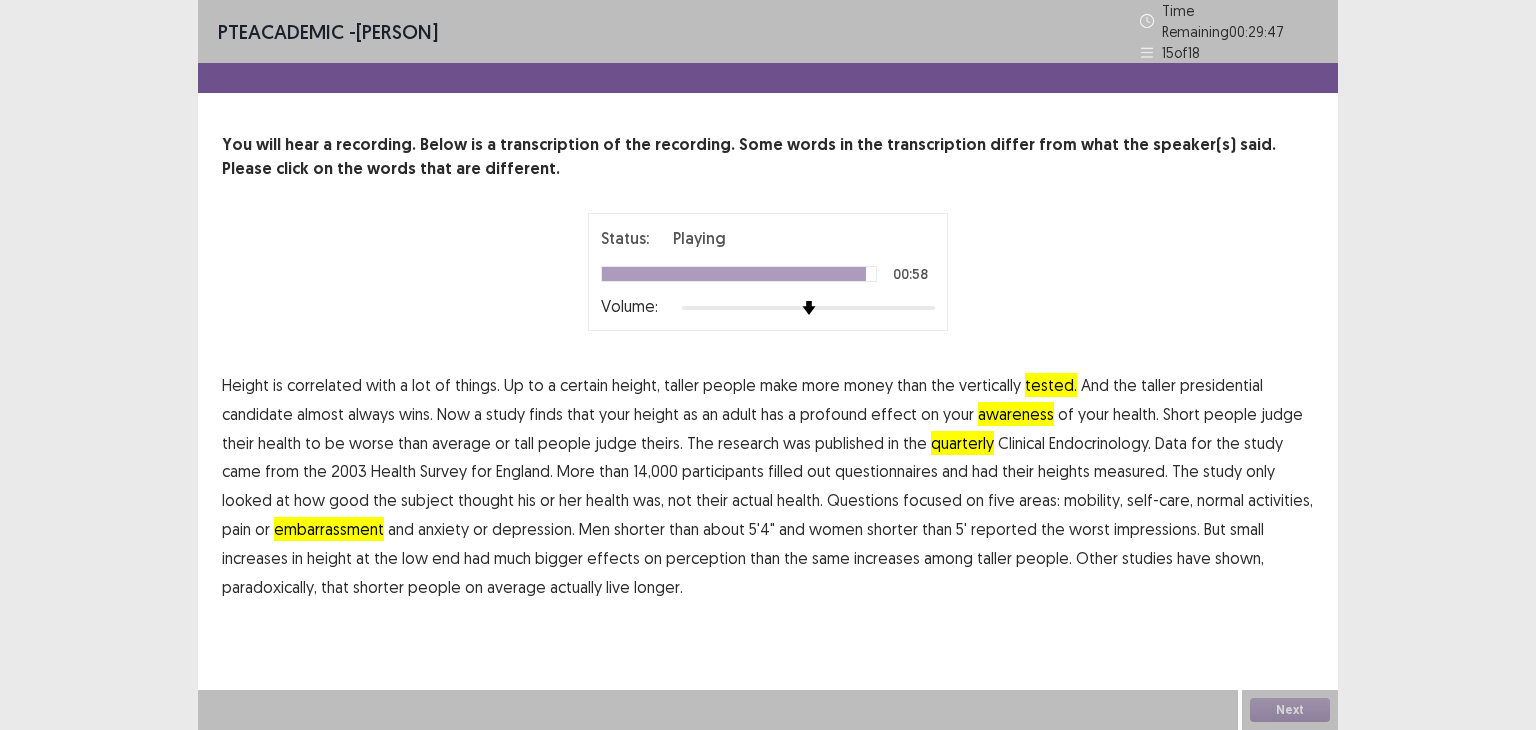click on "paradoxically," at bounding box center [269, 587] 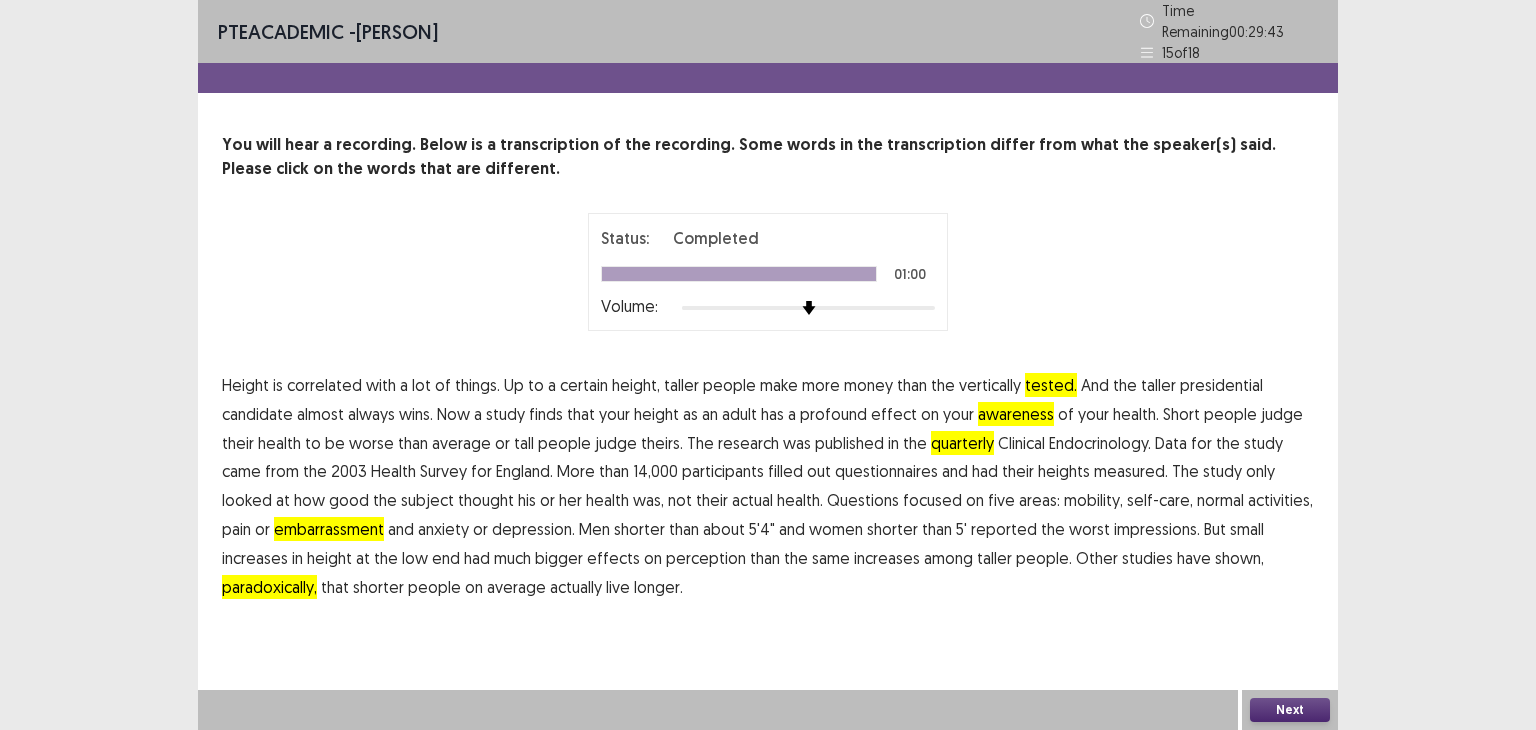 click on "Next" at bounding box center [1290, 710] 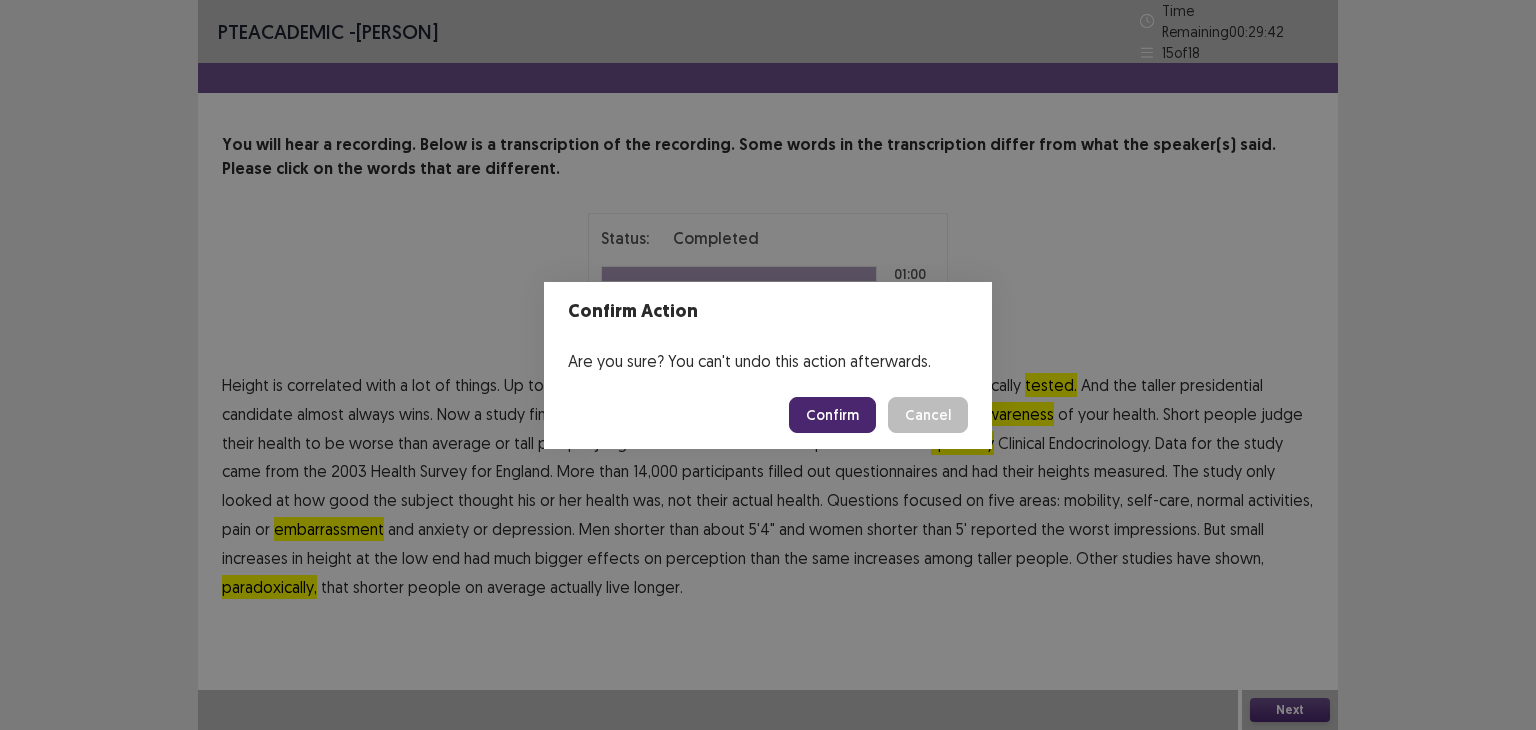 click on "Confirm" at bounding box center [832, 415] 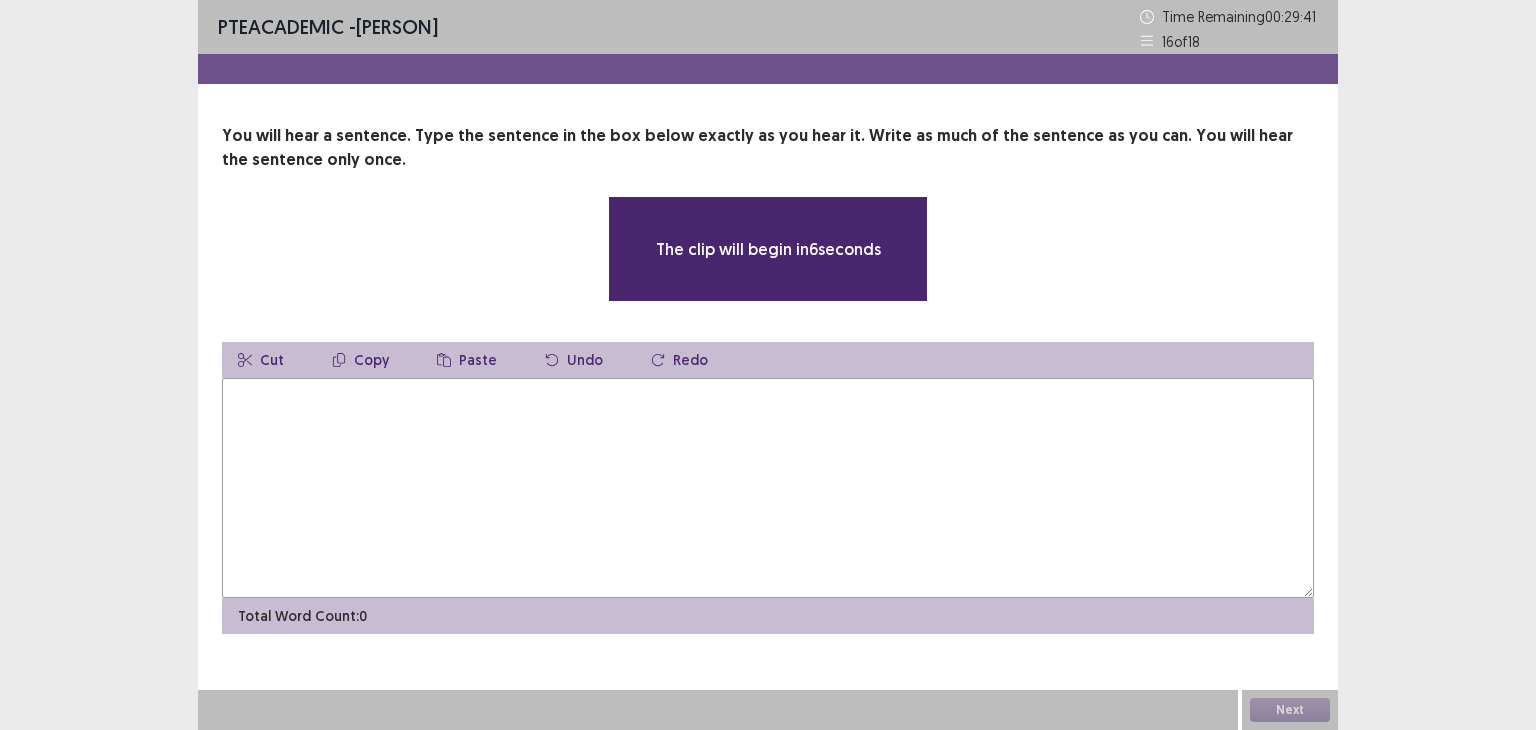 click at bounding box center [768, 488] 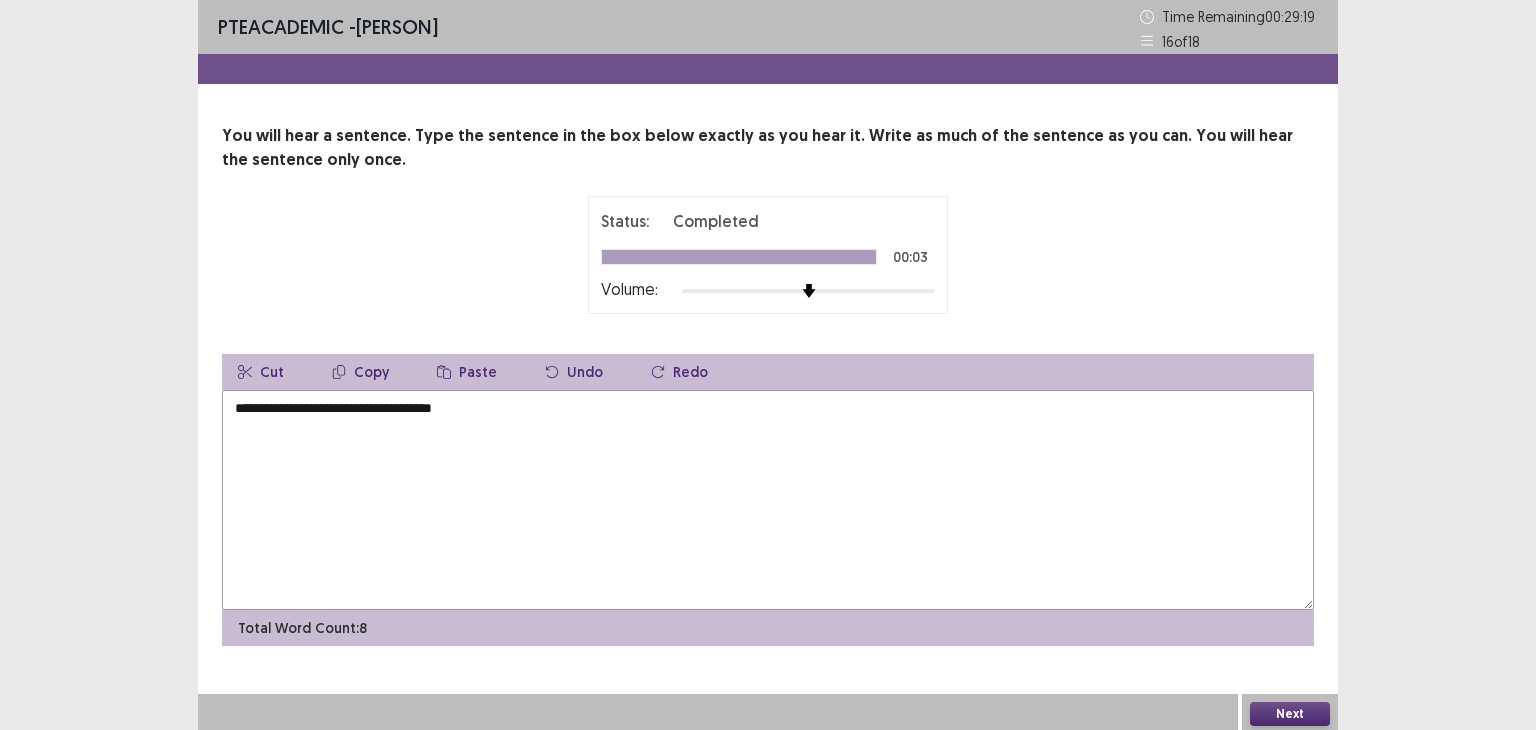 click on "**********" at bounding box center [768, 500] 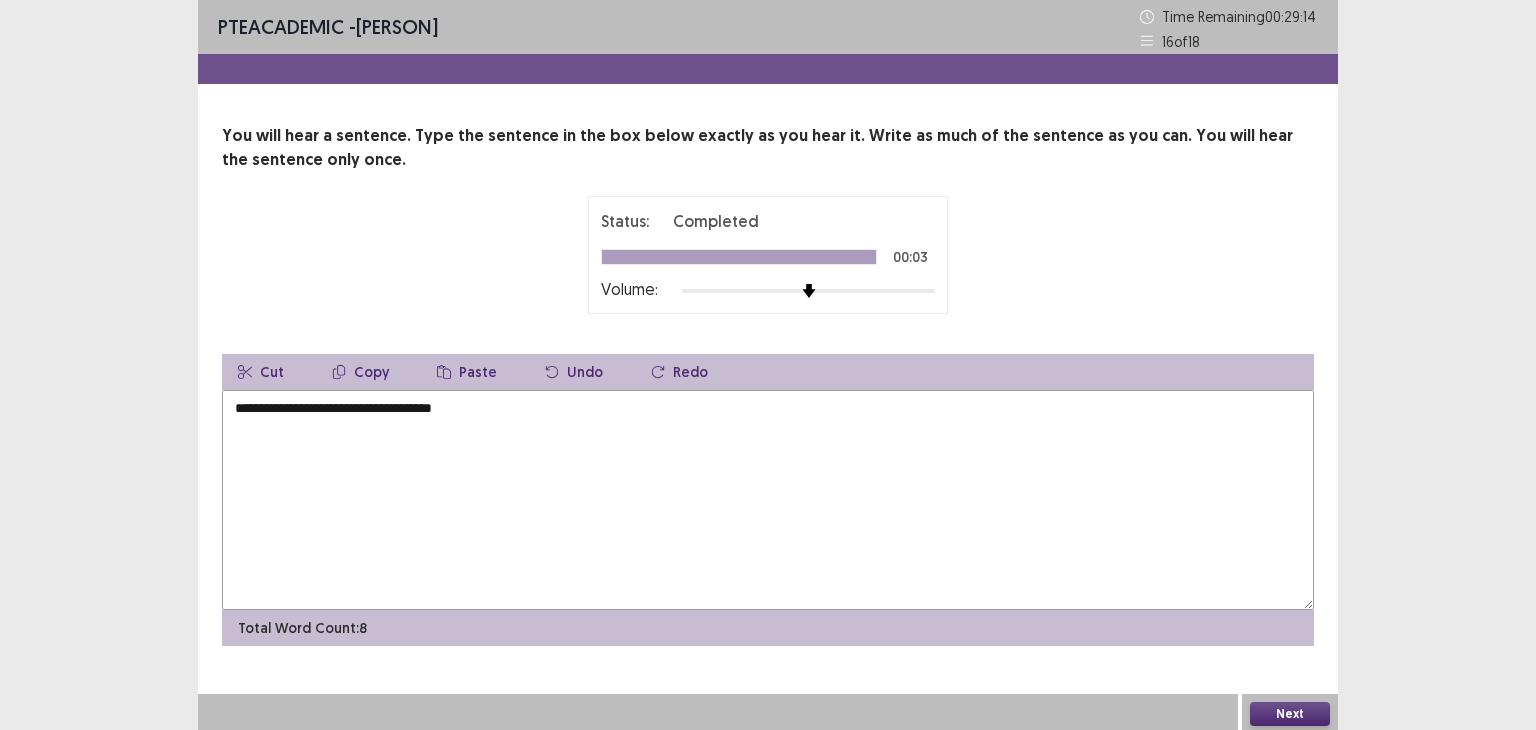 click on "**********" at bounding box center [768, 500] 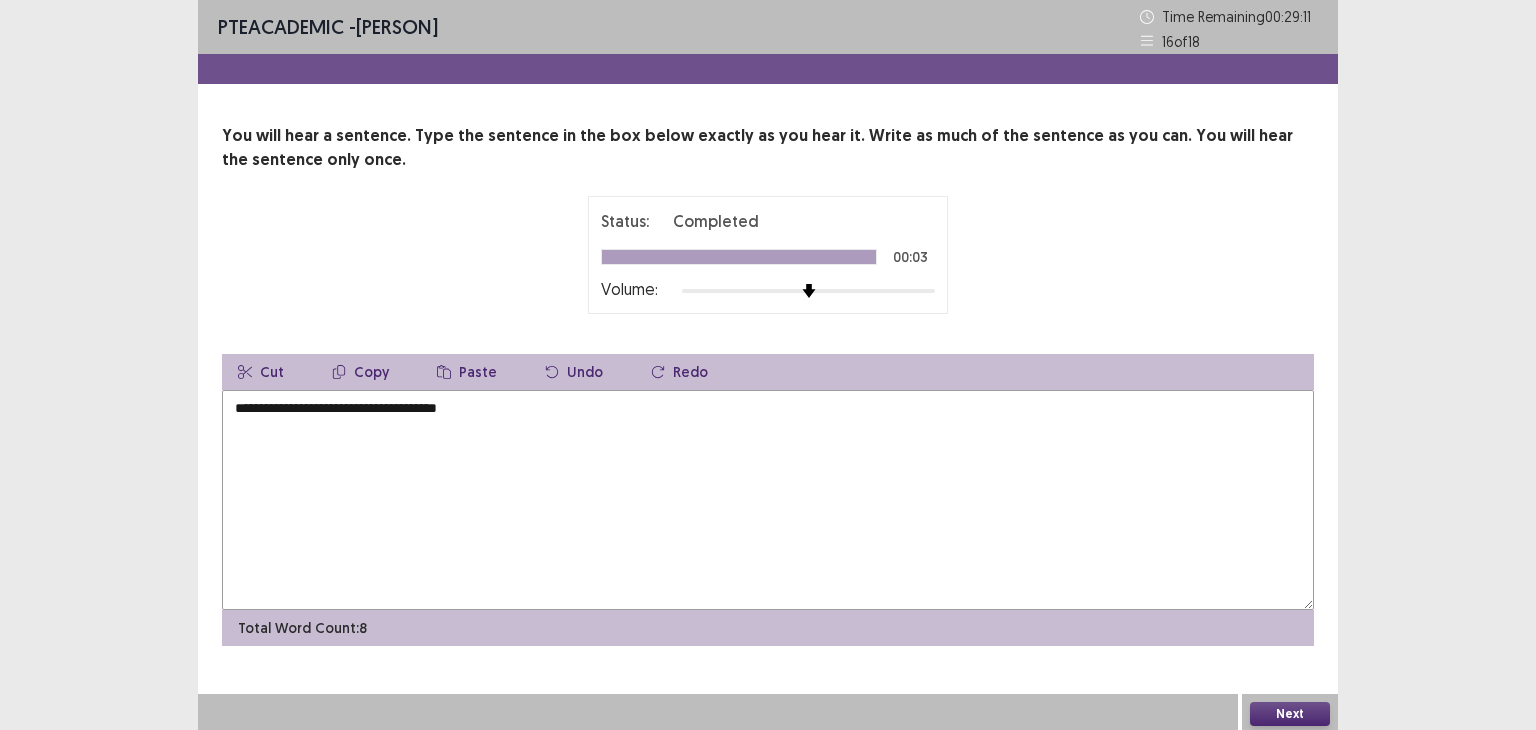 click on "**********" at bounding box center (768, 500) 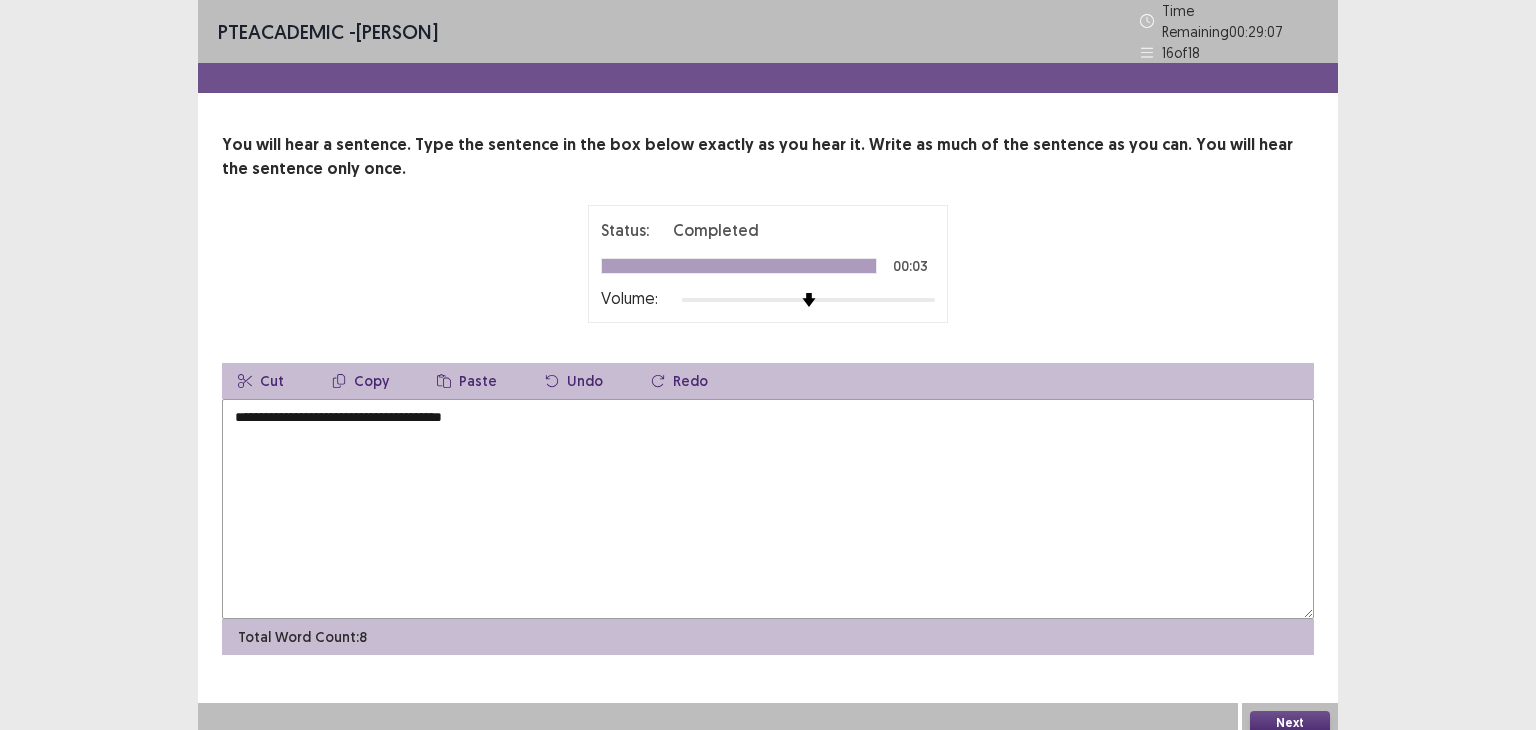 click on "**********" at bounding box center [768, 509] 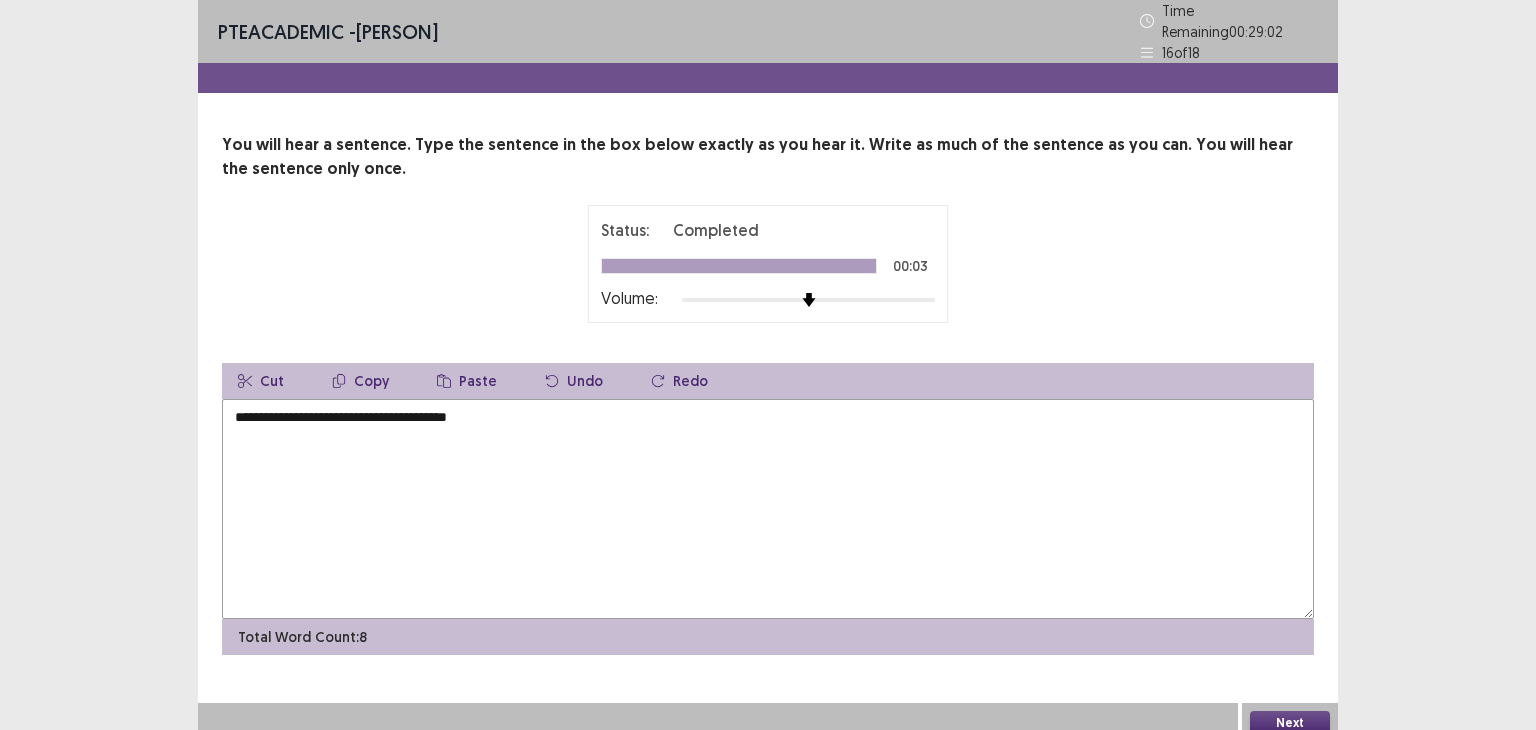 type on "**********" 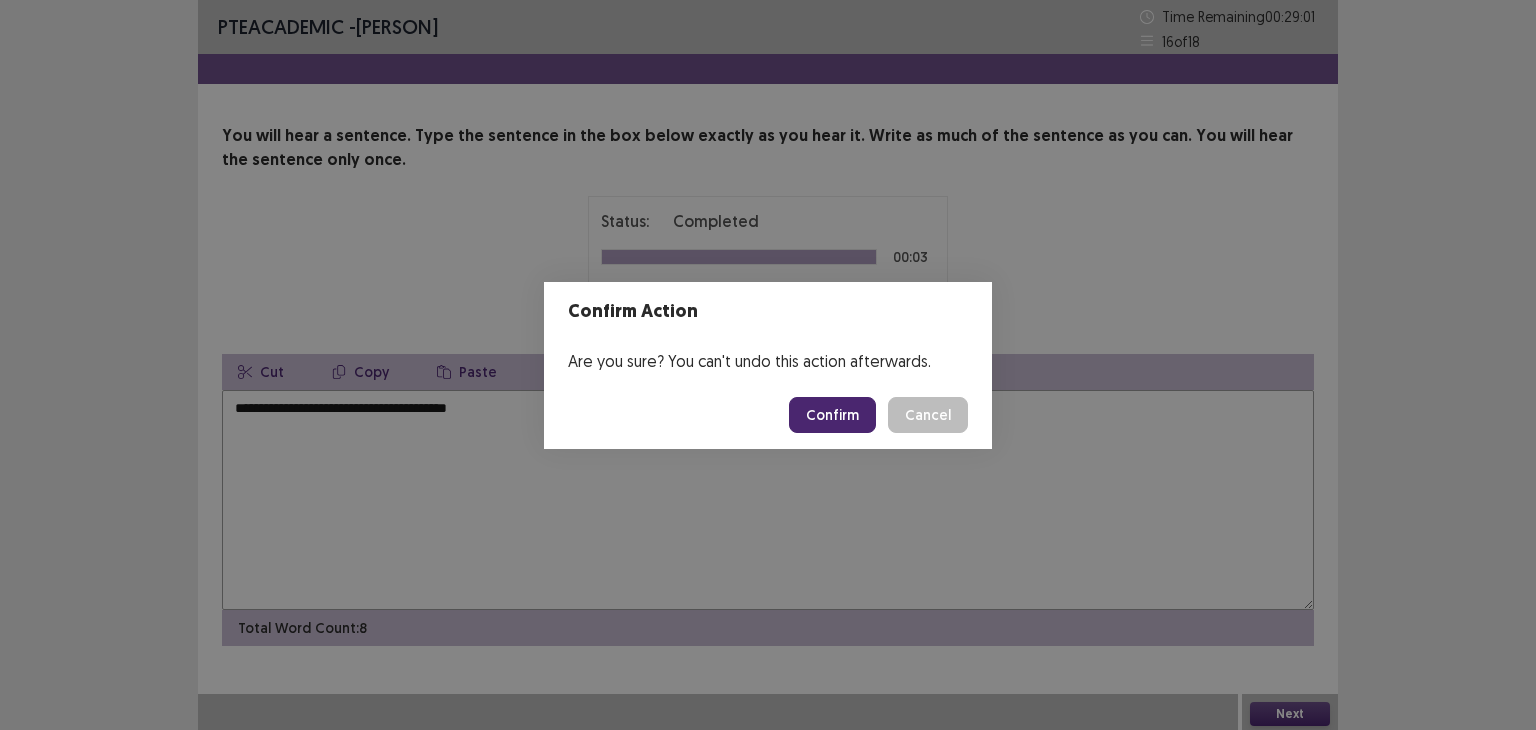 click on "Confirm" at bounding box center [832, 415] 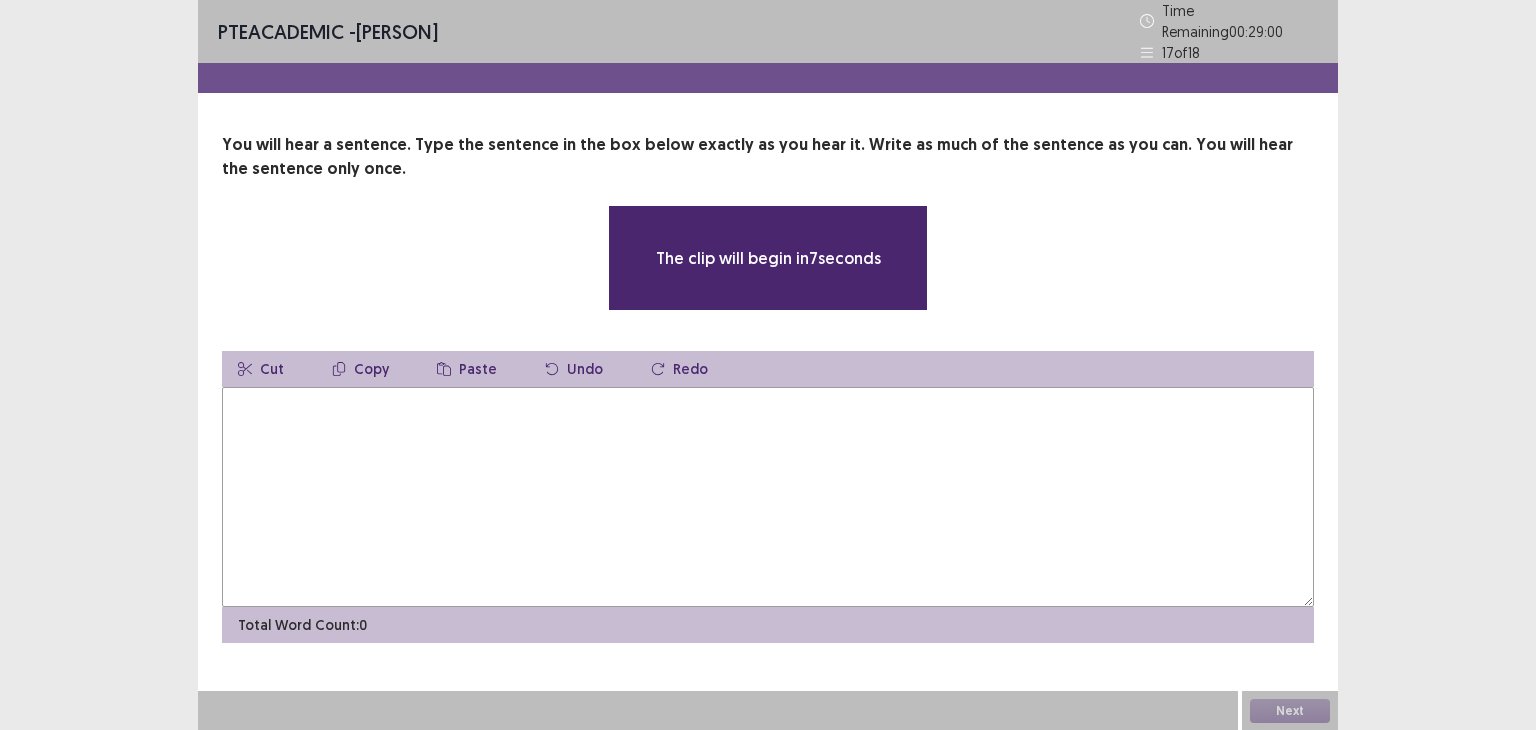 click at bounding box center (768, 497) 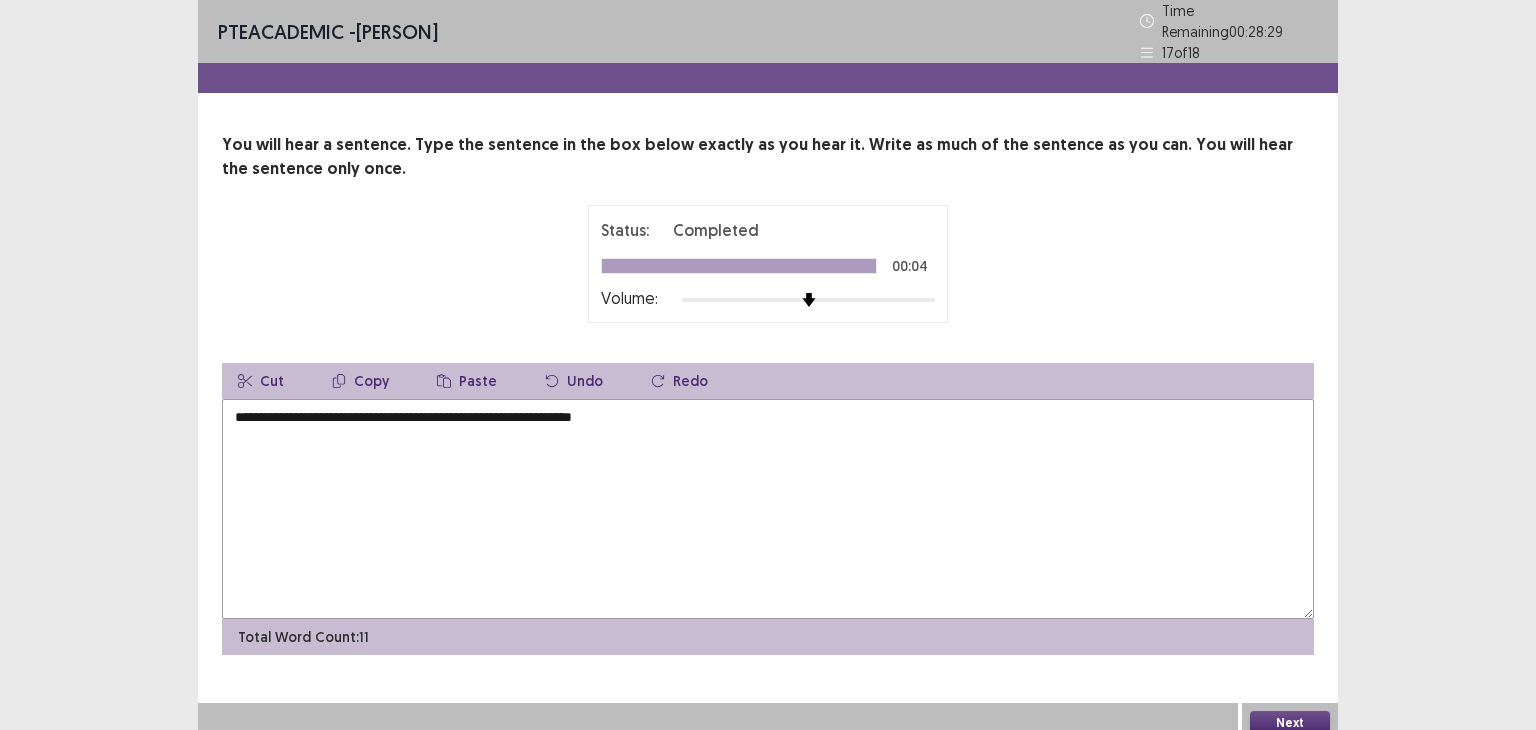 click on "**********" at bounding box center (768, 509) 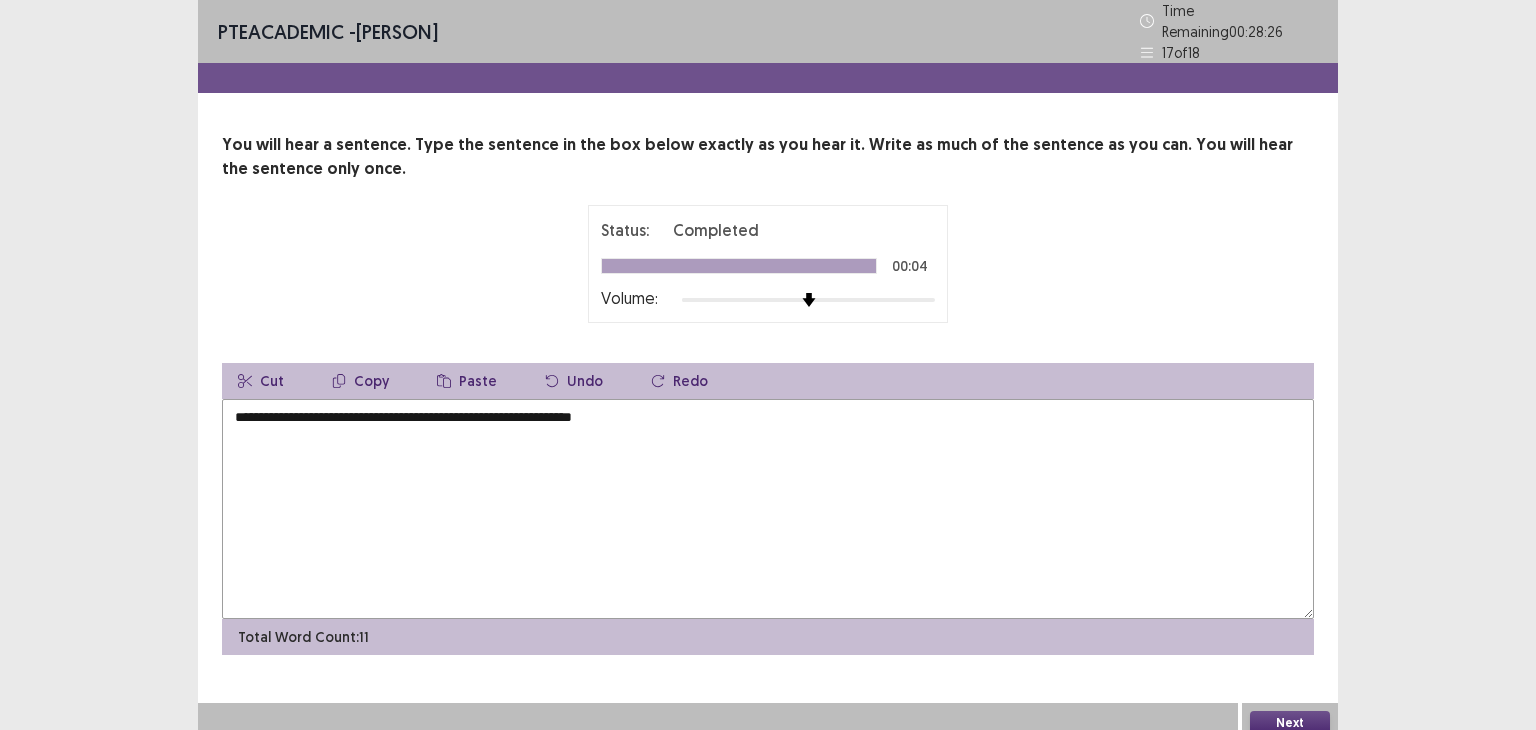 click on "**********" at bounding box center (768, 509) 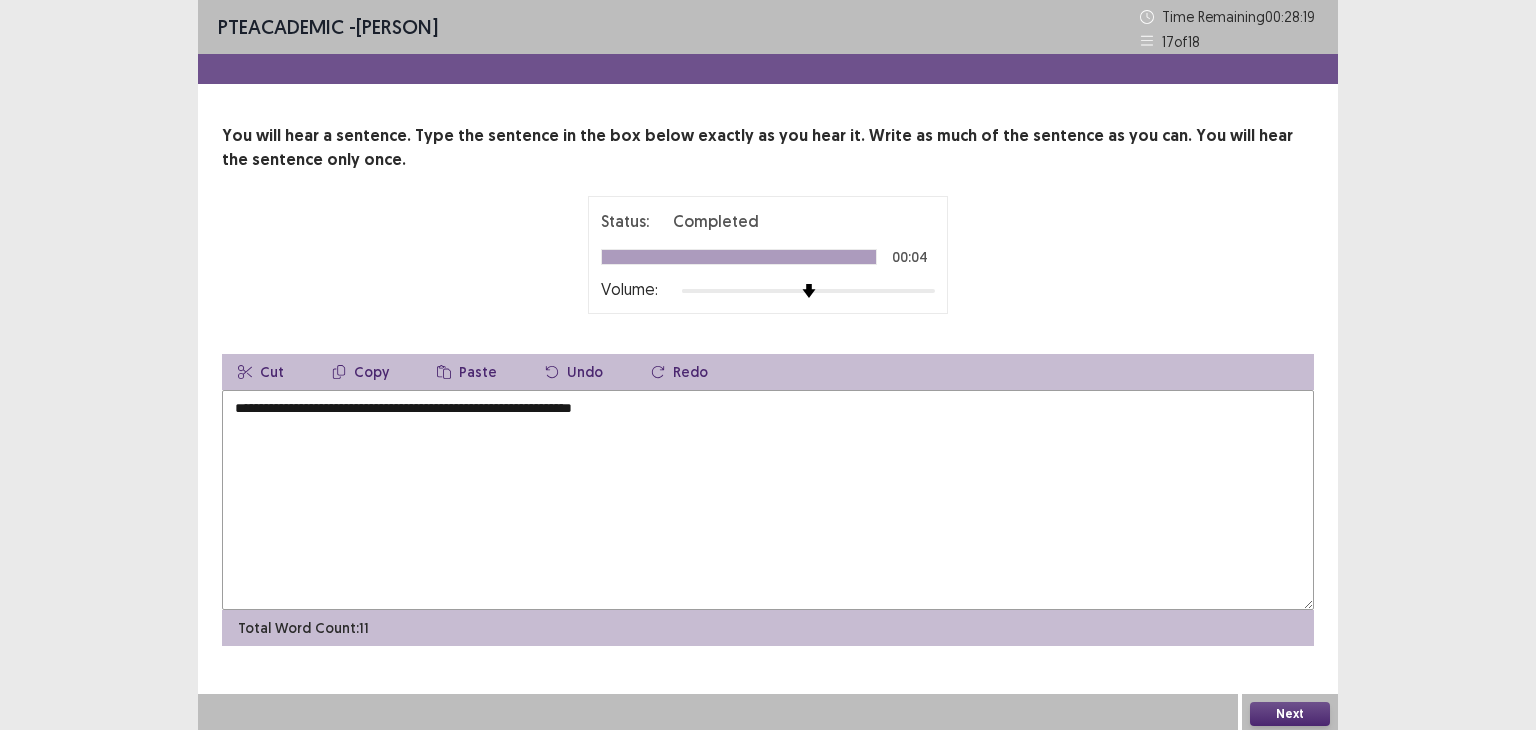 click on "**********" at bounding box center (768, 500) 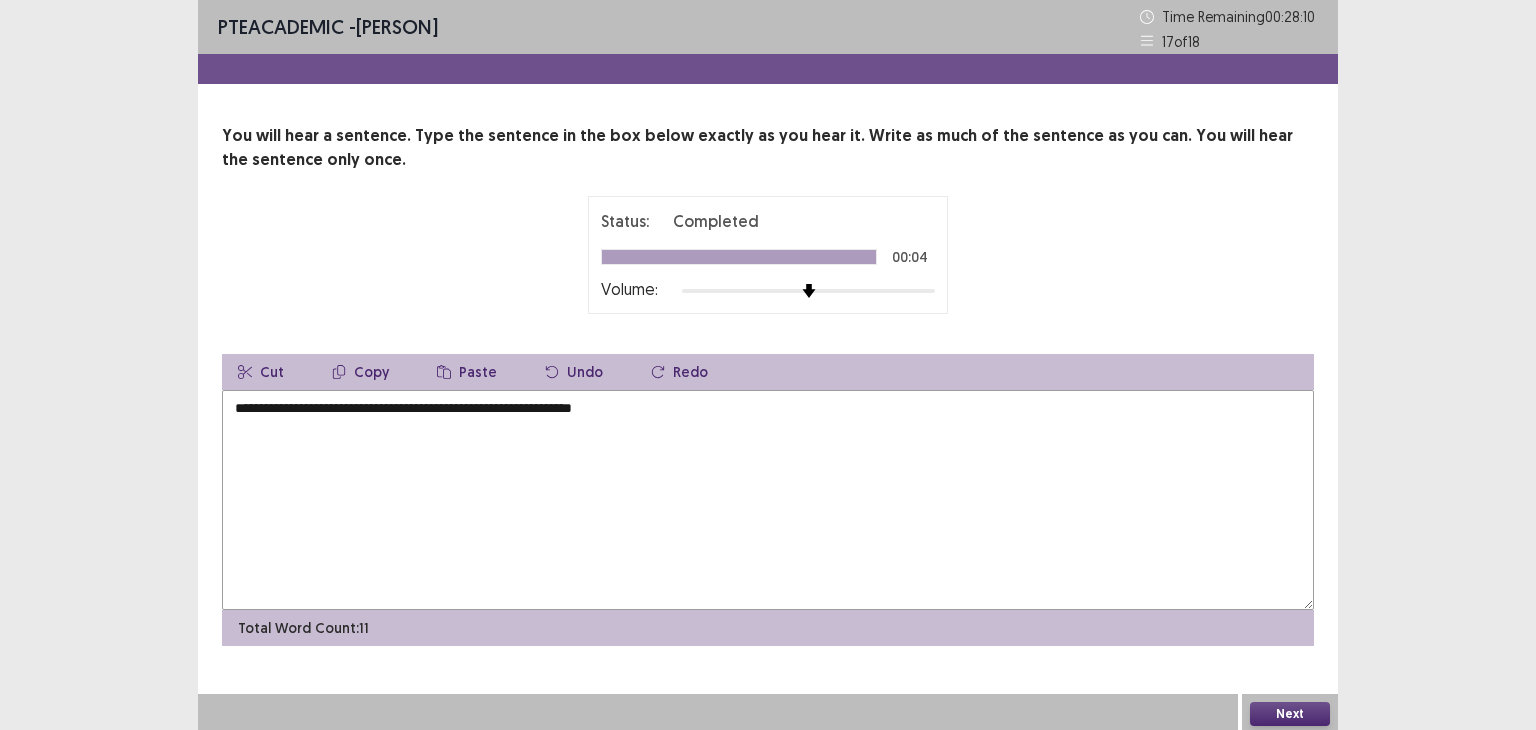 click on "**********" at bounding box center (768, 500) 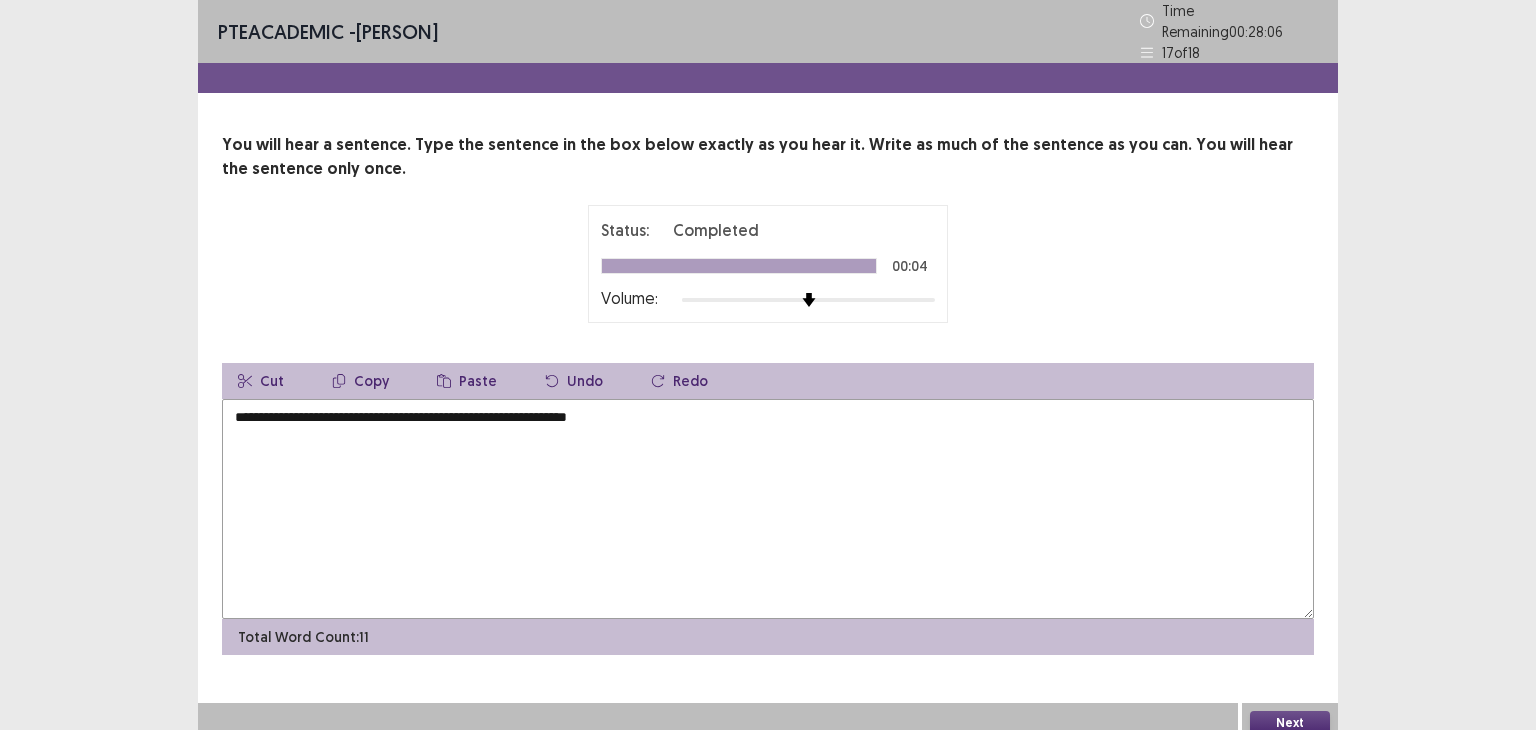 type on "**********" 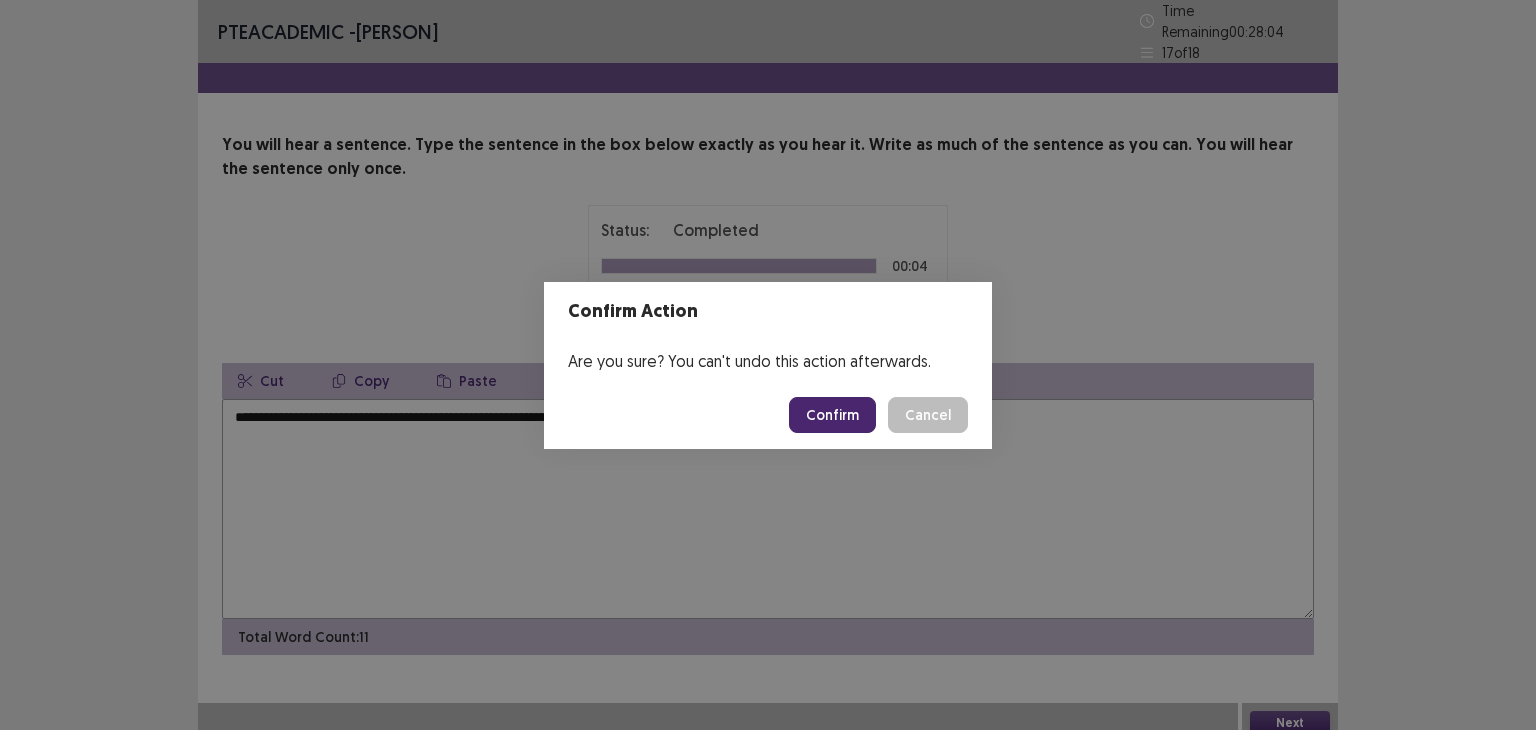 click on "Confirm" at bounding box center [832, 415] 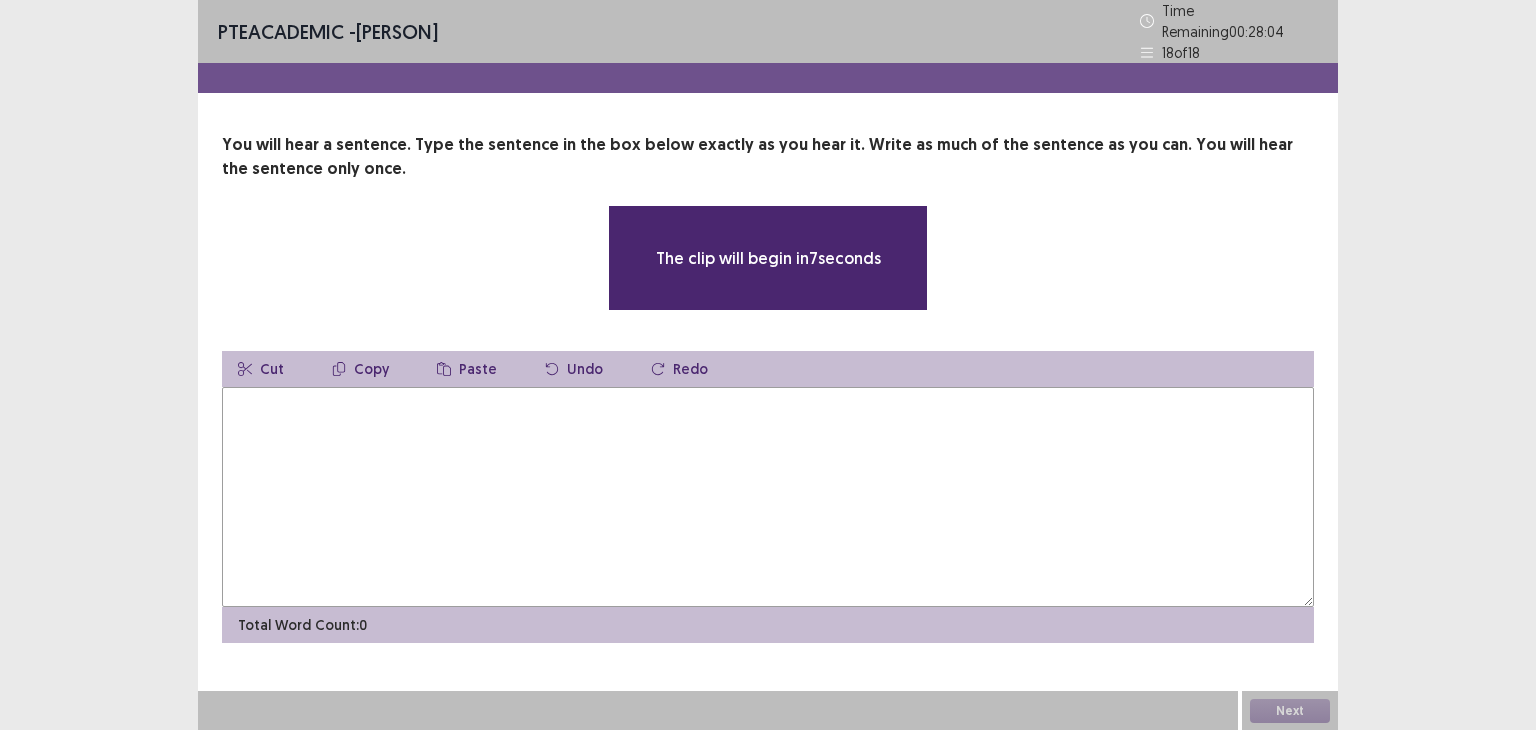 click at bounding box center (768, 497) 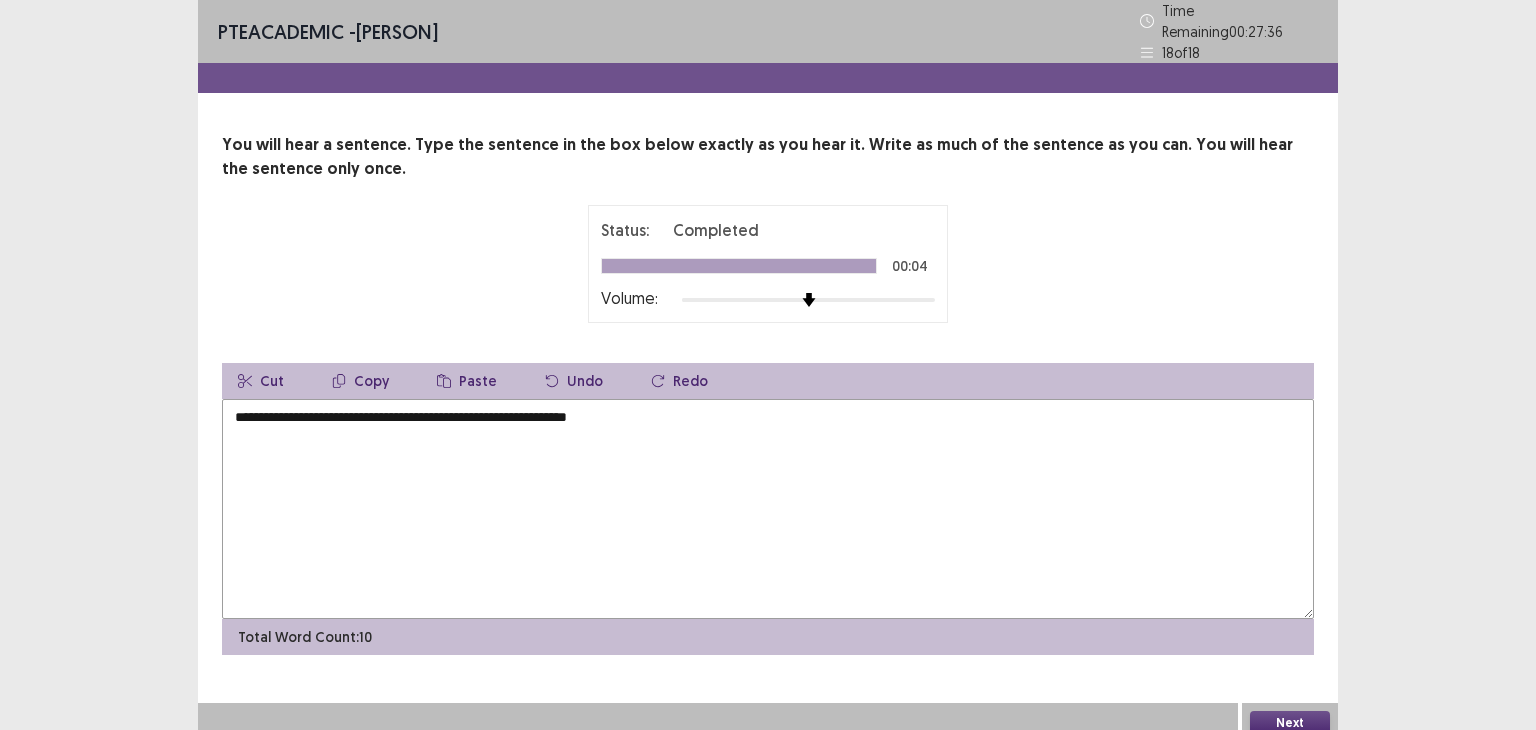 click on "**********" at bounding box center (768, 509) 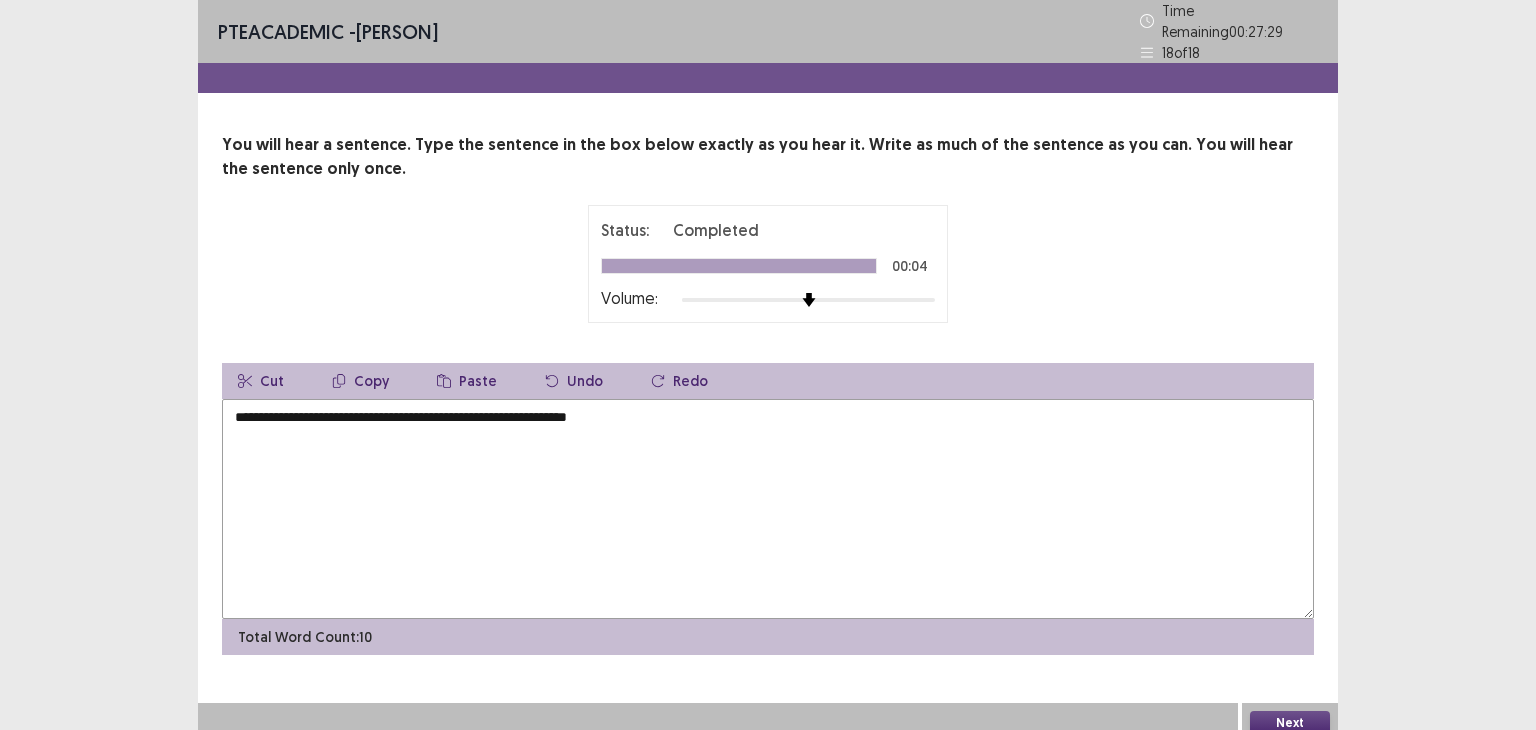 type on "**********" 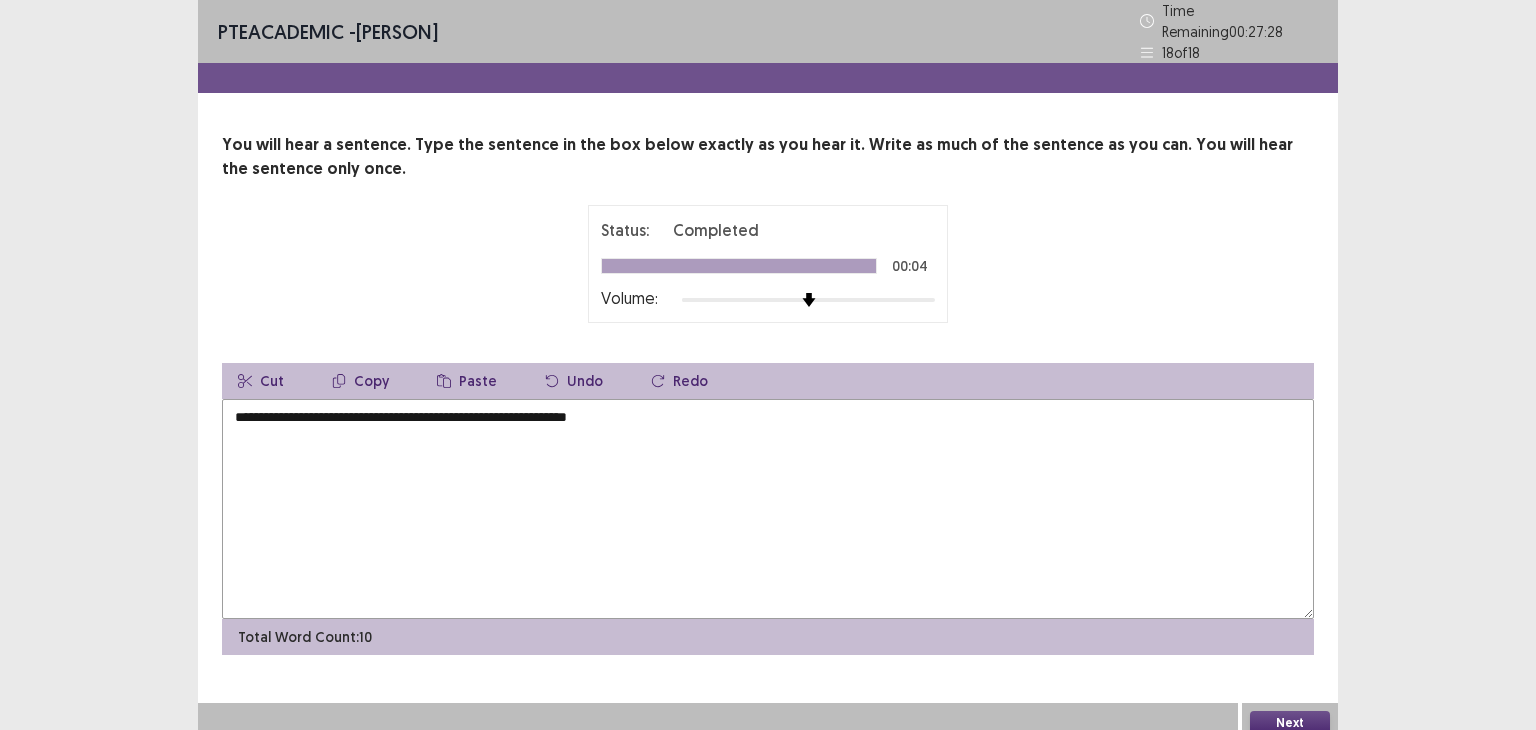 click on "Next" at bounding box center (1290, 723) 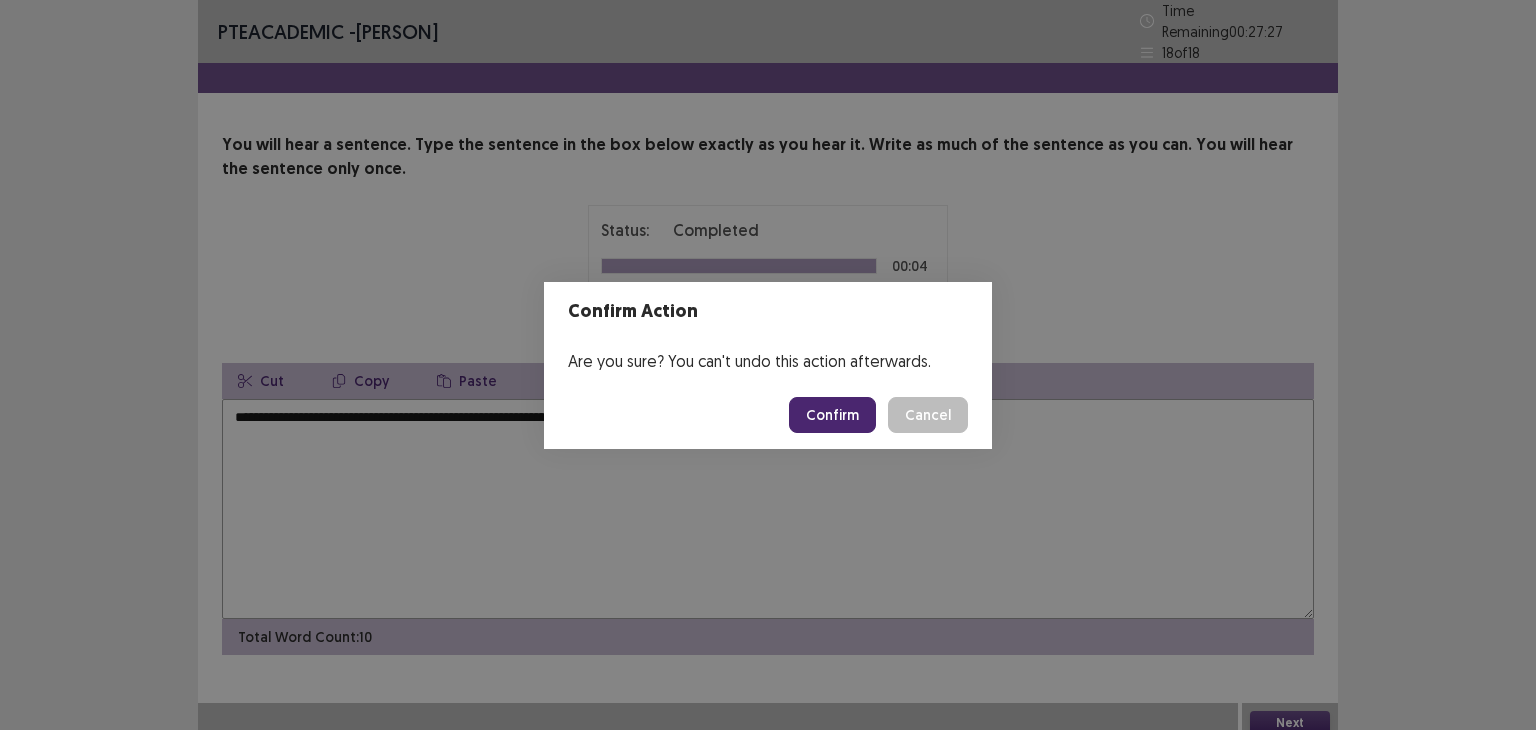 click on "Confirm" at bounding box center (832, 415) 